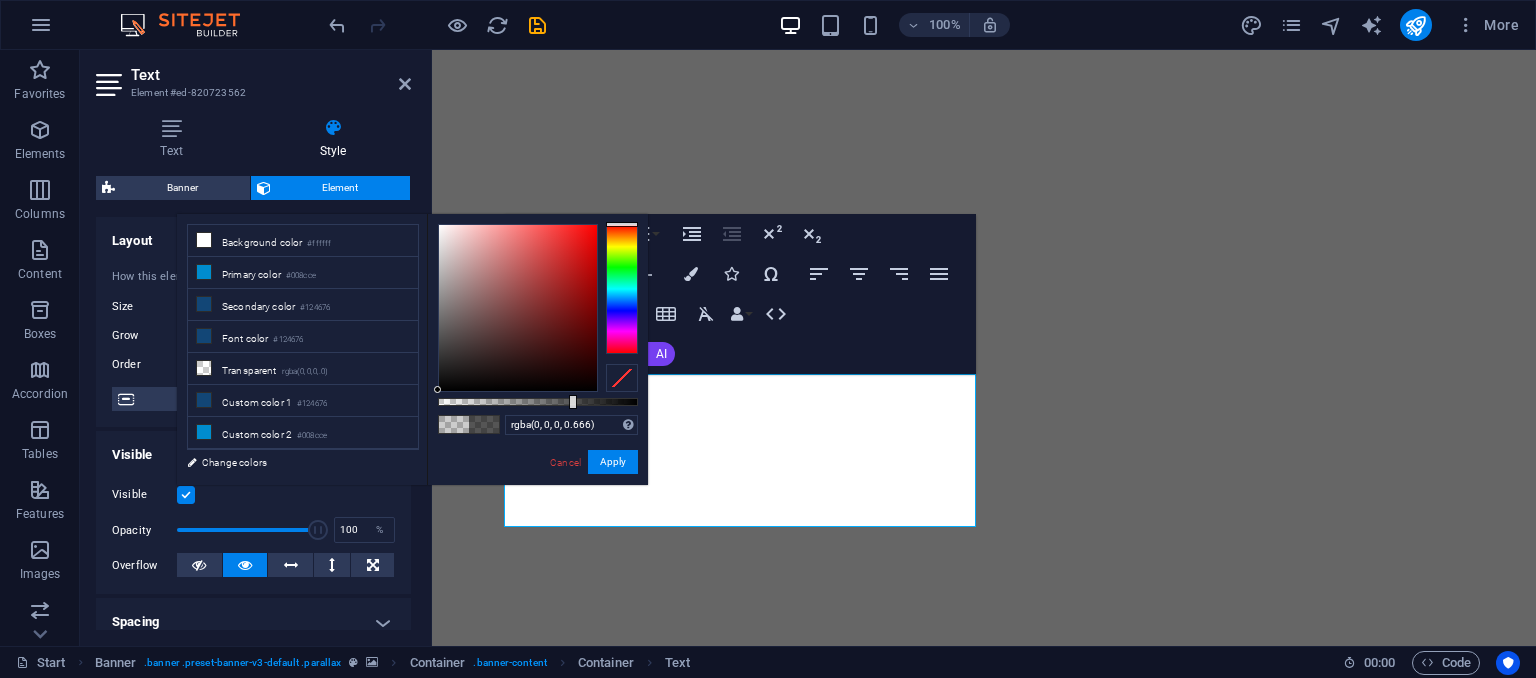 select on "px" 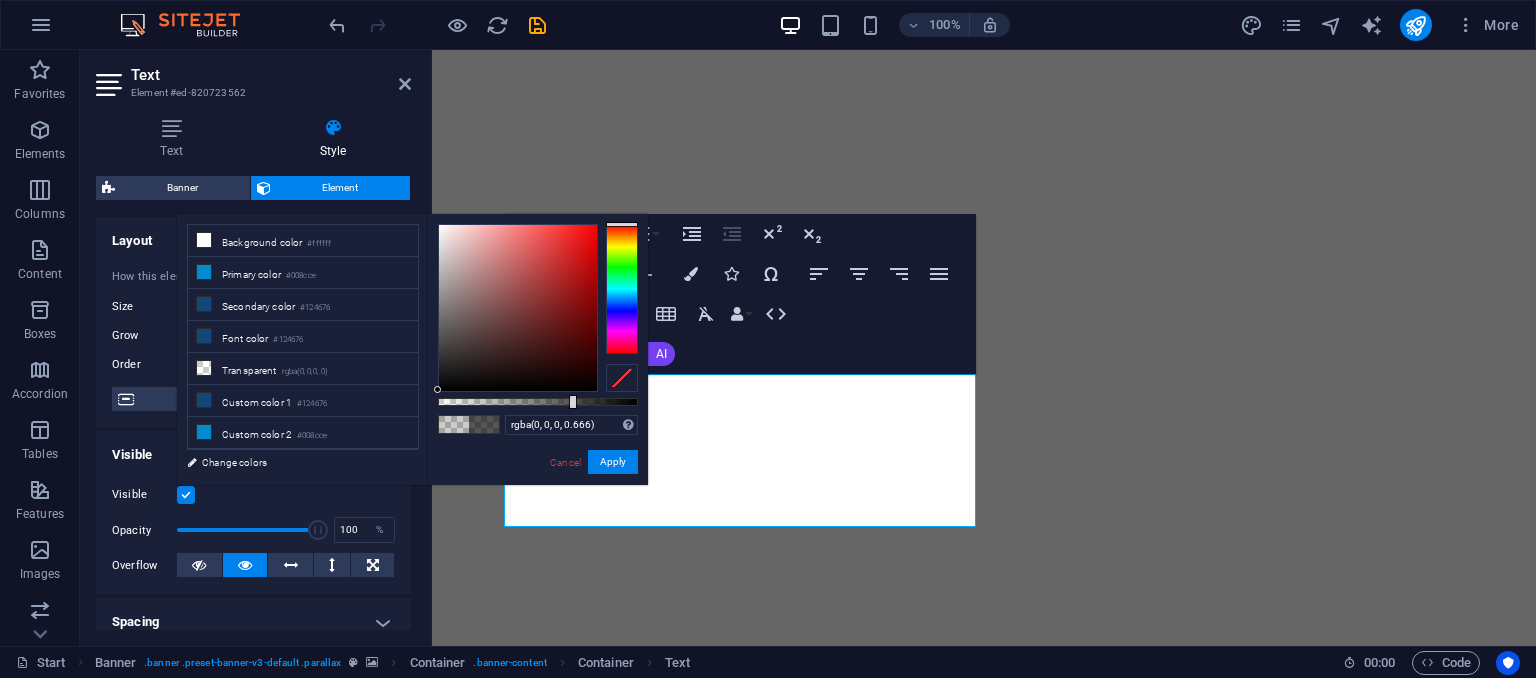 scroll, scrollTop: 0, scrollLeft: 0, axis: both 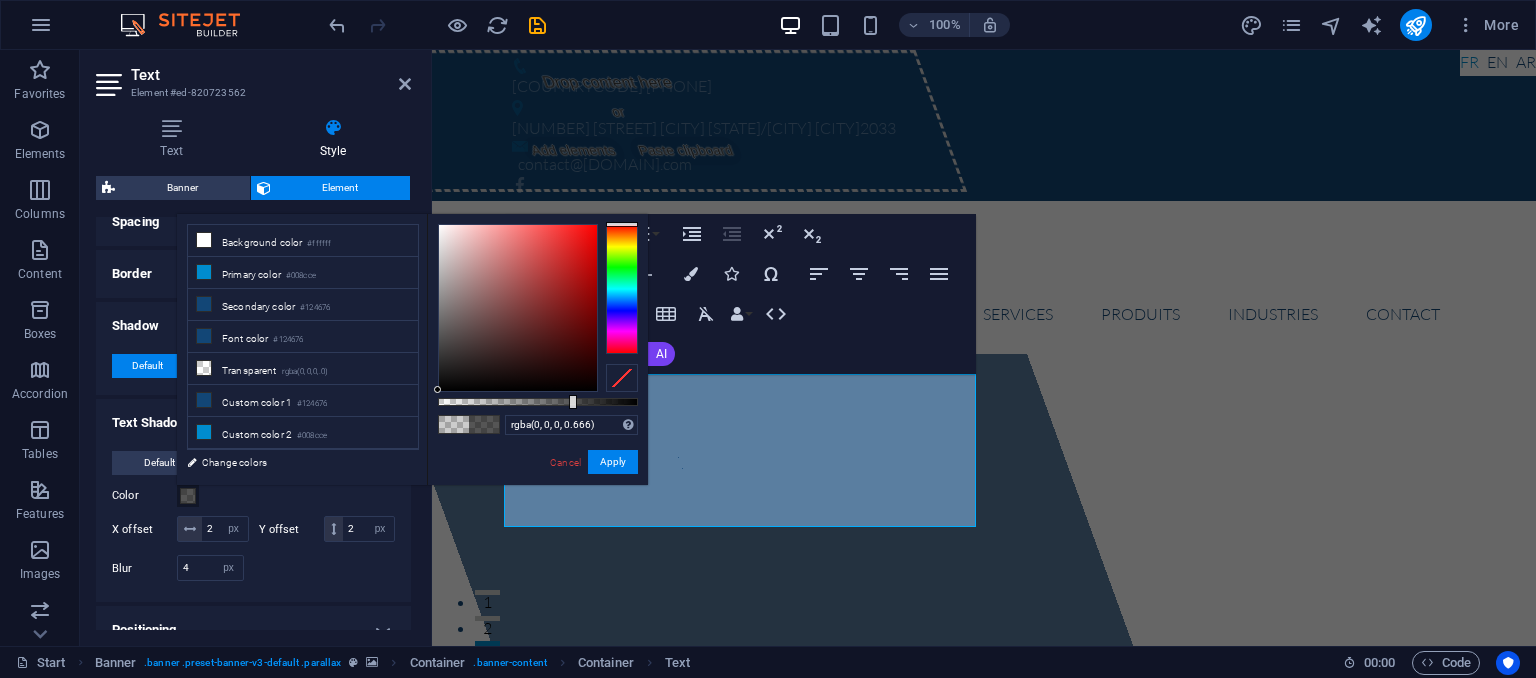 click at bounding box center (484, 424) 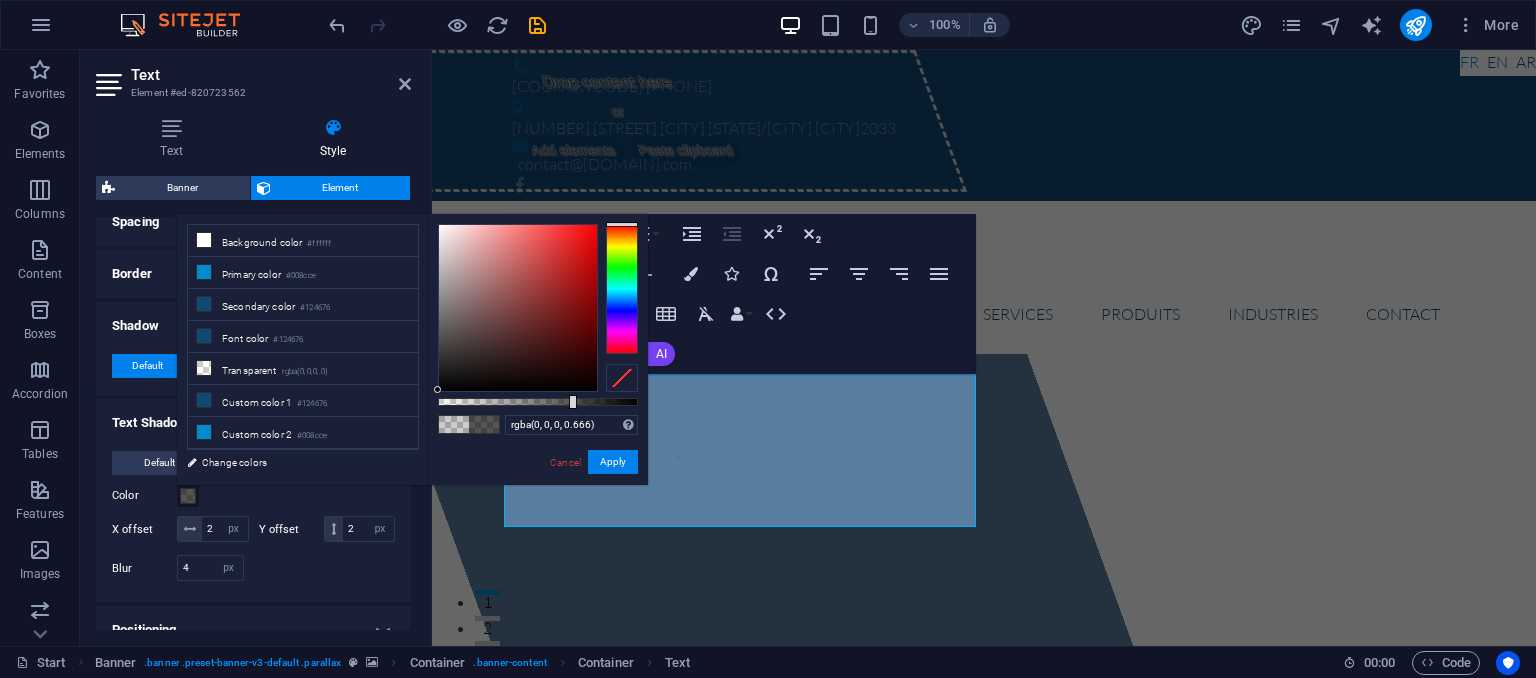 click at bounding box center (484, 424) 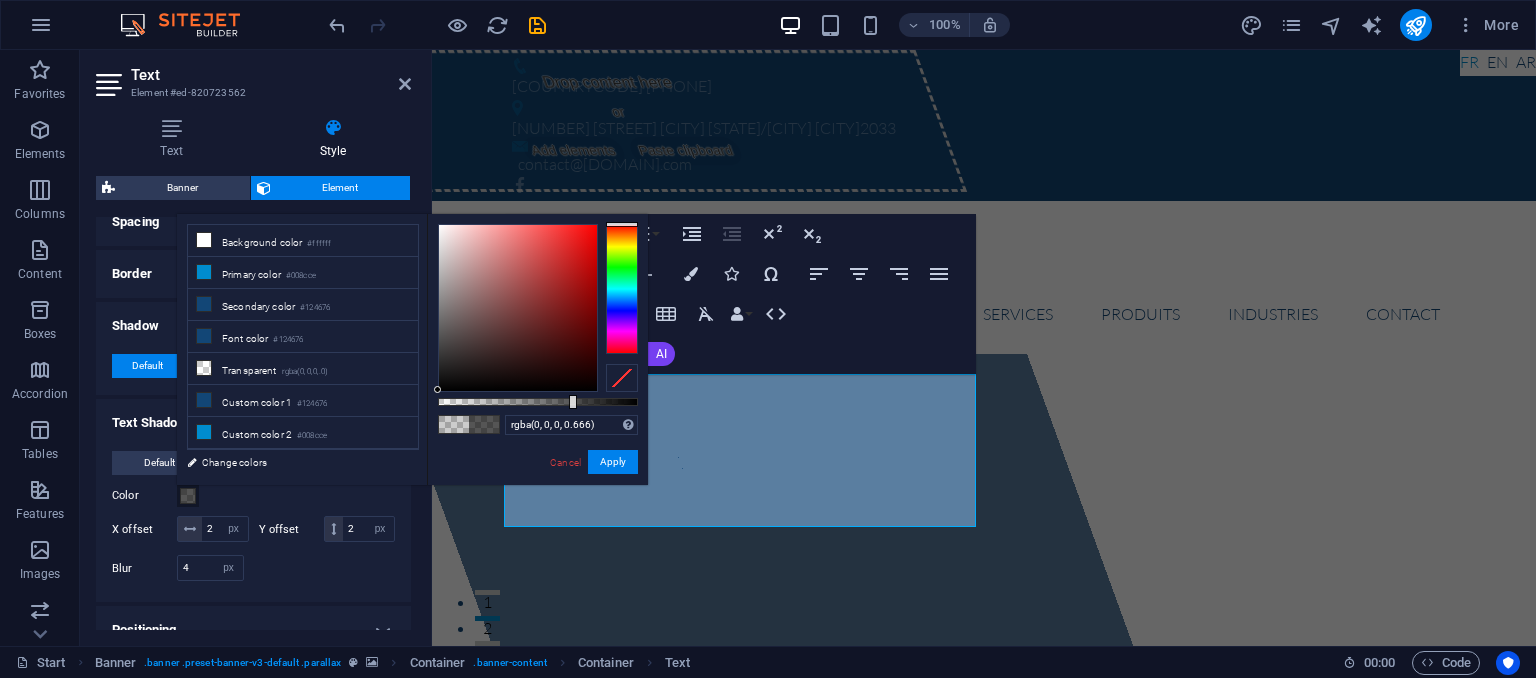 click at bounding box center (454, 424) 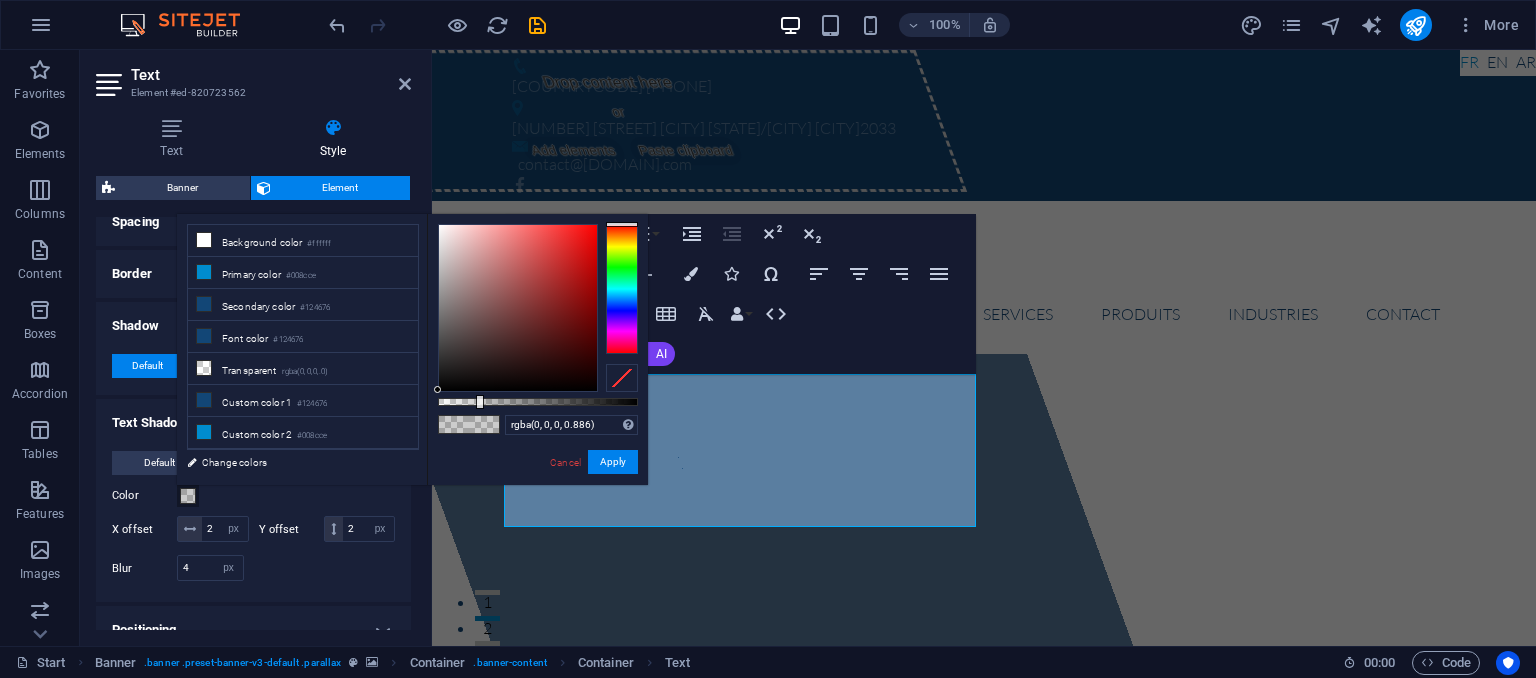 click at bounding box center (538, 402) 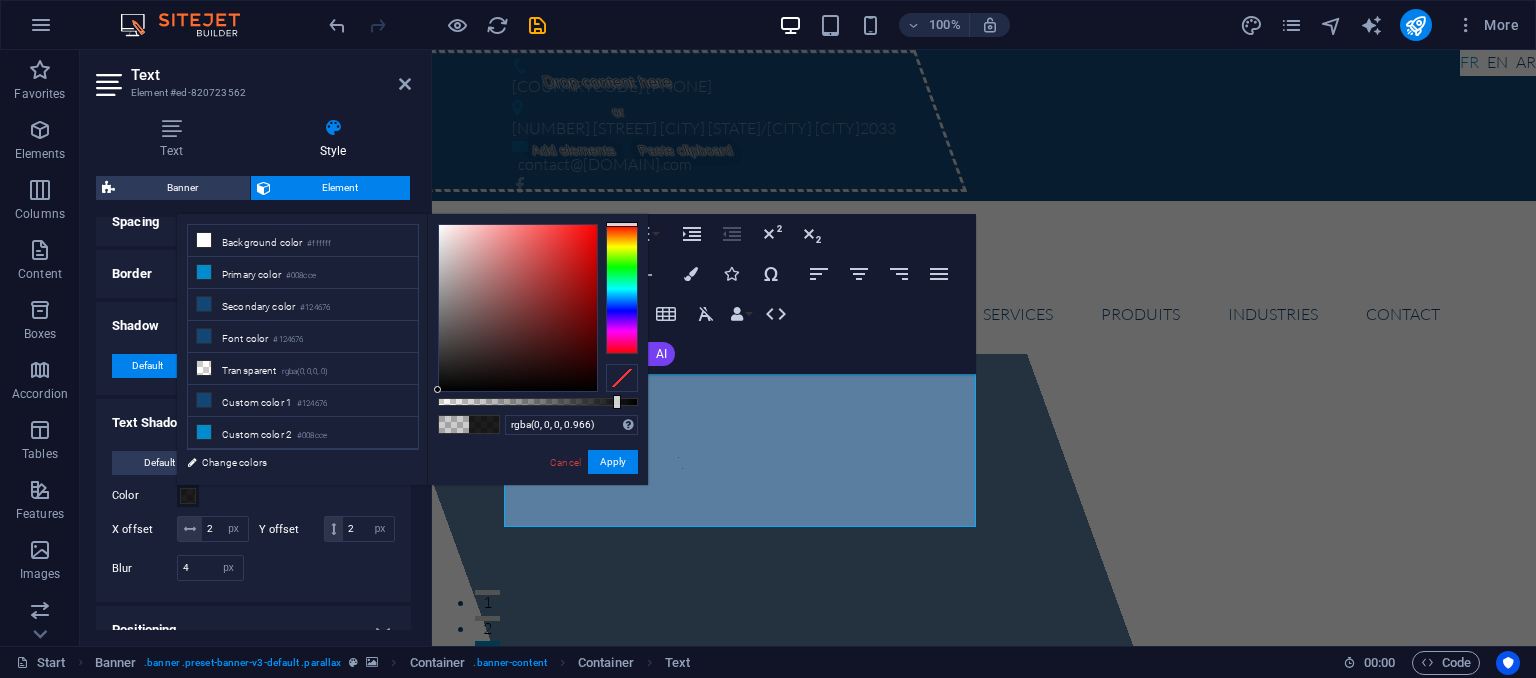 click at bounding box center [538, 402] 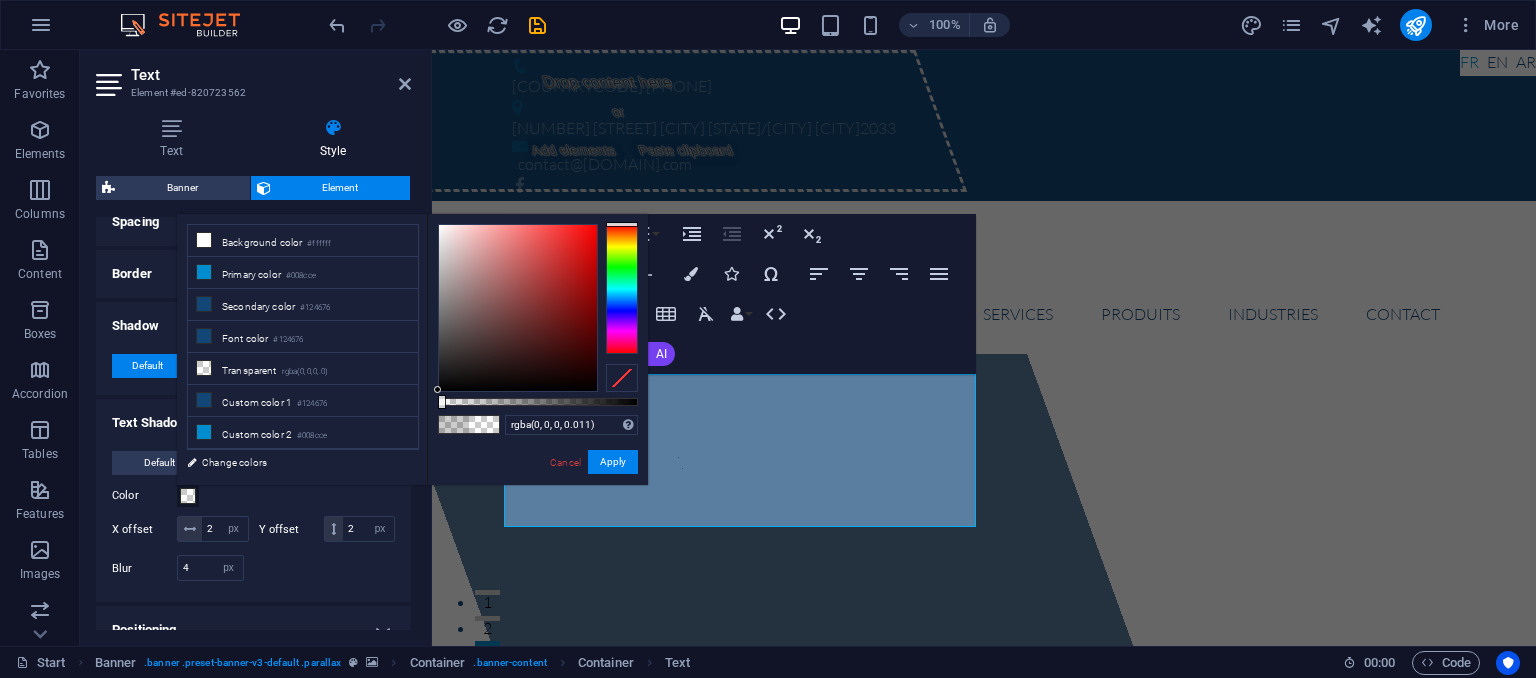 click at bounding box center (538, 402) 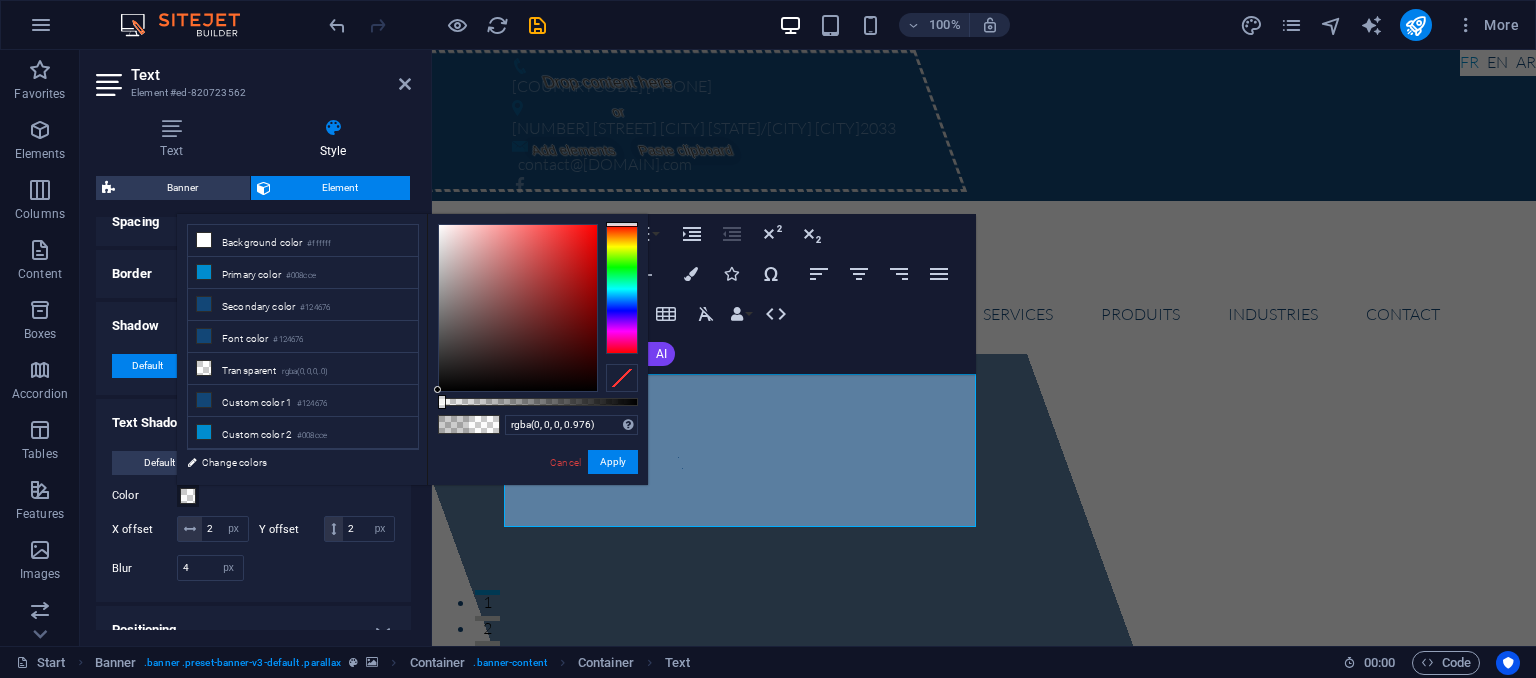 click at bounding box center [538, 402] 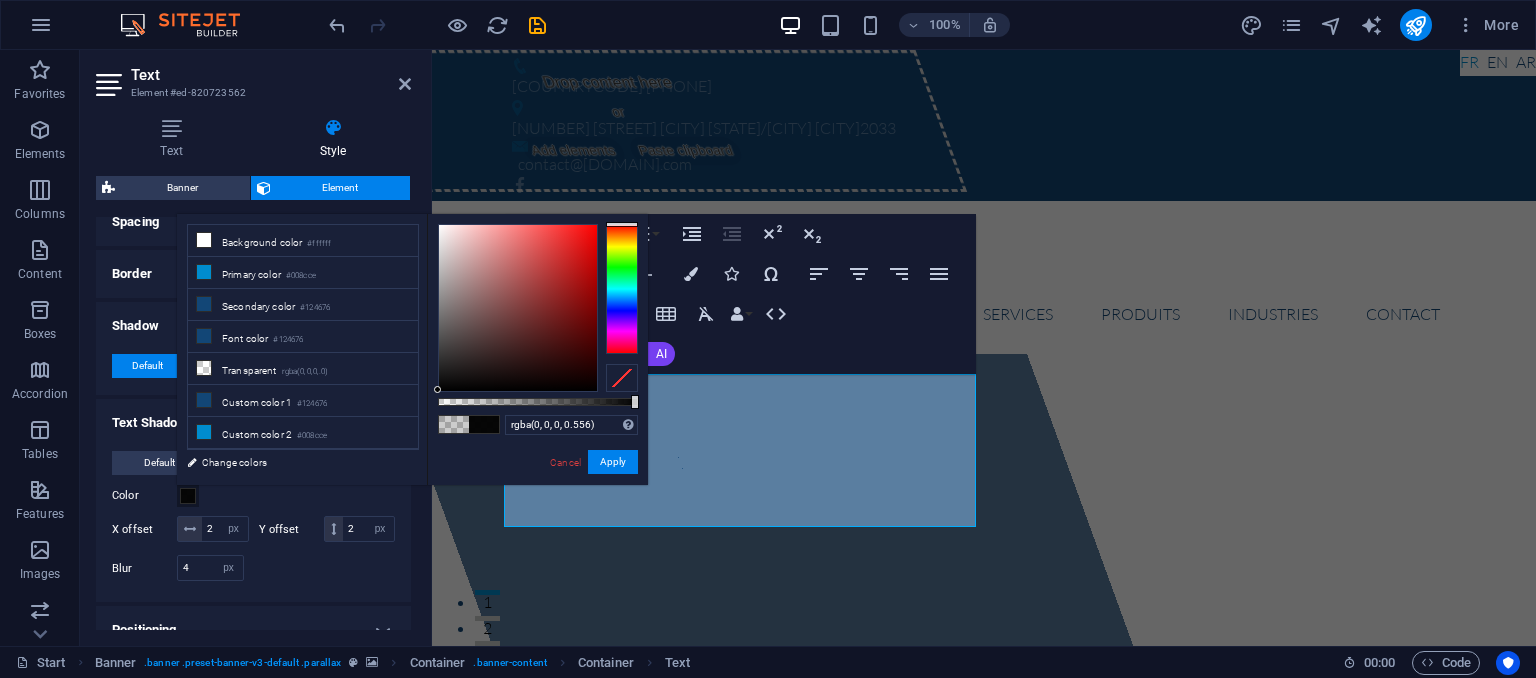 click at bounding box center (538, 402) 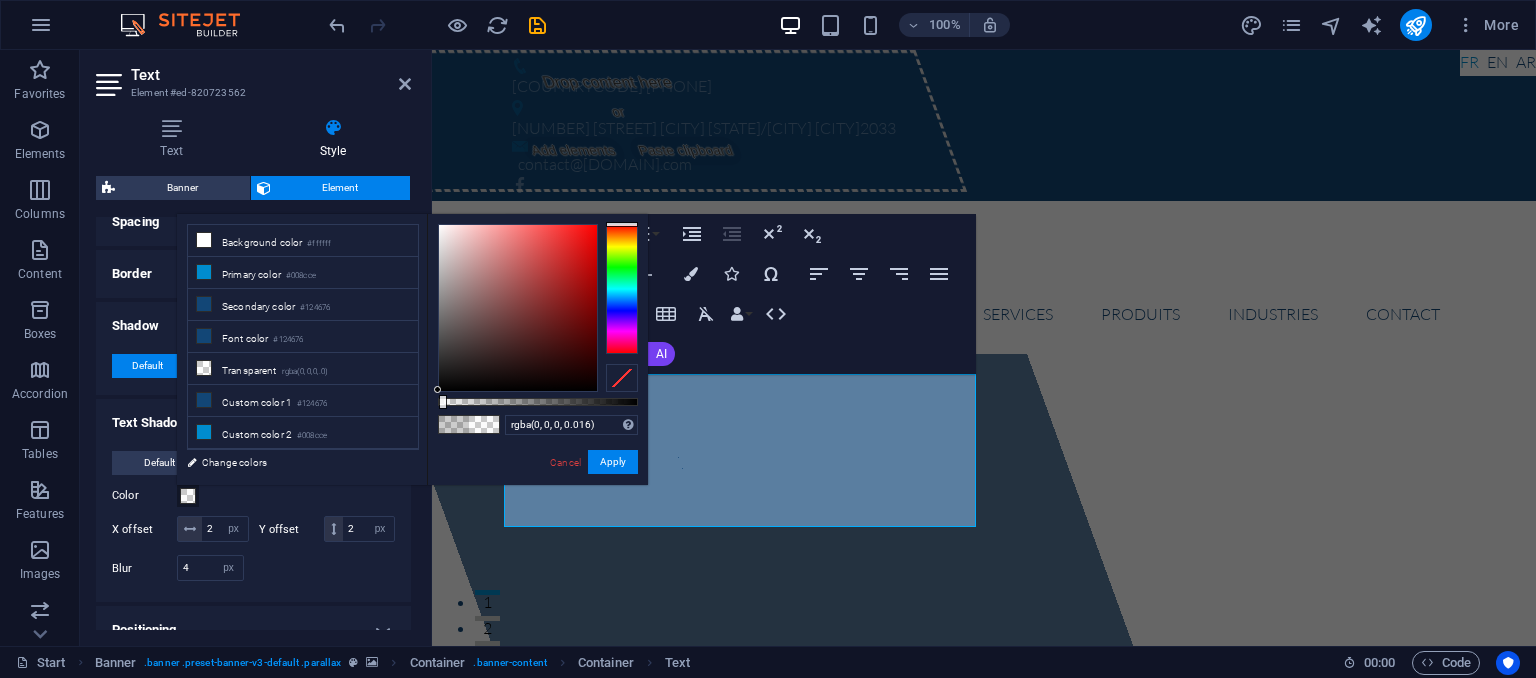 click at bounding box center [538, 402] 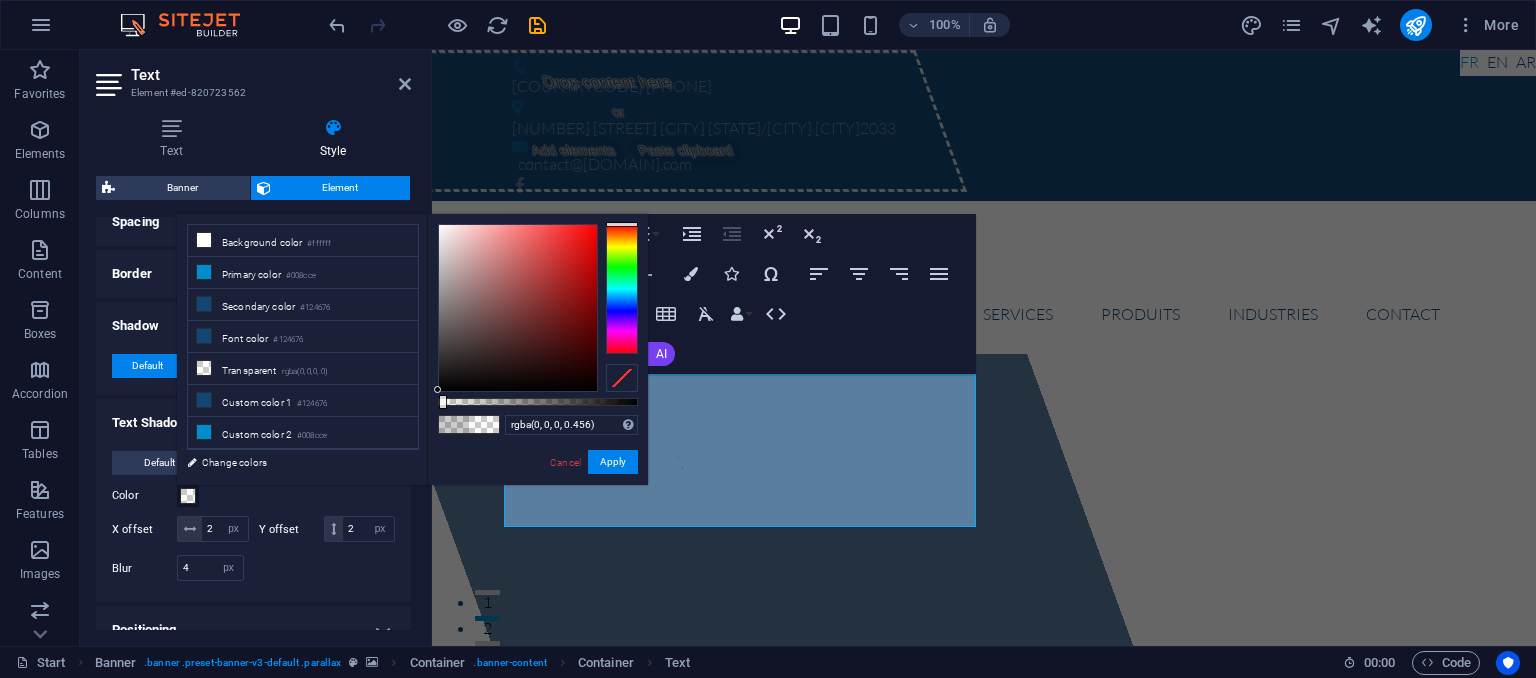 click at bounding box center (538, 402) 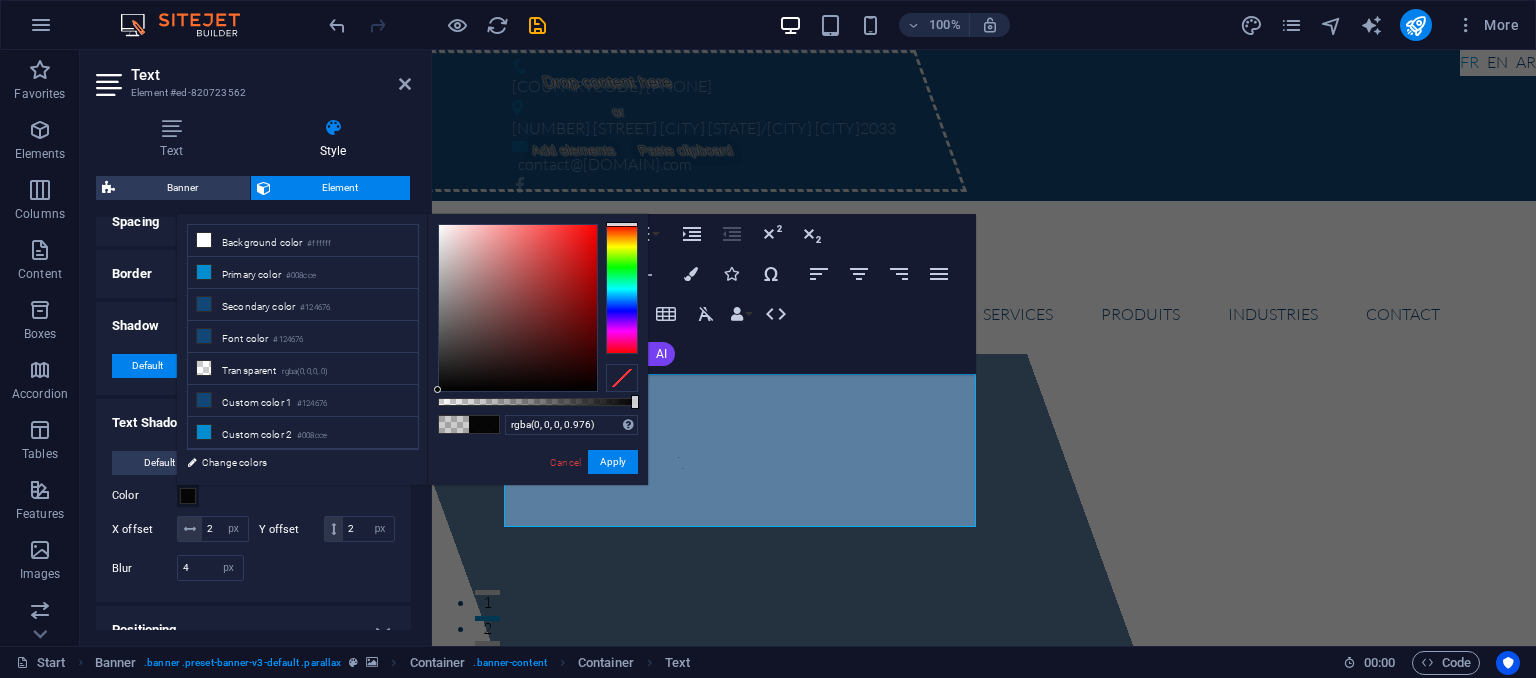 click at bounding box center [538, 402] 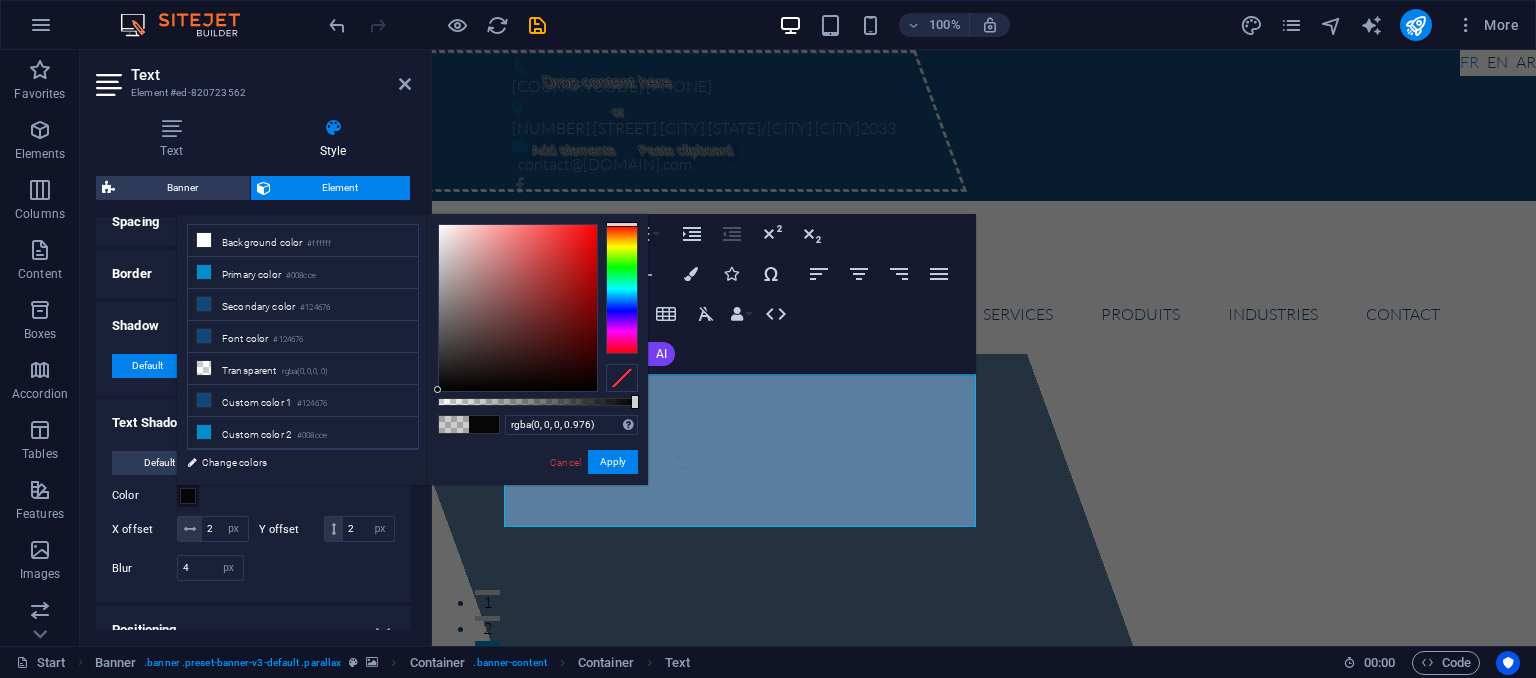 type on "rgba(0, 0, 0, 0.526)" 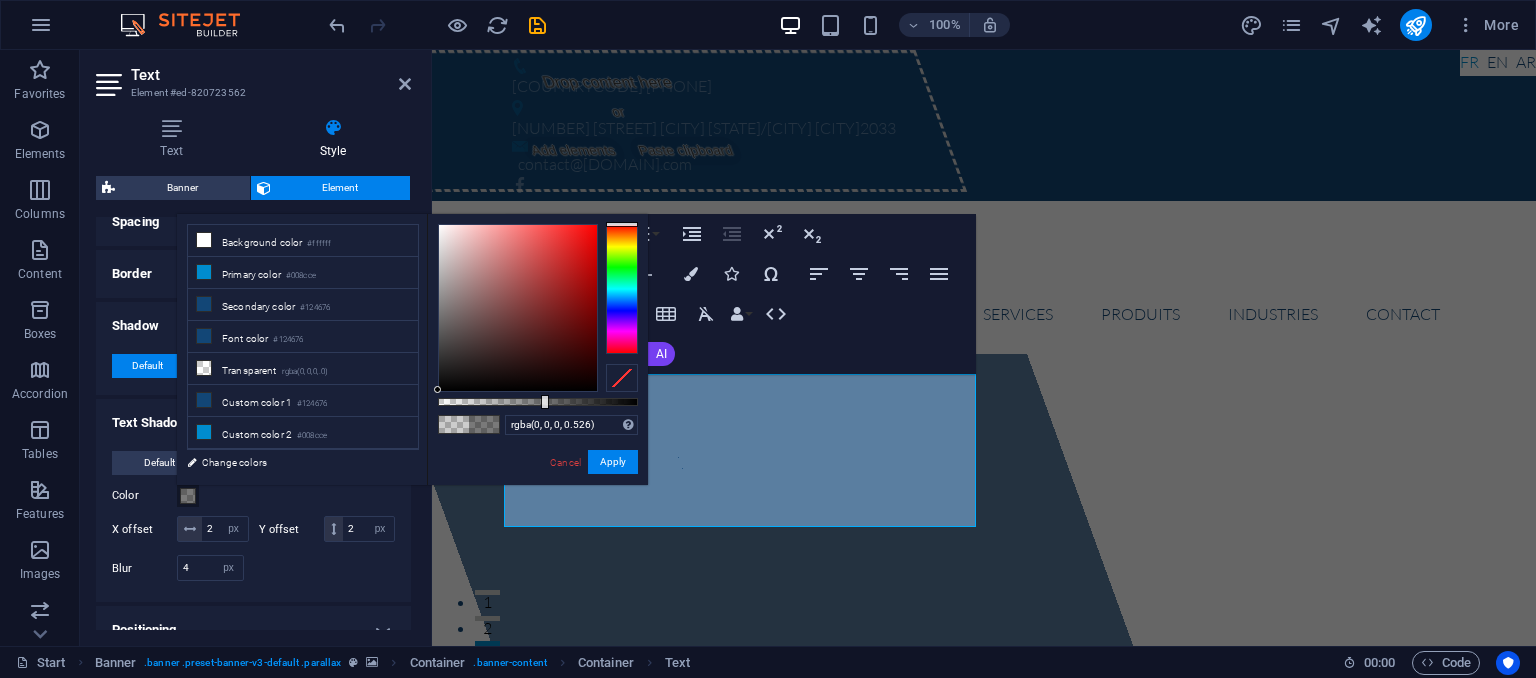 click at bounding box center (538, 402) 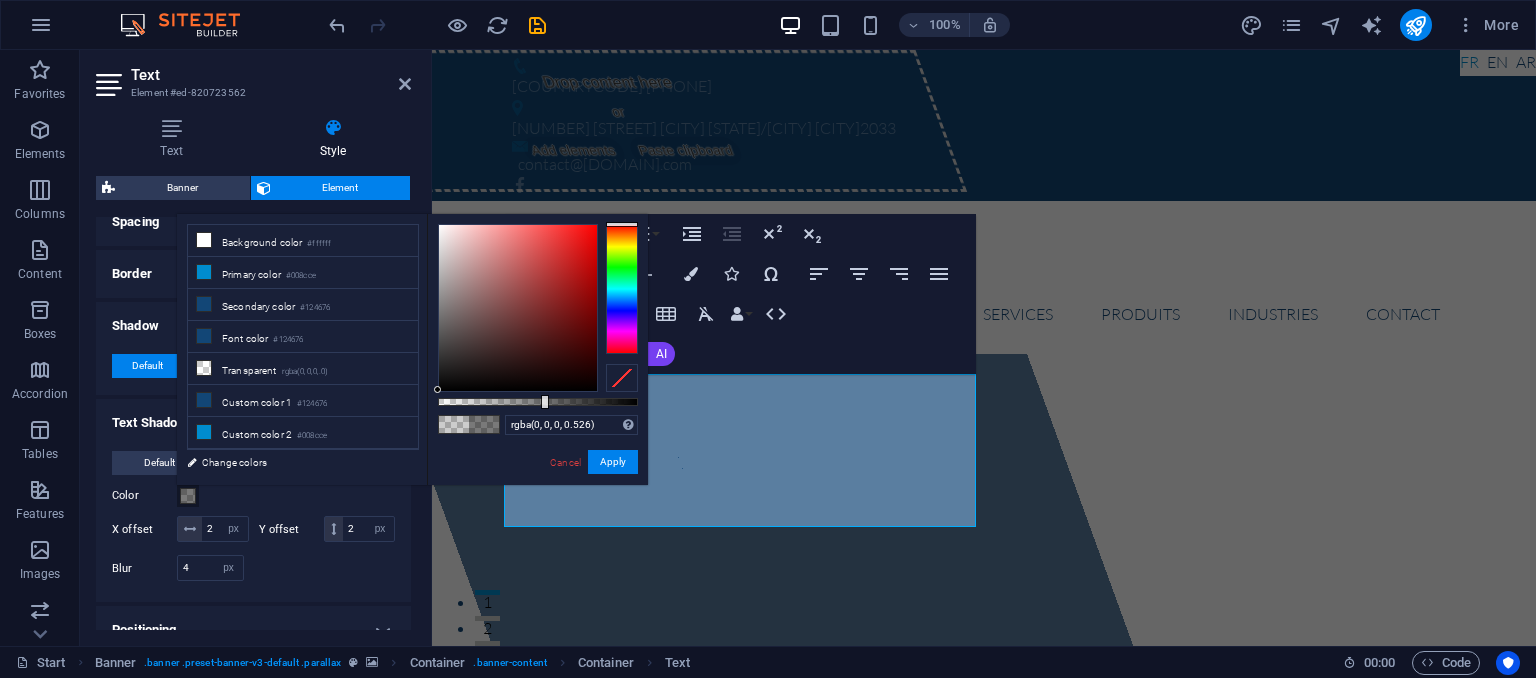 click at bounding box center [622, 378] 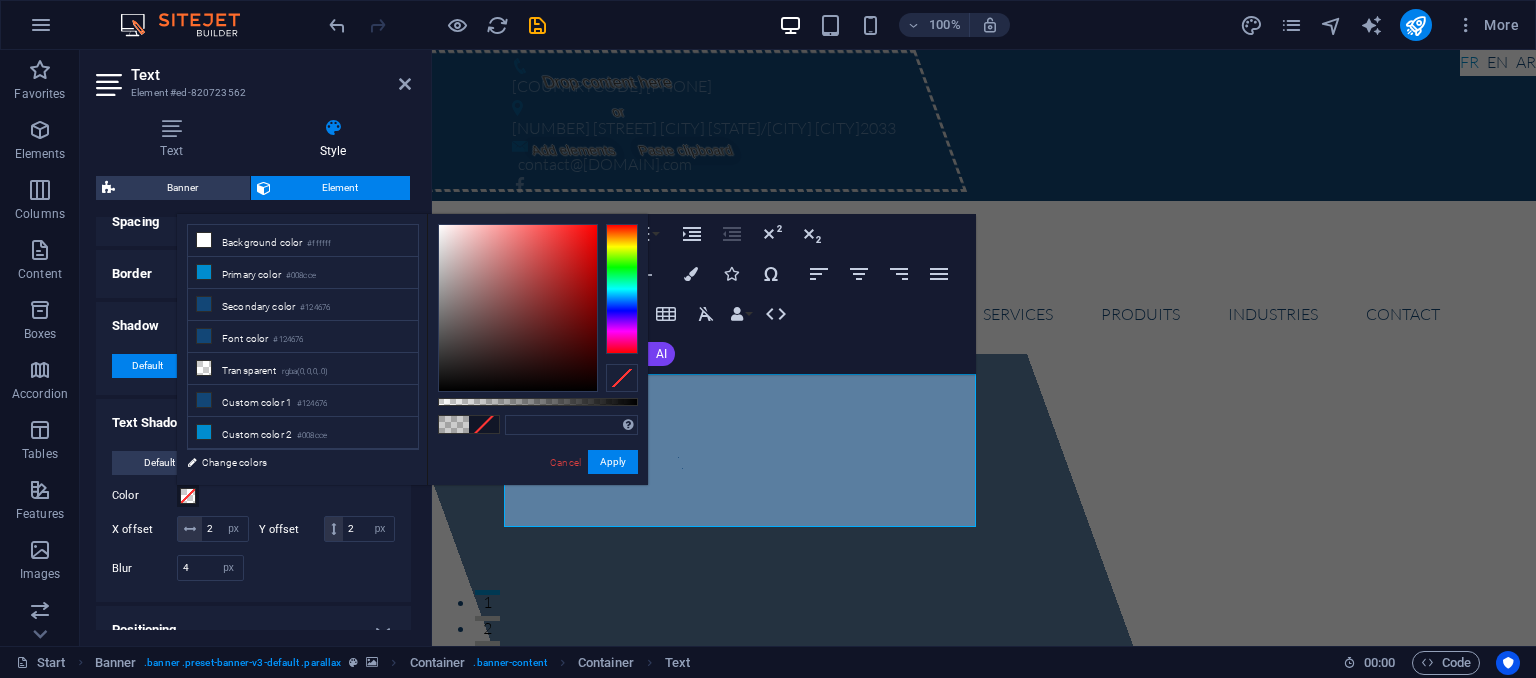 click at bounding box center (484, 424) 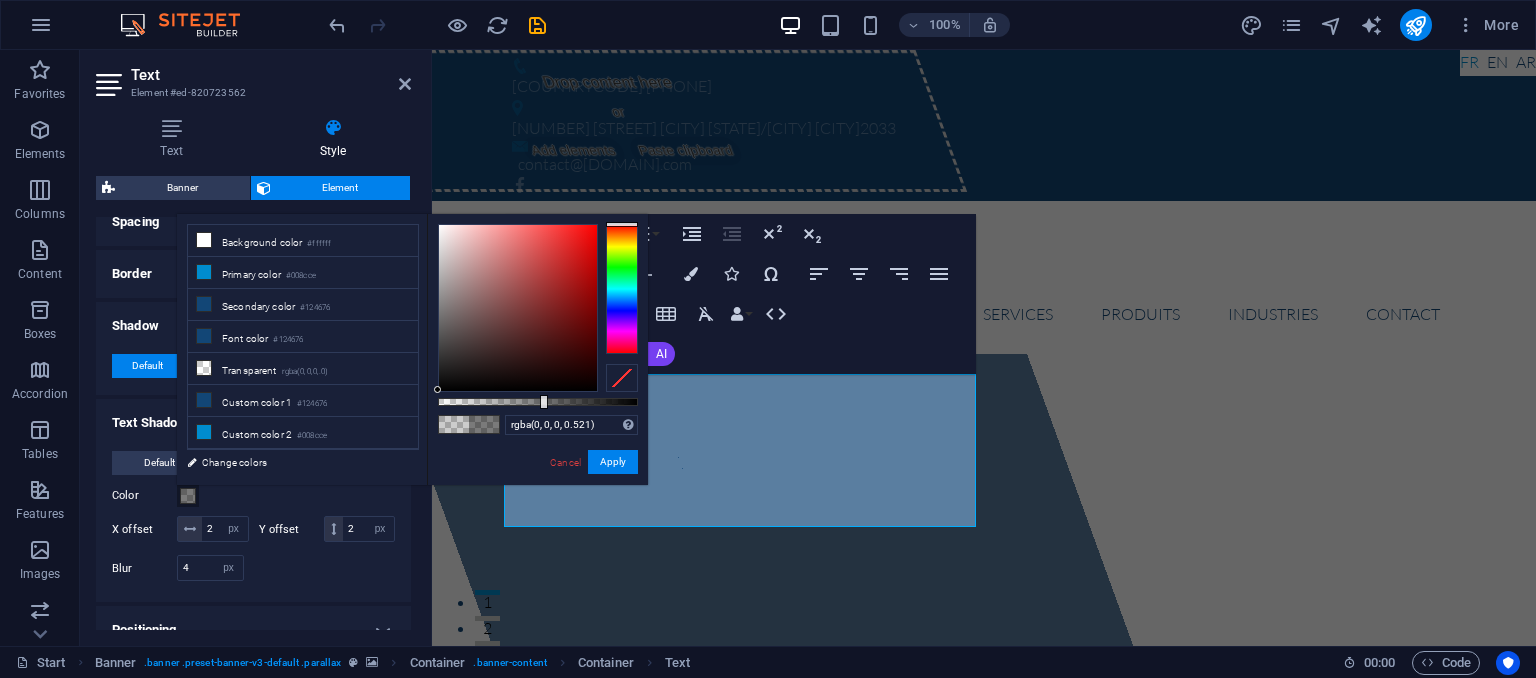 click at bounding box center (538, 402) 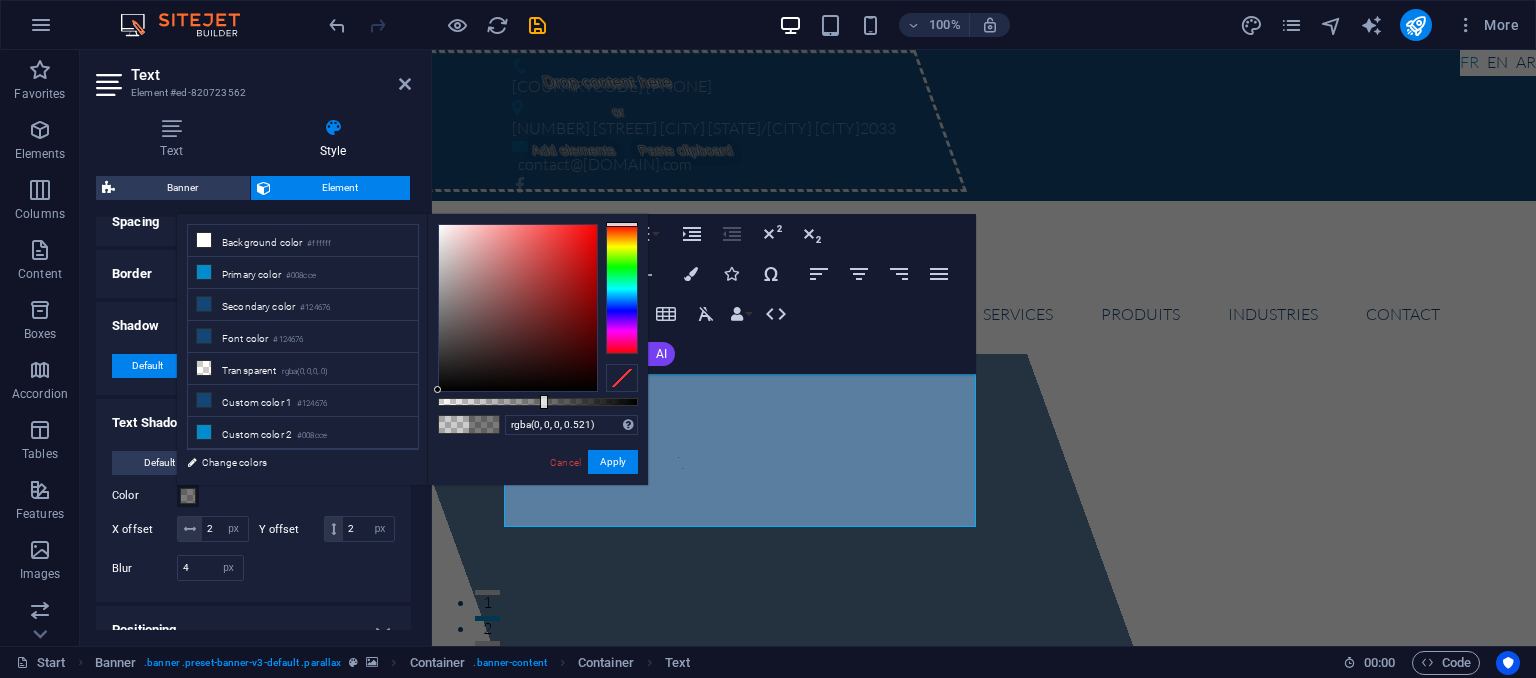 drag, startPoint x: 488, startPoint y: 429, endPoint x: 458, endPoint y: 453, distance: 38.418747 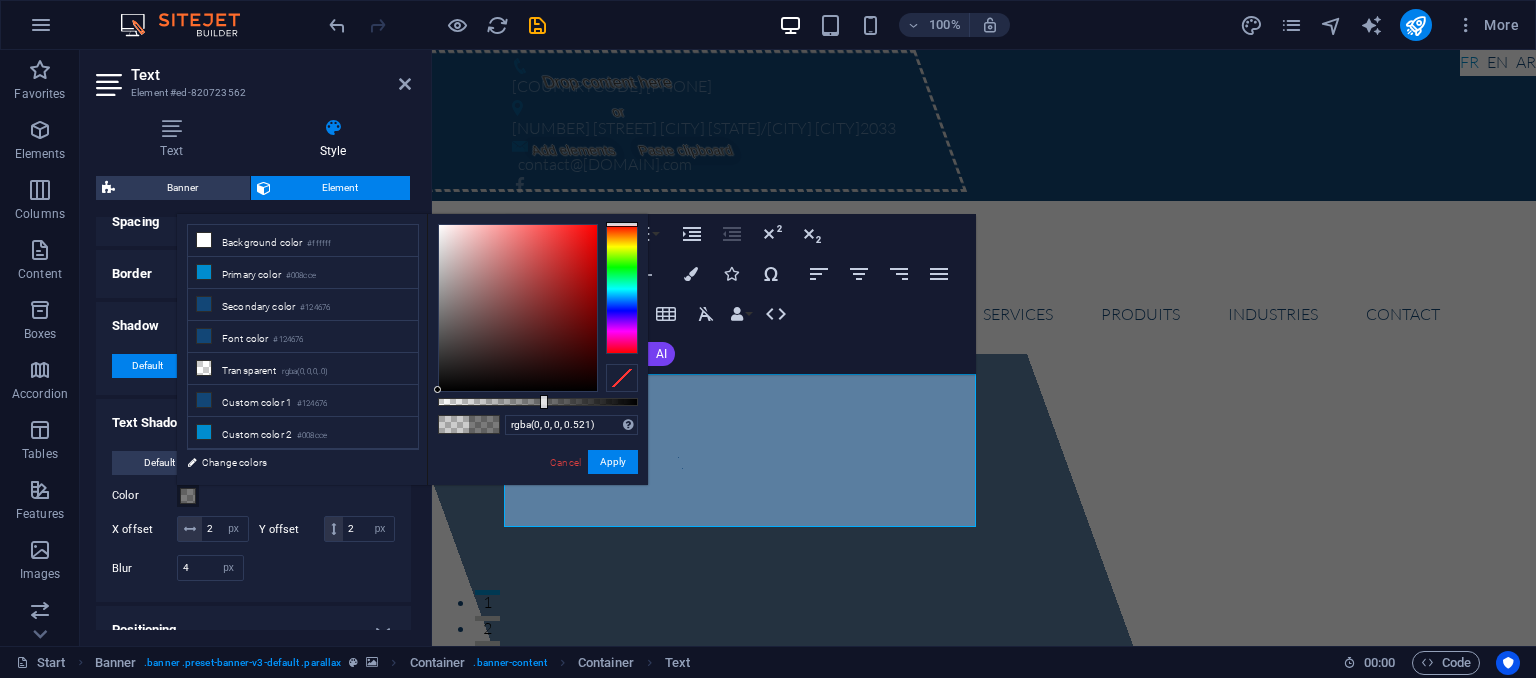 drag, startPoint x: 632, startPoint y: 401, endPoint x: 455, endPoint y: 426, distance: 178.75682 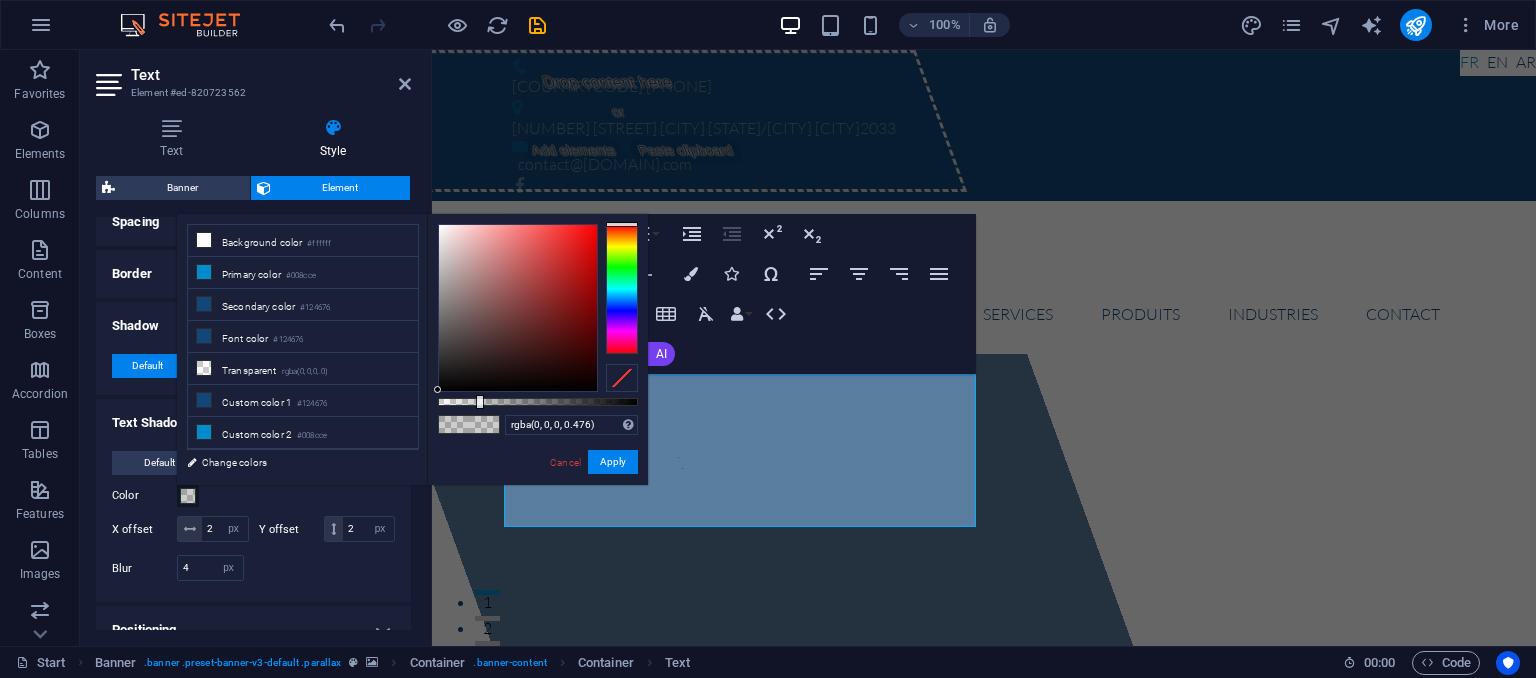 click at bounding box center [538, 402] 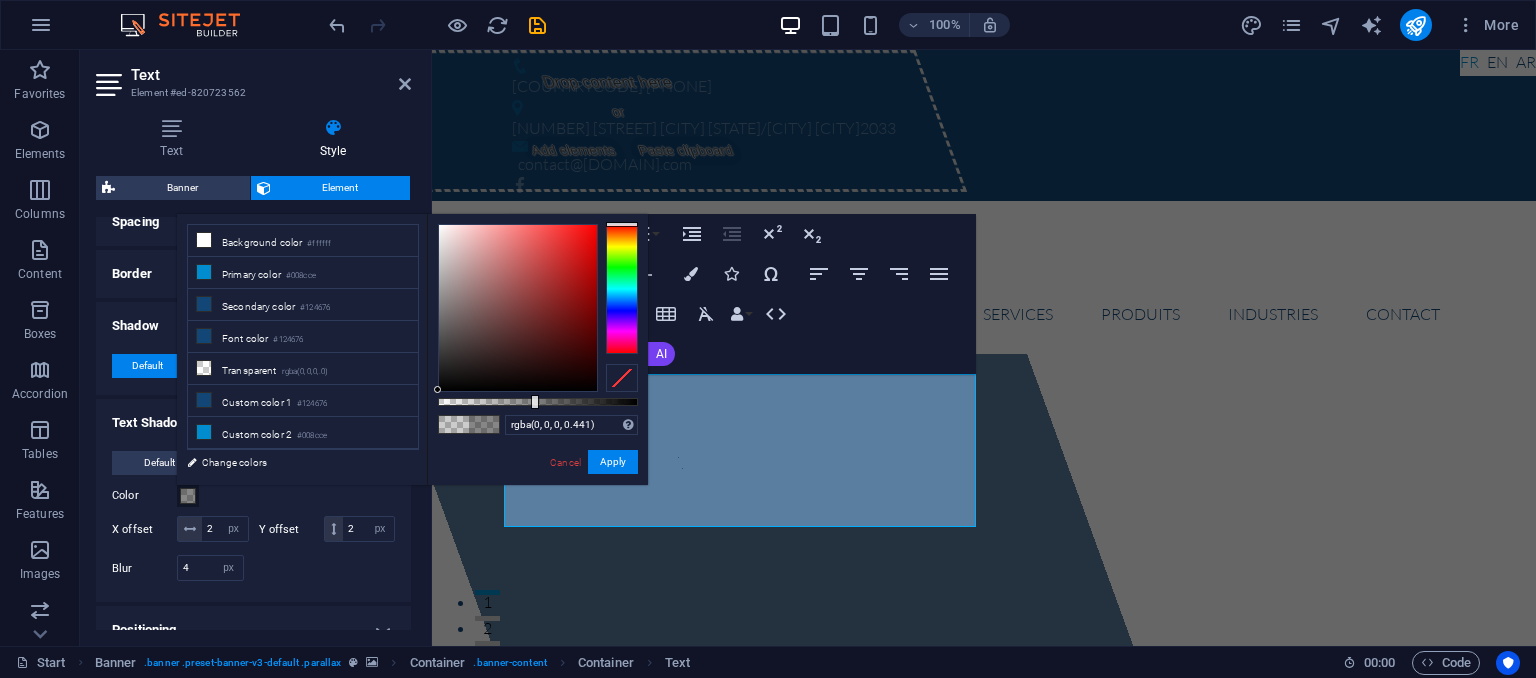 click at bounding box center [538, 402] 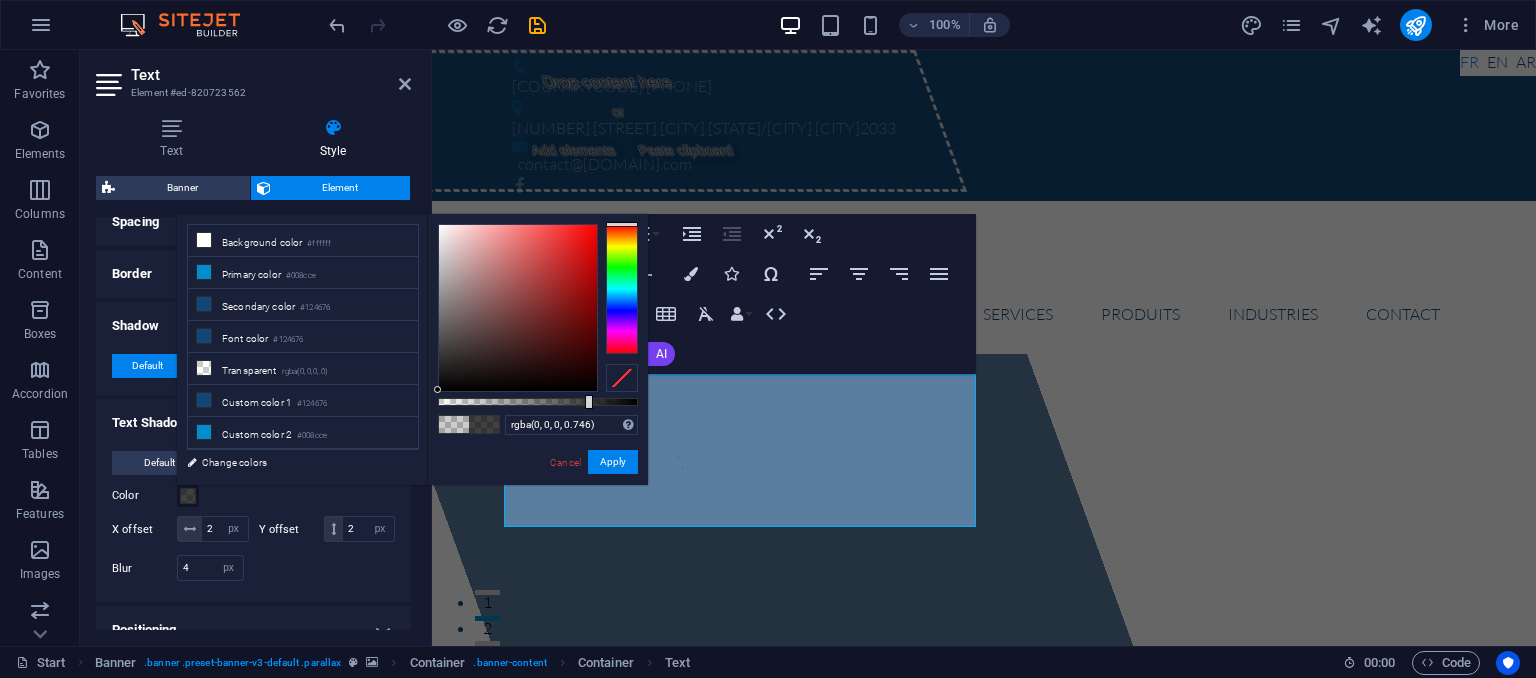 click at bounding box center (538, 402) 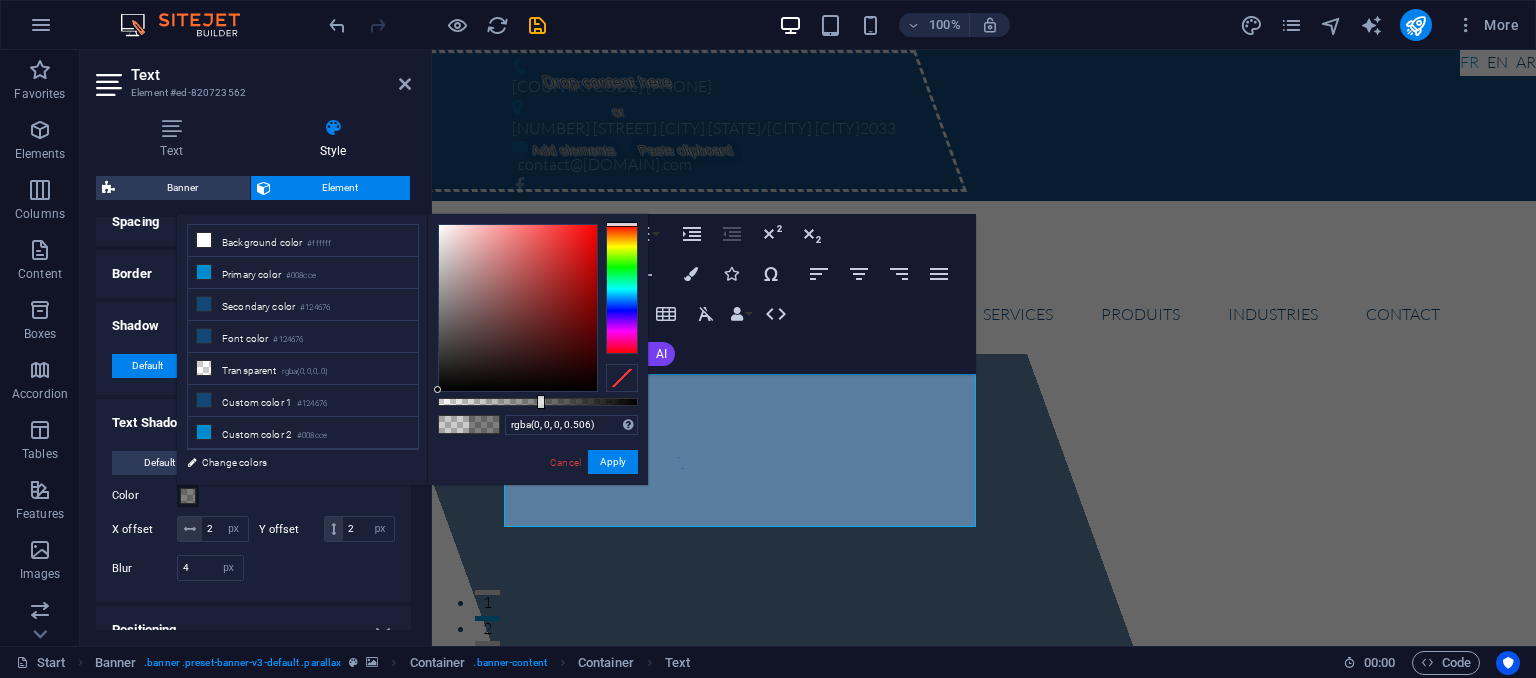 click at bounding box center [538, 402] 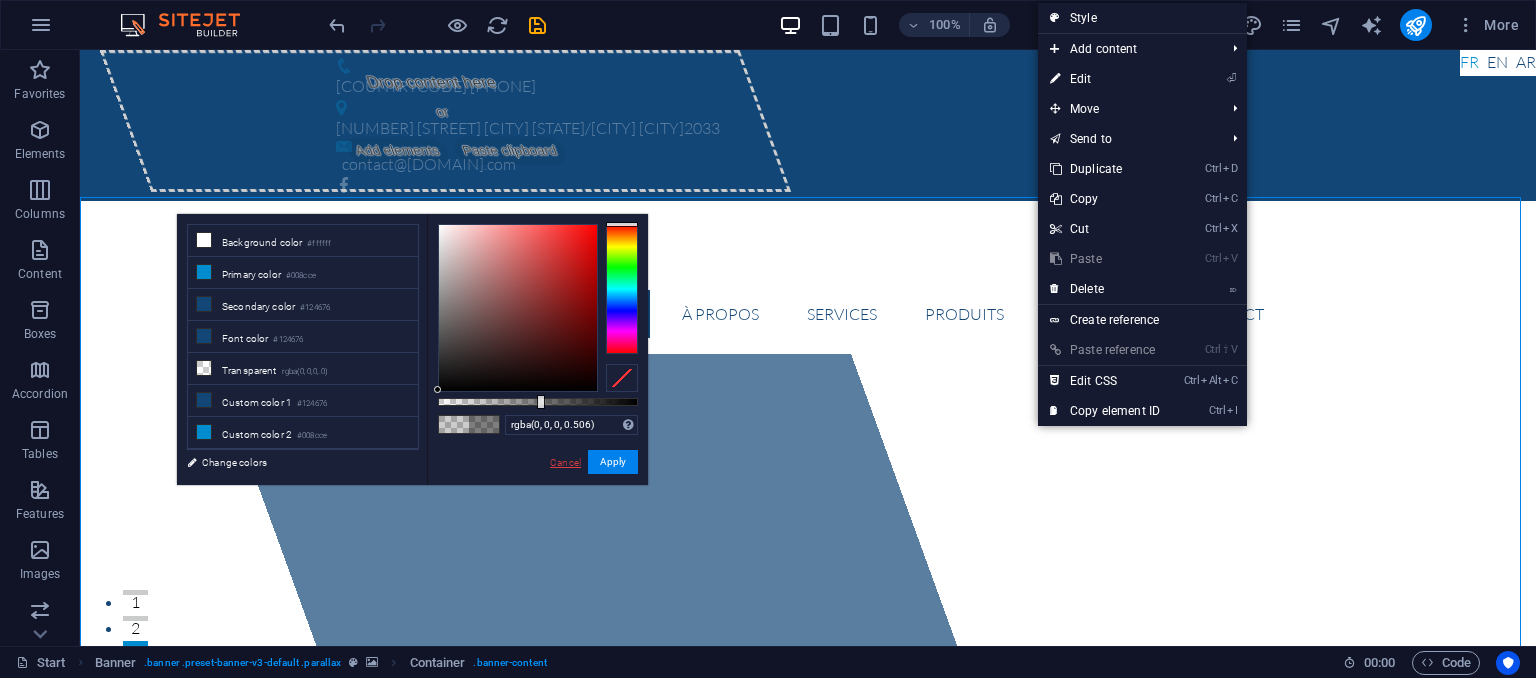 click on "Cancel" at bounding box center (565, 462) 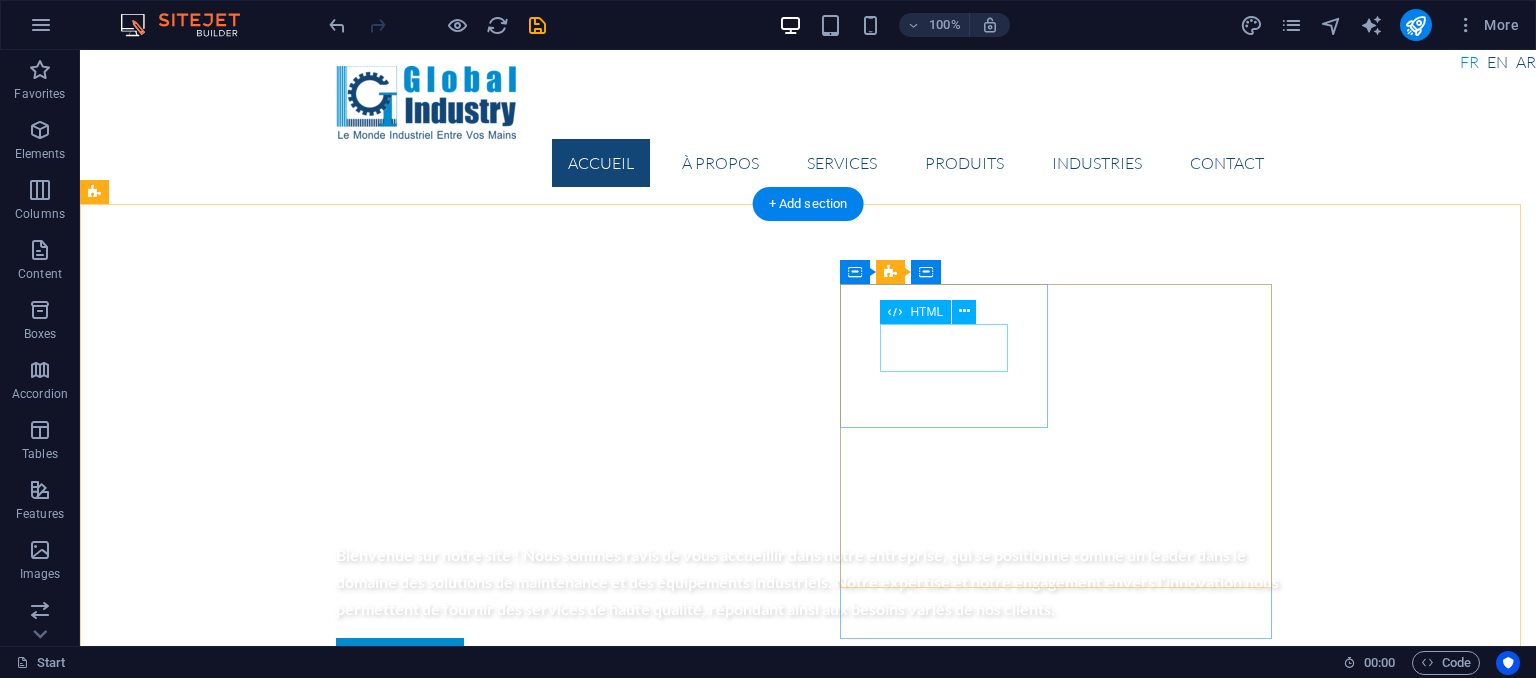 scroll, scrollTop: 0, scrollLeft: 0, axis: both 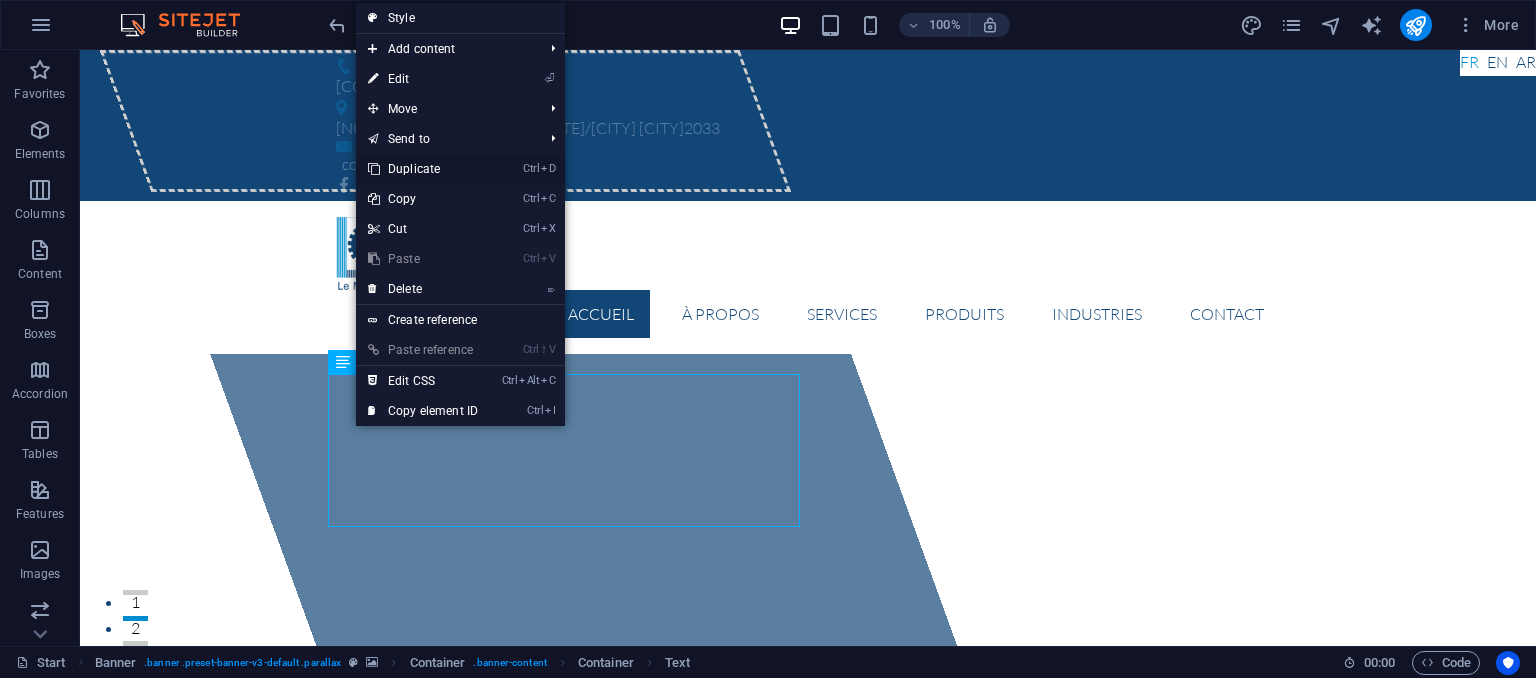 click on "Ctrl D  Duplicate" at bounding box center [423, 169] 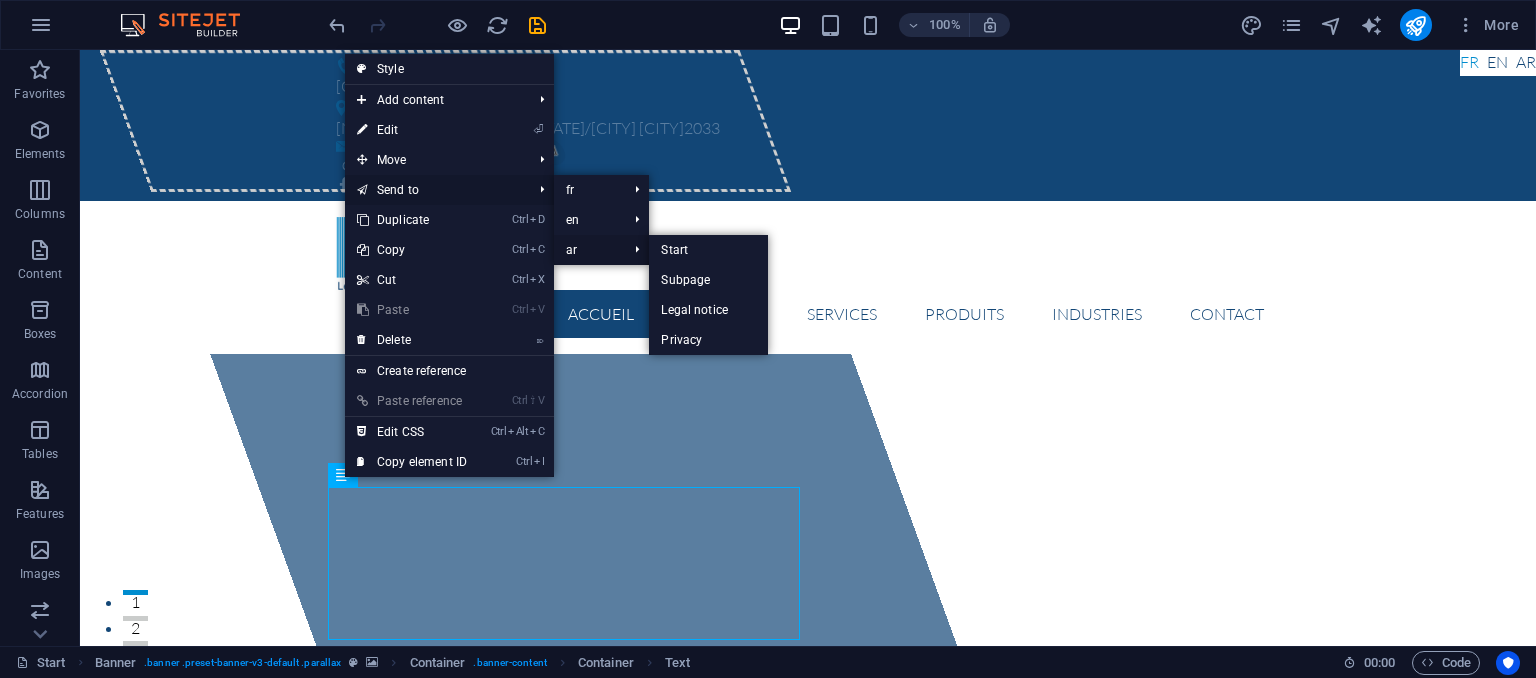 click on "ar" at bounding box center (586, 250) 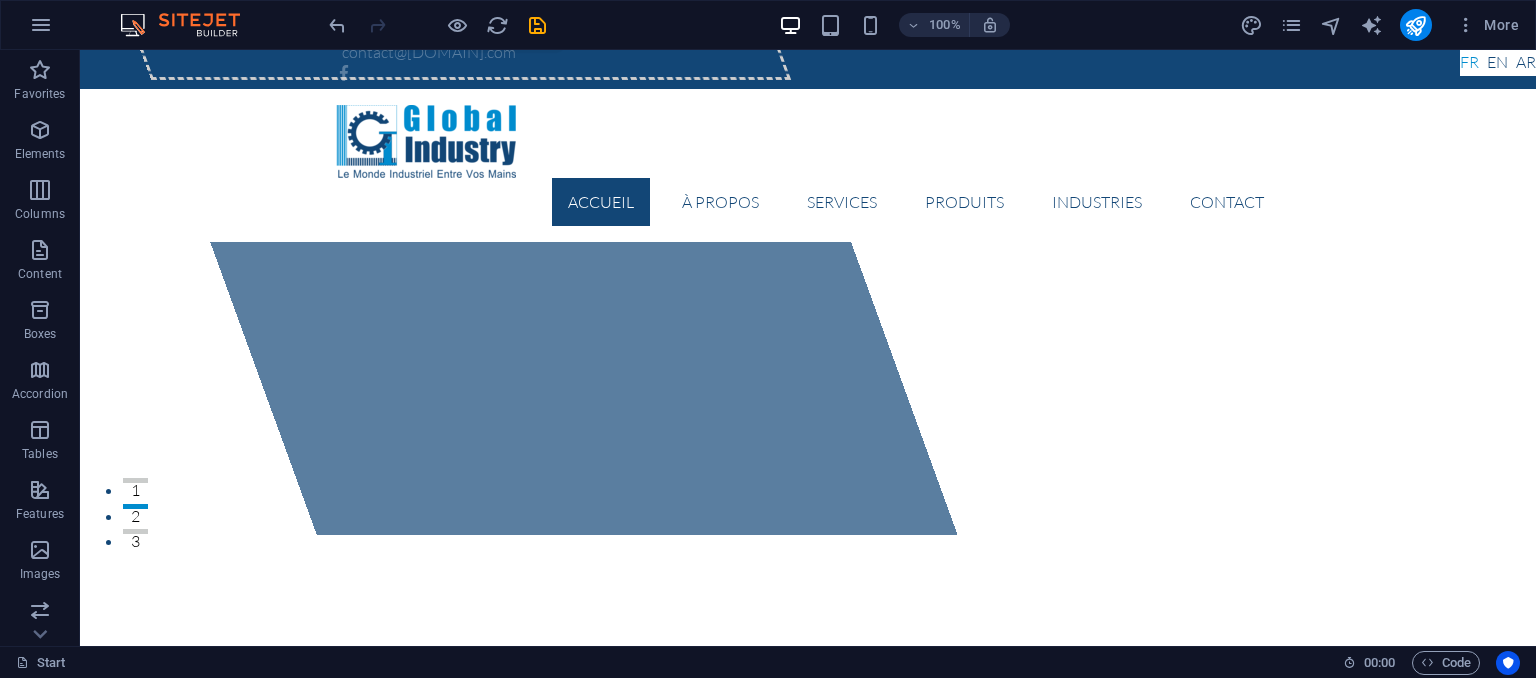 scroll, scrollTop: 264, scrollLeft: 0, axis: vertical 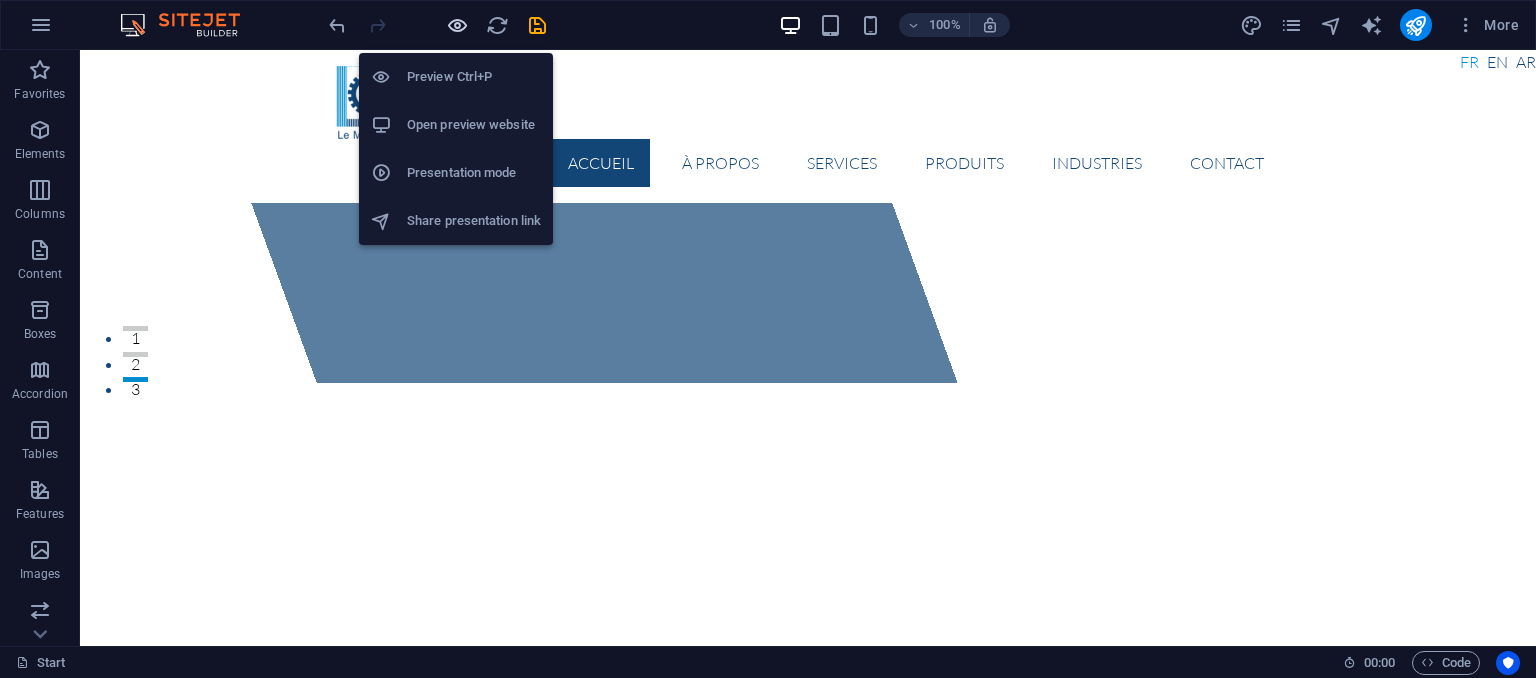 click at bounding box center (457, 25) 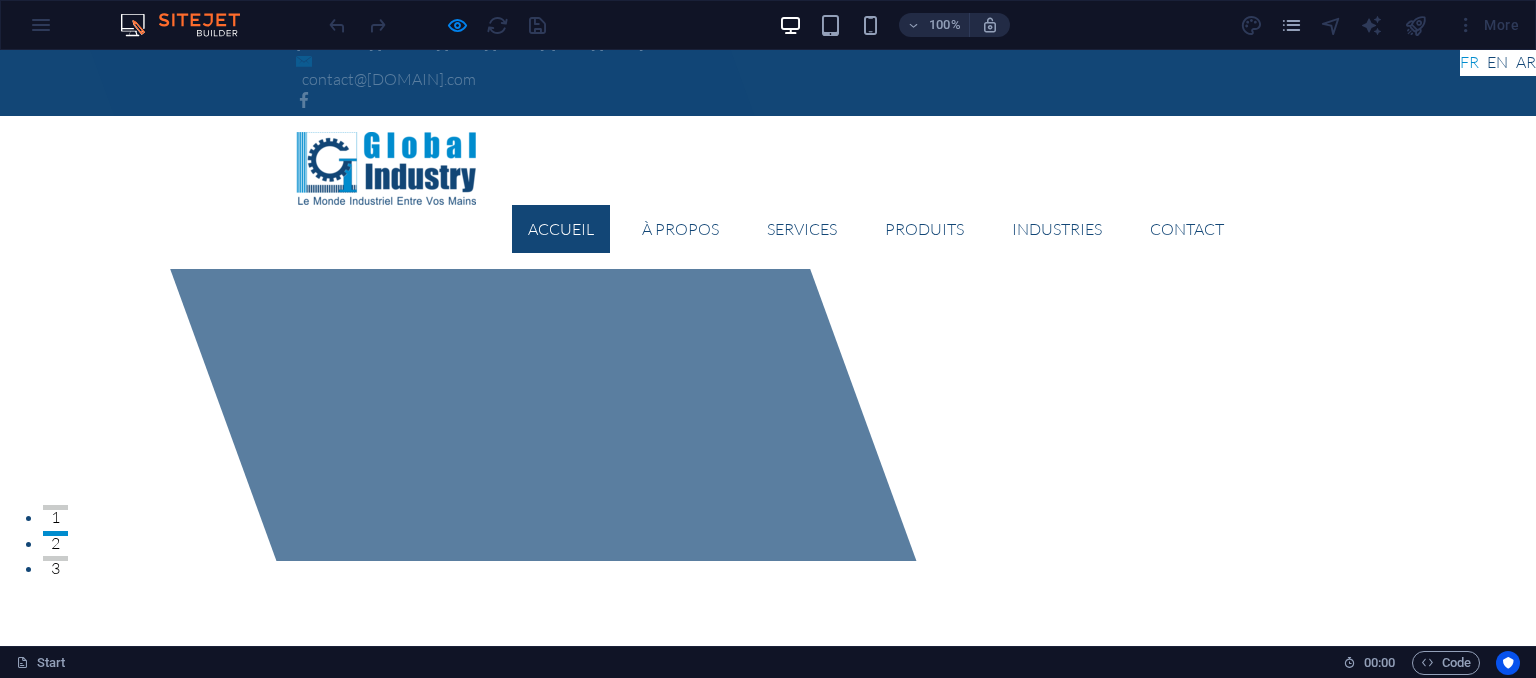 scroll, scrollTop: 100, scrollLeft: 0, axis: vertical 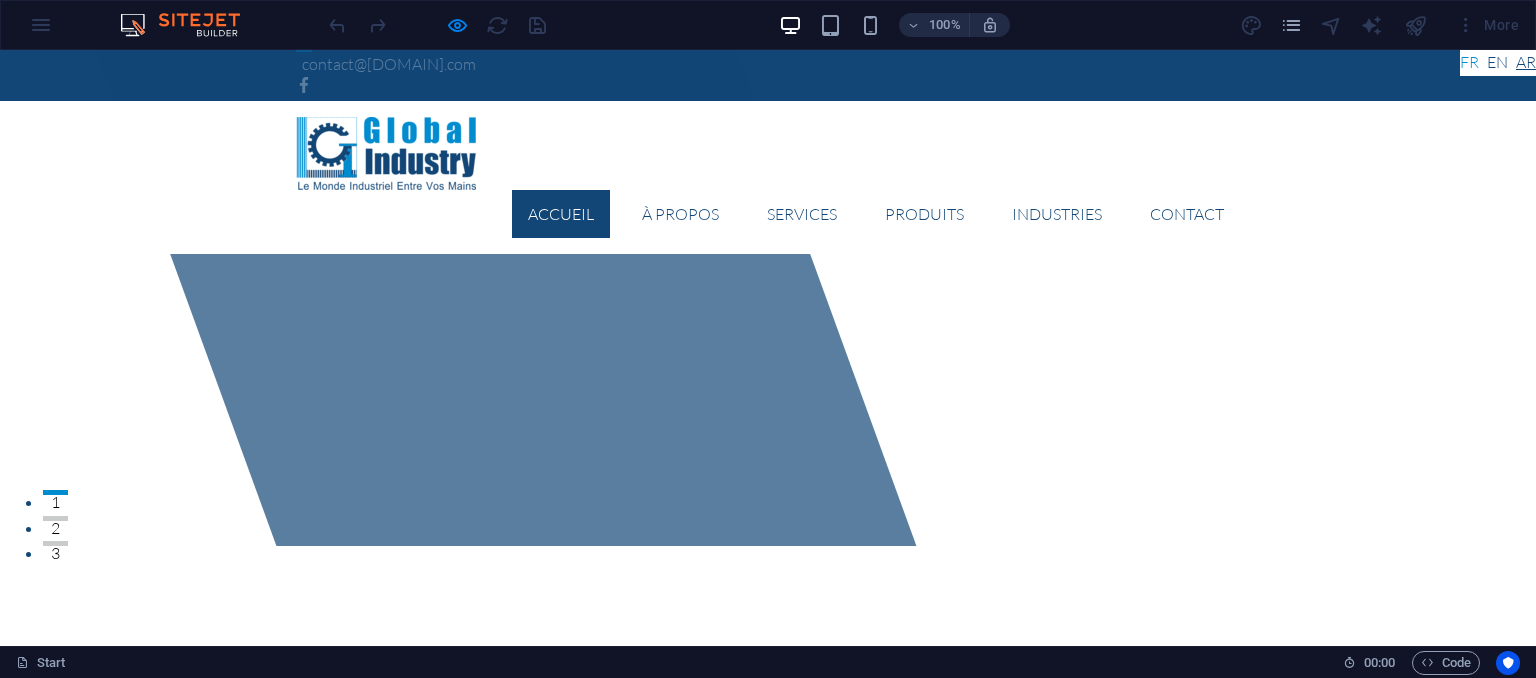 click on "العربية" at bounding box center [1526, 63] 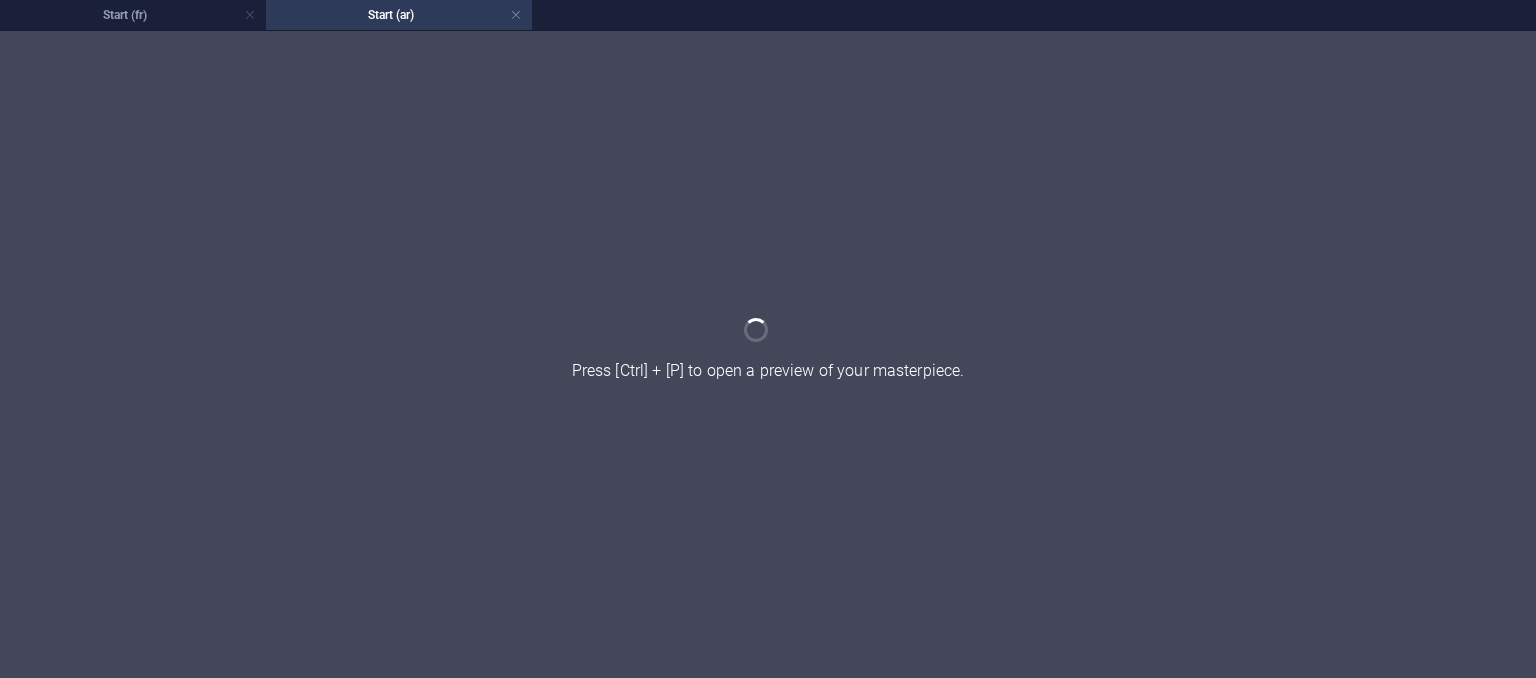 scroll, scrollTop: 0, scrollLeft: 0, axis: both 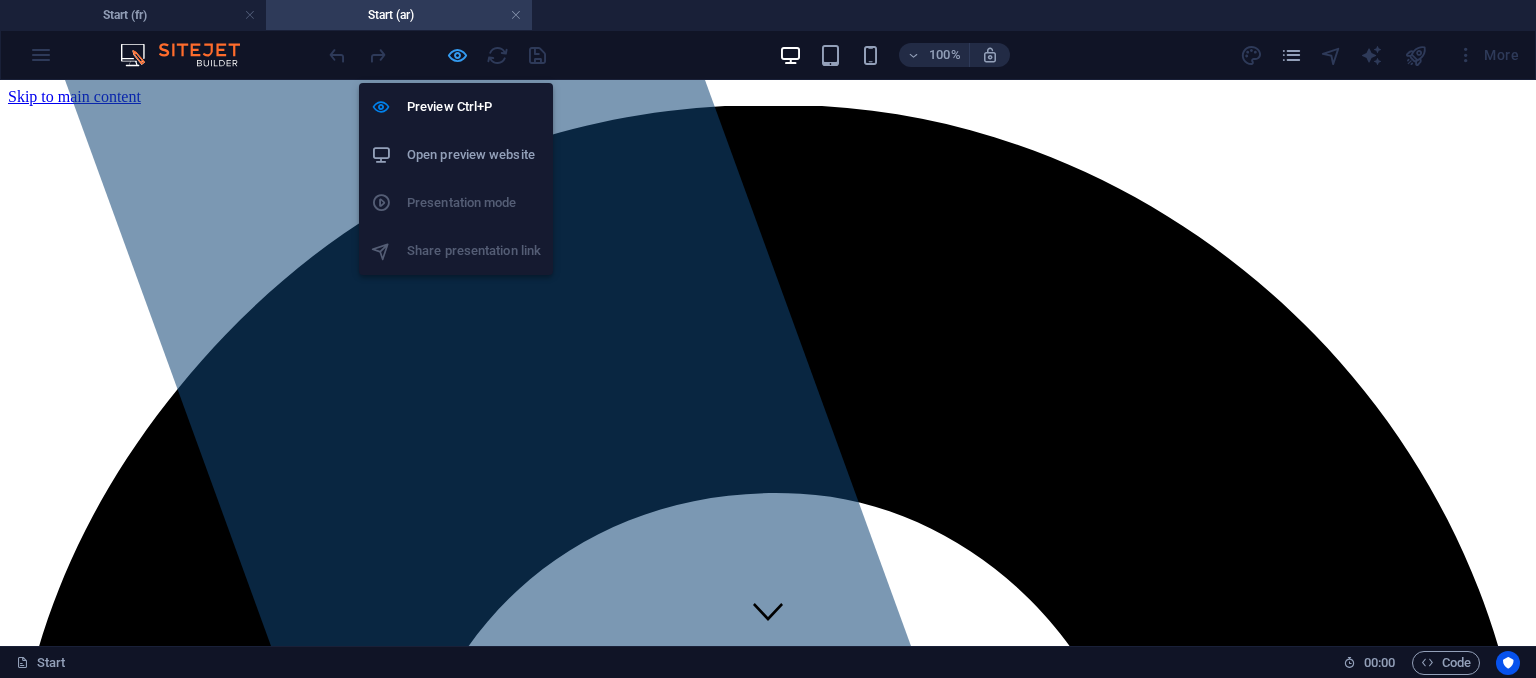 click at bounding box center [457, 55] 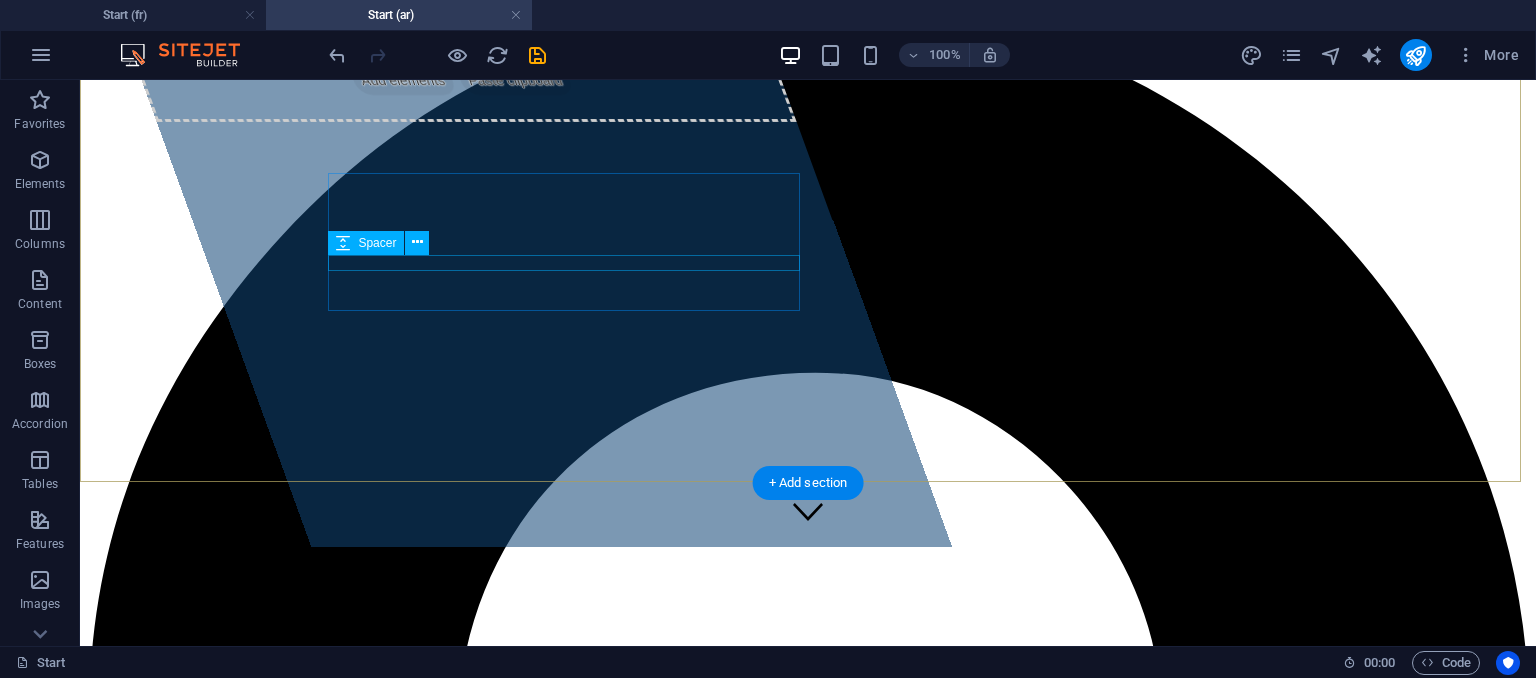 scroll, scrollTop: 100, scrollLeft: 0, axis: vertical 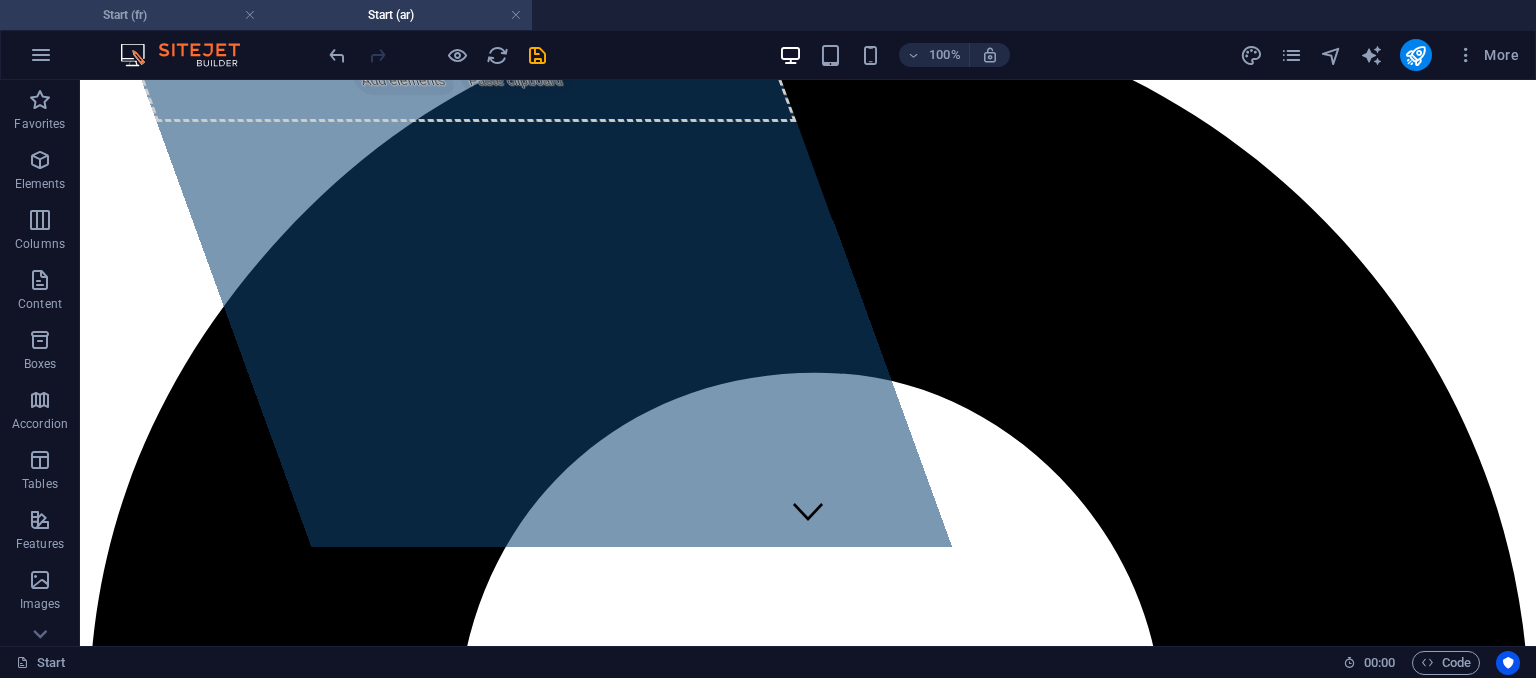 click on "Start (fr)" at bounding box center [133, 15] 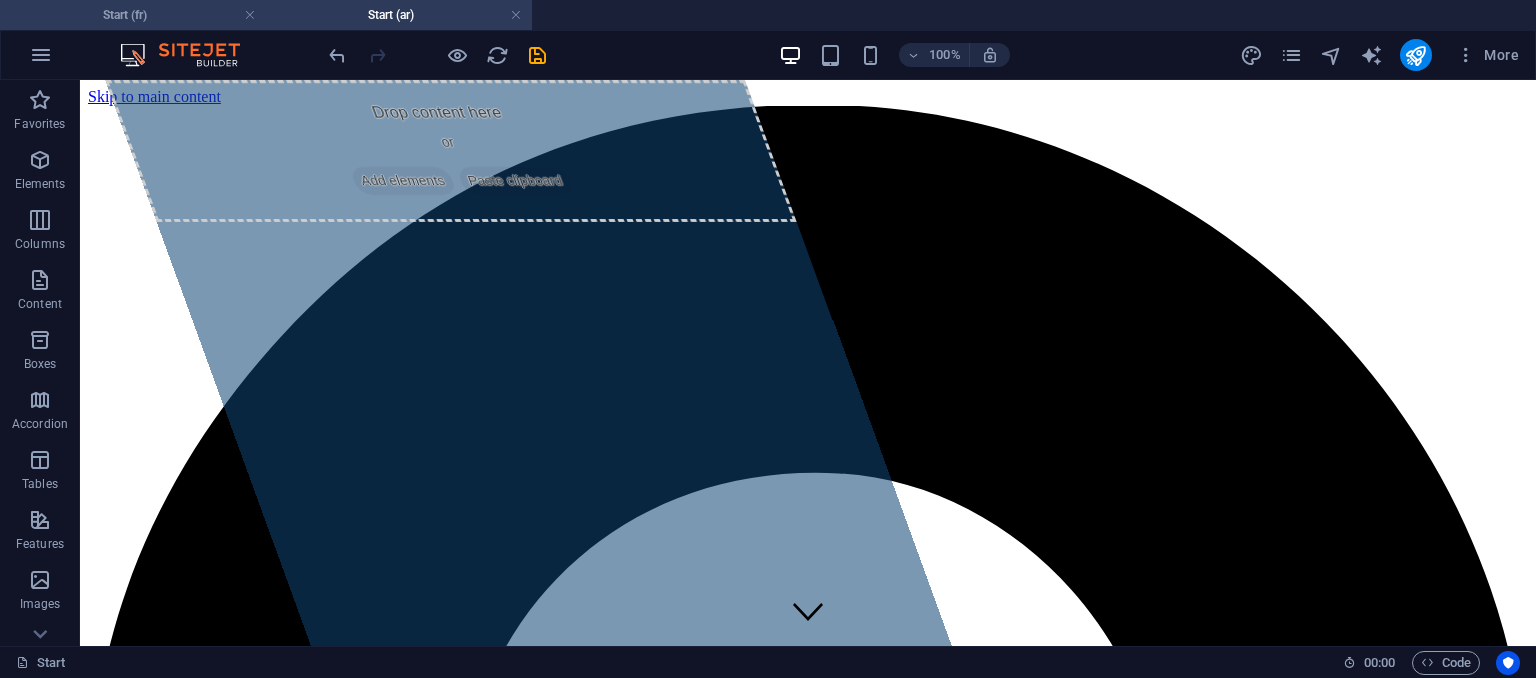 scroll, scrollTop: 100, scrollLeft: 0, axis: vertical 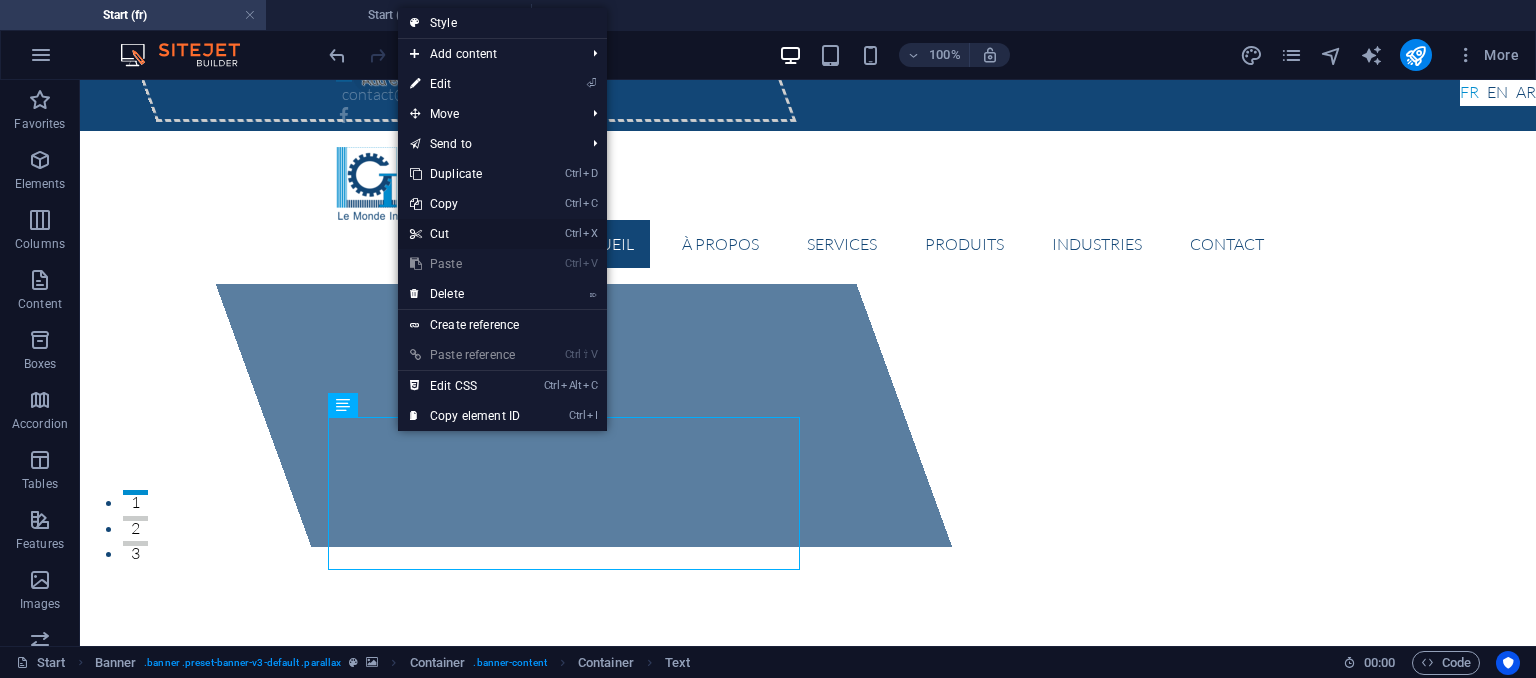 click on "Ctrl X  Cut" at bounding box center [465, 234] 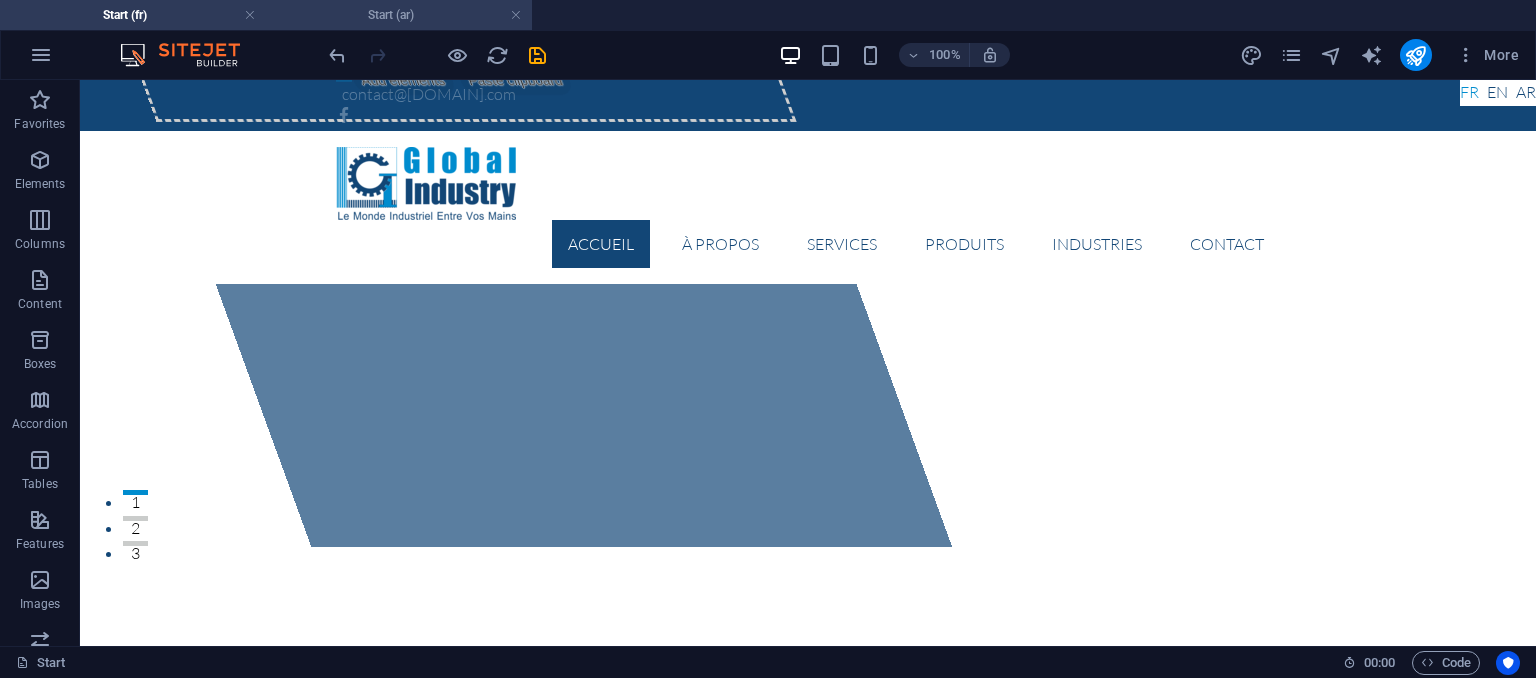 click on "Start (ar)" at bounding box center [399, 15] 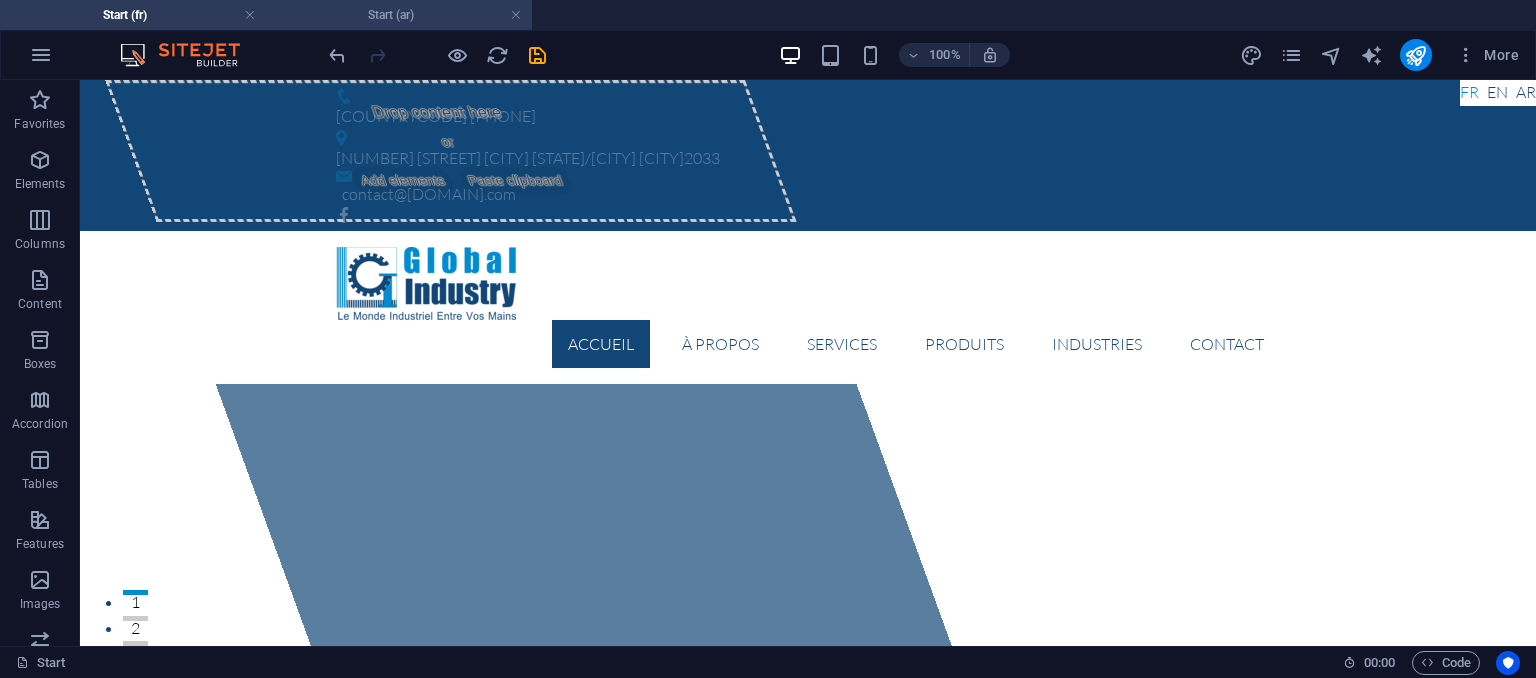 scroll, scrollTop: 100, scrollLeft: 0, axis: vertical 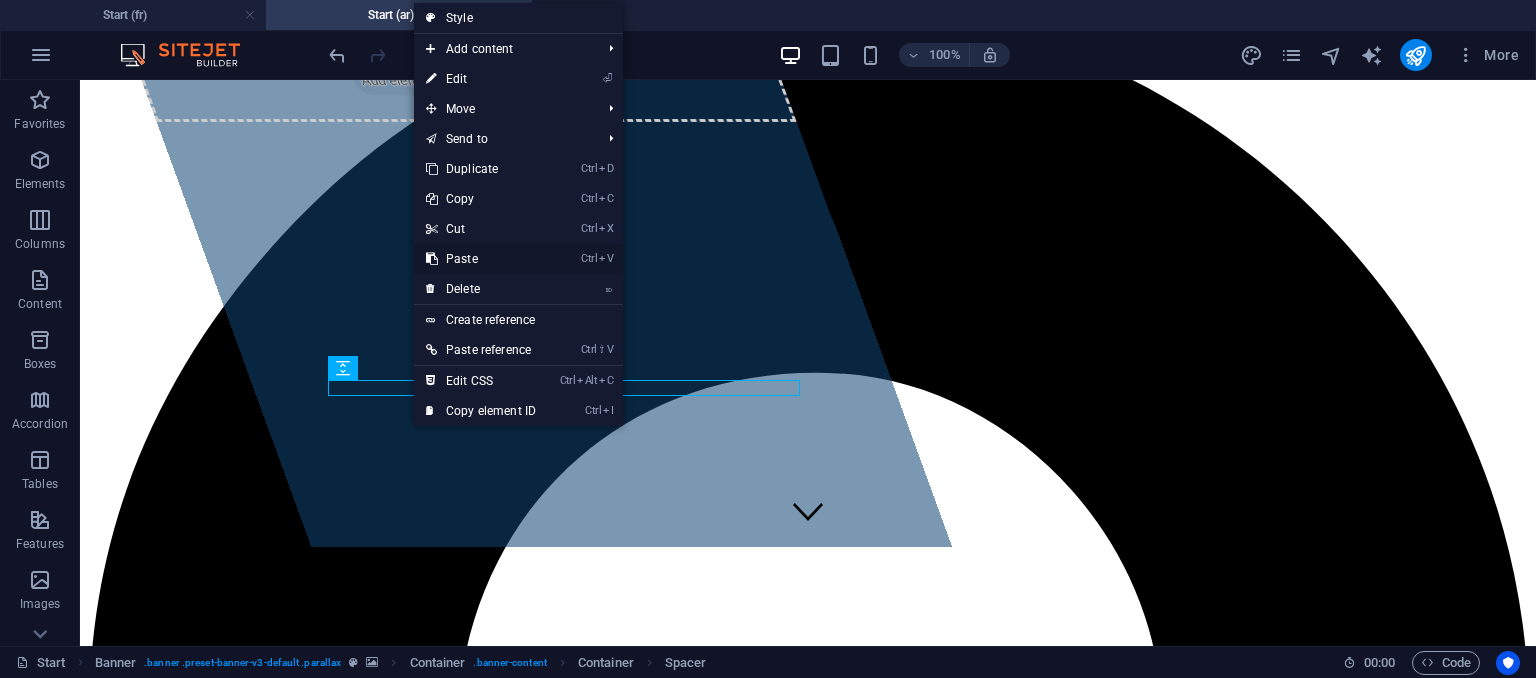 click on "Ctrl V  Paste" at bounding box center [481, 259] 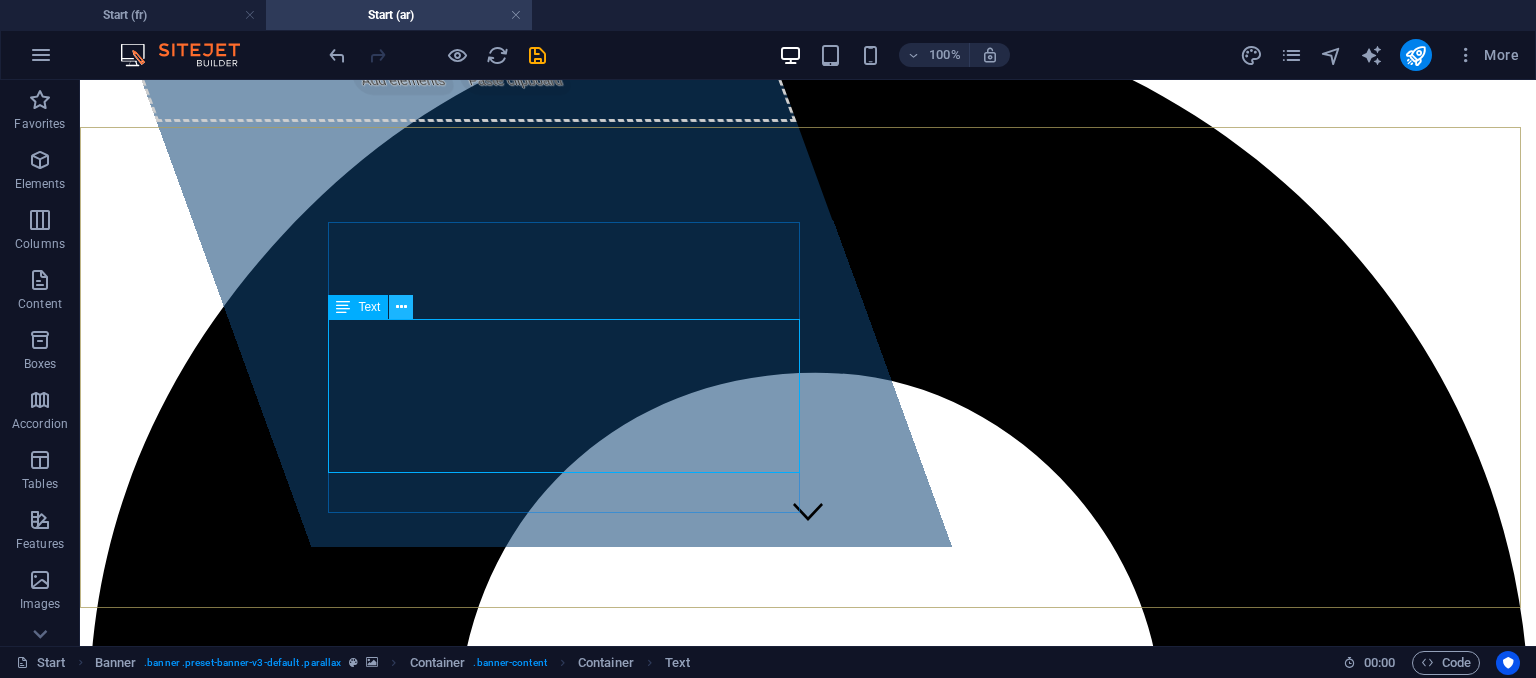 click at bounding box center [401, 307] 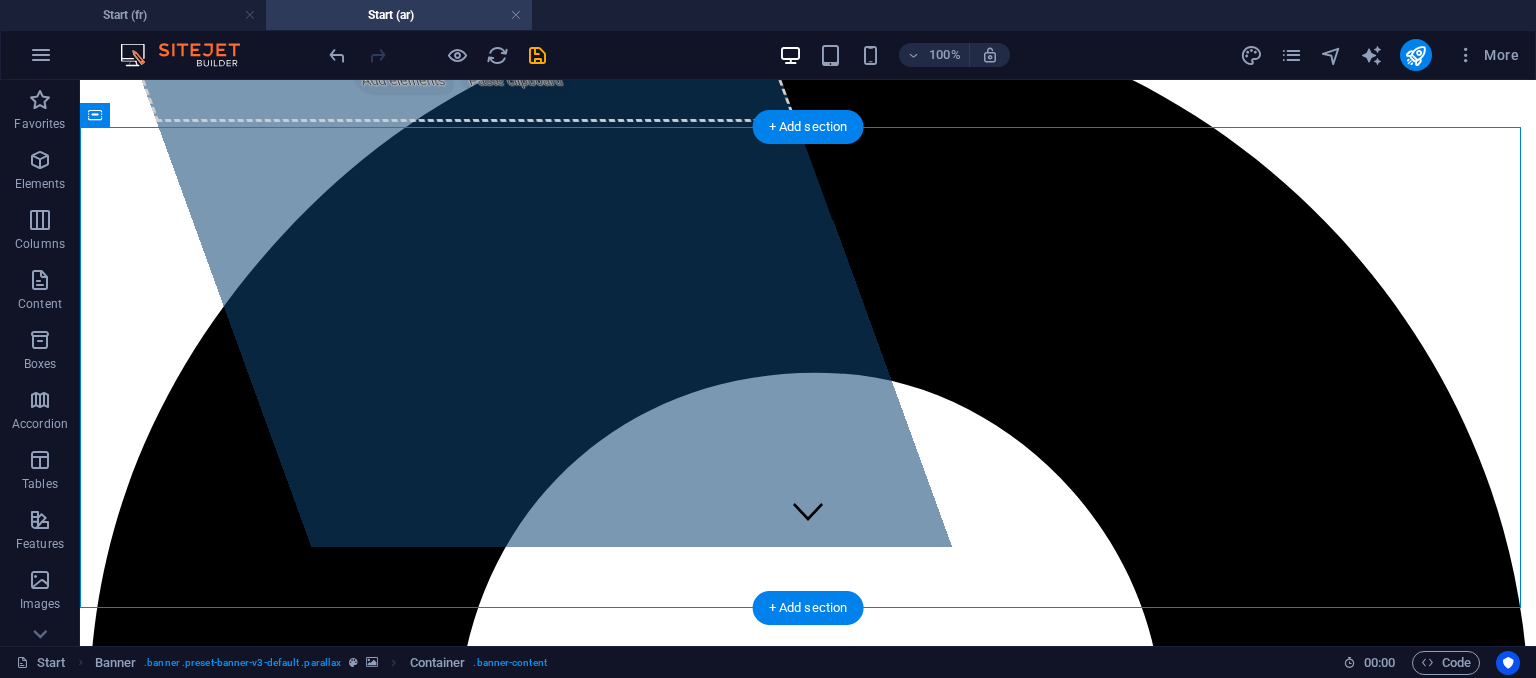 drag, startPoint x: 518, startPoint y: 365, endPoint x: 156, endPoint y: 348, distance: 362.39896 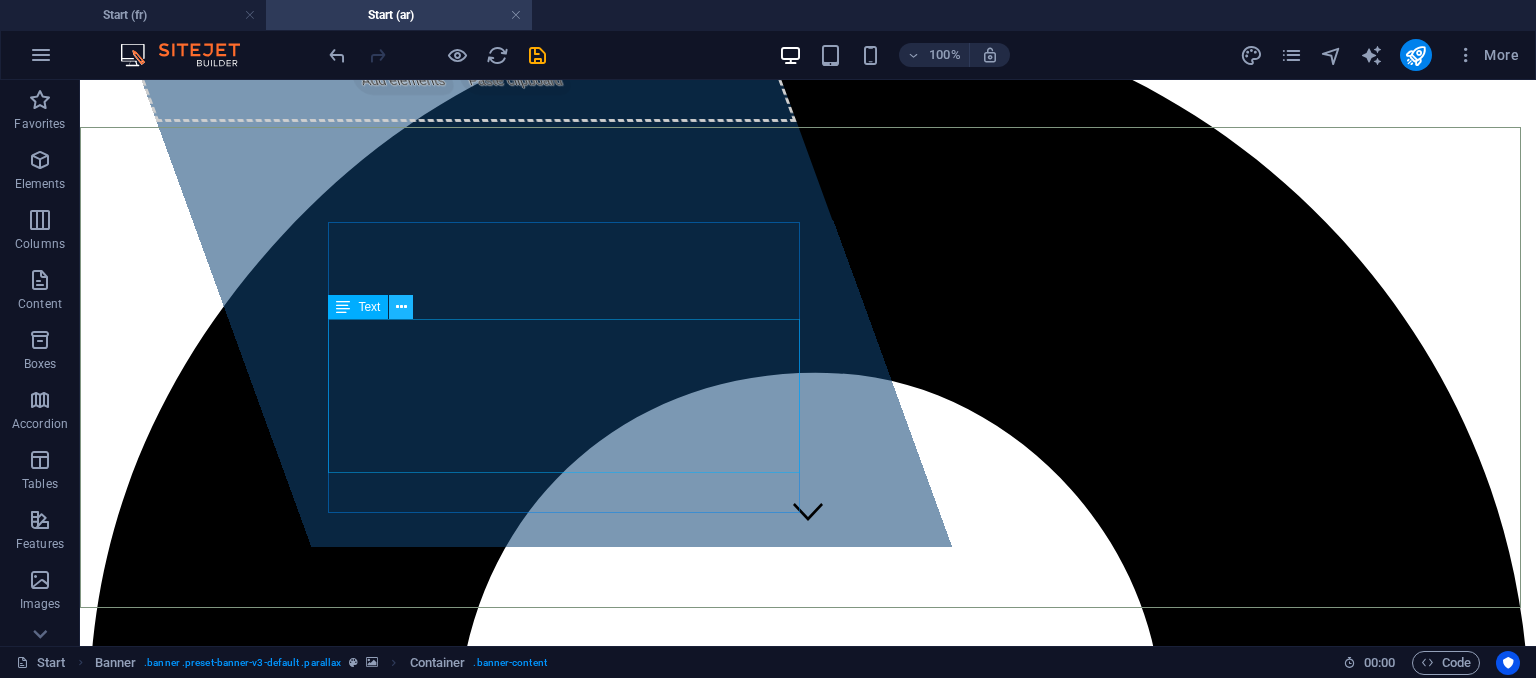 click at bounding box center [401, 307] 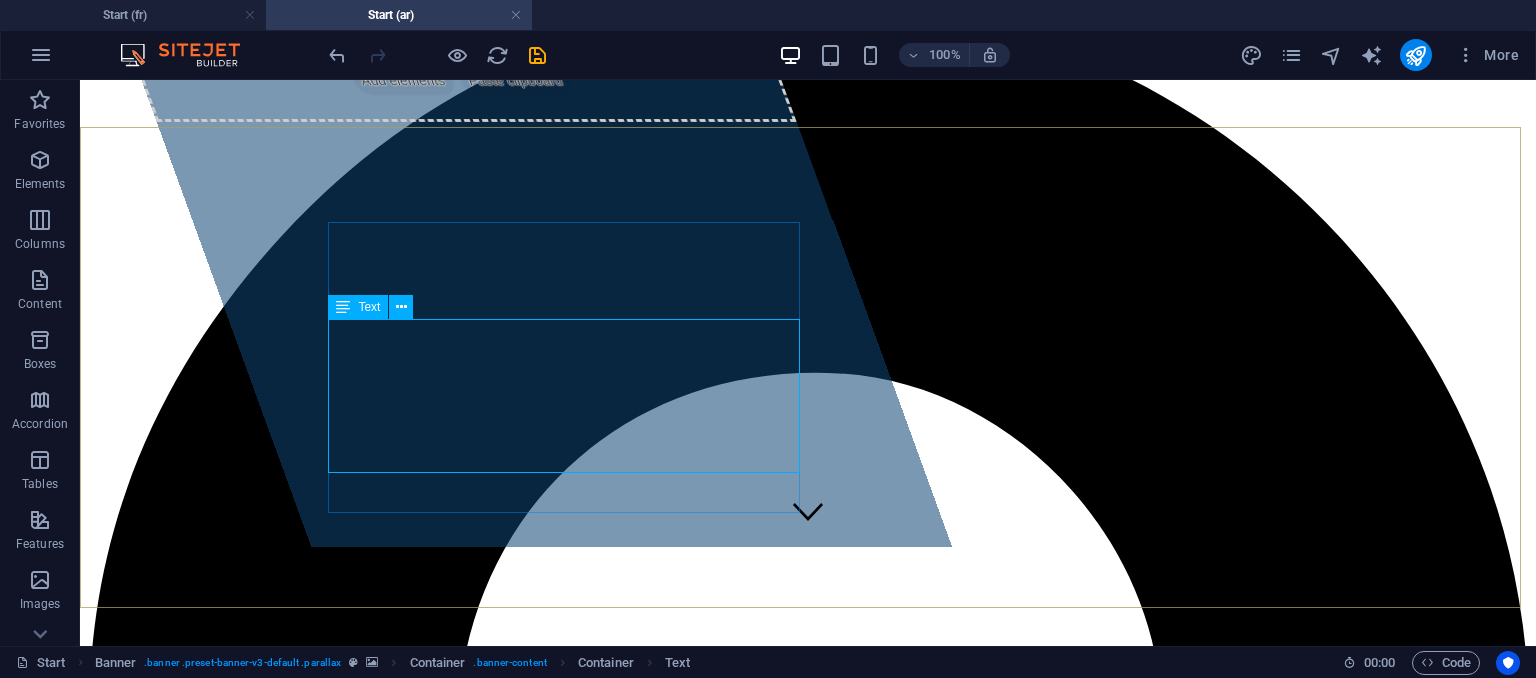 click at bounding box center [343, 307] 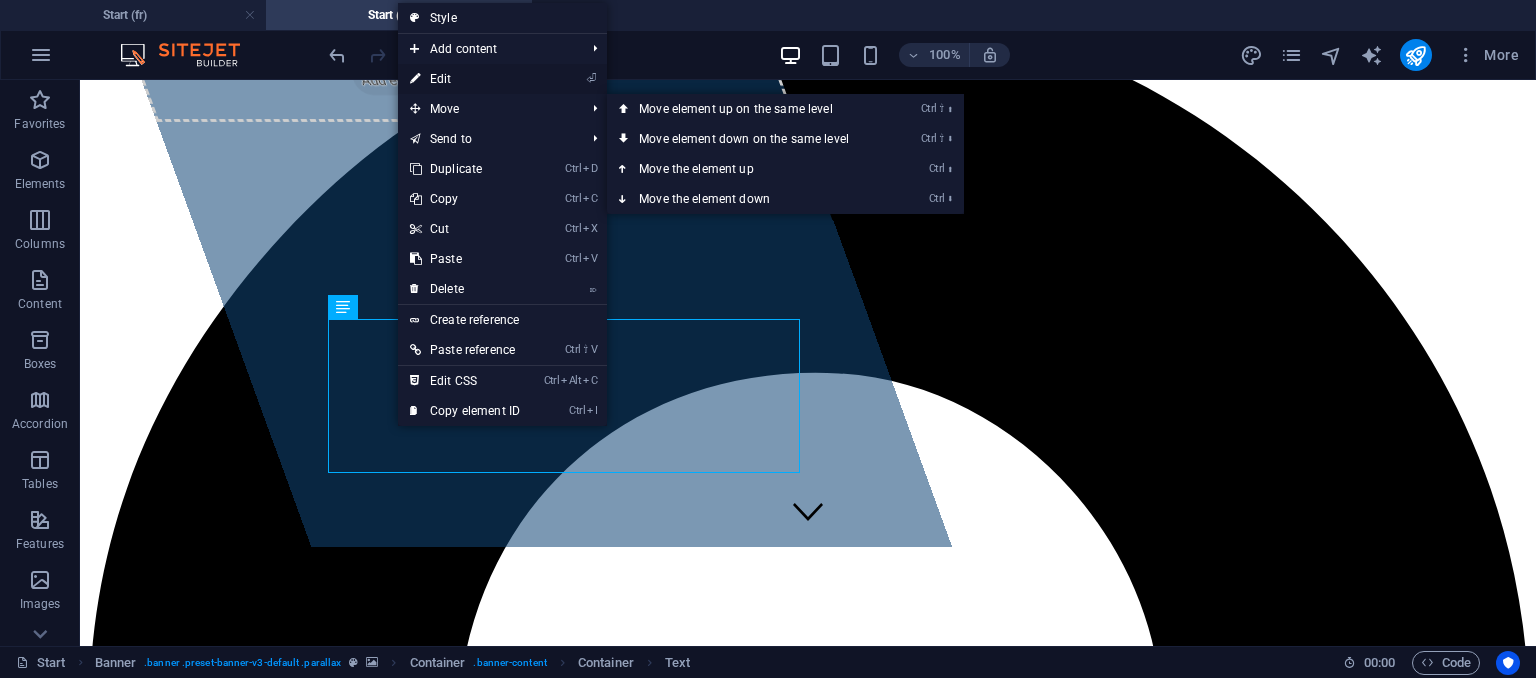 drag, startPoint x: 452, startPoint y: 72, endPoint x: 49, endPoint y: 5, distance: 408.53152 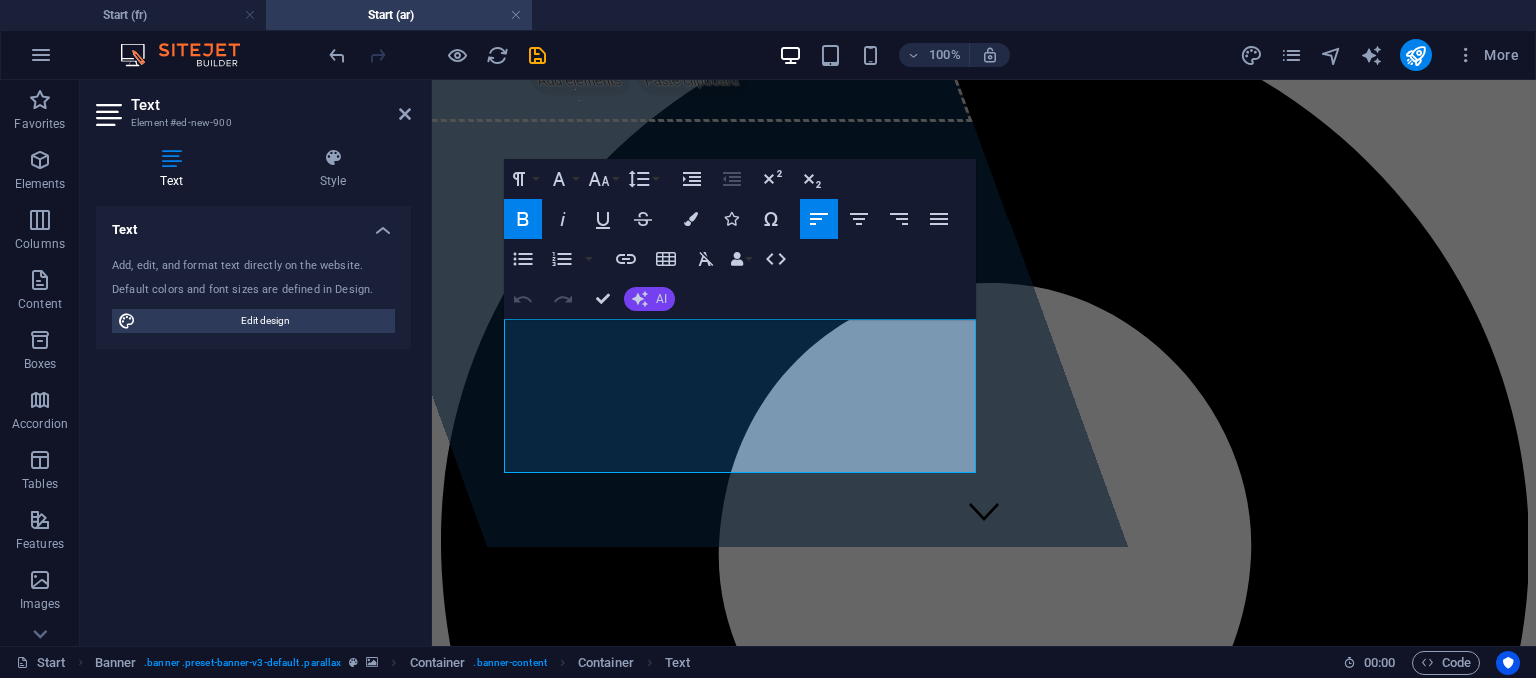 click on "AI" at bounding box center (661, 299) 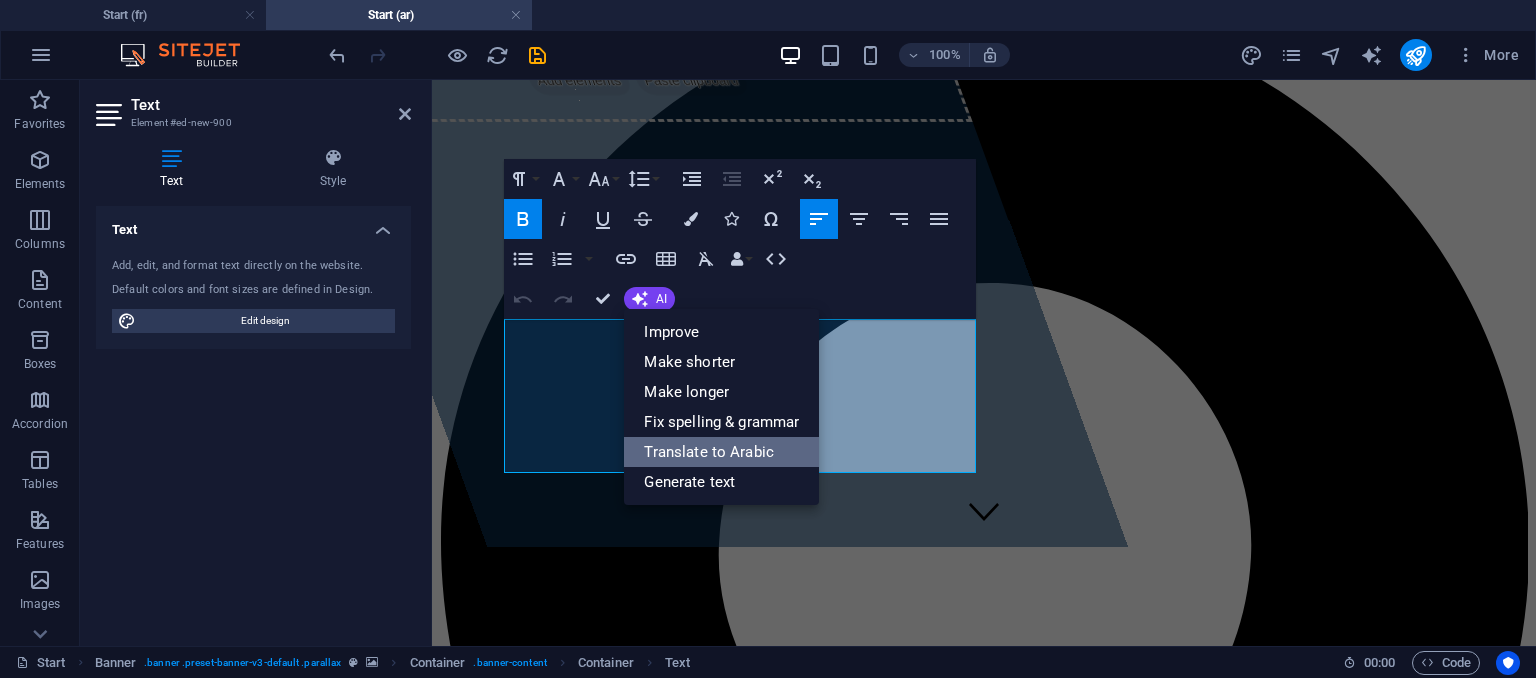click on "Translate to Arabic" at bounding box center (721, 452) 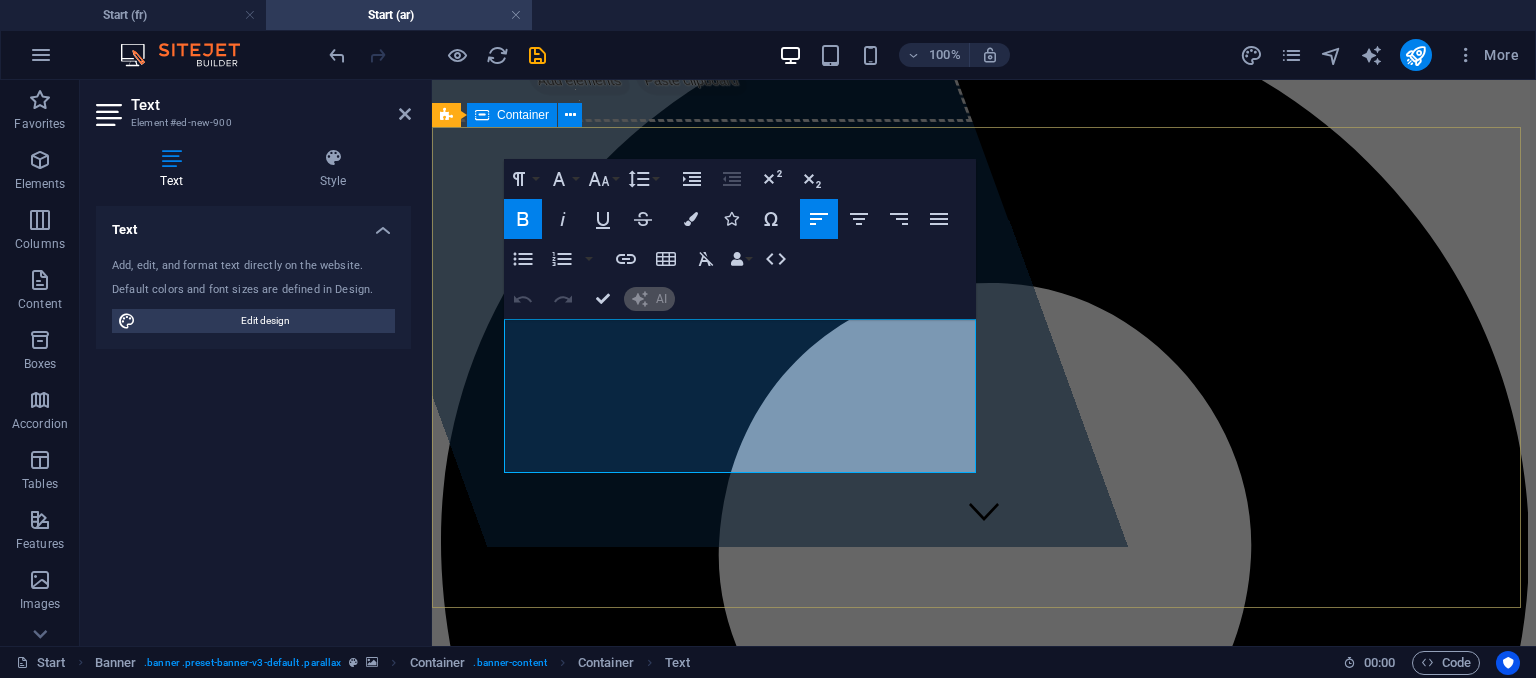 type 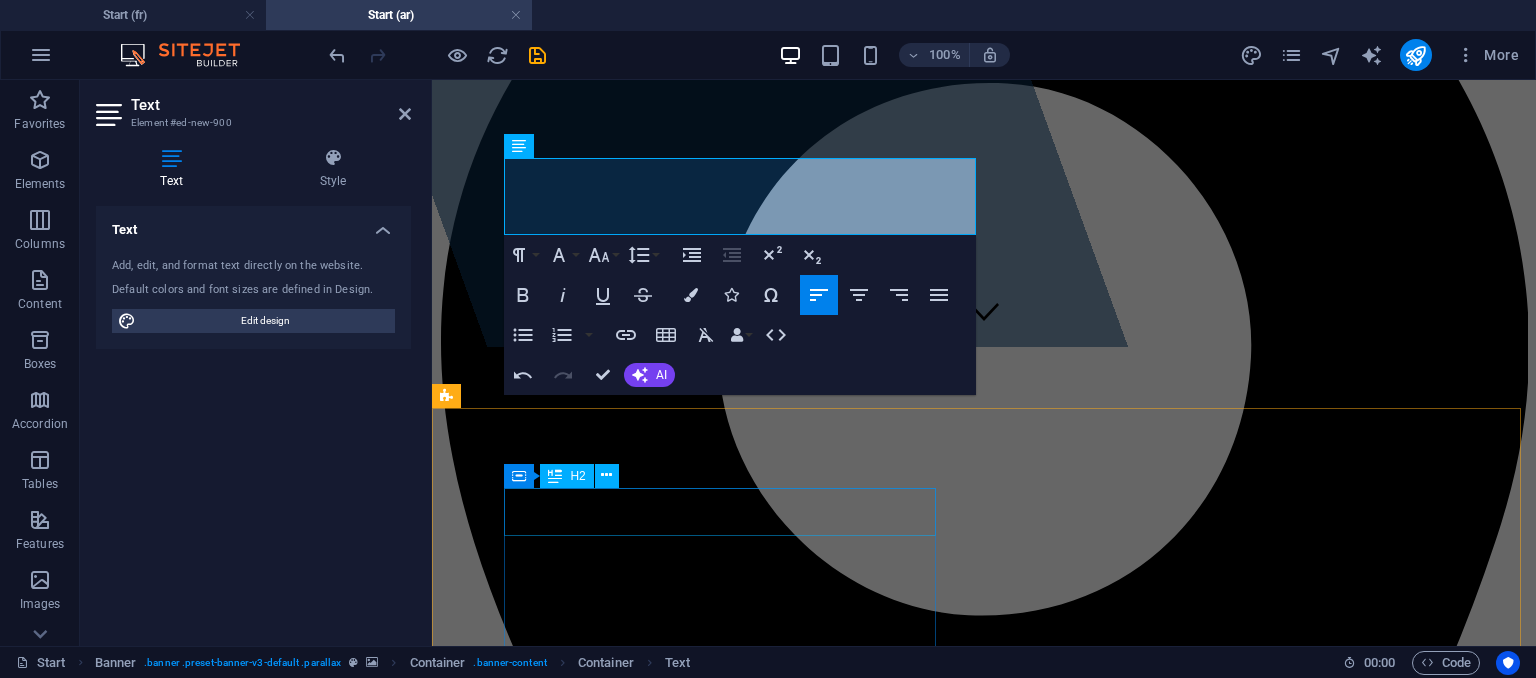 scroll, scrollTop: 200, scrollLeft: 0, axis: vertical 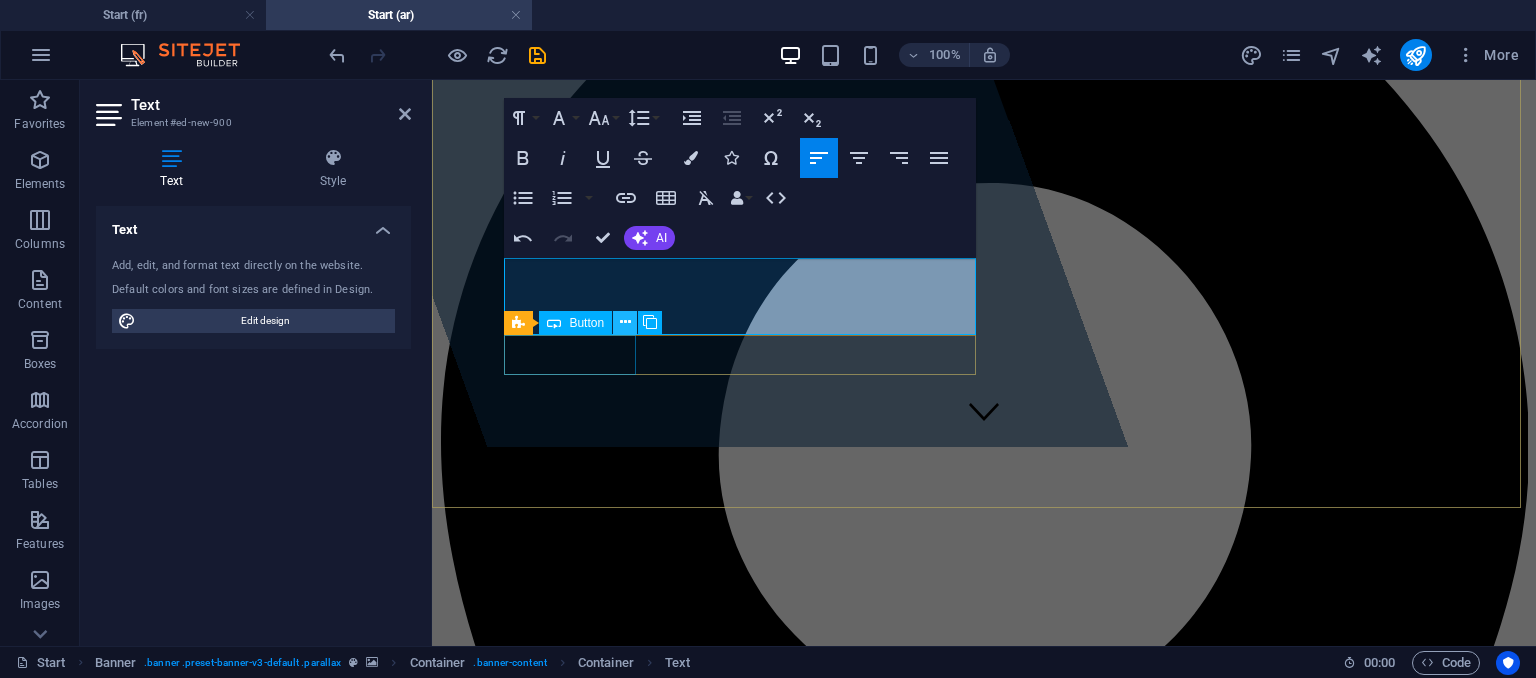 click at bounding box center (625, 322) 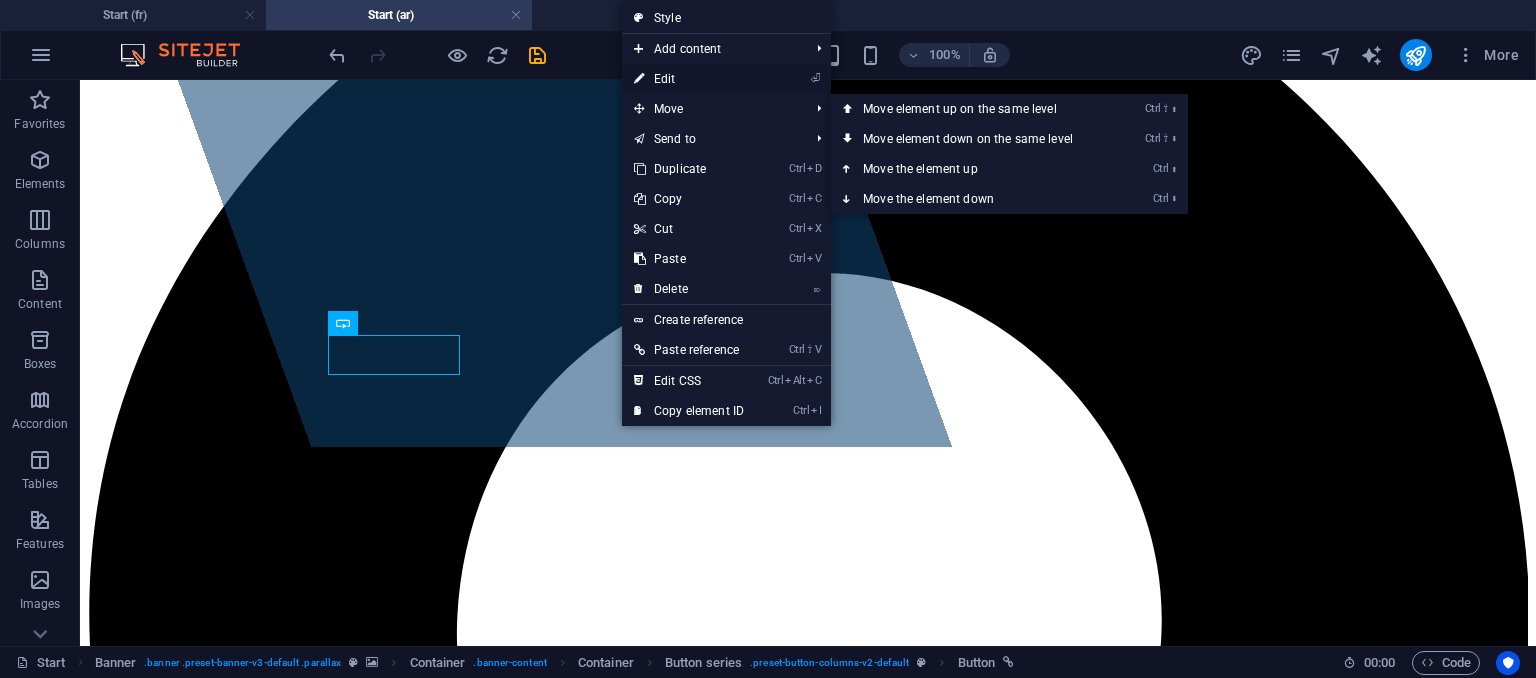 click on "⏎  Edit" at bounding box center (689, 79) 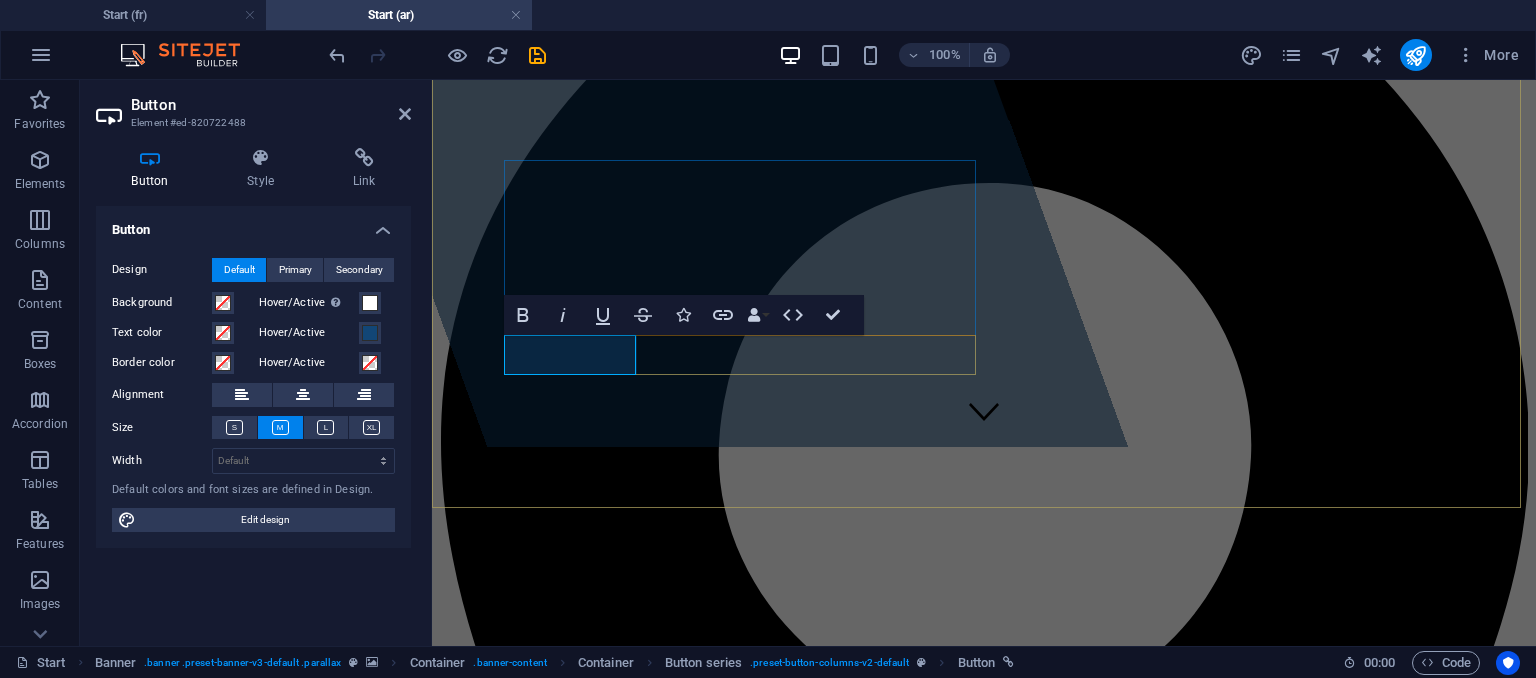 drag, startPoint x: 592, startPoint y: 350, endPoint x: 548, endPoint y: 356, distance: 44.407207 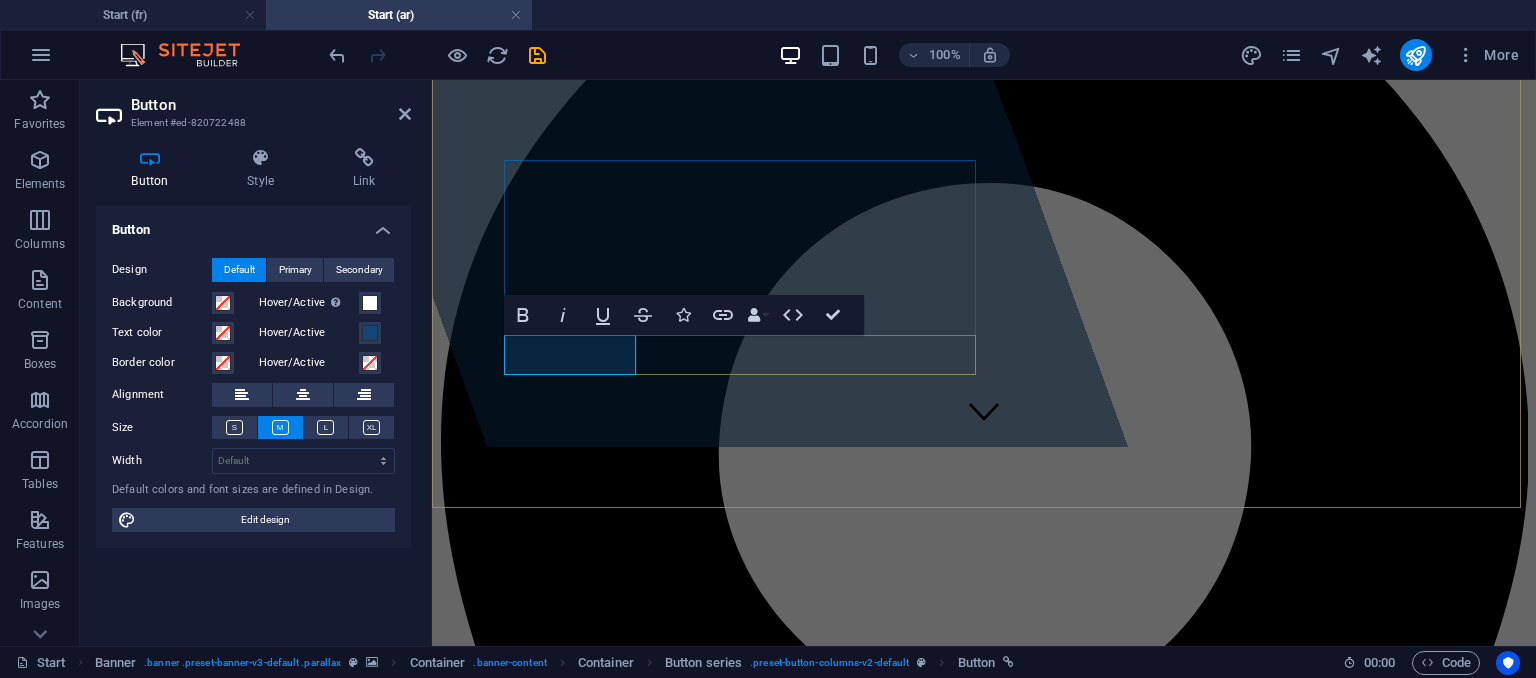 click on "Learn more" at bounding box center [477, 8362] 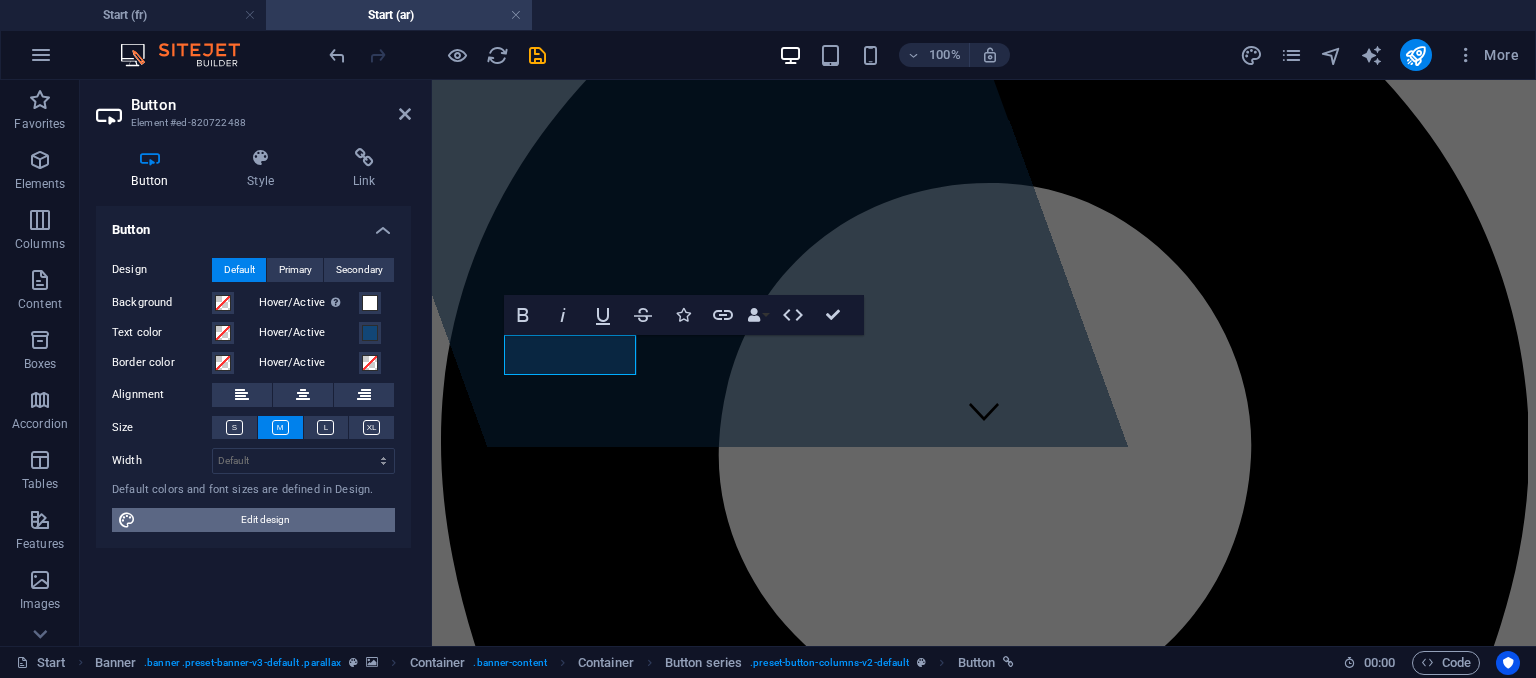 click on "Edit design" at bounding box center [265, 520] 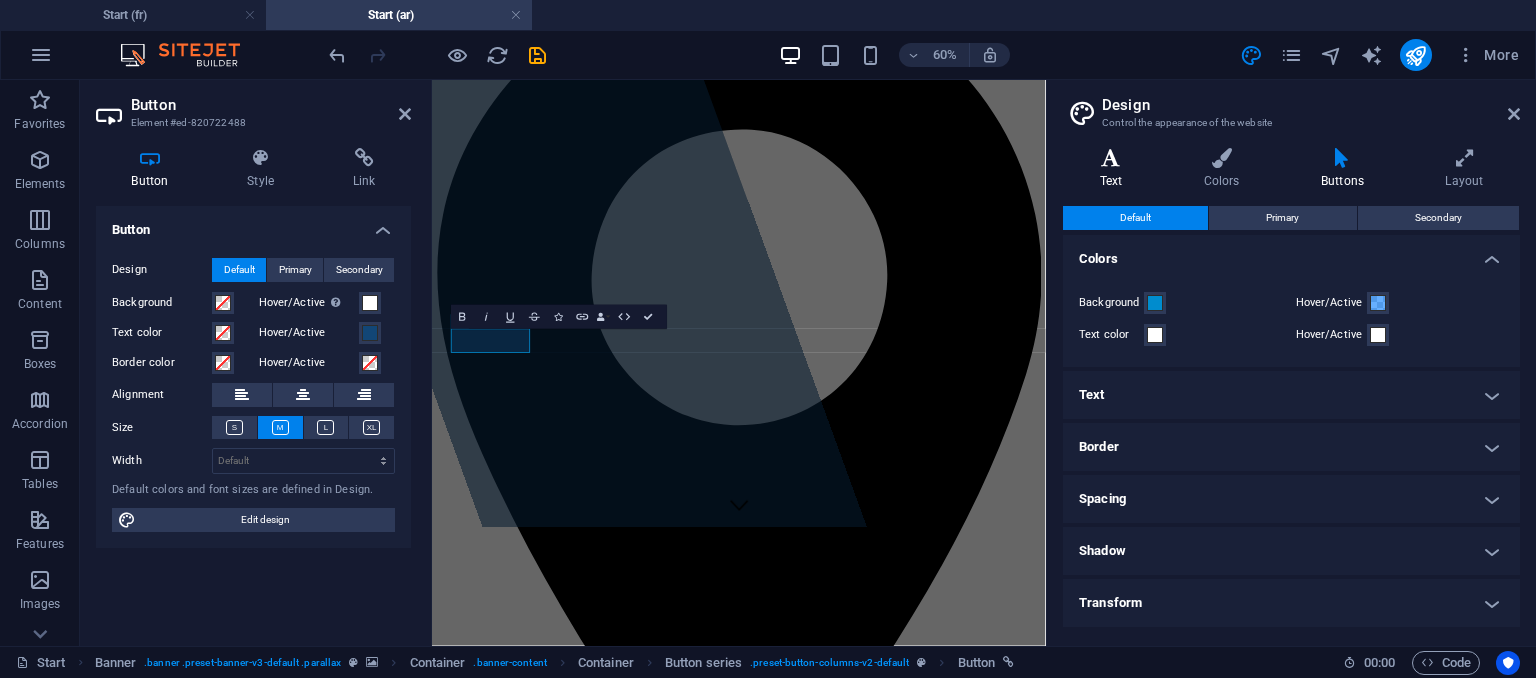 click at bounding box center [1111, 158] 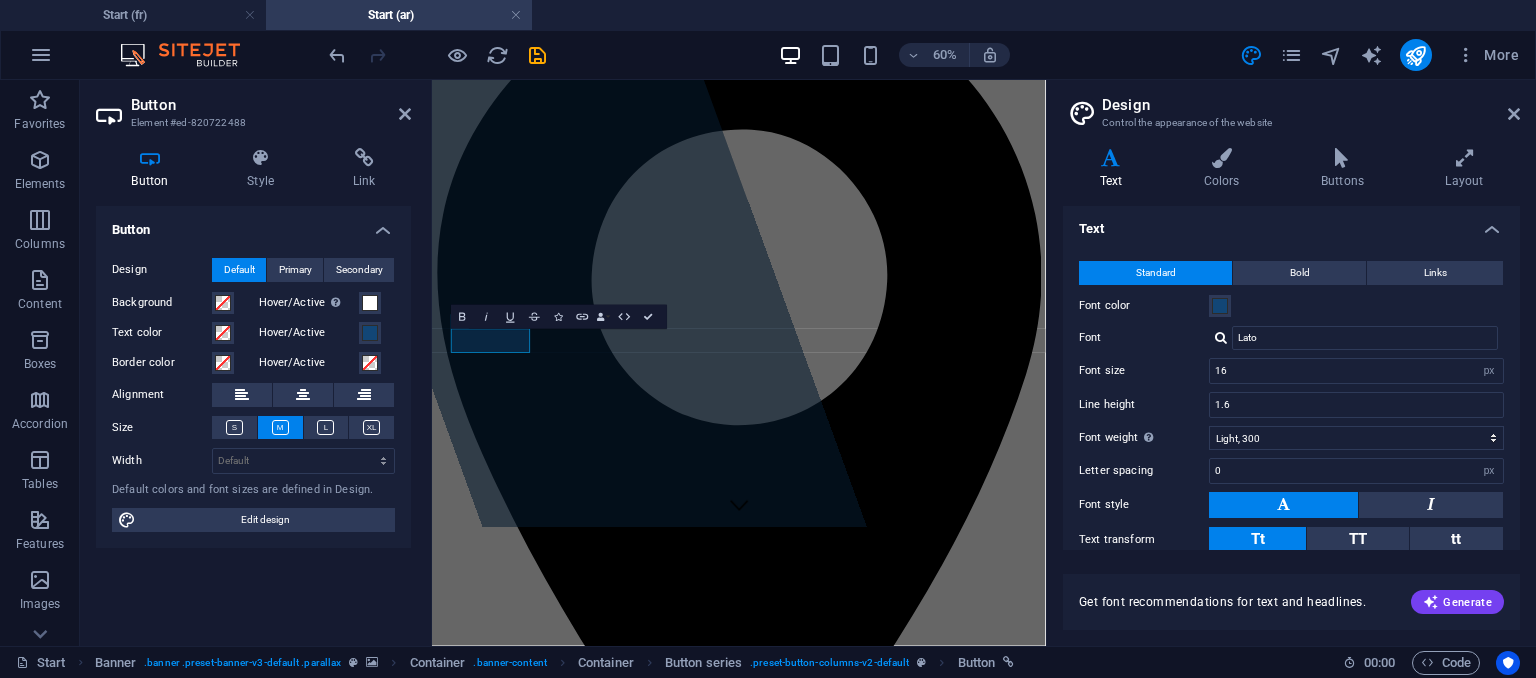 scroll, scrollTop: 0, scrollLeft: 0, axis: both 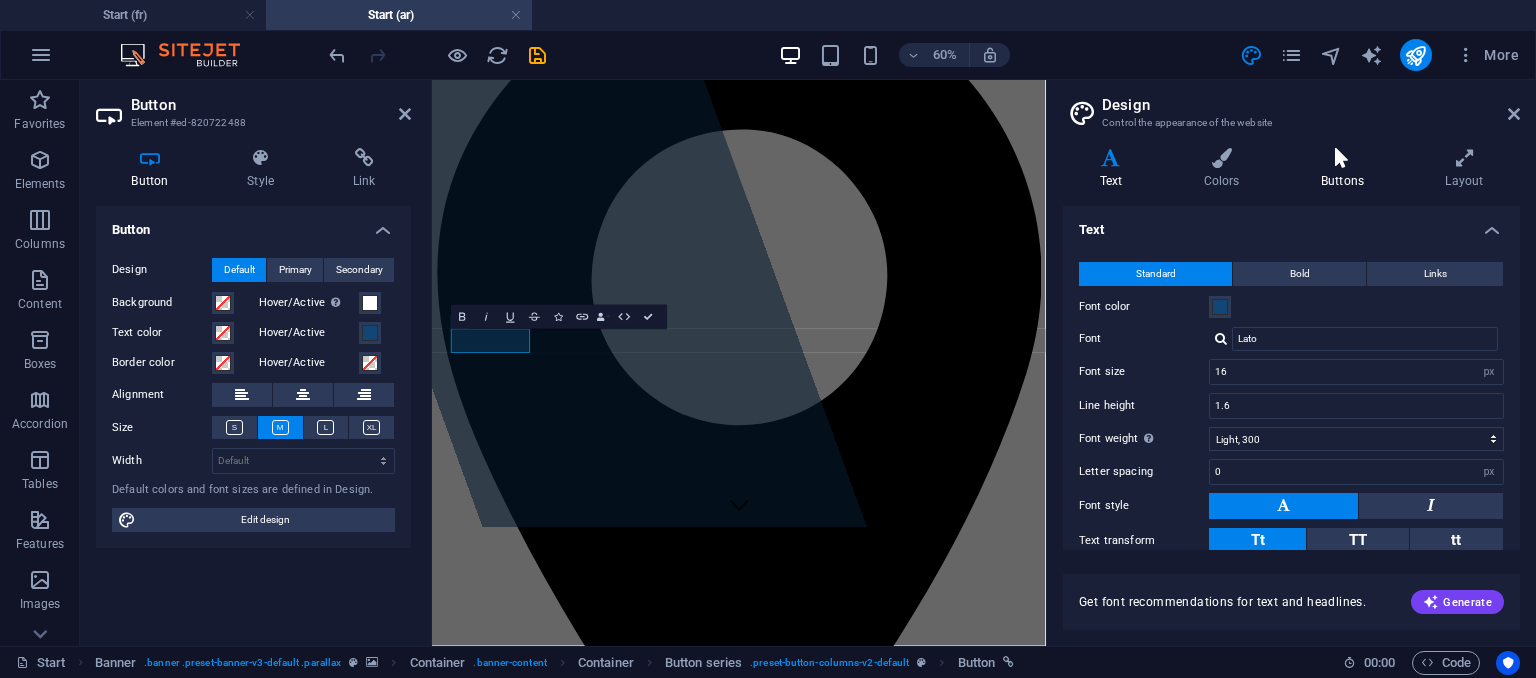 click on "Buttons" at bounding box center (1346, 169) 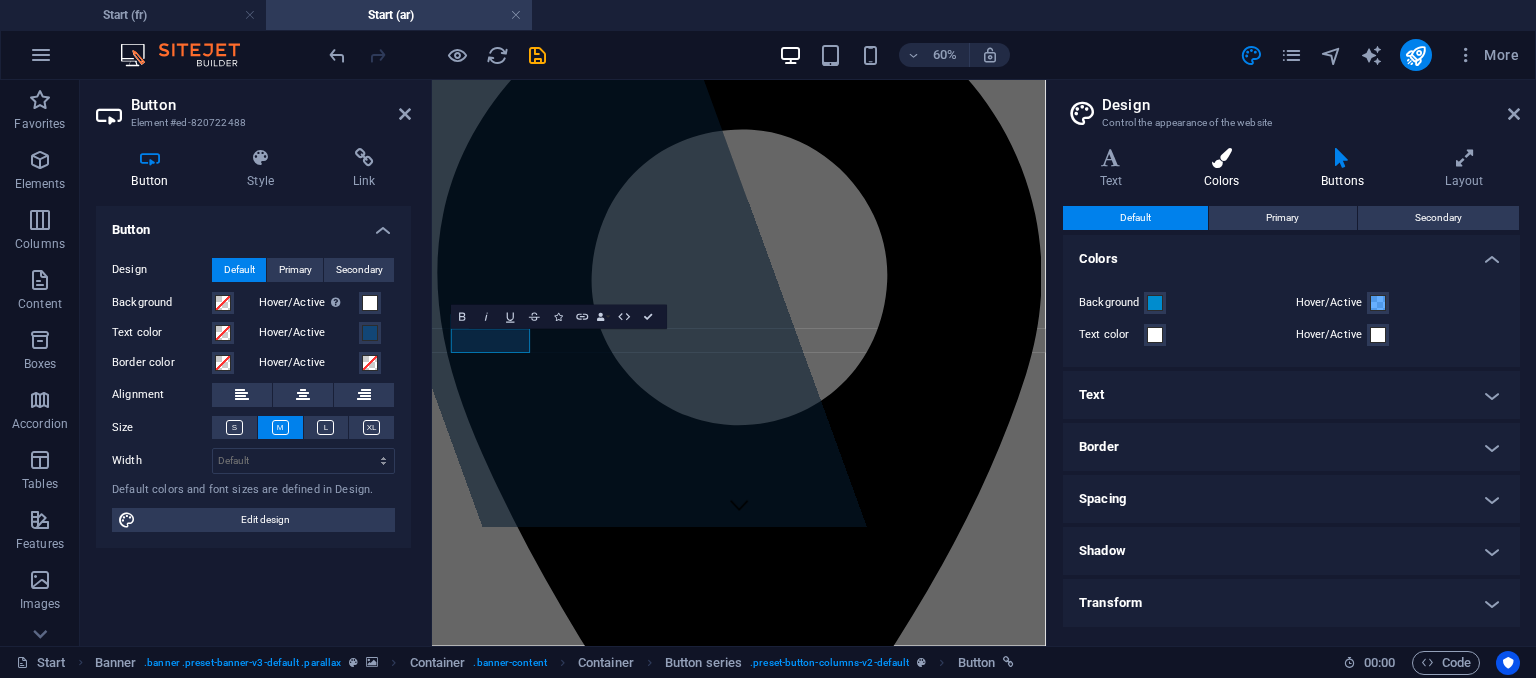 click on "Colors" at bounding box center [1225, 169] 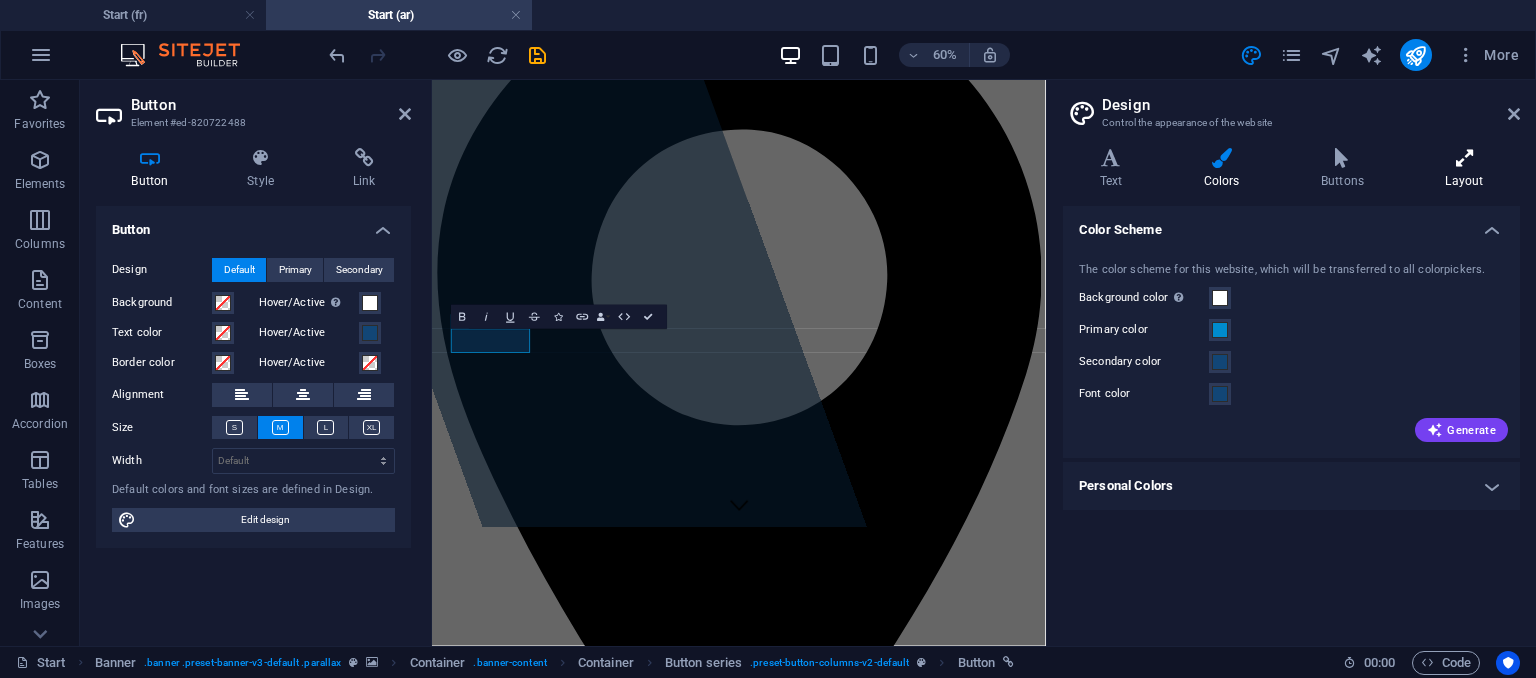 click on "Layout" at bounding box center (1464, 169) 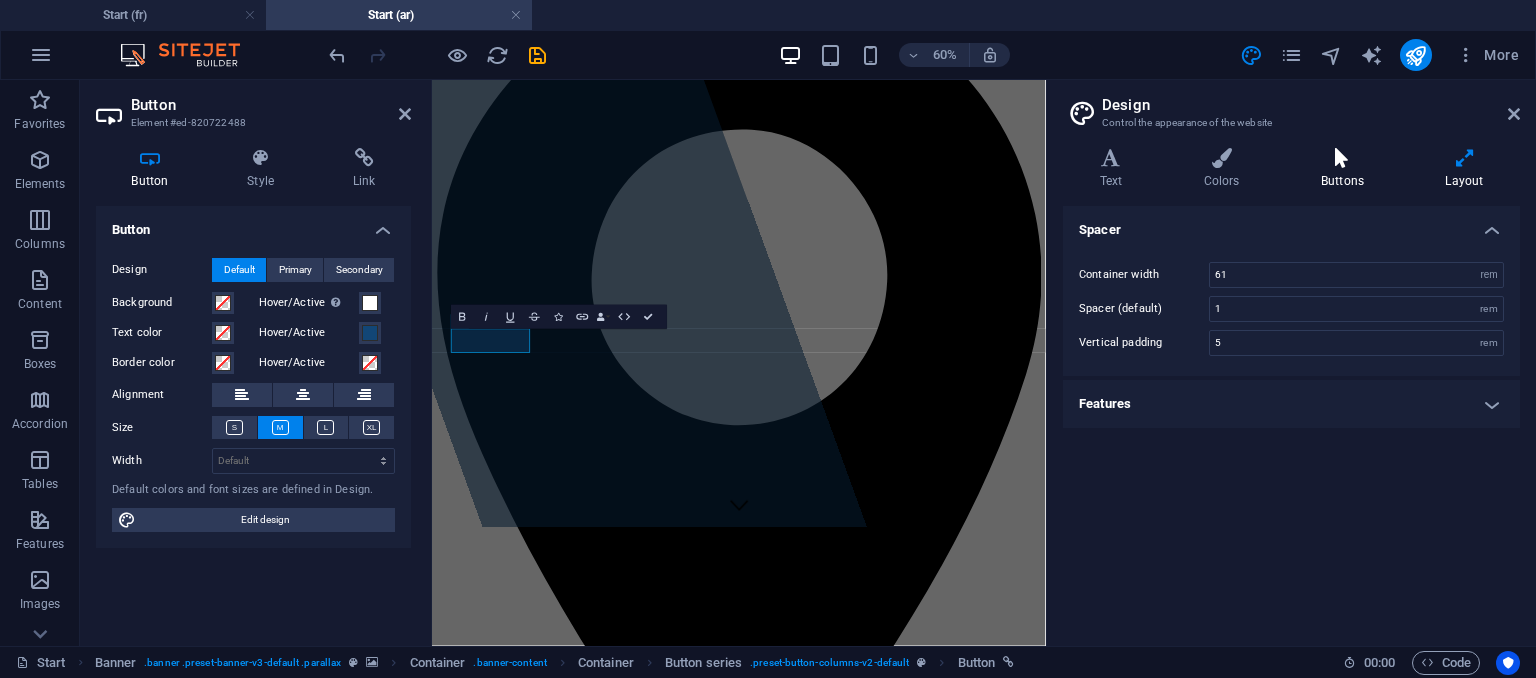 click on "Buttons" at bounding box center [1346, 169] 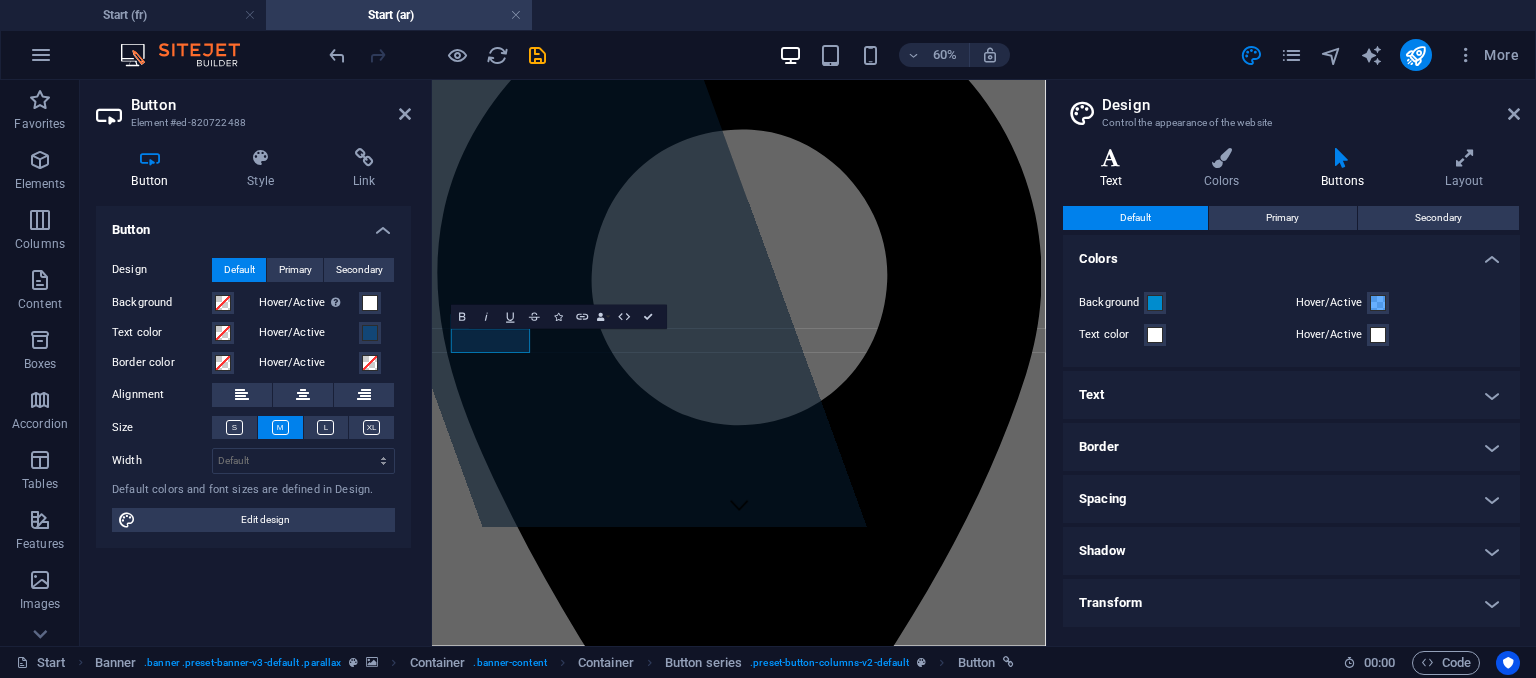 click on "Text" at bounding box center [1115, 169] 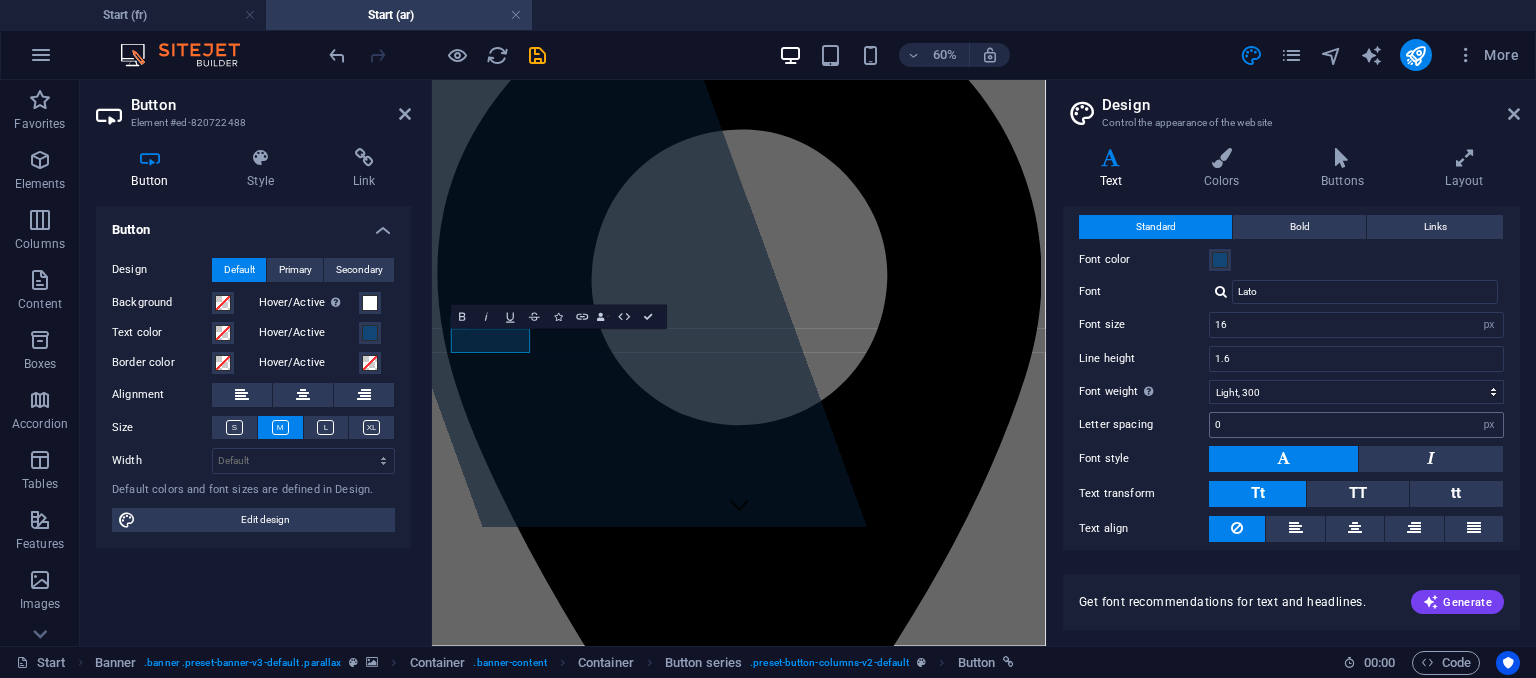 scroll, scrollTop: 0, scrollLeft: 0, axis: both 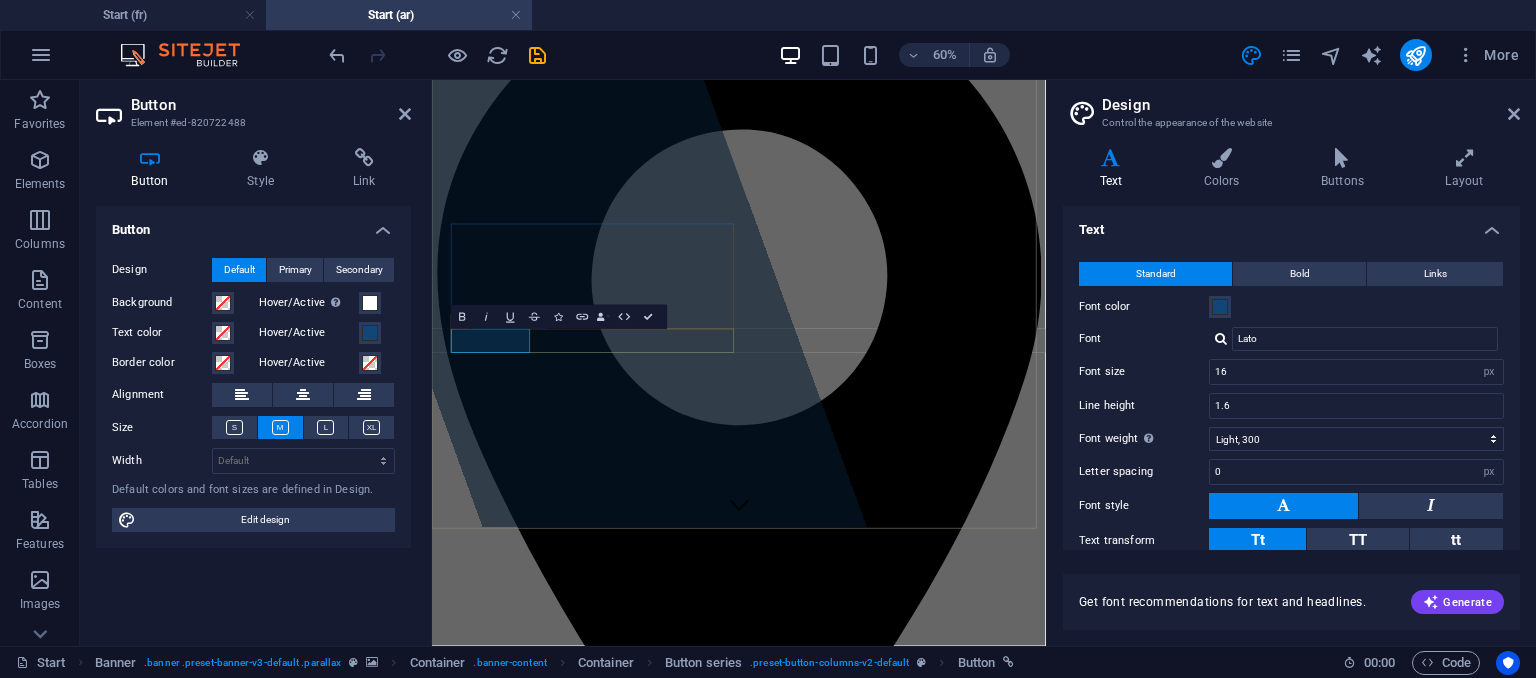 drag, startPoint x: 539, startPoint y: 516, endPoint x: 522, endPoint y: 516, distance: 17 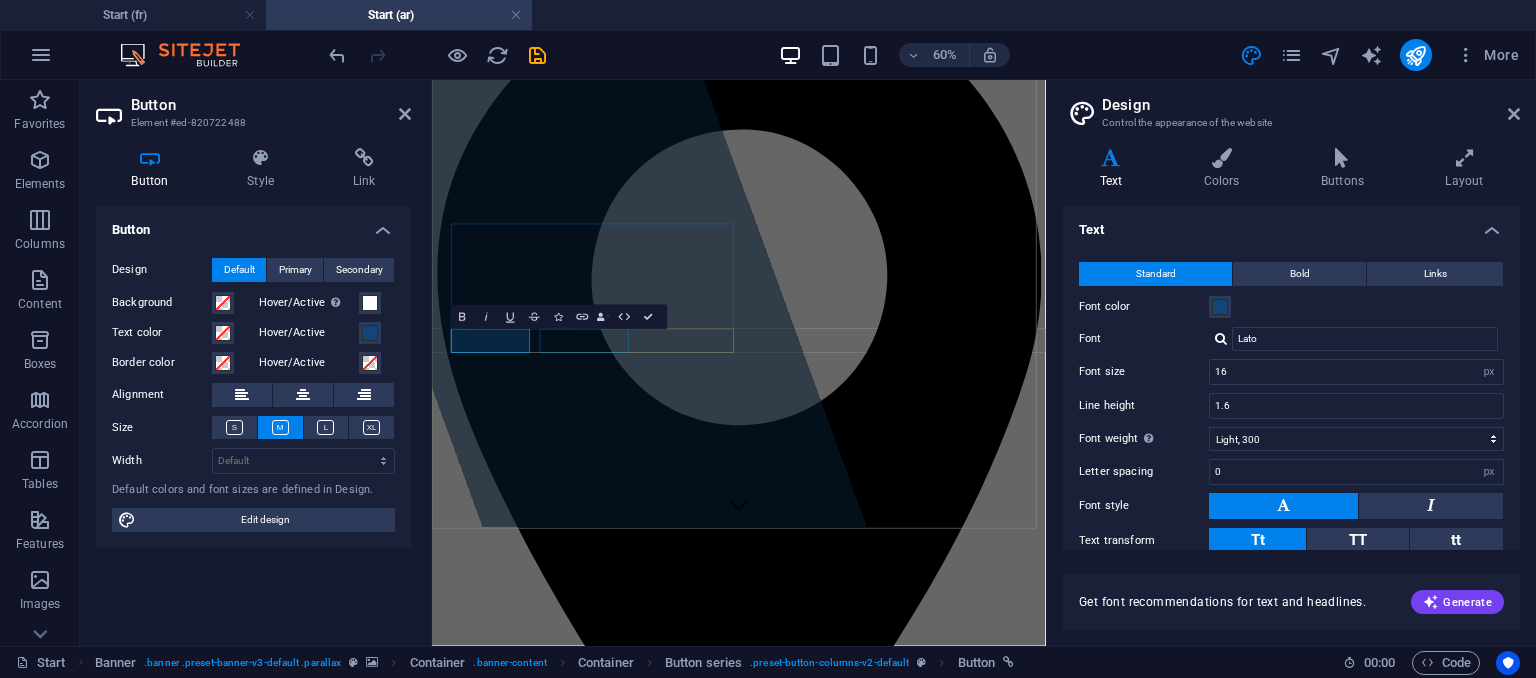 click on "View Services" at bounding box center [943, 7836] 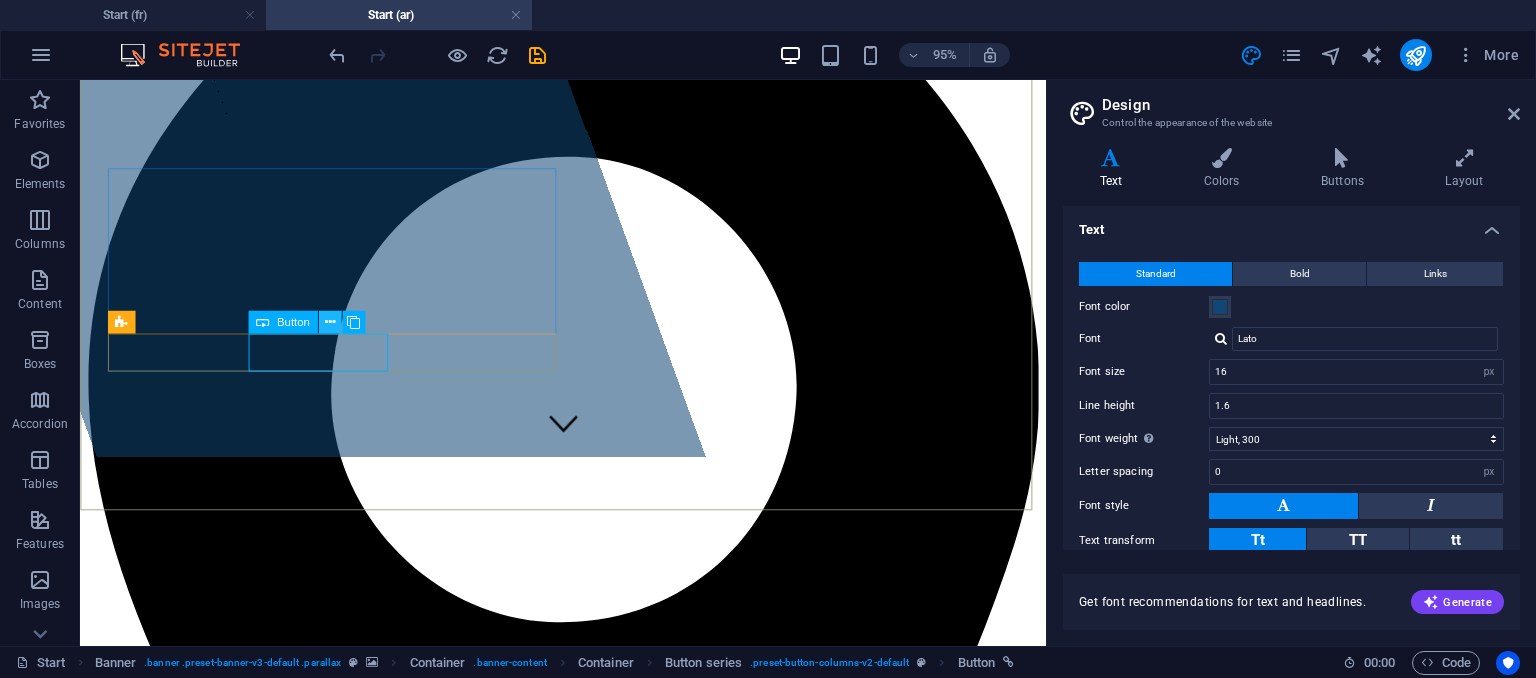 click at bounding box center (329, 323) 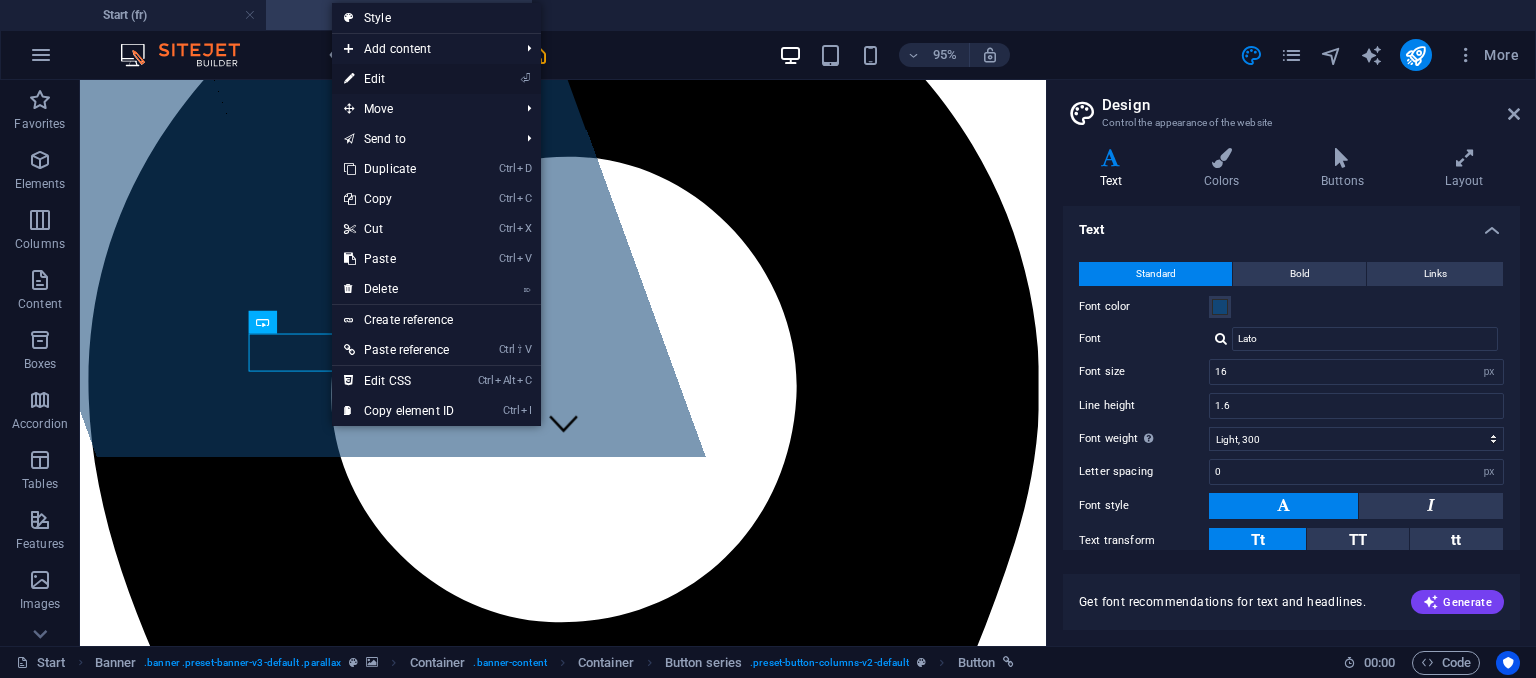 click on "⏎  Edit" at bounding box center [399, 79] 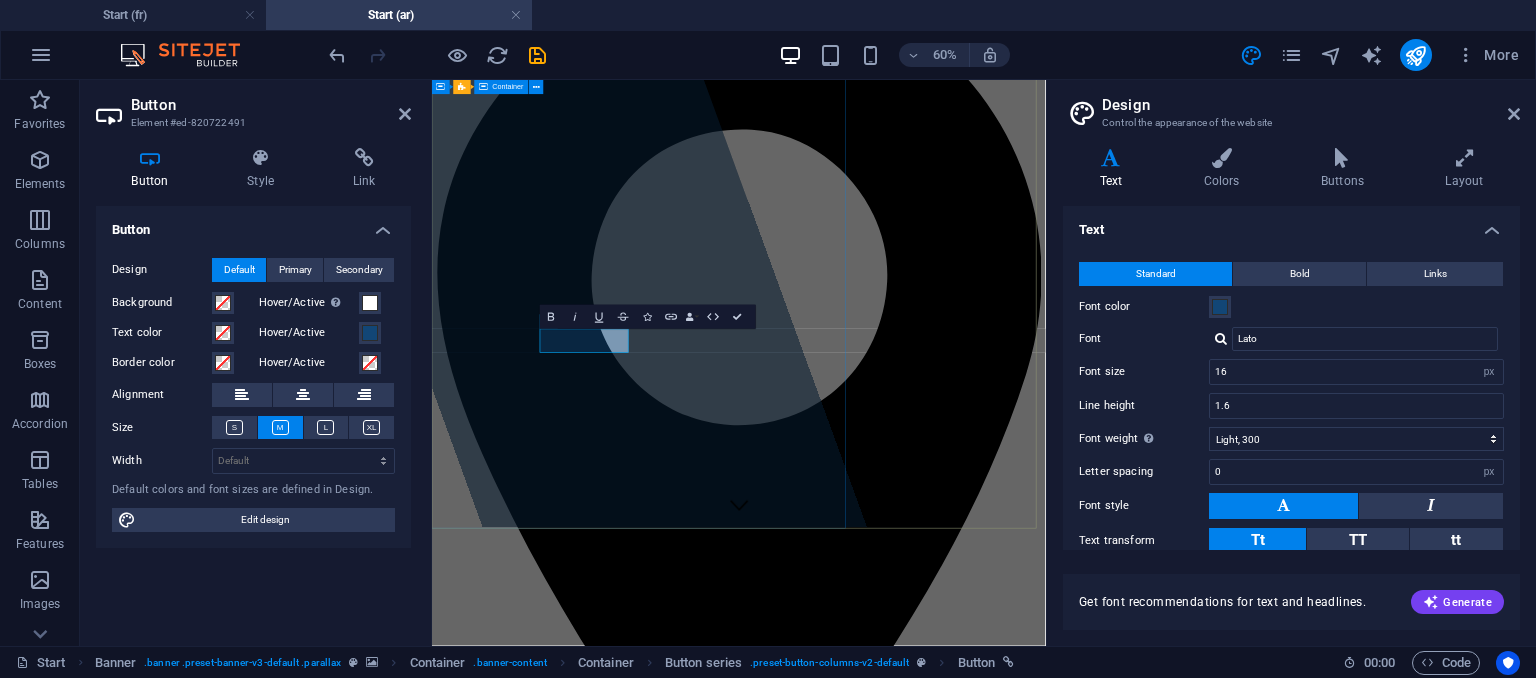 type 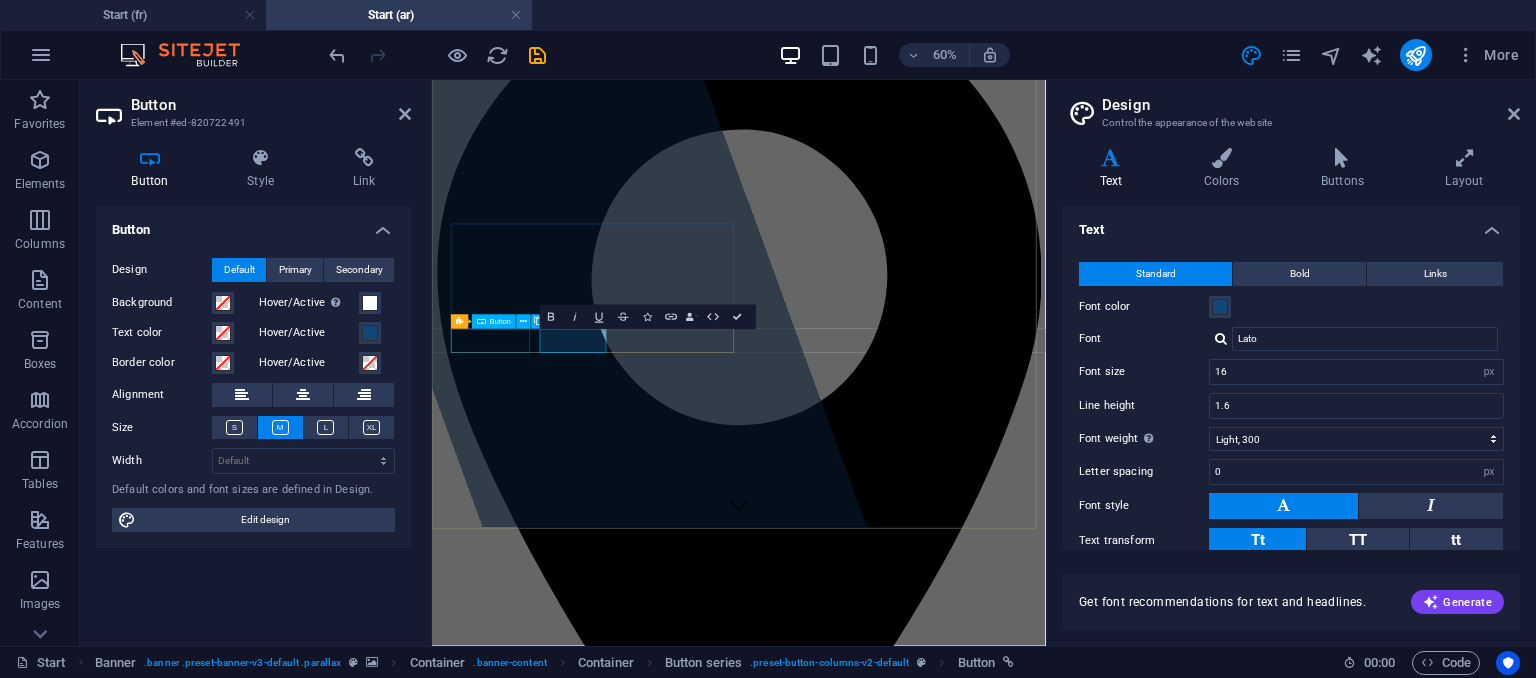 click on "Learn more" at bounding box center (943, 8166) 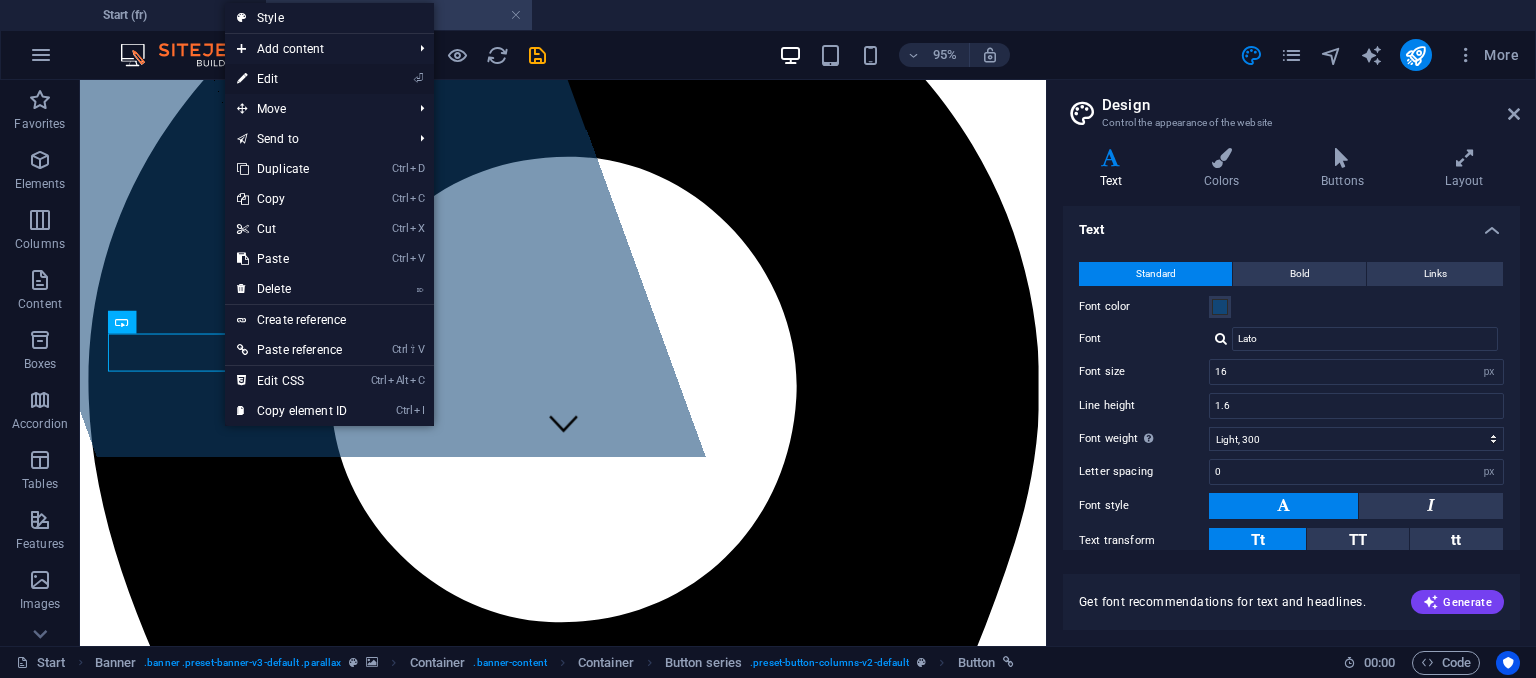 click on "⏎  Edit" at bounding box center [292, 79] 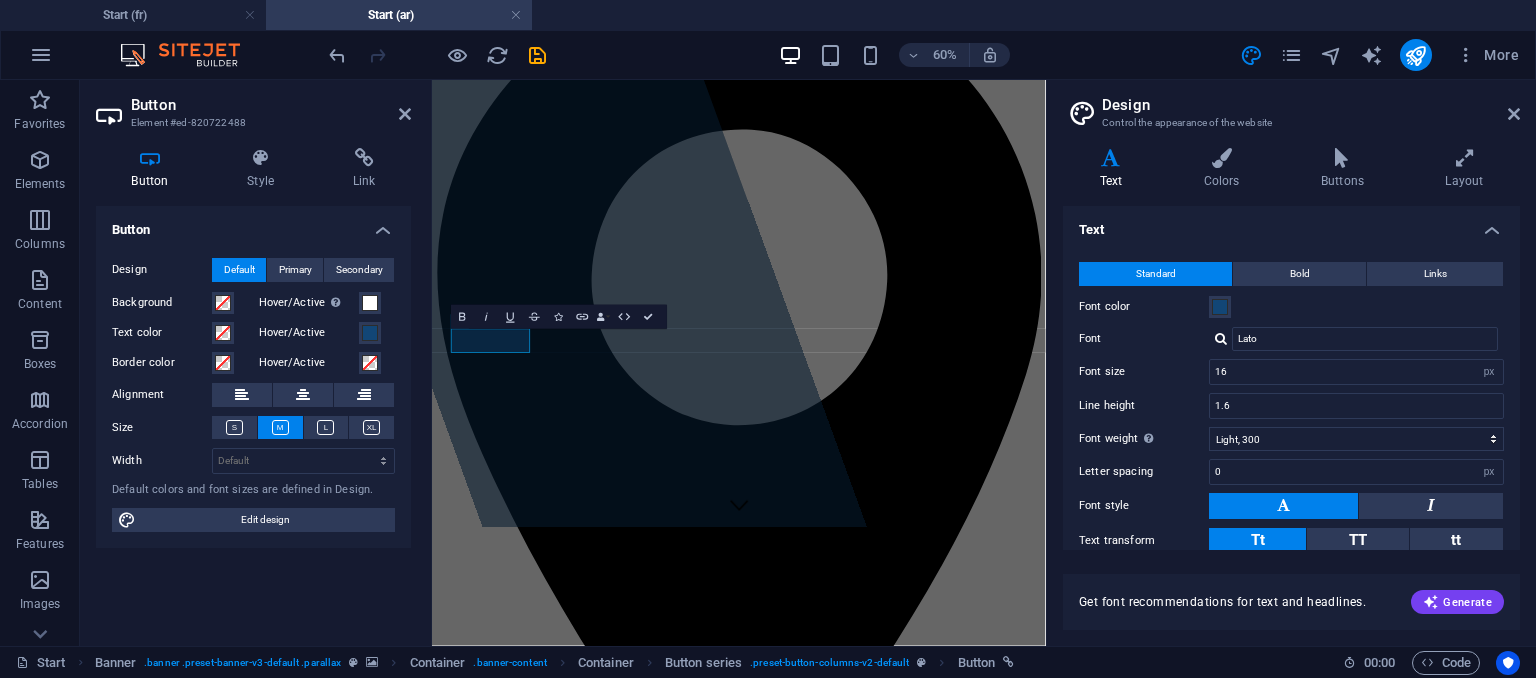 type 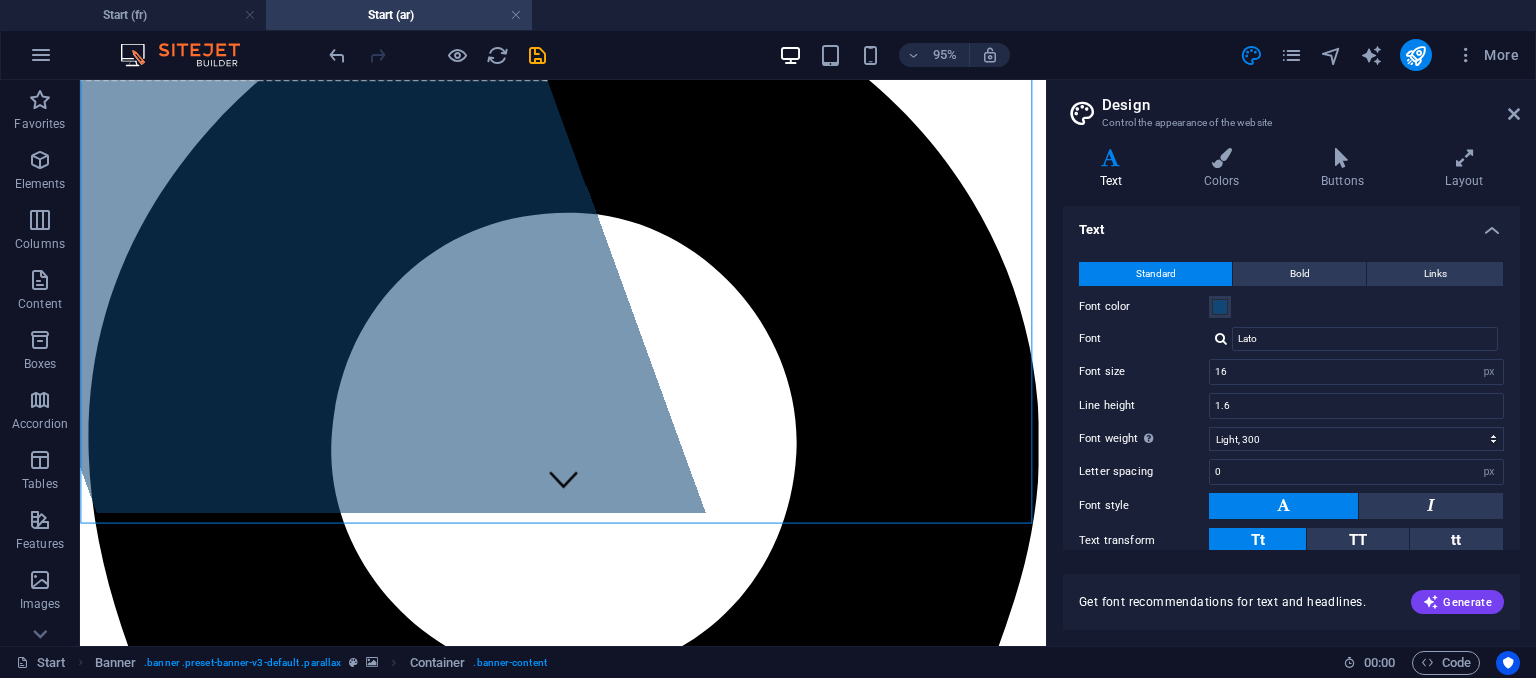 scroll, scrollTop: 208, scrollLeft: 0, axis: vertical 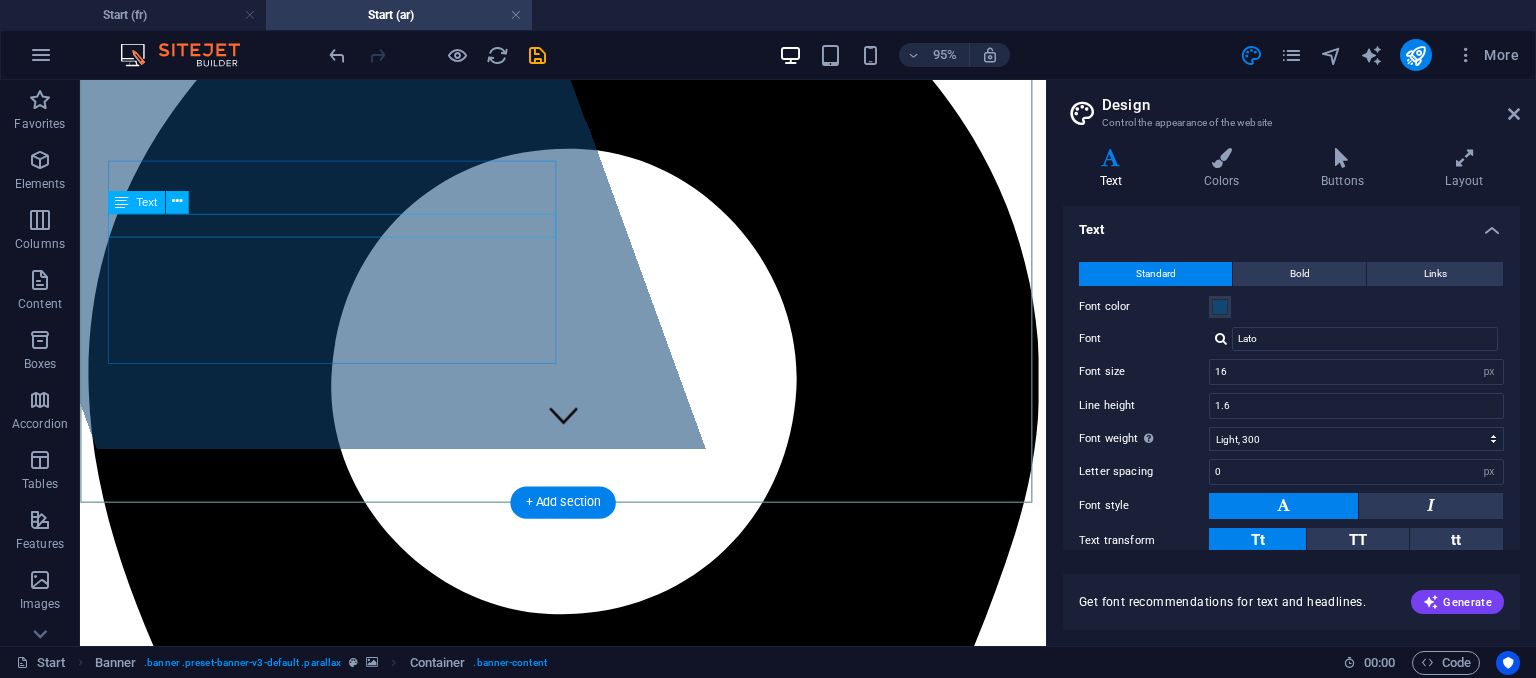 click on "Lمرحبًا بكم في شركتنا الرائدة في حلول الصيانة الصناعية والمعدات" at bounding box center [588, 7679] 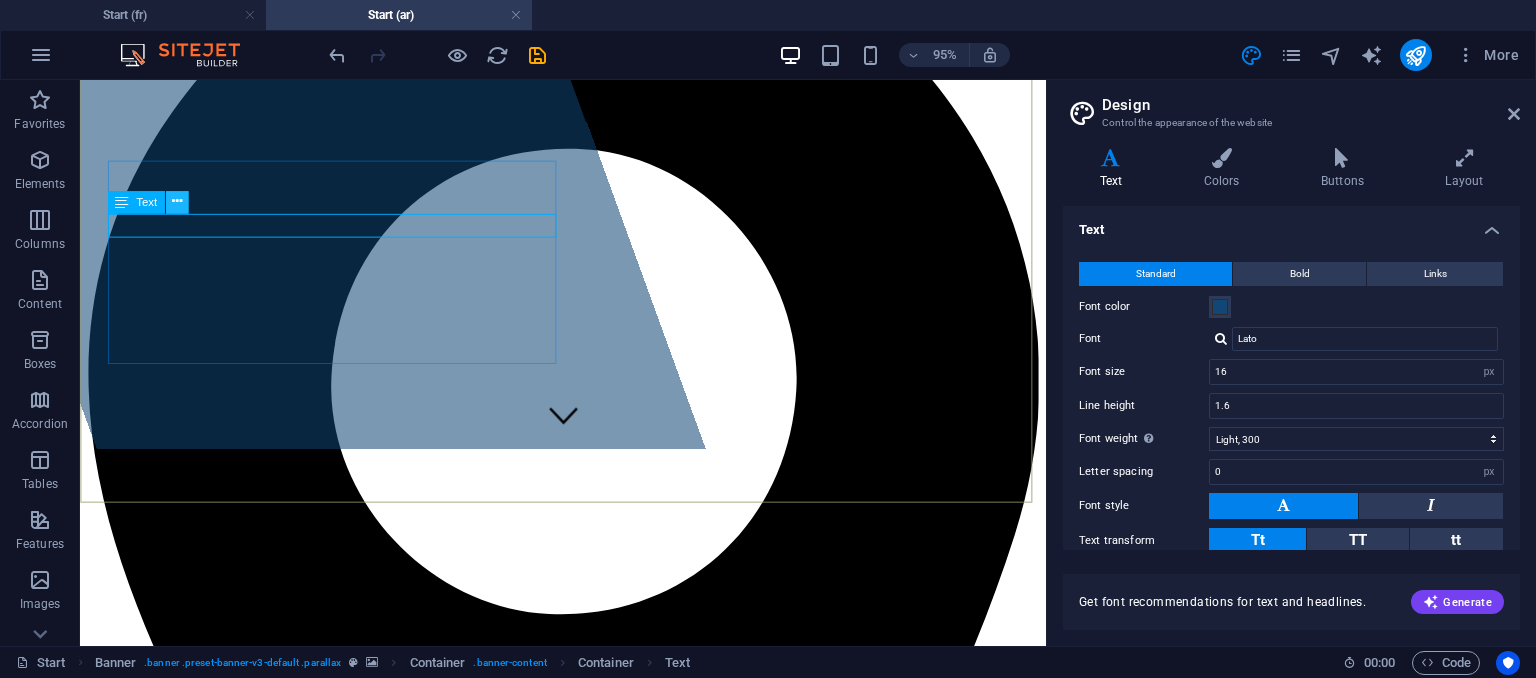 click at bounding box center [176, 202] 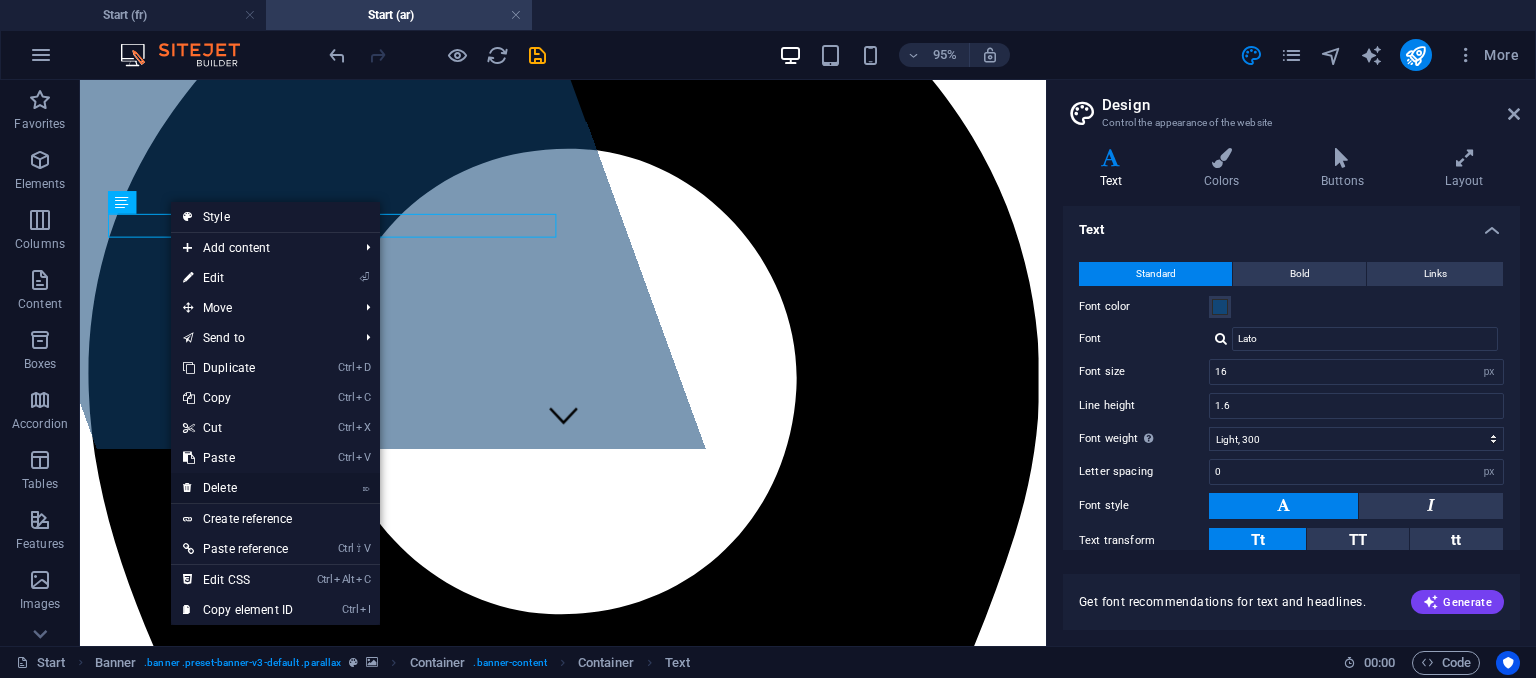 click on "⌦  Delete" at bounding box center [238, 488] 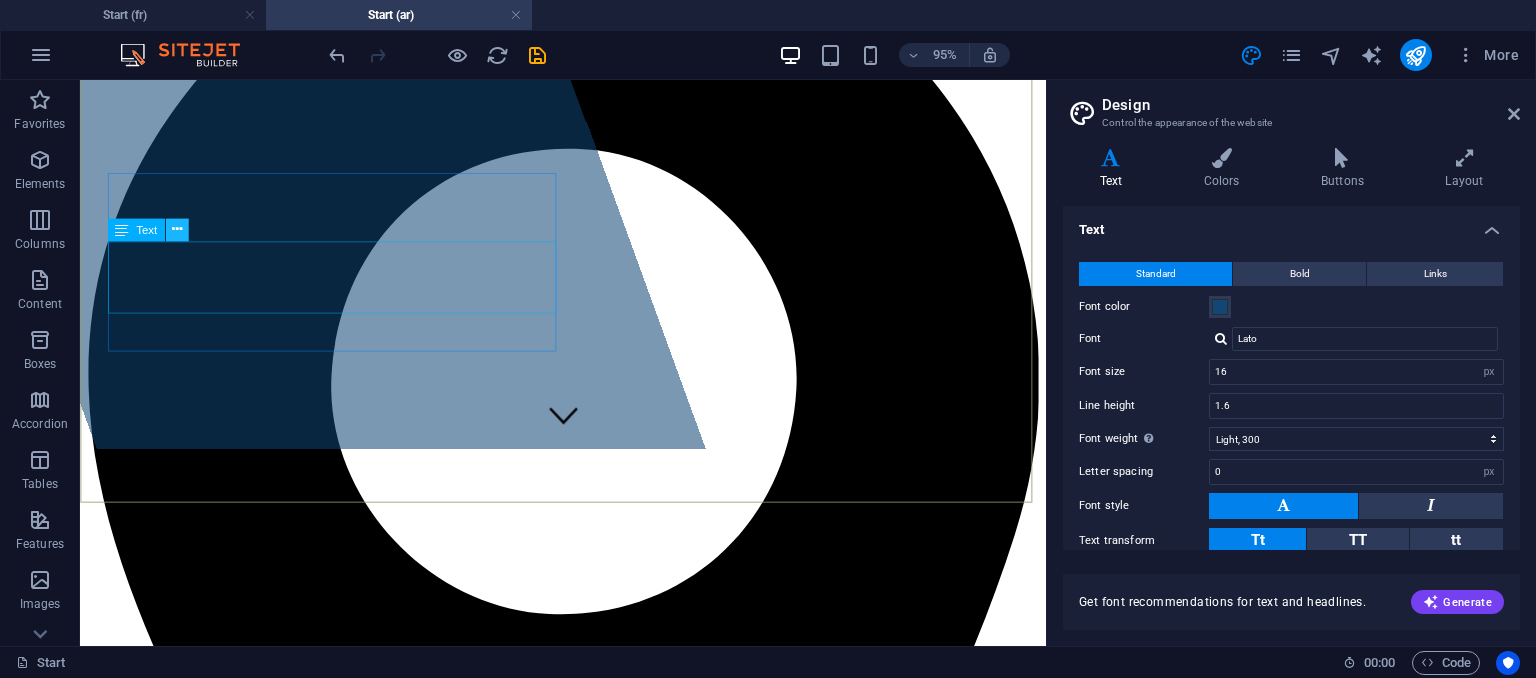 click at bounding box center [177, 230] 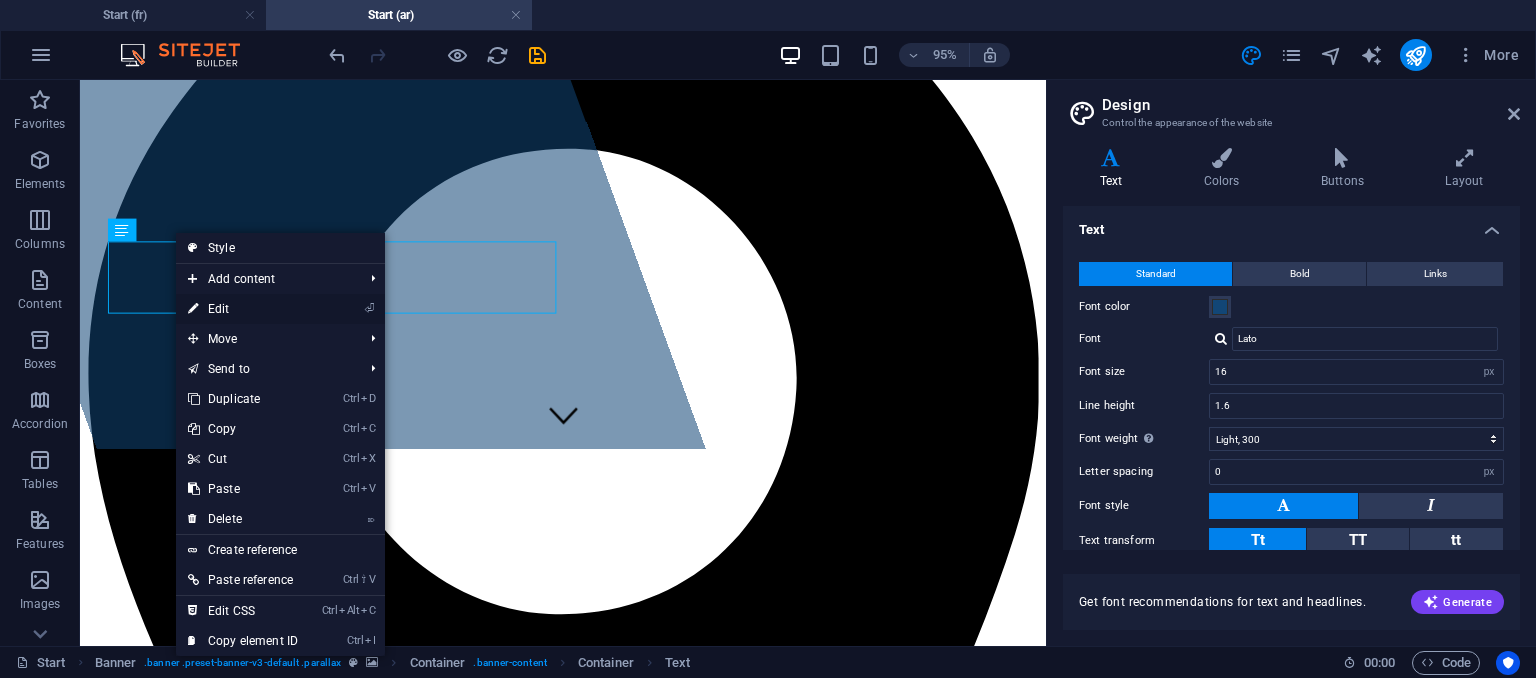 click on "⏎  Edit" at bounding box center (243, 309) 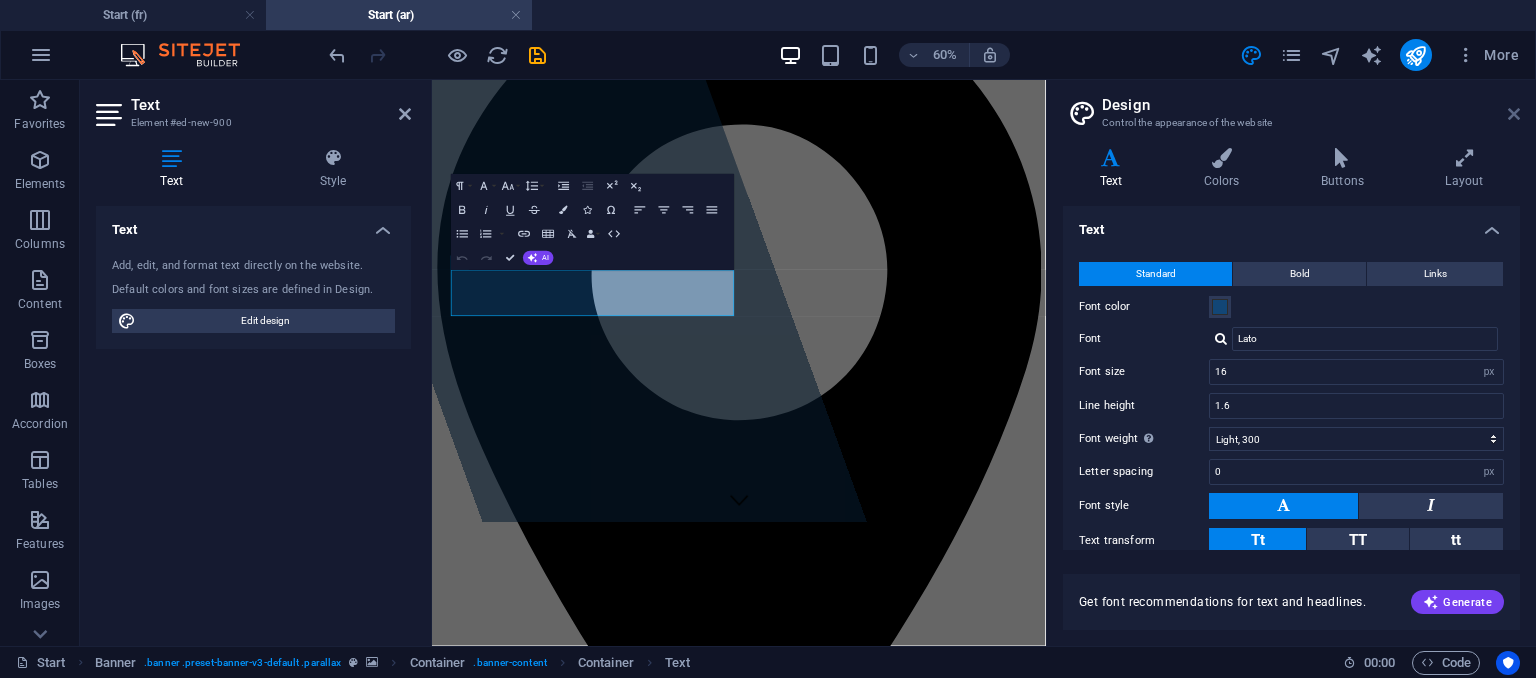 click at bounding box center [1514, 114] 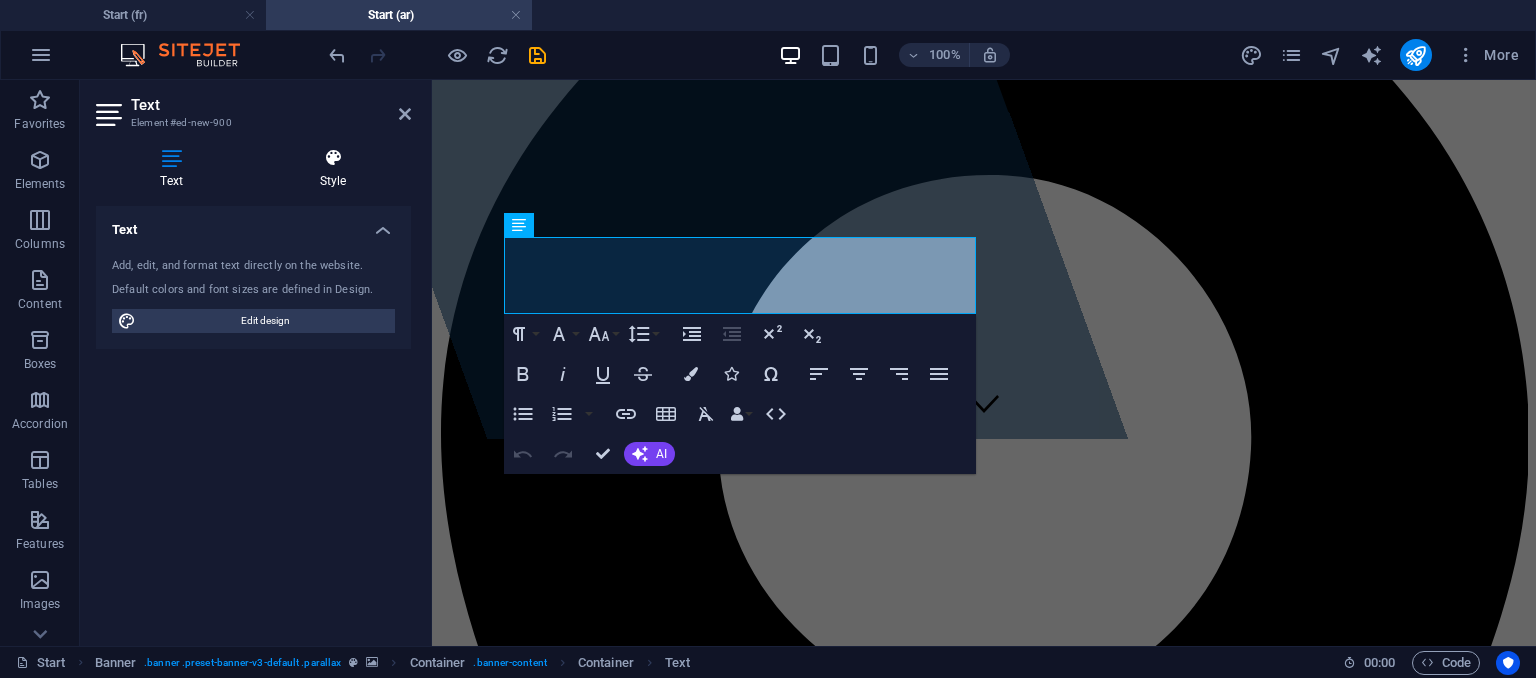 click at bounding box center (333, 158) 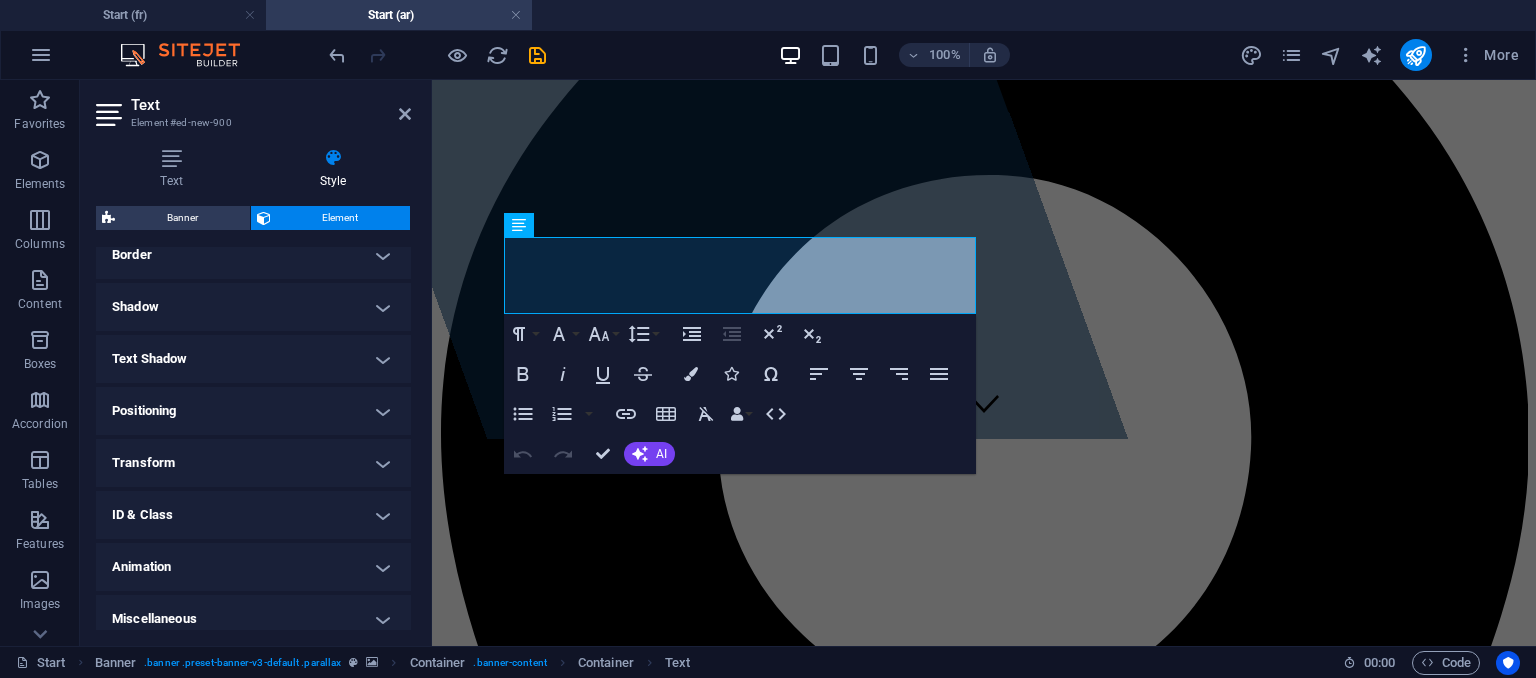 scroll, scrollTop: 461, scrollLeft: 0, axis: vertical 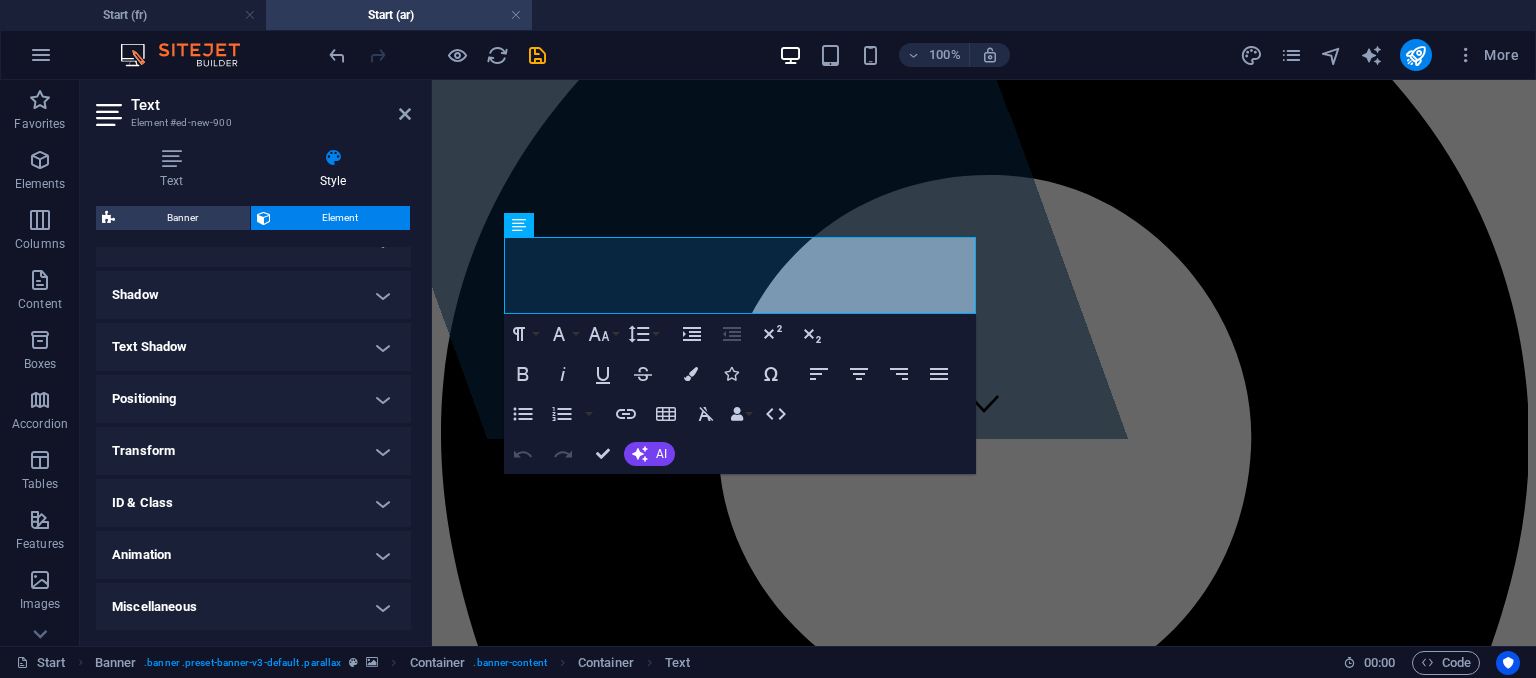 click on "Text Shadow" at bounding box center [253, 347] 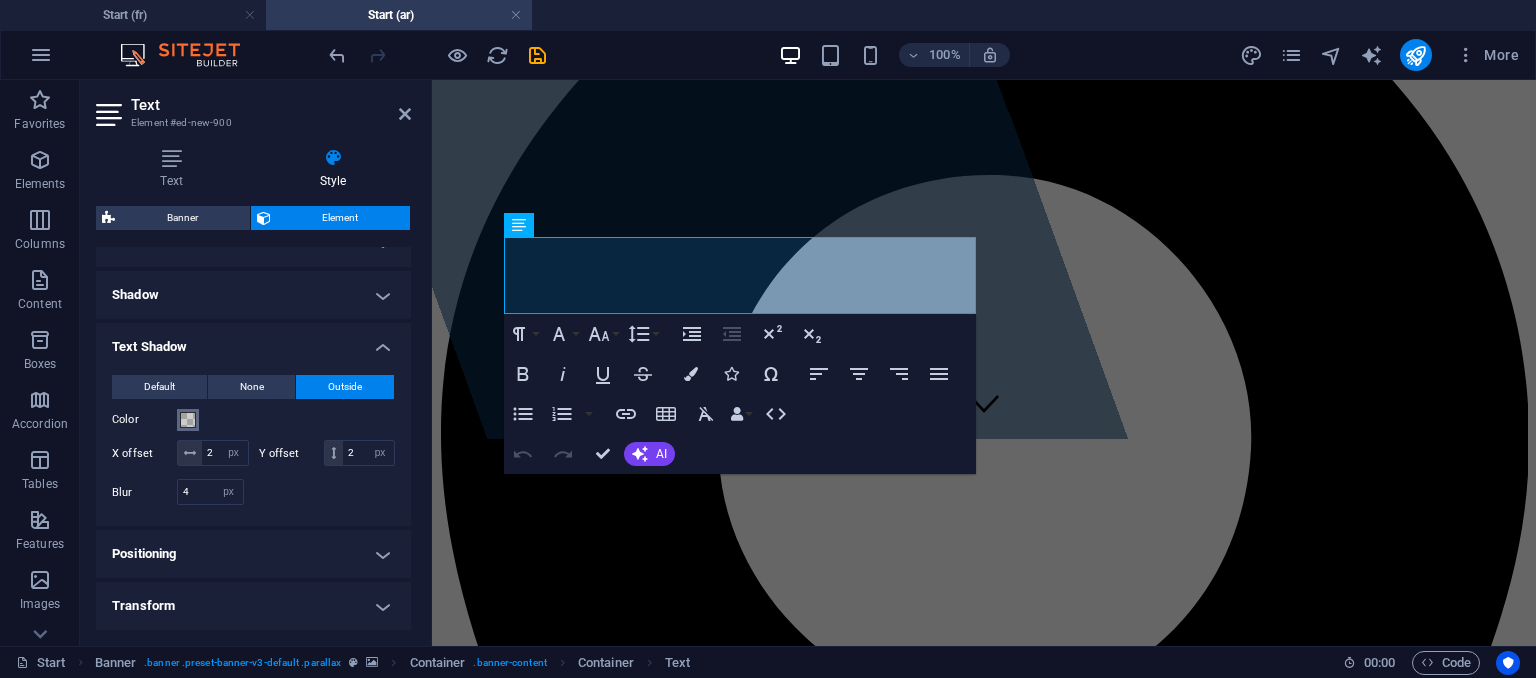click at bounding box center [188, 420] 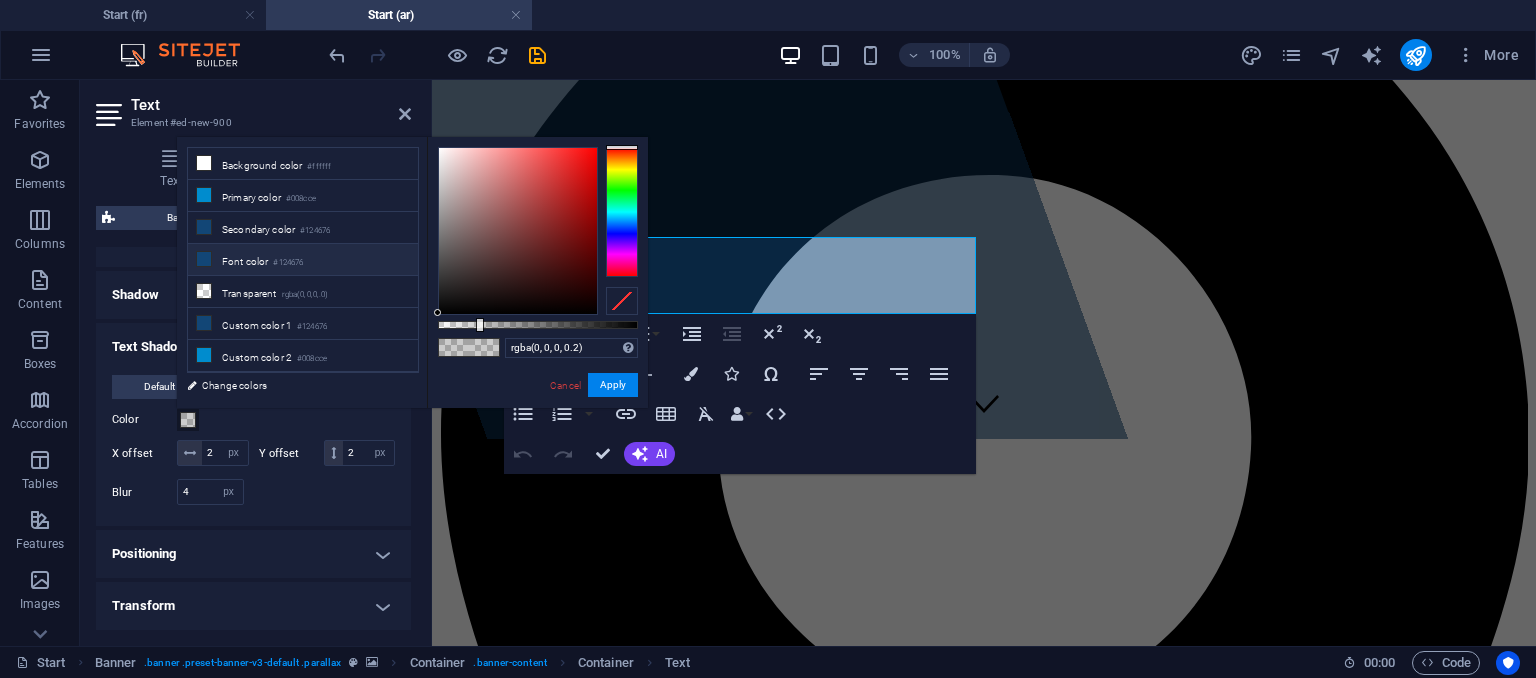 click at bounding box center [204, 259] 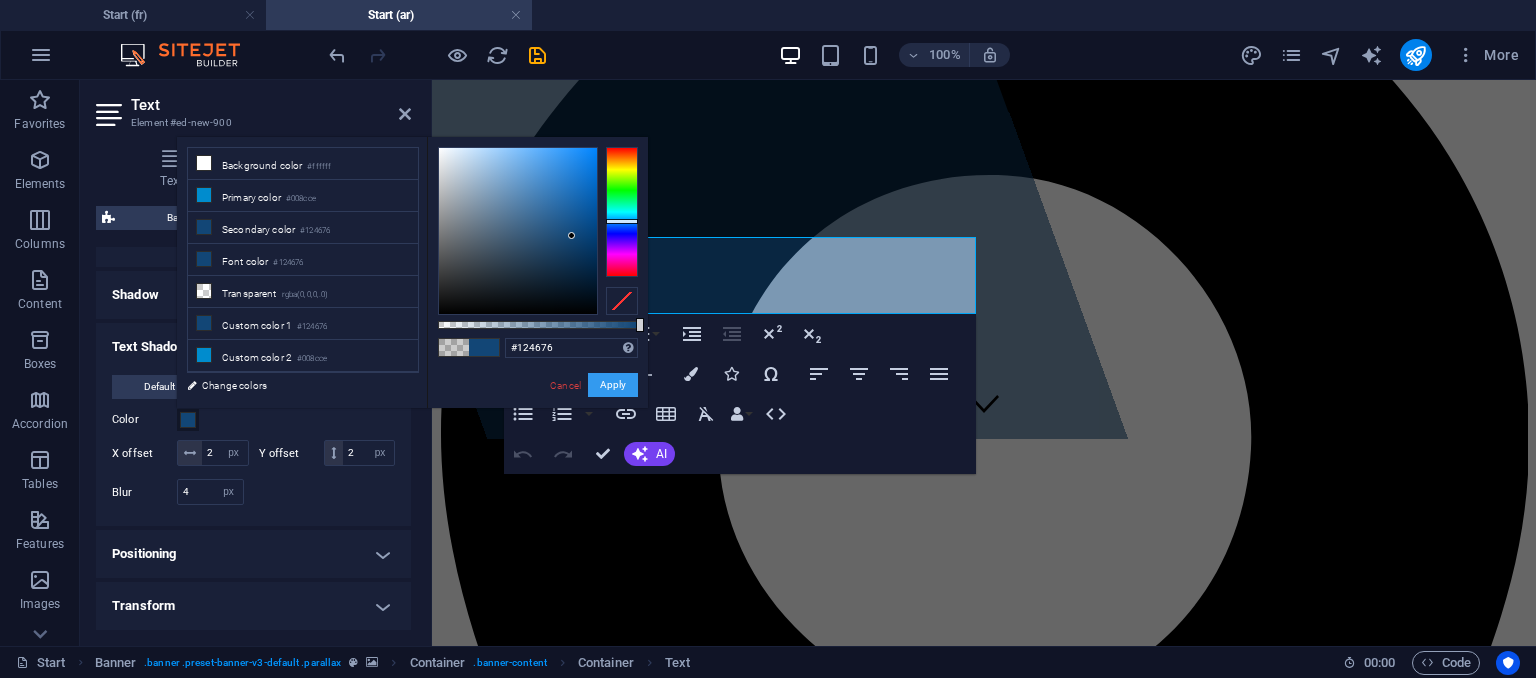 click on "Apply" at bounding box center (613, 385) 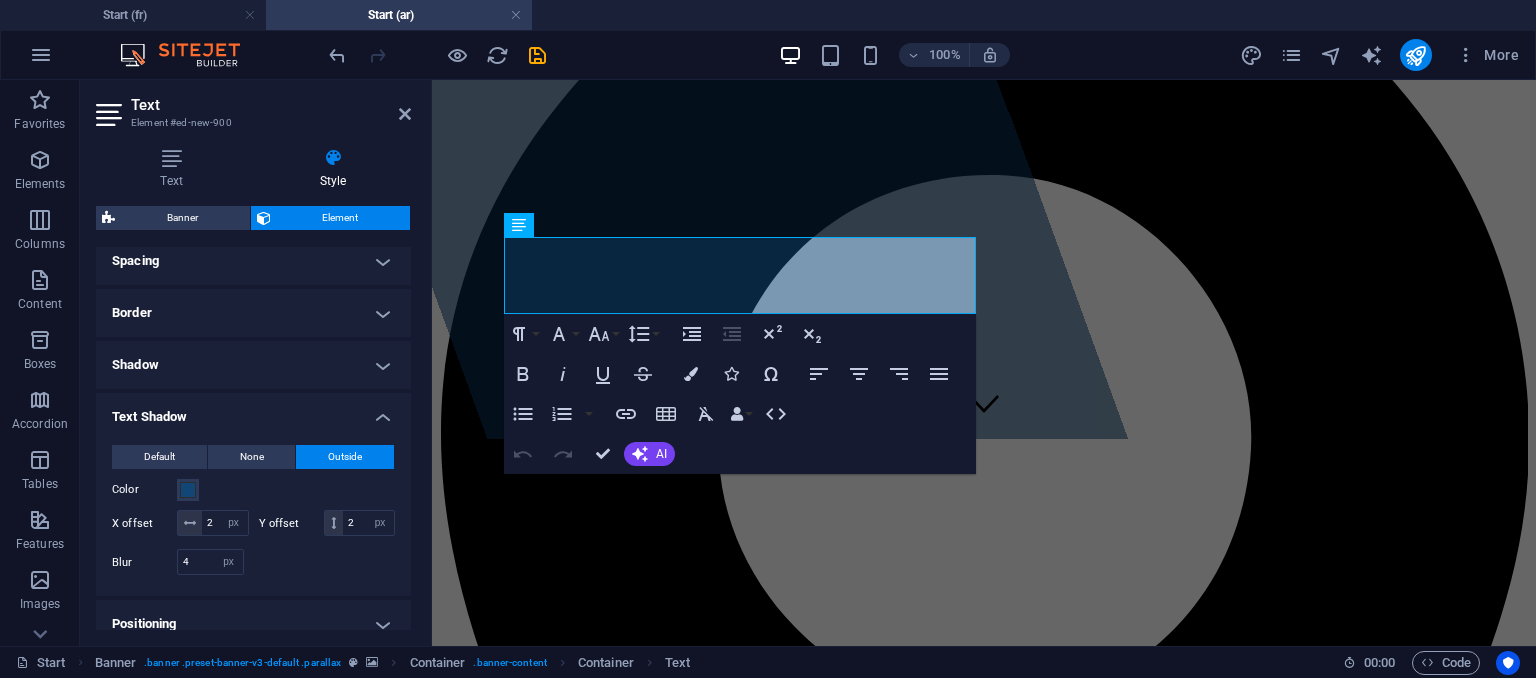 scroll, scrollTop: 400, scrollLeft: 0, axis: vertical 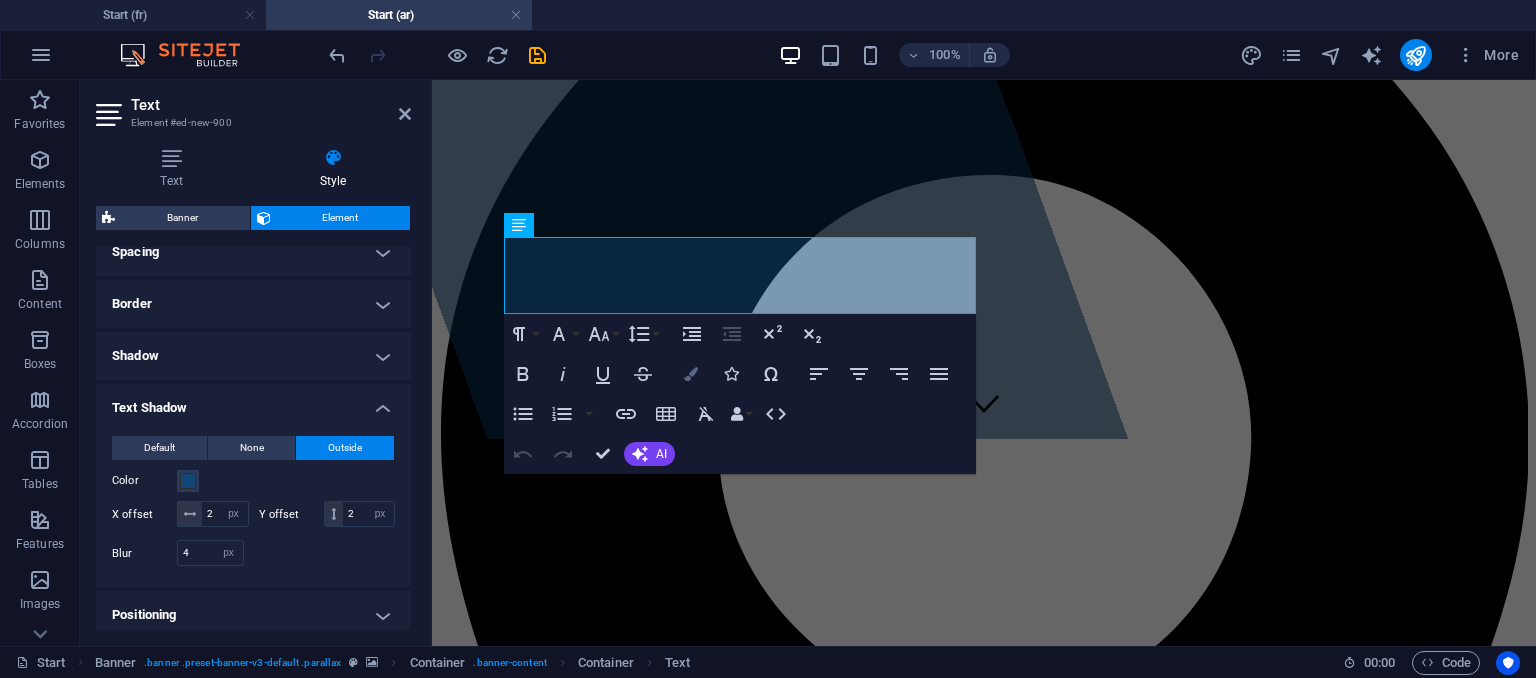 click at bounding box center [691, 374] 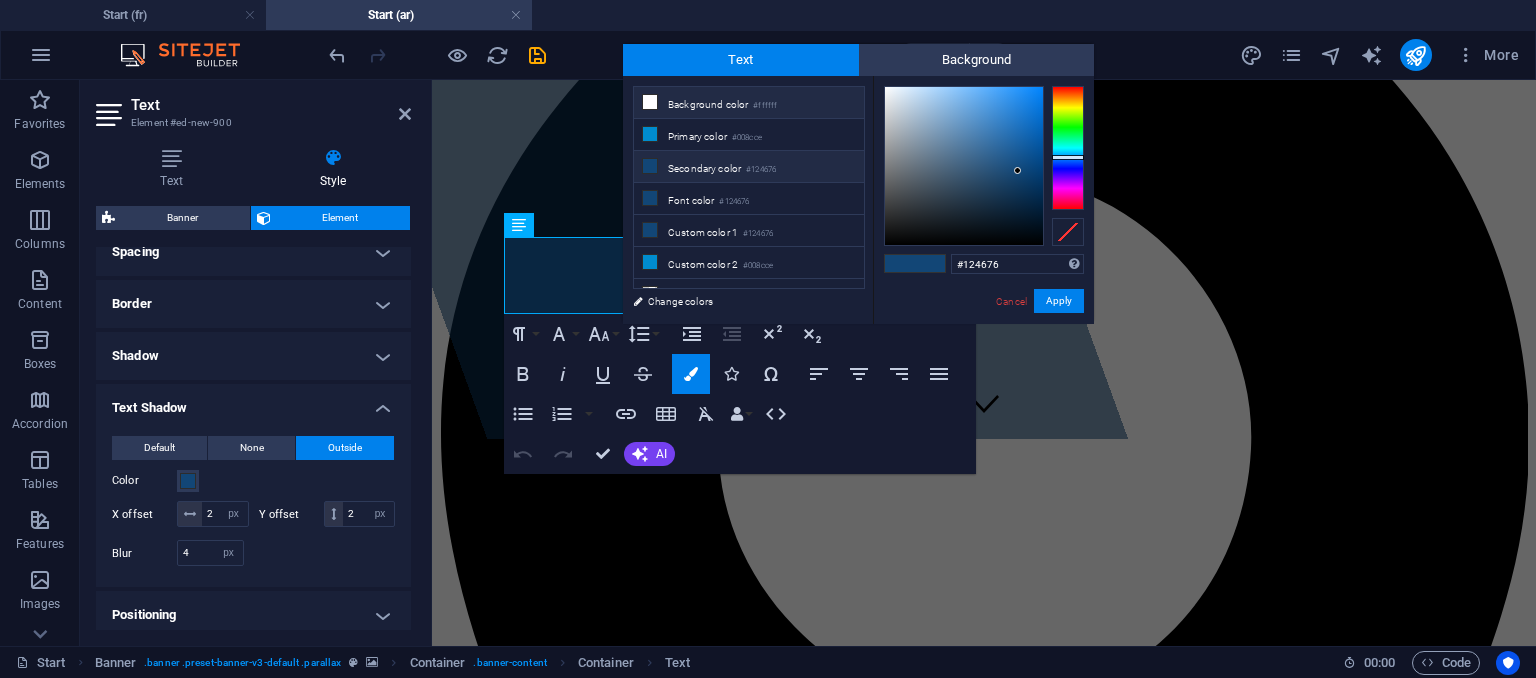 click on "Background color
#ffffff" at bounding box center (749, 103) 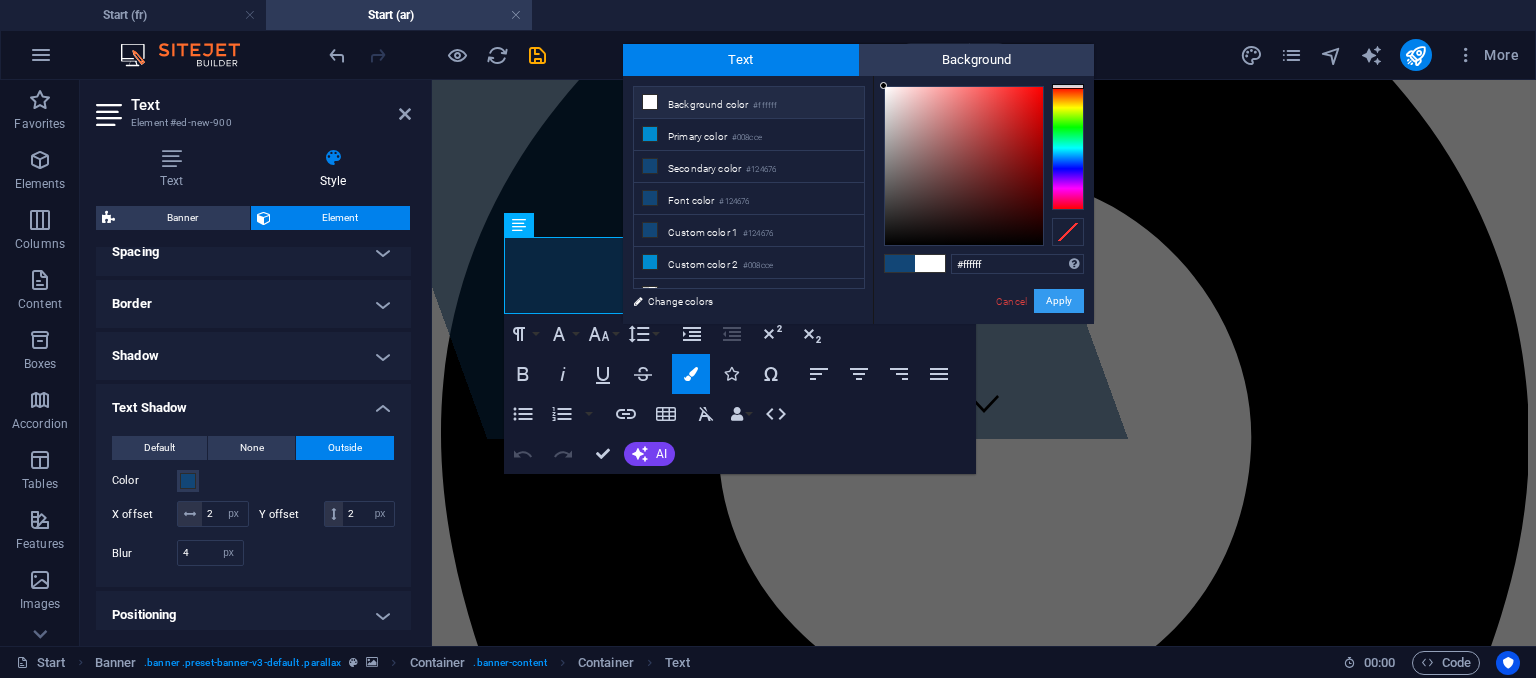 click on "Apply" at bounding box center [1059, 301] 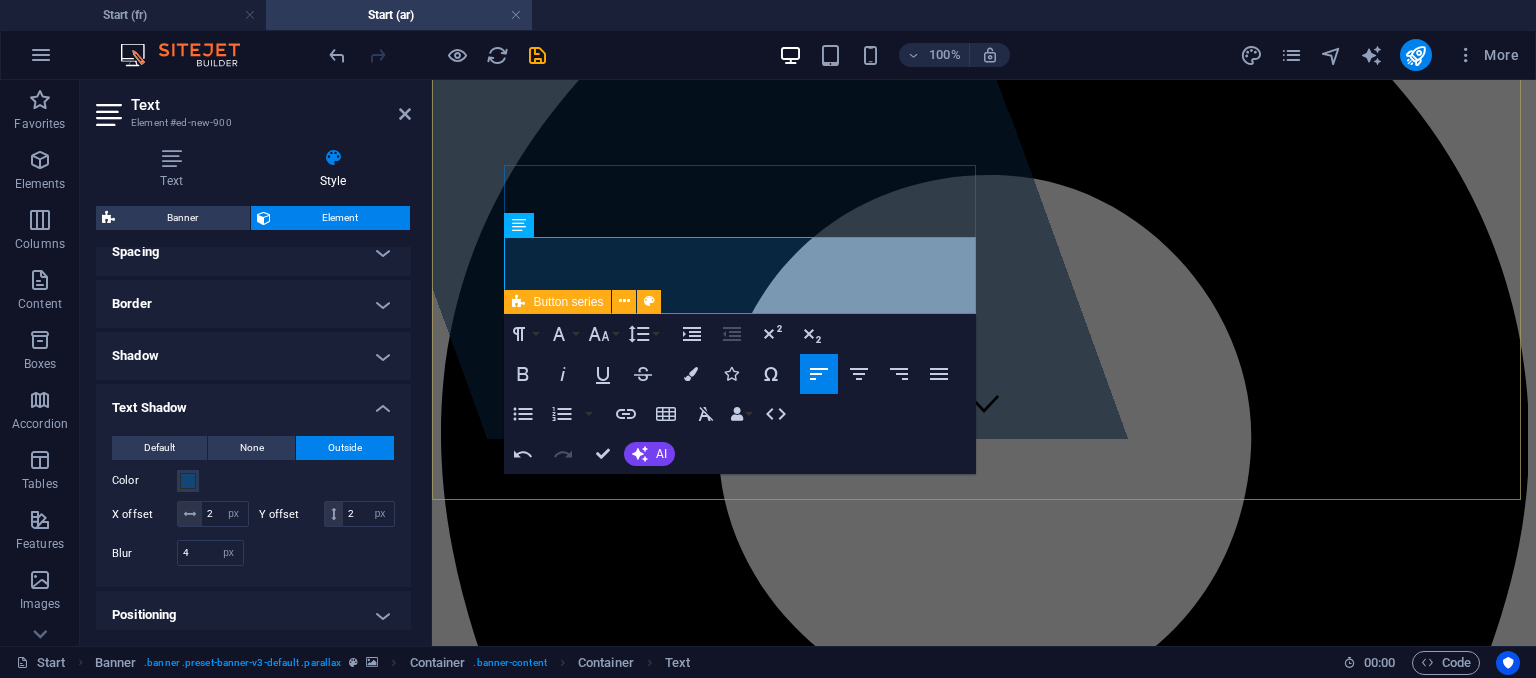 drag, startPoint x: 971, startPoint y: 248, endPoint x: 814, endPoint y: 315, distance: 170.69856 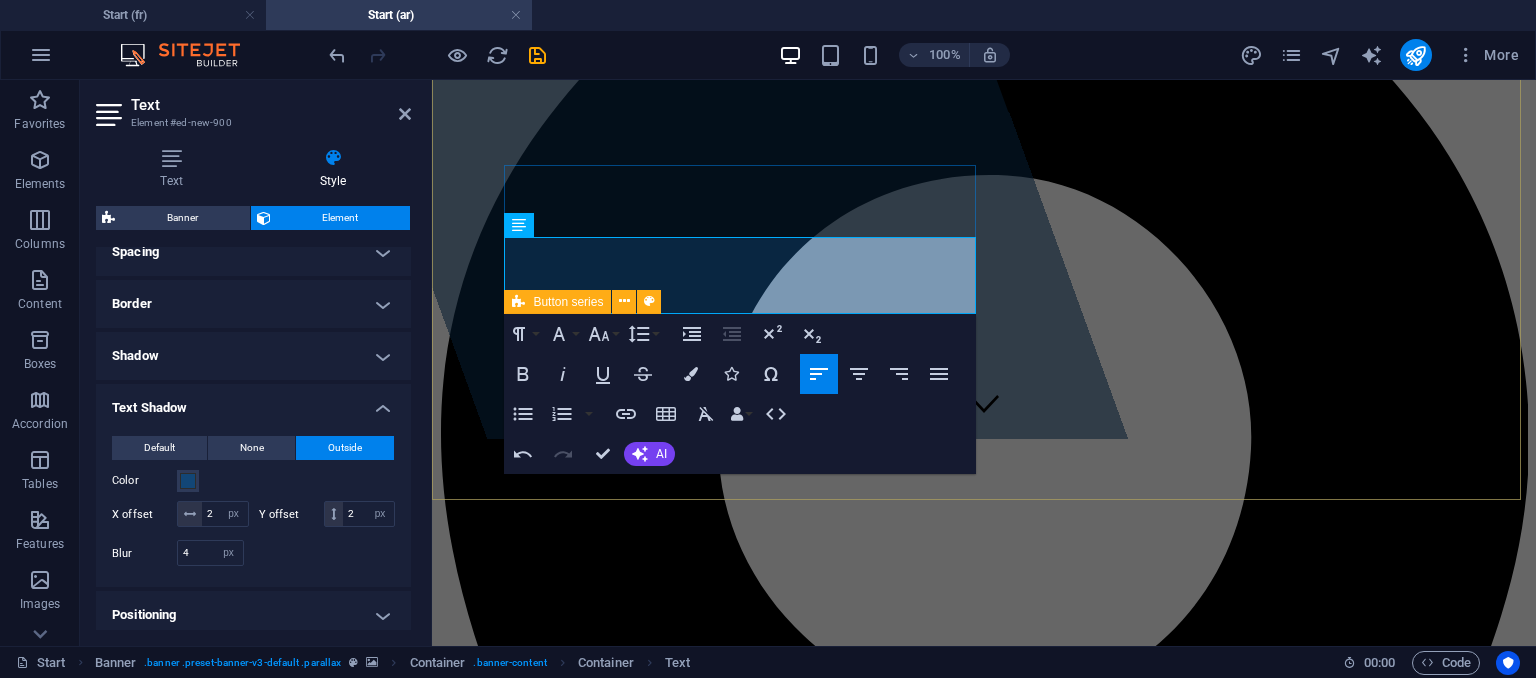 click on "Global Industry ​ ​ مرحبًا بكم في موقعنا! نحن سعداء باستقبالكم في شركتنا، التي تتبوأ موقع الصدارة في مجال حلول الصيانة والمعدات الصناعية. تتيح لنا خبرتنا والتزامنا بالابتكار تقديم خدمات عالية الجودة تلبي احتياجات عملائنا المتنوعة. المزيد عرض الخدمات" at bounding box center (984, 8259) 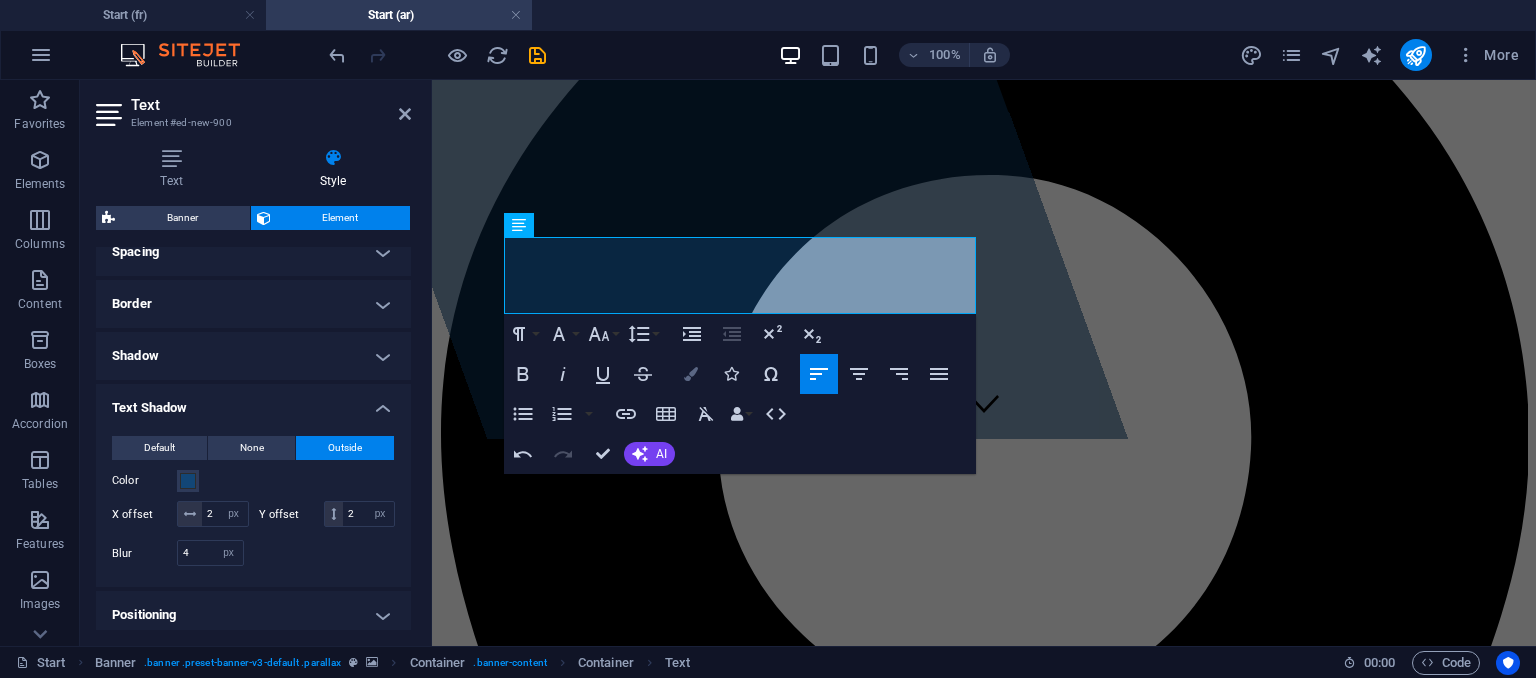 click at bounding box center [691, 374] 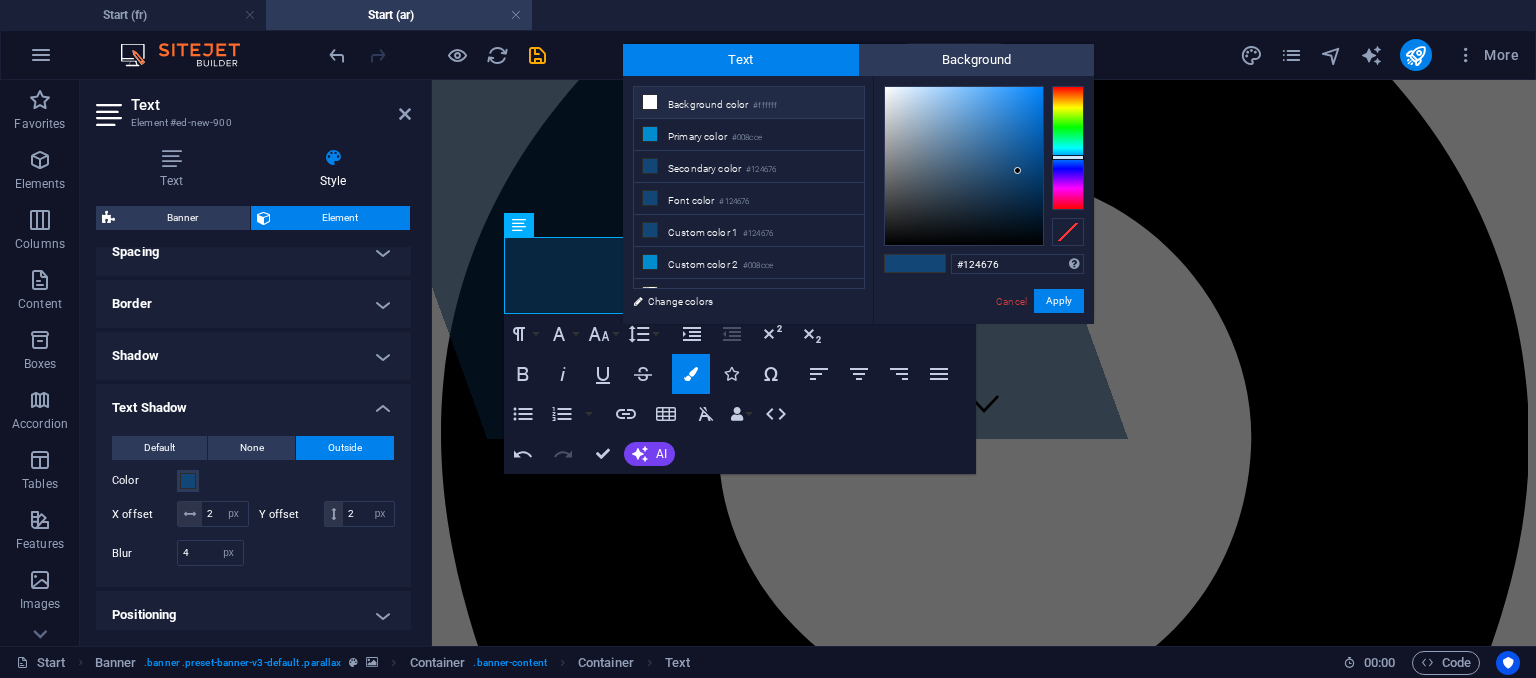 click on "Background color
#ffffff" at bounding box center (749, 103) 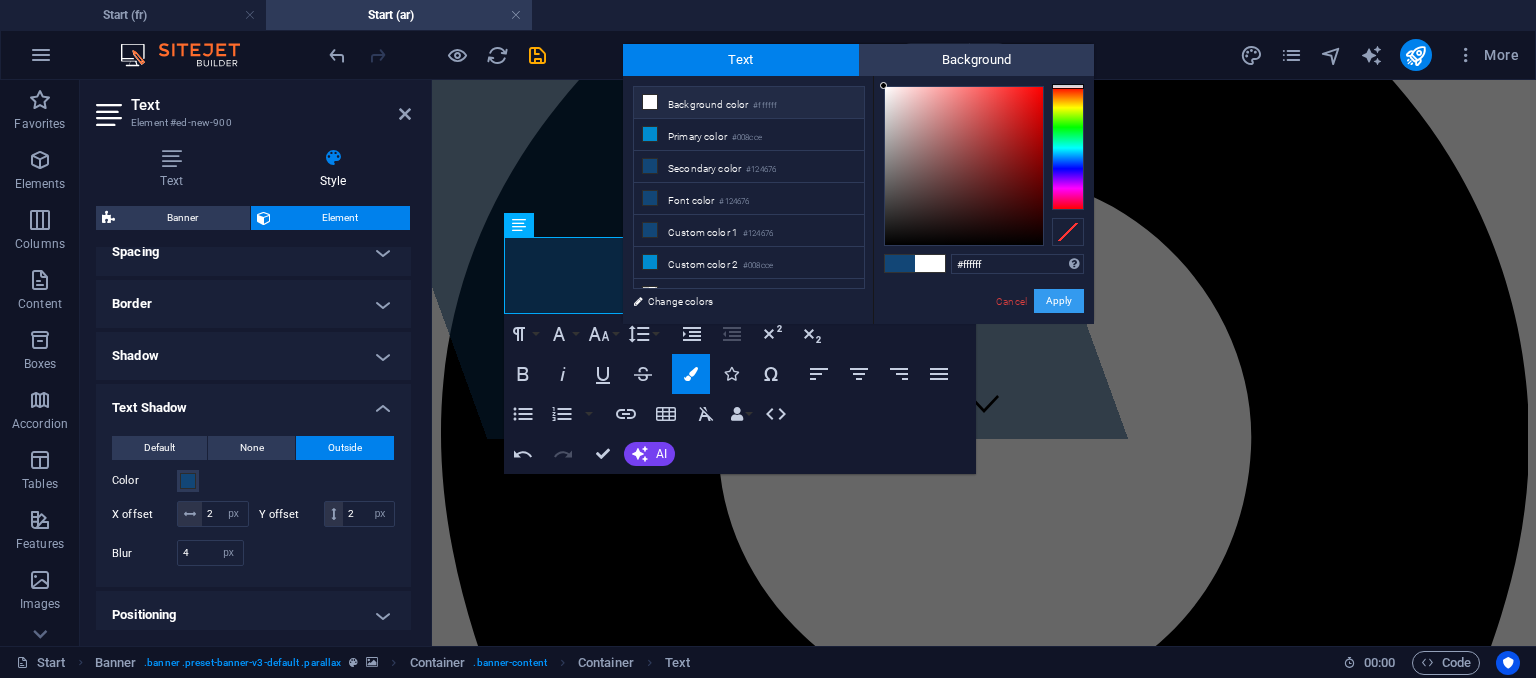 drag, startPoint x: 1052, startPoint y: 306, endPoint x: 619, endPoint y: 222, distance: 441.07257 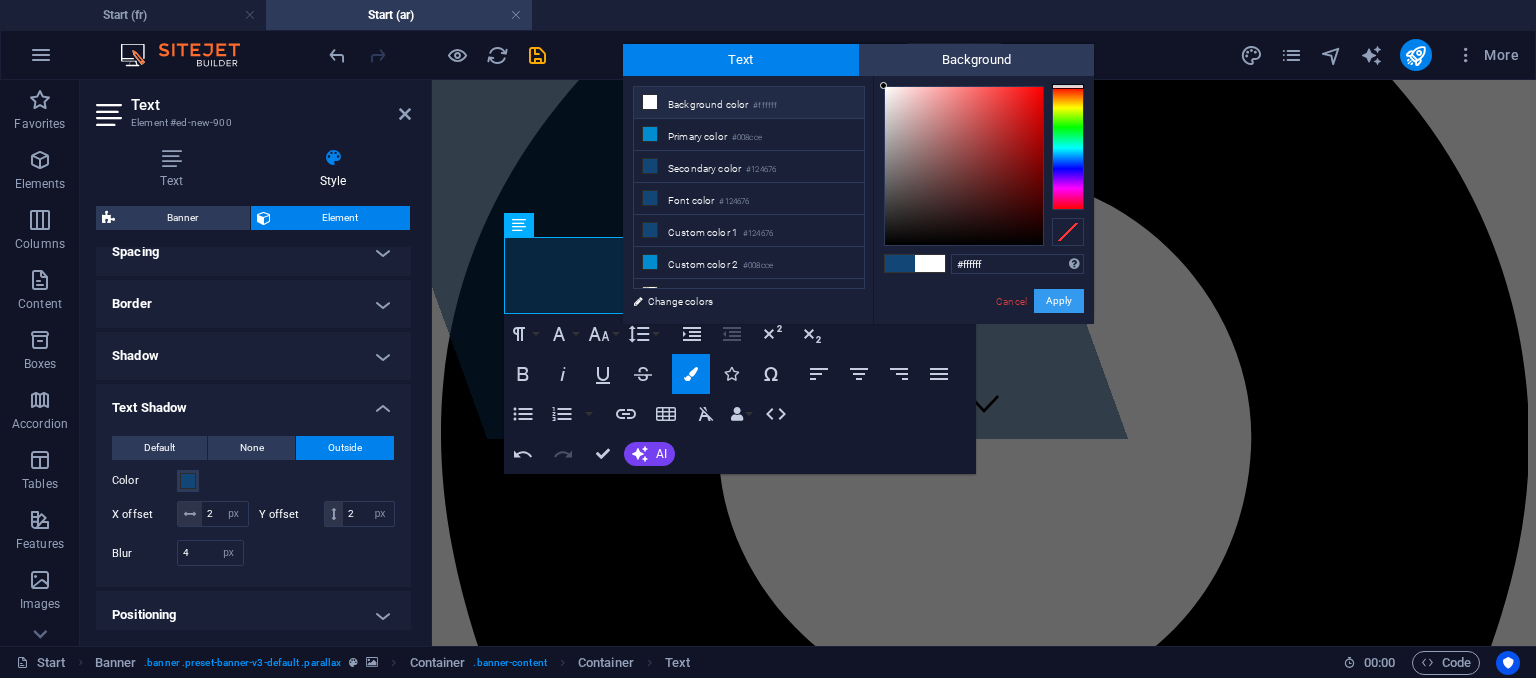 click on "Apply" at bounding box center (1059, 301) 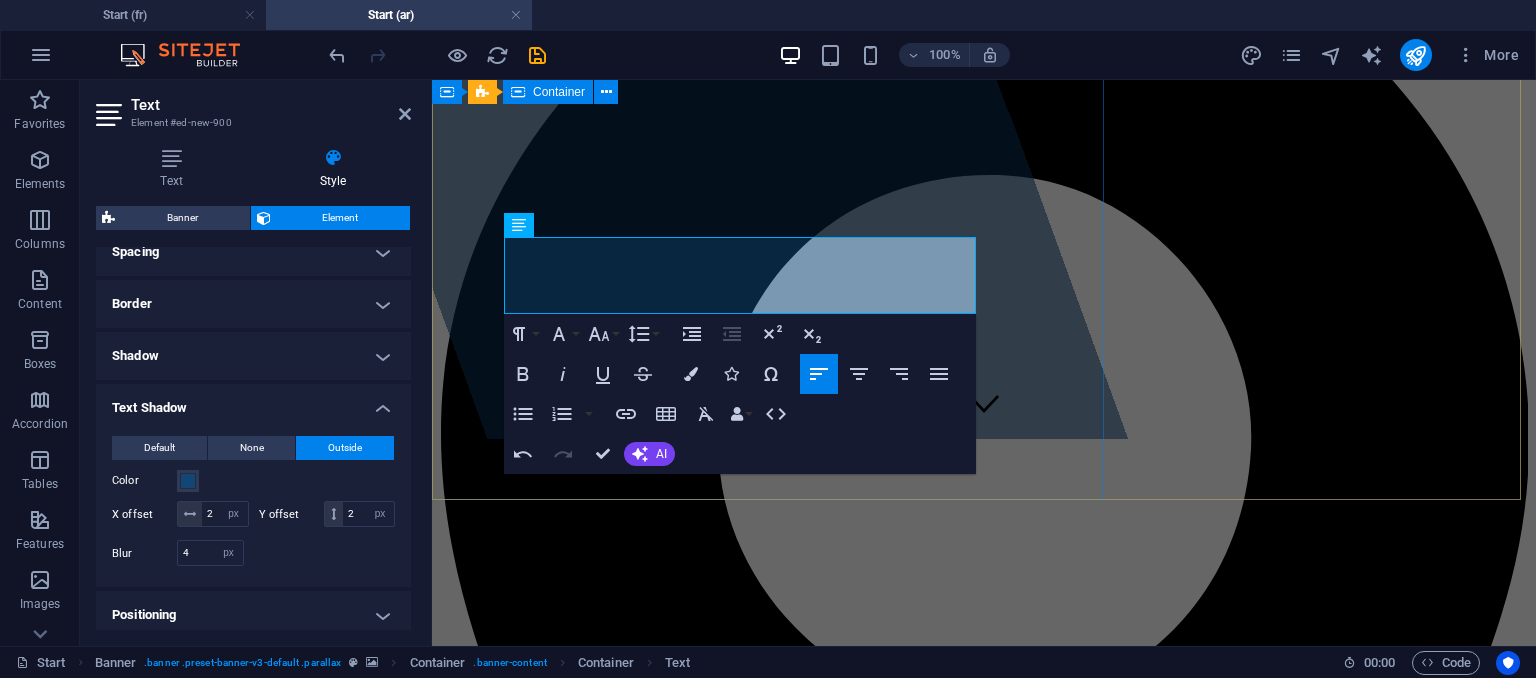 click on "Drop content here or  Add elements  Paste clipboard" at bounding box center (704, 155) 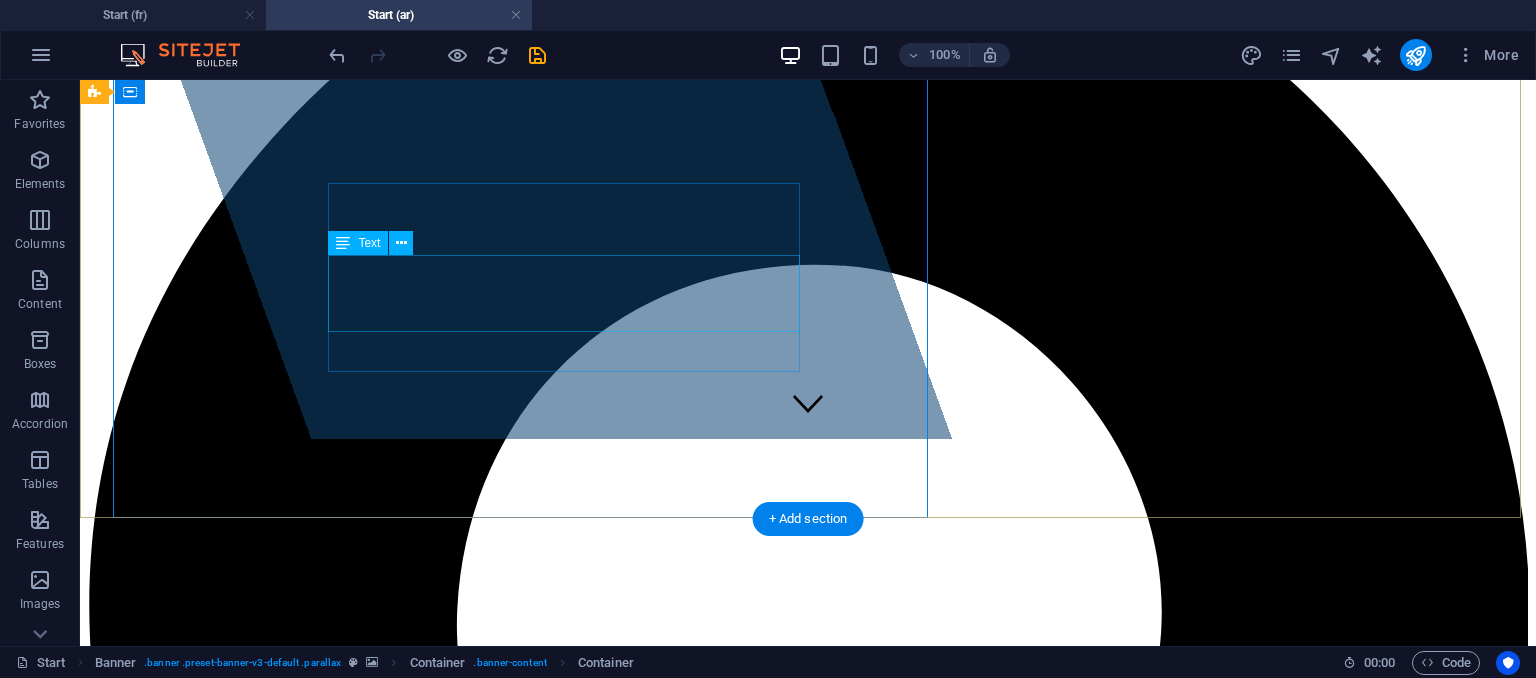 scroll, scrollTop: 0, scrollLeft: 0, axis: both 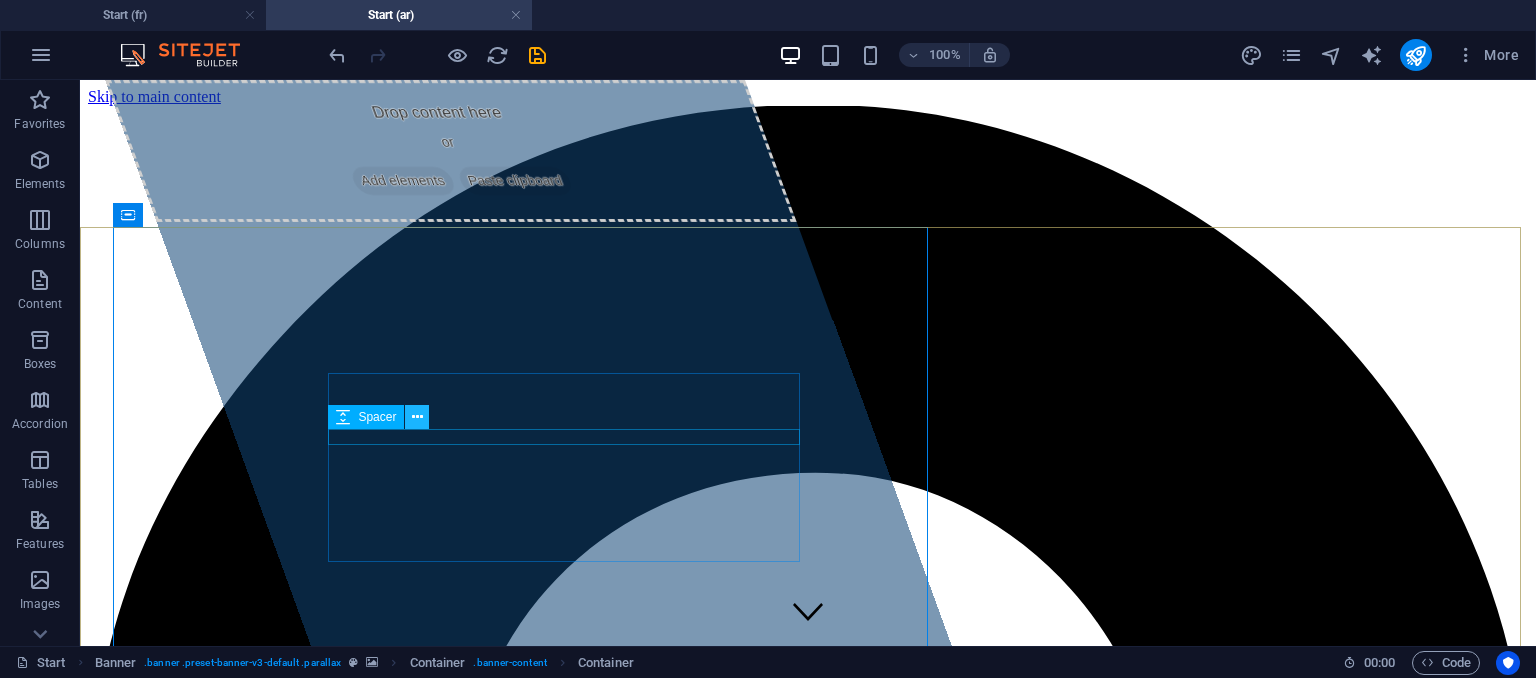 click at bounding box center [417, 417] 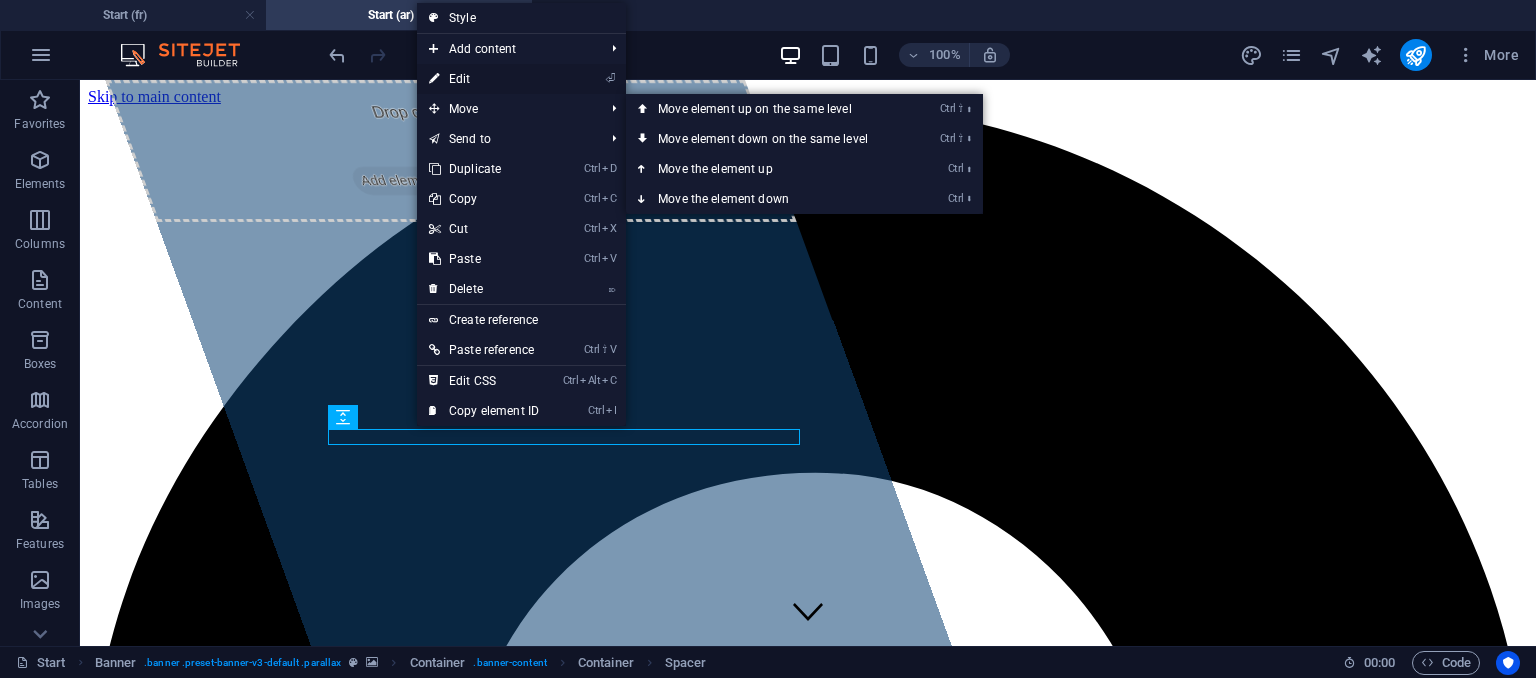 click on "⏎  Edit" at bounding box center [484, 79] 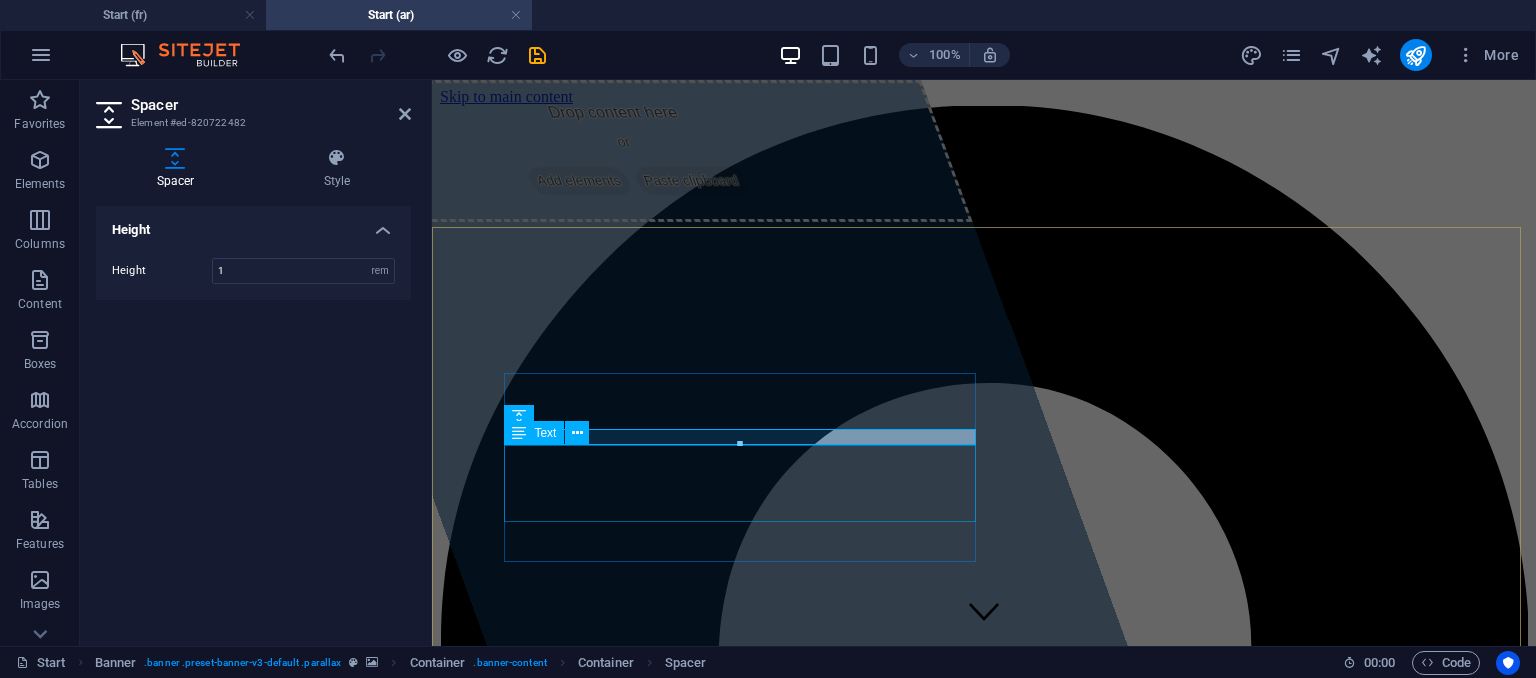 click on "م رحبًا بكم في موقعنا! نحن سعداء باستقبالكم في شركتنا، التي تتبوأ موقع الصدارة في مجال حلول الصيانة والمعدات الصناعية. تتيح لنا خبرتنا والتزامنا بالابتكار تقديم خدمات عالية الجودة تلبي احتياجات عملائنا المتنوعة." at bounding box center [984, 8486] 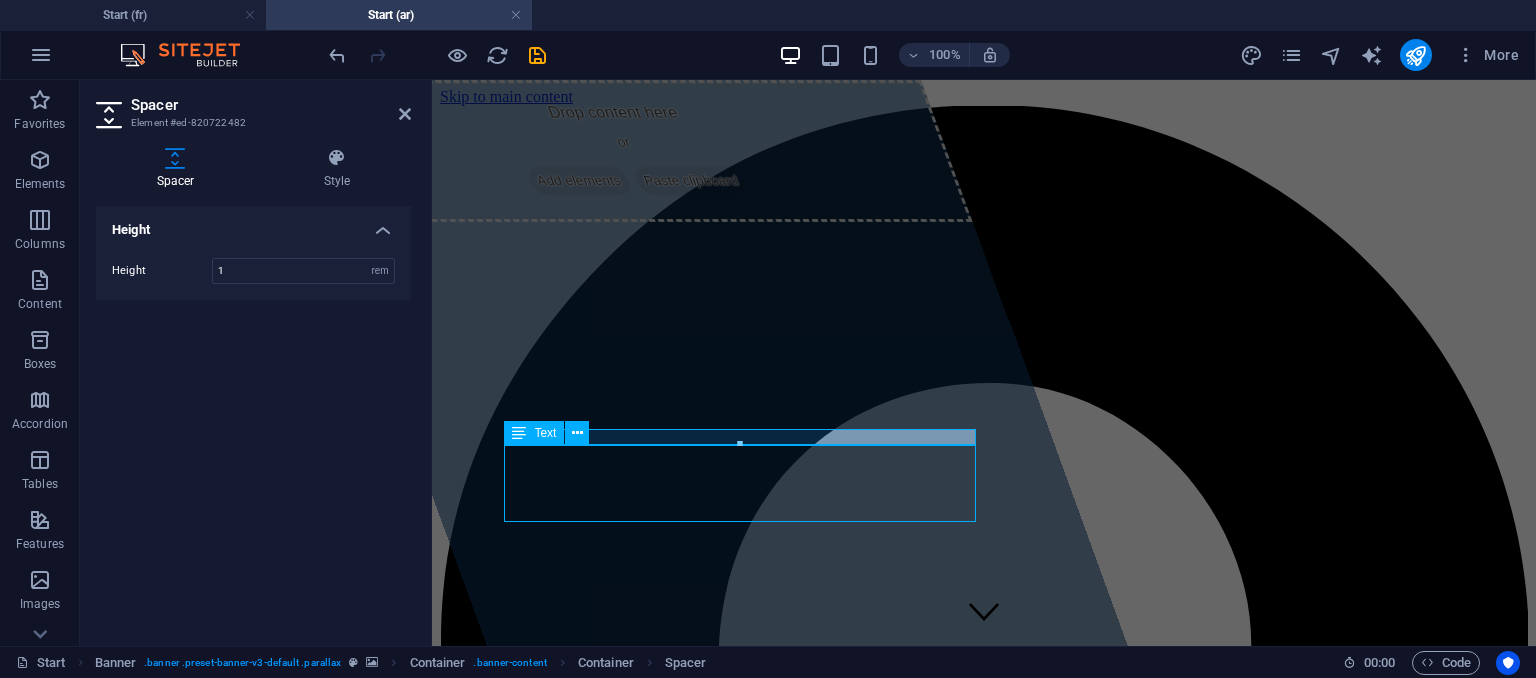 click on "م رحبًا بكم في موقعنا! نحن سعداء باستقبالكم في شركتنا، التي تتبوأ موقع الصدارة في مجال حلول الصيانة والمعدات الصناعية. تتيح لنا خبرتنا والتزامنا بالابتكار تقديم خدمات عالية الجودة تلبي احتياجات عملائنا المتنوعة." at bounding box center (984, 8486) 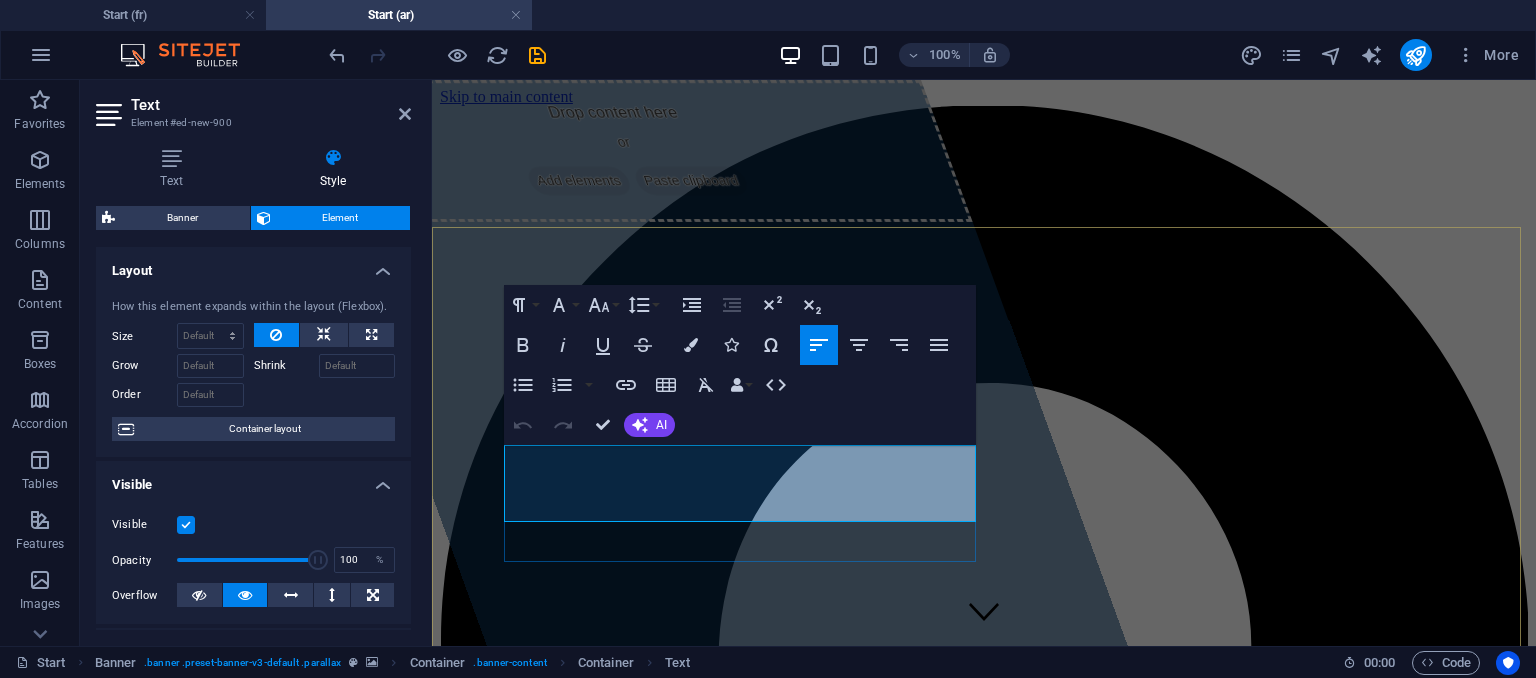 click on "م رحبًا بكم في موقعنا! نحن سعداء باستقبالكم في شركتنا، التي تتبوأ موقع الصدارة في مجال حلول الصيانة والمعدات الصناعية. تتيح لنا خبرتنا والتزامنا بالابتكار تقديم خدمات عالية الجودة تلبي احتياجات عملائنا المتنوعة." at bounding box center (984, 8486) 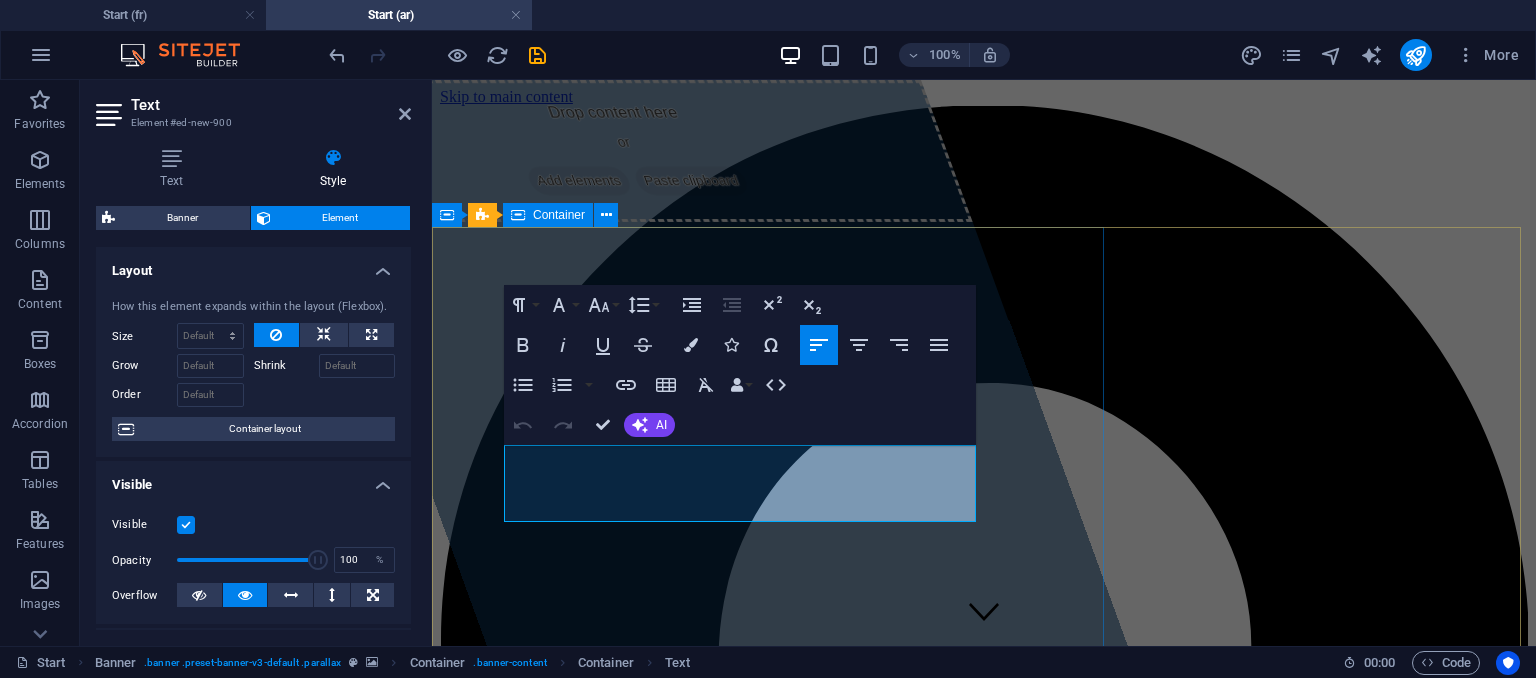 drag, startPoint x: 837, startPoint y: 512, endPoint x: 979, endPoint y: 447, distance: 156.16978 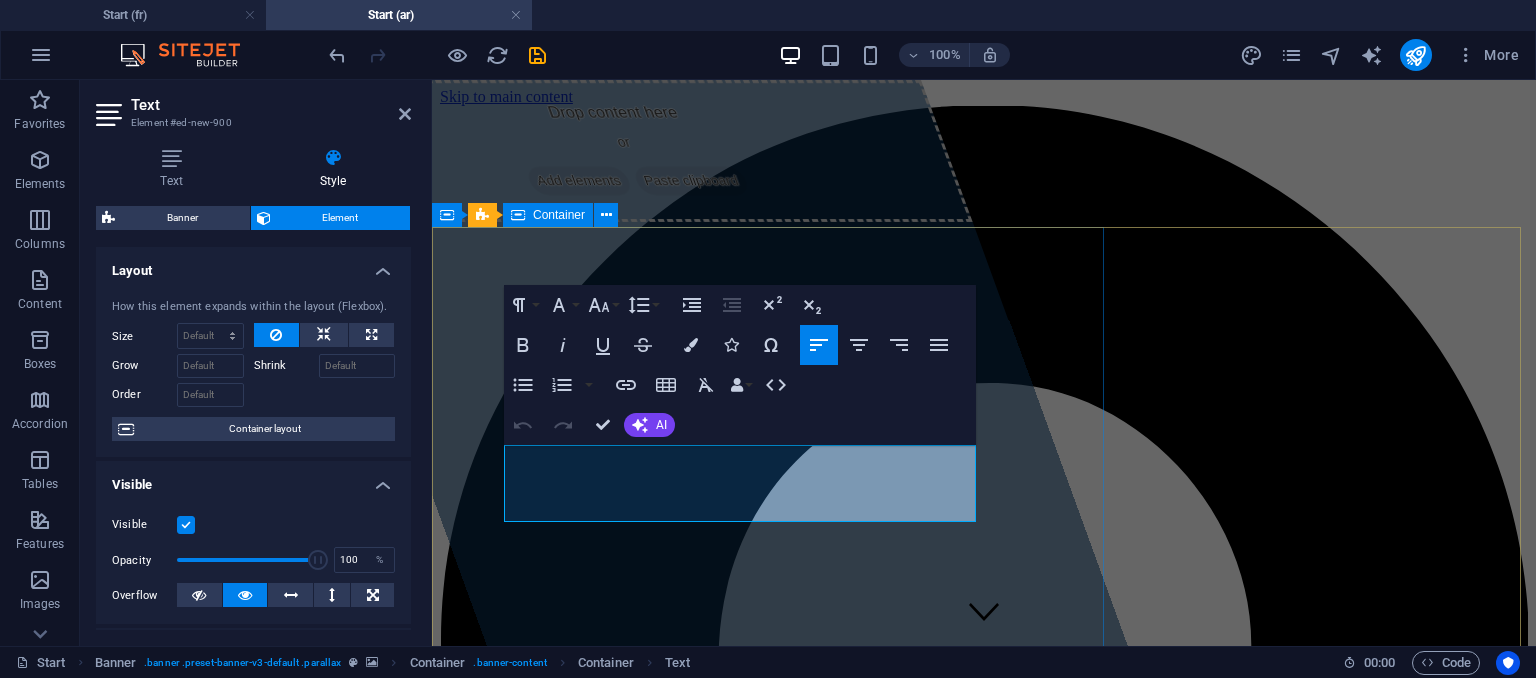click on "Drop content here or  Add elements  Paste clipboard Global Industry م رحبًا بكم في موقعنا! نحن سعداء باستقبالكم في شركتنا، التي تتبوأ موقع الصدارة في مجال حلول الصيانة والمعدات الصناعية. تتيح لنا خبرتنا والتزامنا بالابتكار تقديم خدمات عالية الجودة تلبي احتياجات عملائنا المتنوعة. المزيد عرض الخدمات" at bounding box center (984, 8456) 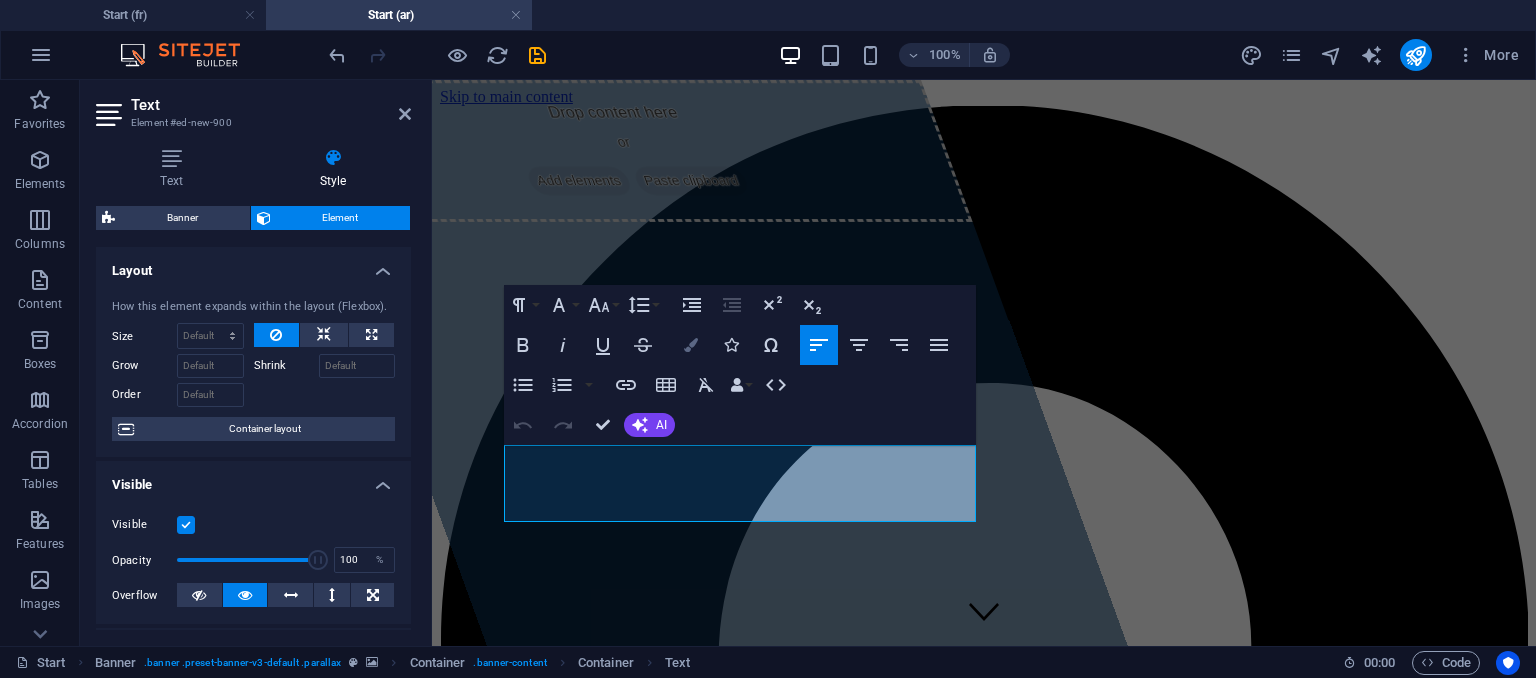 click at bounding box center [691, 345] 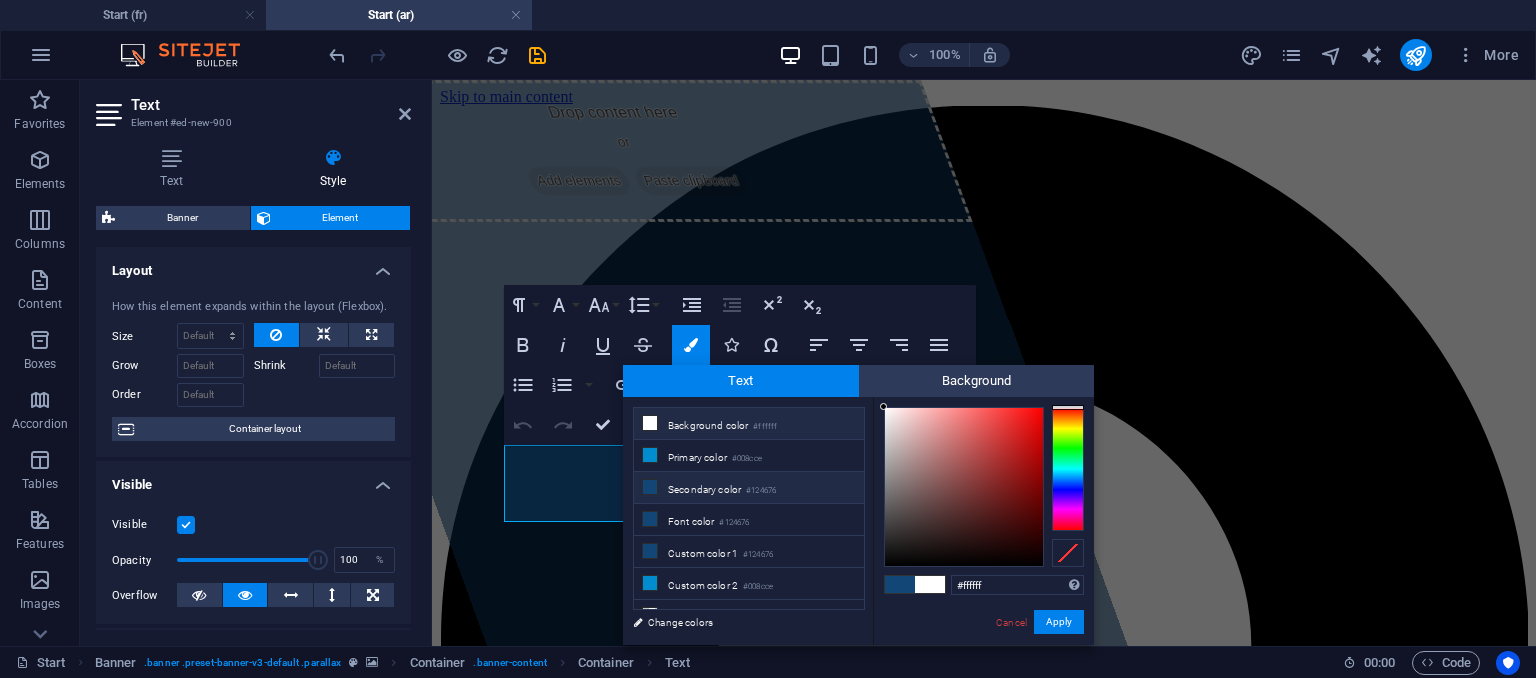 click on "Background color
#ffffff" at bounding box center (749, 424) 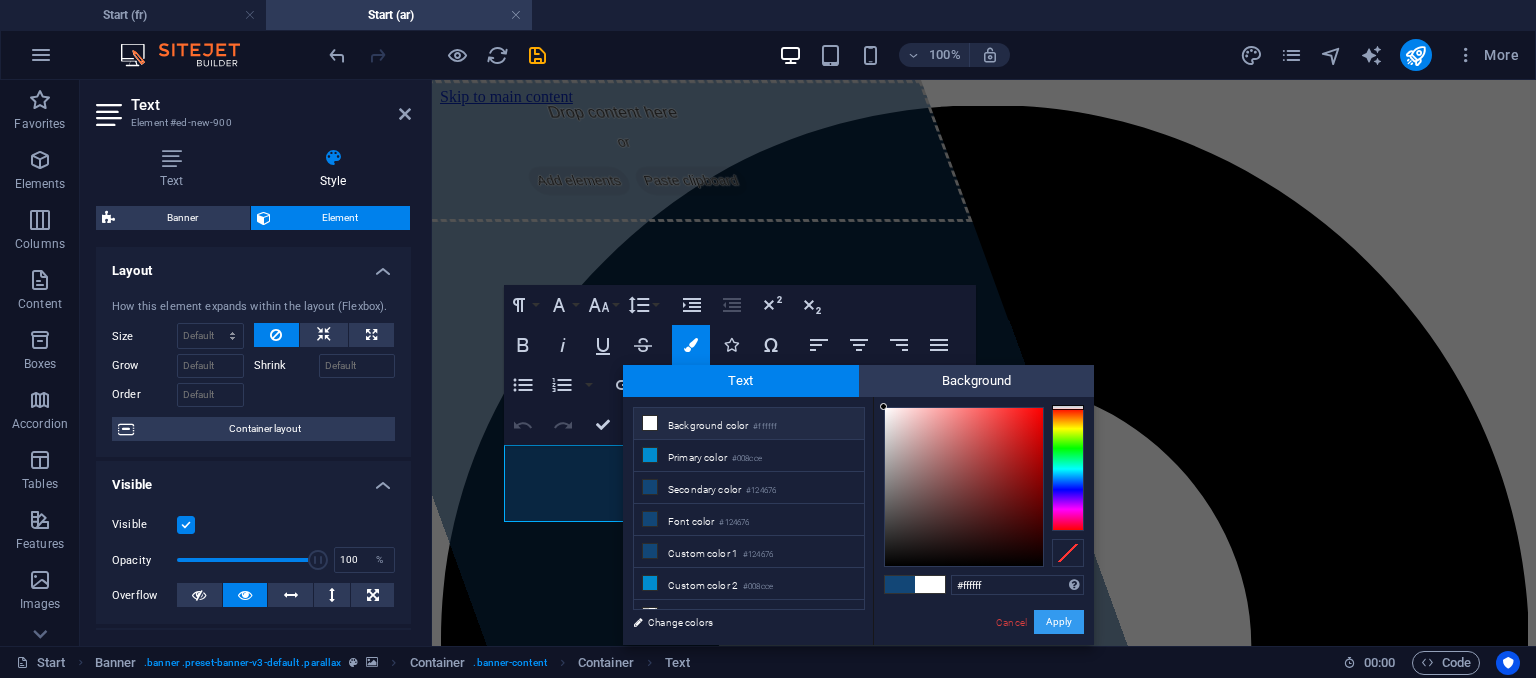 click on "Apply" at bounding box center (1059, 622) 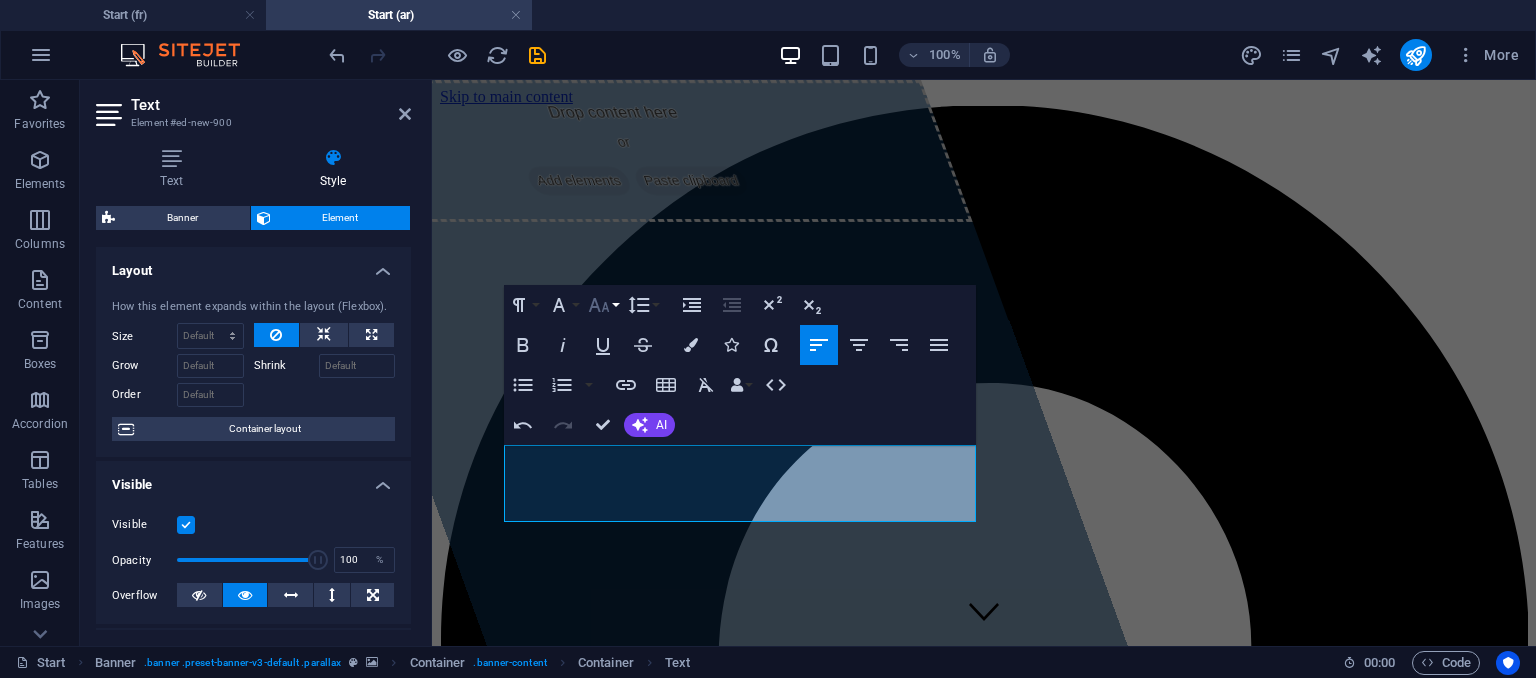 click on "Font Size" at bounding box center [603, 305] 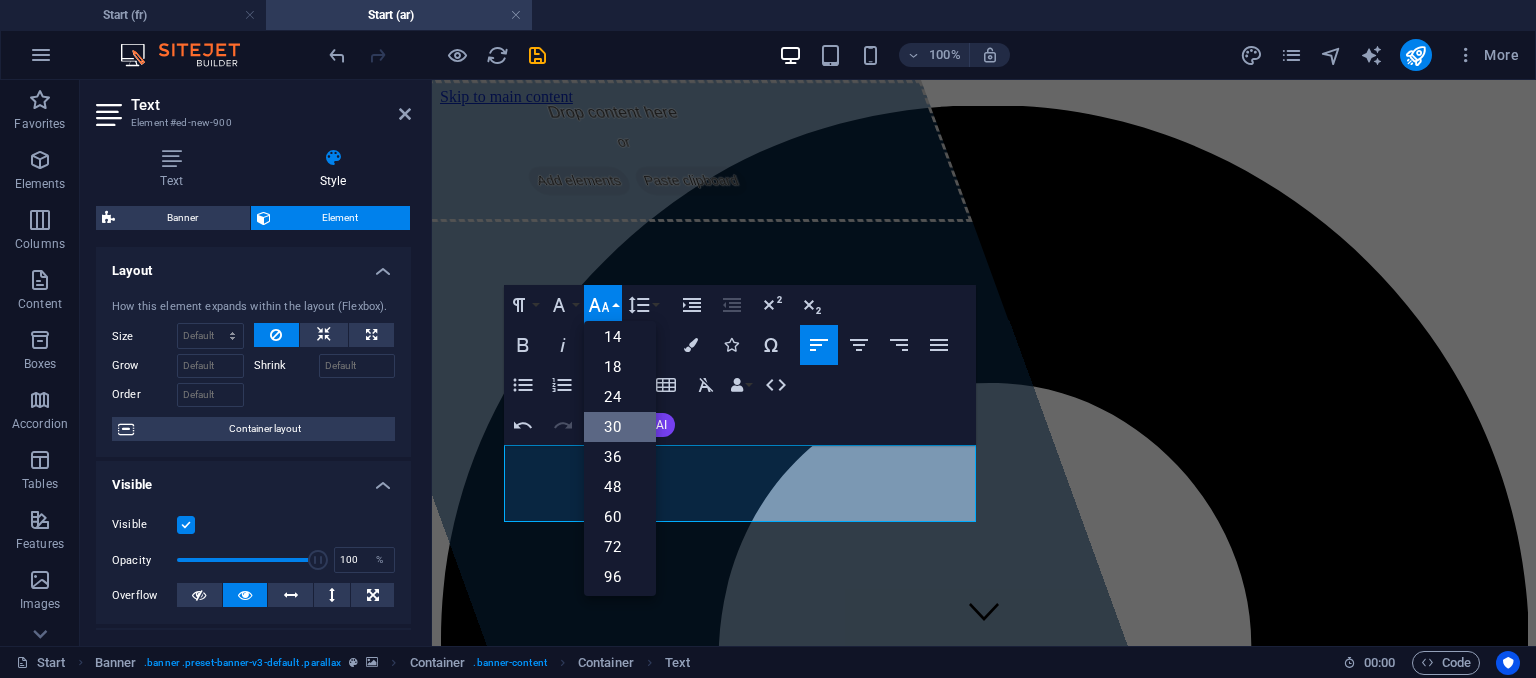 scroll, scrollTop: 160, scrollLeft: 0, axis: vertical 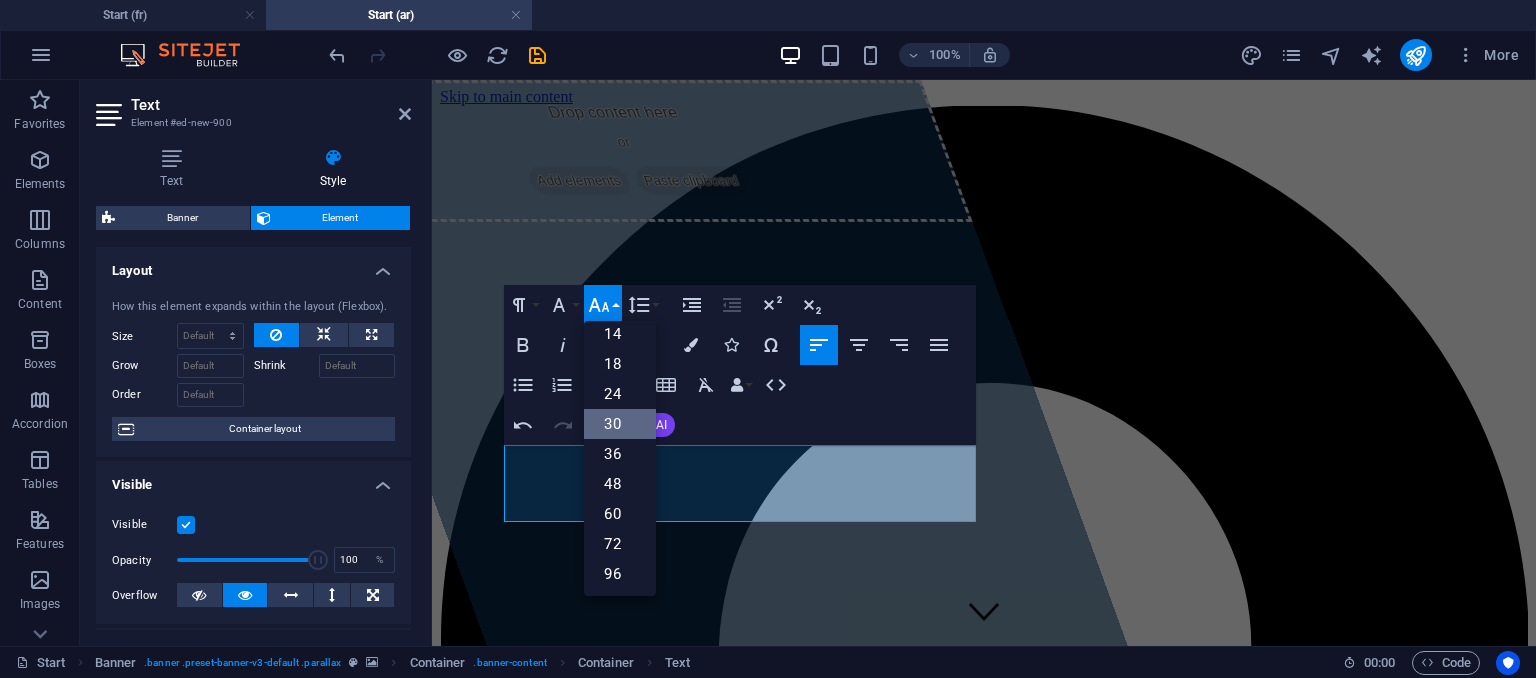 click on "30" at bounding box center [620, 424] 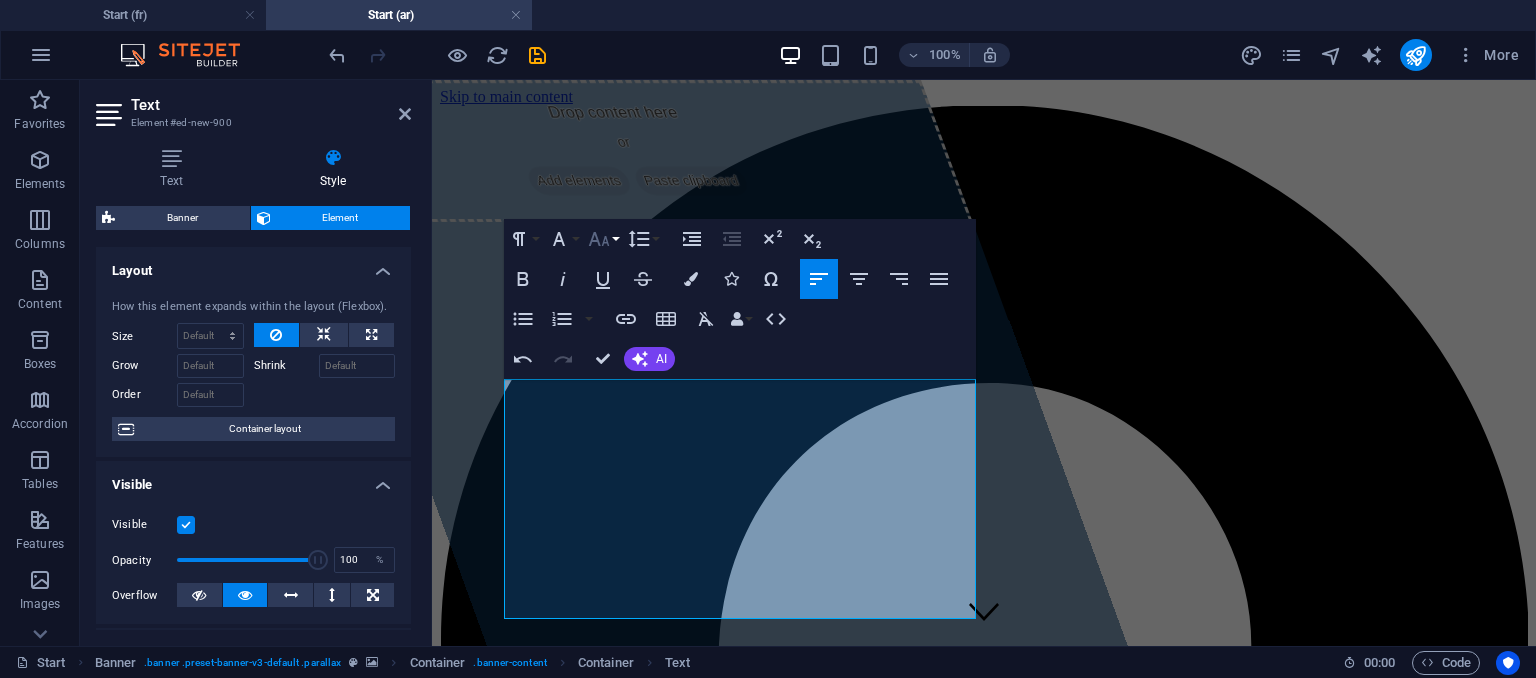 click on "Font Size" at bounding box center [603, 239] 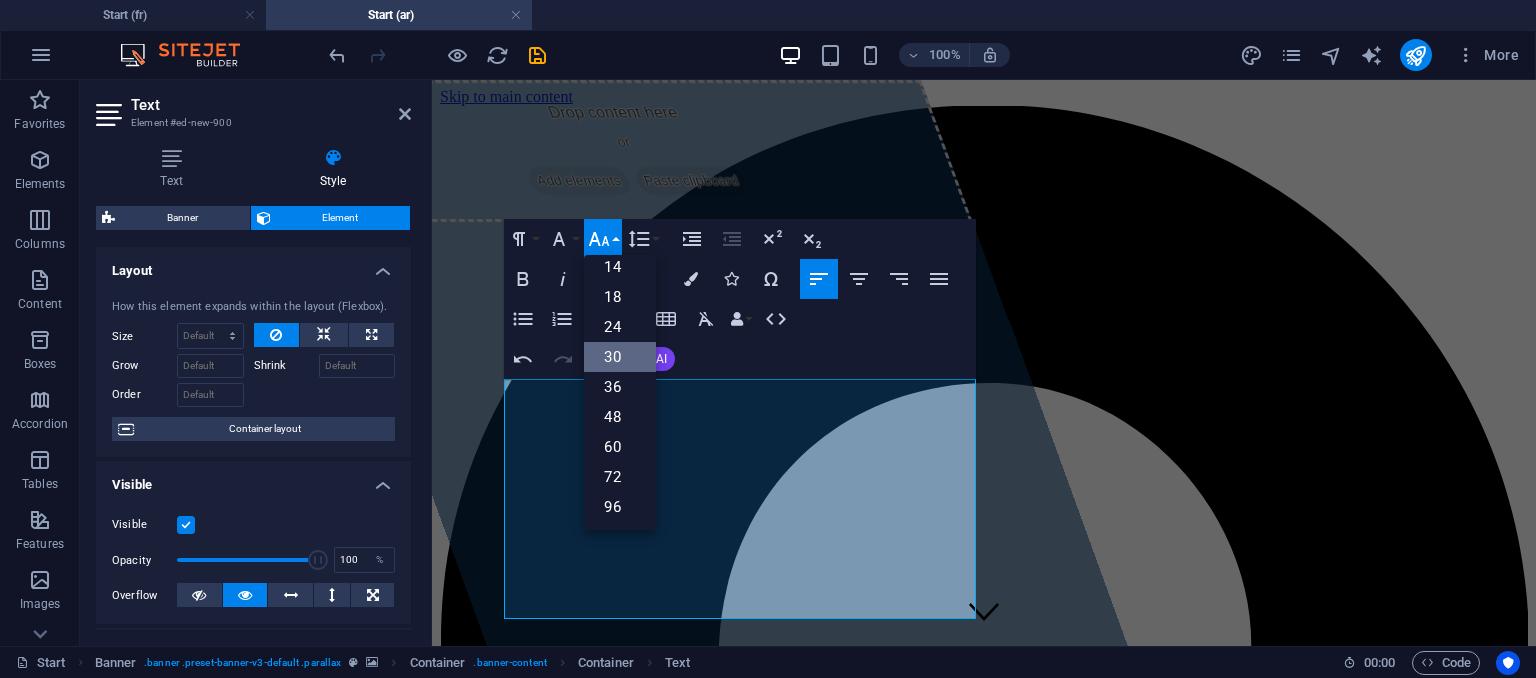 scroll, scrollTop: 160, scrollLeft: 0, axis: vertical 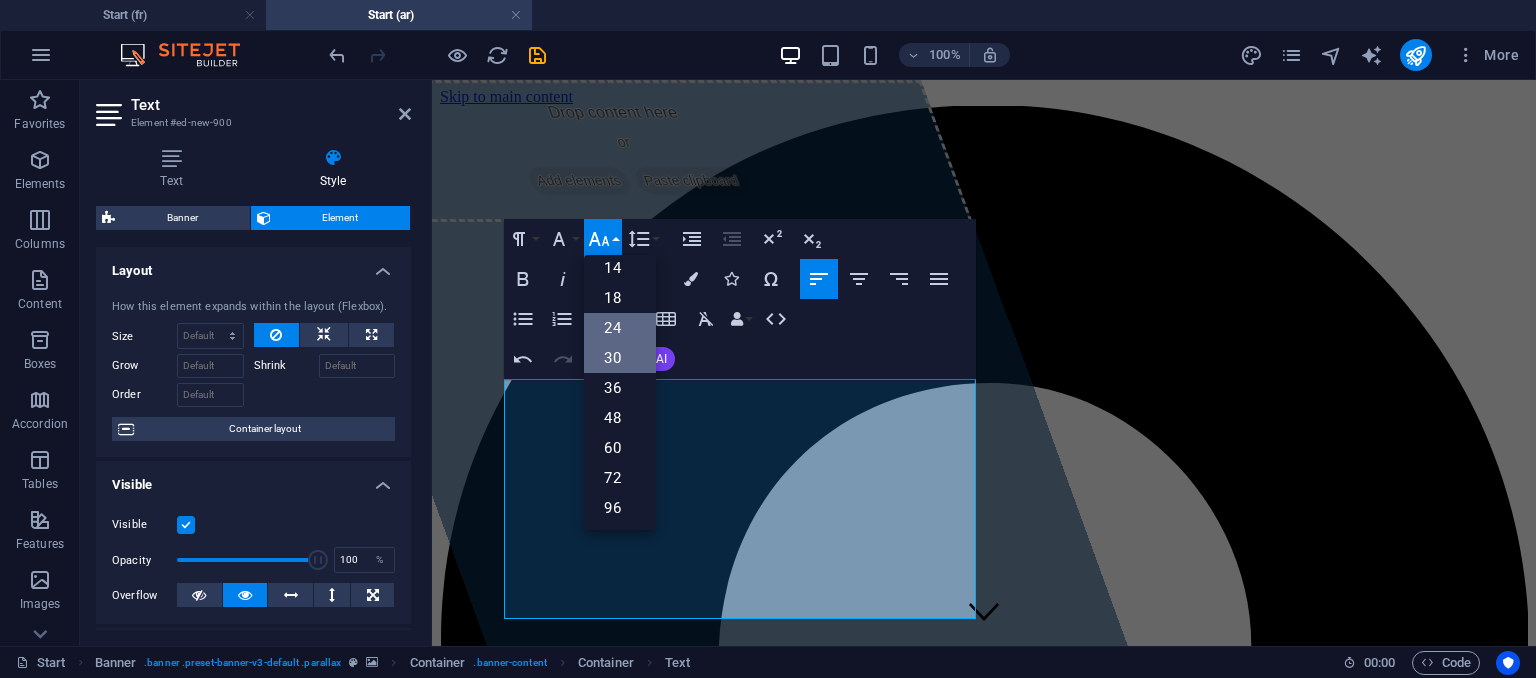 click on "24" at bounding box center (620, 328) 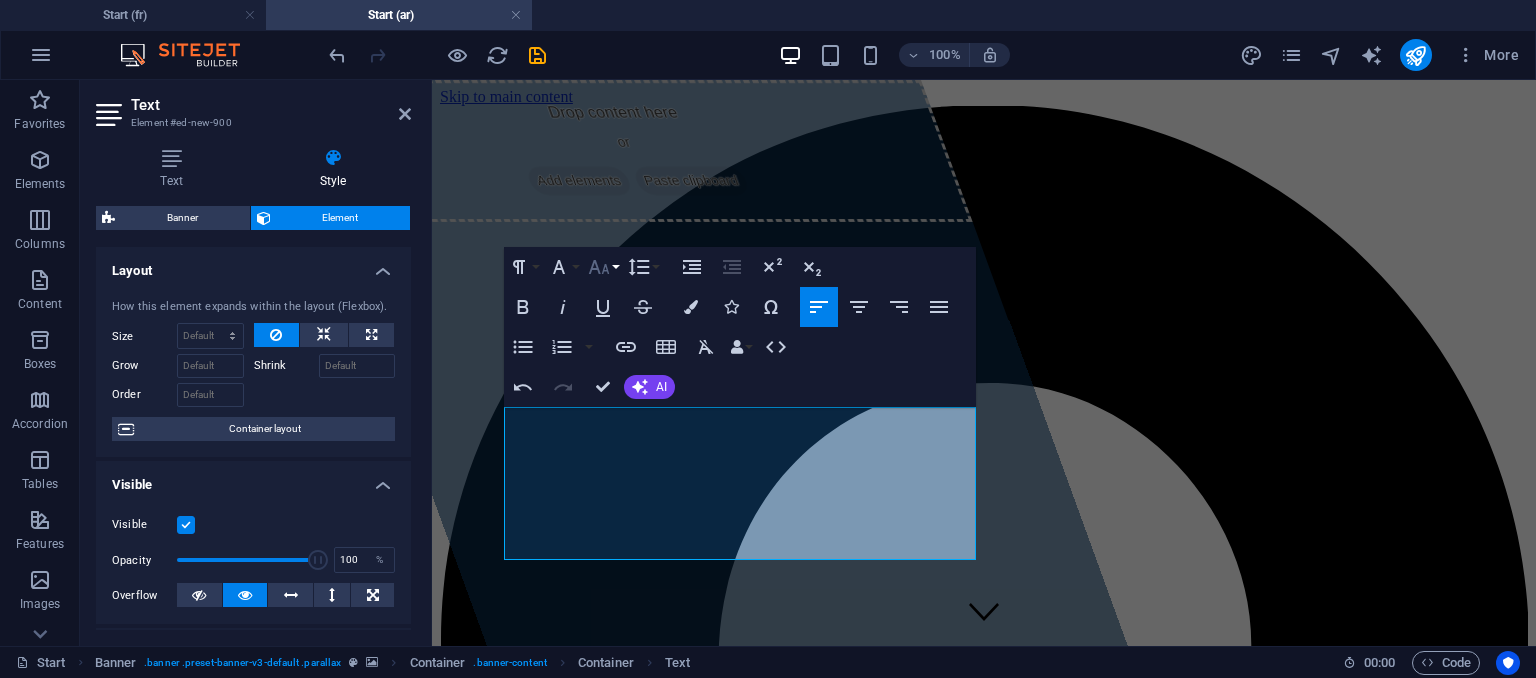 click on "Font Size" at bounding box center (603, 267) 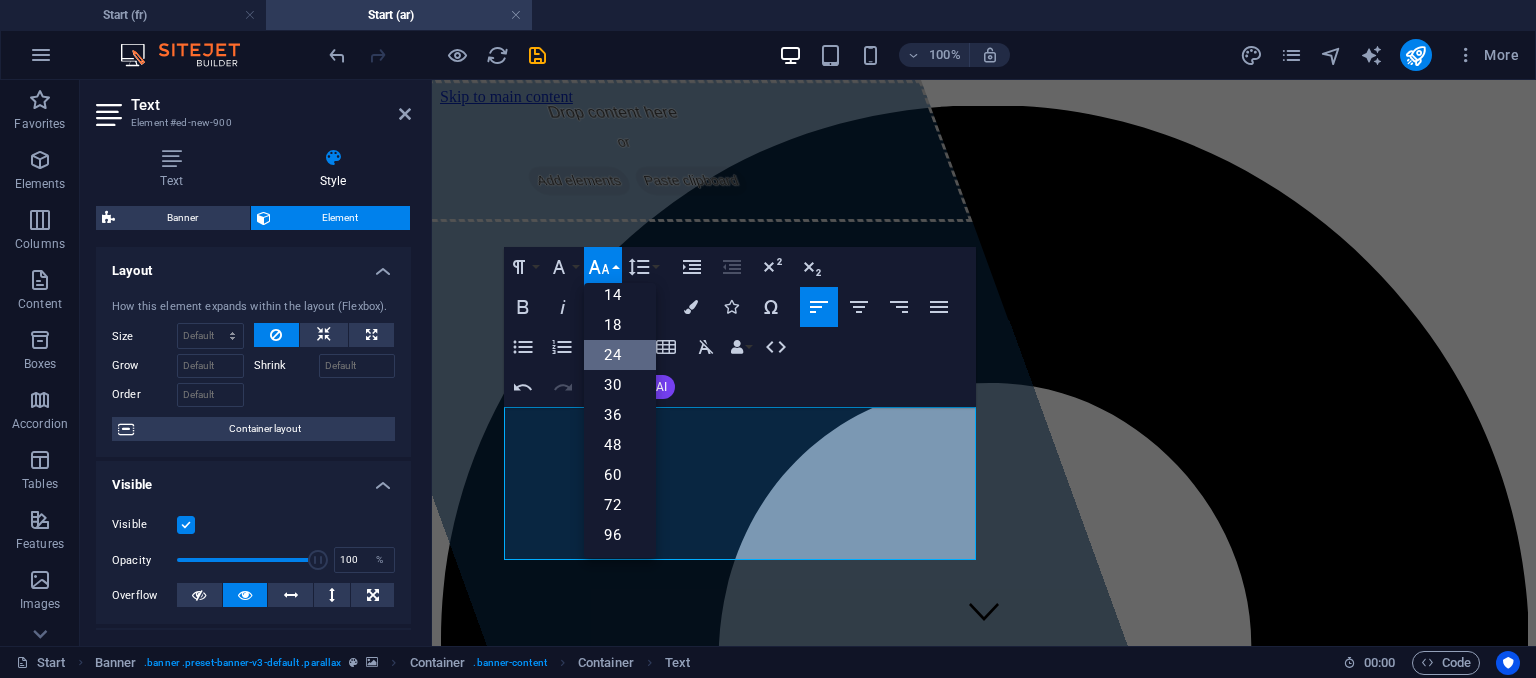 scroll, scrollTop: 160, scrollLeft: 0, axis: vertical 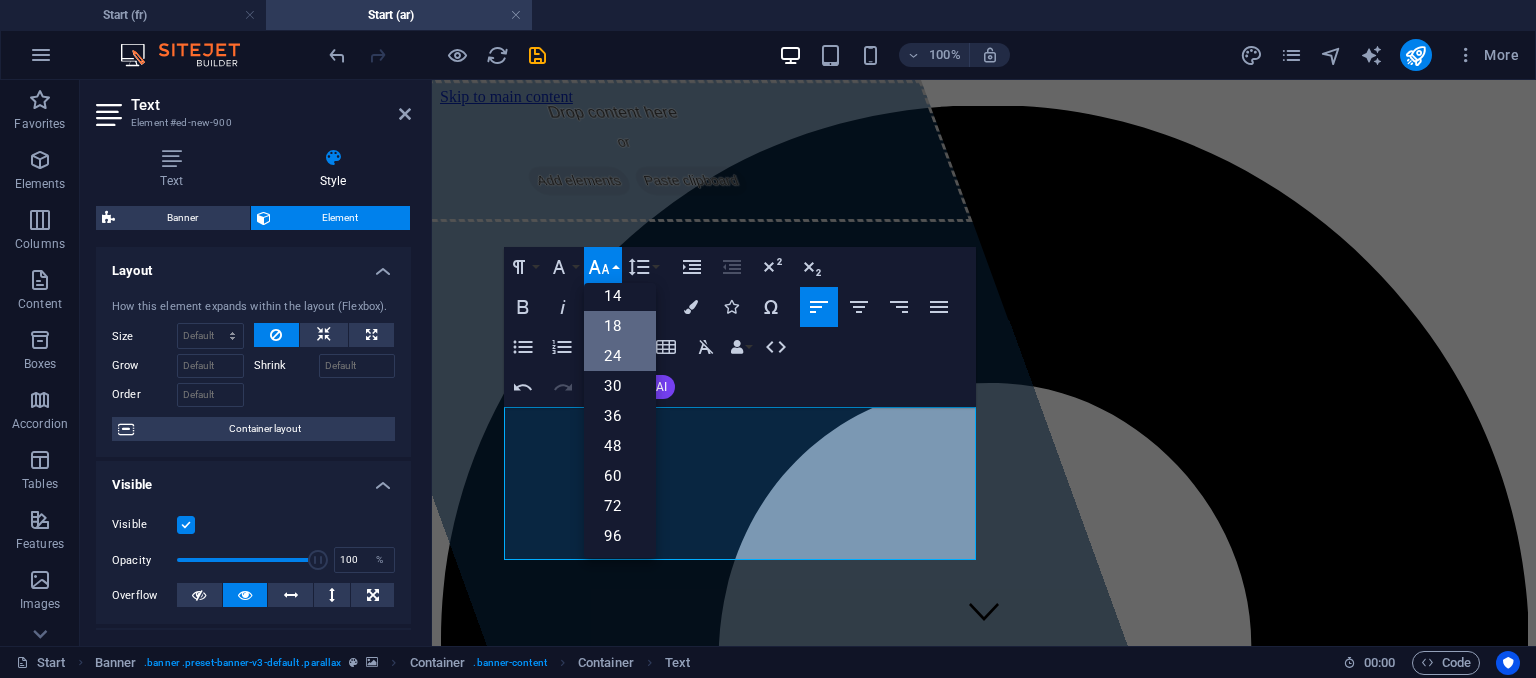 click on "18" at bounding box center [620, 326] 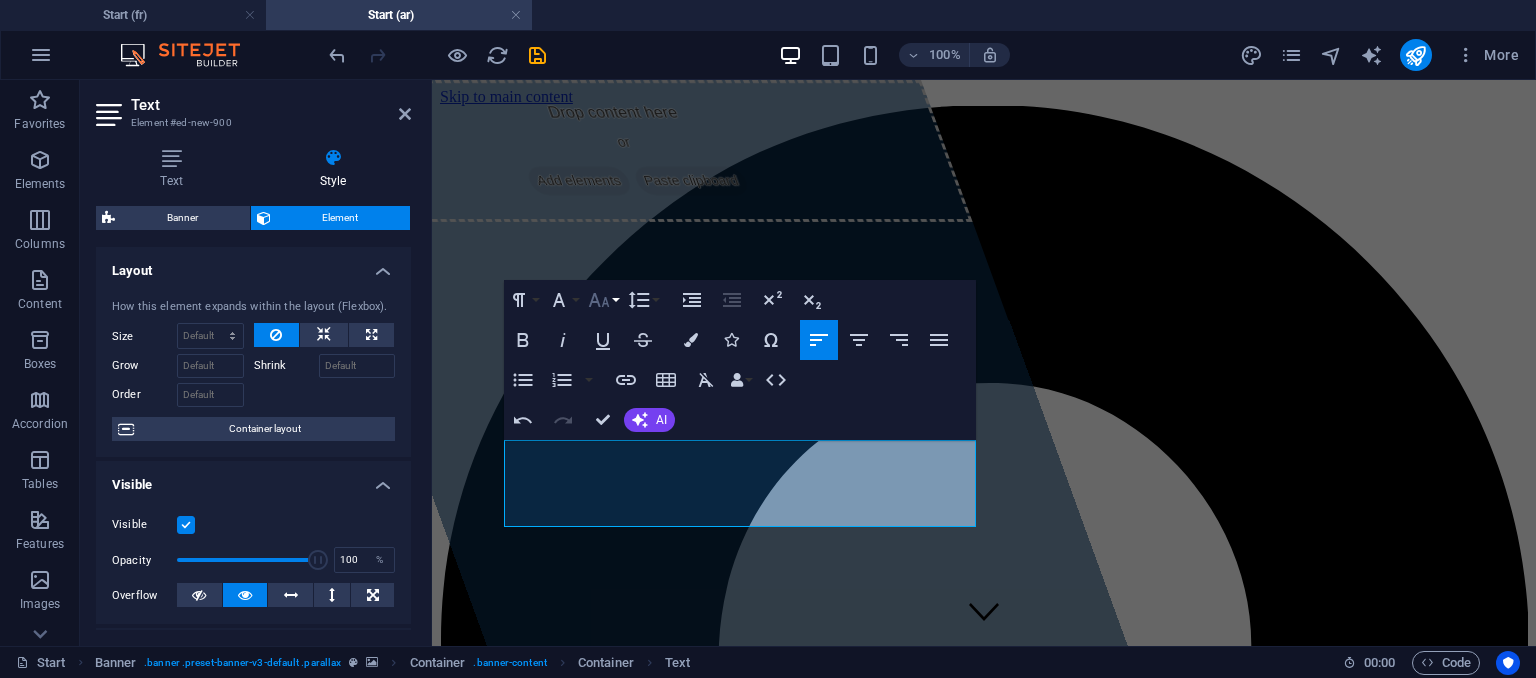 click on "Font Size" at bounding box center [603, 300] 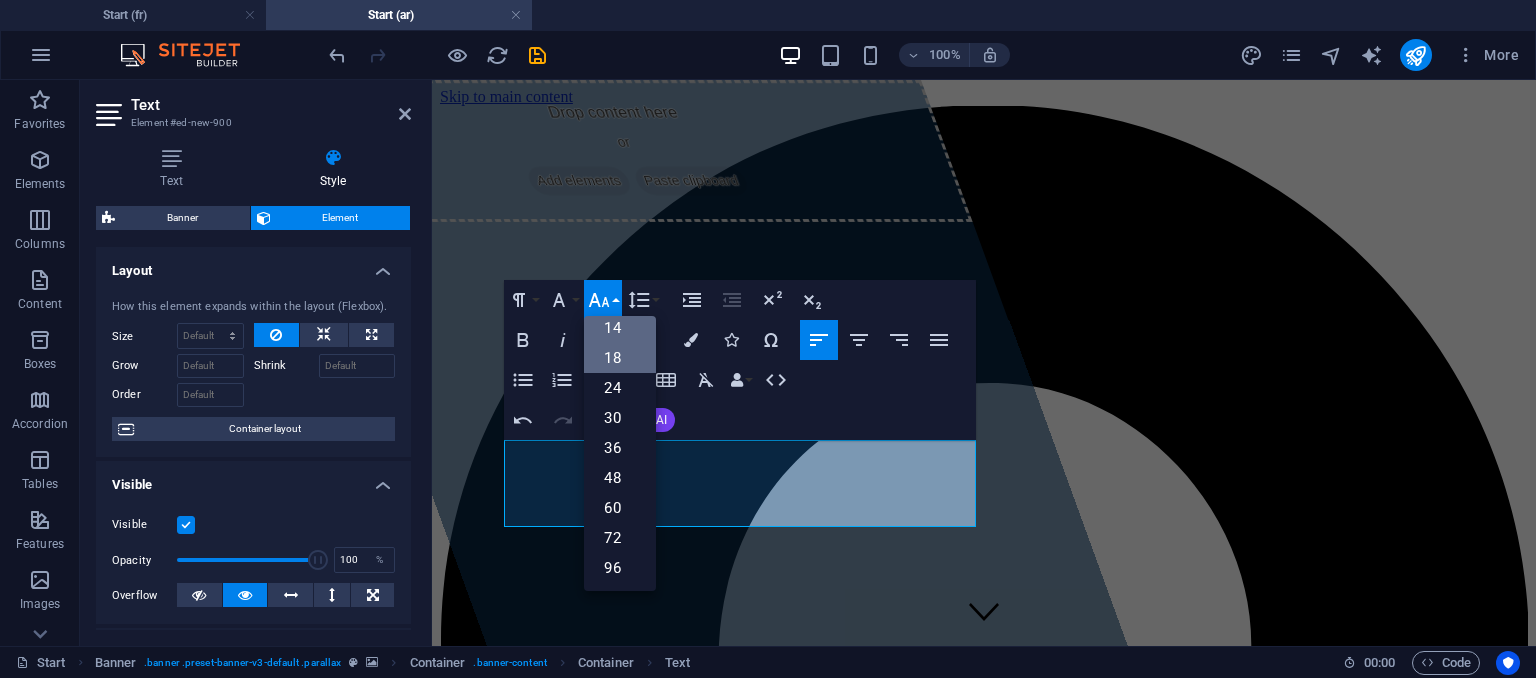 scroll, scrollTop: 160, scrollLeft: 0, axis: vertical 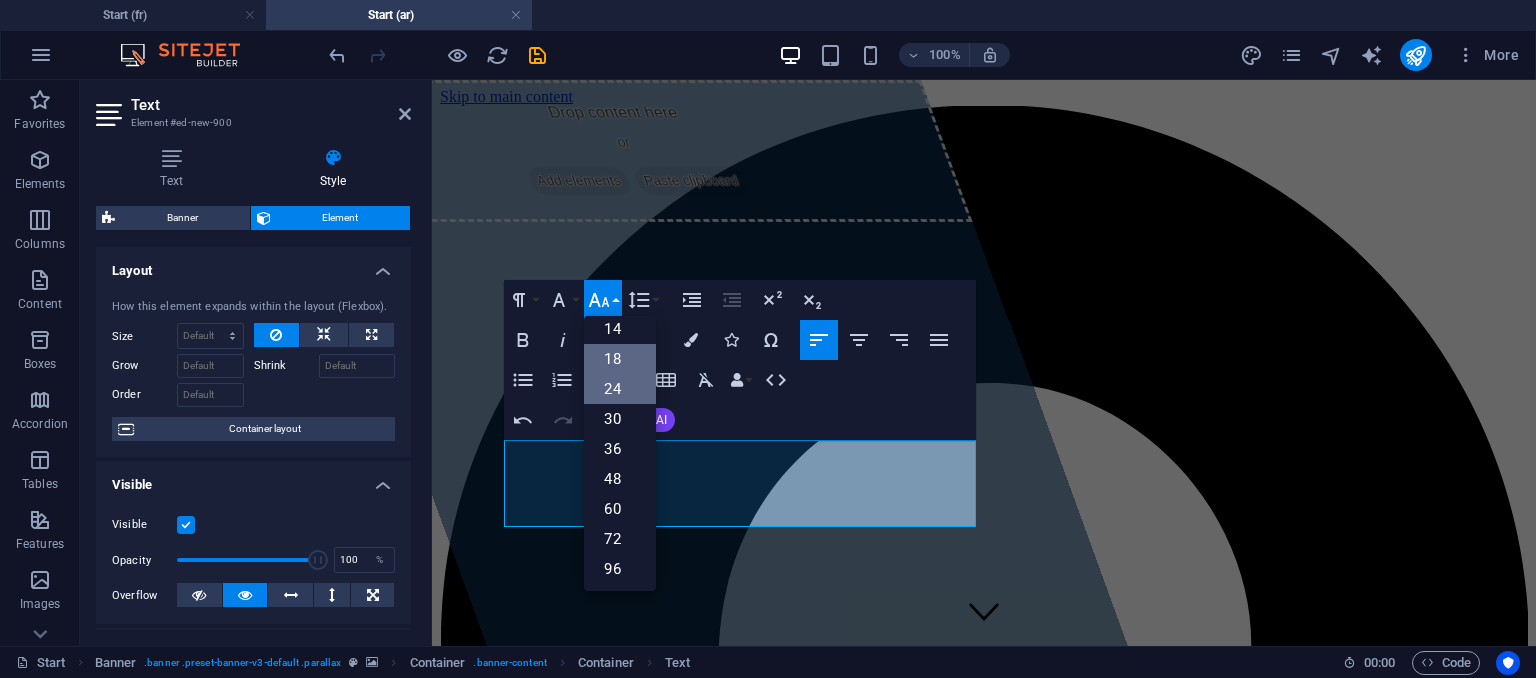 click on "24" at bounding box center [620, 389] 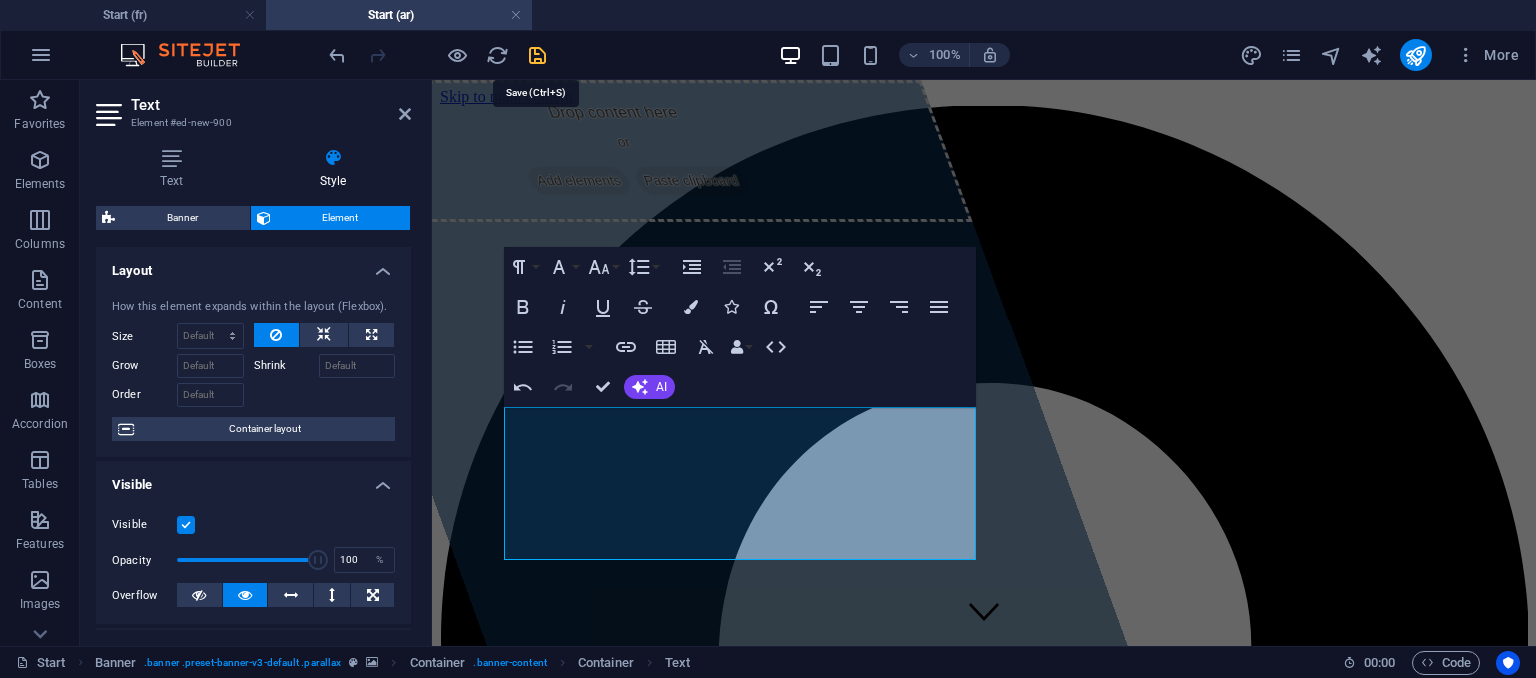 click at bounding box center [537, 55] 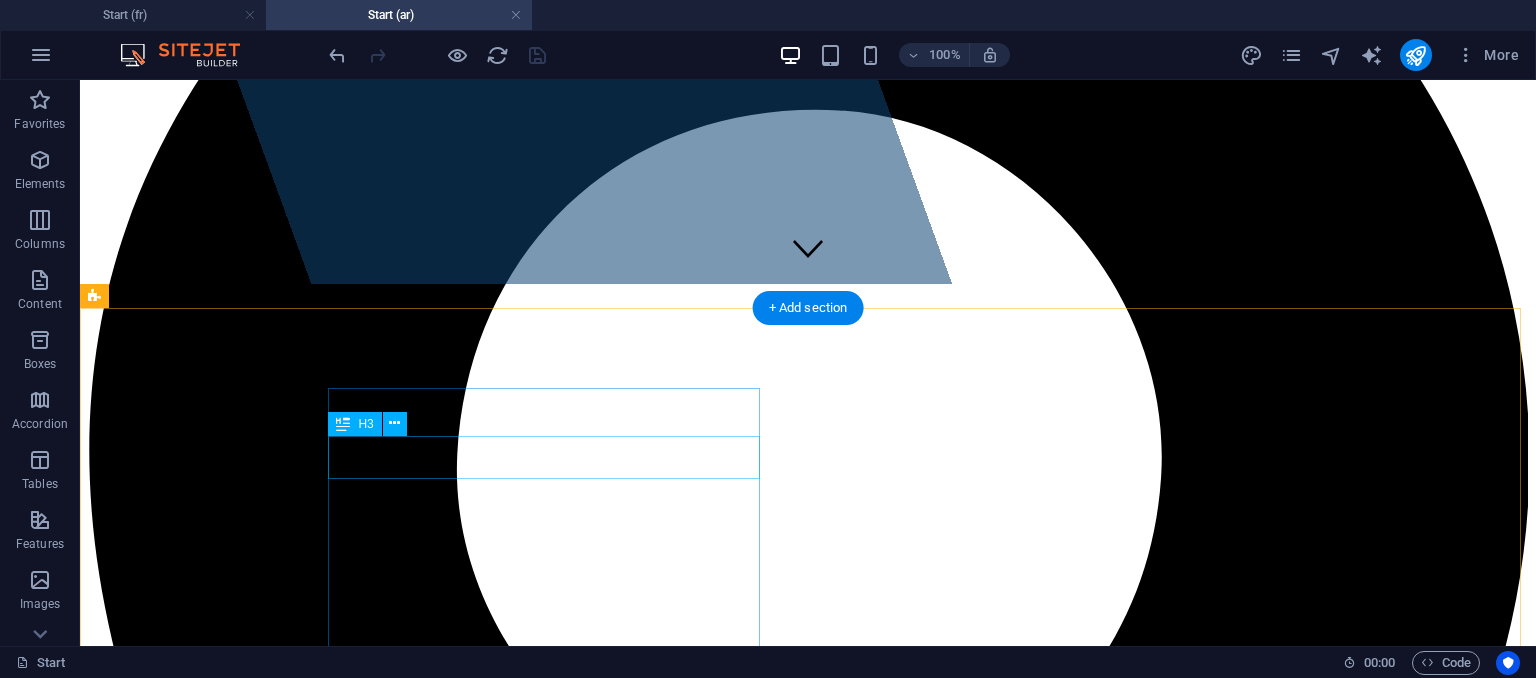scroll, scrollTop: 0, scrollLeft: 0, axis: both 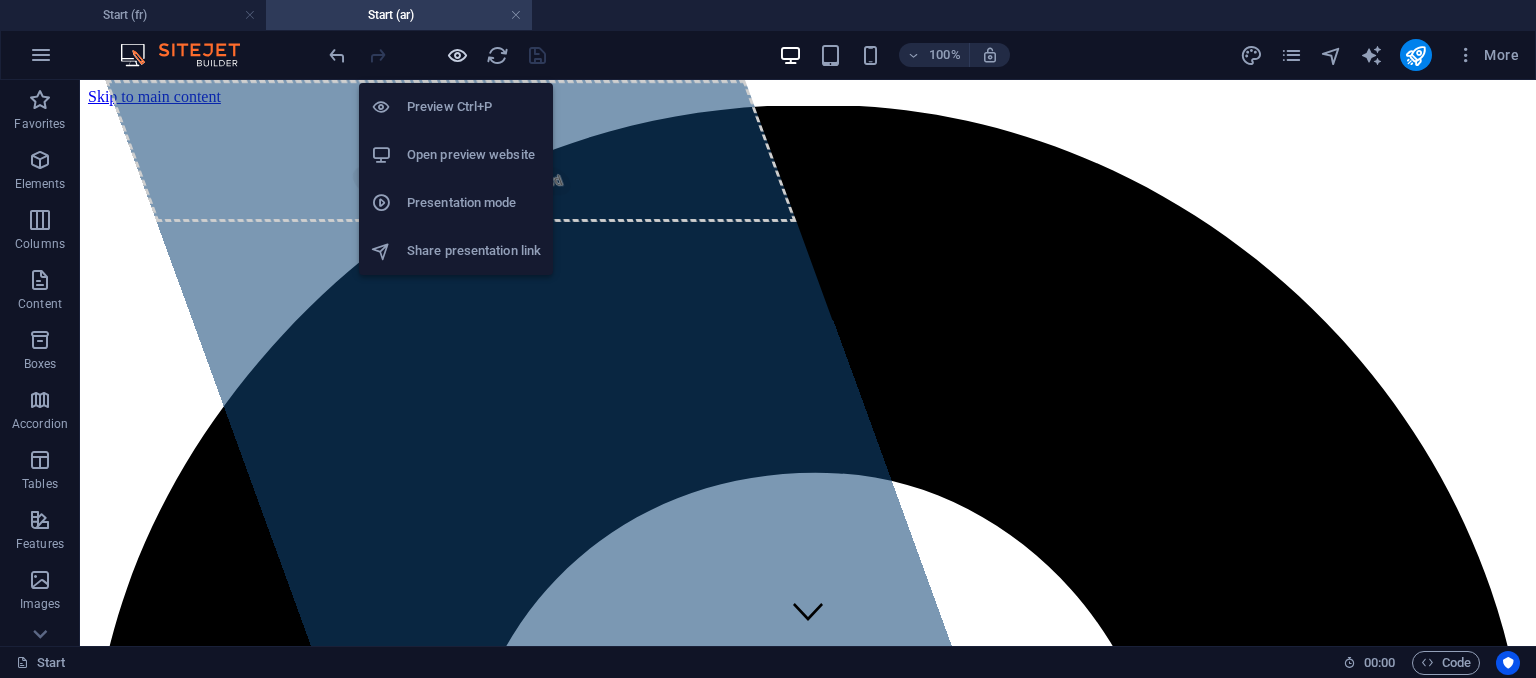 click at bounding box center (457, 55) 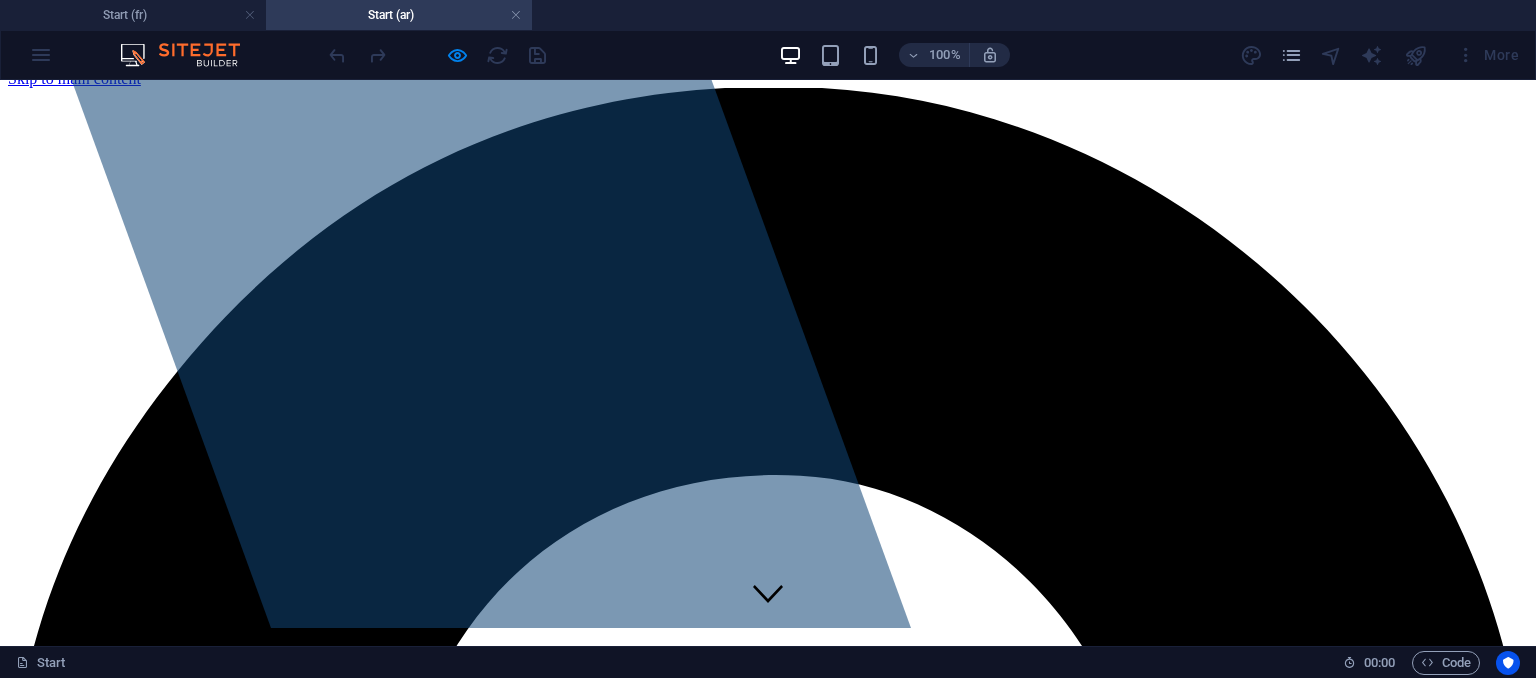 scroll, scrollTop: 0, scrollLeft: 0, axis: both 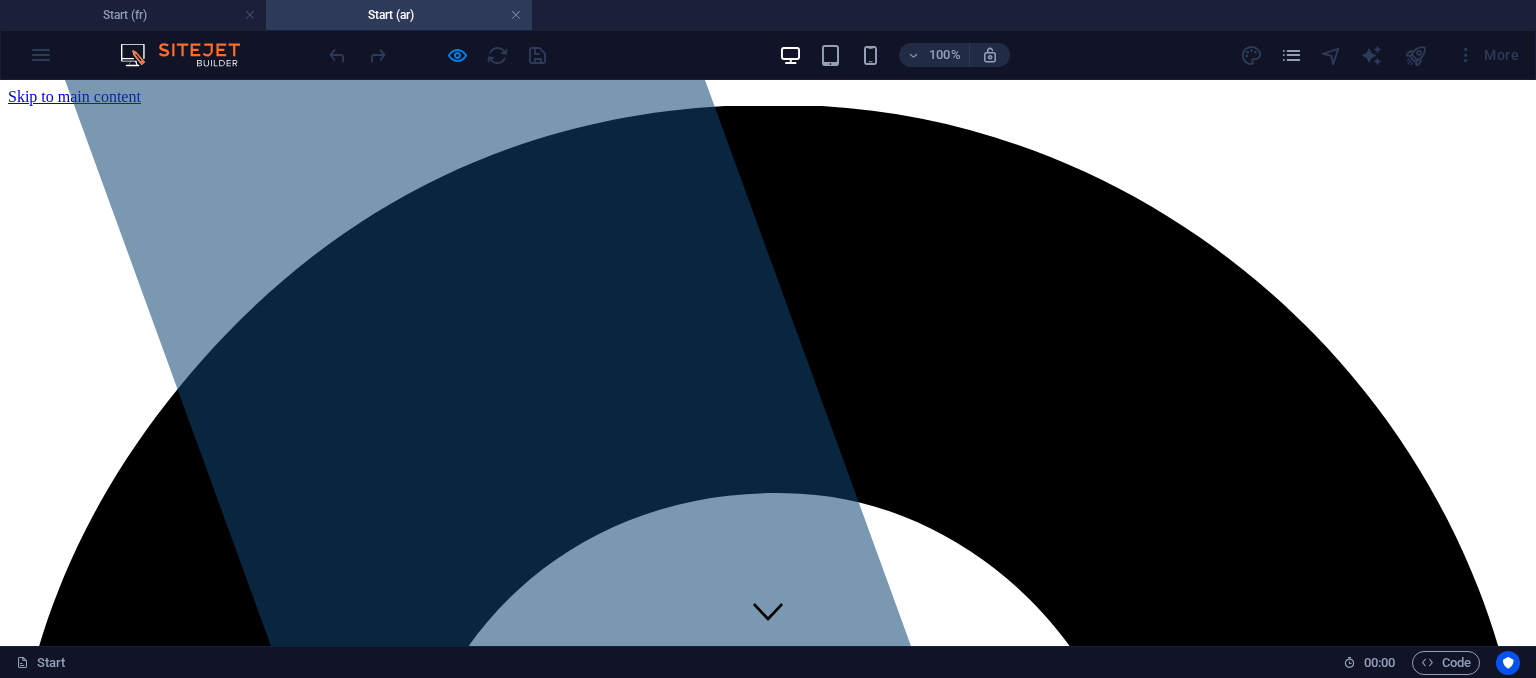 click on "من نحن" at bounding box center [75, 8624] 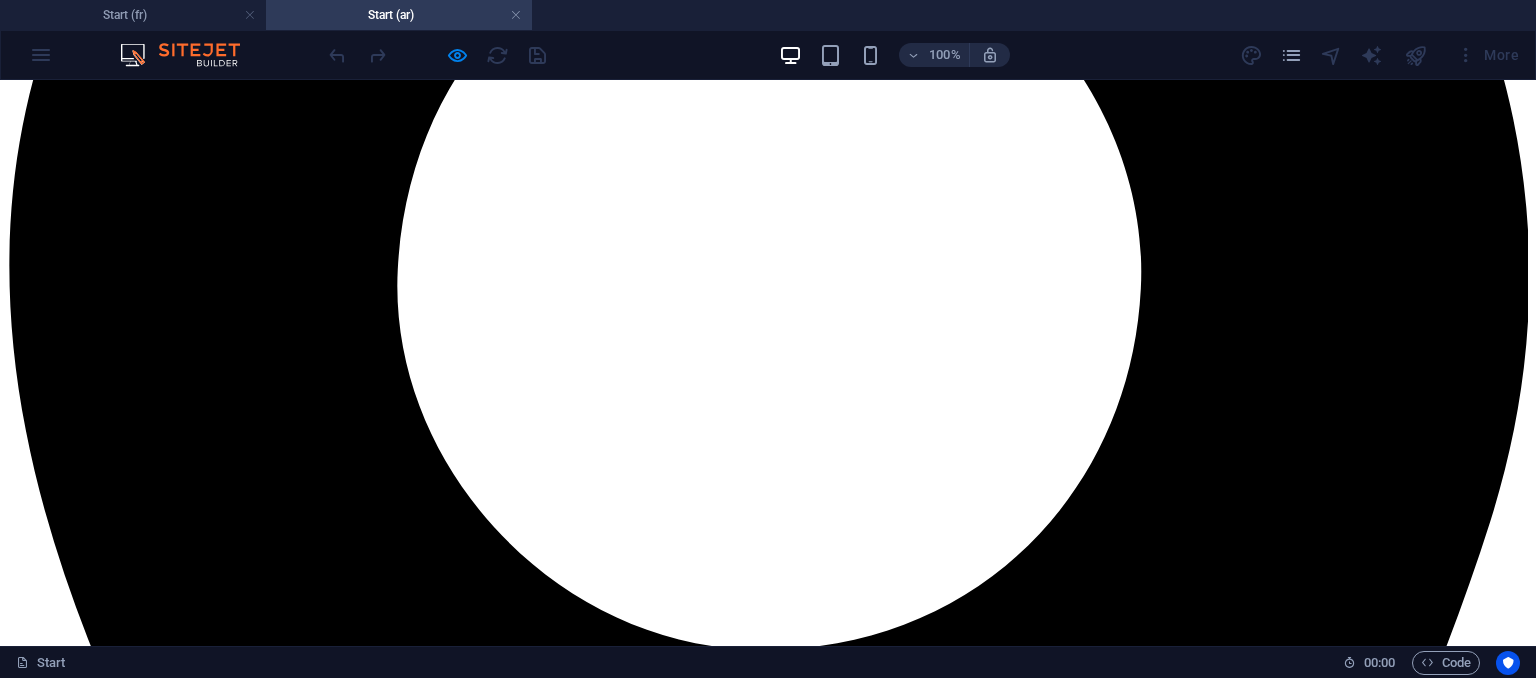scroll, scrollTop: 588, scrollLeft: 0, axis: vertical 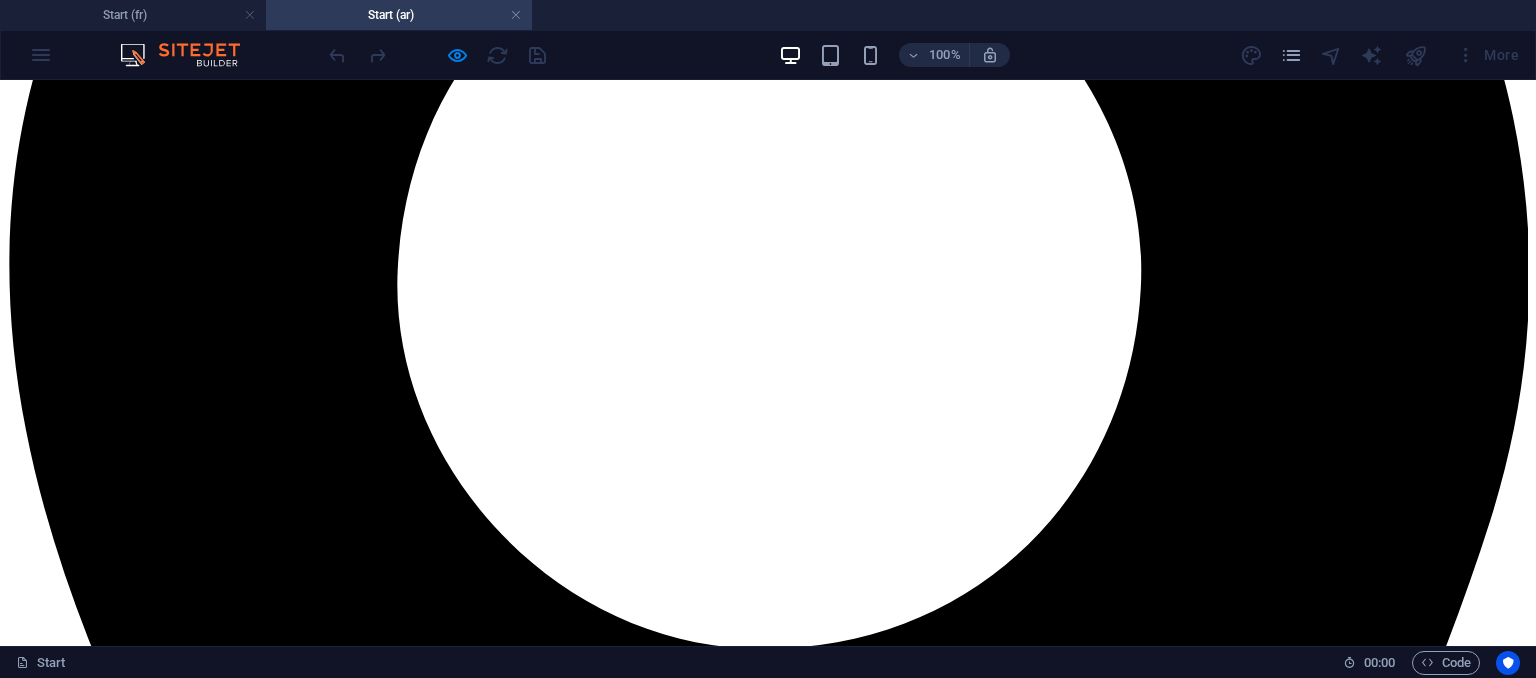 click on "الصفحة الرئيسية" at bounding box center (120, 8018) 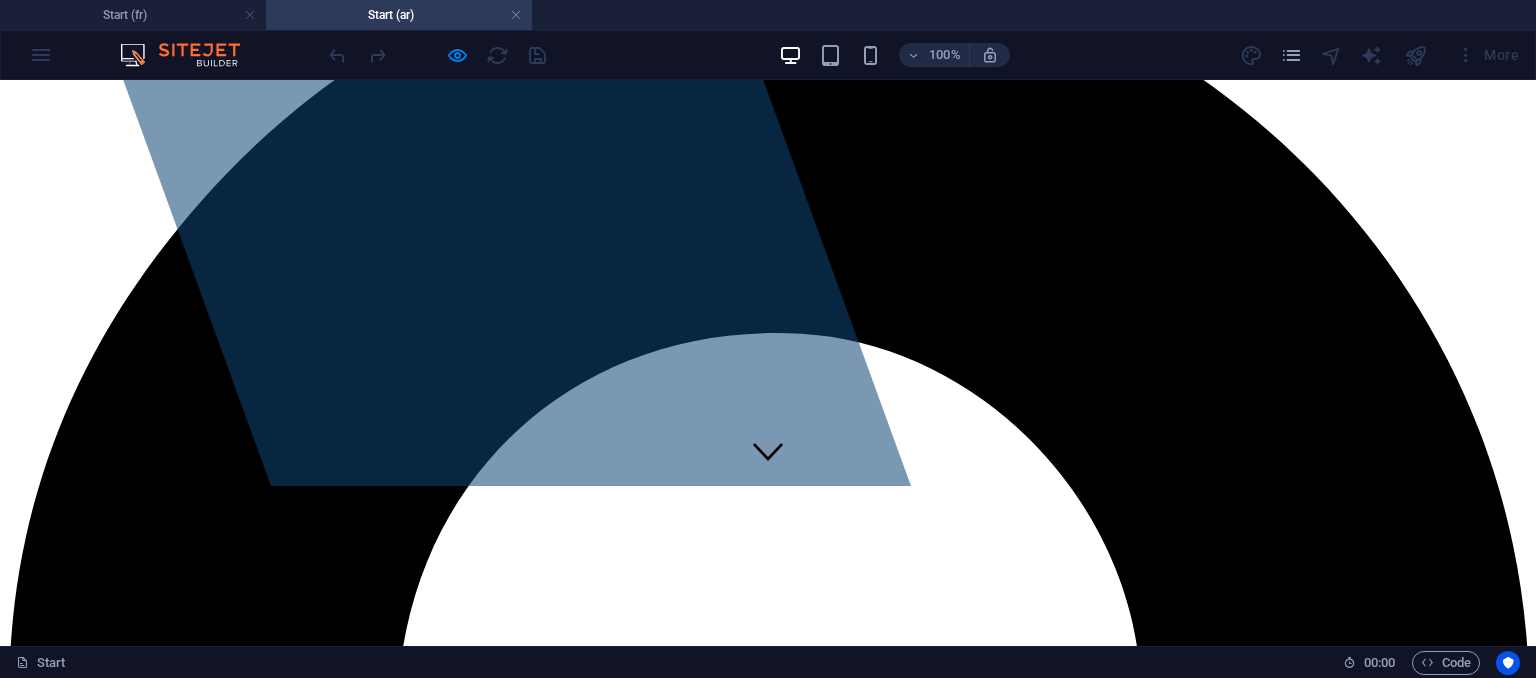 scroll, scrollTop: 147, scrollLeft: 0, axis: vertical 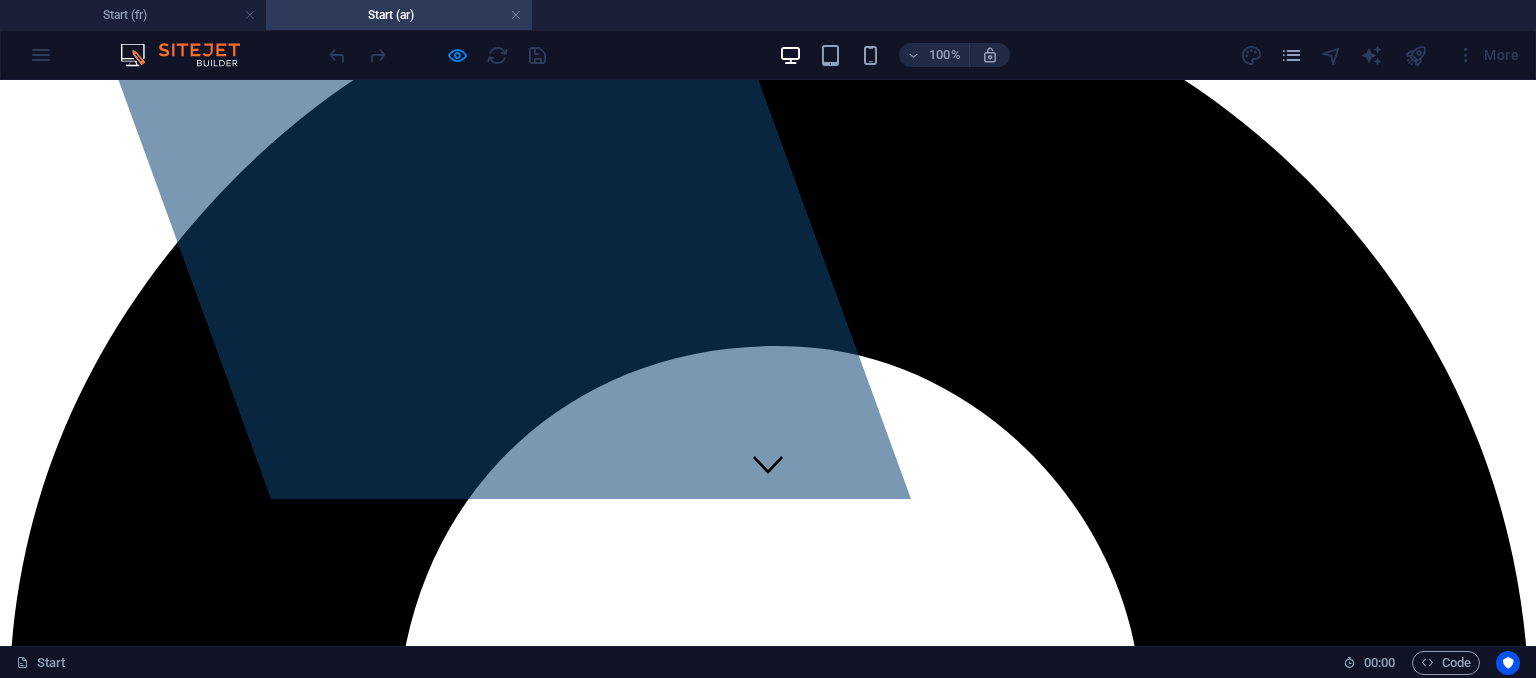 click on "عرض الخدمات" at bounding box center (60, 11326) 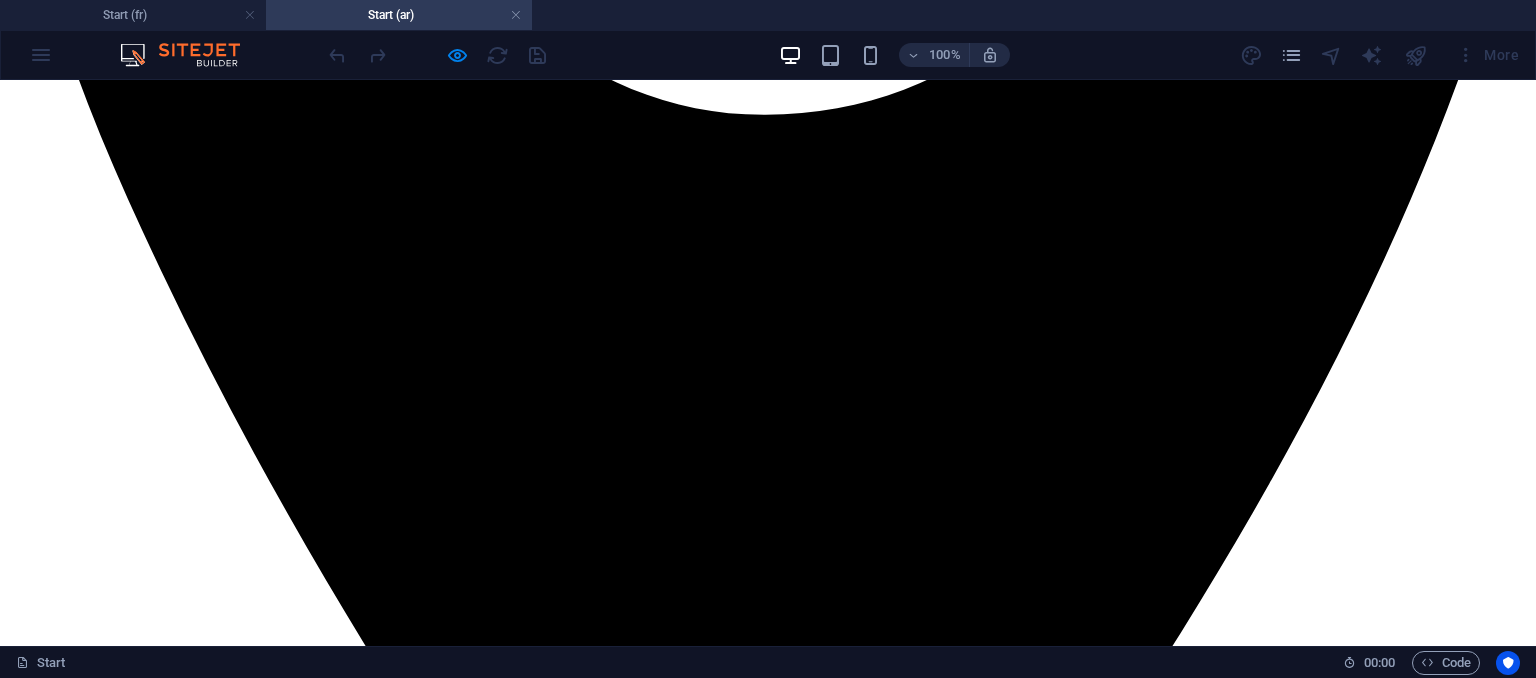scroll, scrollTop: 982, scrollLeft: 0, axis: vertical 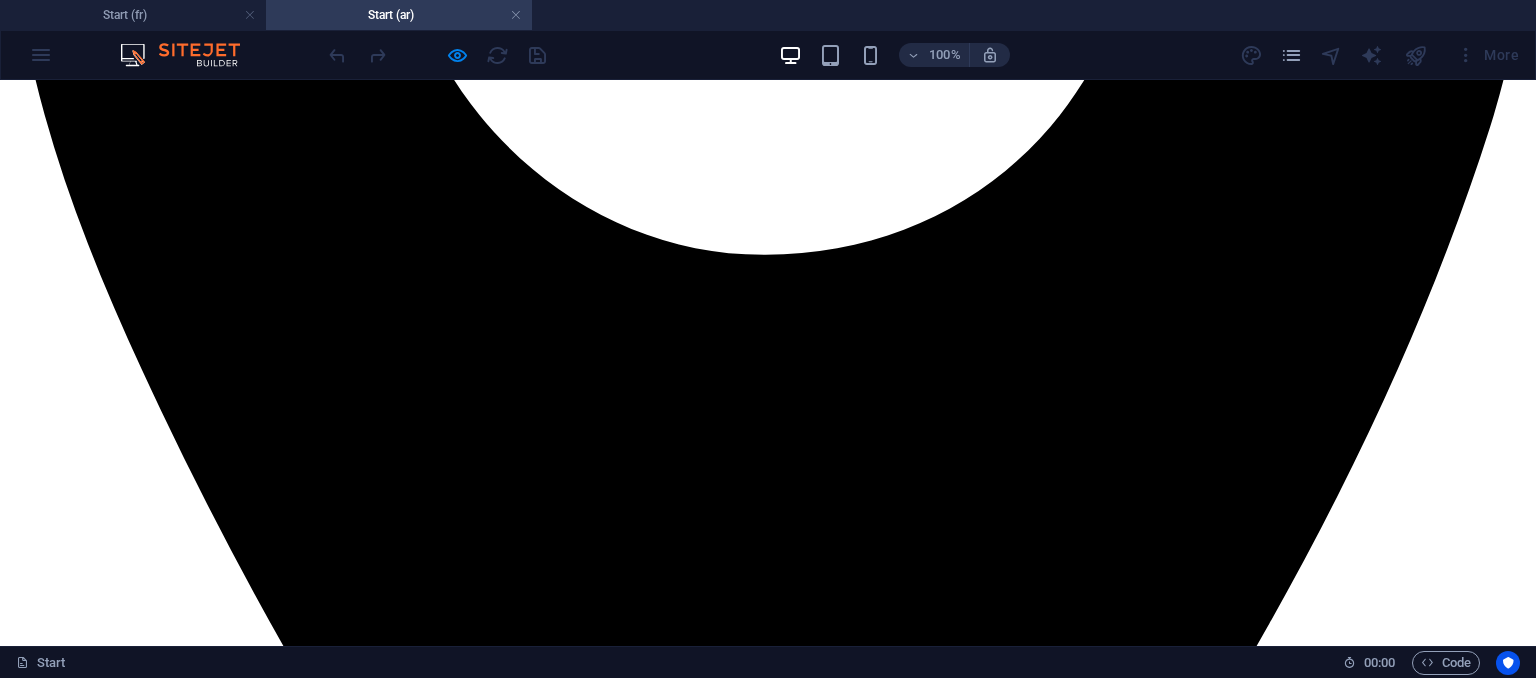 click on "من نحن" at bounding box center [75, 7642] 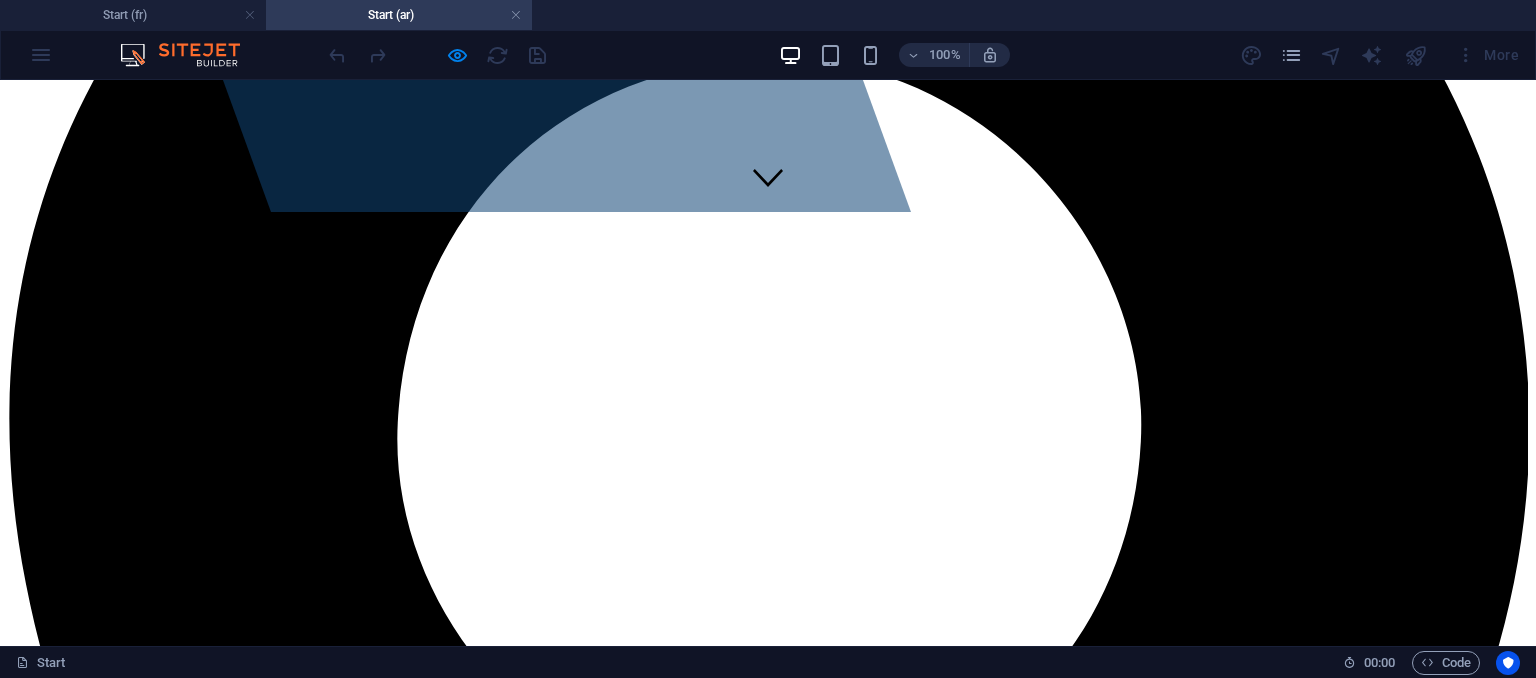 scroll, scrollTop: 588, scrollLeft: 0, axis: vertical 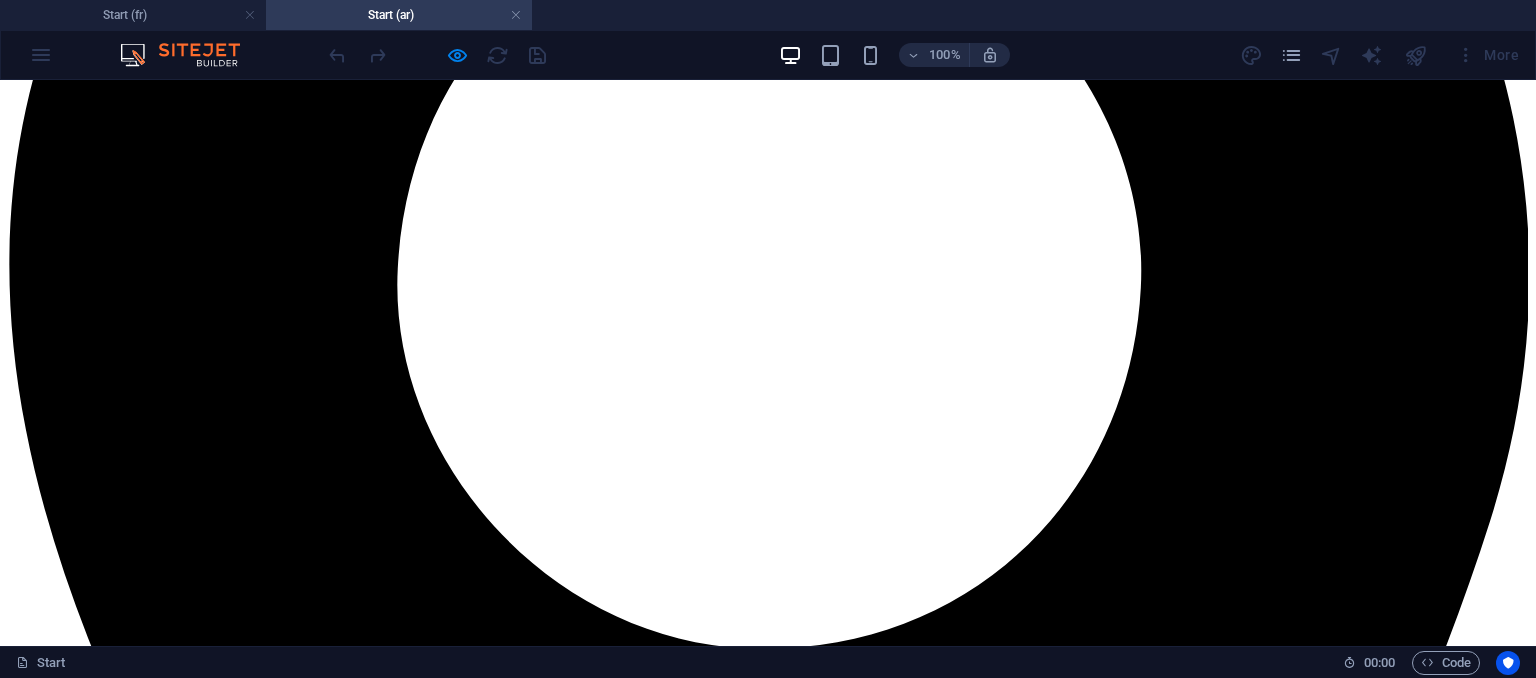 click on "الصفحة الرئيسية" at bounding box center (120, 8018) 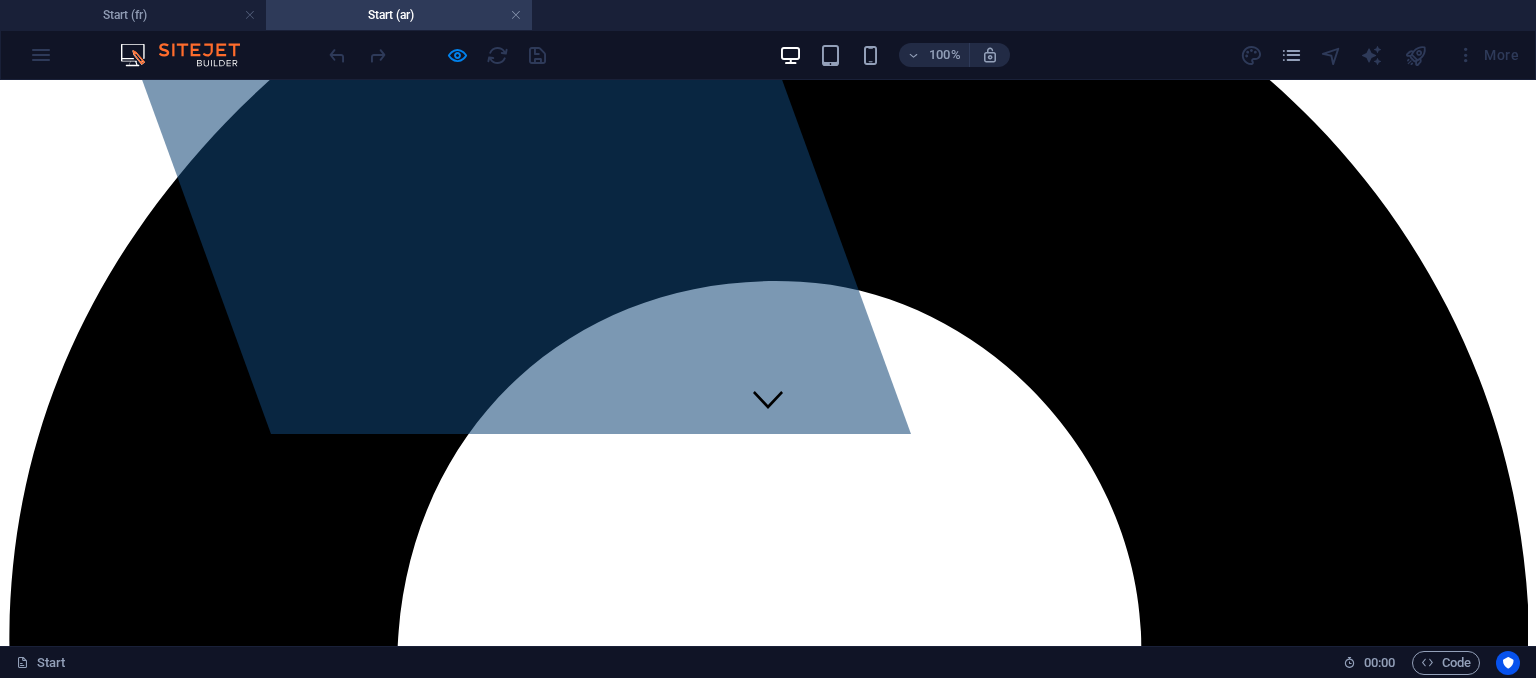 scroll, scrollTop: 147, scrollLeft: 0, axis: vertical 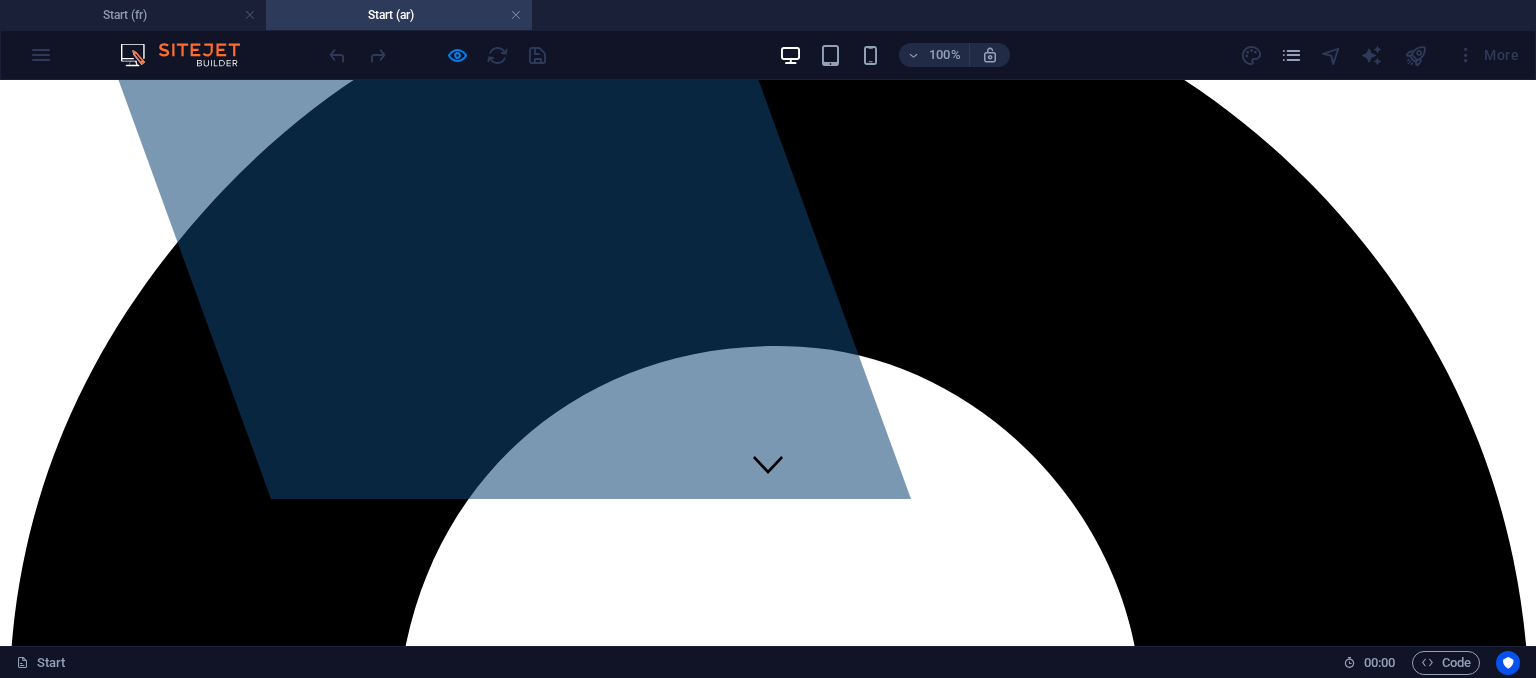 click on "المزيد" at bounding box center (38, 11308) 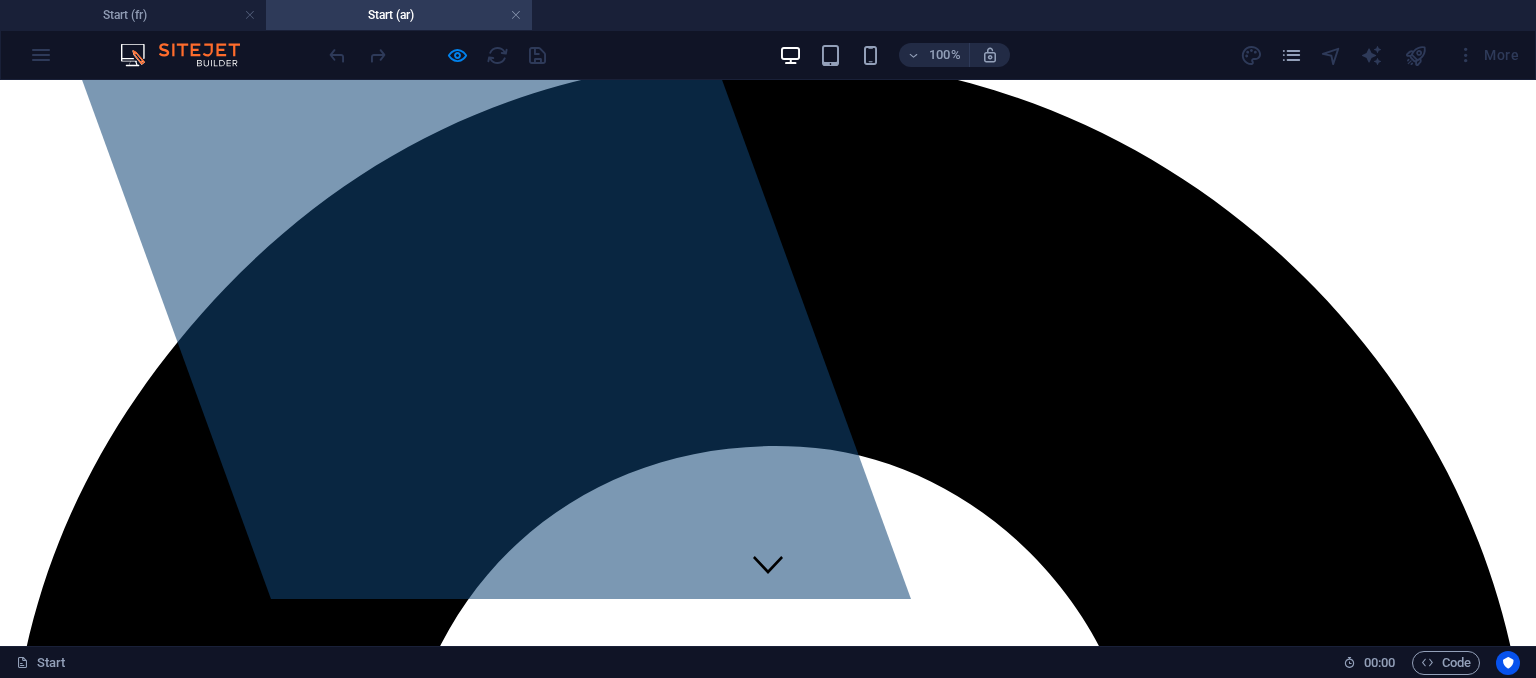 scroll, scrollTop: 0, scrollLeft: 0, axis: both 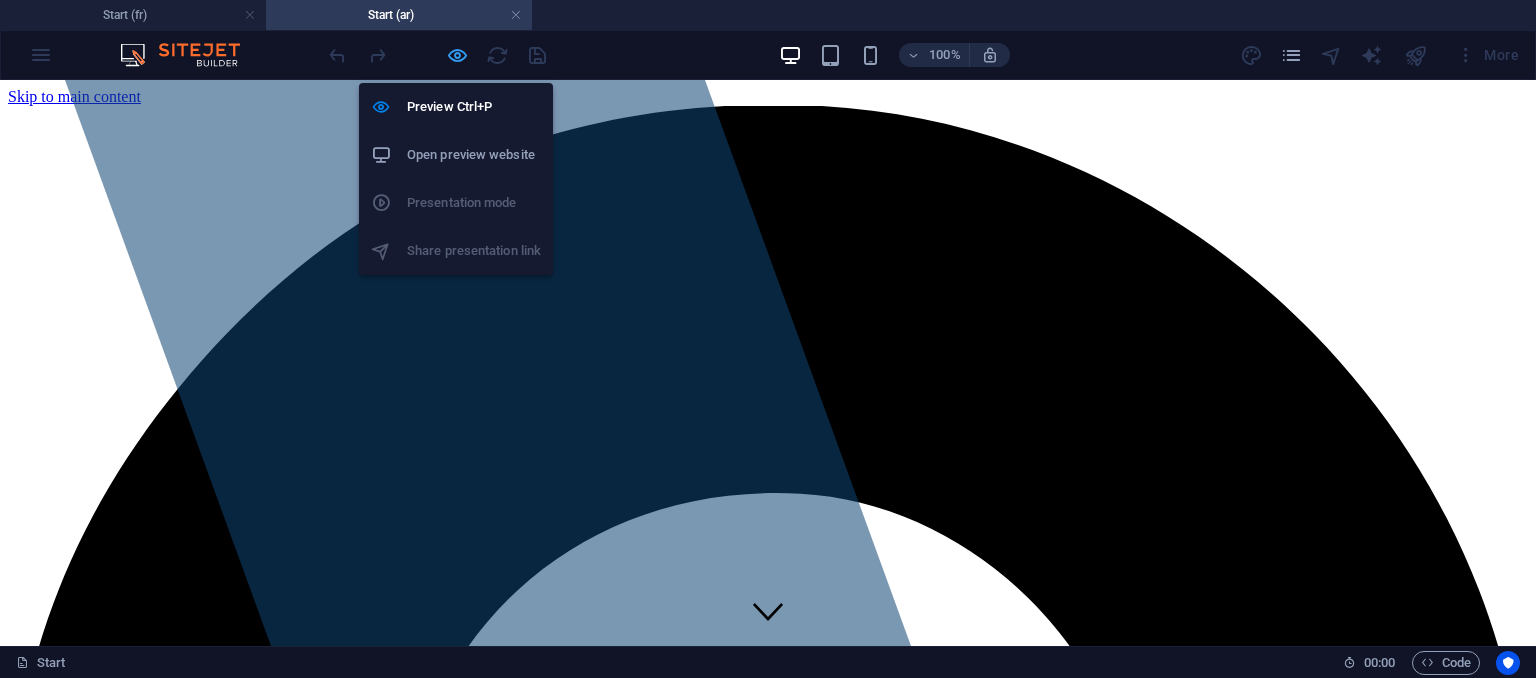 click at bounding box center [457, 55] 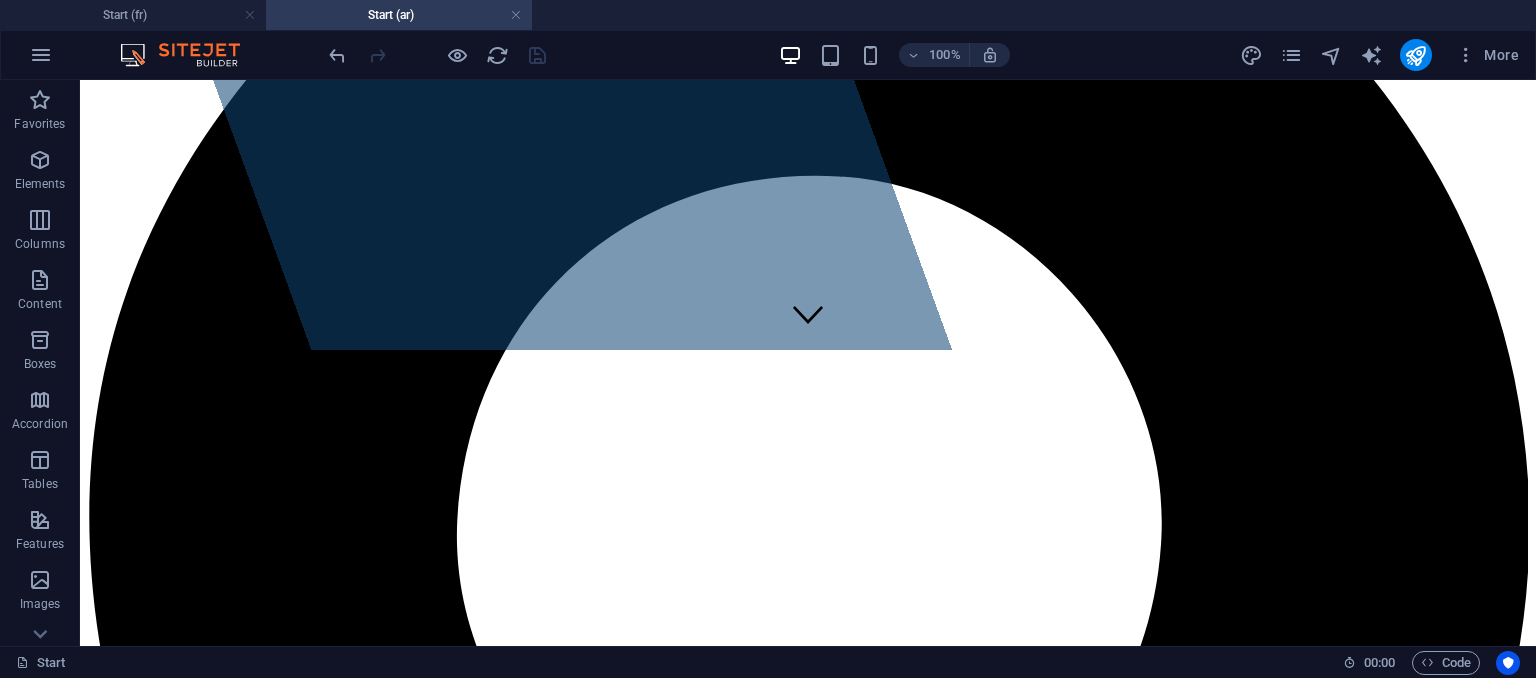 scroll, scrollTop: 300, scrollLeft: 0, axis: vertical 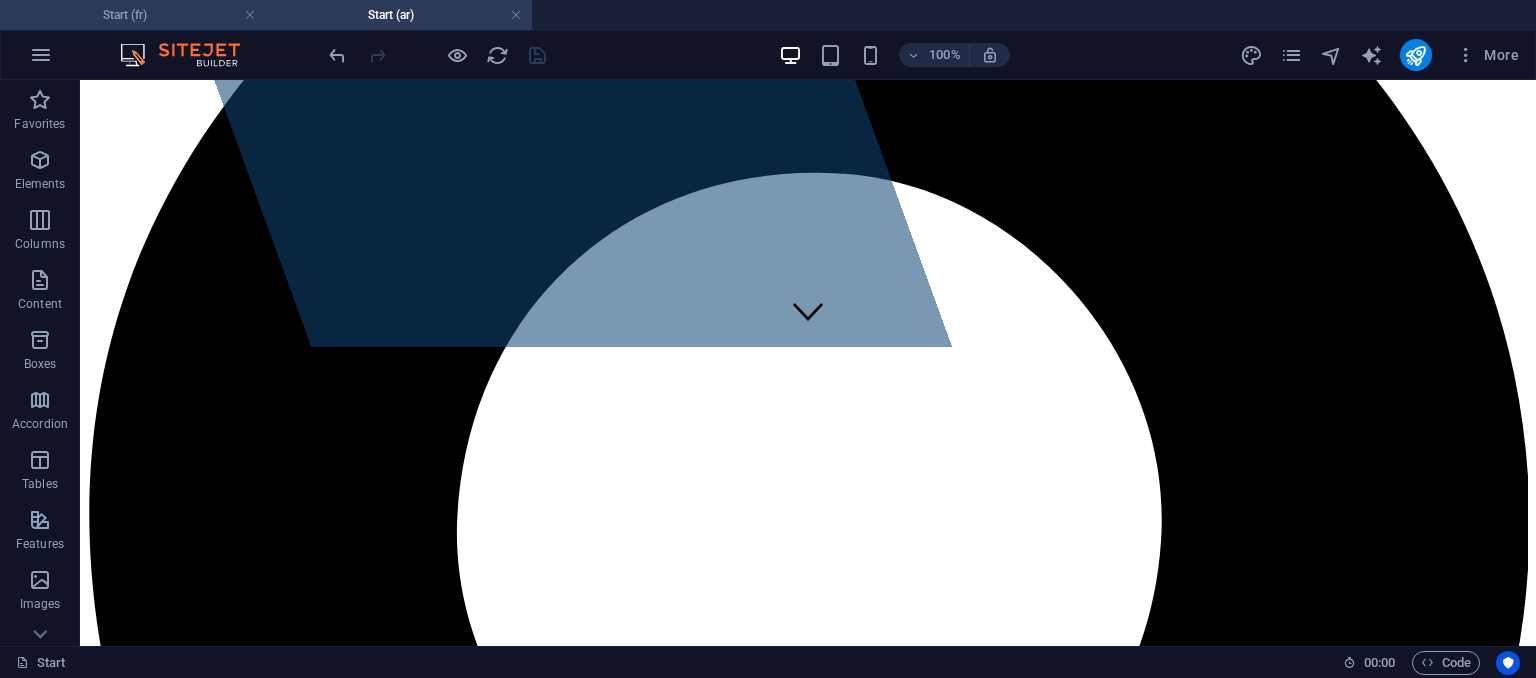 click on "Start (fr)" at bounding box center [133, 15] 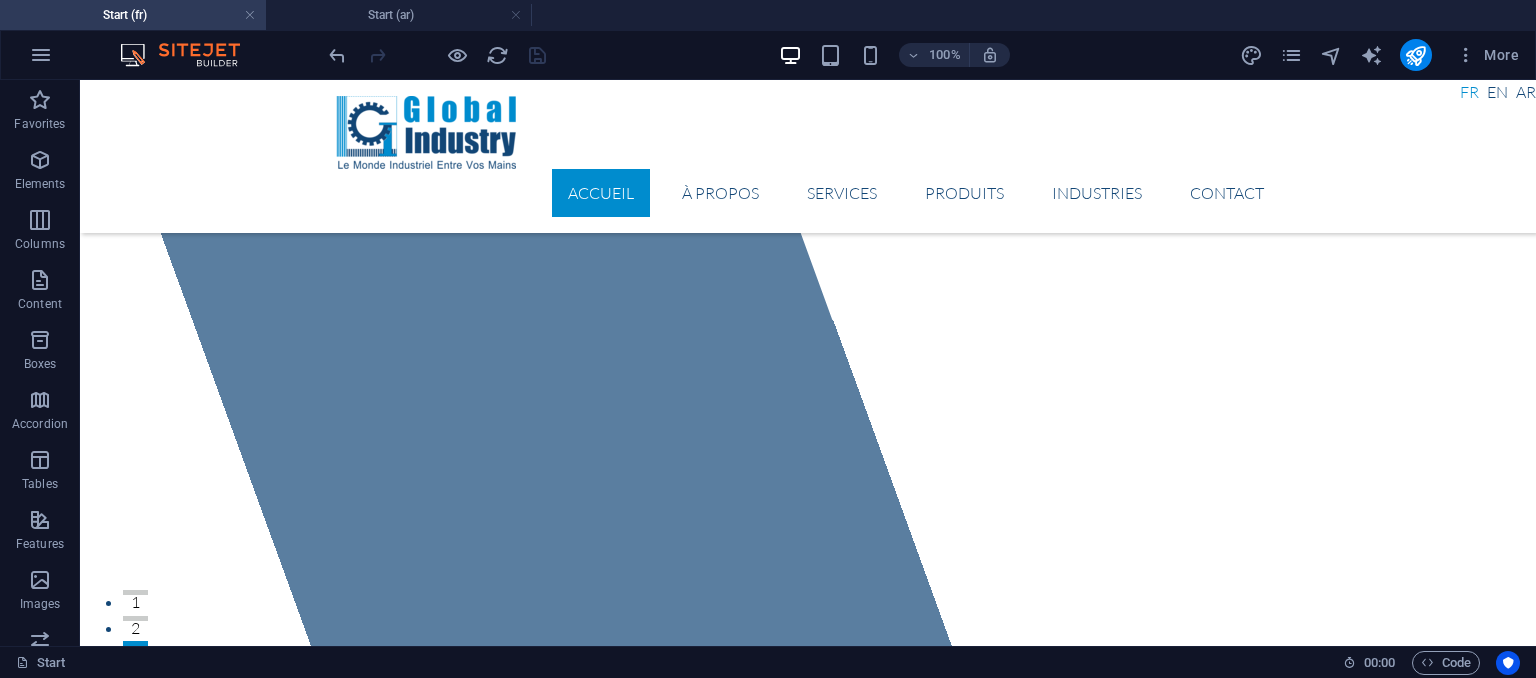 scroll, scrollTop: 100, scrollLeft: 0, axis: vertical 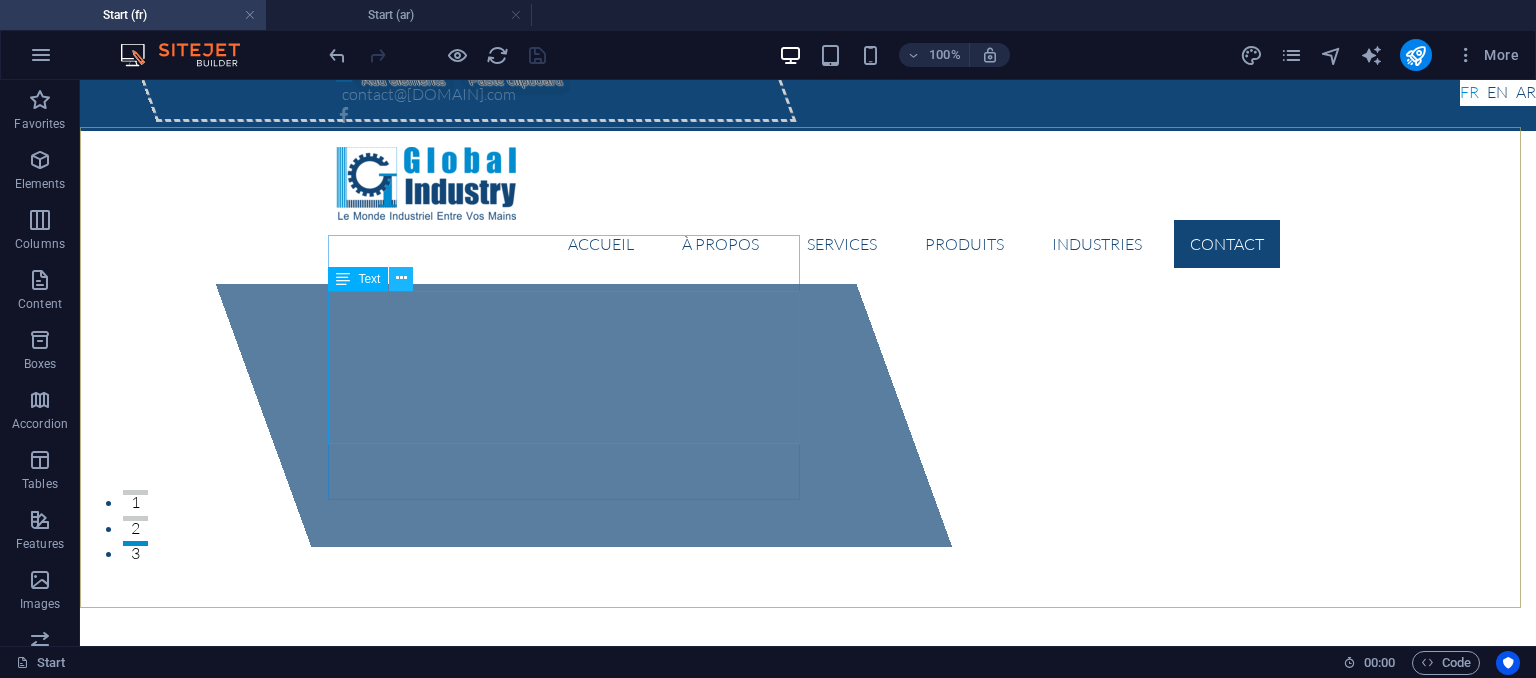 click at bounding box center [401, 278] 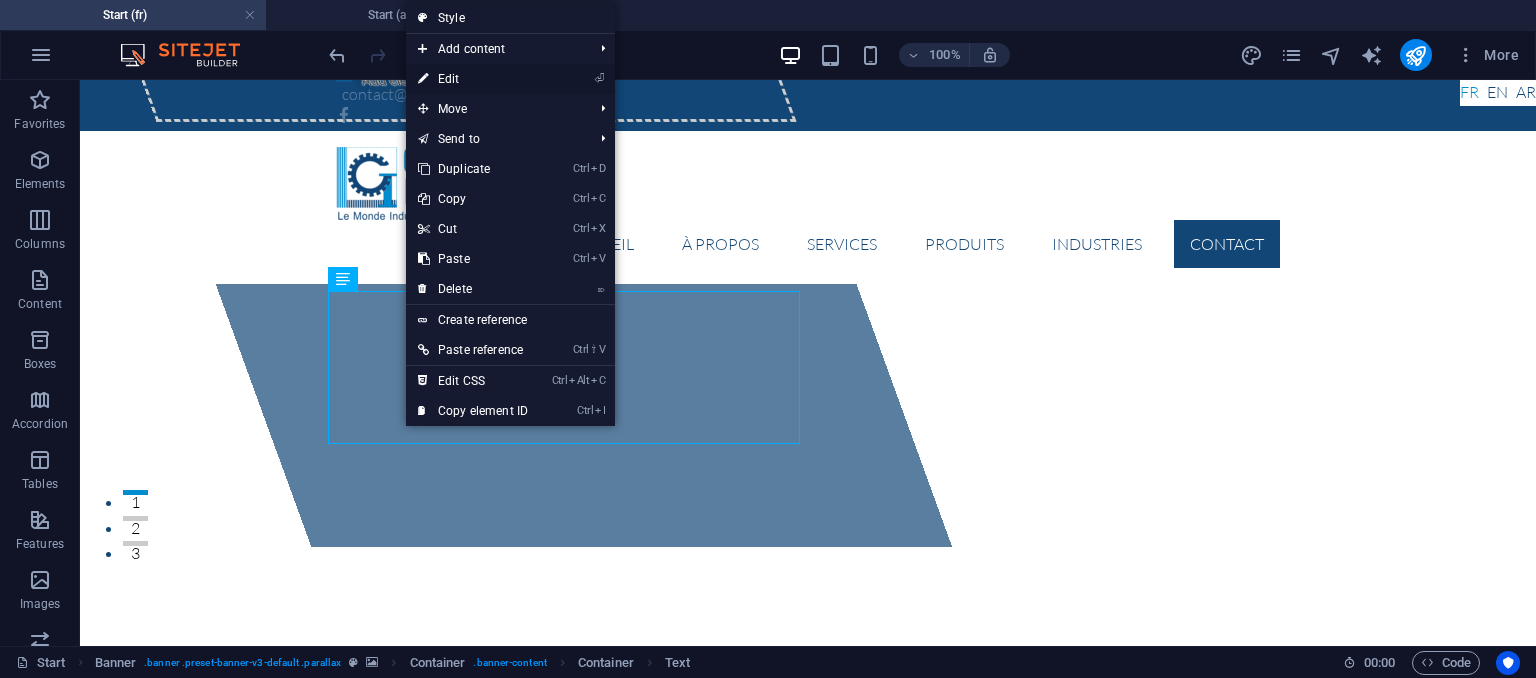 click on "⏎  Edit" at bounding box center [473, 79] 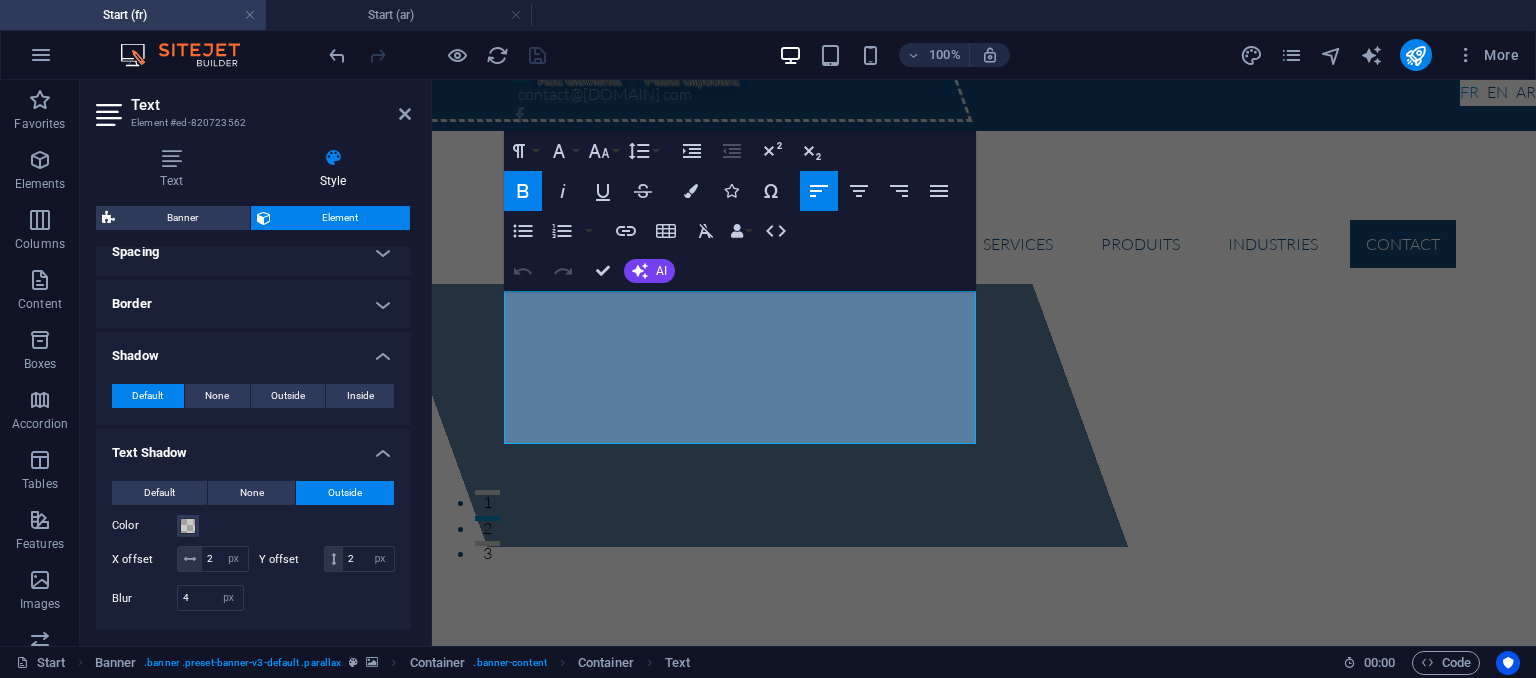 scroll, scrollTop: 500, scrollLeft: 0, axis: vertical 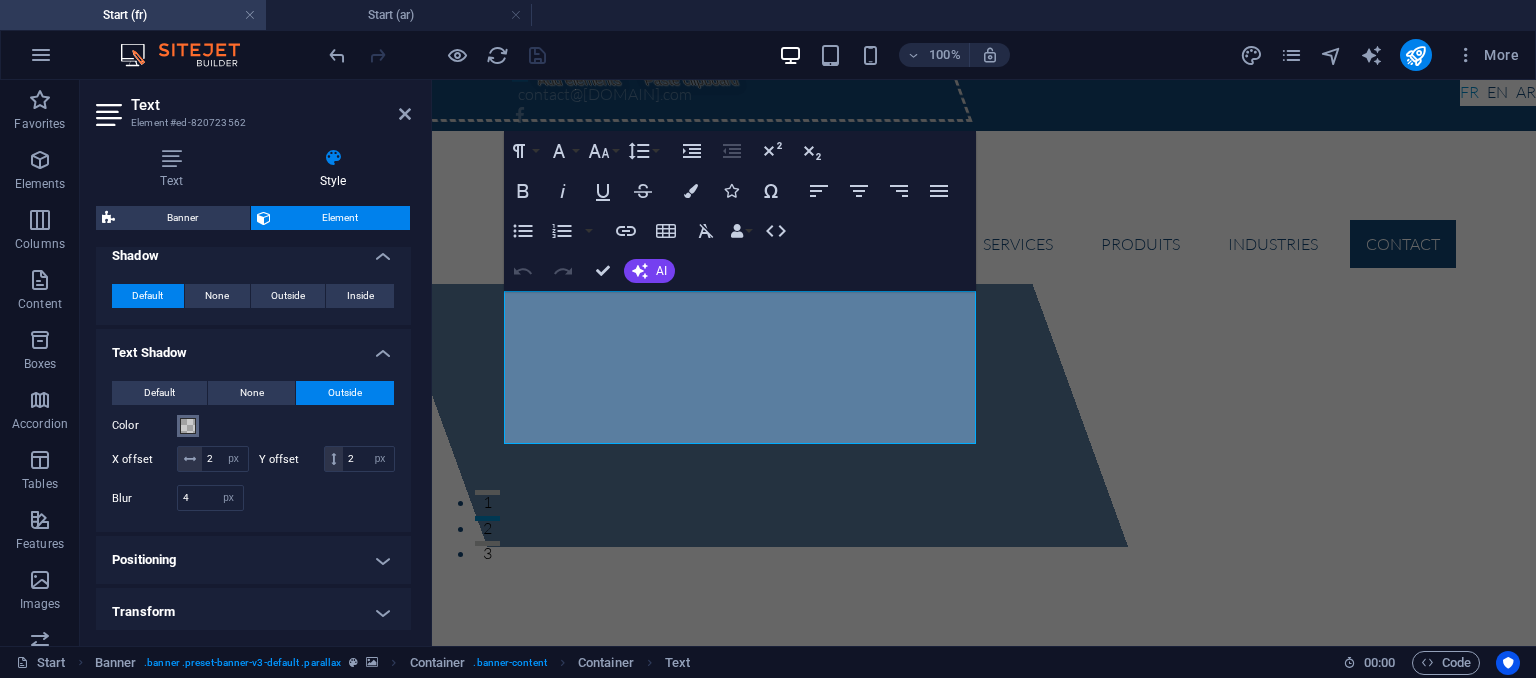 click at bounding box center (188, 426) 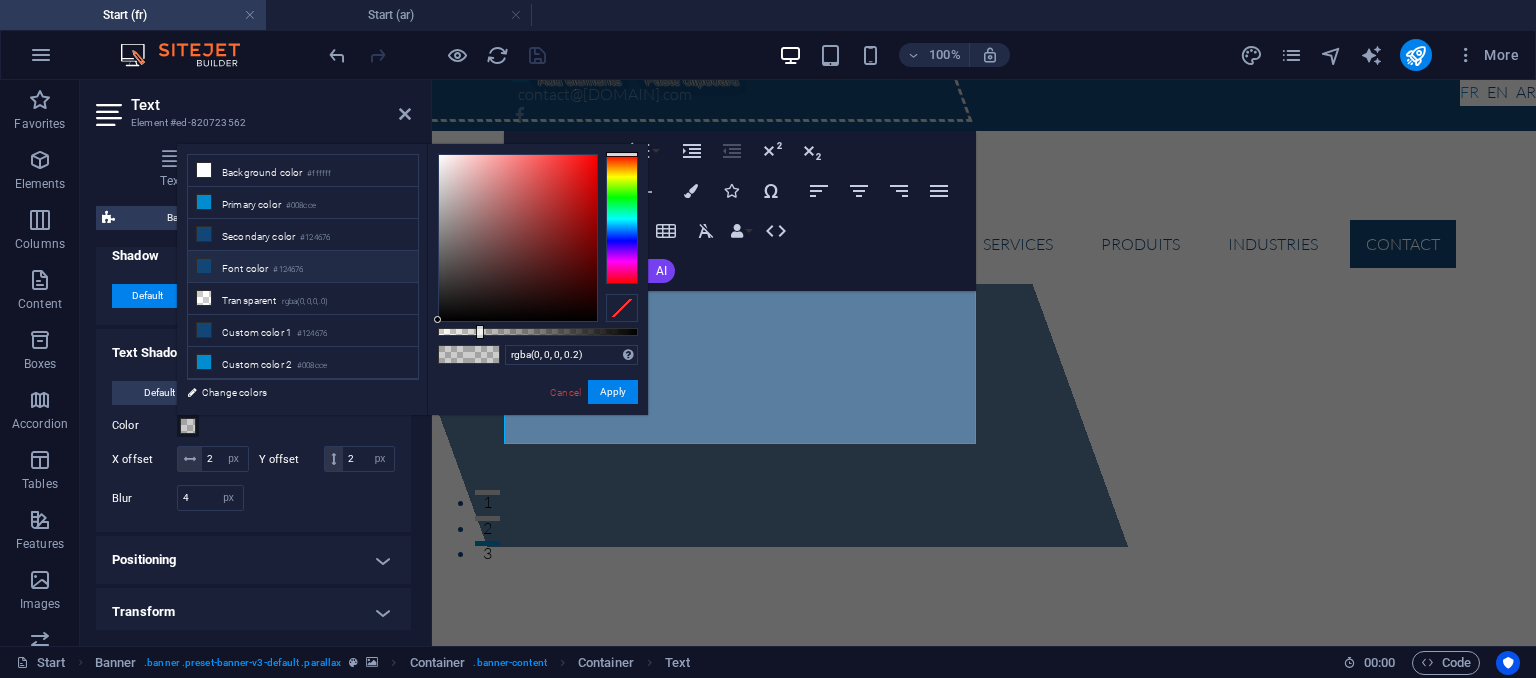 click on "Font color
#[HEXCODE]" at bounding box center (303, 267) 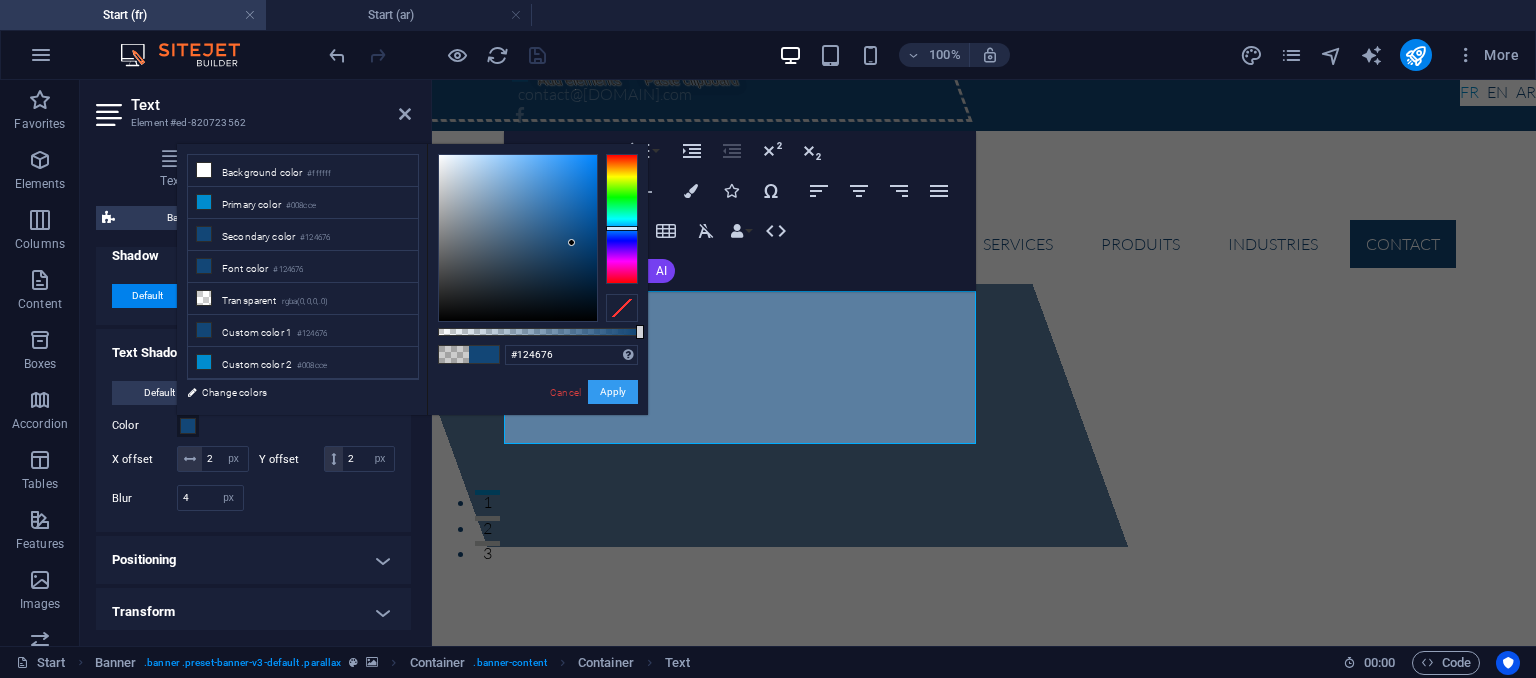 click on "Apply" at bounding box center [613, 392] 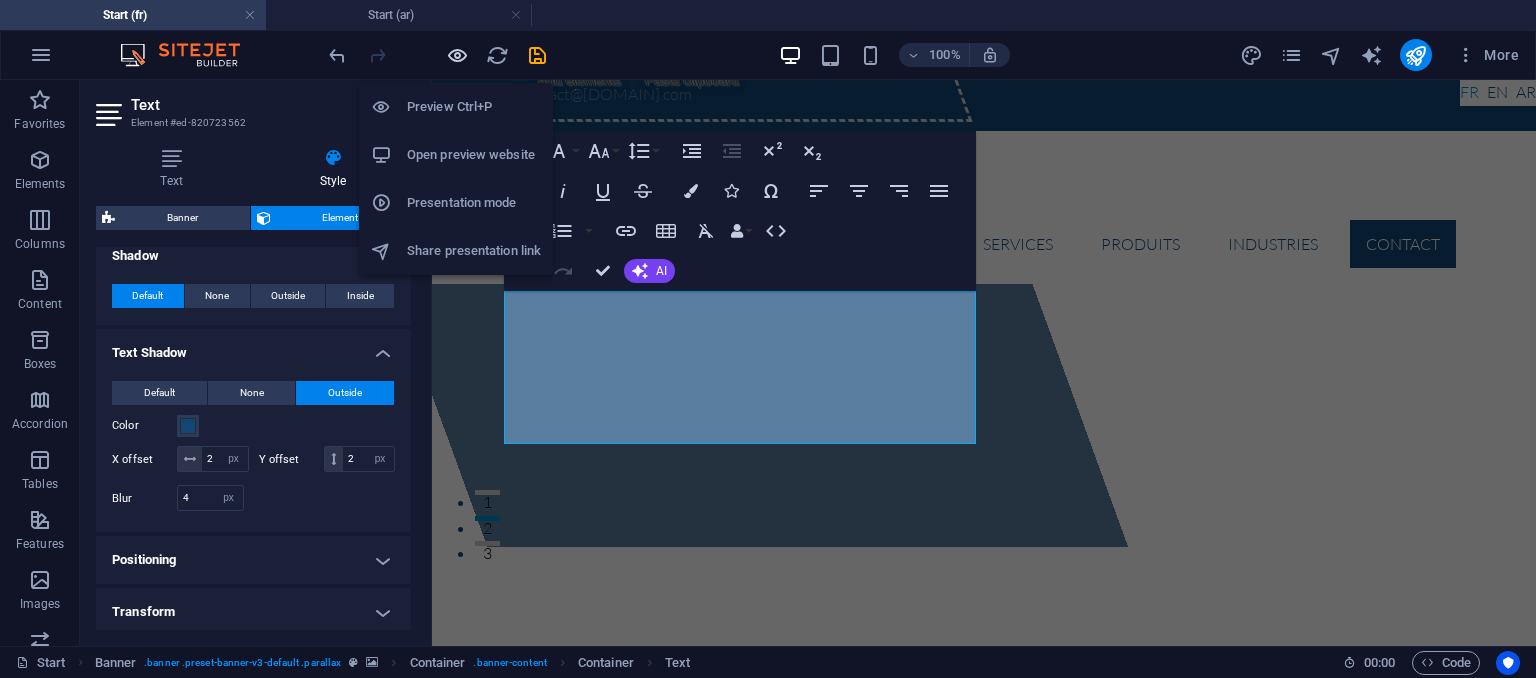 click at bounding box center (457, 55) 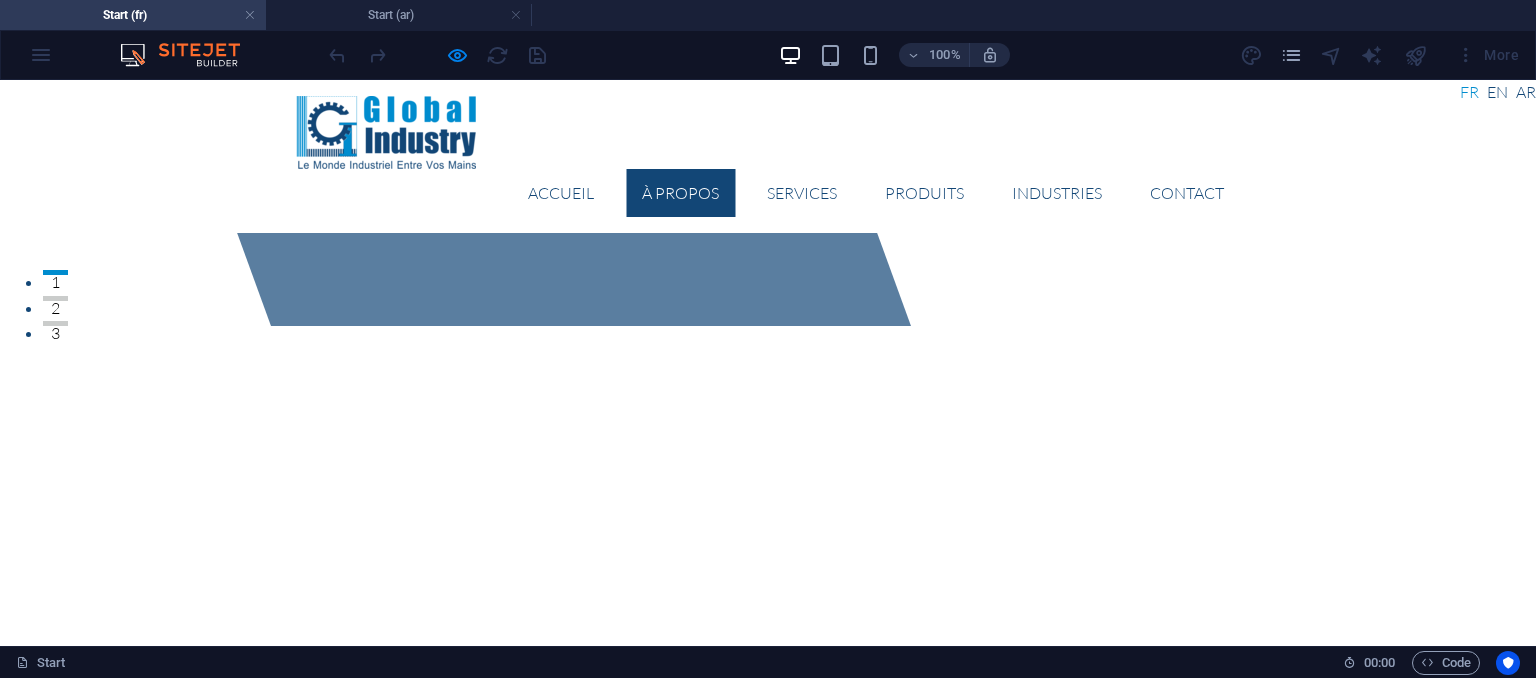 scroll, scrollTop: 0, scrollLeft: 0, axis: both 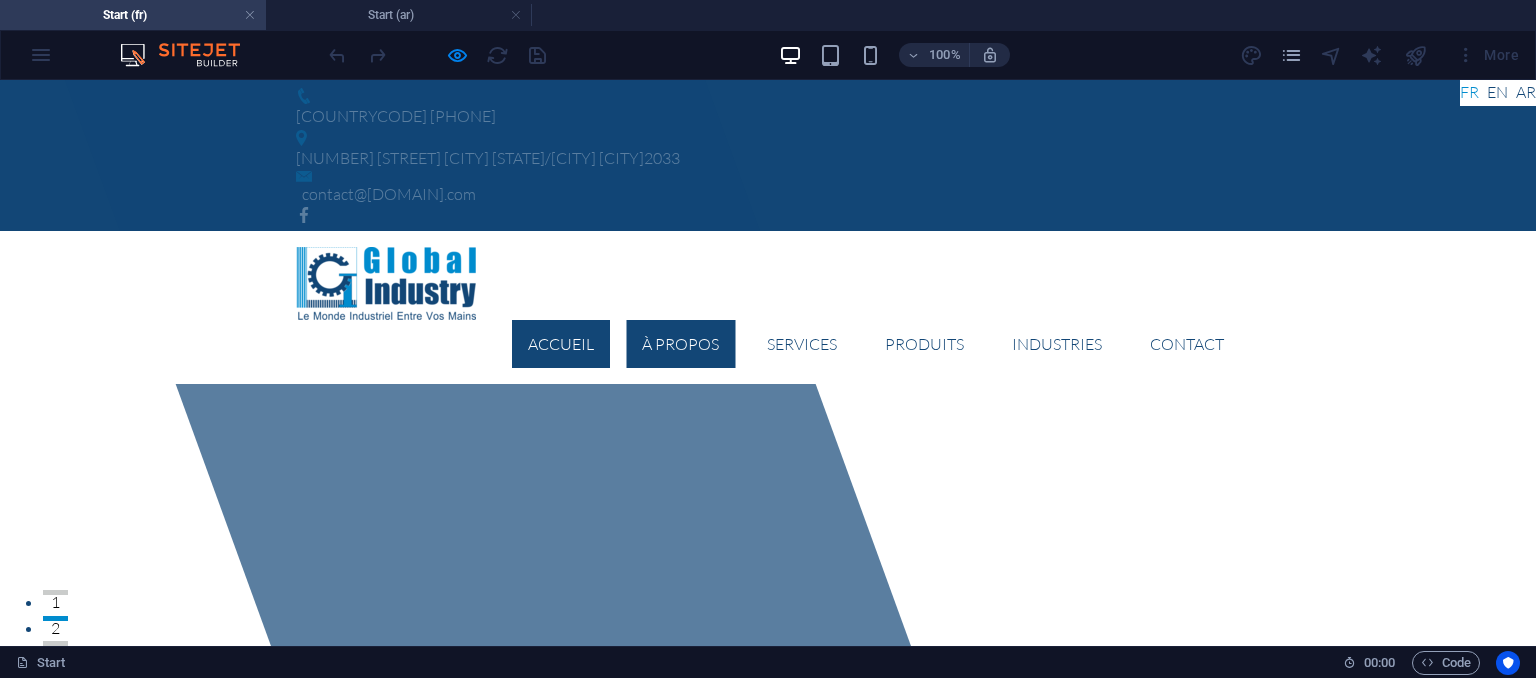 click on "À PROPOS" at bounding box center (680, 344) 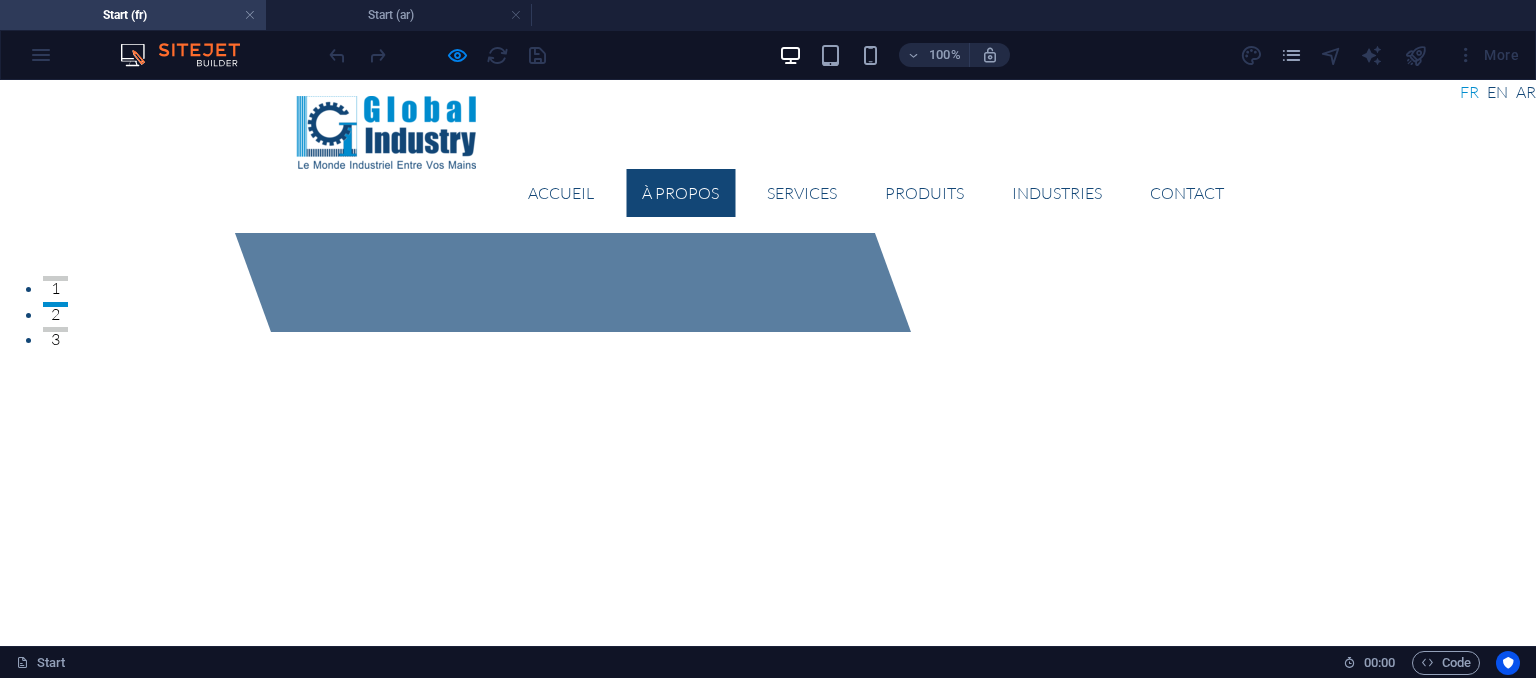 scroll, scrollTop: 588, scrollLeft: 0, axis: vertical 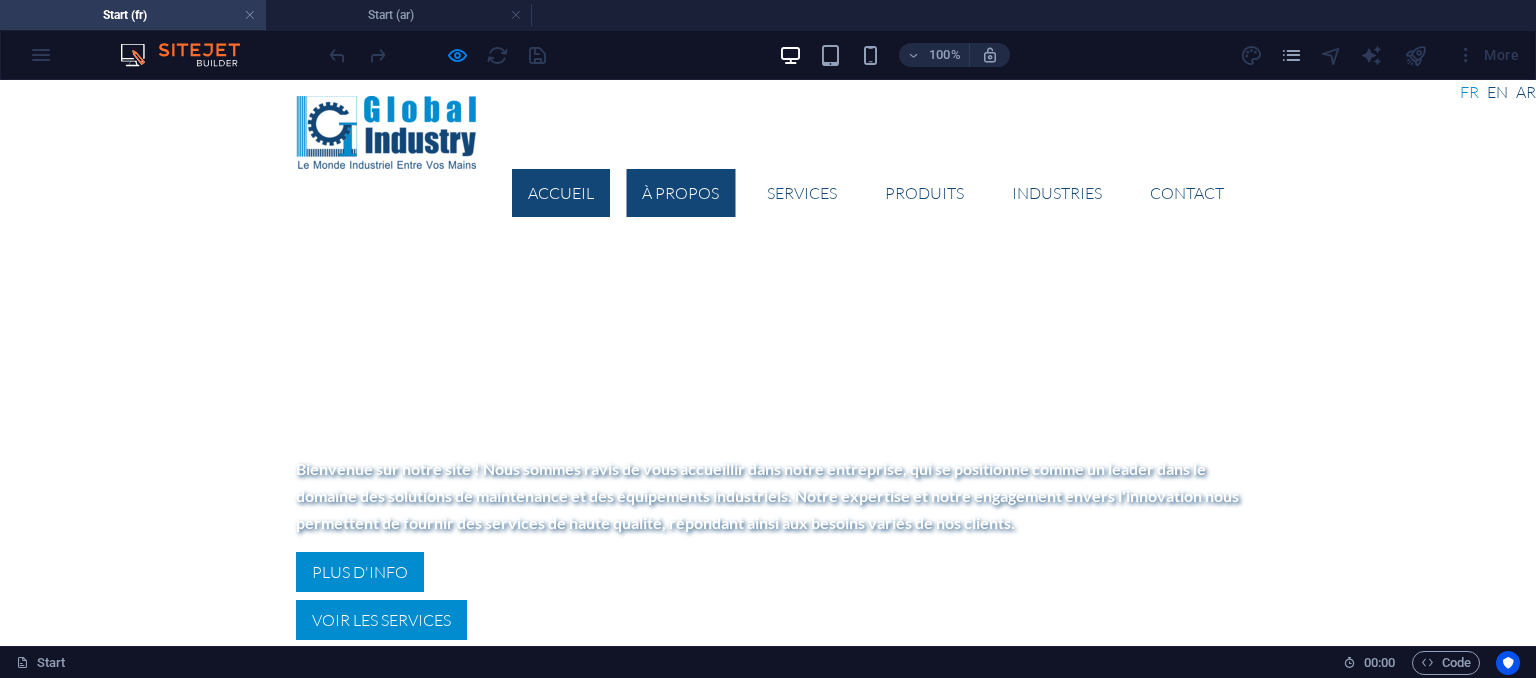 click on "Accueil" at bounding box center [561, 193] 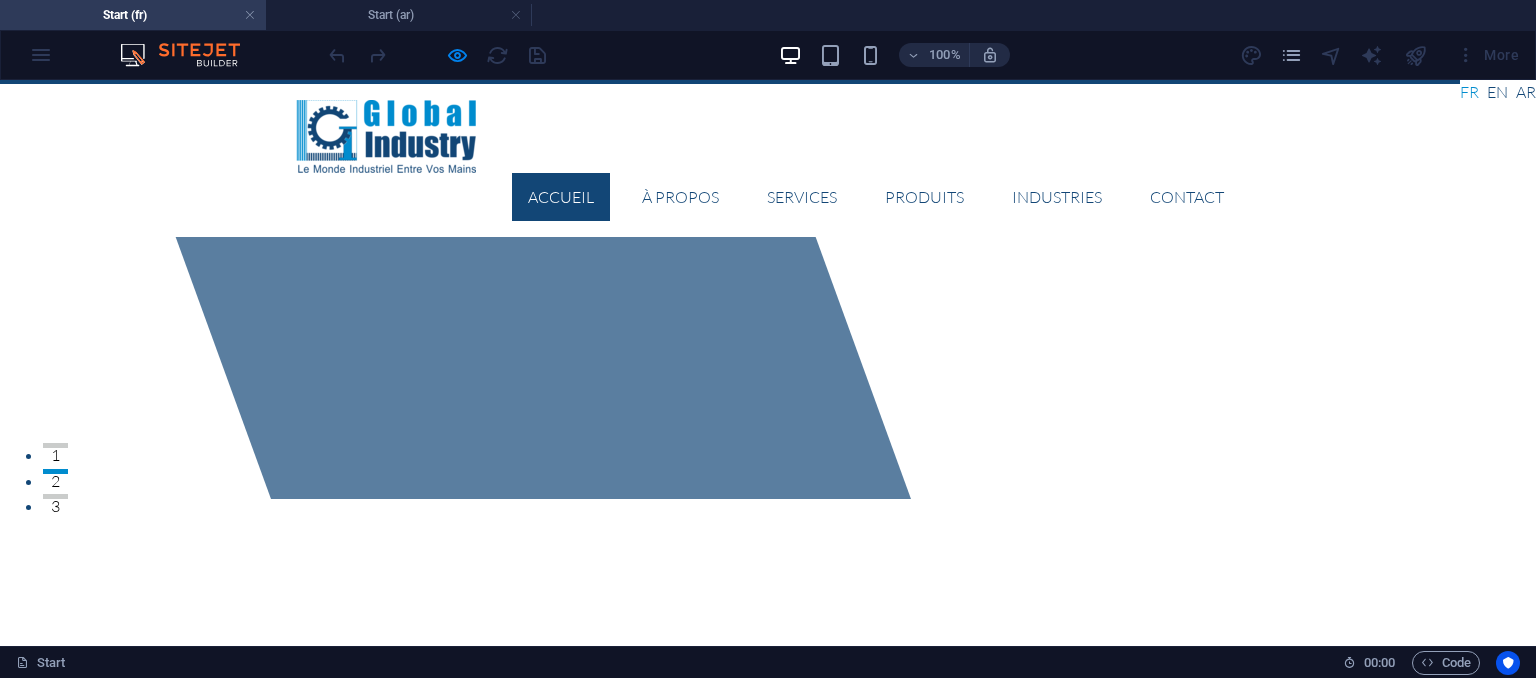 click on "voir les services" at bounding box center [381, 1061] 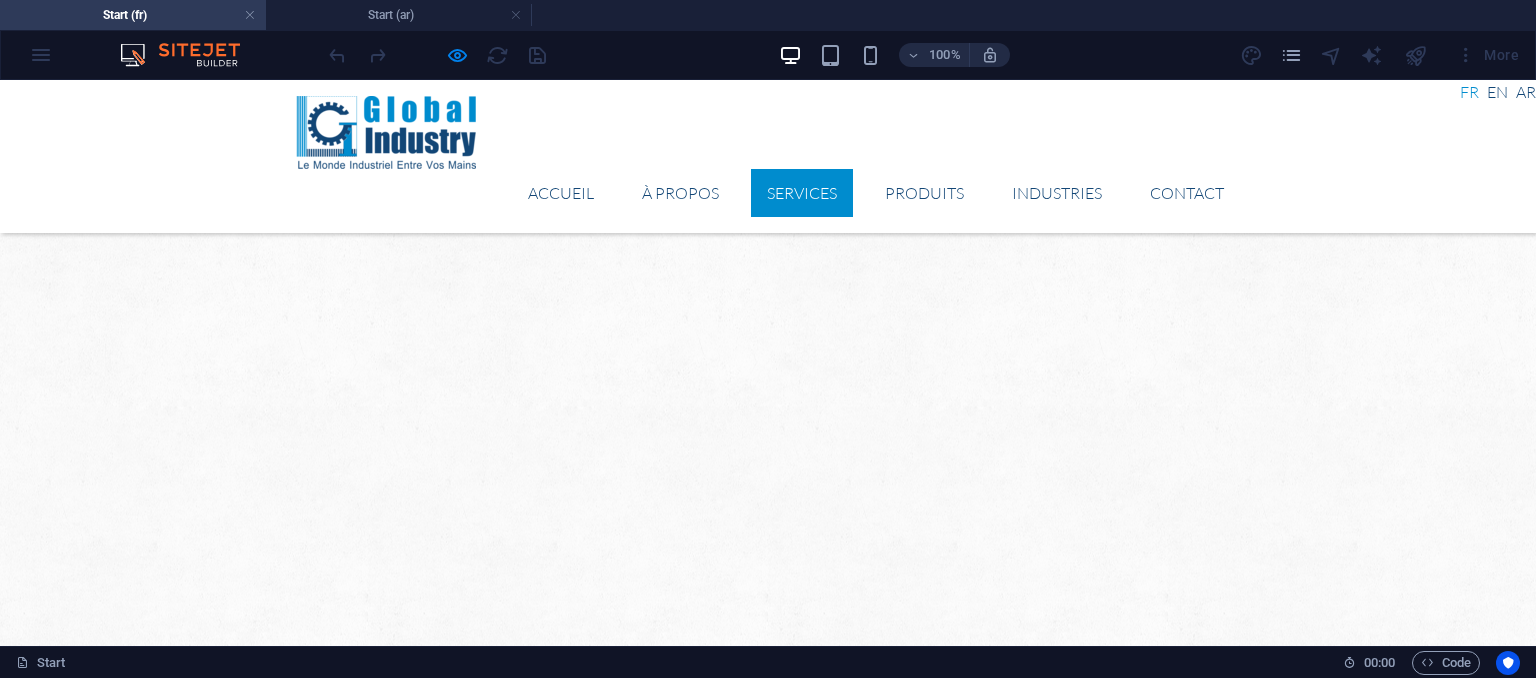 scroll, scrollTop: 982, scrollLeft: 0, axis: vertical 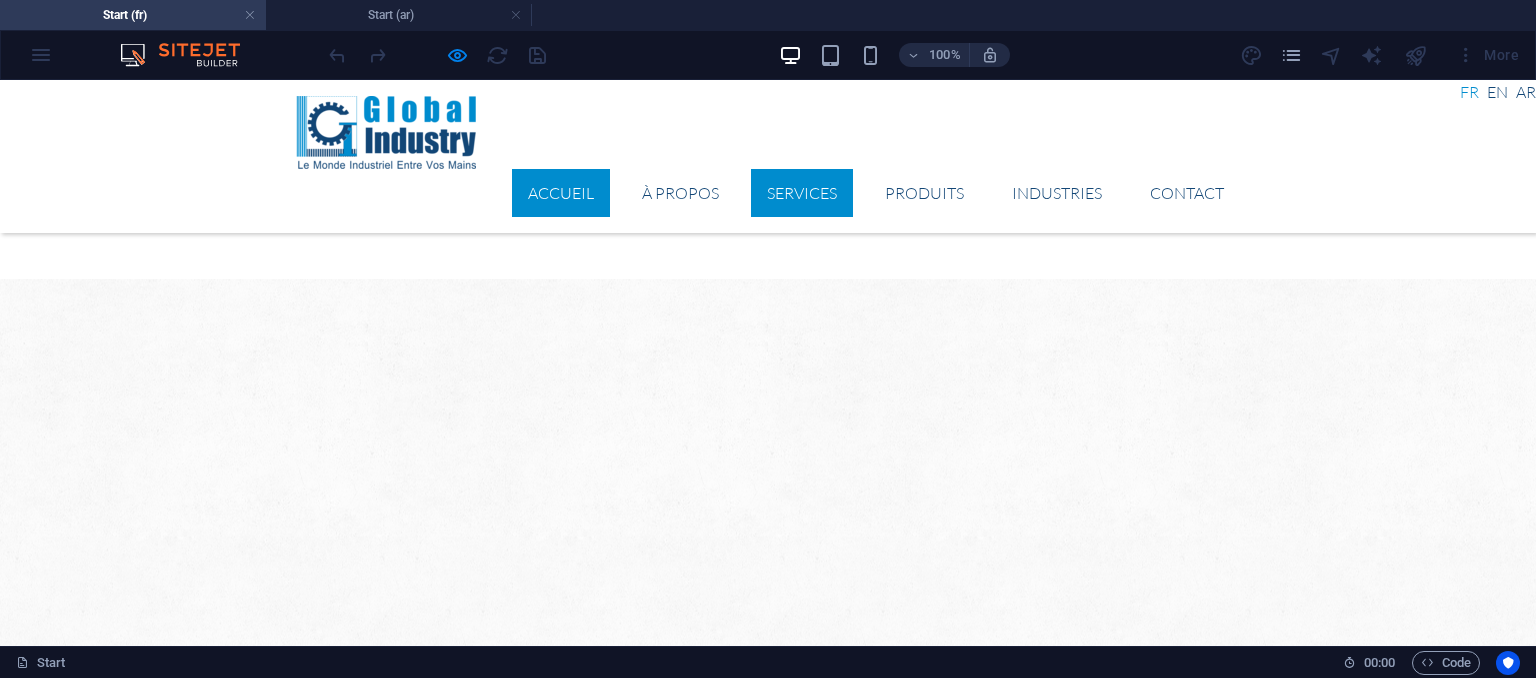 click on "Accueil" at bounding box center (561, 193) 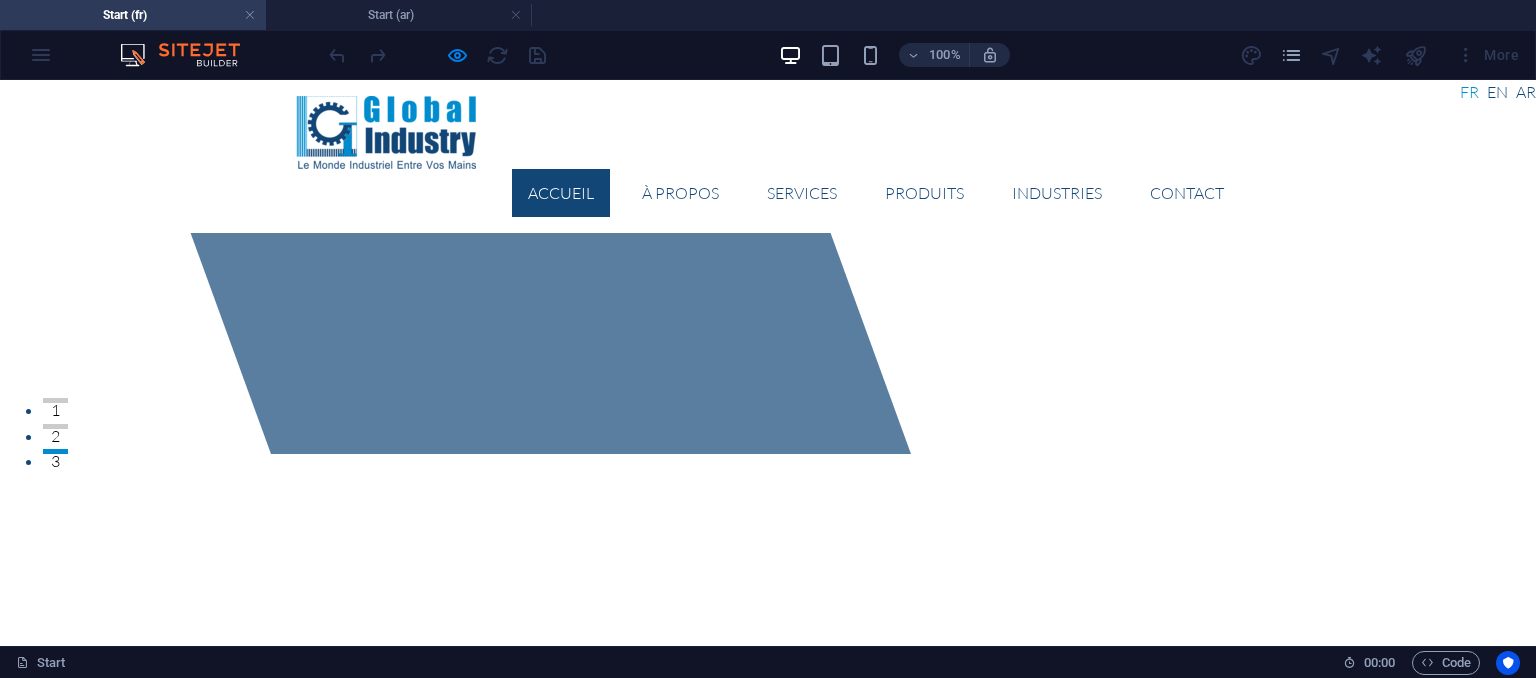 scroll, scrollTop: 147, scrollLeft: 0, axis: vertical 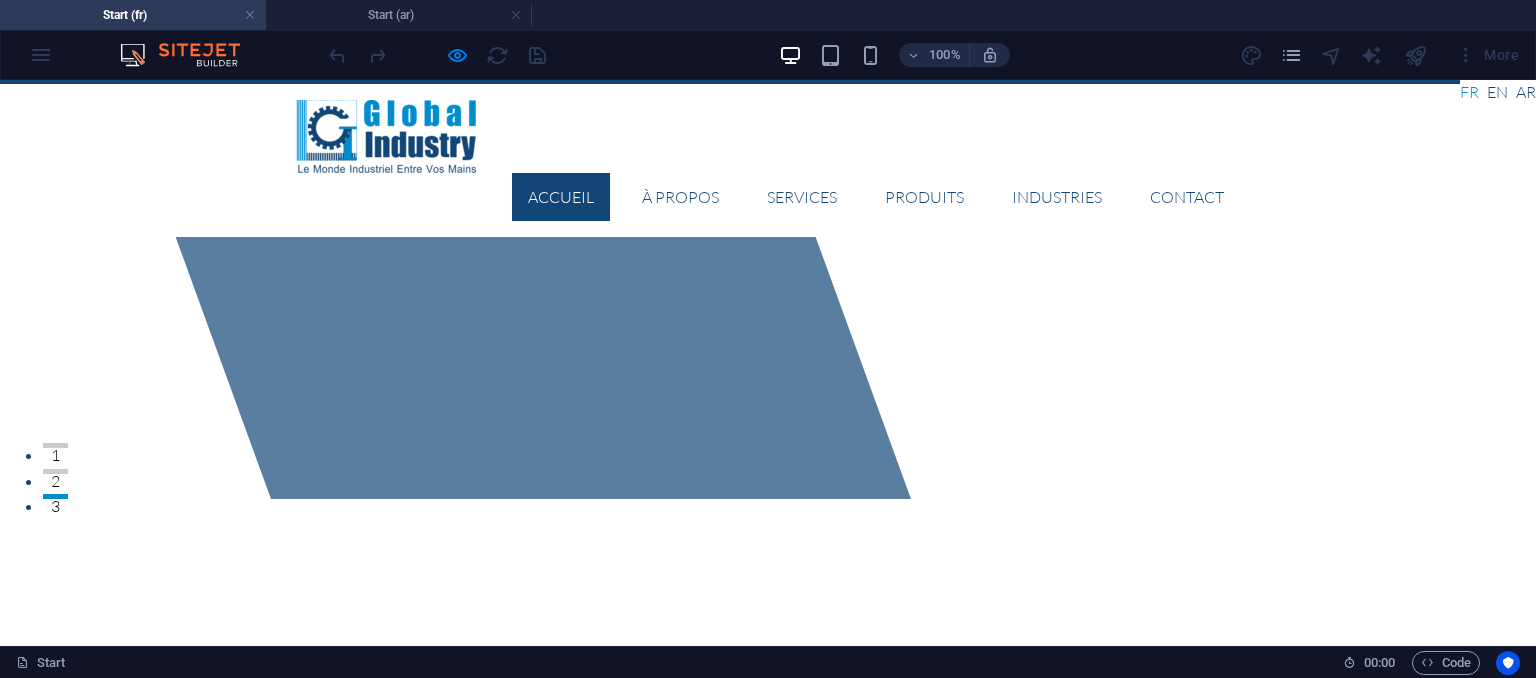 click on "plus d'info" at bounding box center (360, 1038) 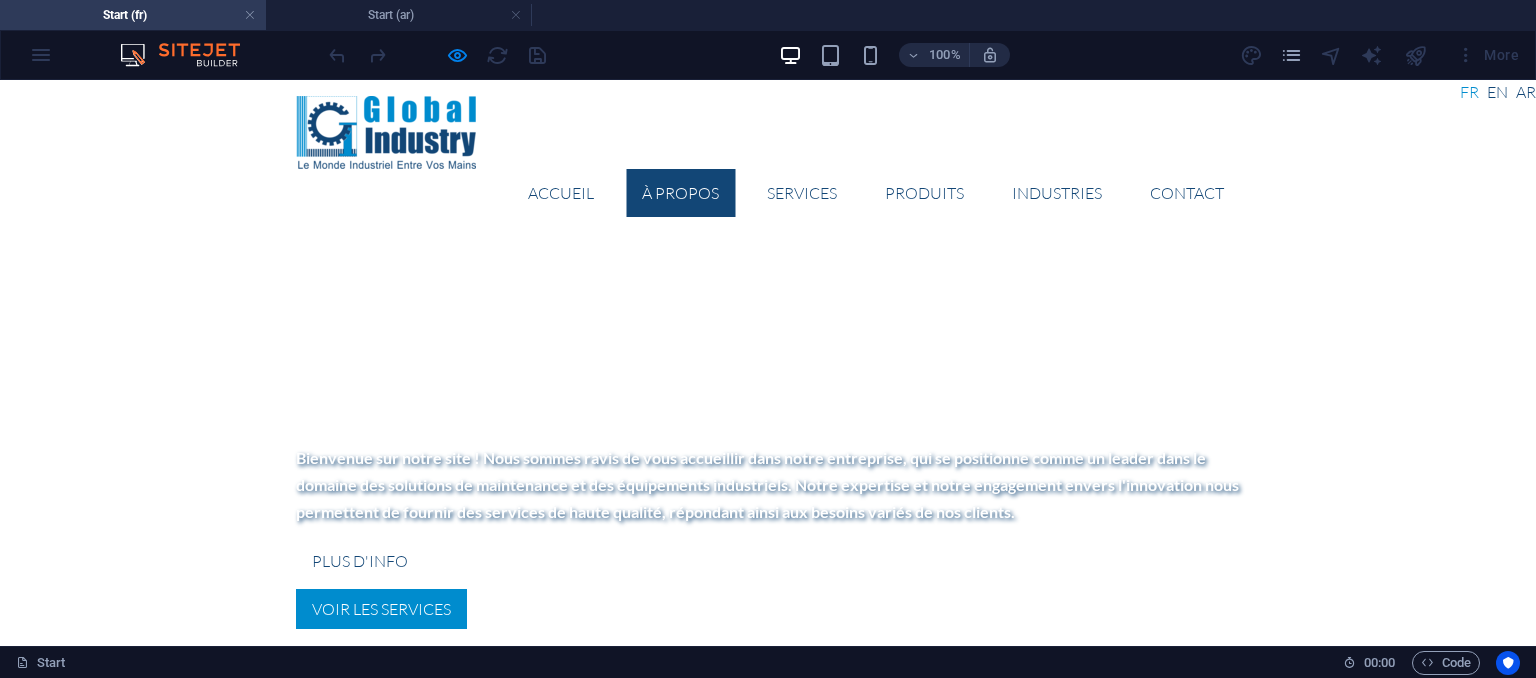scroll, scrollTop: 628, scrollLeft: 0, axis: vertical 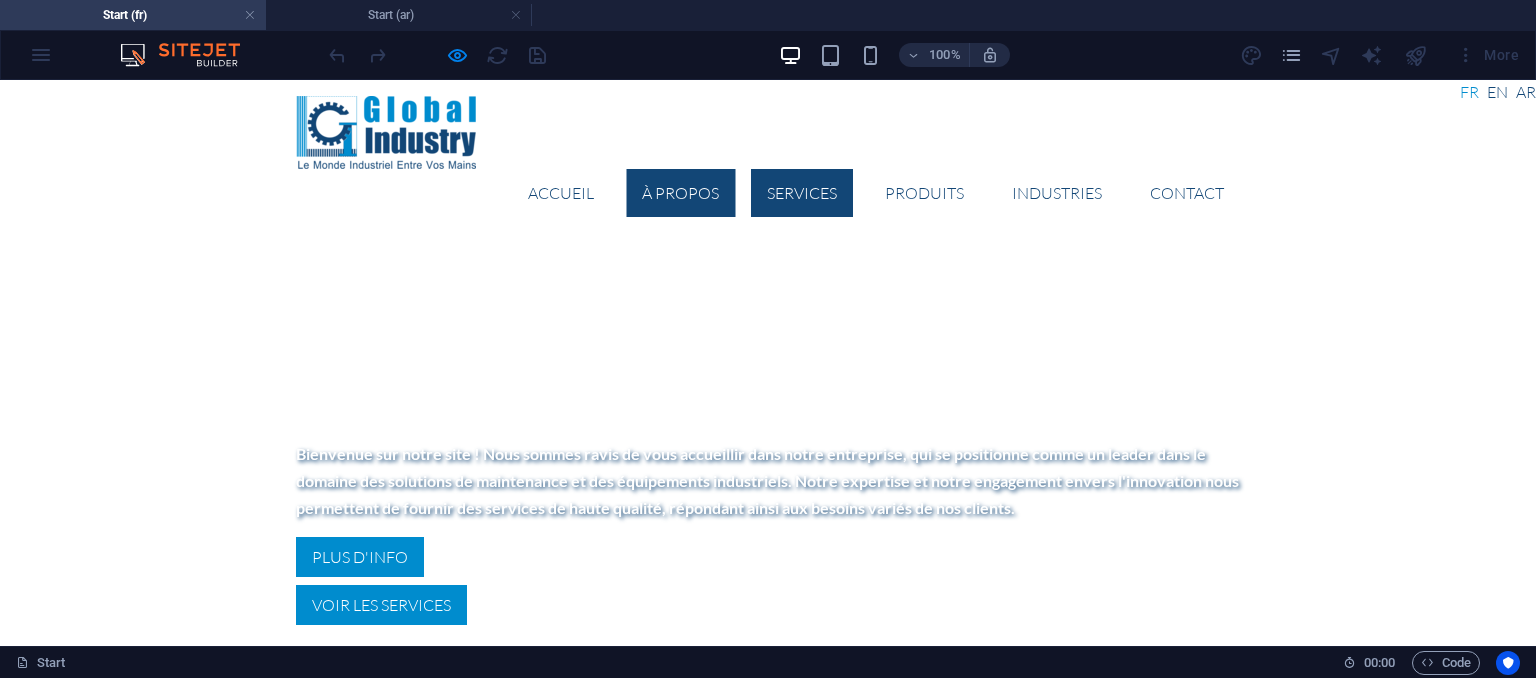 click on "Services" at bounding box center [802, 193] 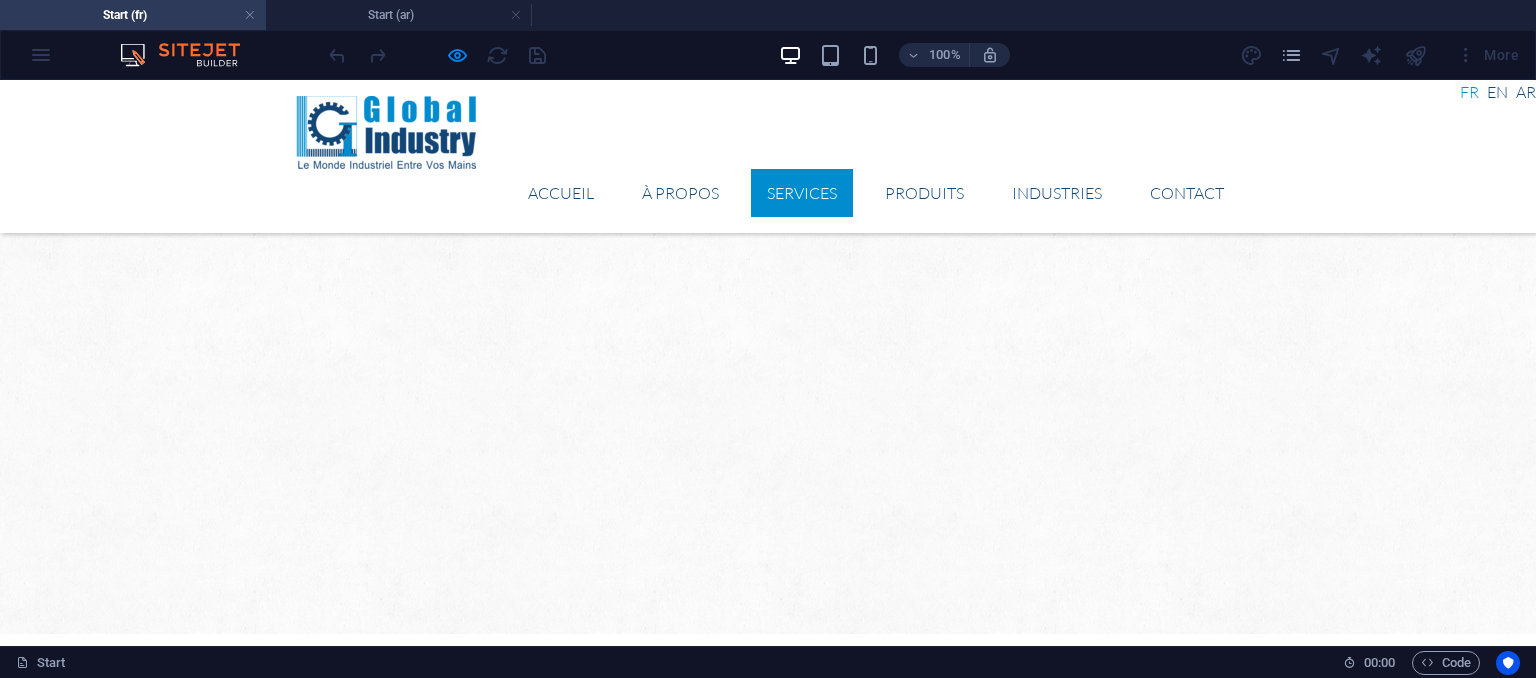 scroll, scrollTop: 982, scrollLeft: 0, axis: vertical 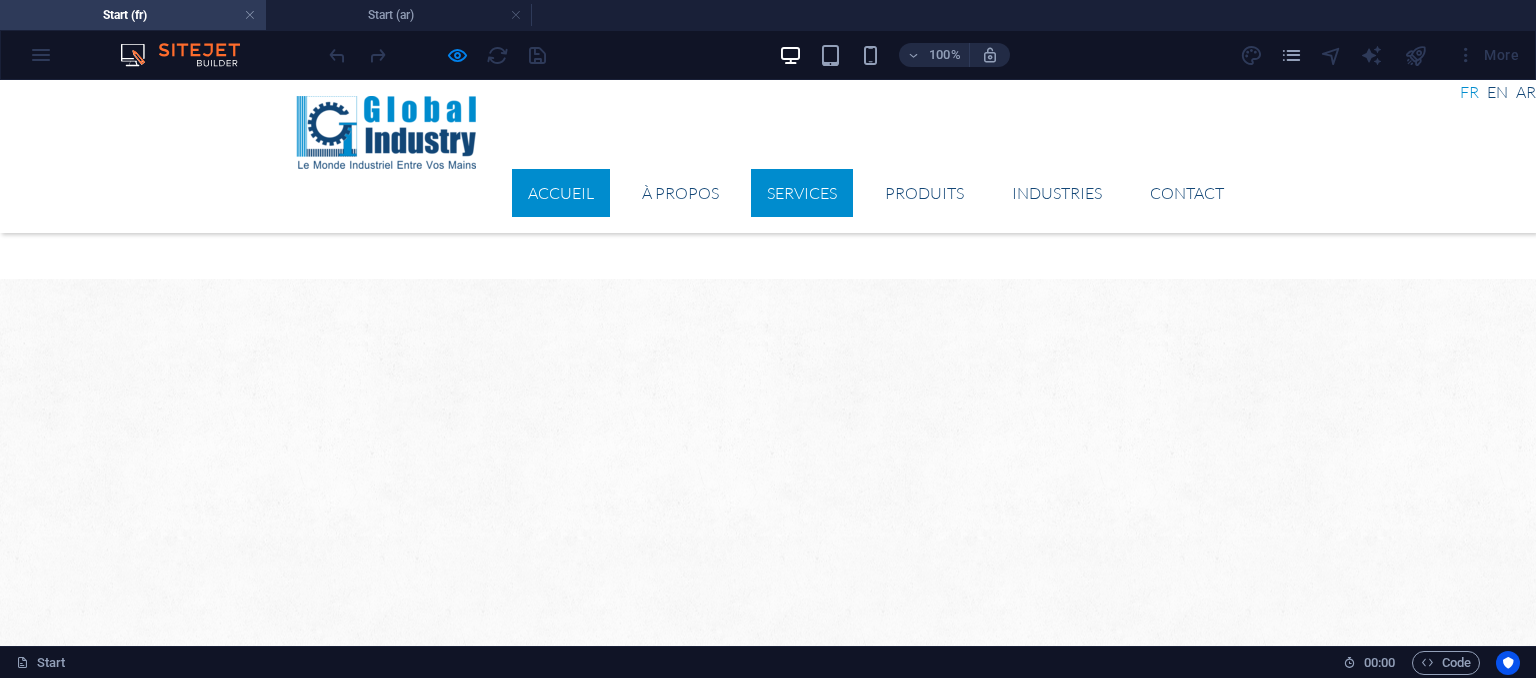 click on "Accueil" at bounding box center (561, 193) 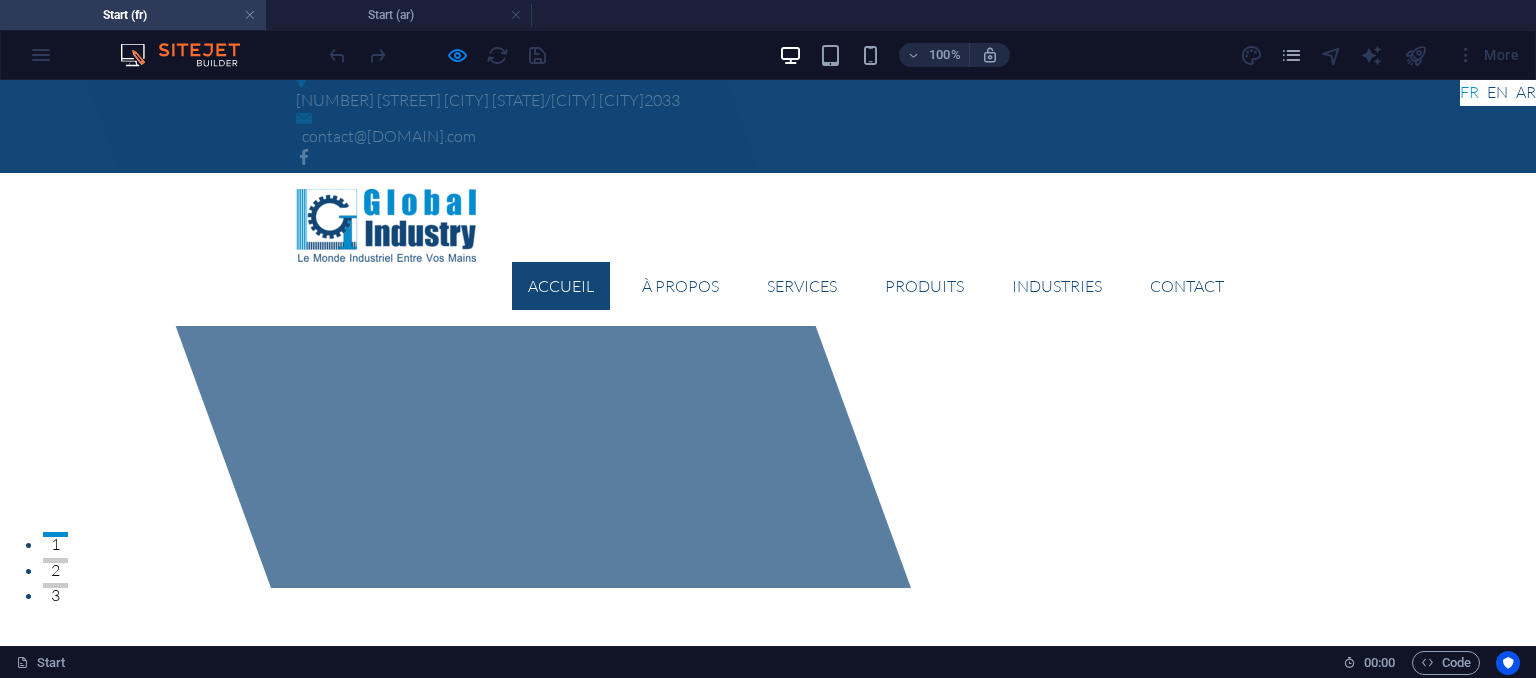 scroll, scrollTop: 147, scrollLeft: 0, axis: vertical 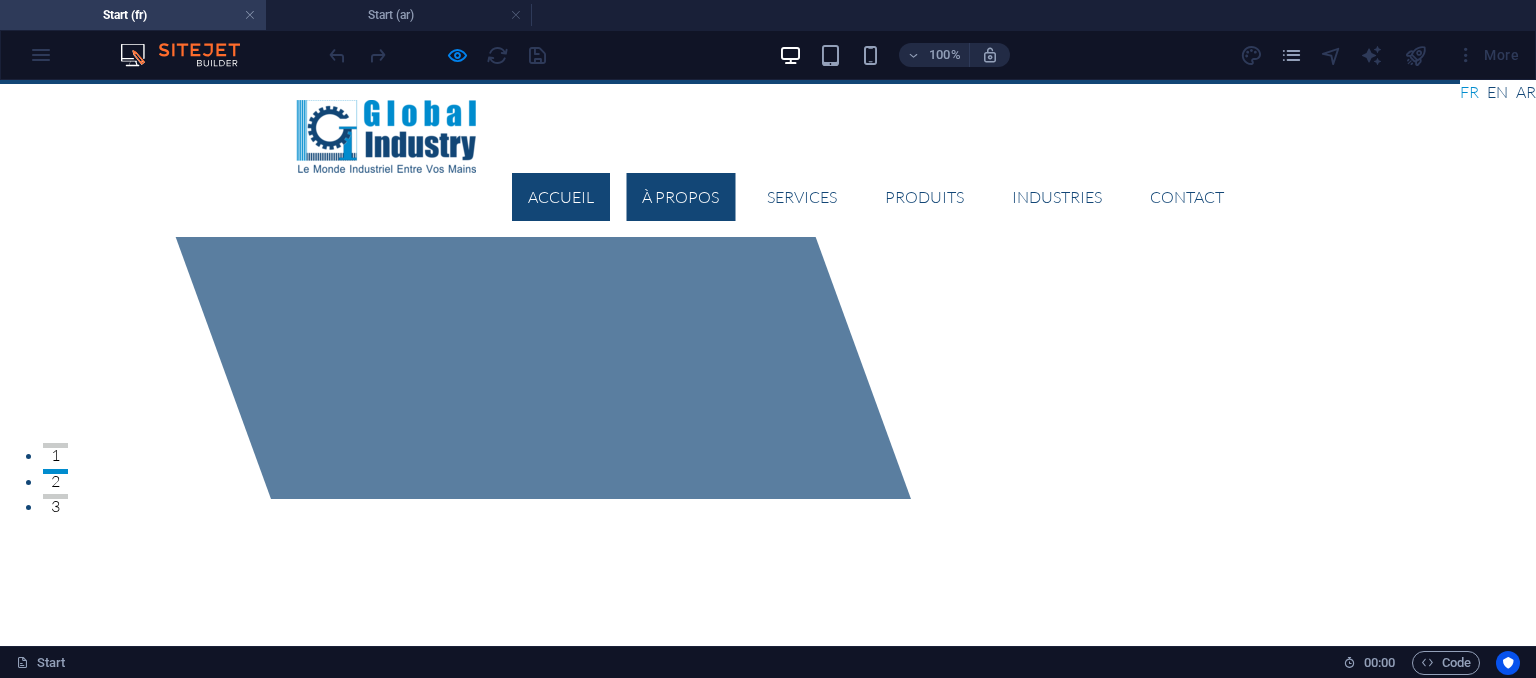 click on "À PROPOS" at bounding box center [680, 197] 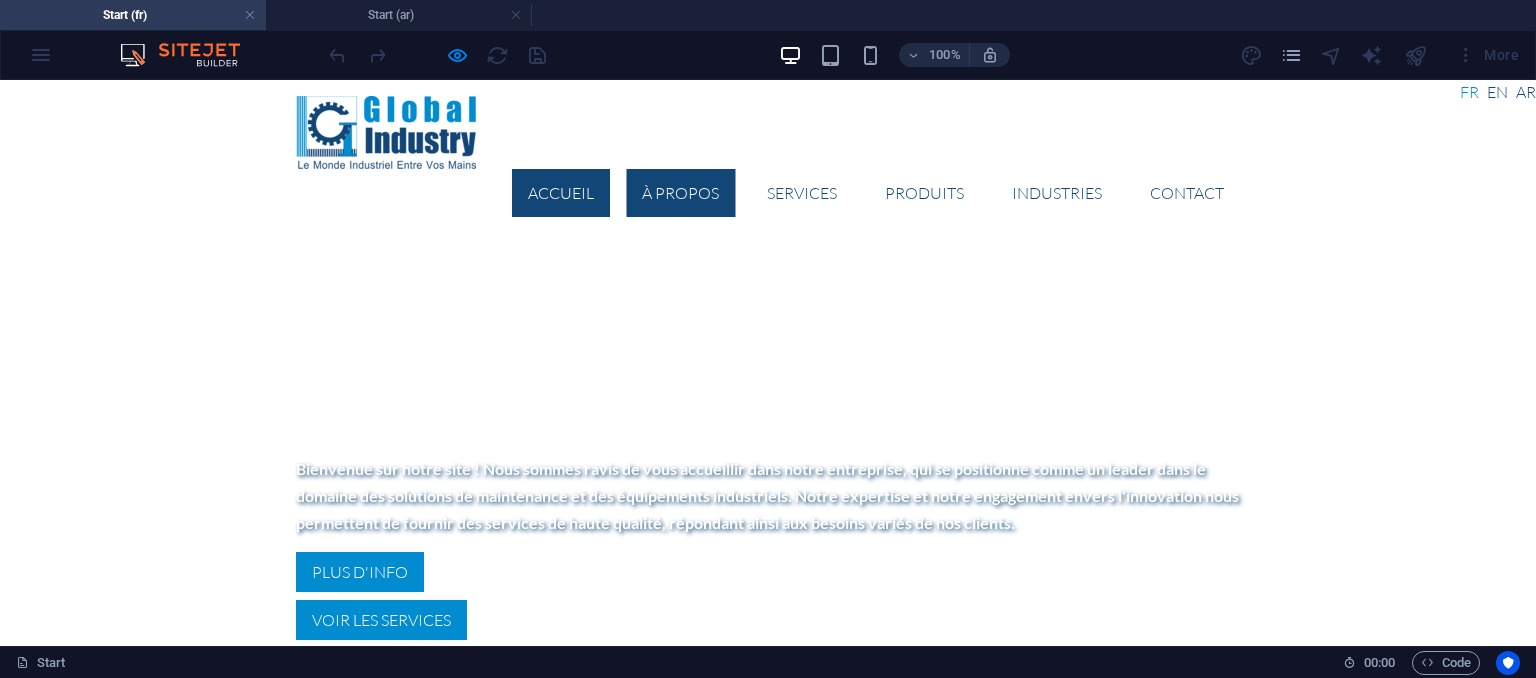 click on "Accueil" at bounding box center [561, 193] 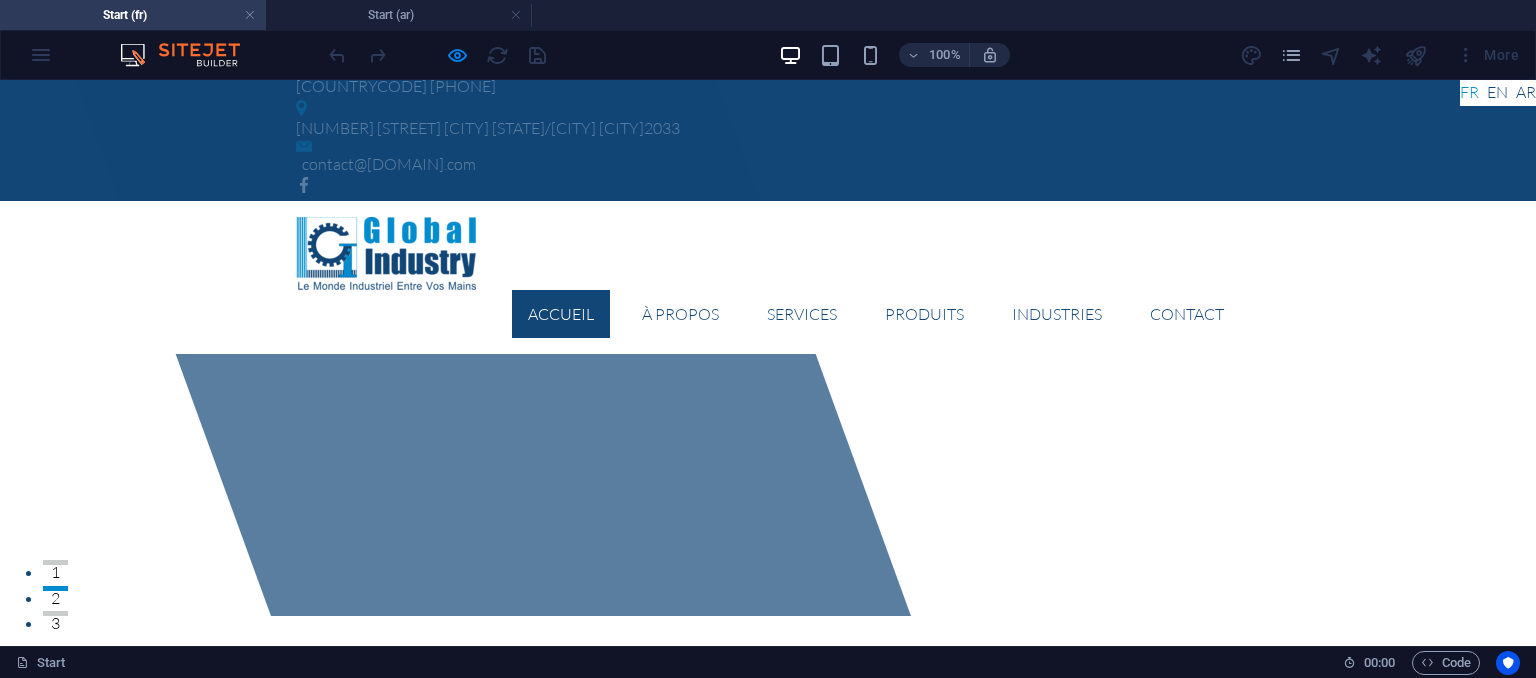 scroll, scrollTop: 0, scrollLeft: 0, axis: both 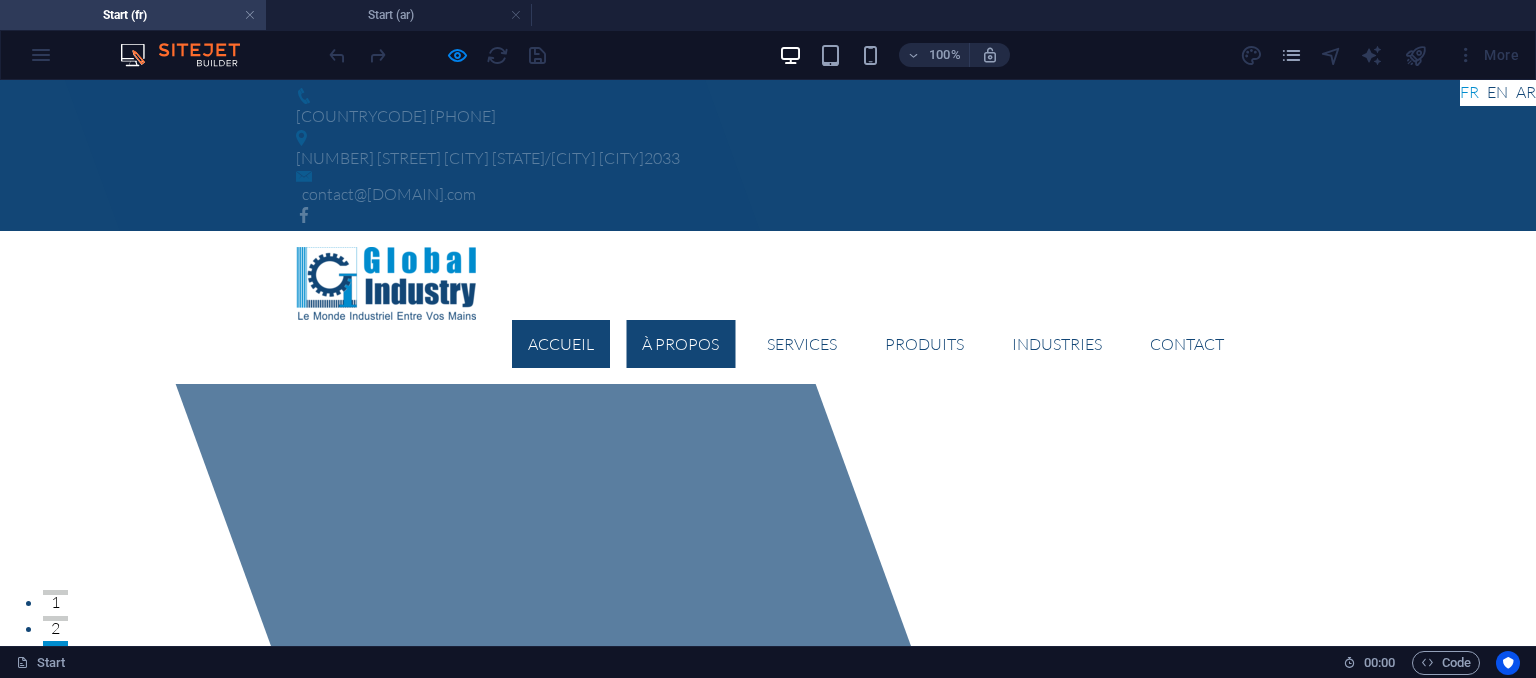 click on "À PROPOS" at bounding box center [680, 344] 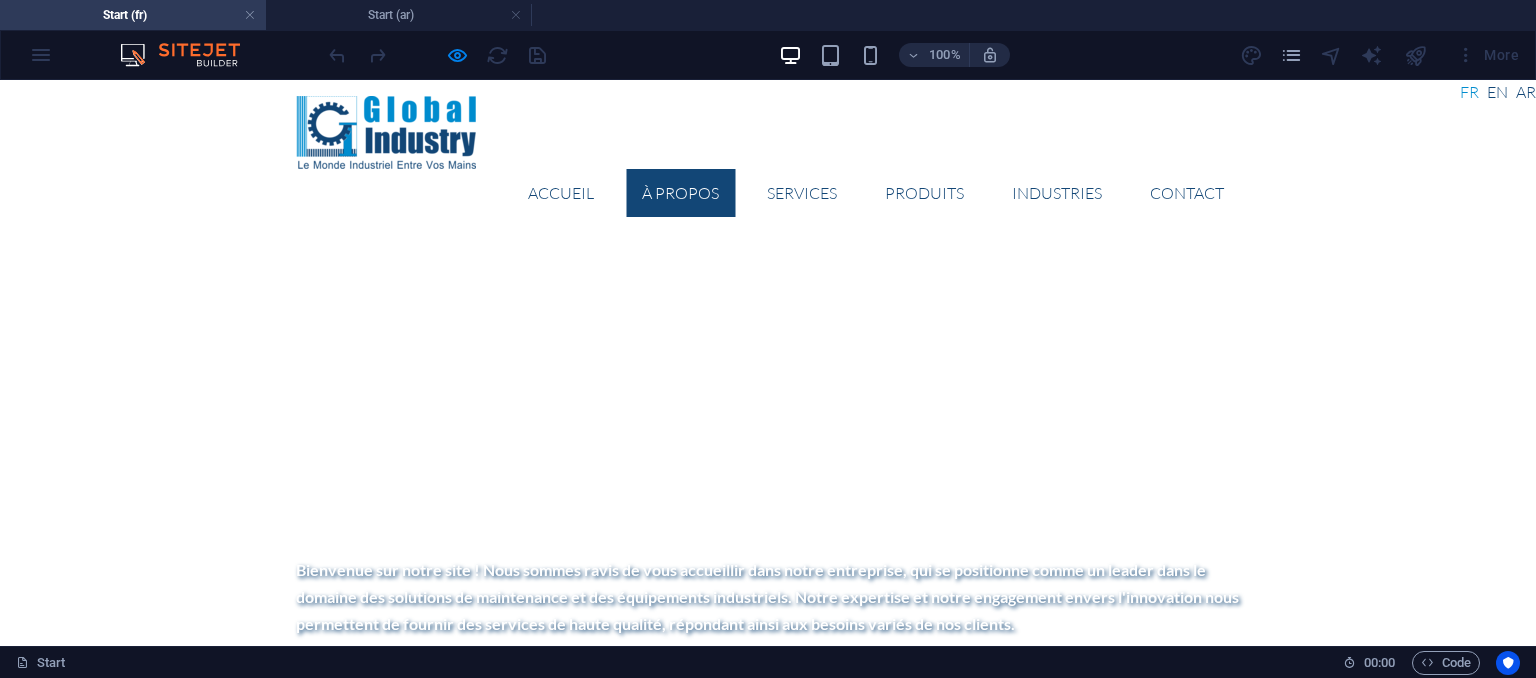 scroll, scrollTop: 588, scrollLeft: 0, axis: vertical 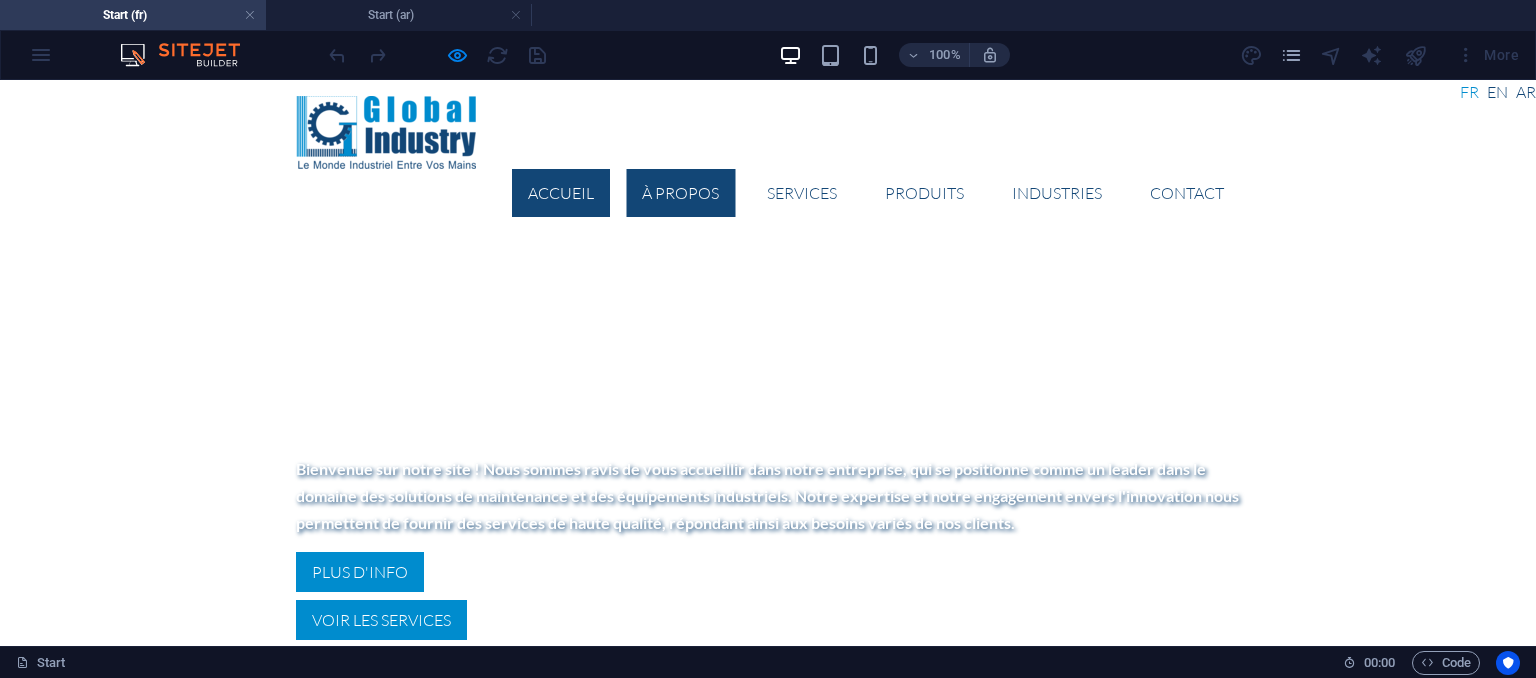 click on "Accueil" at bounding box center (561, 193) 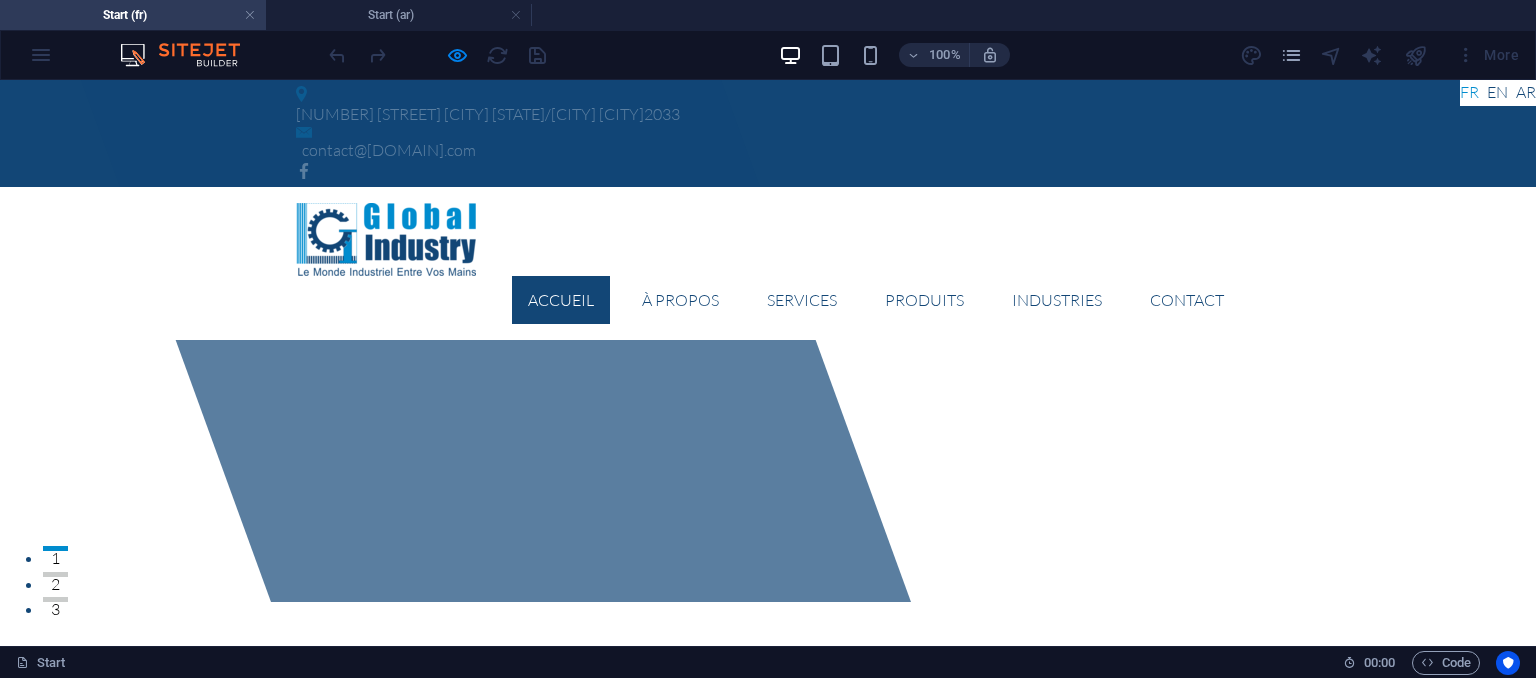 scroll, scrollTop: 0, scrollLeft: 0, axis: both 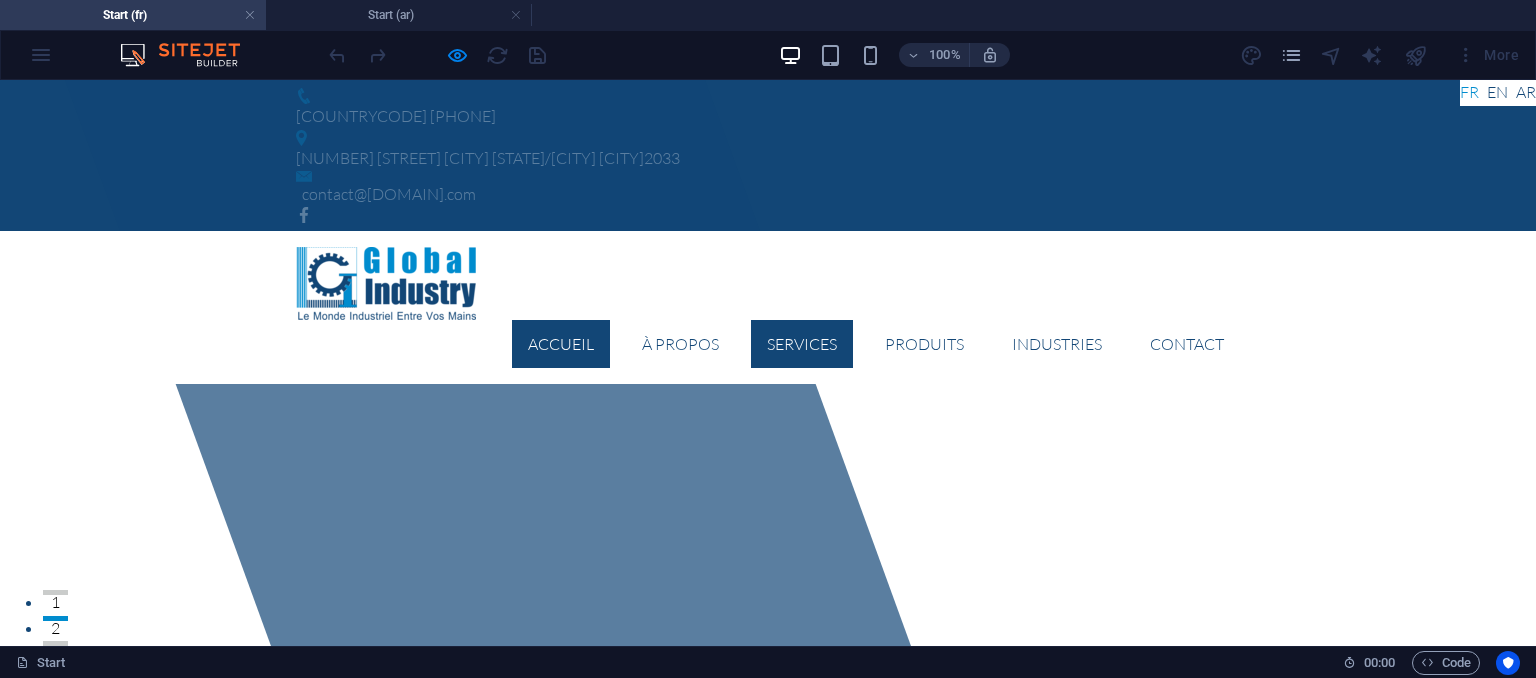 click on "Services" at bounding box center [802, 344] 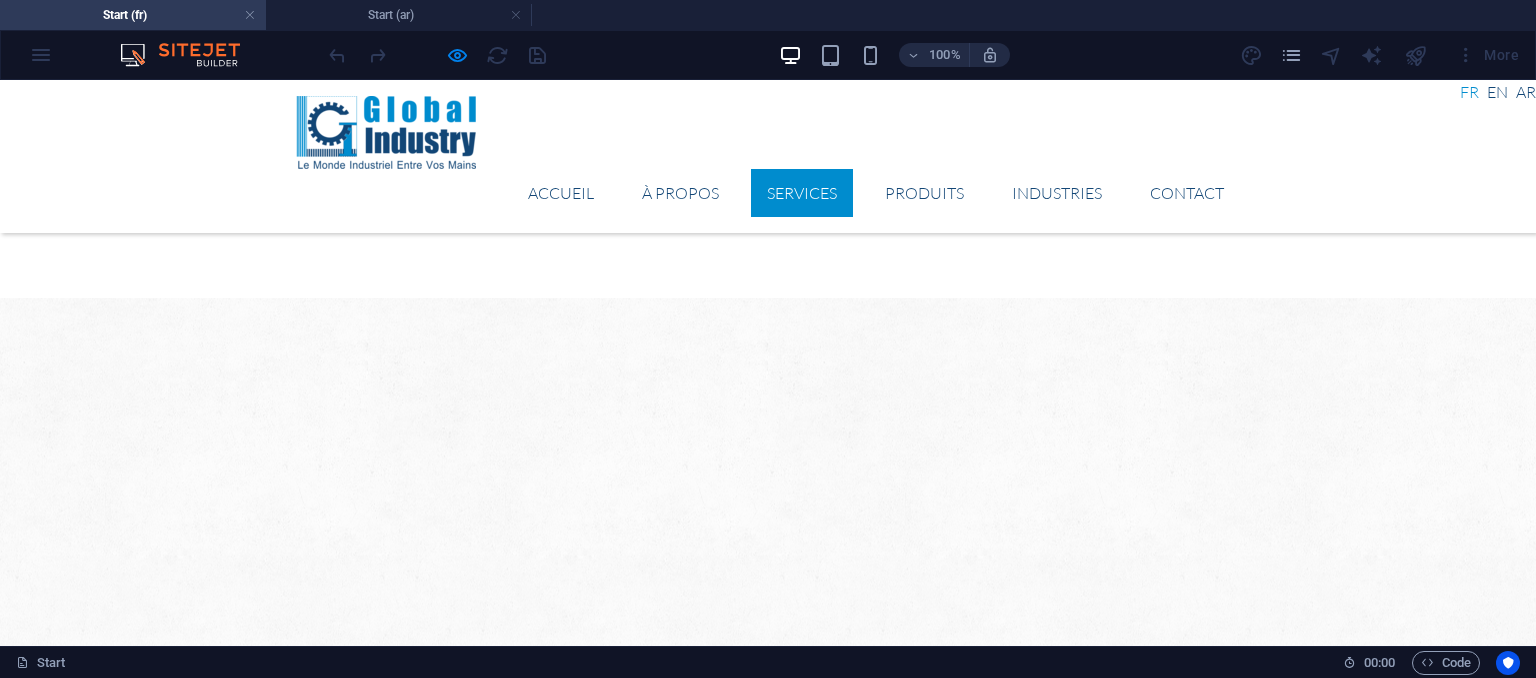 scroll, scrollTop: 982, scrollLeft: 0, axis: vertical 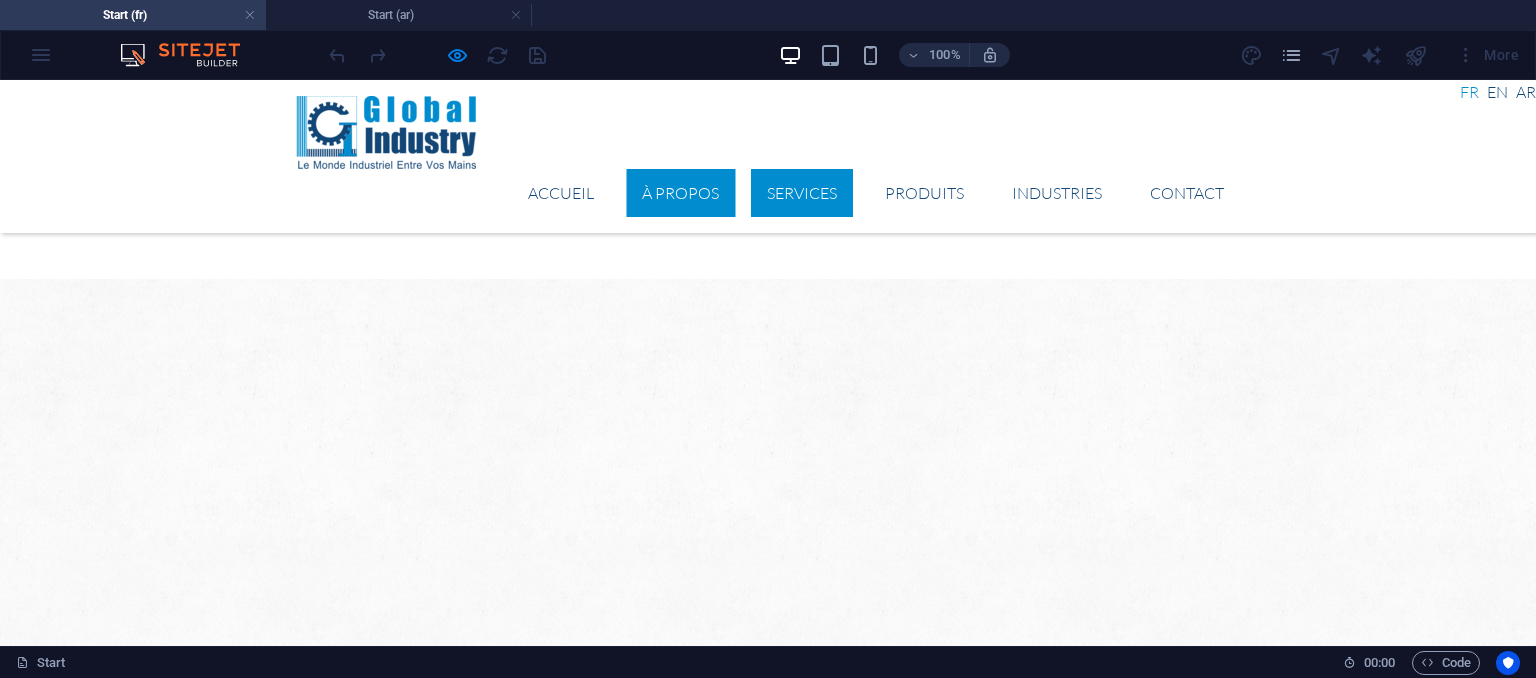 click on "À PROPOS" at bounding box center (680, 193) 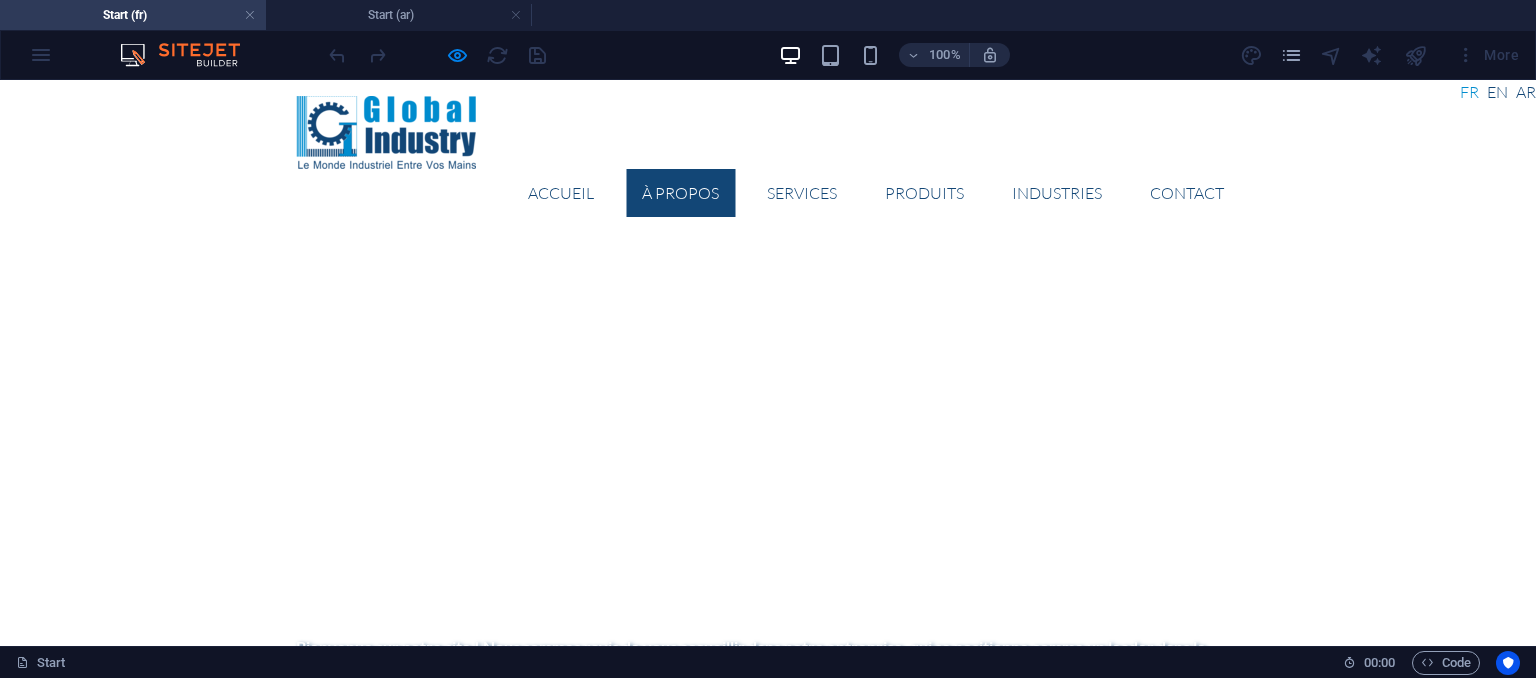 scroll, scrollTop: 588, scrollLeft: 0, axis: vertical 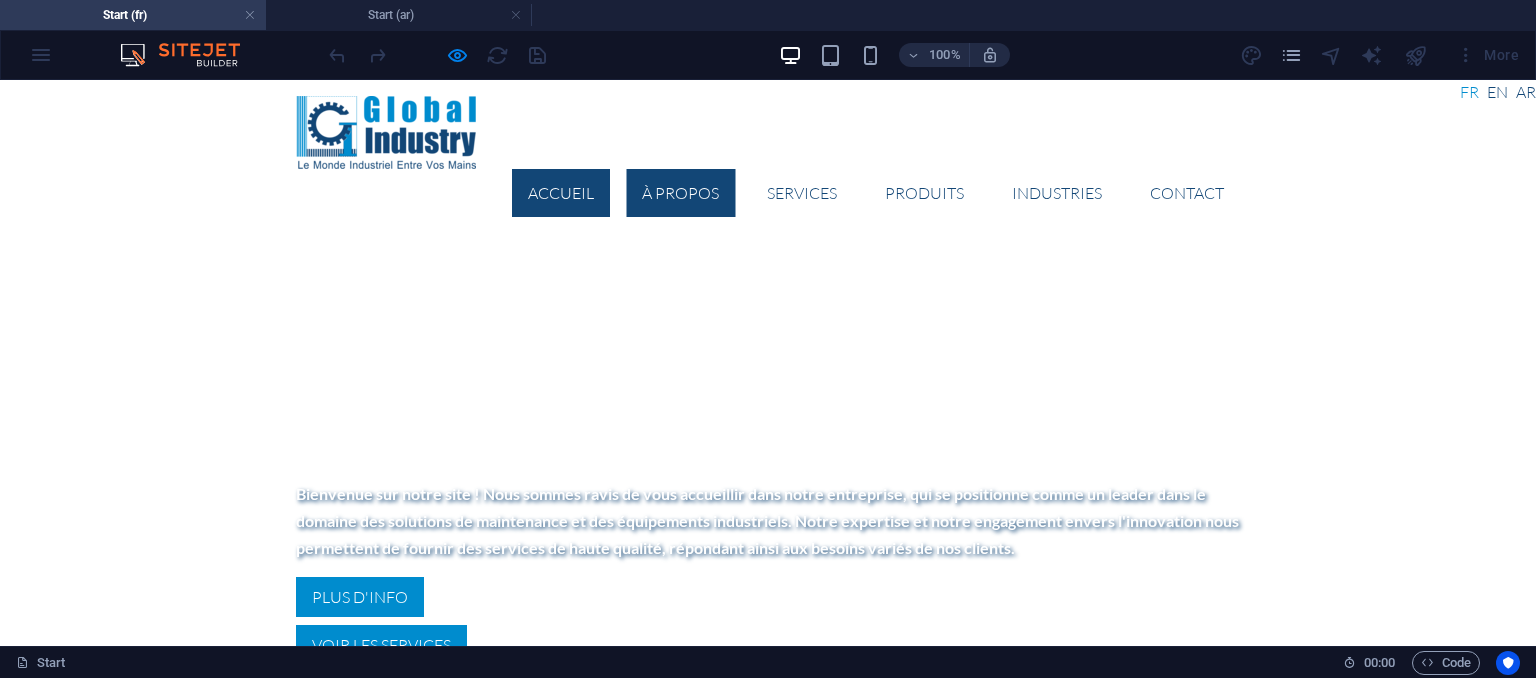 click on "Accueil" at bounding box center [561, 193] 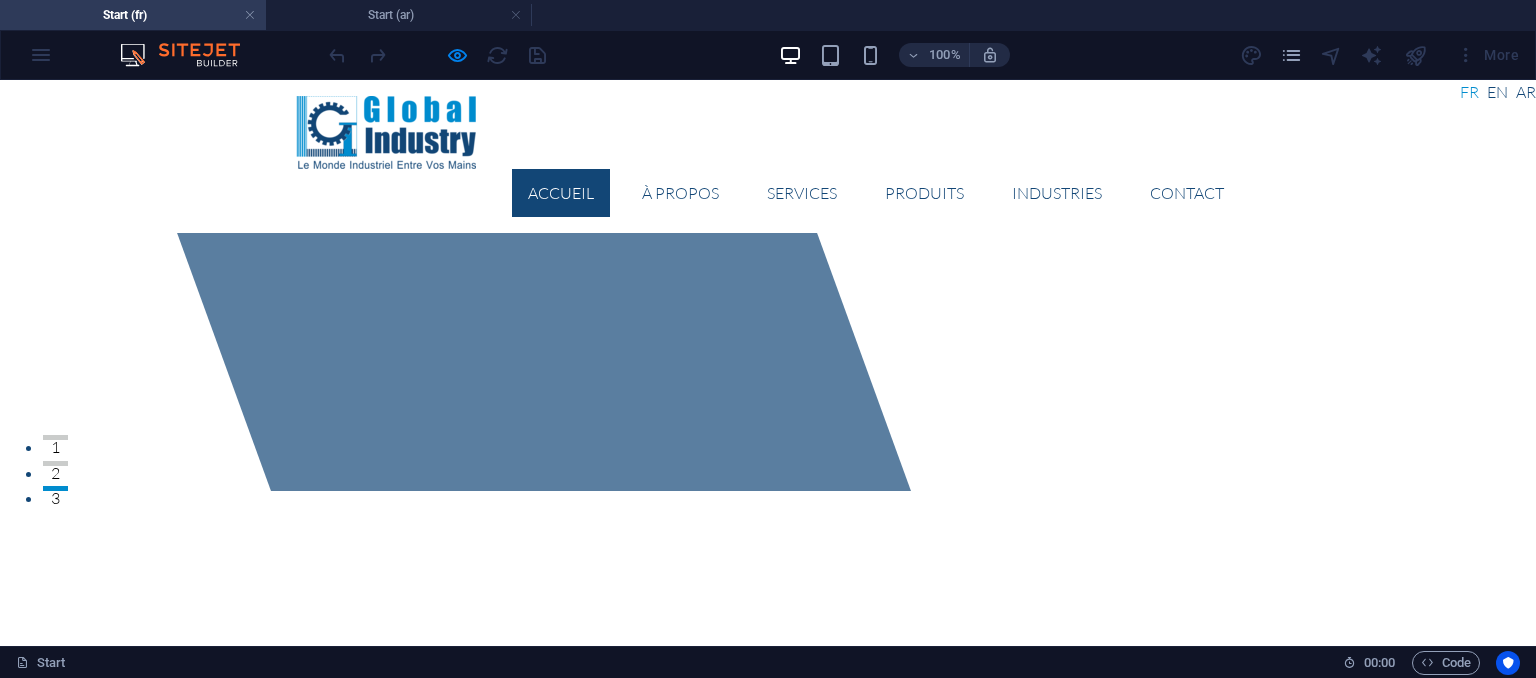 scroll, scrollTop: 147, scrollLeft: 0, axis: vertical 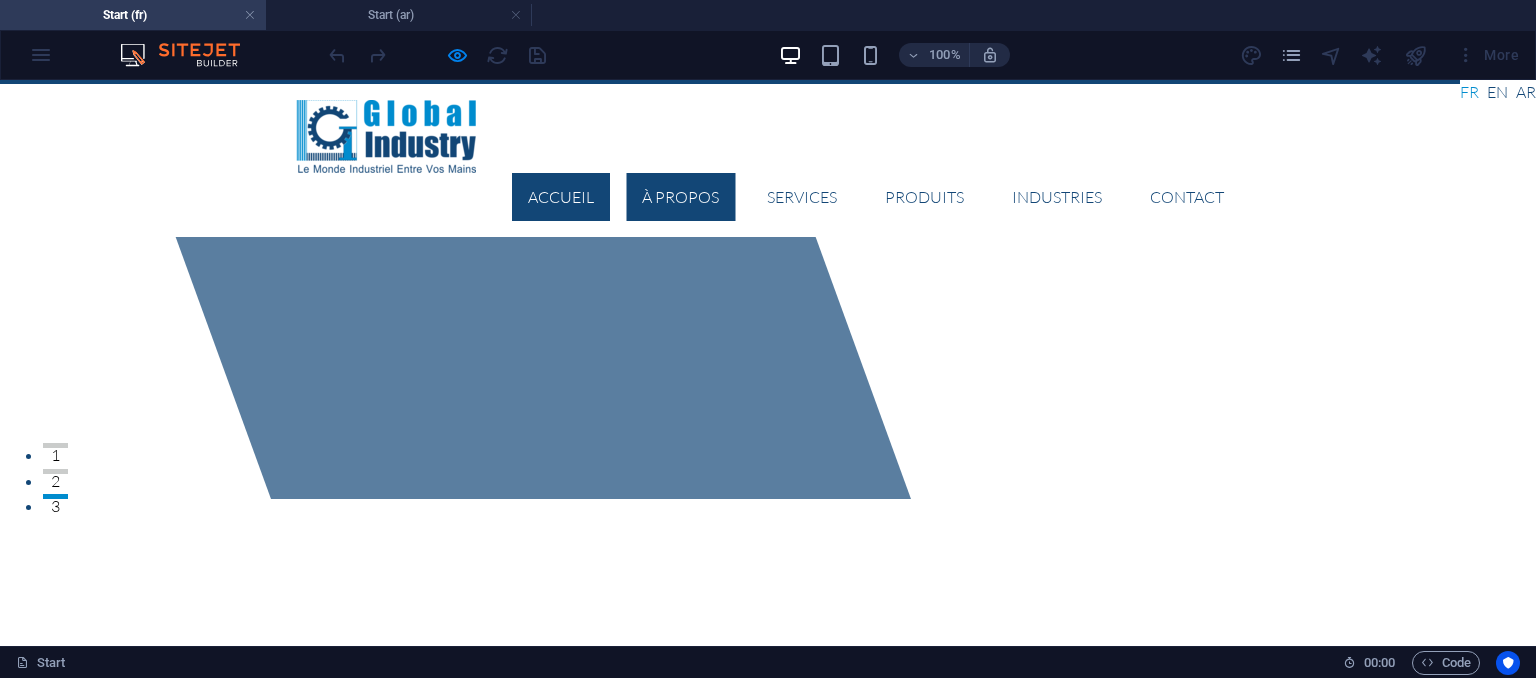 click on "À PROPOS" at bounding box center [680, 197] 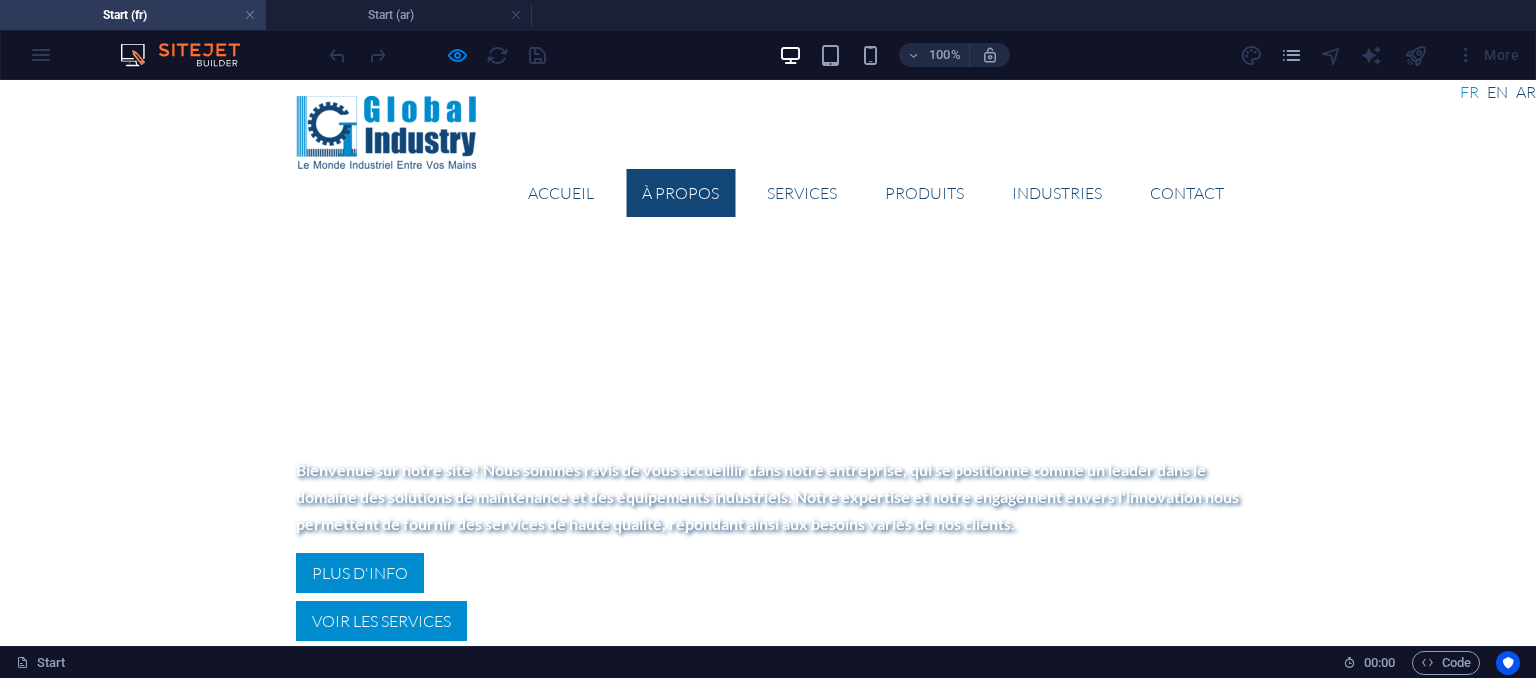 scroll, scrollTop: 588, scrollLeft: 0, axis: vertical 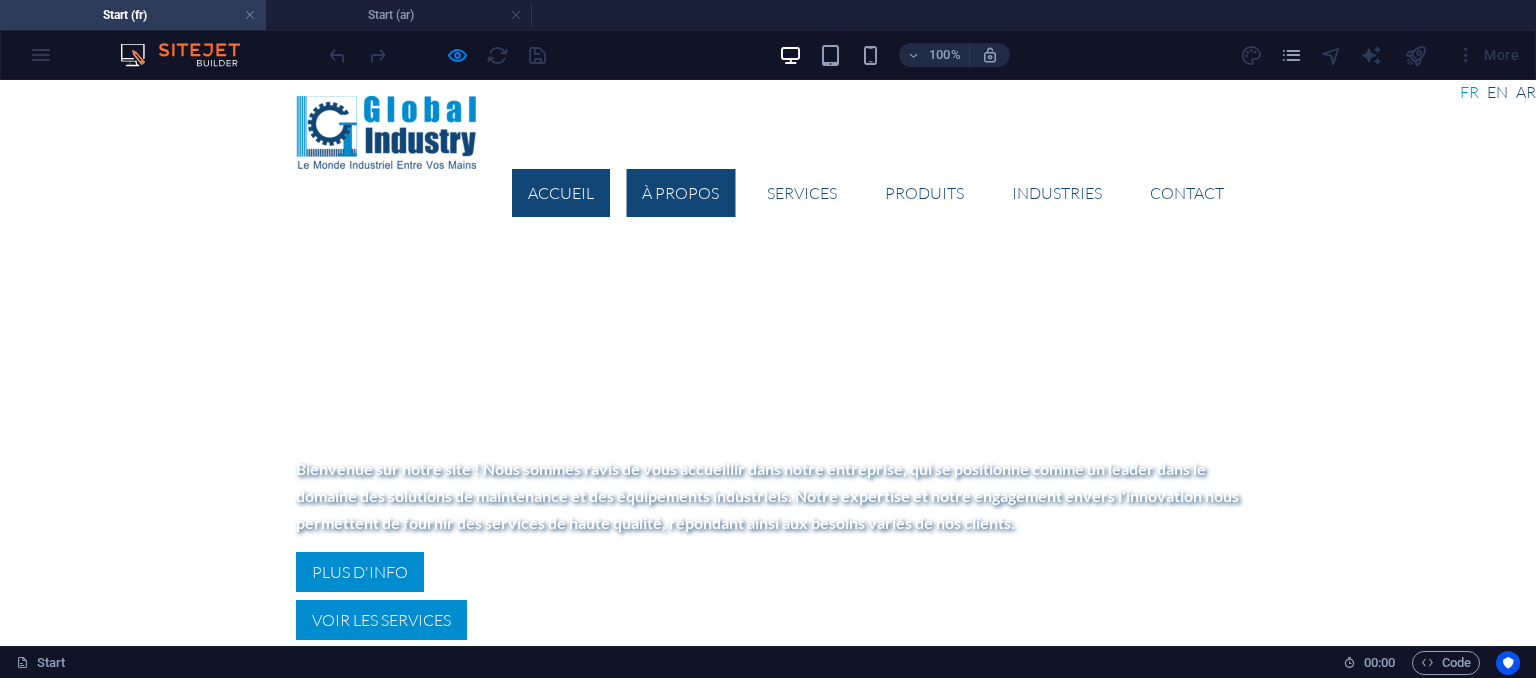 click on "Accueil" at bounding box center [561, 193] 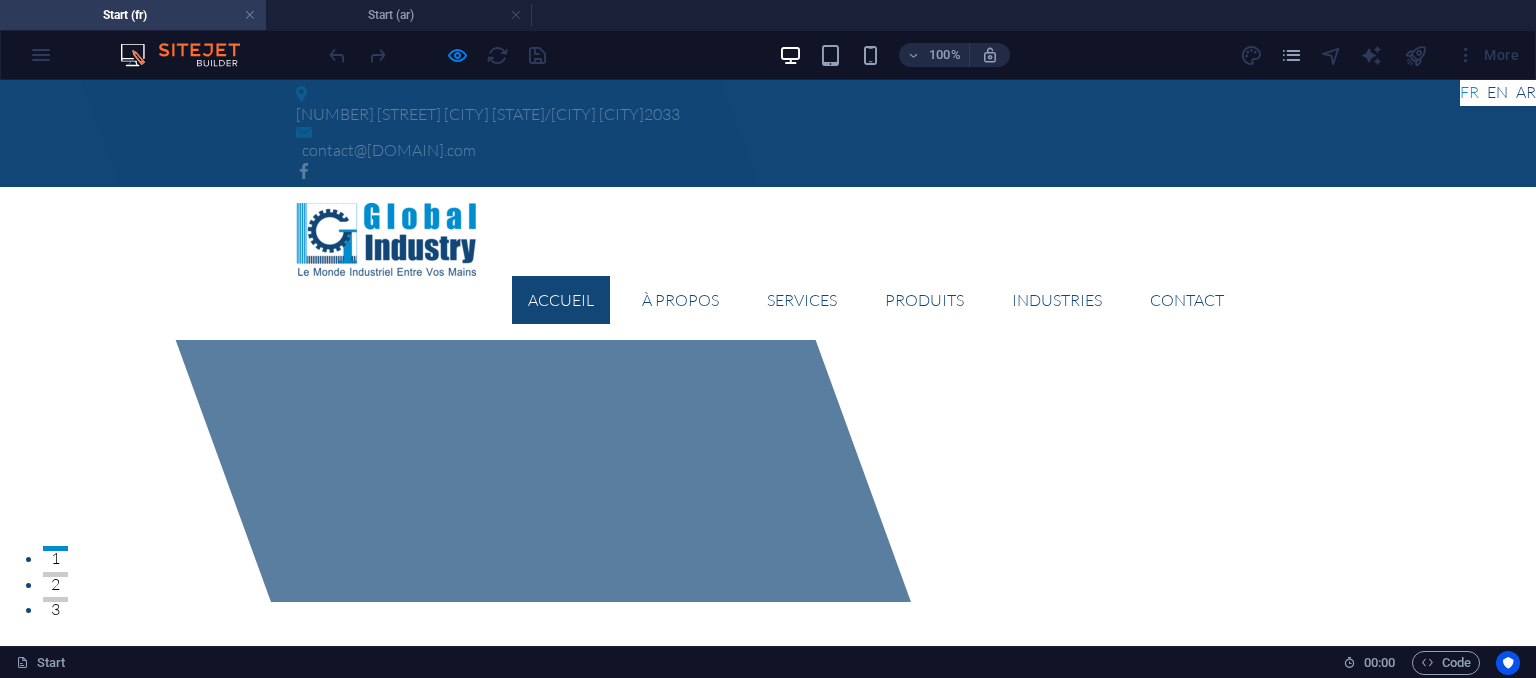 scroll, scrollTop: 0, scrollLeft: 0, axis: both 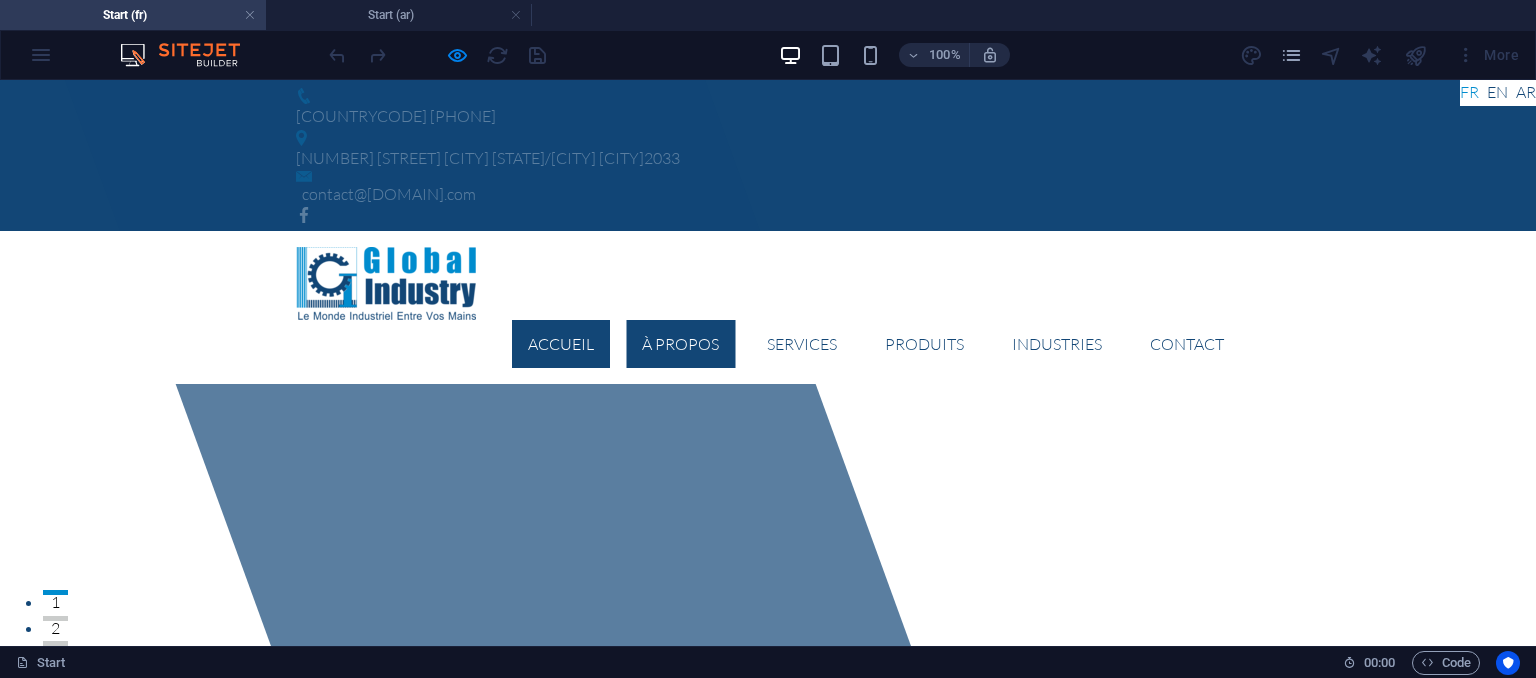 click on "À PROPOS" at bounding box center (680, 344) 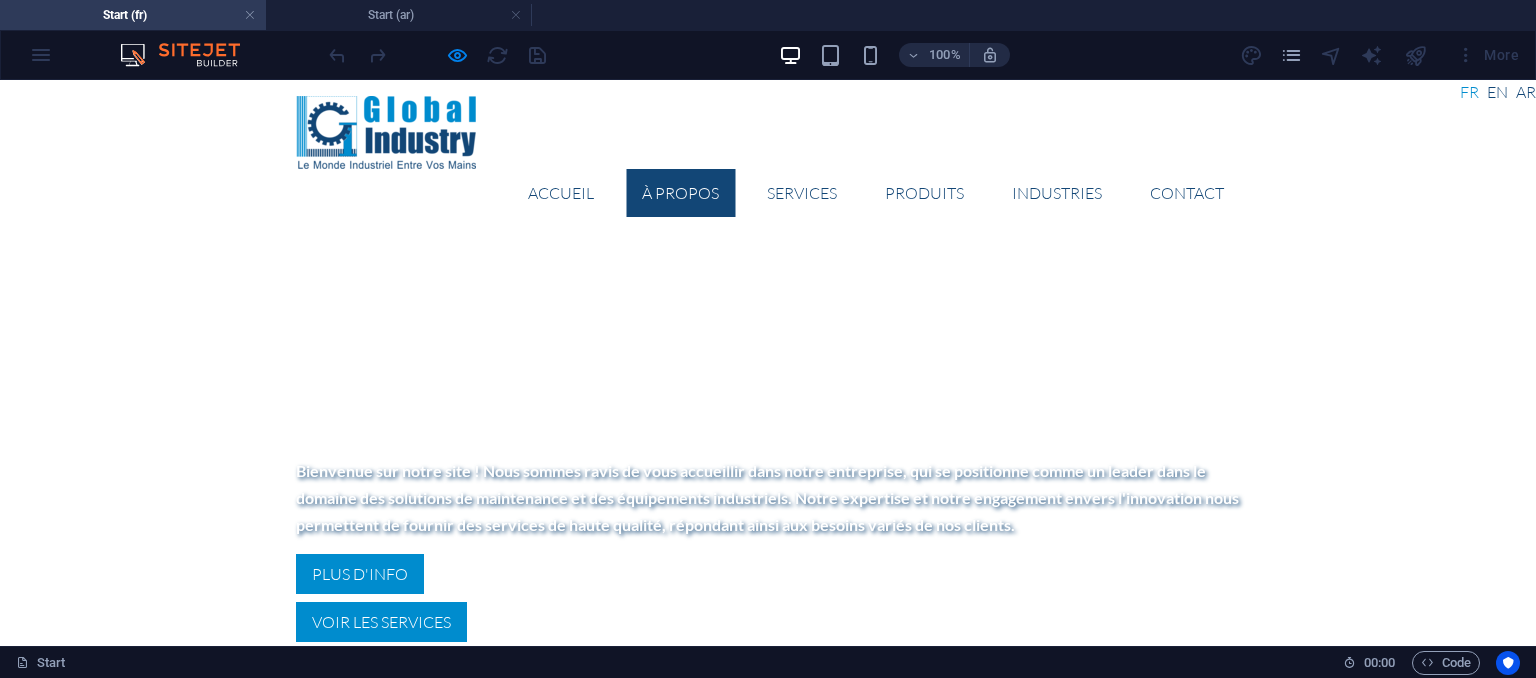 scroll, scrollTop: 588, scrollLeft: 0, axis: vertical 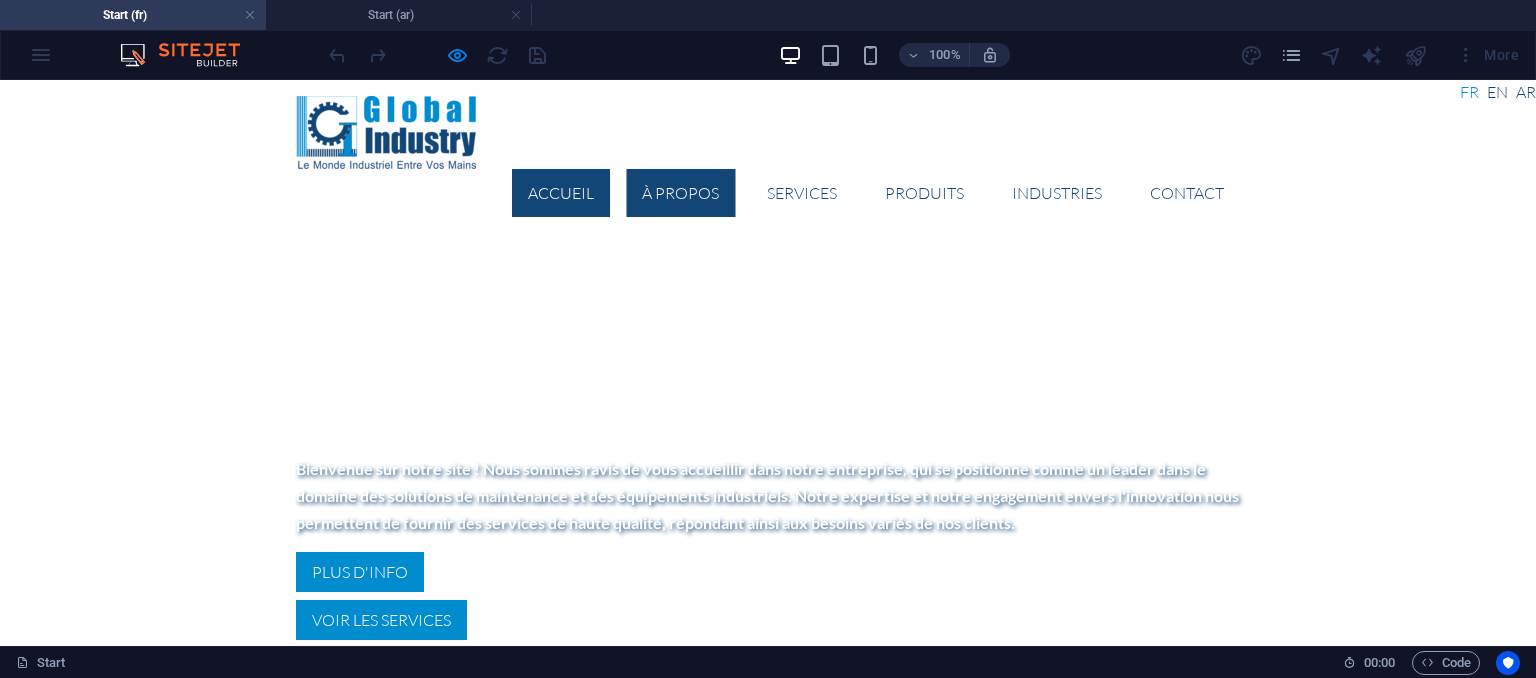 click on "Accueil" at bounding box center [561, 193] 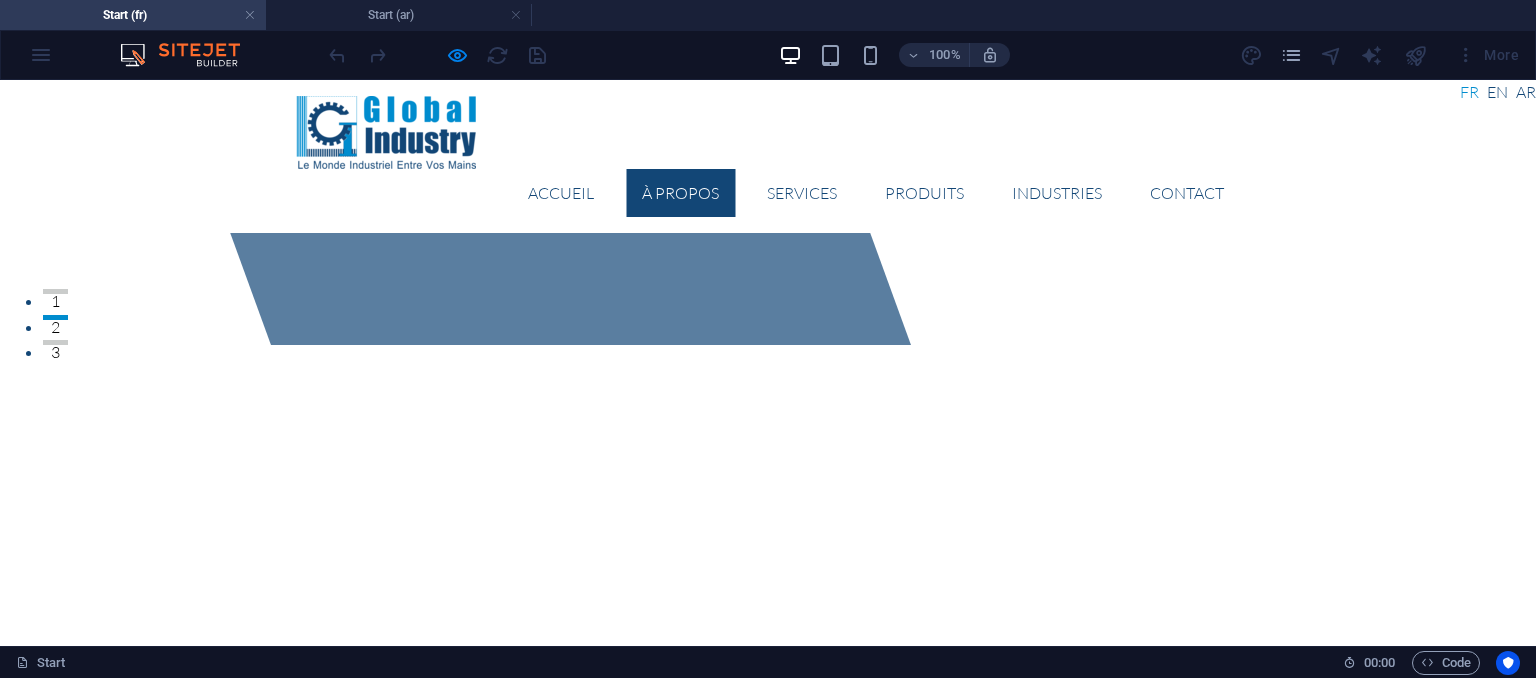 scroll, scrollTop: 0, scrollLeft: 0, axis: both 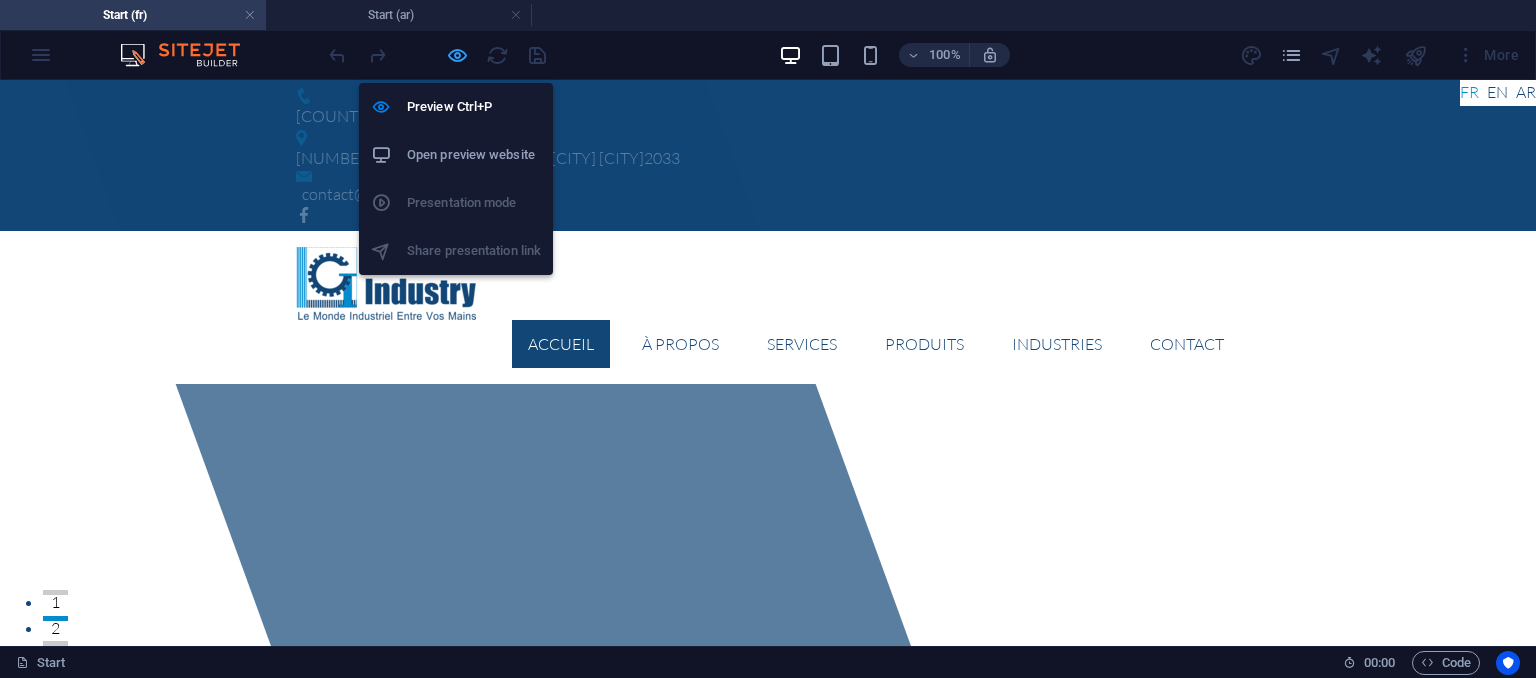 click at bounding box center (457, 55) 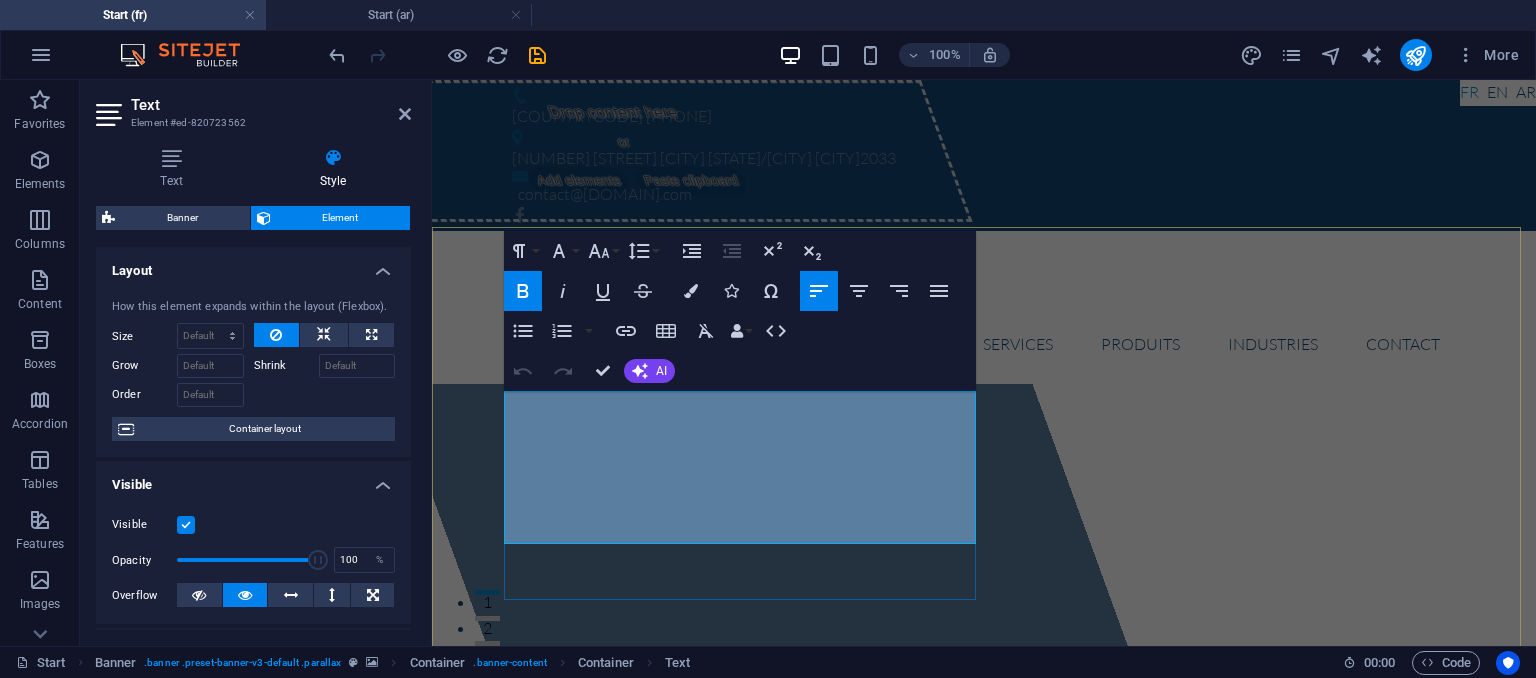 click on "Bienvenue sur notre site ! Nous sommes ravis de vous accueillir dans notre entreprise, qui se positionne comme un leader dans le domaine des solutions de maintenance et des équipements industriels. Notre expertise et notre engagement envers l'innovation nous permettent de fournir des services de haute qualité, répondant ainsi aux besoins variés de nos clients." at bounding box center [983, 1083] 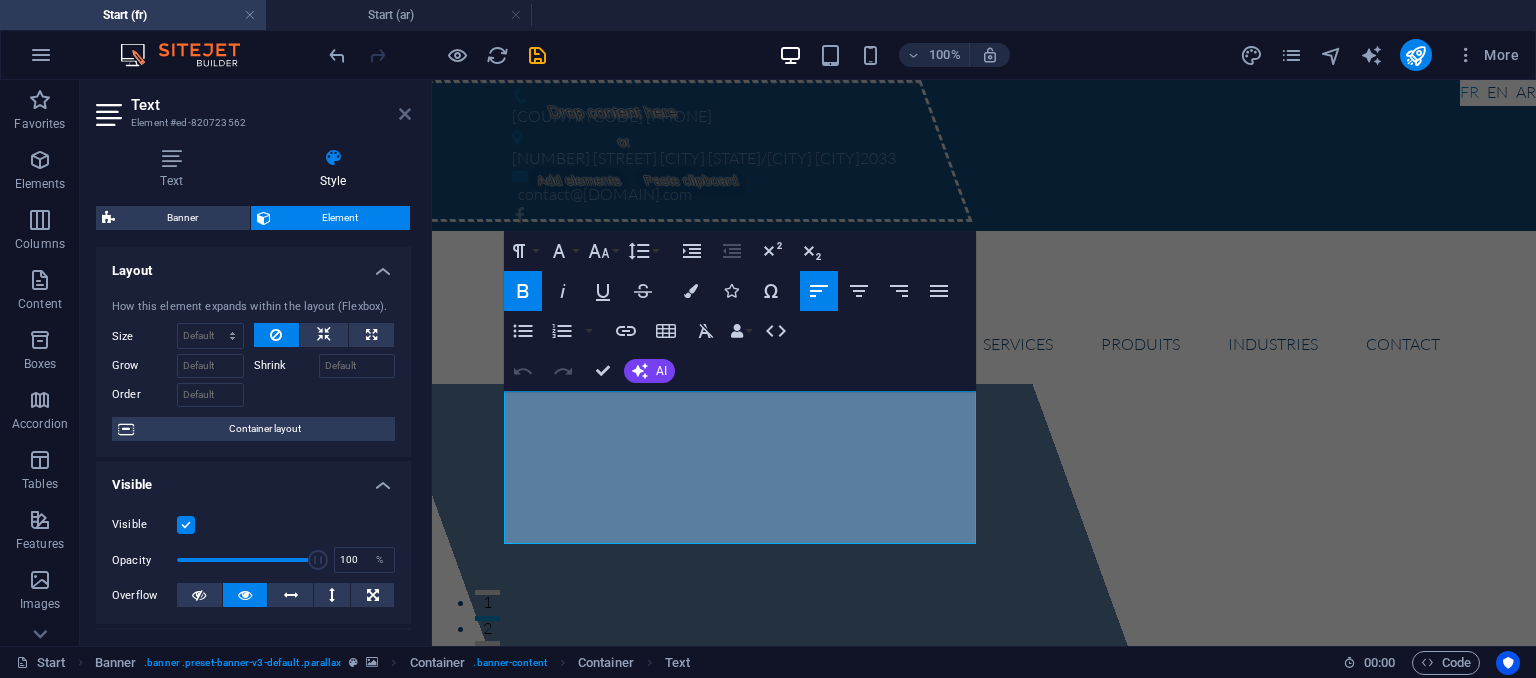 click at bounding box center [405, 114] 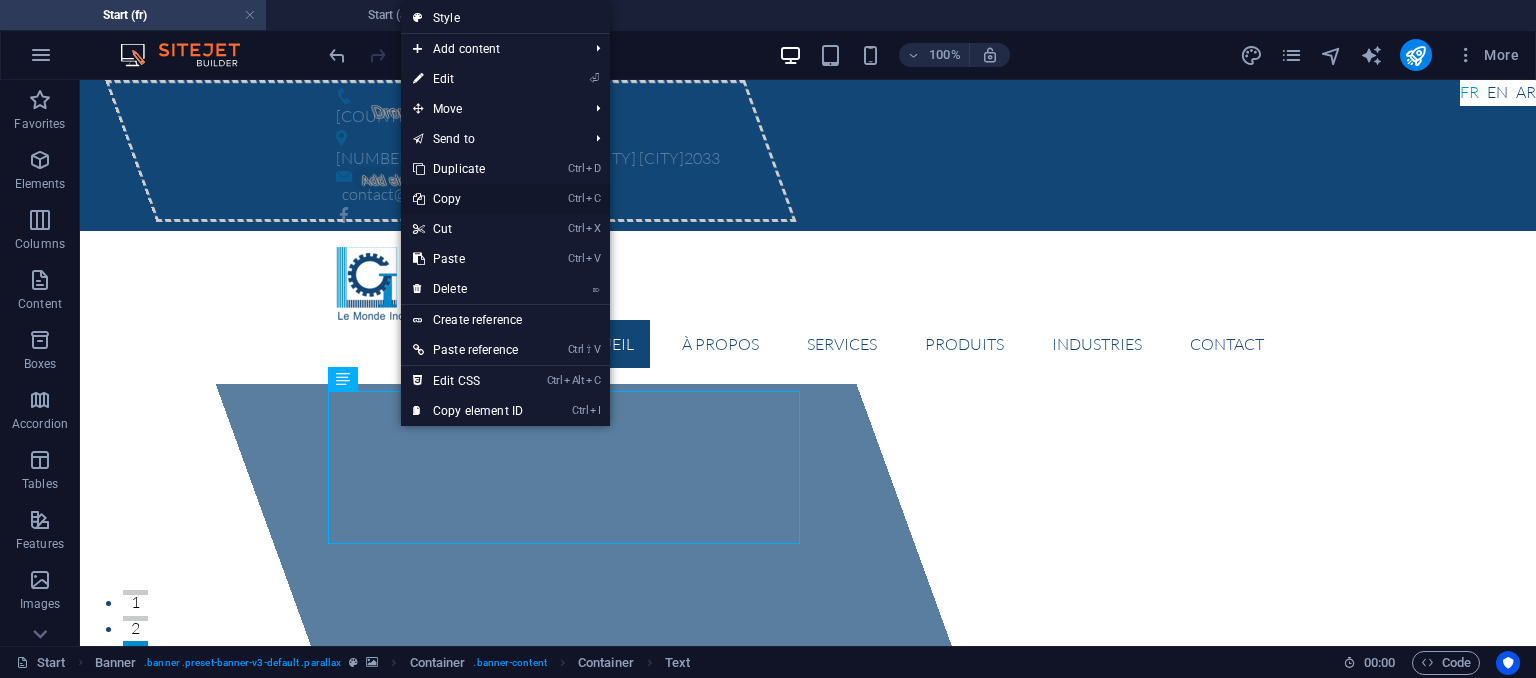 click on "Ctrl C  Copy" at bounding box center (468, 199) 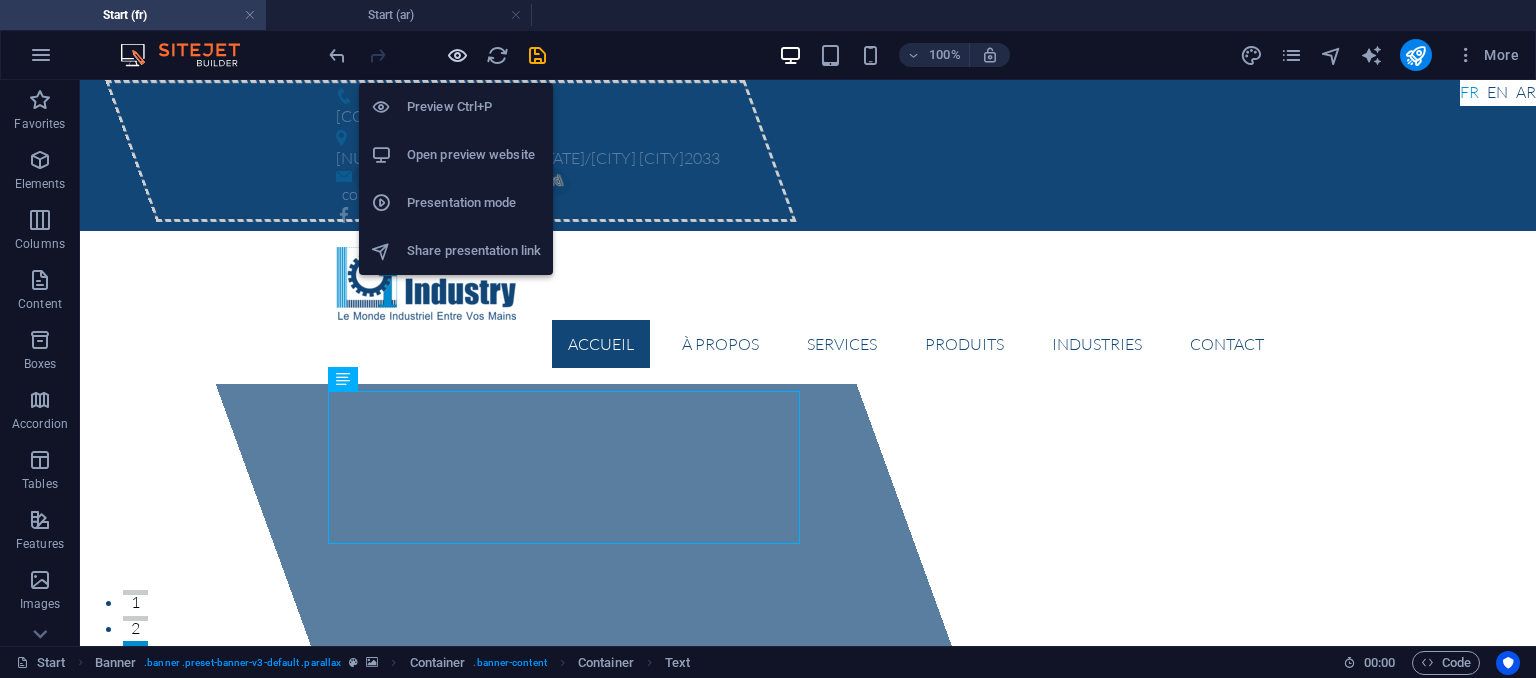 click at bounding box center [457, 55] 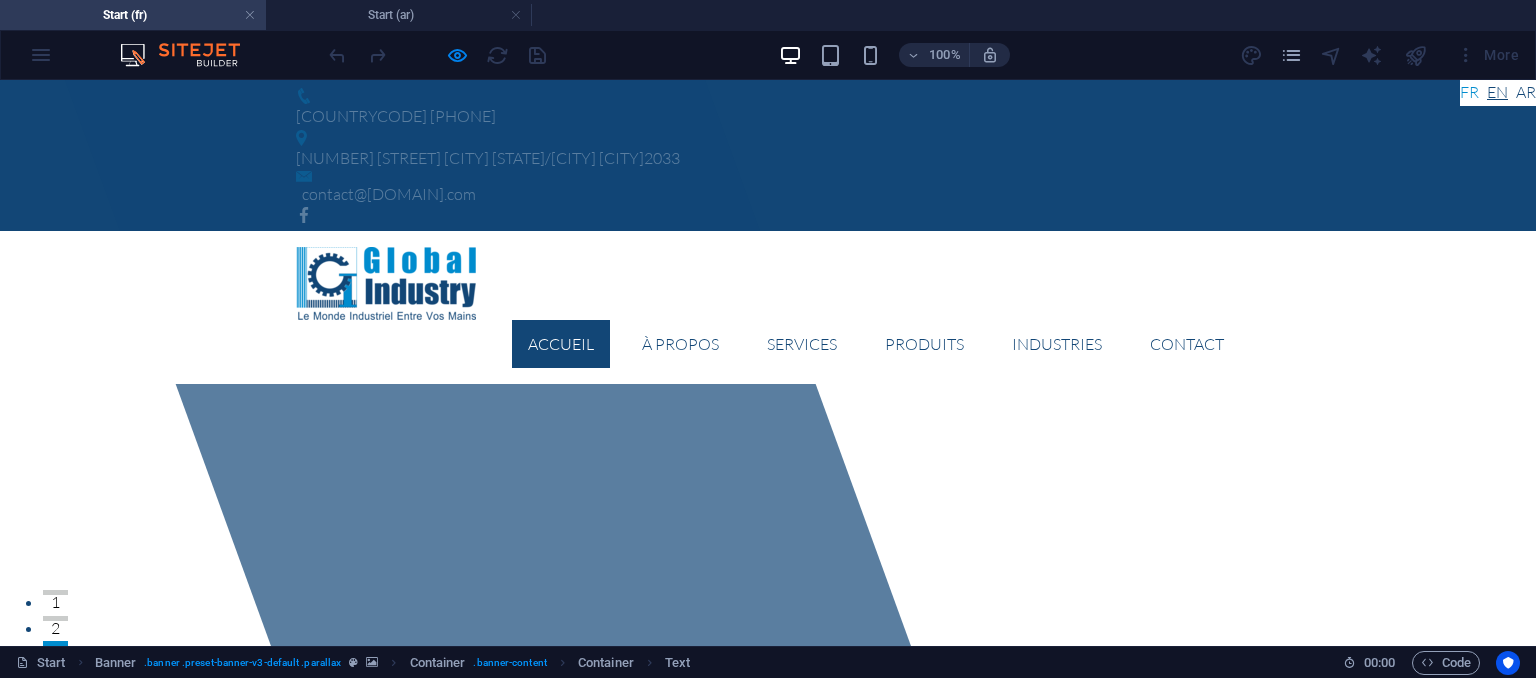 click on "English" at bounding box center (1497, 93) 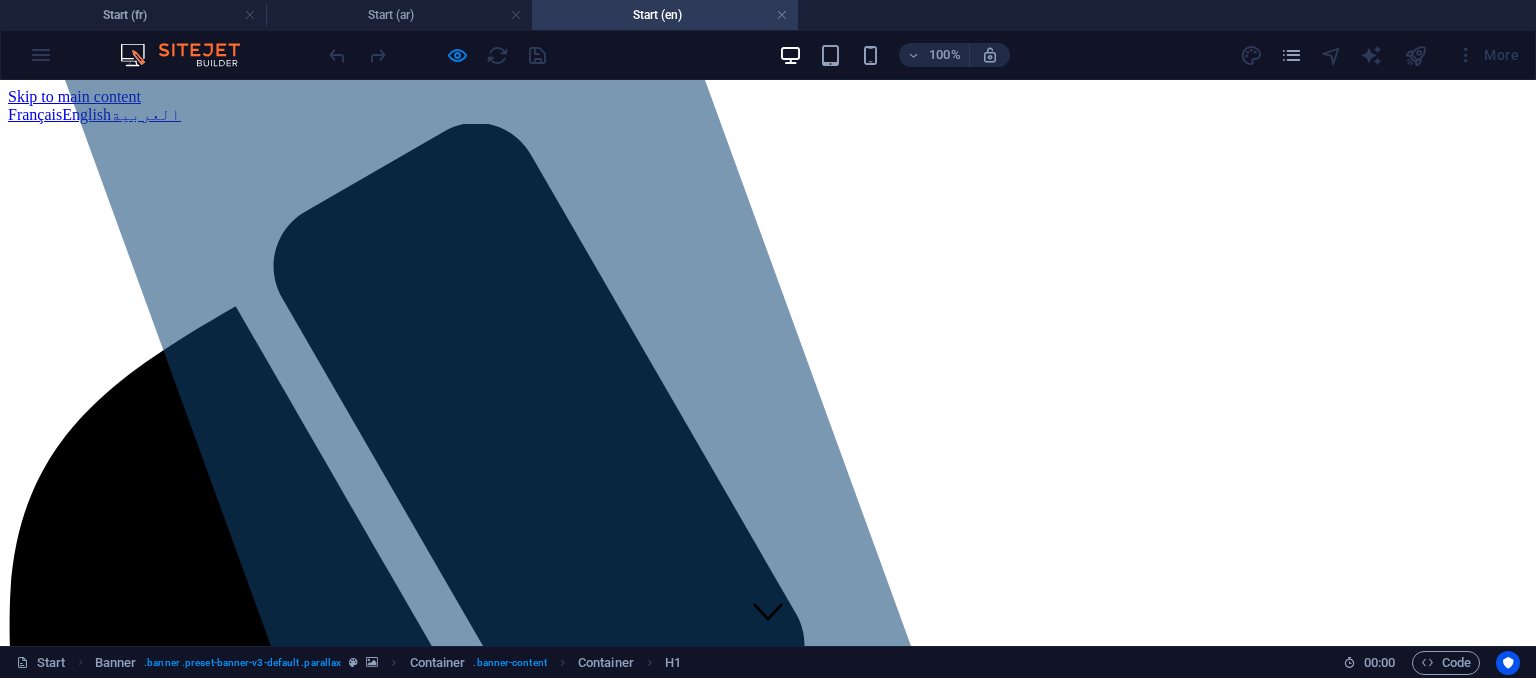 scroll, scrollTop: 0, scrollLeft: 0, axis: both 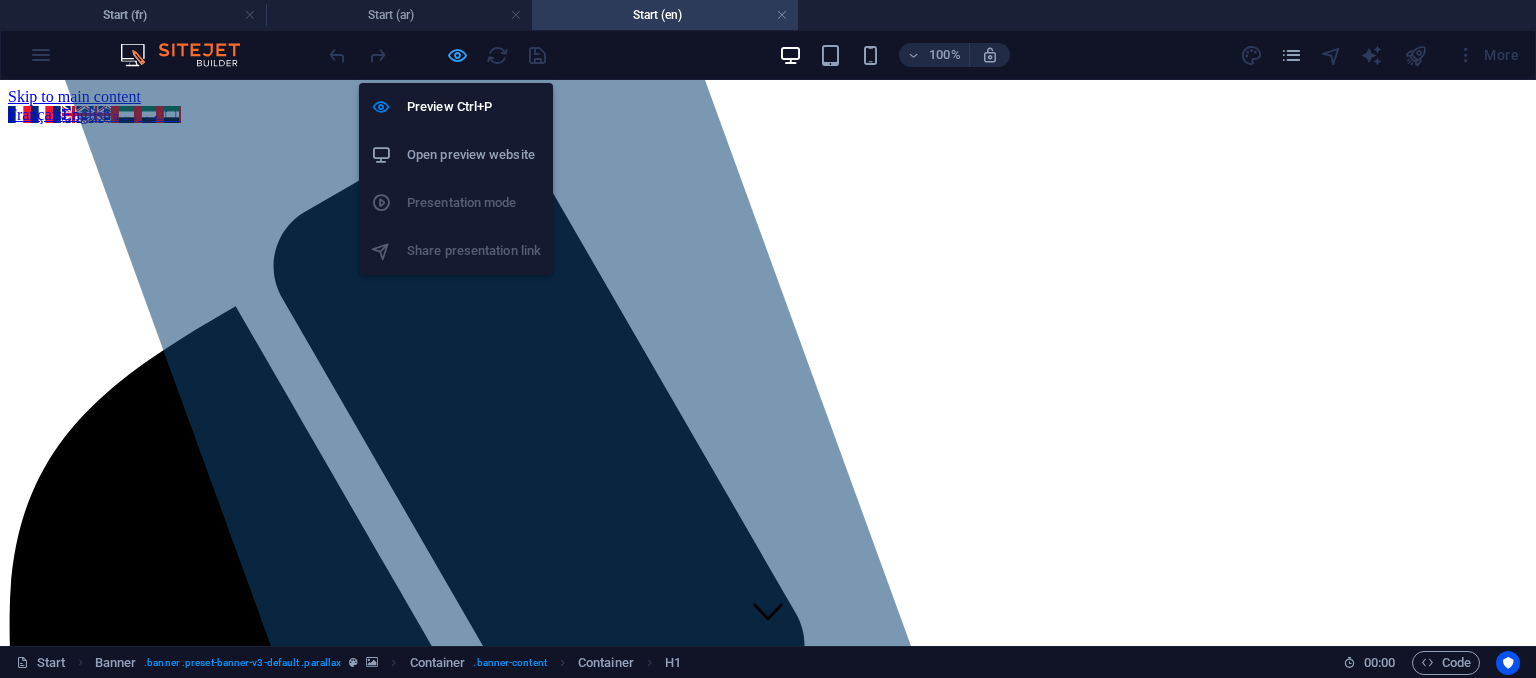 click at bounding box center (457, 55) 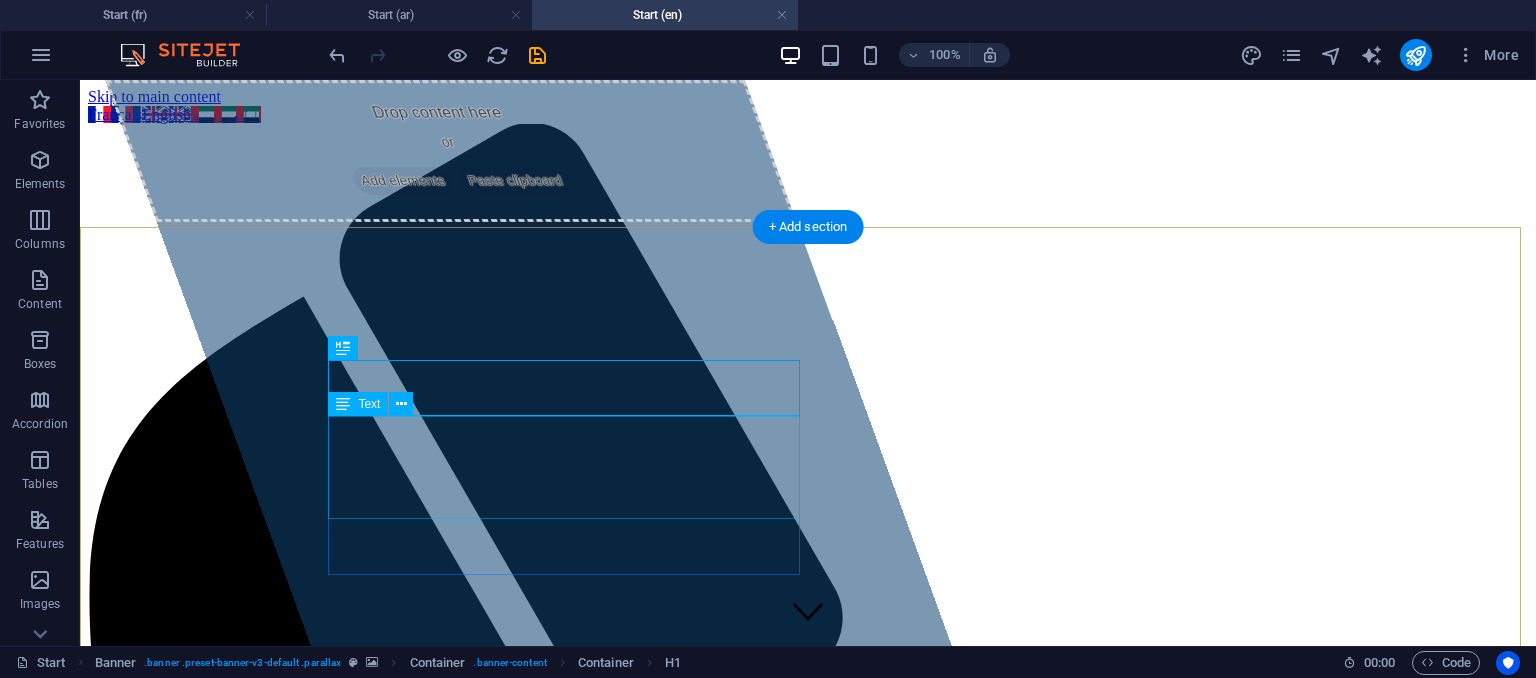 click on "Lorem ipsum dolor sit amet, consectetur adipisicing elit. Natus, dolores, at, nisi eligendi repellat voluptatem minima officia veritatis quasi animi porro laudantium dicta dolor voluptate non maiores ipsum reprehenderit odio fugiat reicid." at bounding box center [808, 10824] 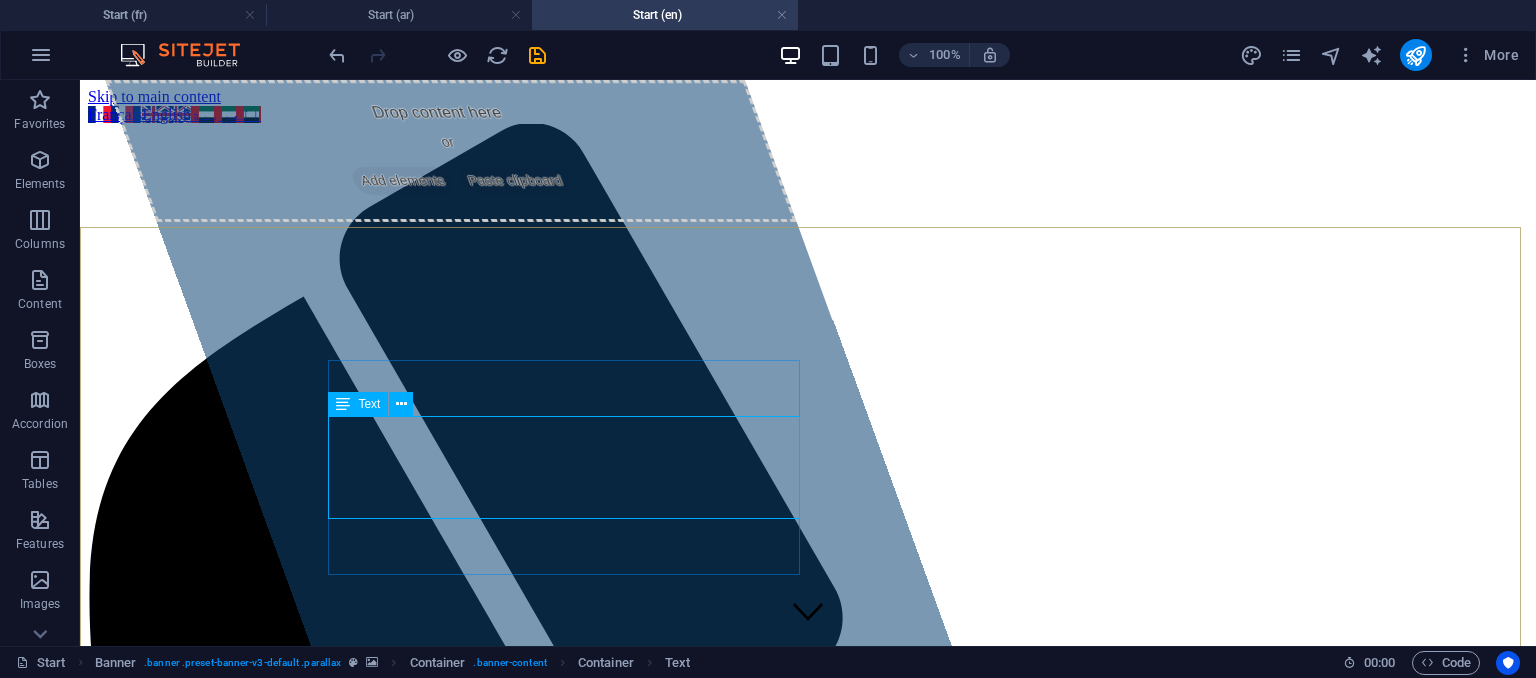 drag, startPoint x: 498, startPoint y: 488, endPoint x: 417, endPoint y: 425, distance: 102.61579 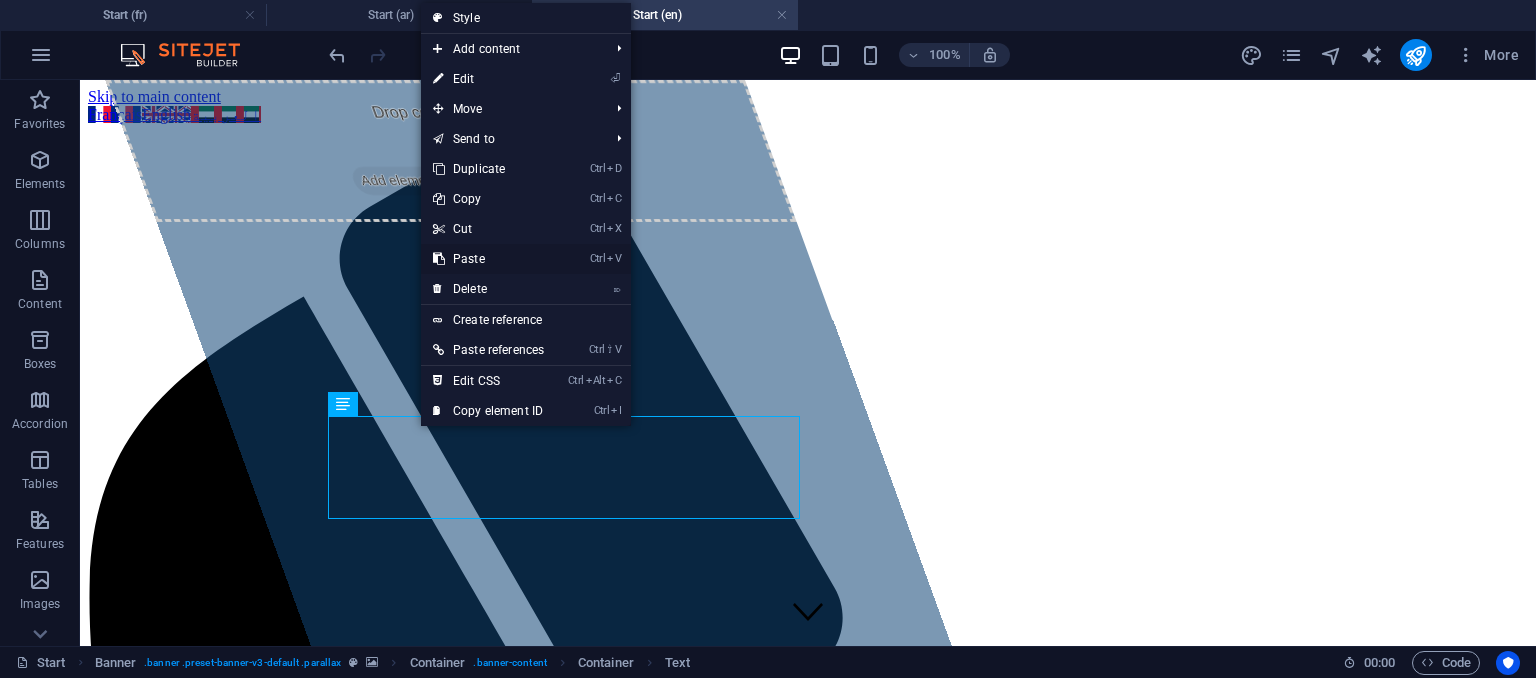 click on "Ctrl V  Paste" at bounding box center (488, 259) 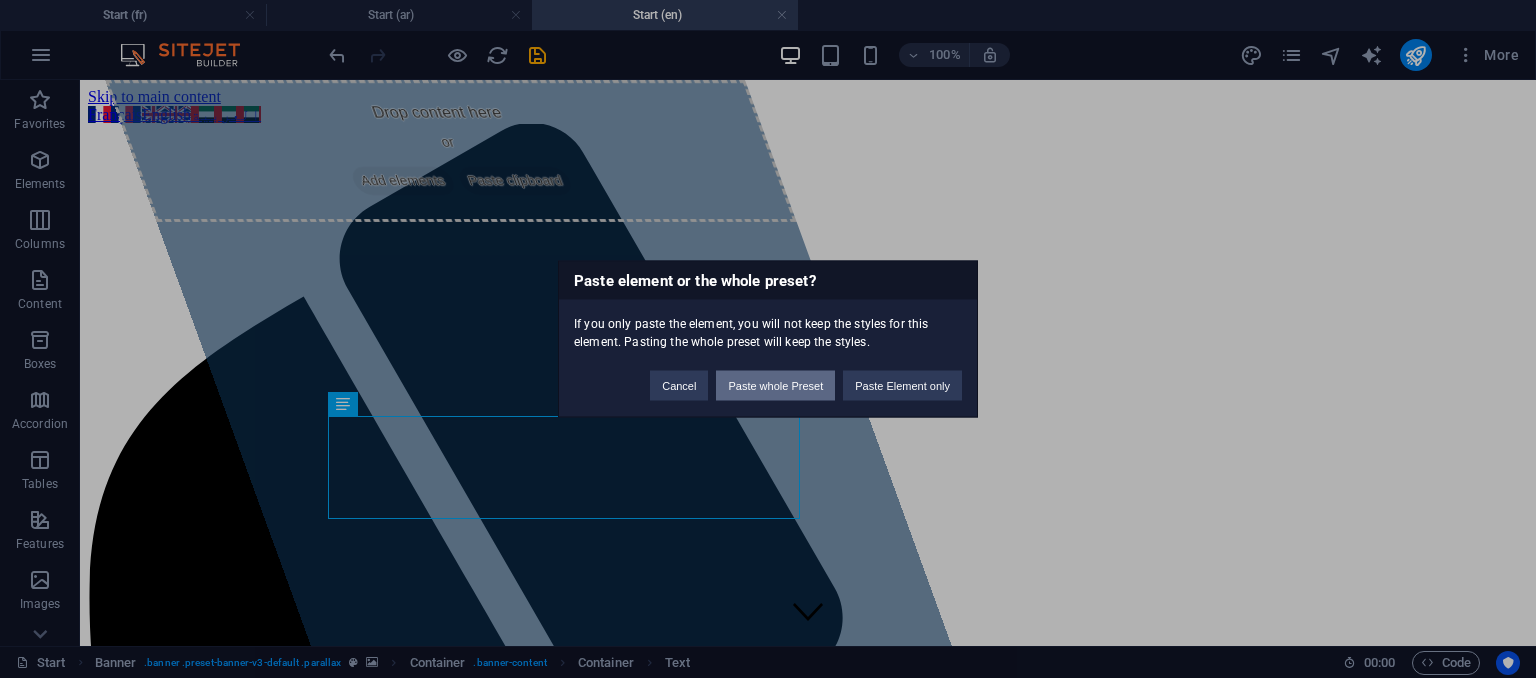 click on "Paste whole Preset" at bounding box center (775, 386) 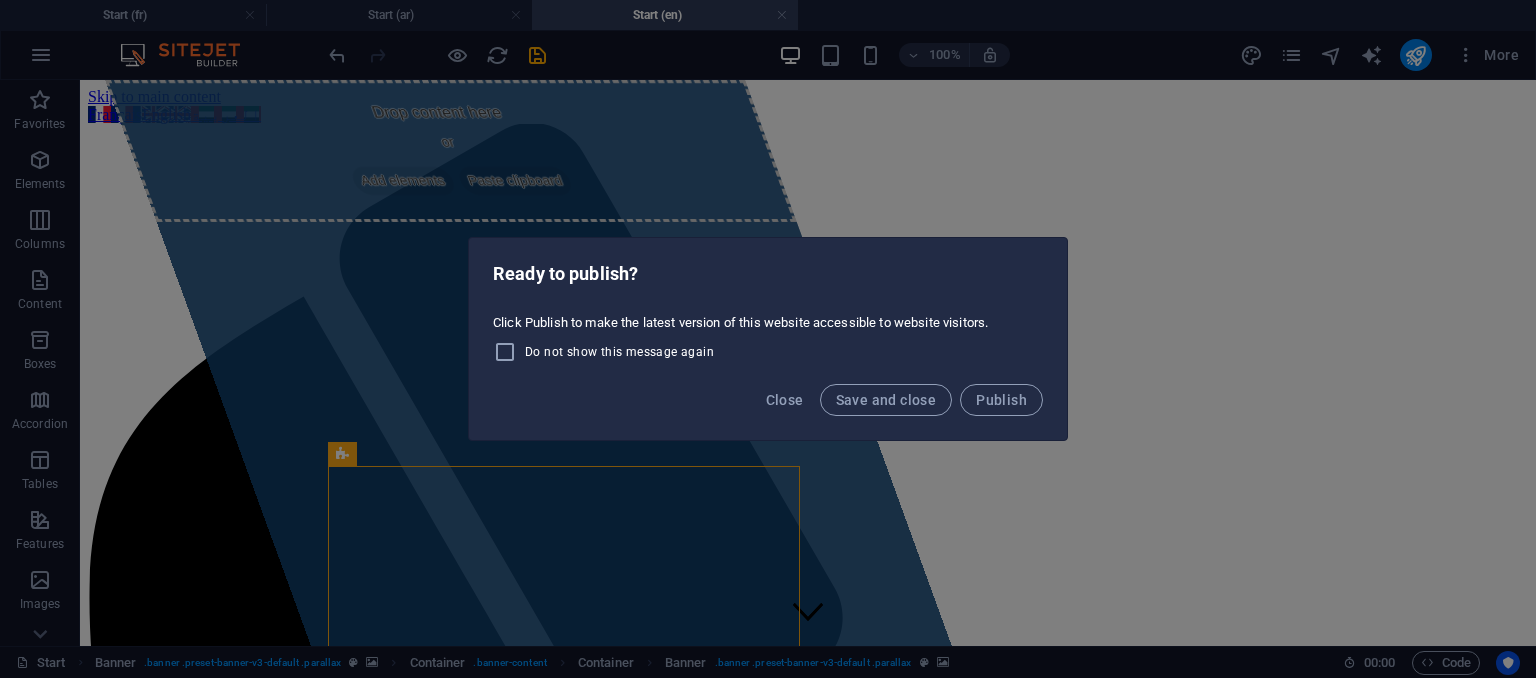 click on "Ready to publish? Click Publish to make the latest version of this website accessible to website visitors. Do not show this message again Close Save and close Publish" at bounding box center (768, 339) 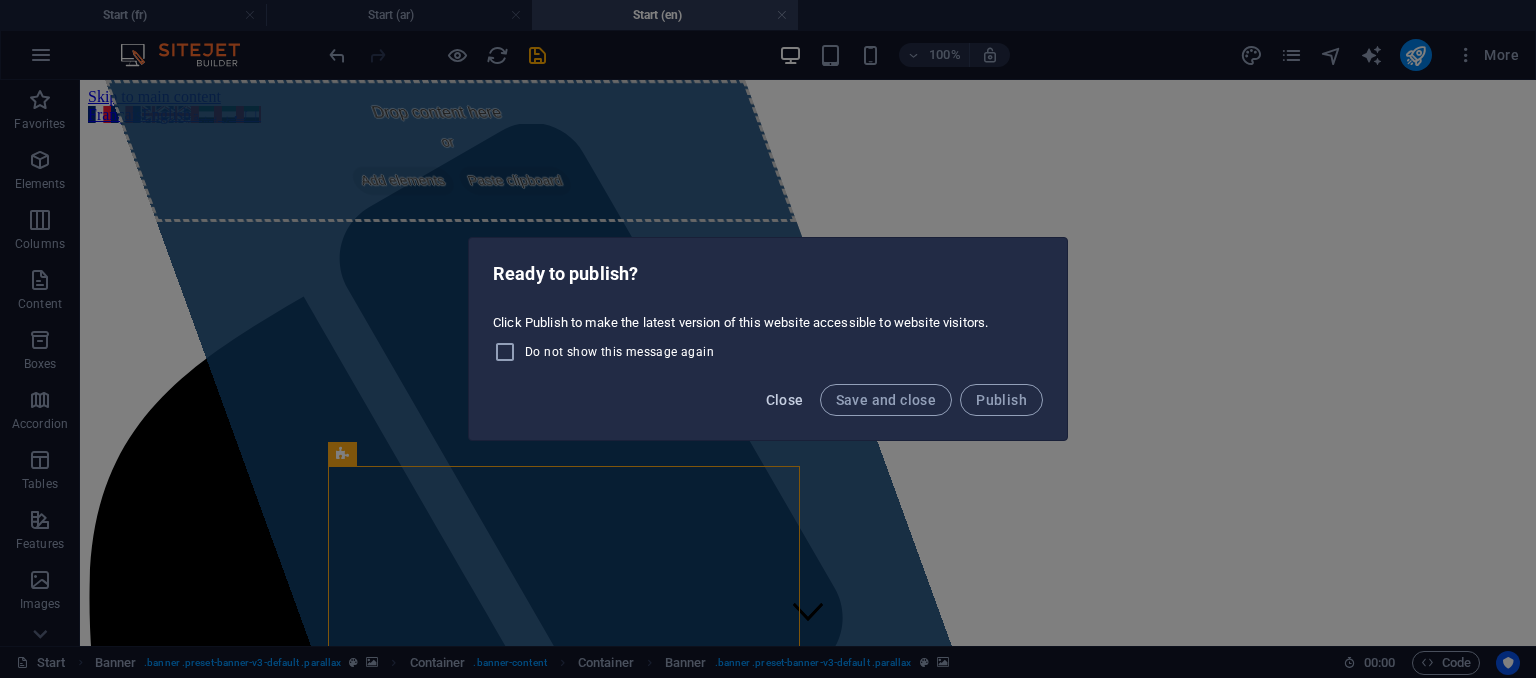 click on "Close" at bounding box center (785, 400) 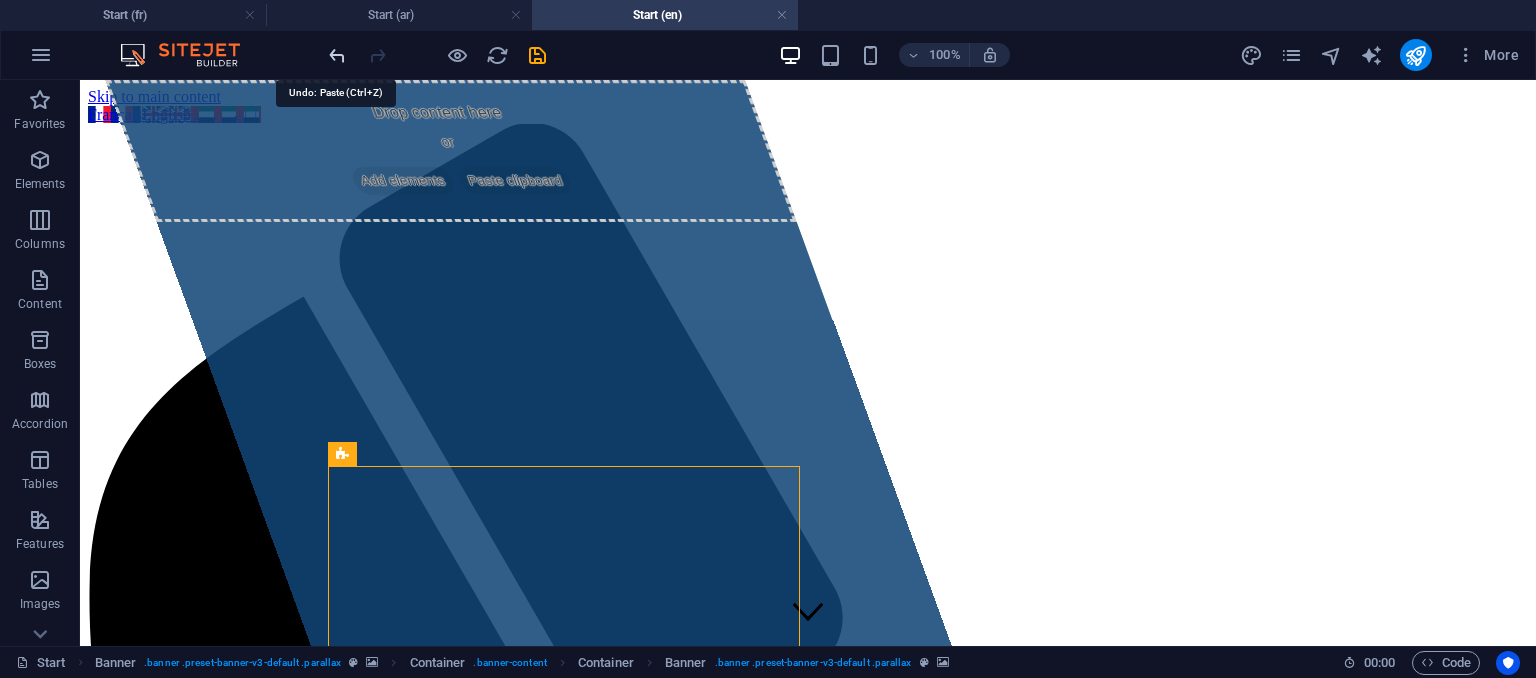 click at bounding box center (337, 55) 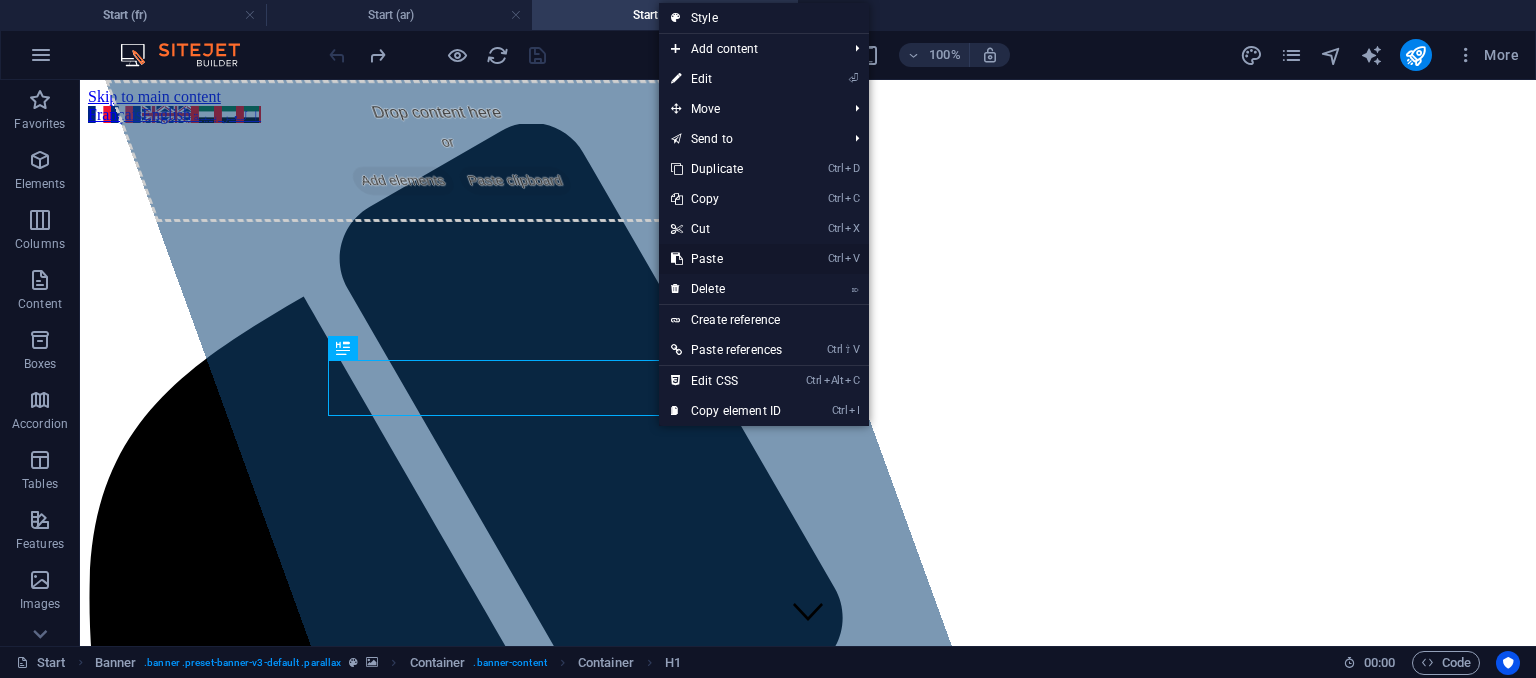 click on "Ctrl V  Paste" at bounding box center (726, 259) 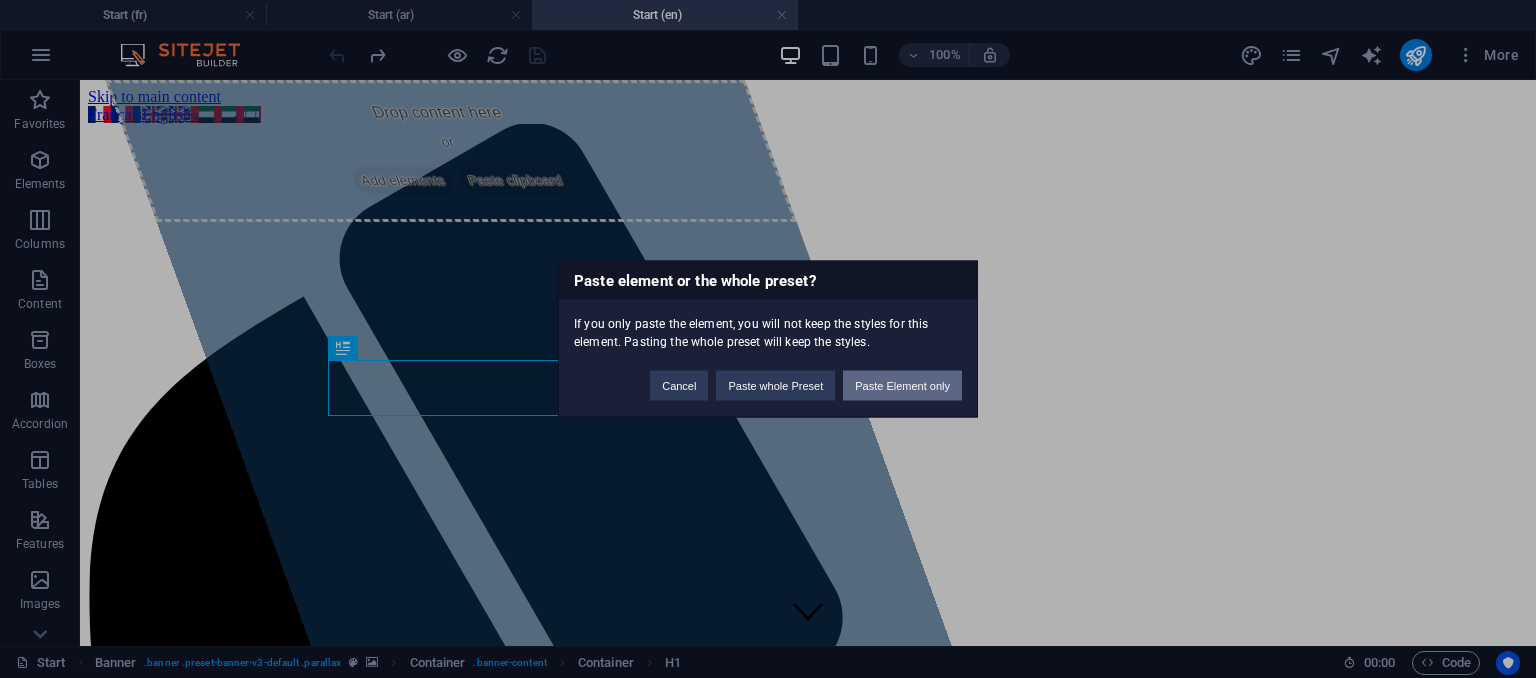 click on "Paste Element only" at bounding box center [902, 386] 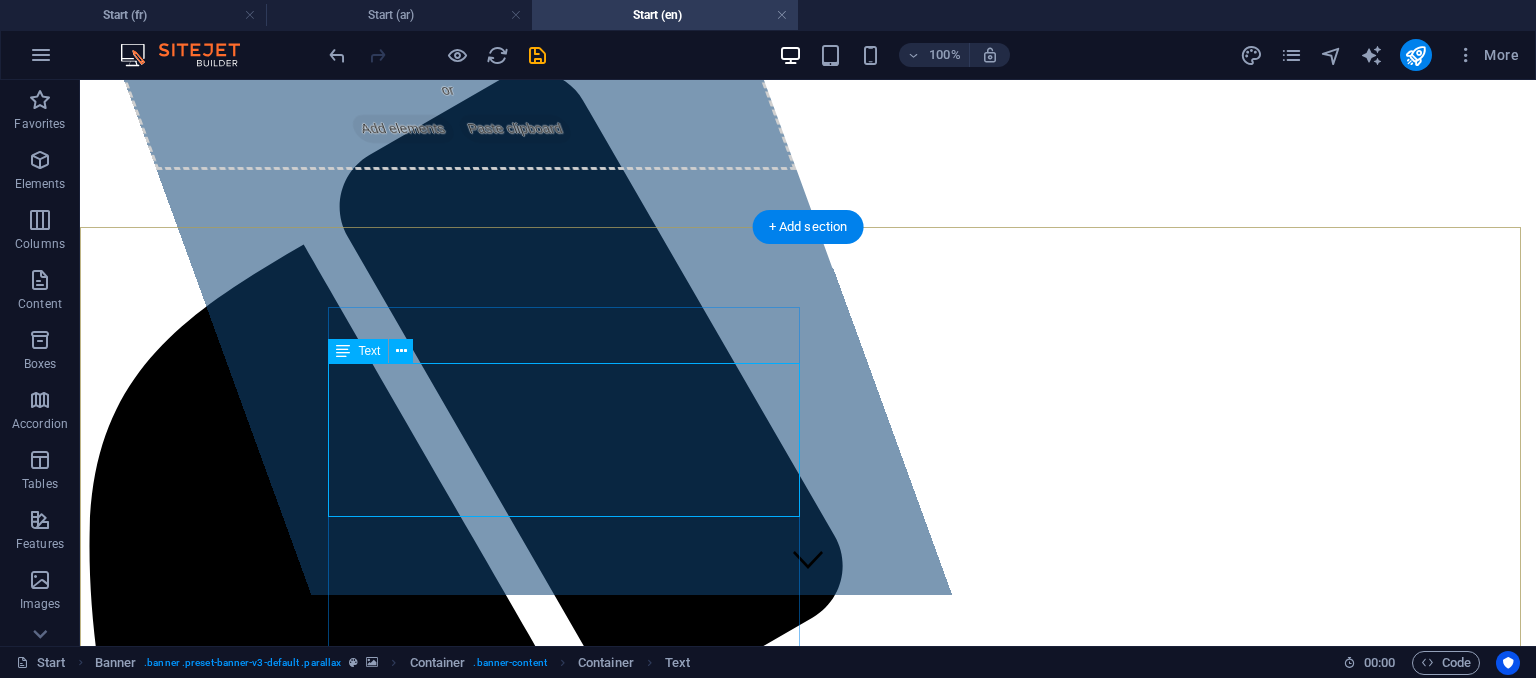 scroll, scrollTop: 200, scrollLeft: 0, axis: vertical 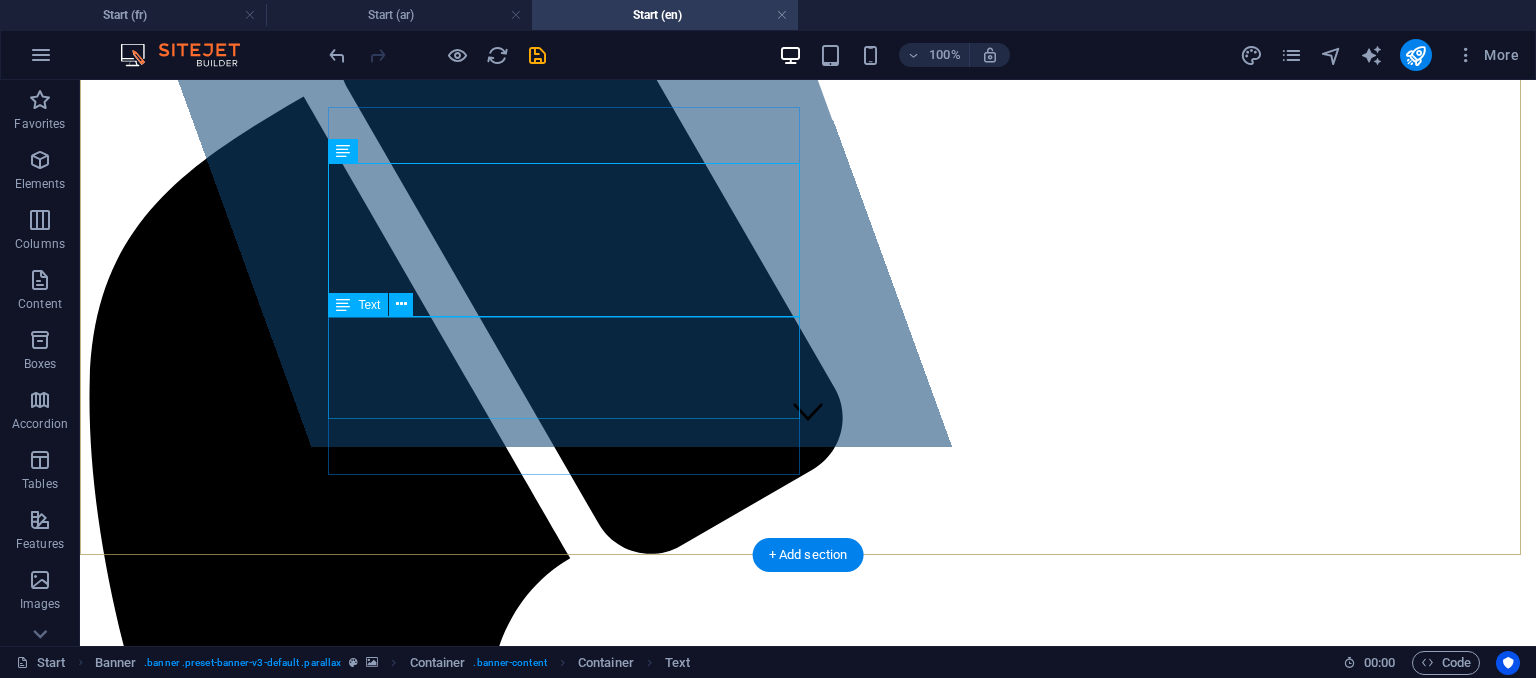 click on "Lorem ipsum dolor sit amet, consectetur adipisicing elit. Natus, dolores, at, nisi eligendi repellat voluptatem minima officia veritatis quasi animi porro laudantium dicta dolor voluptate non maiores ipsum reprehenderit odio fugiat reicid." at bounding box center (808, 10699) 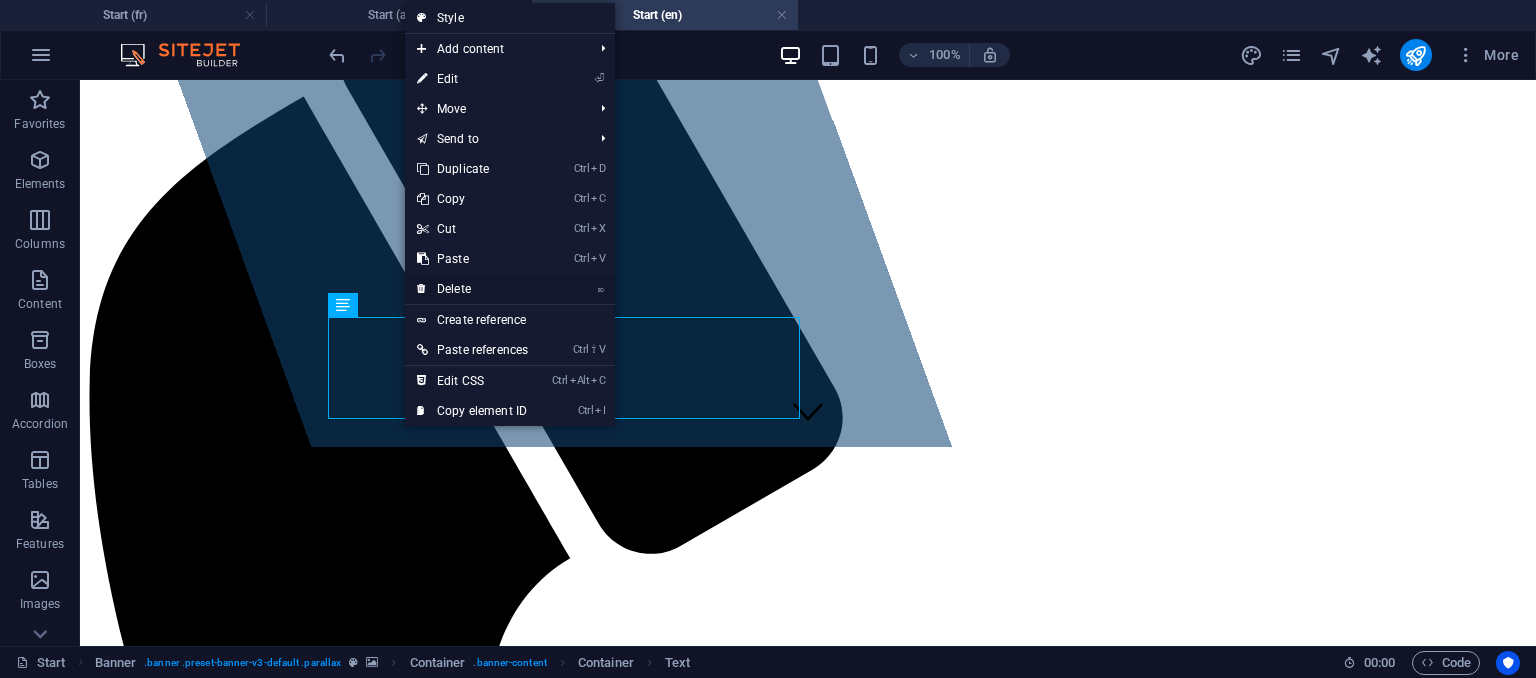 click on "⌦  Delete" at bounding box center [472, 289] 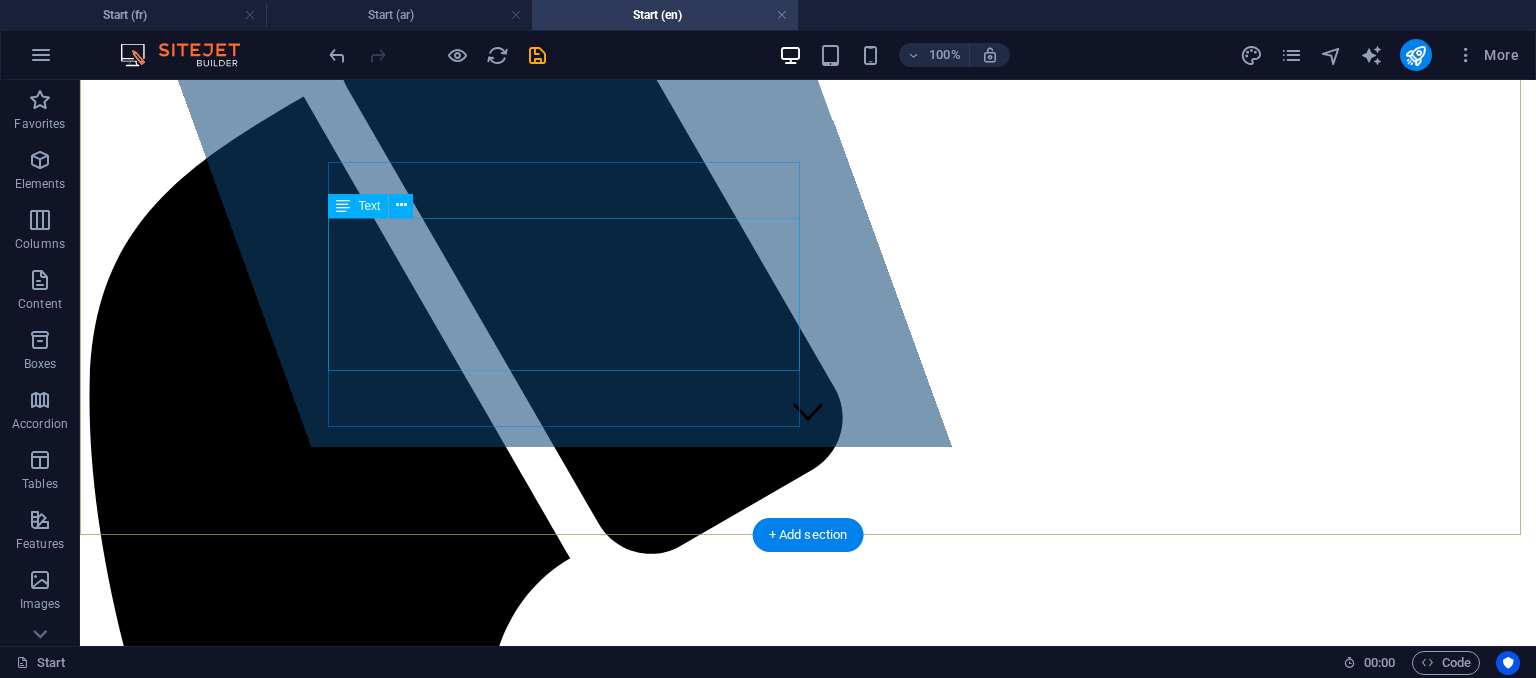 scroll, scrollTop: 0, scrollLeft: 0, axis: both 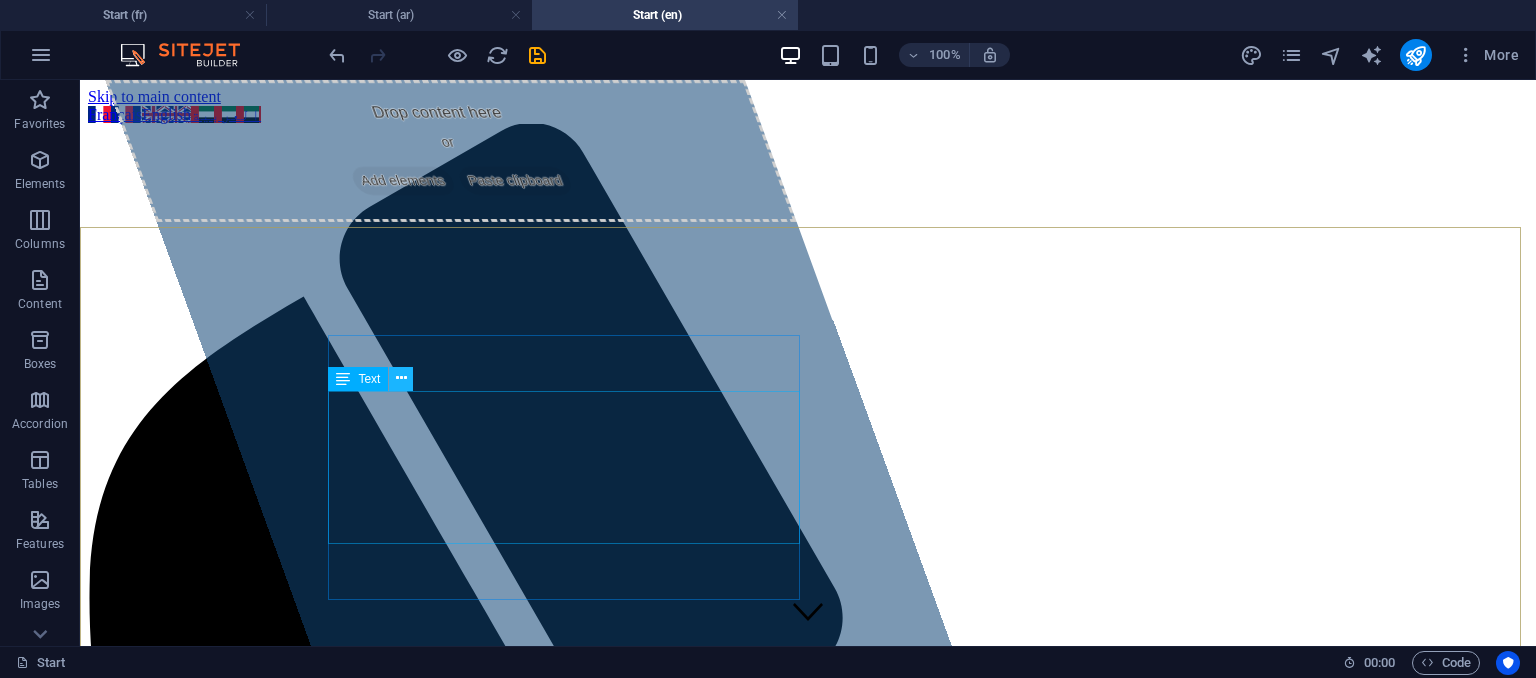 click at bounding box center (401, 378) 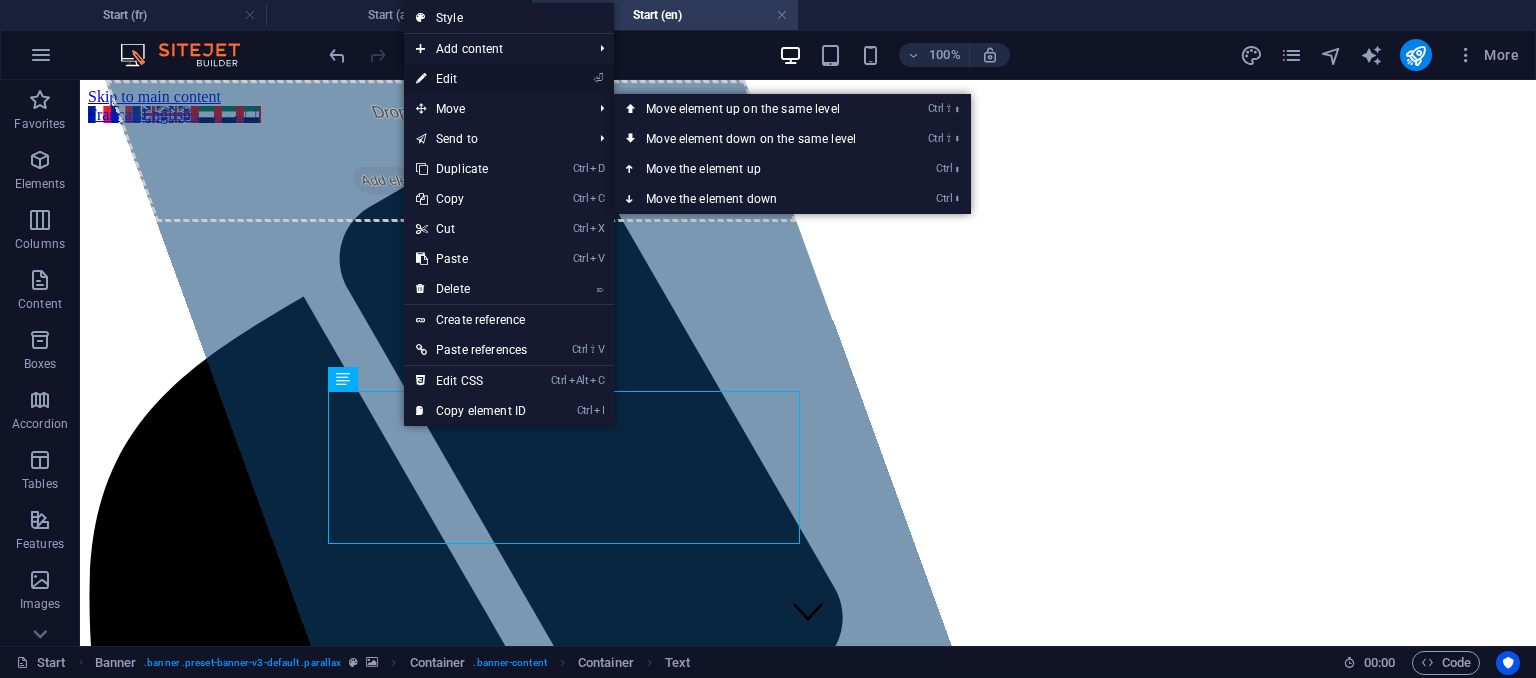 click on "⏎  Edit" at bounding box center [471, 79] 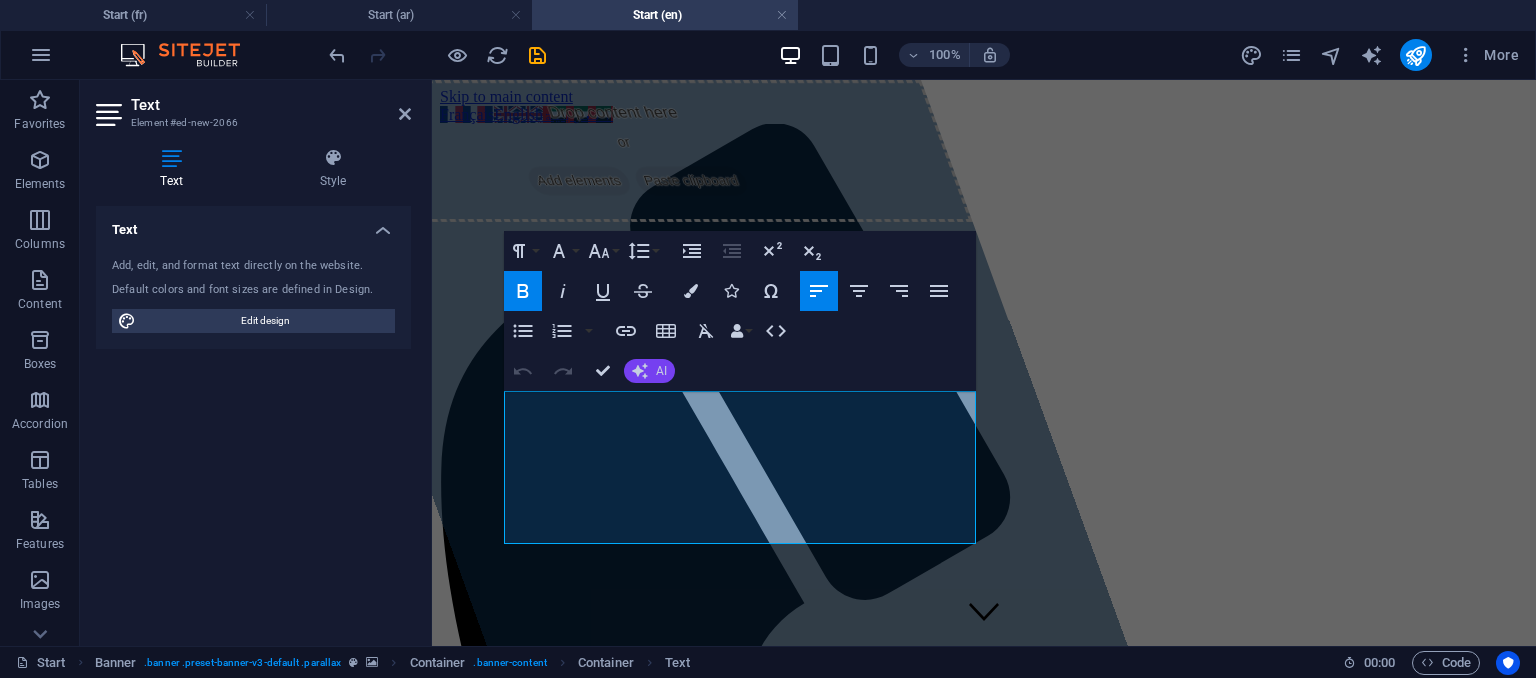 click on "AI" at bounding box center (661, 371) 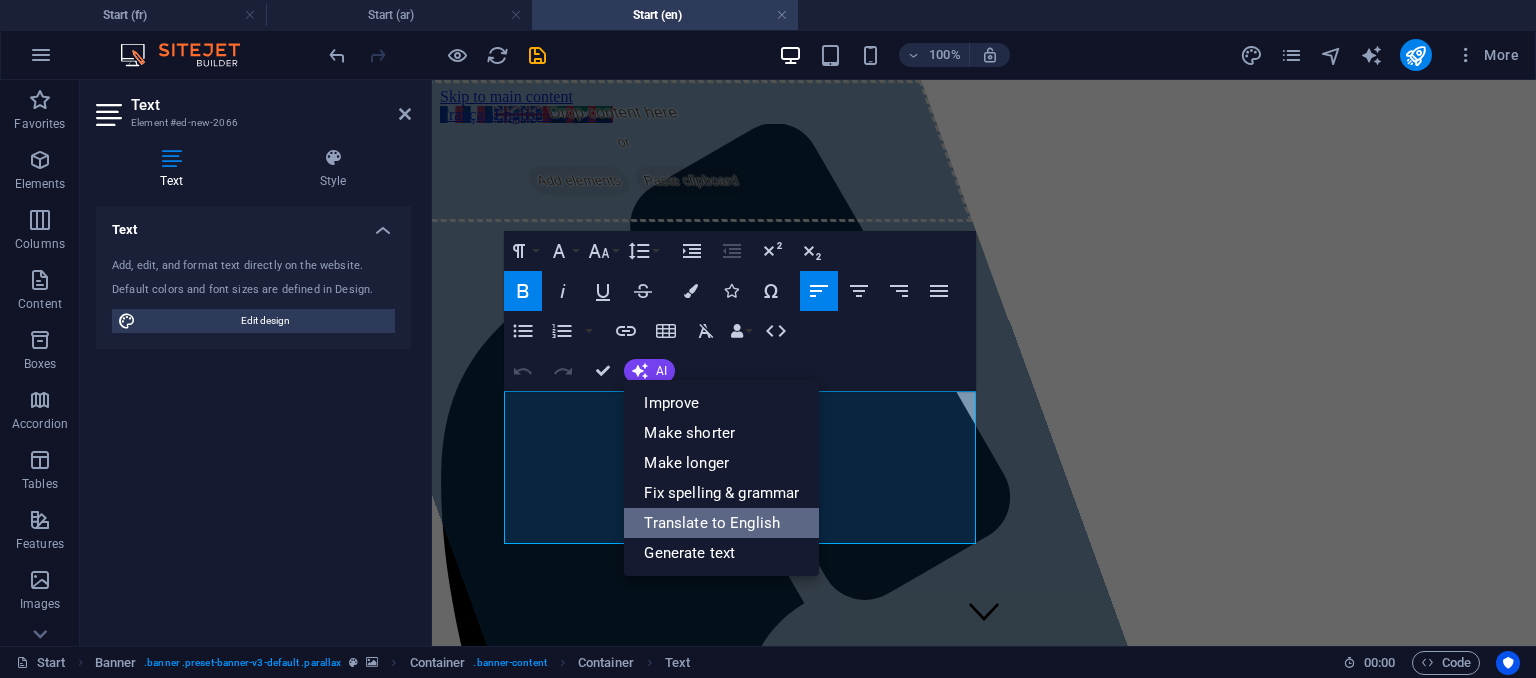 click on "Translate to English" at bounding box center (721, 523) 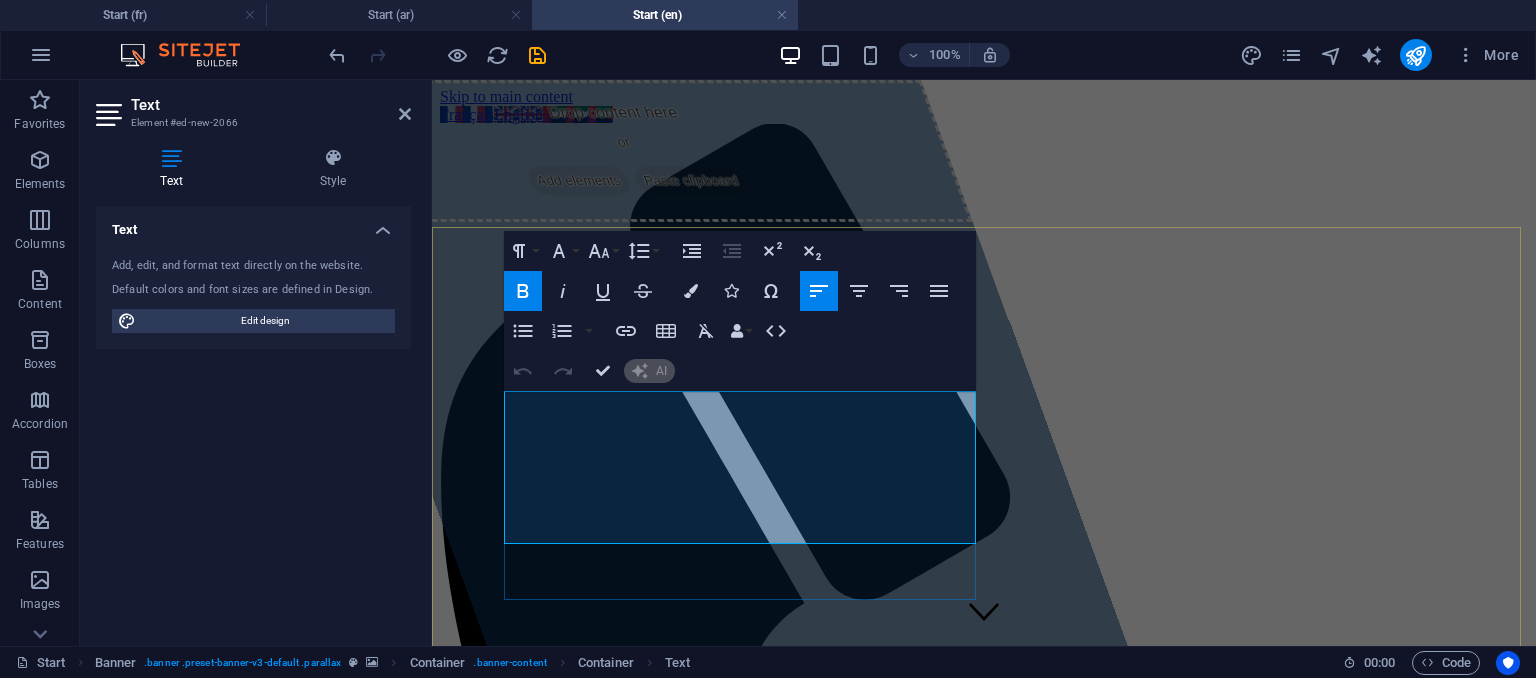 type 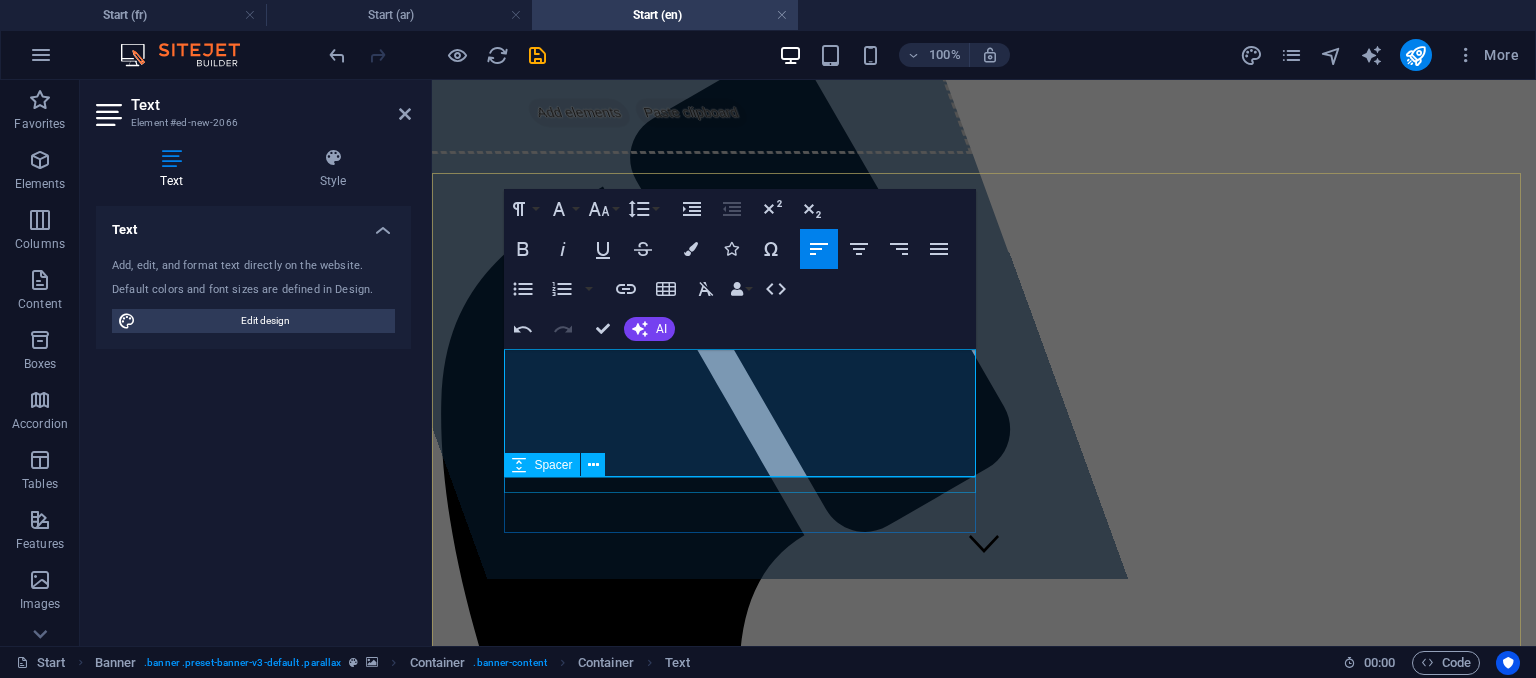 scroll, scrollTop: 100, scrollLeft: 0, axis: vertical 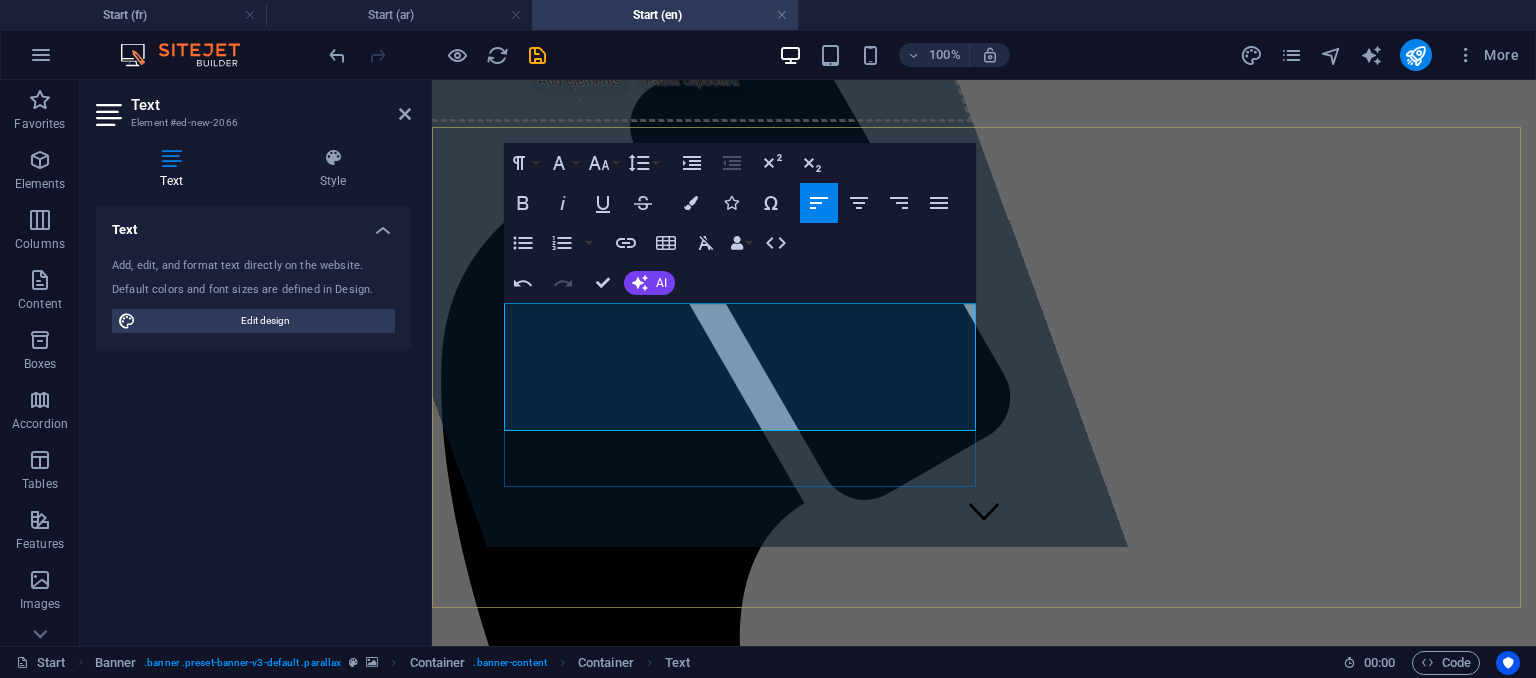 drag, startPoint x: 721, startPoint y: 421, endPoint x: 938, endPoint y: 369, distance: 223.14345 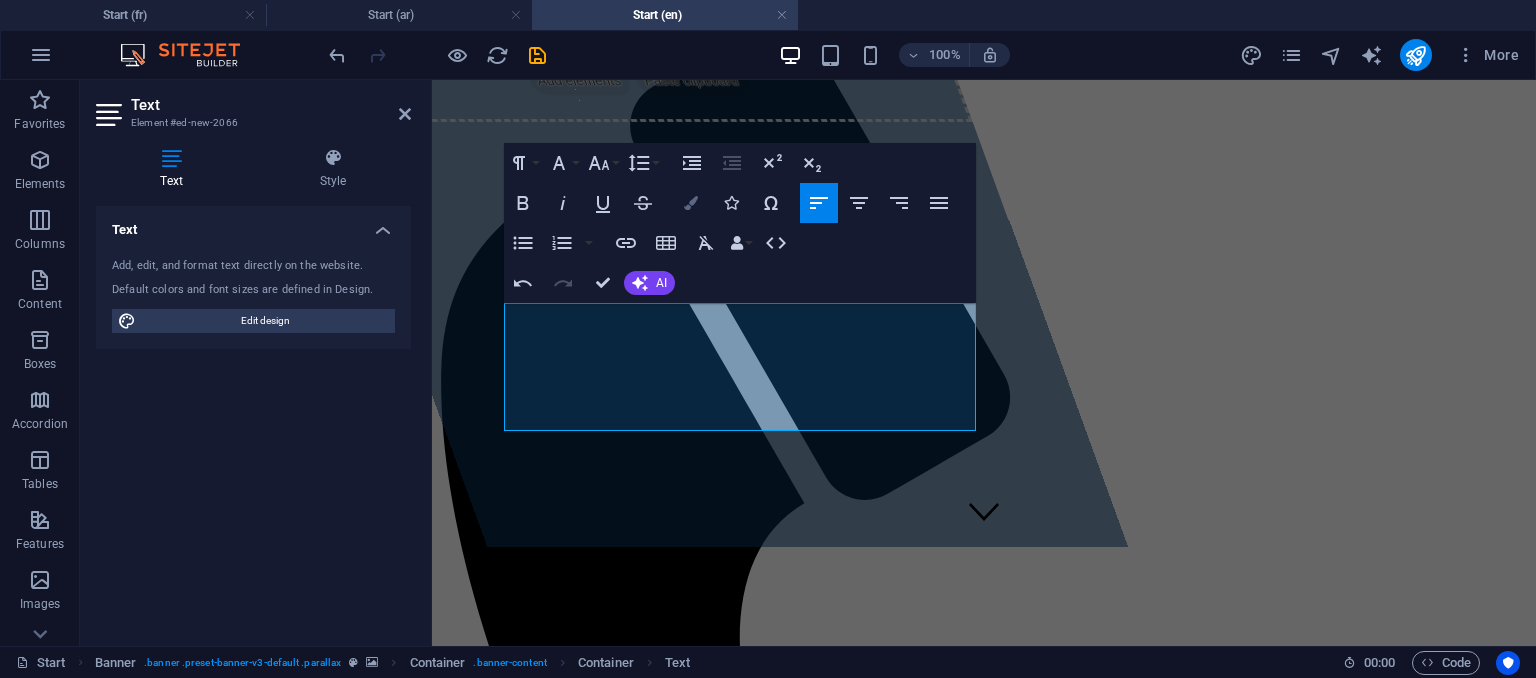 click at bounding box center (691, 203) 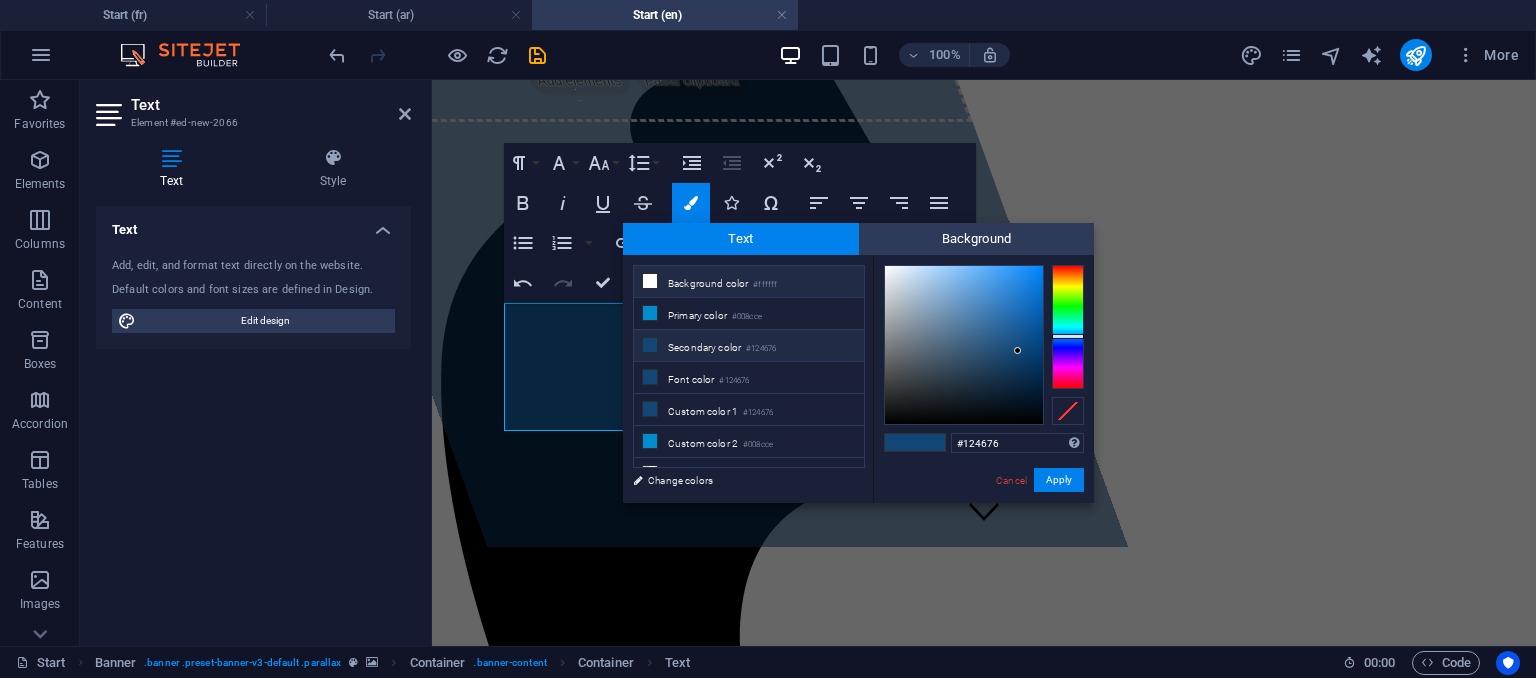 click on "Background color
#ffffff" at bounding box center [749, 282] 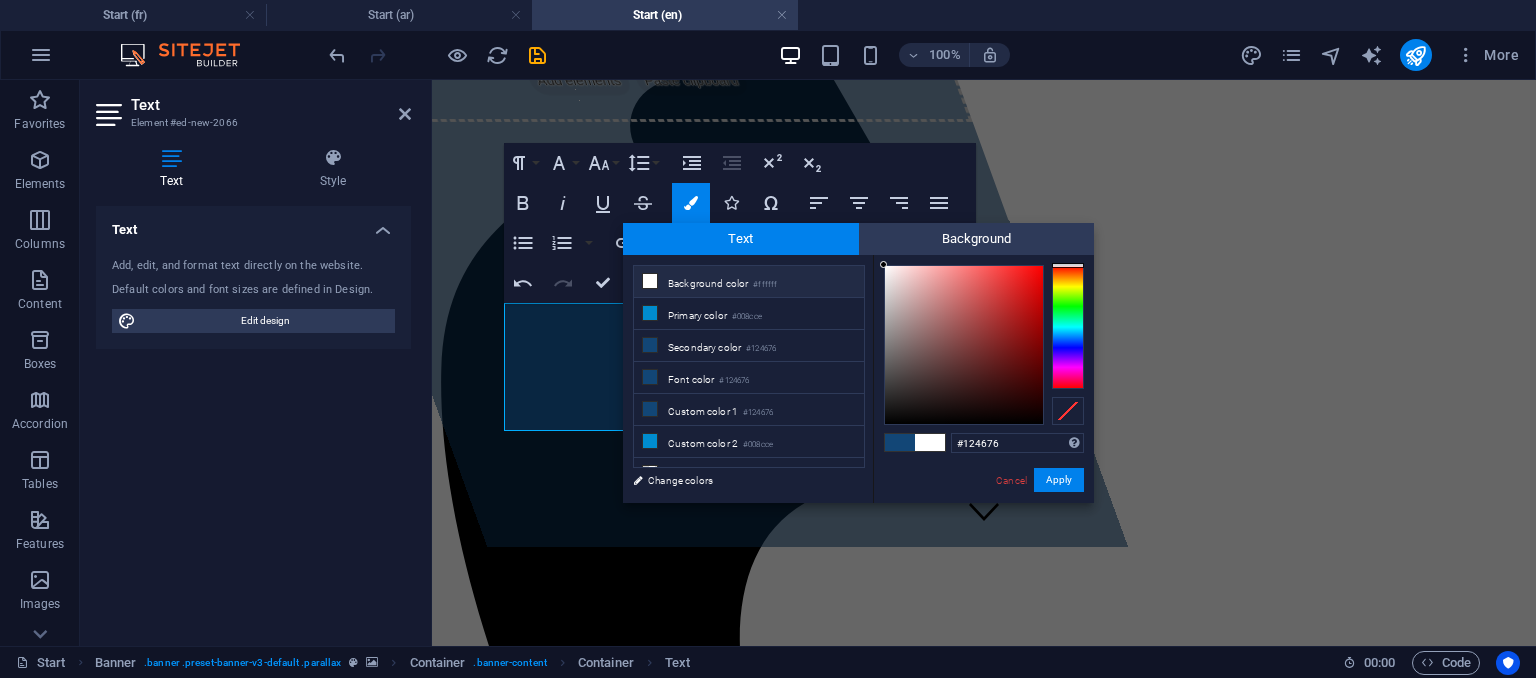 type on "#ffffff" 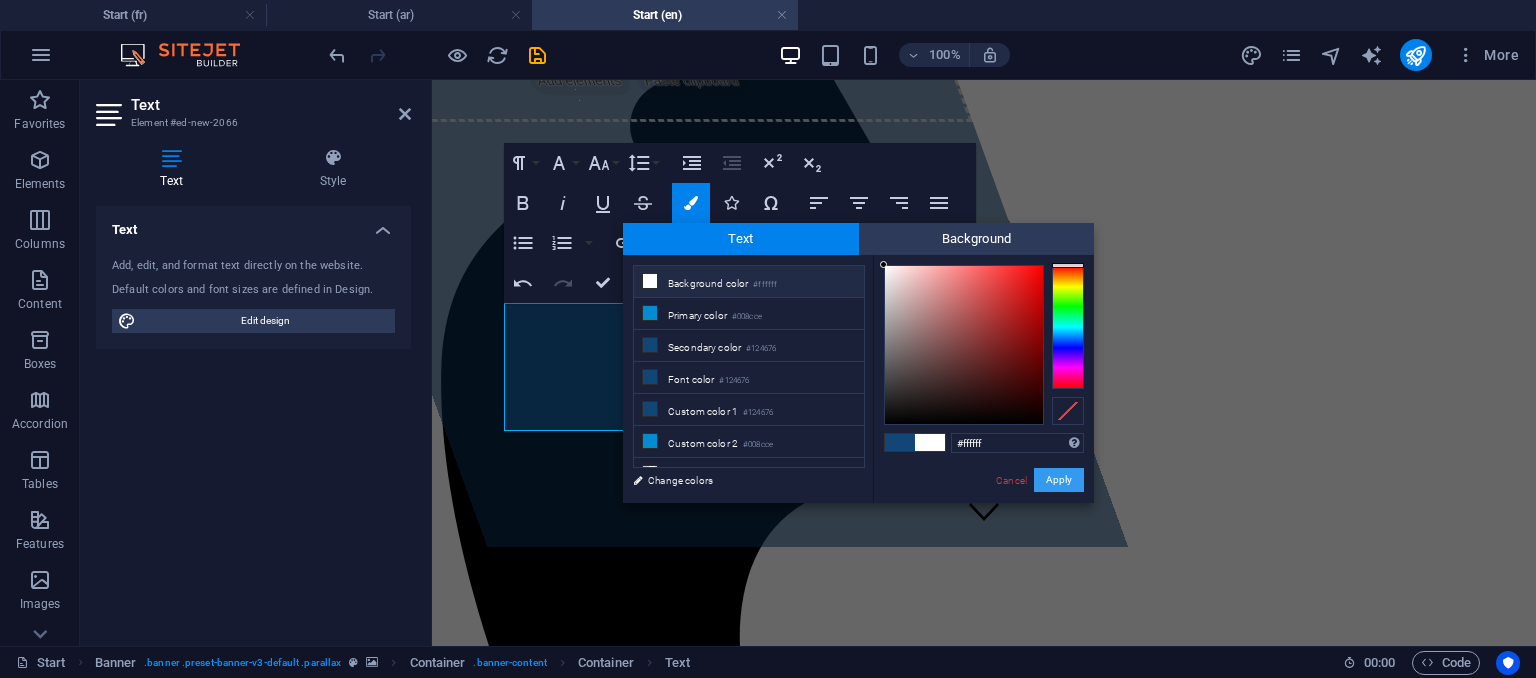 click on "Apply" at bounding box center [1059, 480] 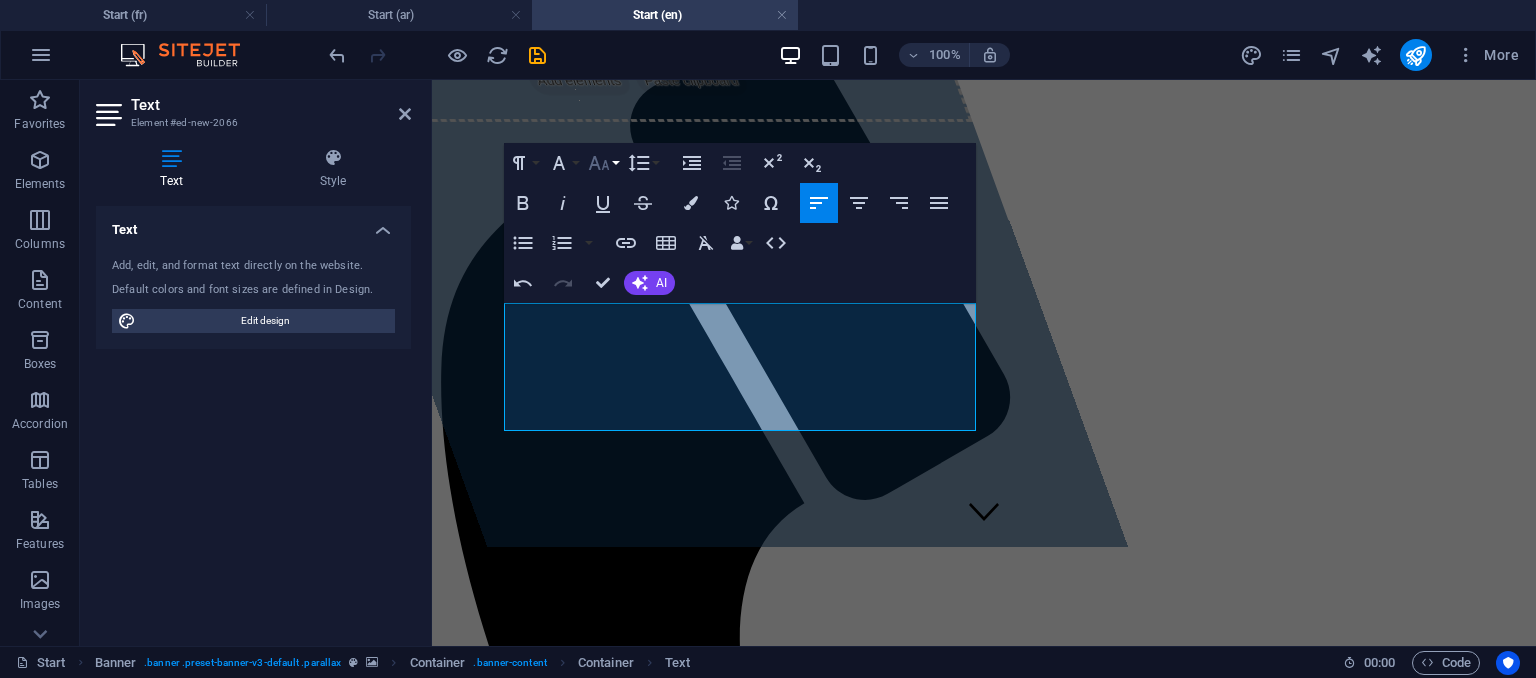 click on "Font Size" at bounding box center (603, 163) 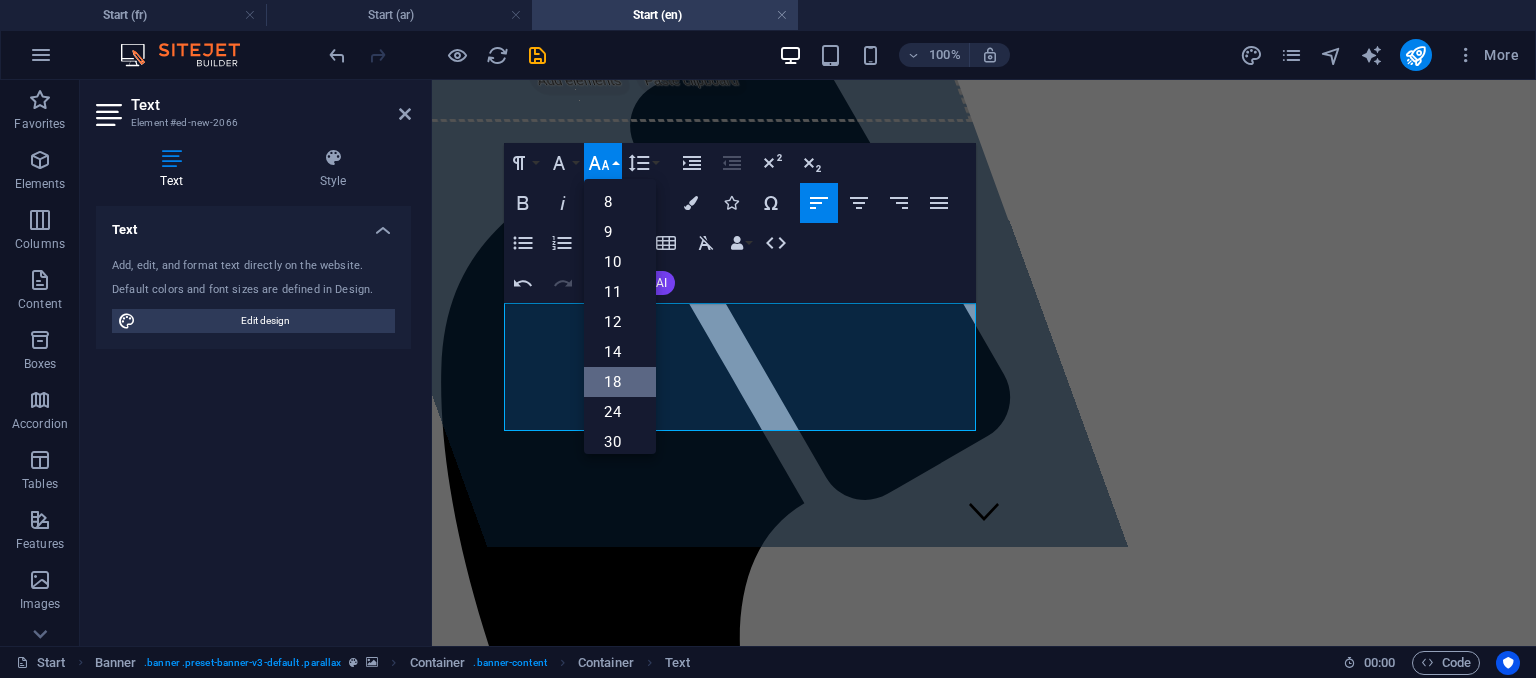 click on "18" at bounding box center (620, 382) 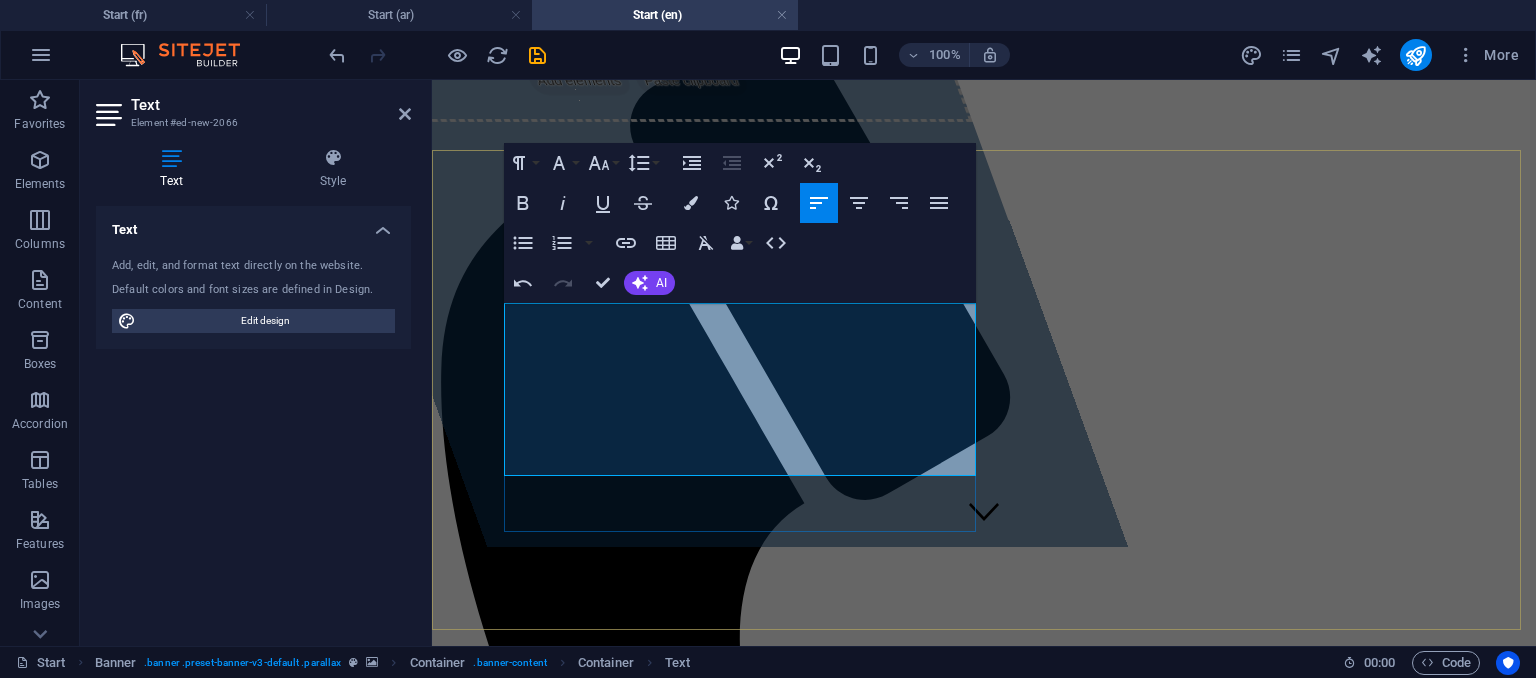 scroll, scrollTop: 77, scrollLeft: 0, axis: vertical 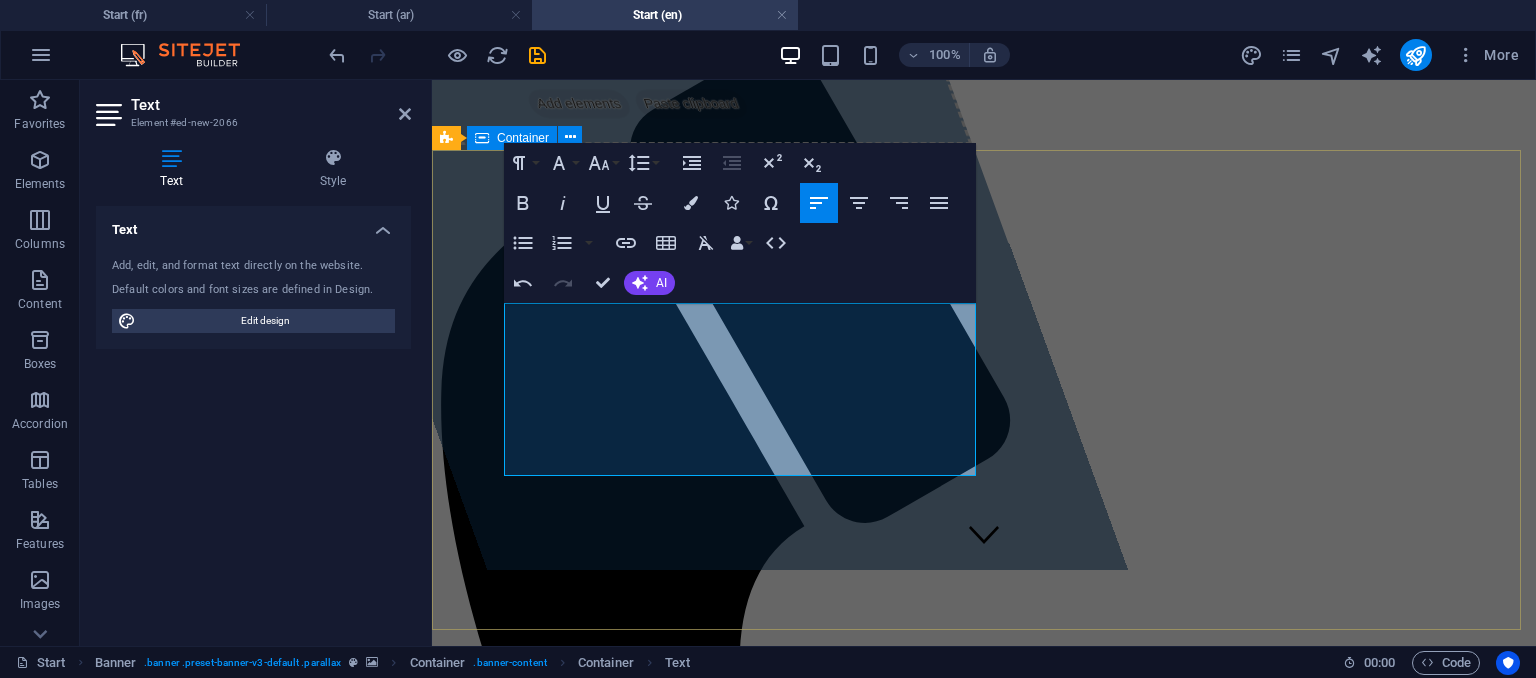 click on "Drop content here or  Add elements  Paste clipboard Global Industry Welcome to our site! We are delighted to welcome you to our company, which positions itself as a leader in the field of maintenance solutions and industrial equipment. Our expertise and commitment to innovation enable us to provide high-quality services, thereby meeting the diverse needs of our clients. Learn more View Services" at bounding box center (984, 8384) 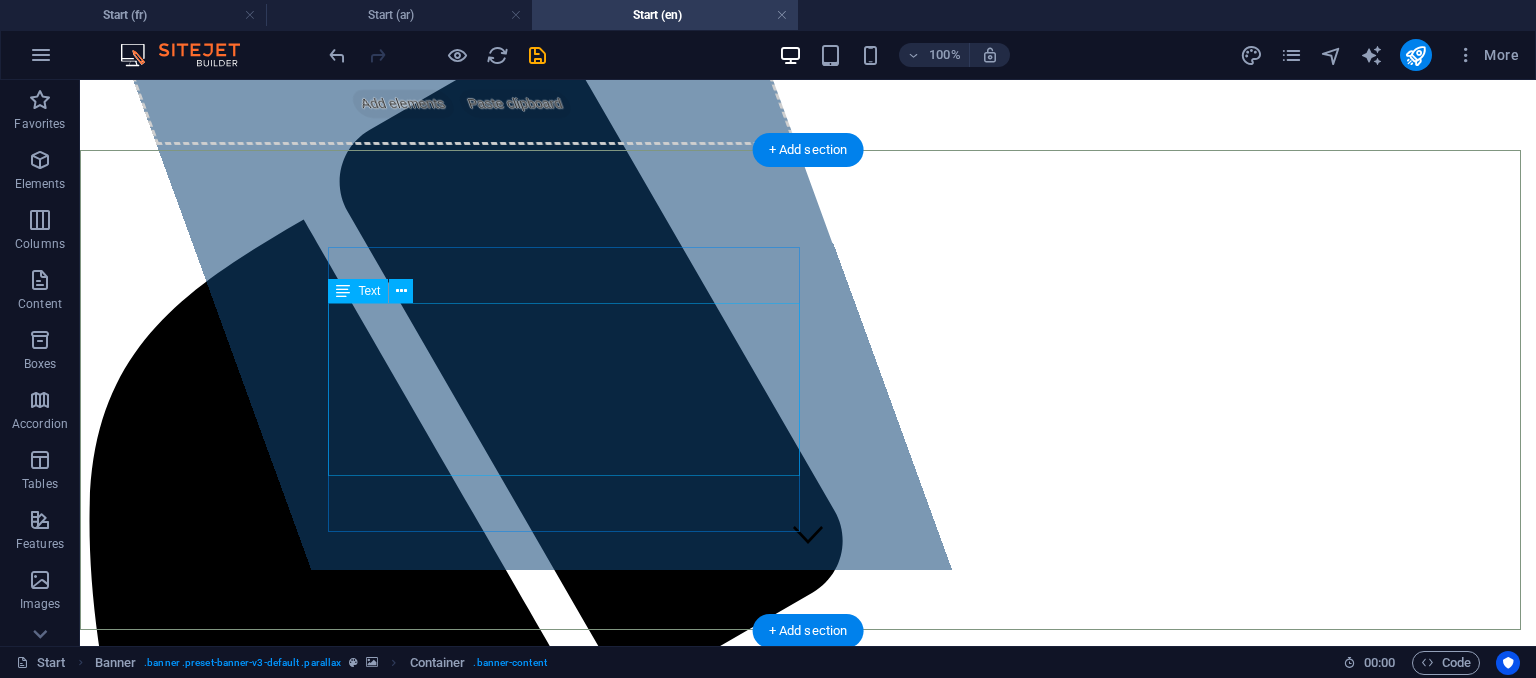 click on "Welcome to our site! We are delighted to welcome you to our company, which positions itself as a leader in the field of maintenance solutions and industrial equipment. Our expertise and commitment to innovation enable us to provide high-quality services, thereby meeting the diverse needs of our clients." at bounding box center [808, 10750] 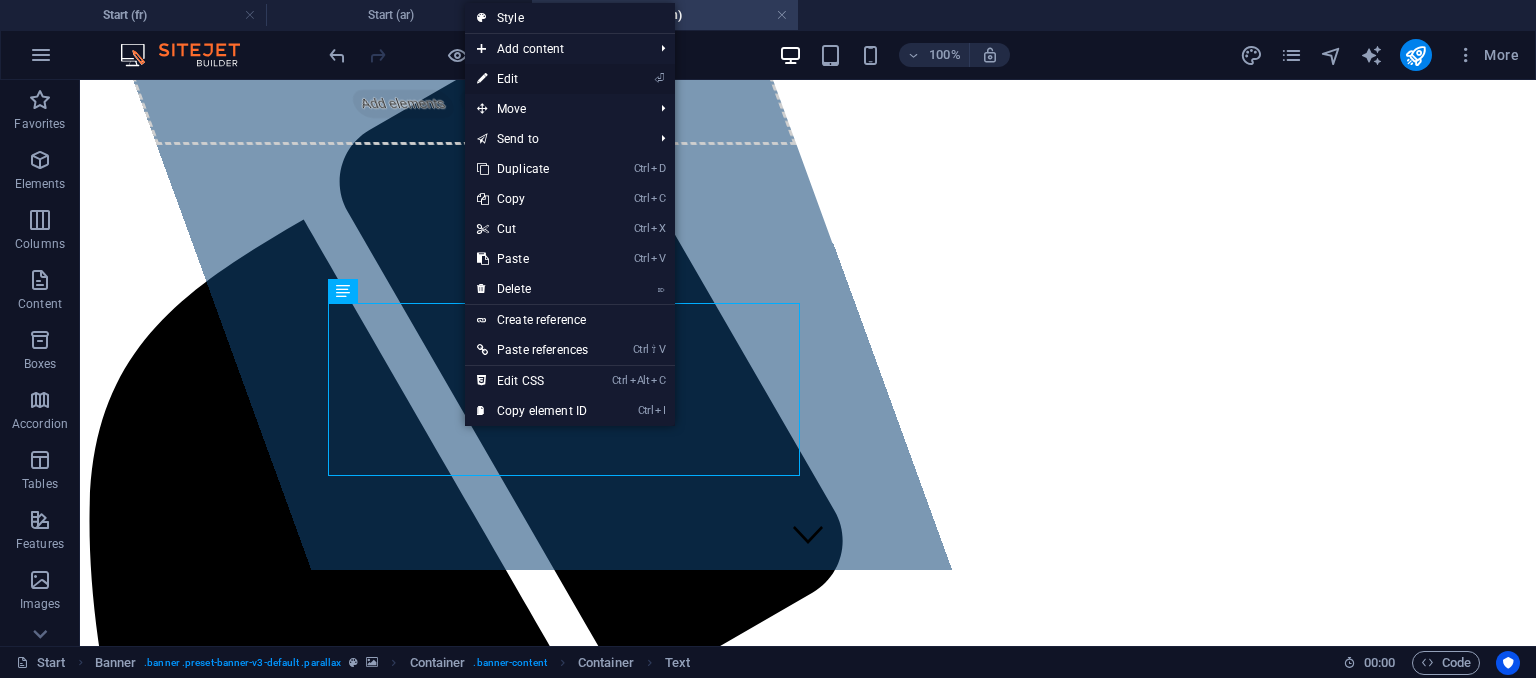 click on "⏎  Edit" at bounding box center (570, 79) 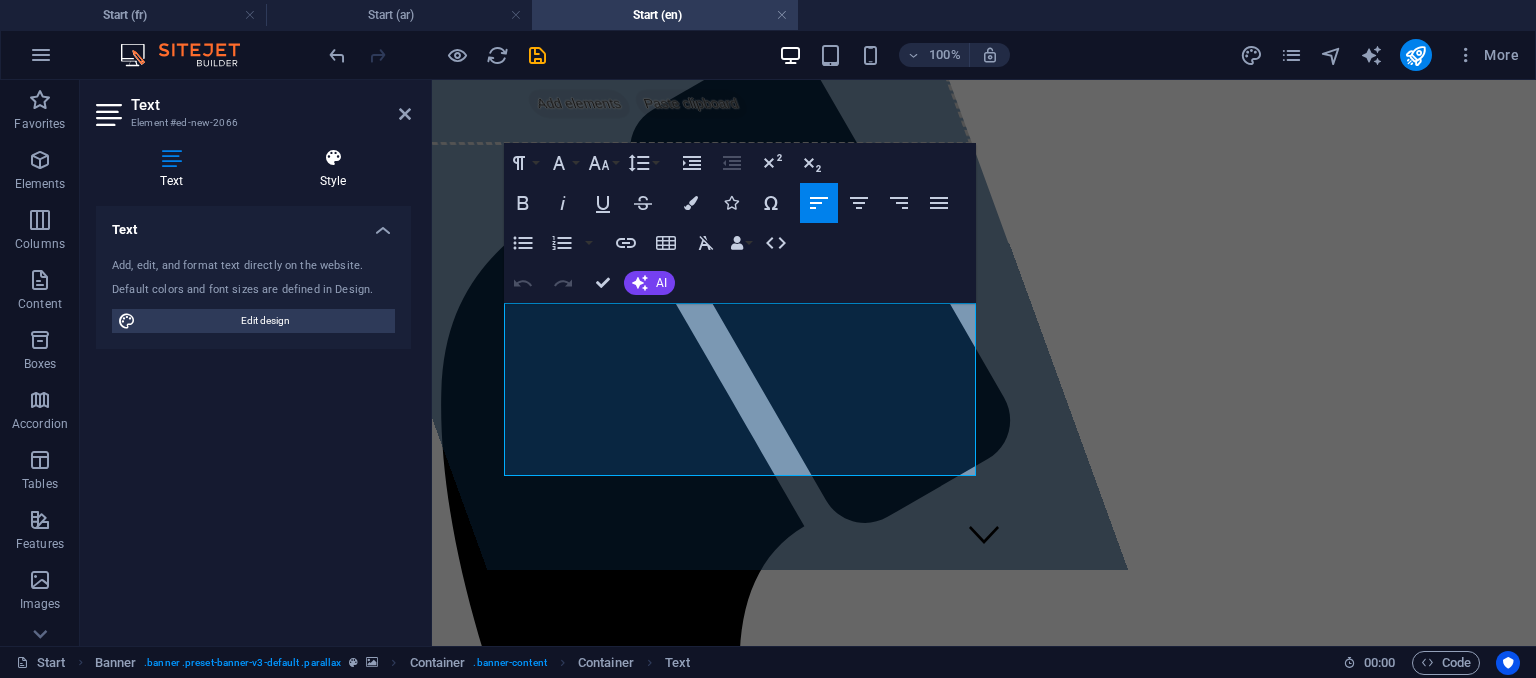 click at bounding box center (333, 158) 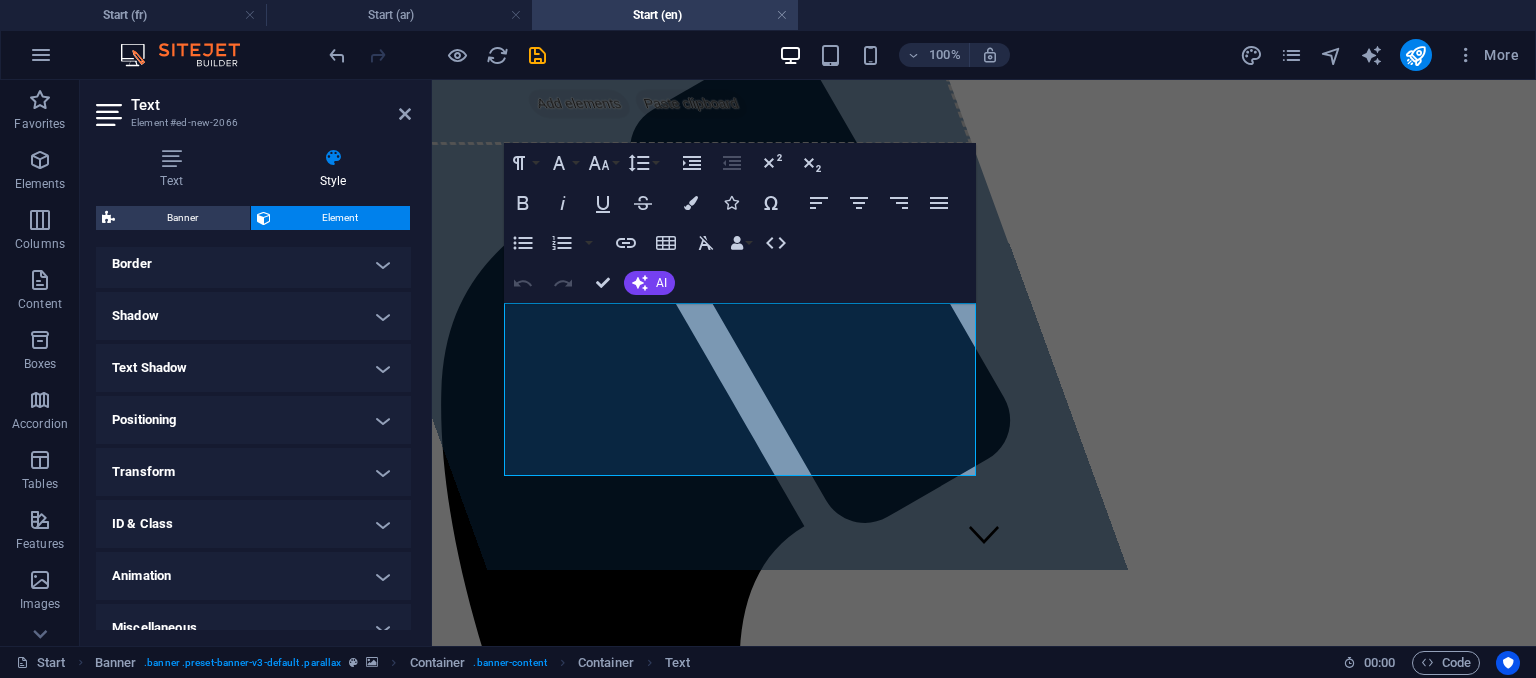 scroll, scrollTop: 461, scrollLeft: 0, axis: vertical 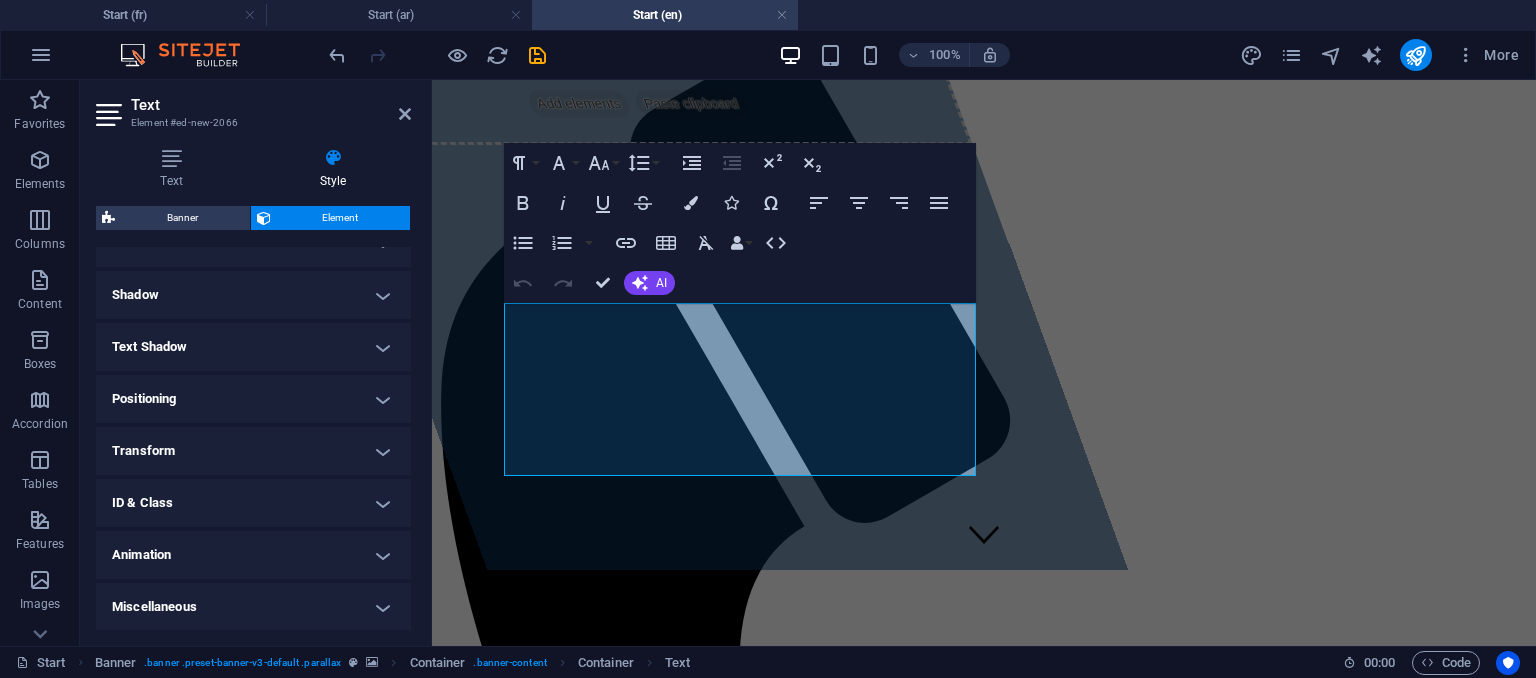 click on "Text Shadow" at bounding box center [253, 347] 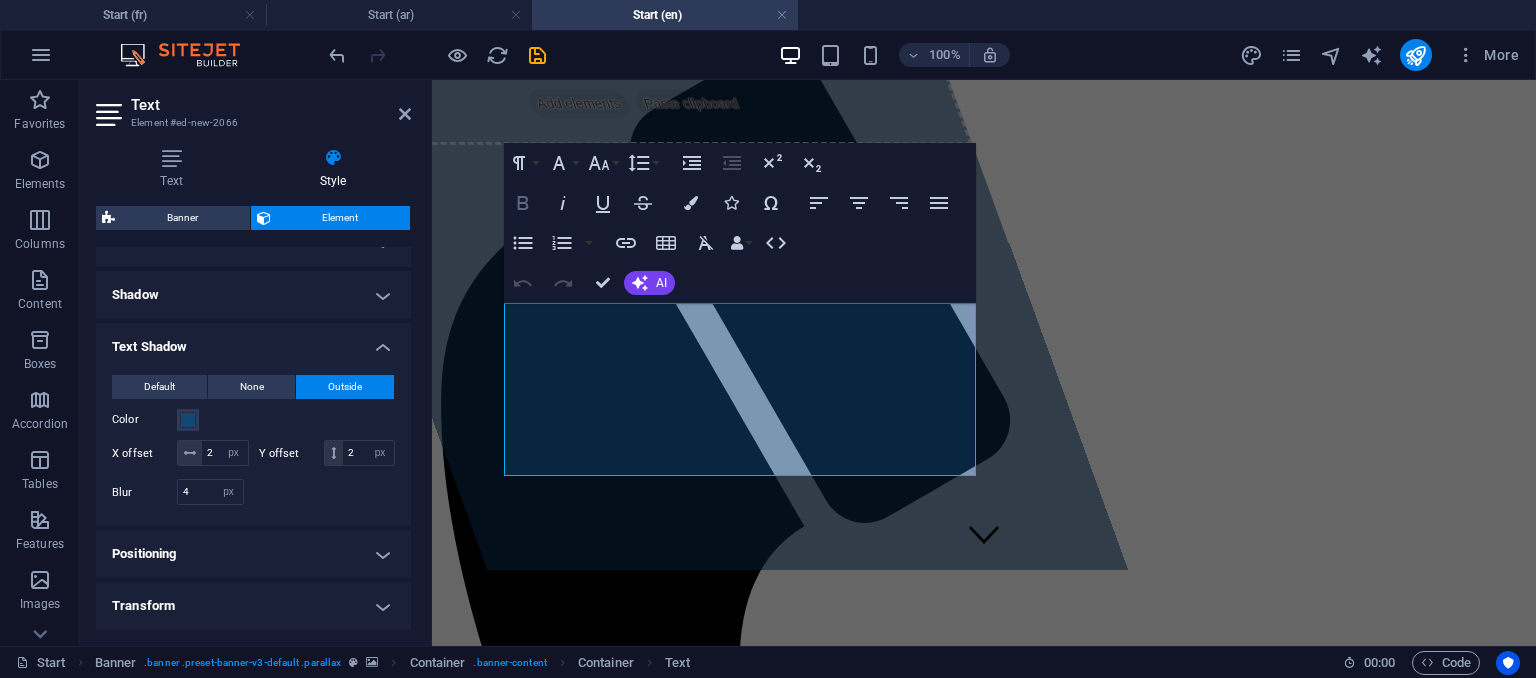 click 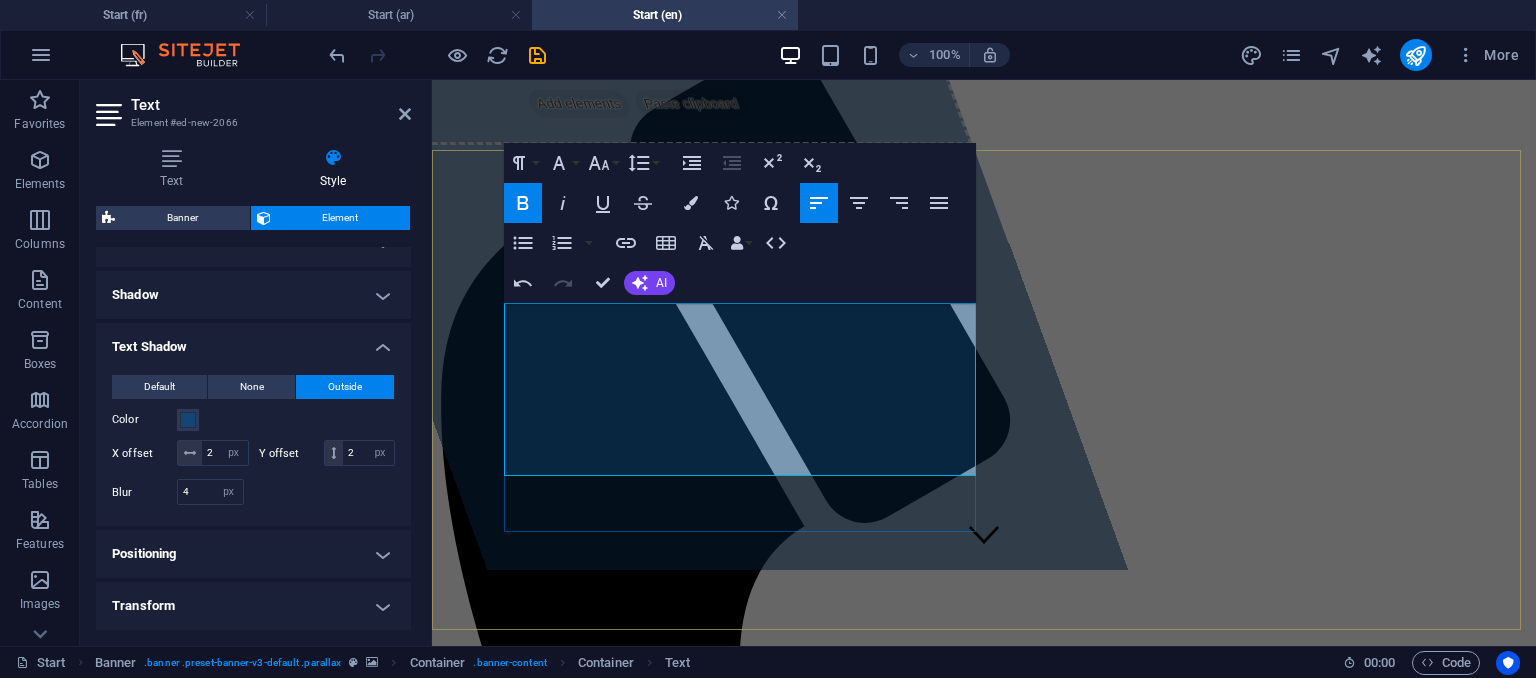 drag, startPoint x: 508, startPoint y: 320, endPoint x: 647, endPoint y: 449, distance: 189.63649 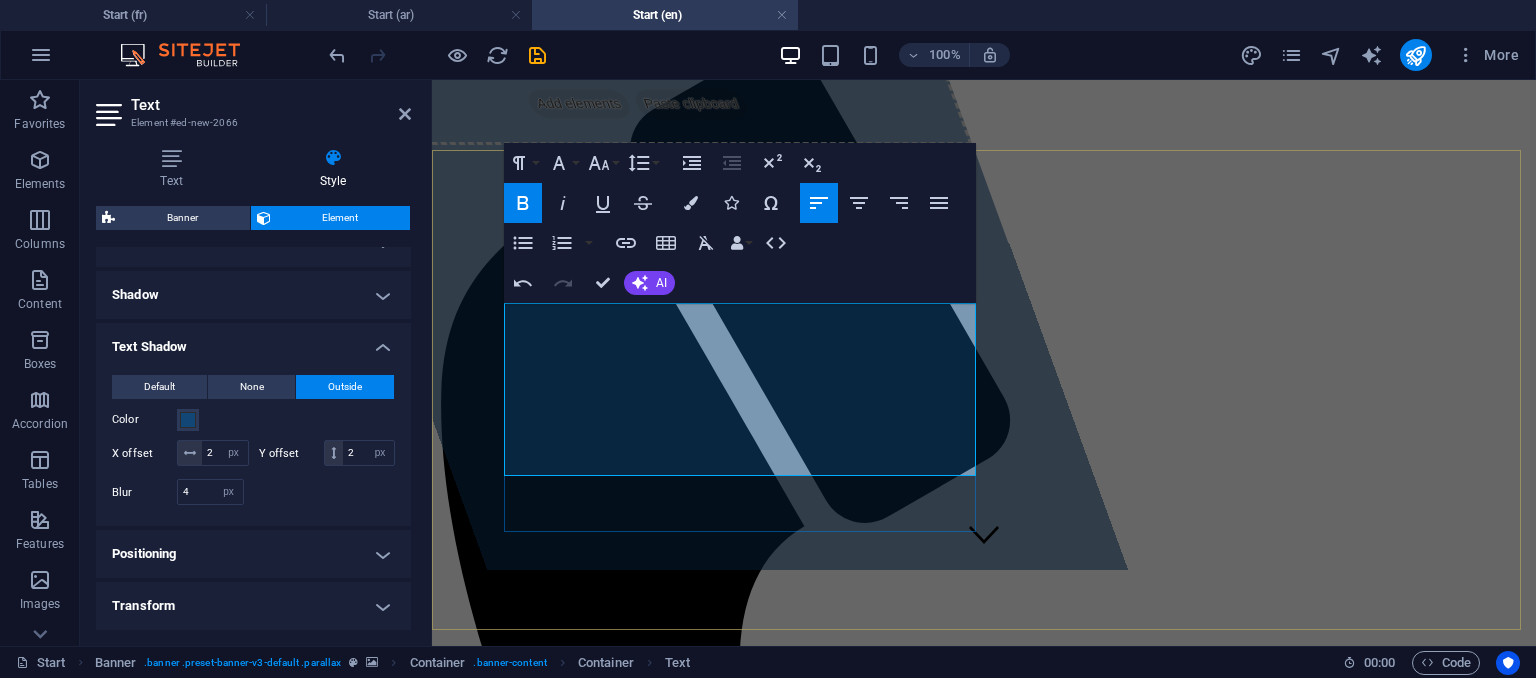 click on "​ Welcome to our site! We are delighted to welcome you to our company, which positions itself as a leader in the field of maintenance solutions and industrial equipment. Our expertise and commitment to innovation enable us to provide high-quality services, thereby meeting the diverse needs of our clients." at bounding box center (984, 8390) 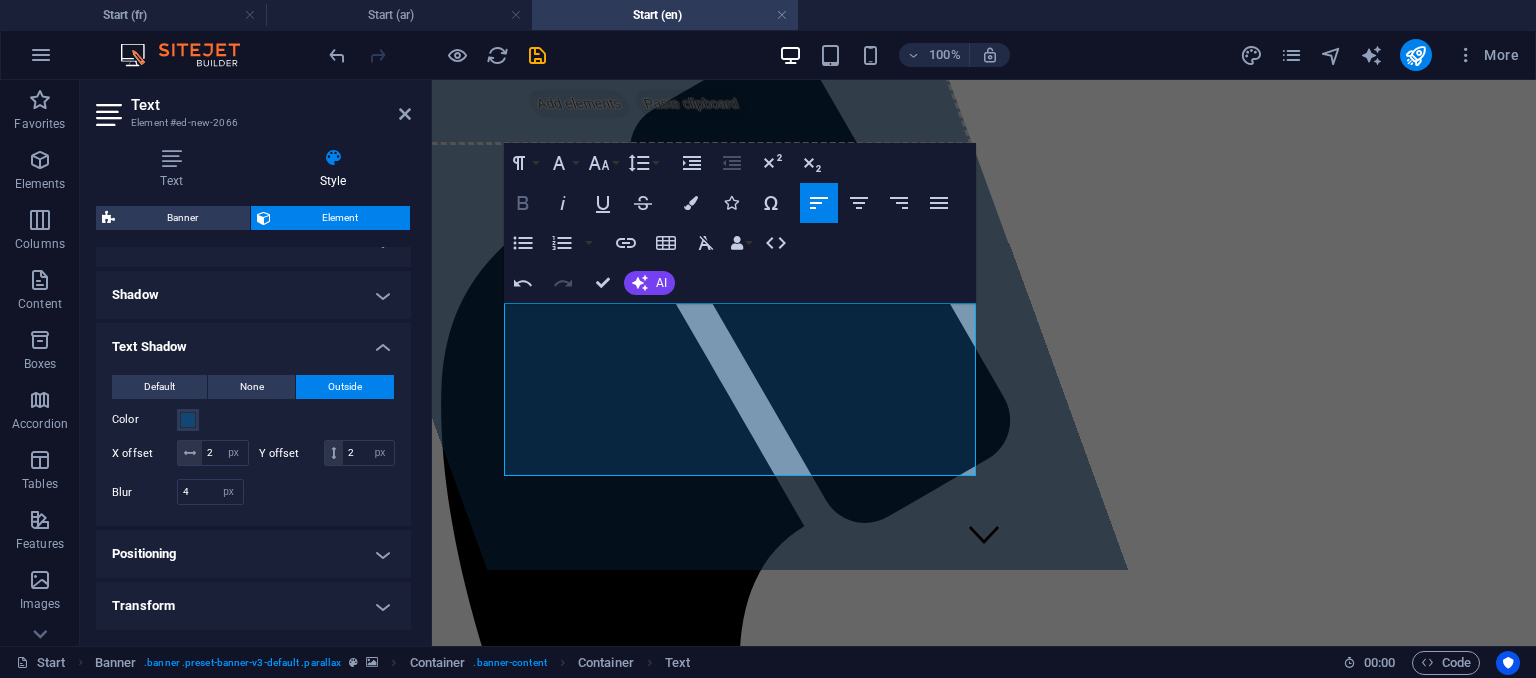 click 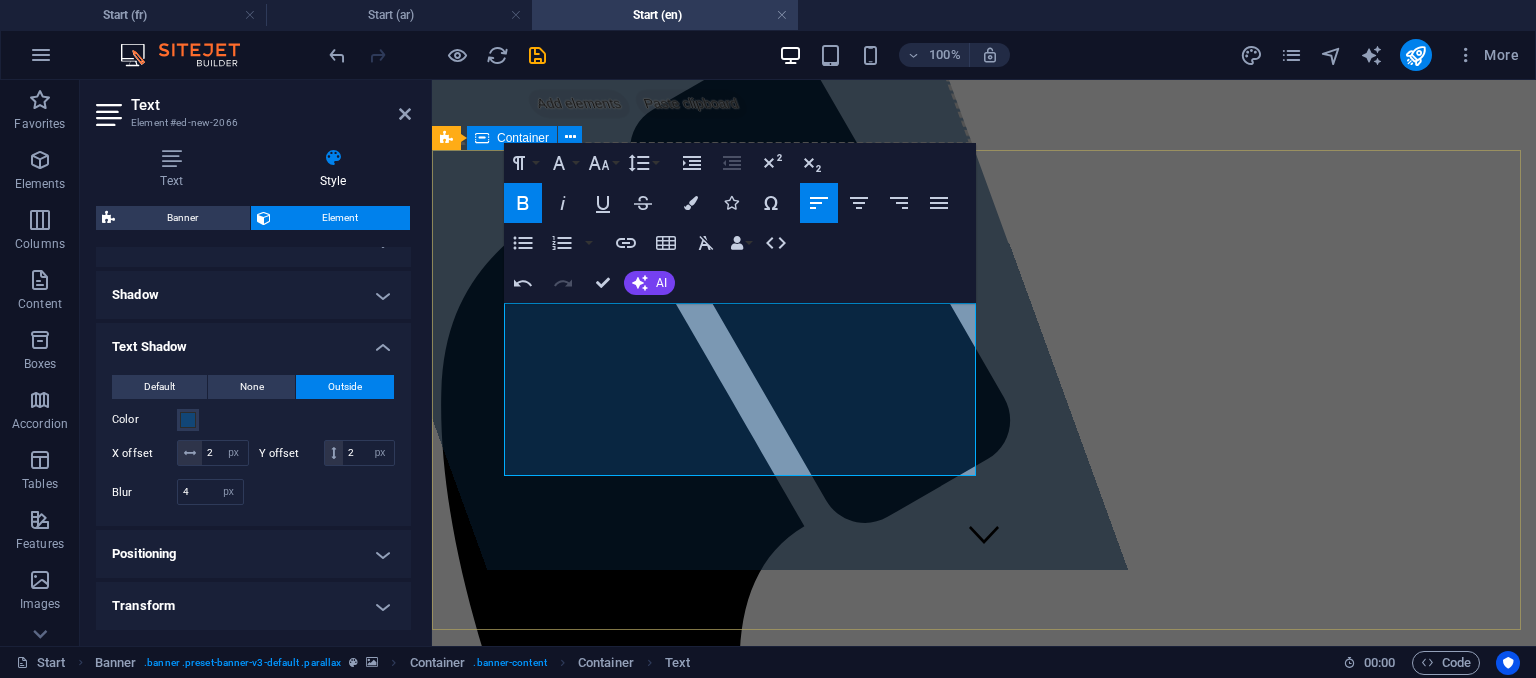 click on "Drop content here or  Add elements  Paste clipboard Global Industry ​ Welcome to our site! We are delighted to welcome you to our company, which positions itself as a leader in the field of maintenance solutions and industrial equipment. Our expertise and commitment to innovation enable us to provide high-quality services, thereby meeting the diverse needs of our clients. Learn more View Services" at bounding box center (984, 8384) 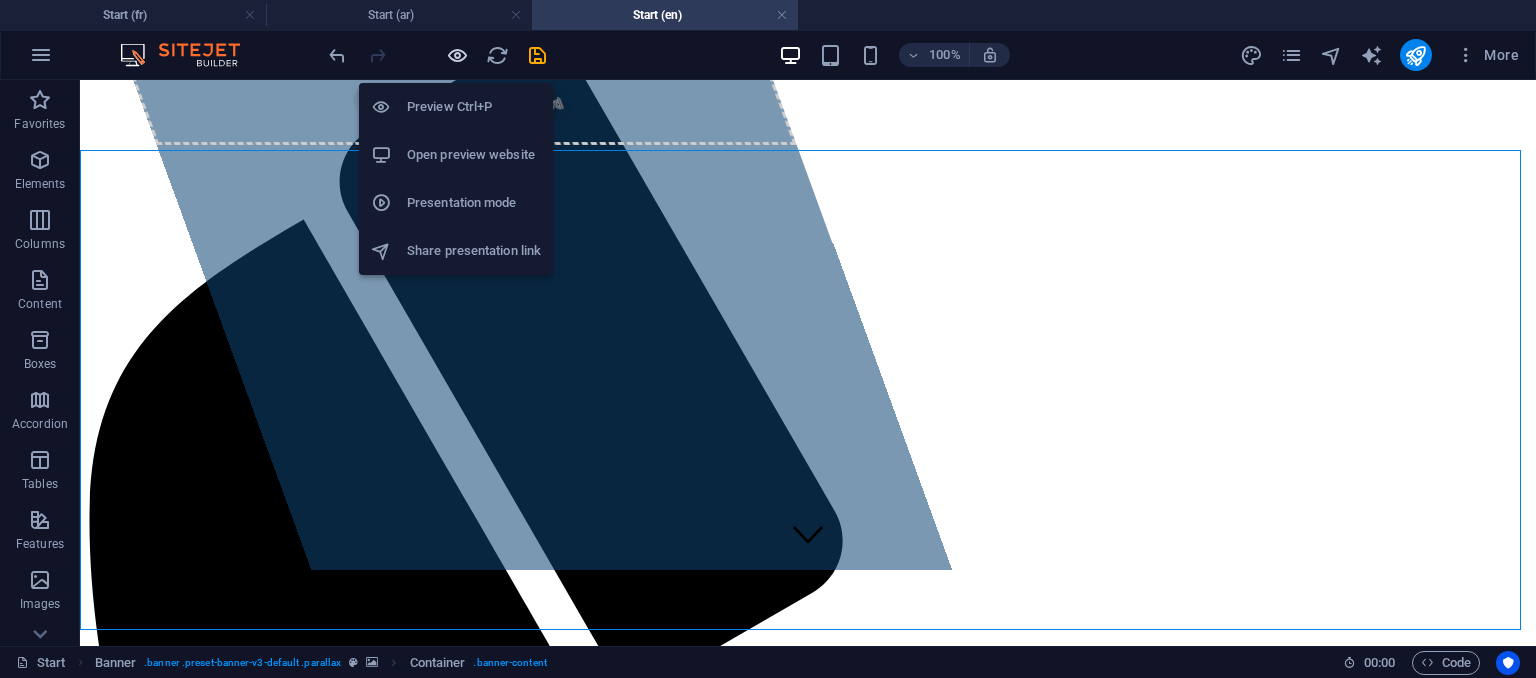 click at bounding box center (457, 55) 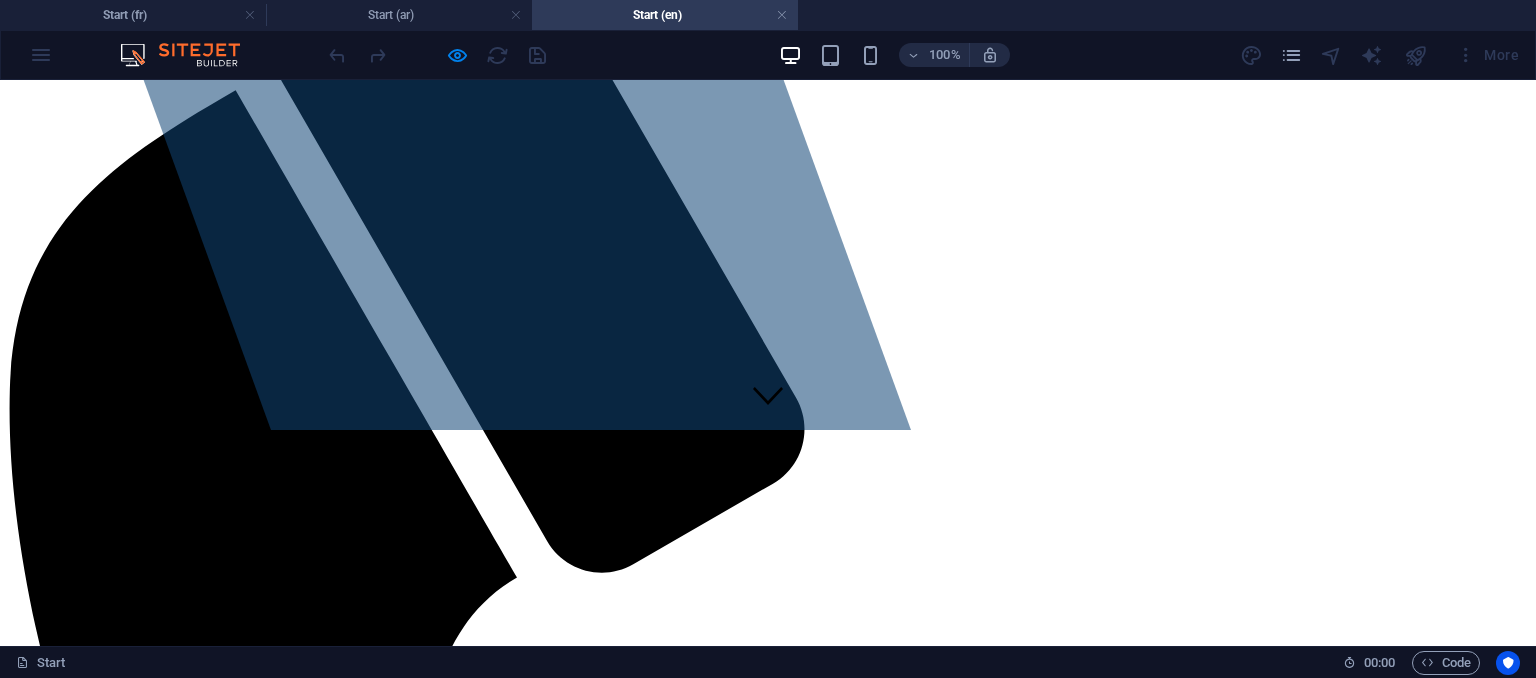 scroll, scrollTop: 0, scrollLeft: 0, axis: both 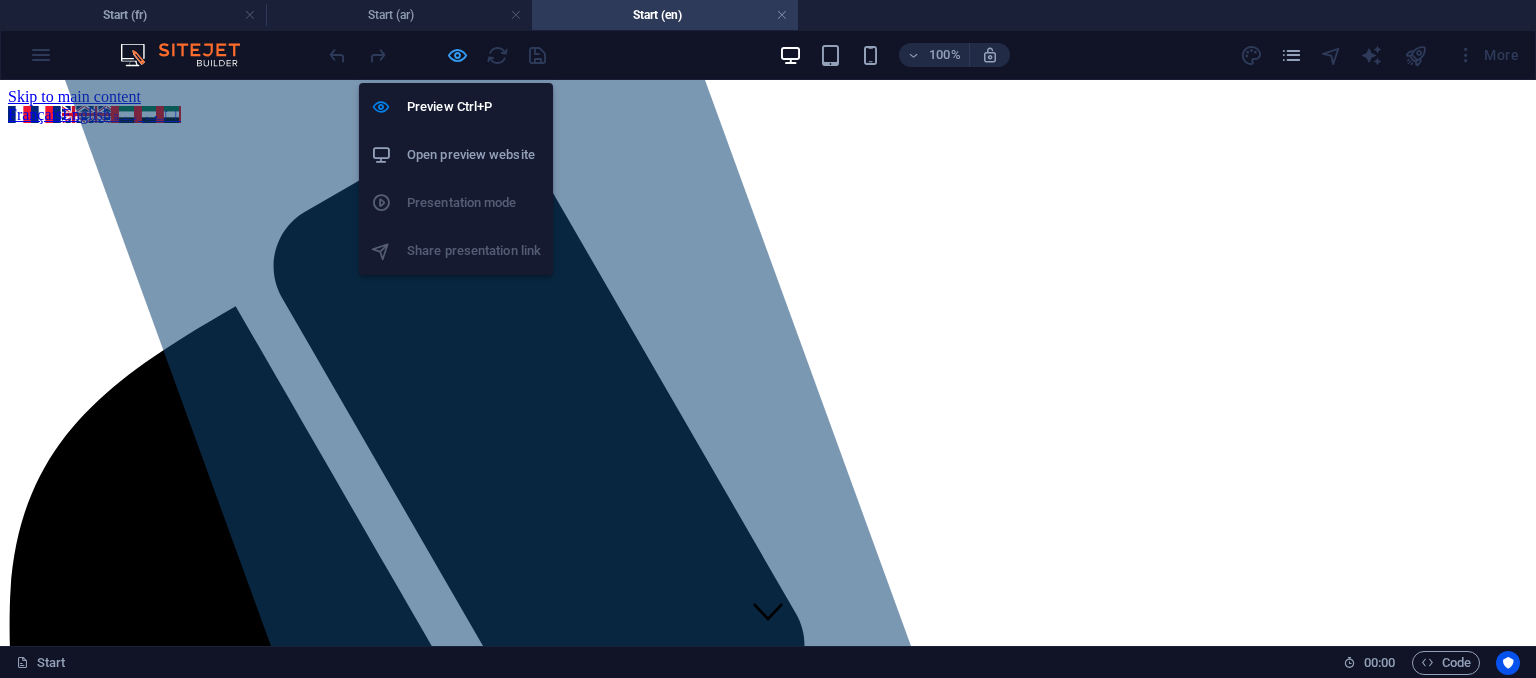 click at bounding box center [457, 55] 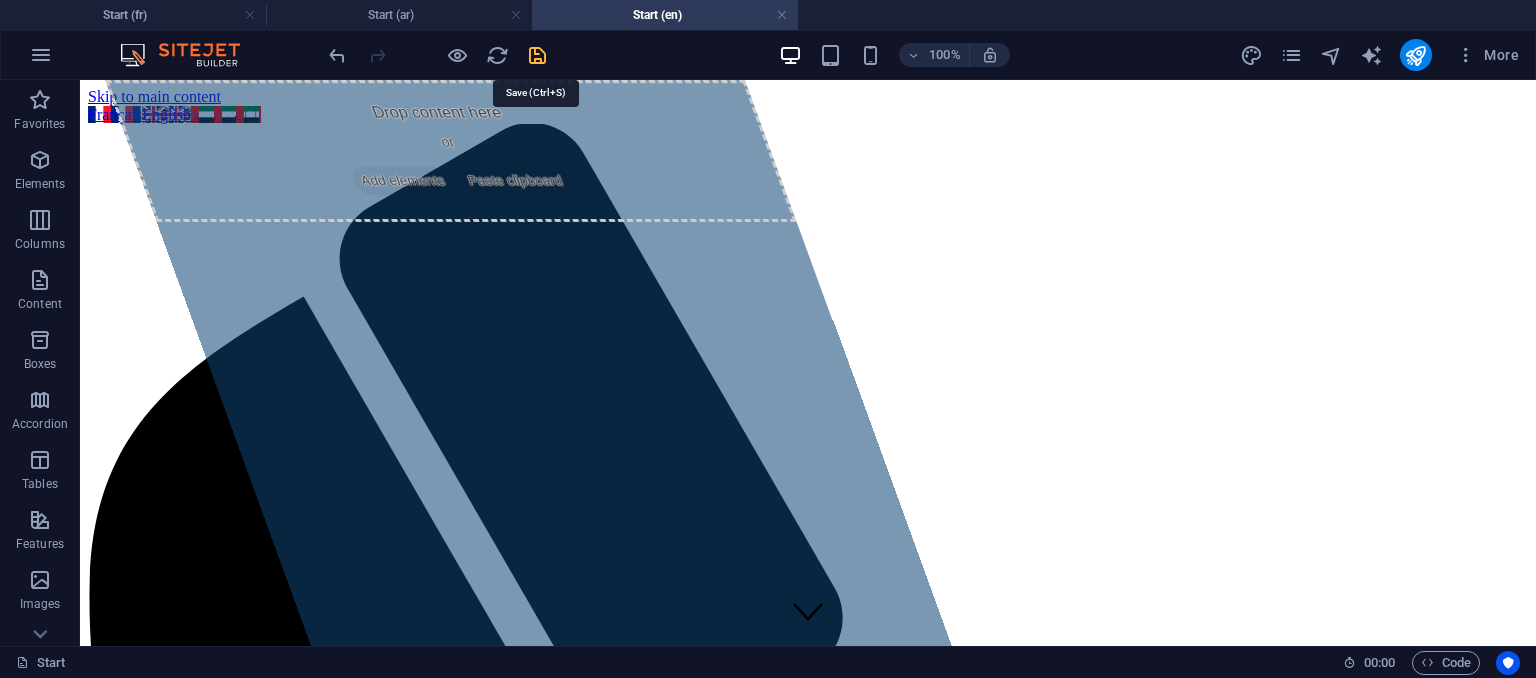 click at bounding box center [537, 55] 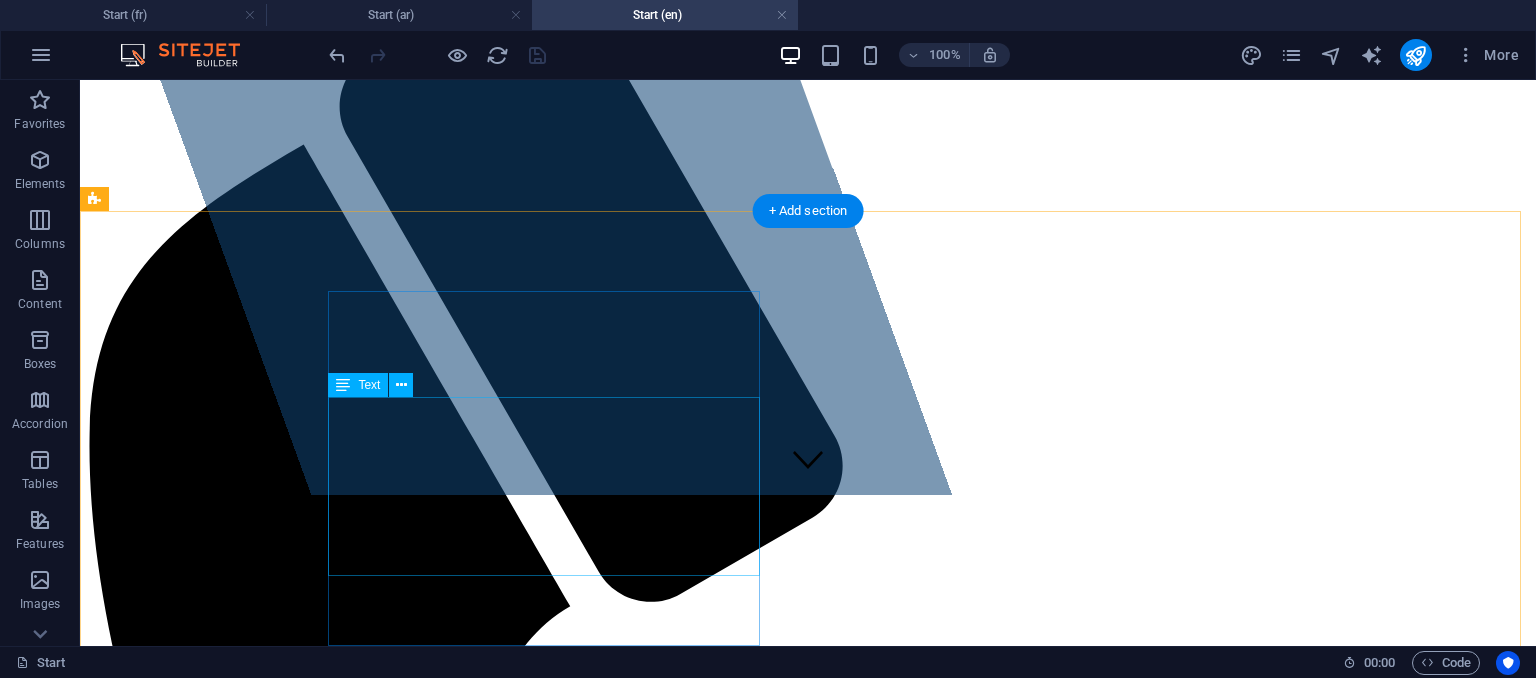 scroll, scrollTop: 100, scrollLeft: 0, axis: vertical 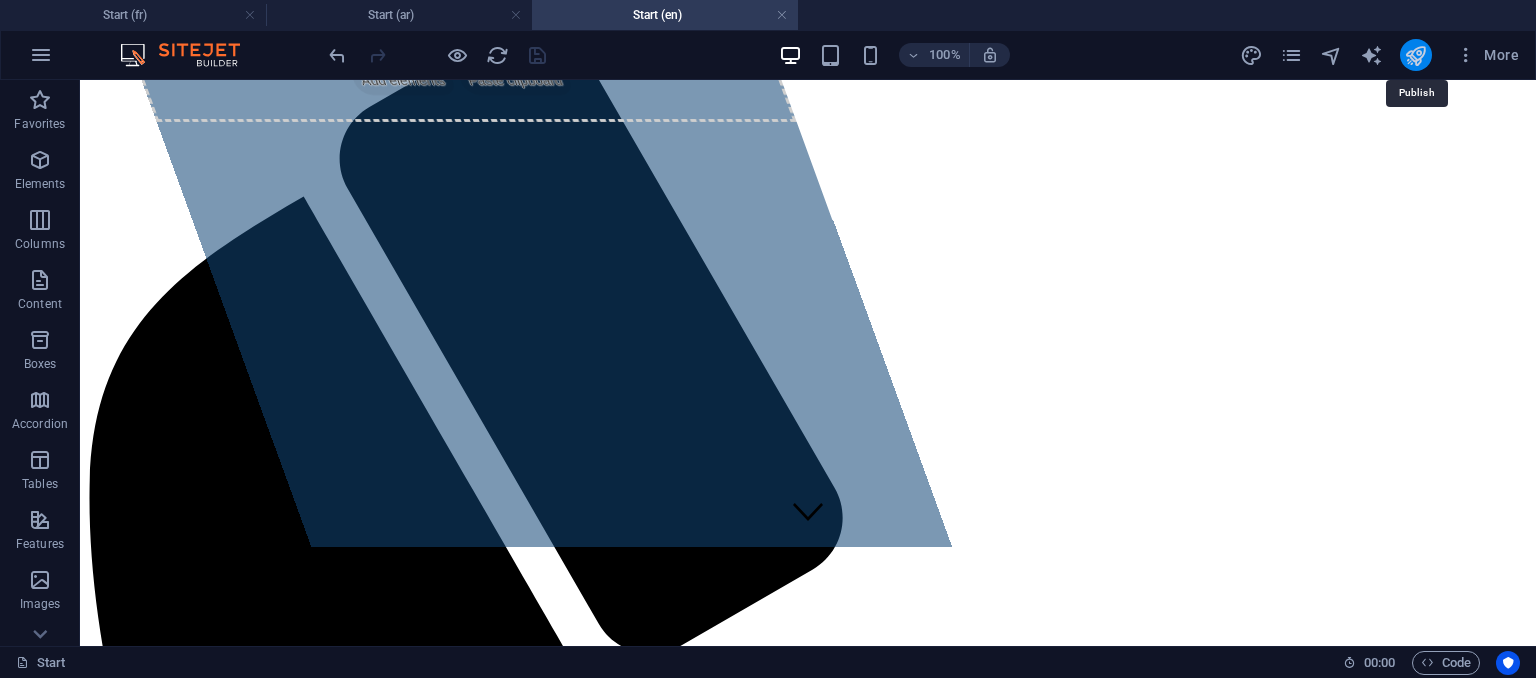 click at bounding box center (1415, 55) 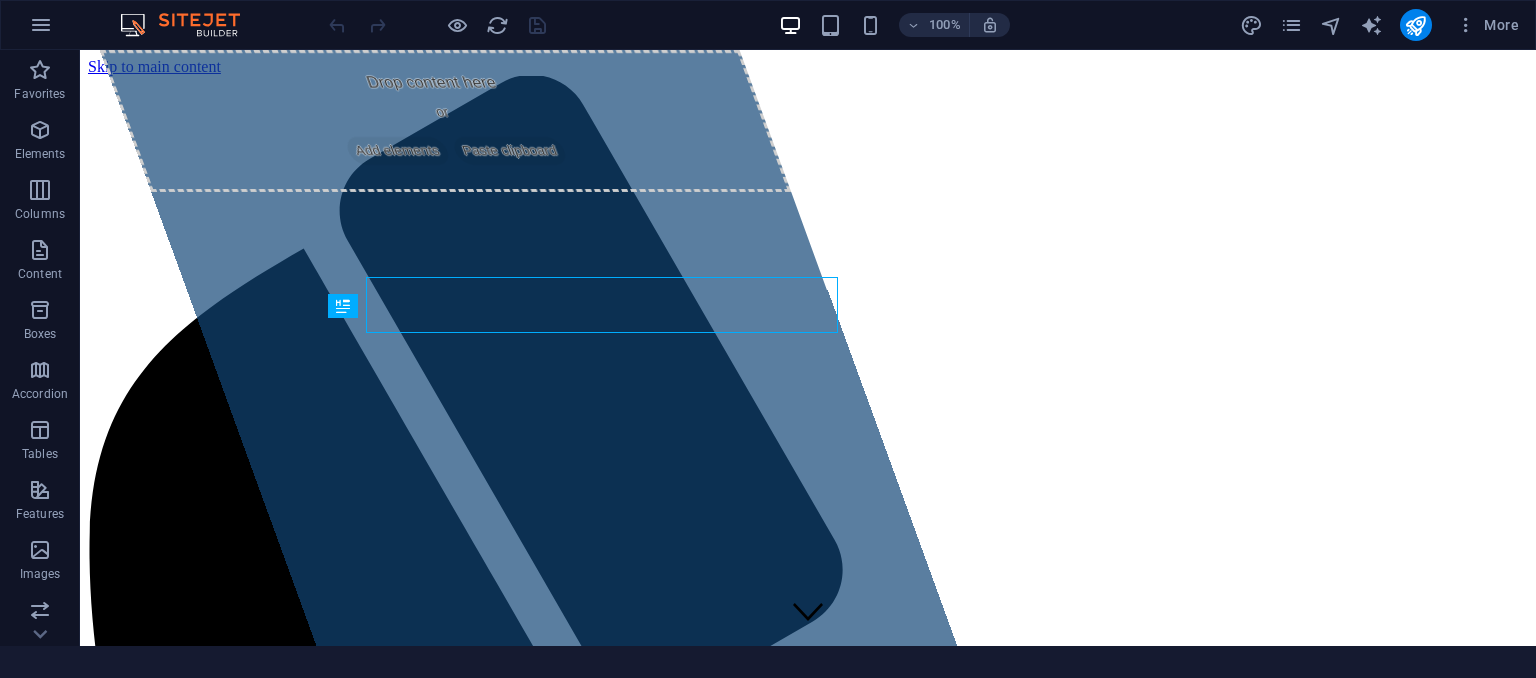 scroll, scrollTop: 0, scrollLeft: 0, axis: both 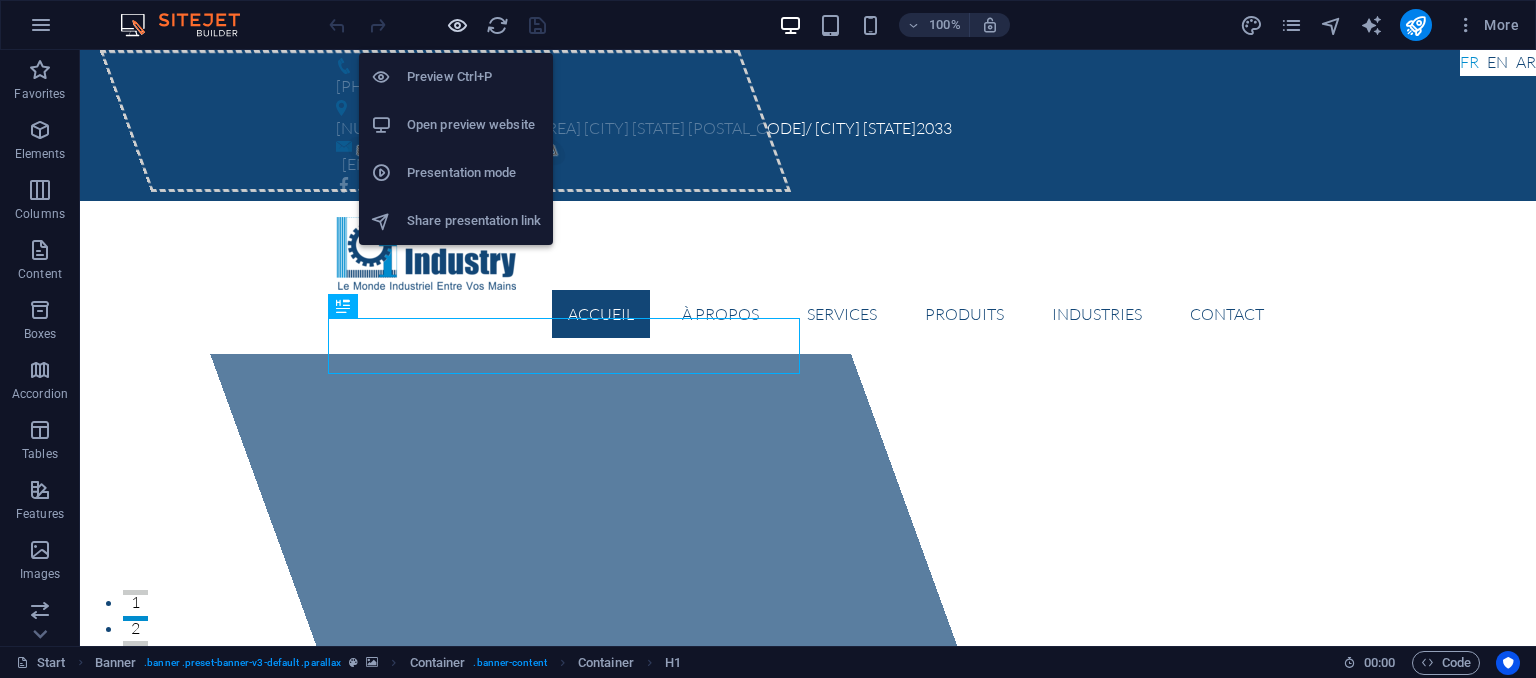 click at bounding box center (457, 25) 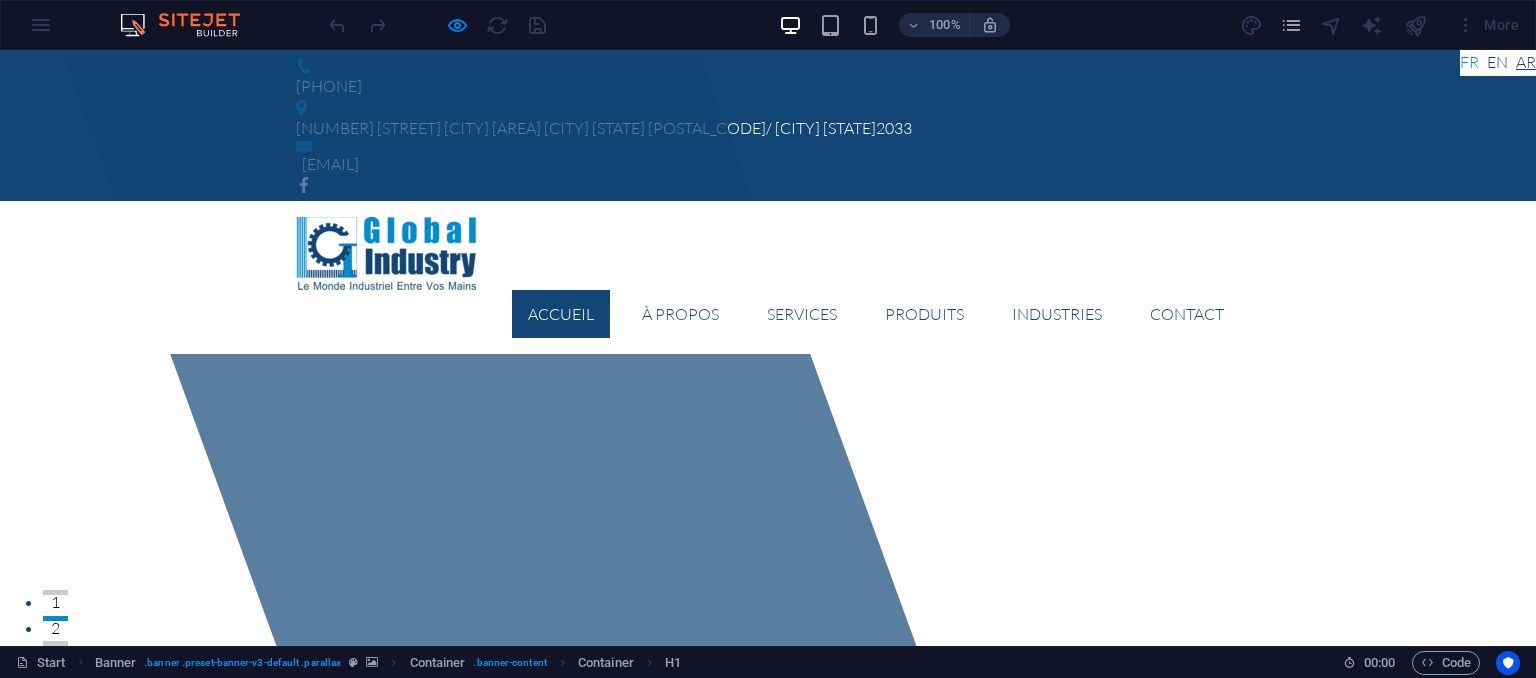 click on "العربية" at bounding box center [1526, 63] 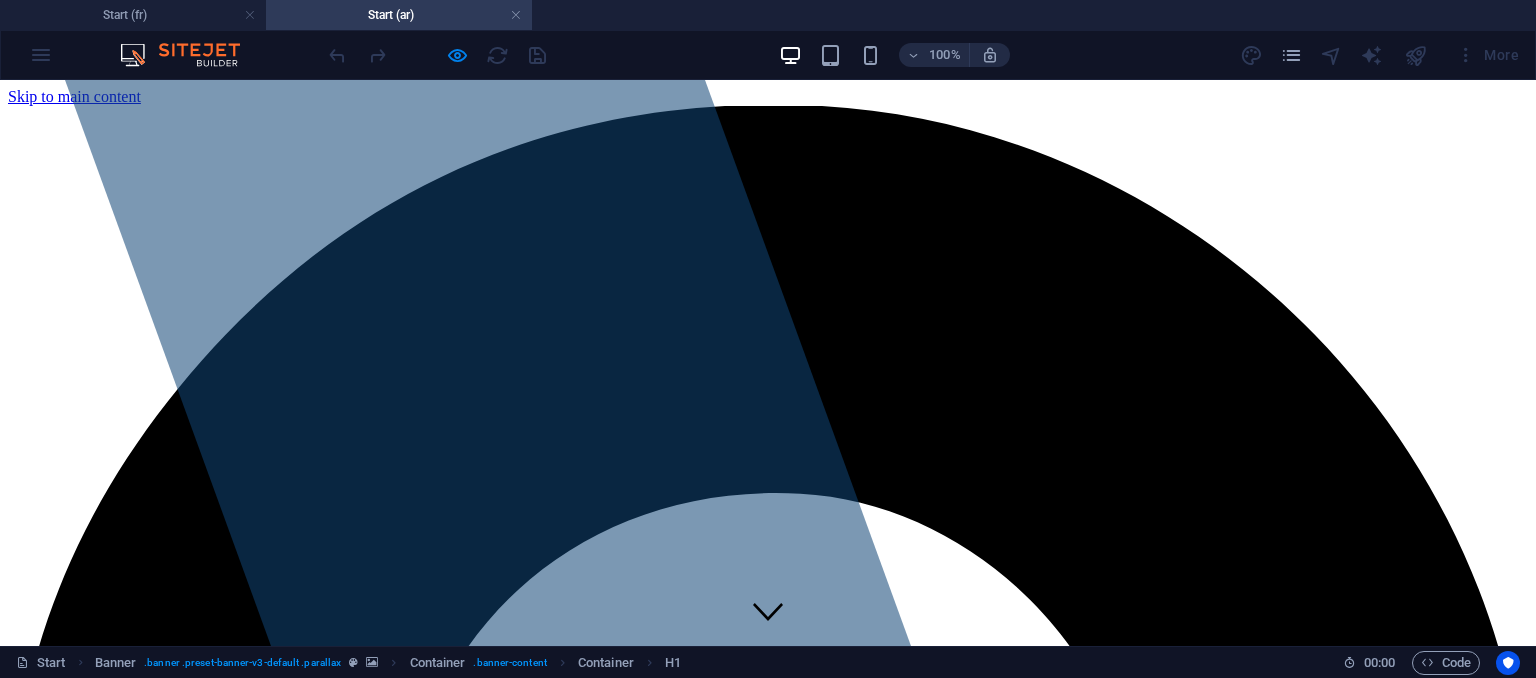 scroll, scrollTop: 0, scrollLeft: 0, axis: both 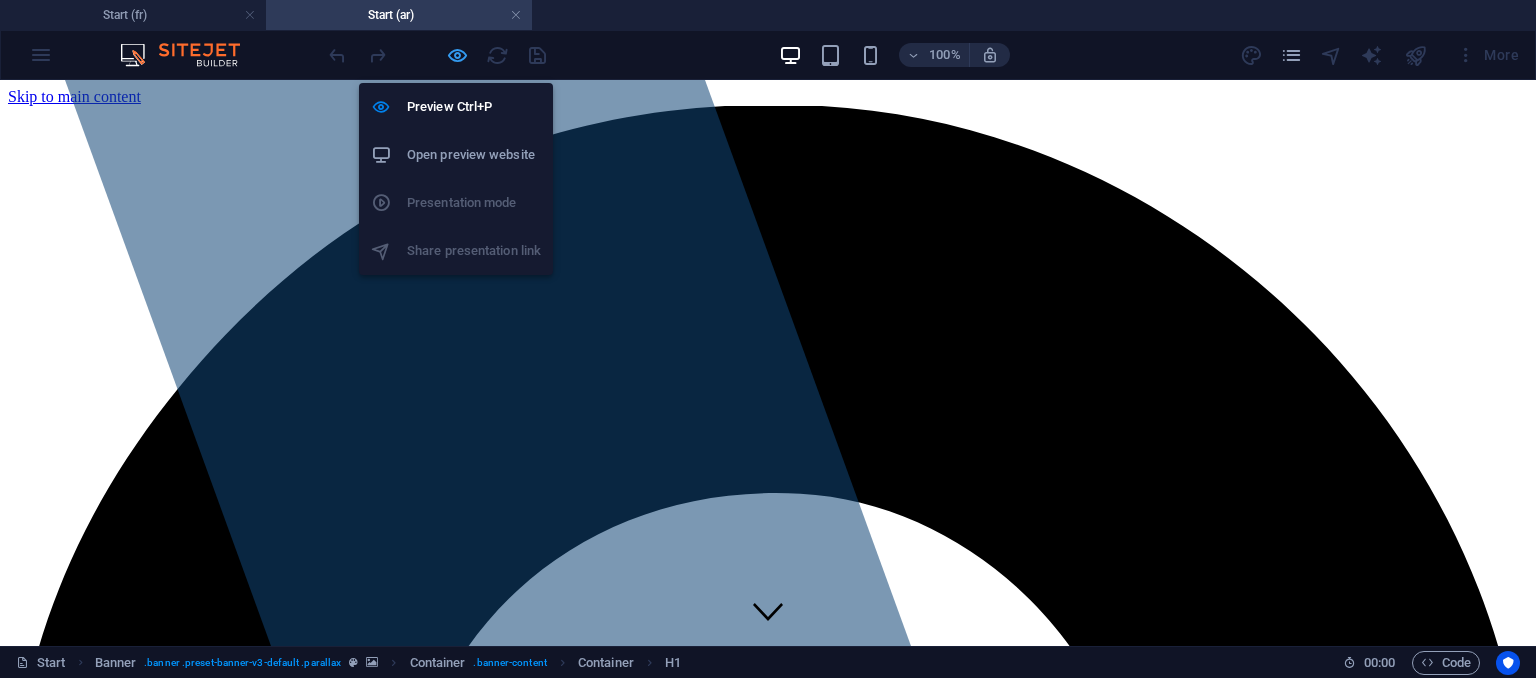 click at bounding box center (457, 55) 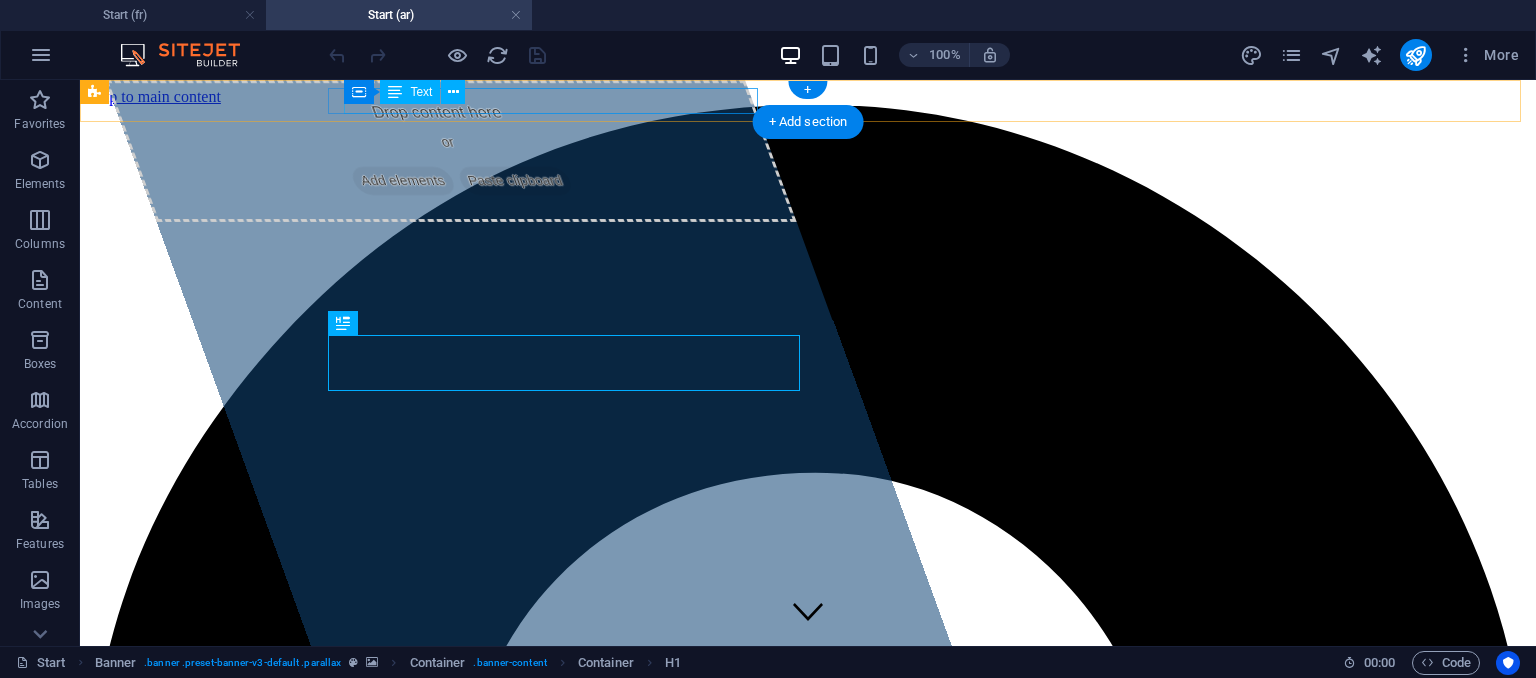 click on "20 Rue Des Usines Mégrine Sidi Rezig   /Ben Arous Tunis 2033" at bounding box center [808, 2253] 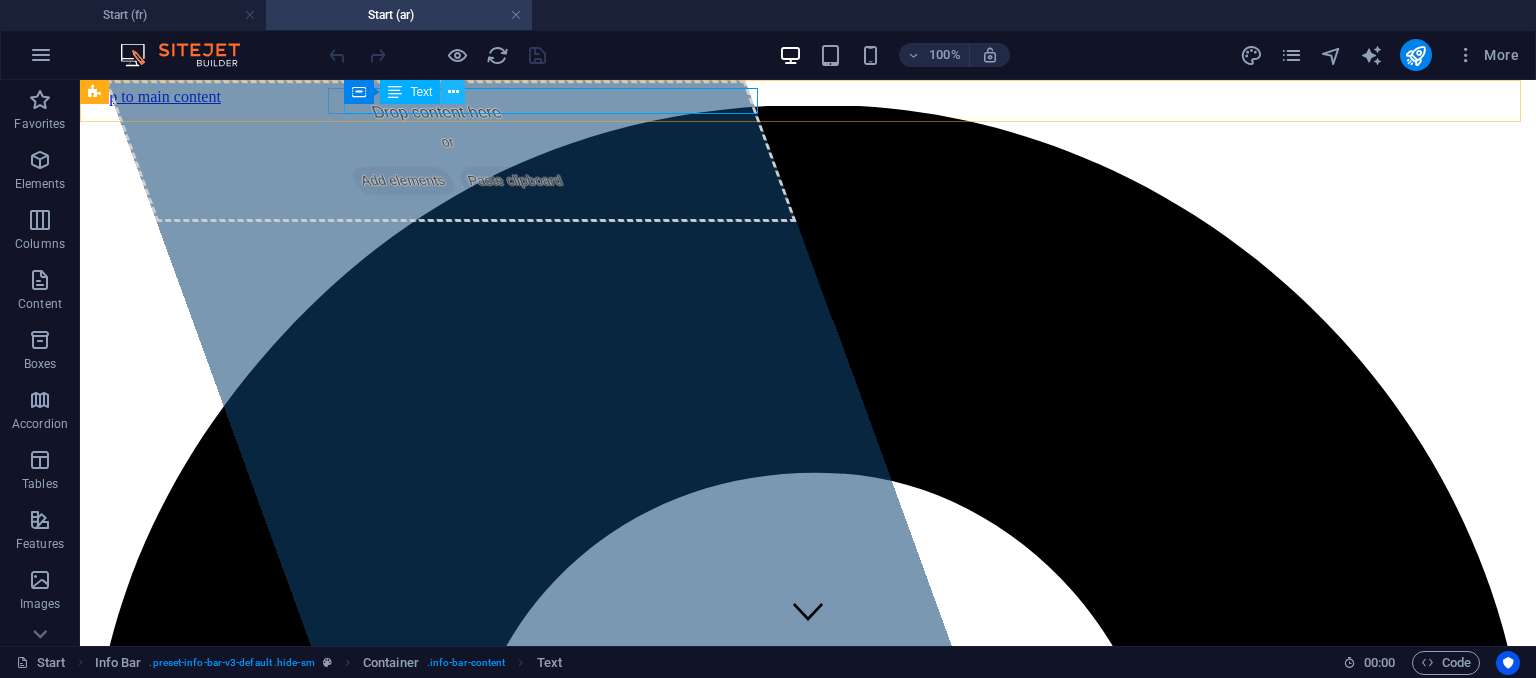 click at bounding box center [453, 92] 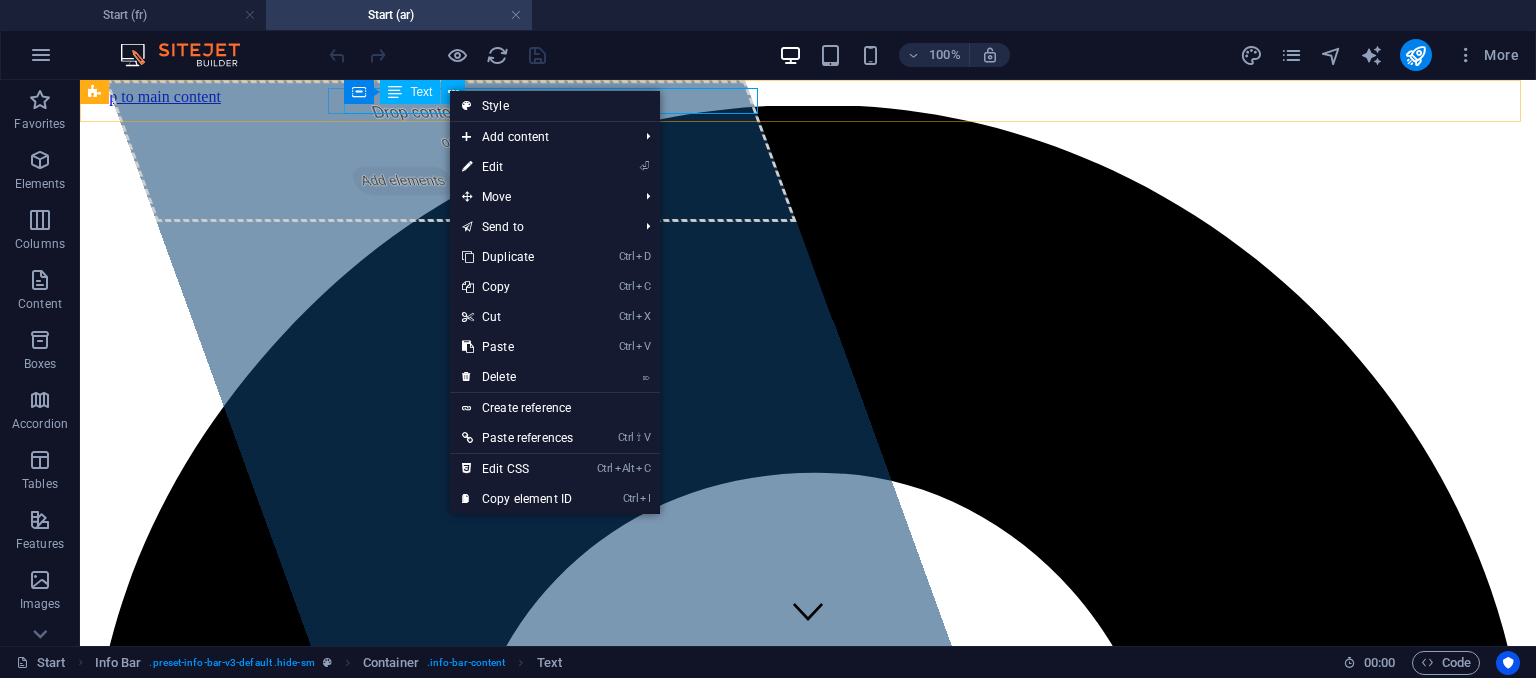 click on "Text" at bounding box center [421, 92] 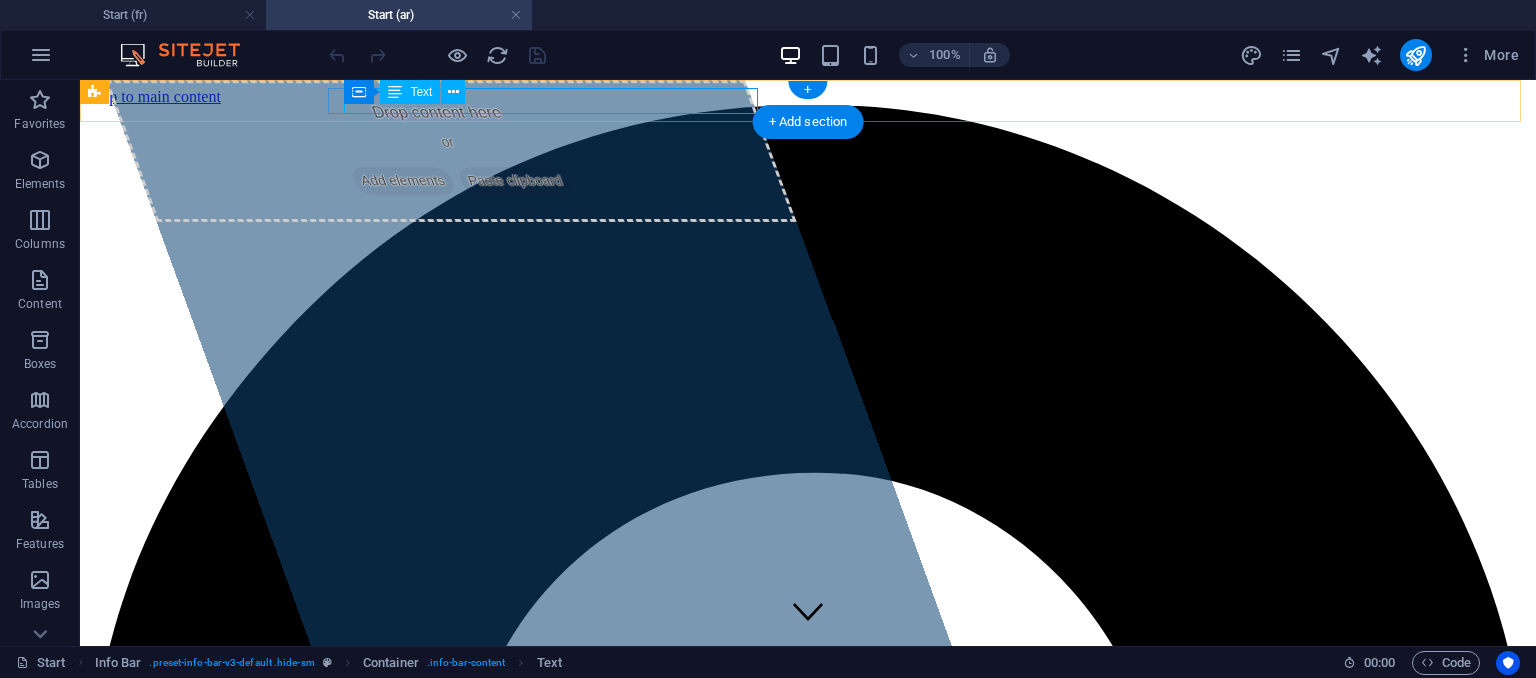 click on "20 Rue Des Usines Mégrine Sidi Rezig   /Ben Arous Tunis 2033" at bounding box center (808, 2253) 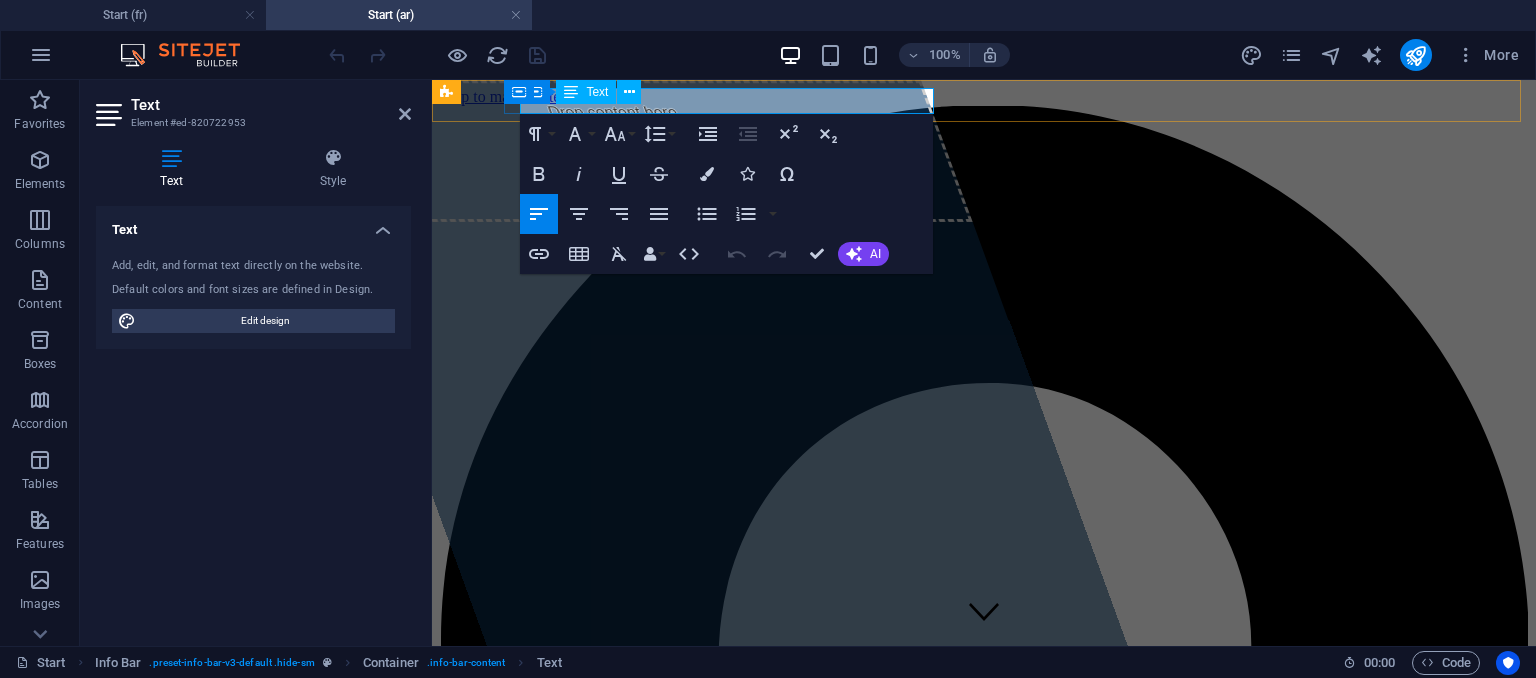 type 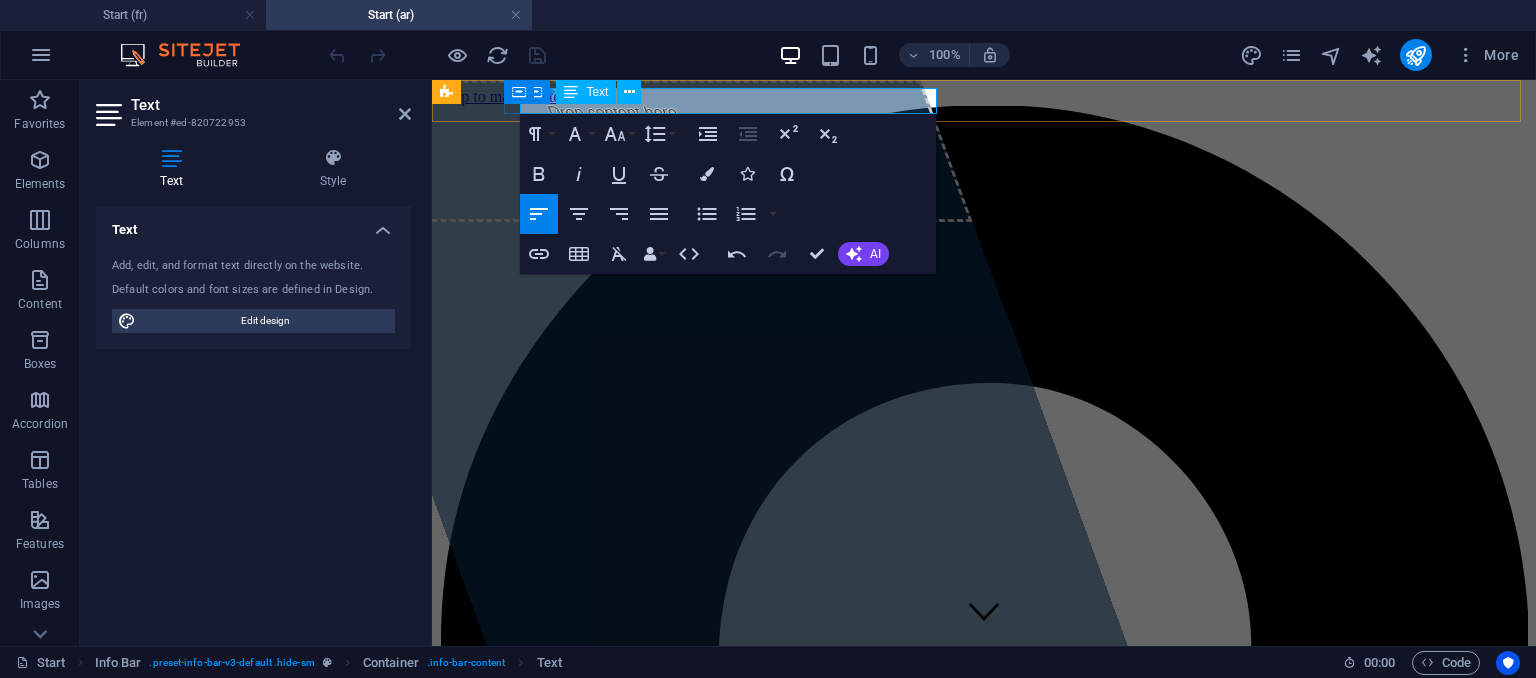 drag, startPoint x: 933, startPoint y: 106, endPoint x: 912, endPoint y: 110, distance: 21.377558 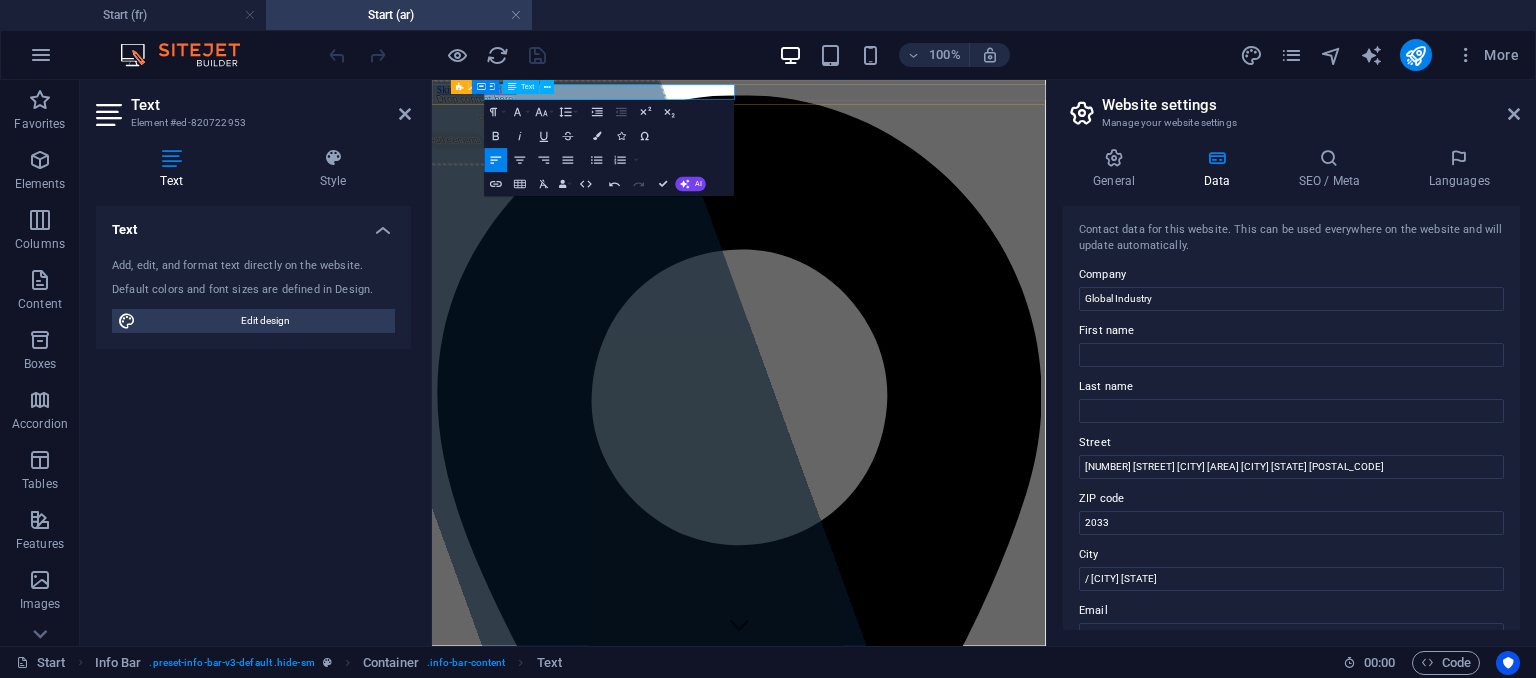 click on "20 Rue Des Usines Mégrine Sidi Rezig   /Ben Arous Tunis 2033" at bounding box center [943, 1616] 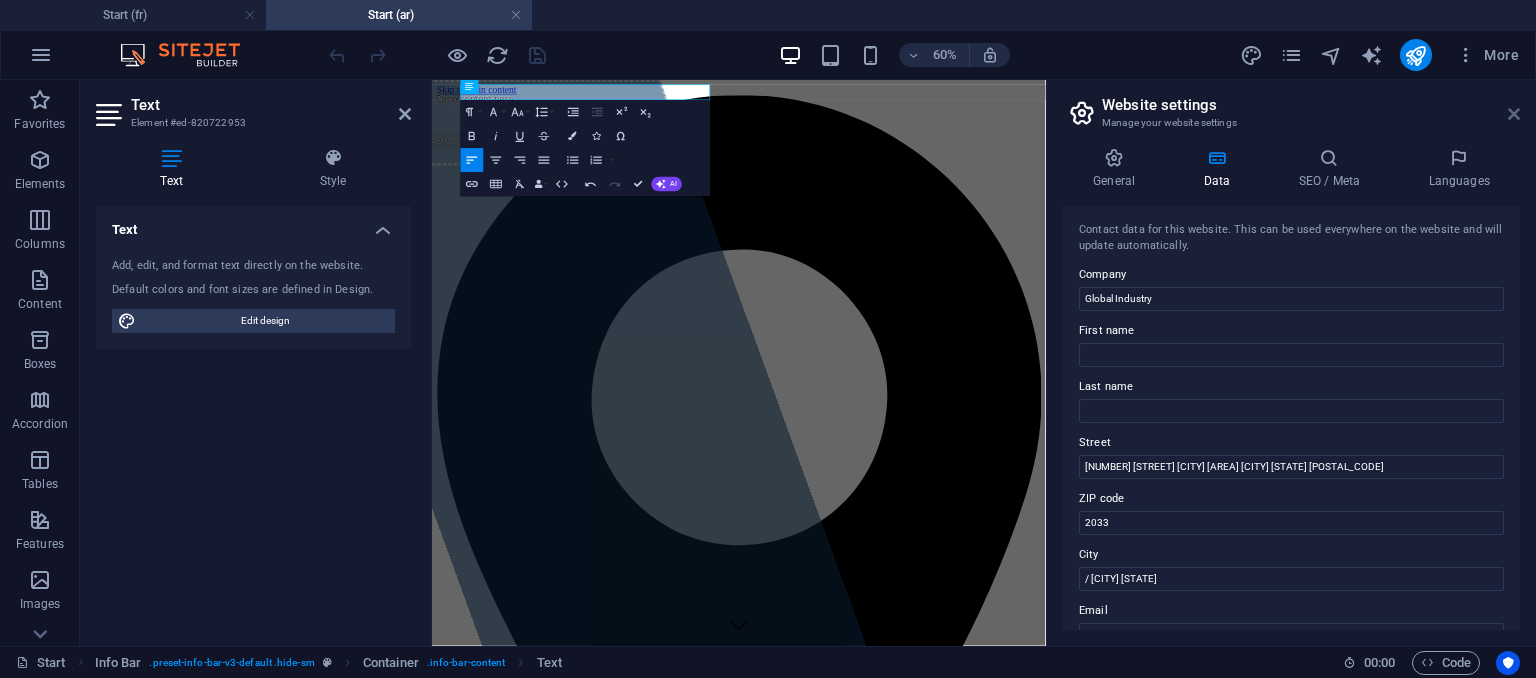 click at bounding box center (1514, 114) 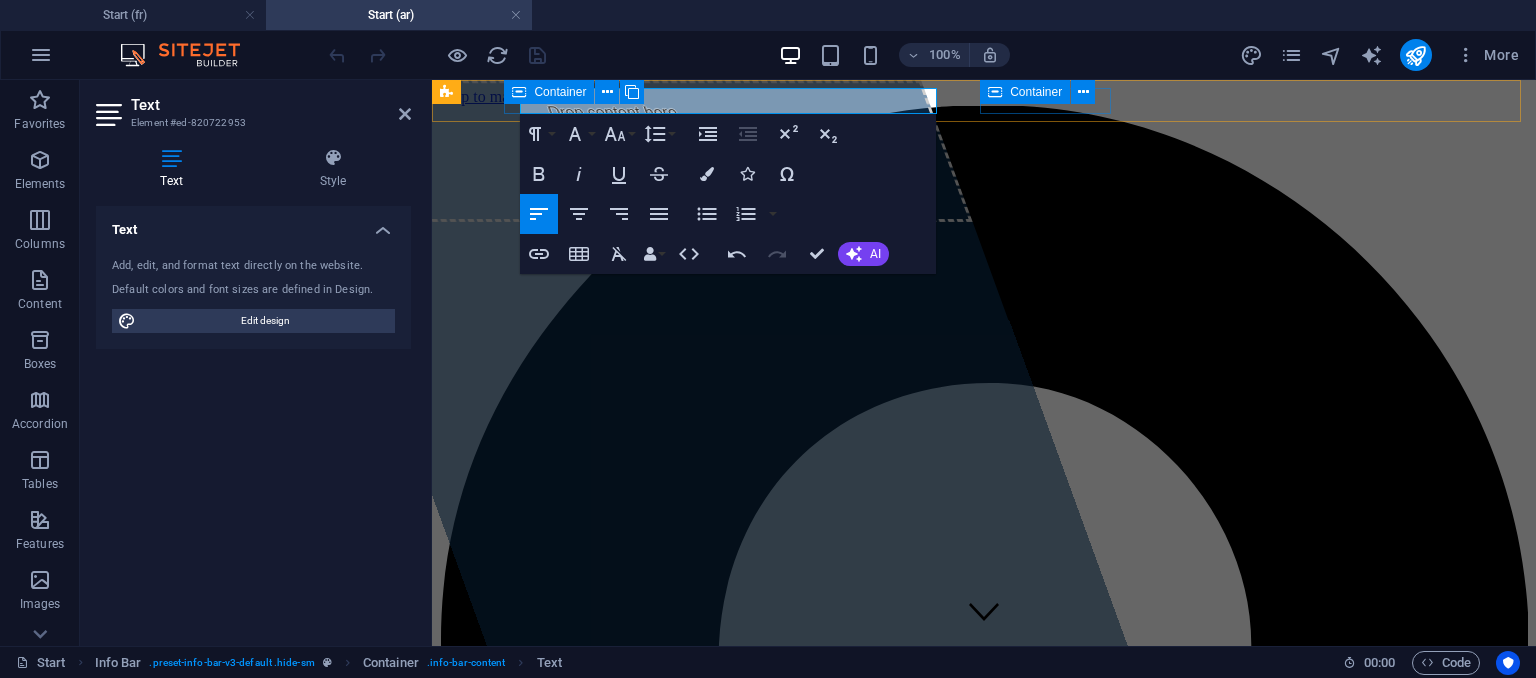drag, startPoint x: 930, startPoint y: 105, endPoint x: 945, endPoint y: 171, distance: 67.68308 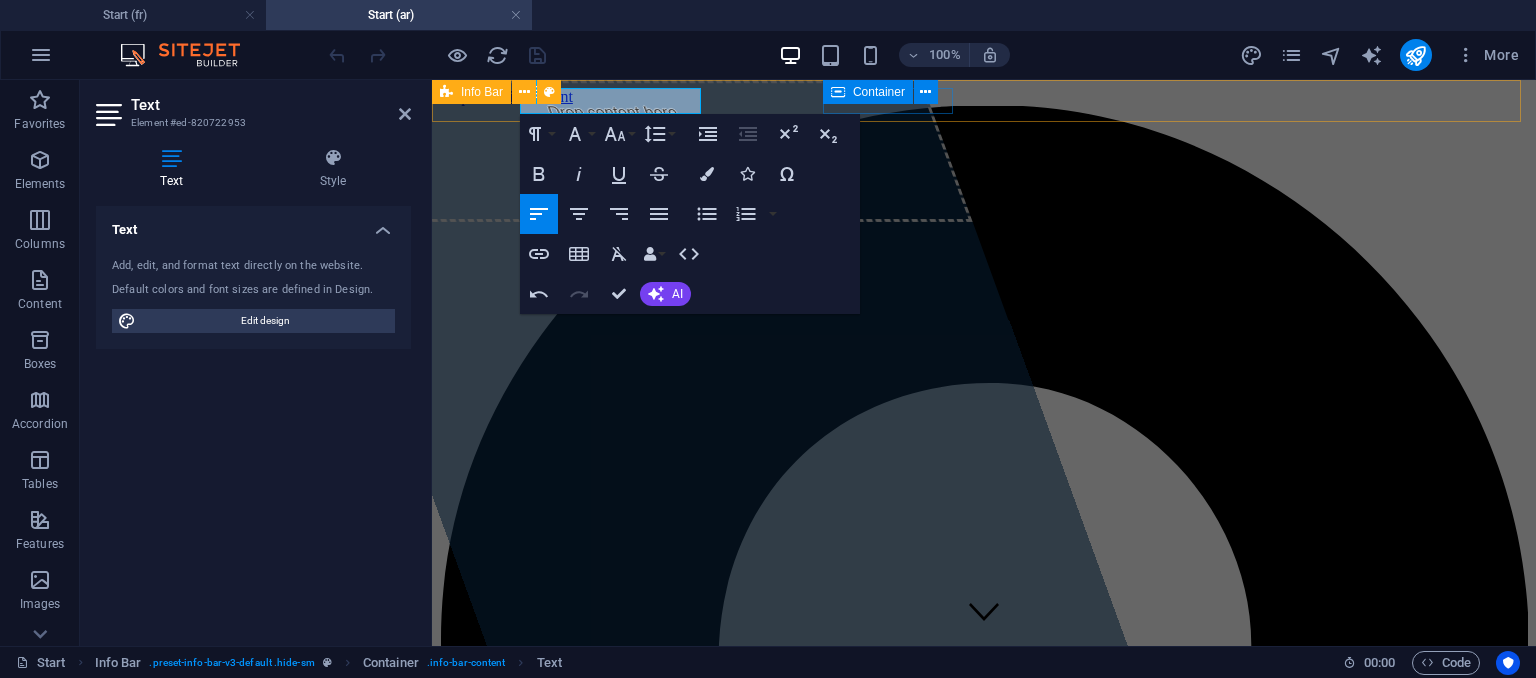 click on "20 نهج المعامل سيدي رزيق مقرين  +216 71427022 contact@globalindustry-tn.com" at bounding box center [984, 3129] 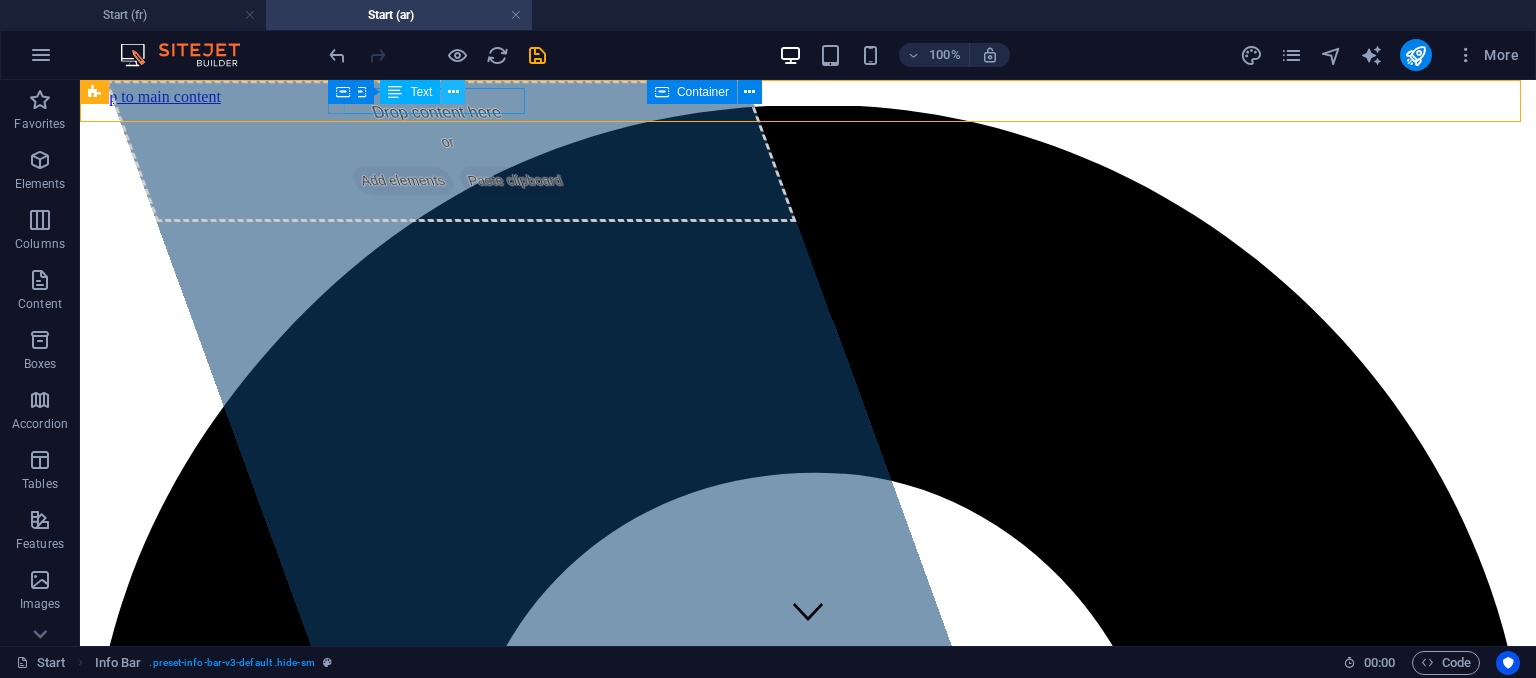 click at bounding box center (453, 92) 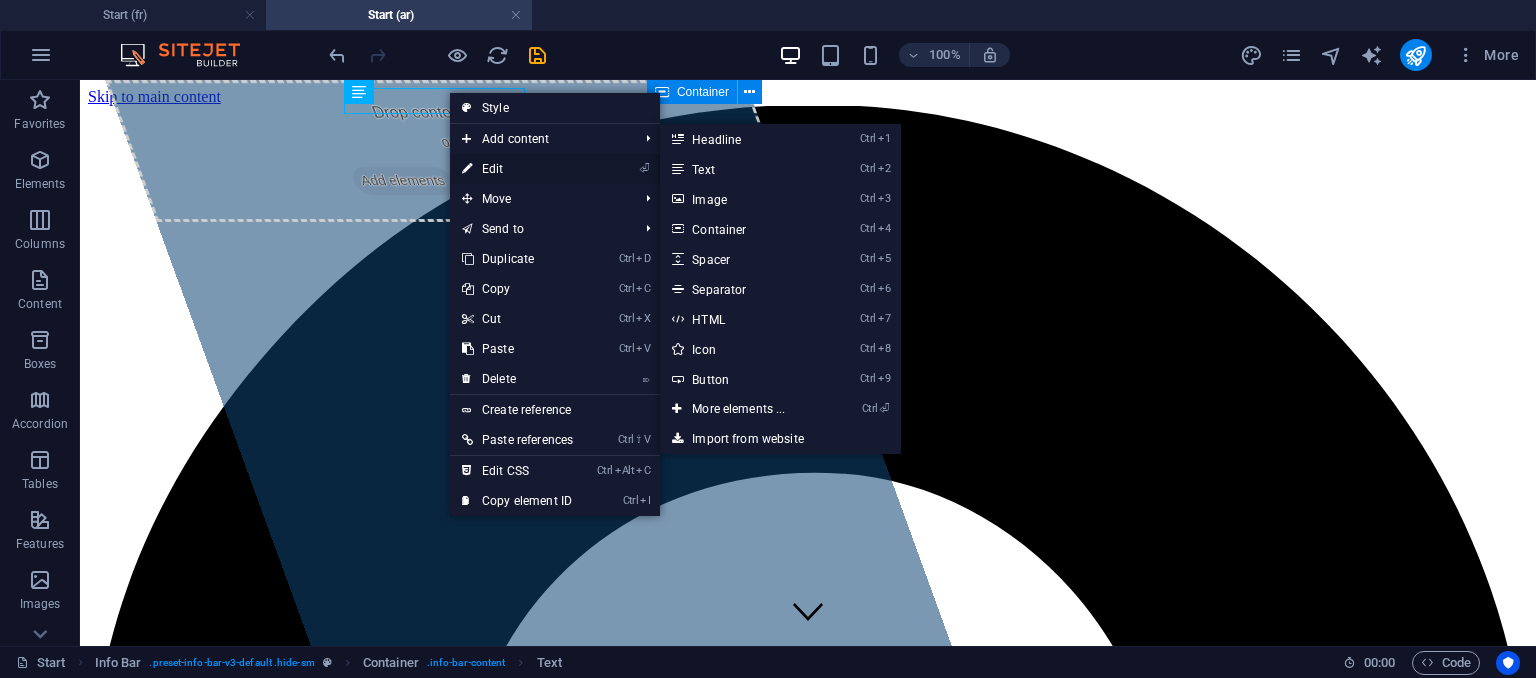 click on "⏎  Edit" at bounding box center (517, 169) 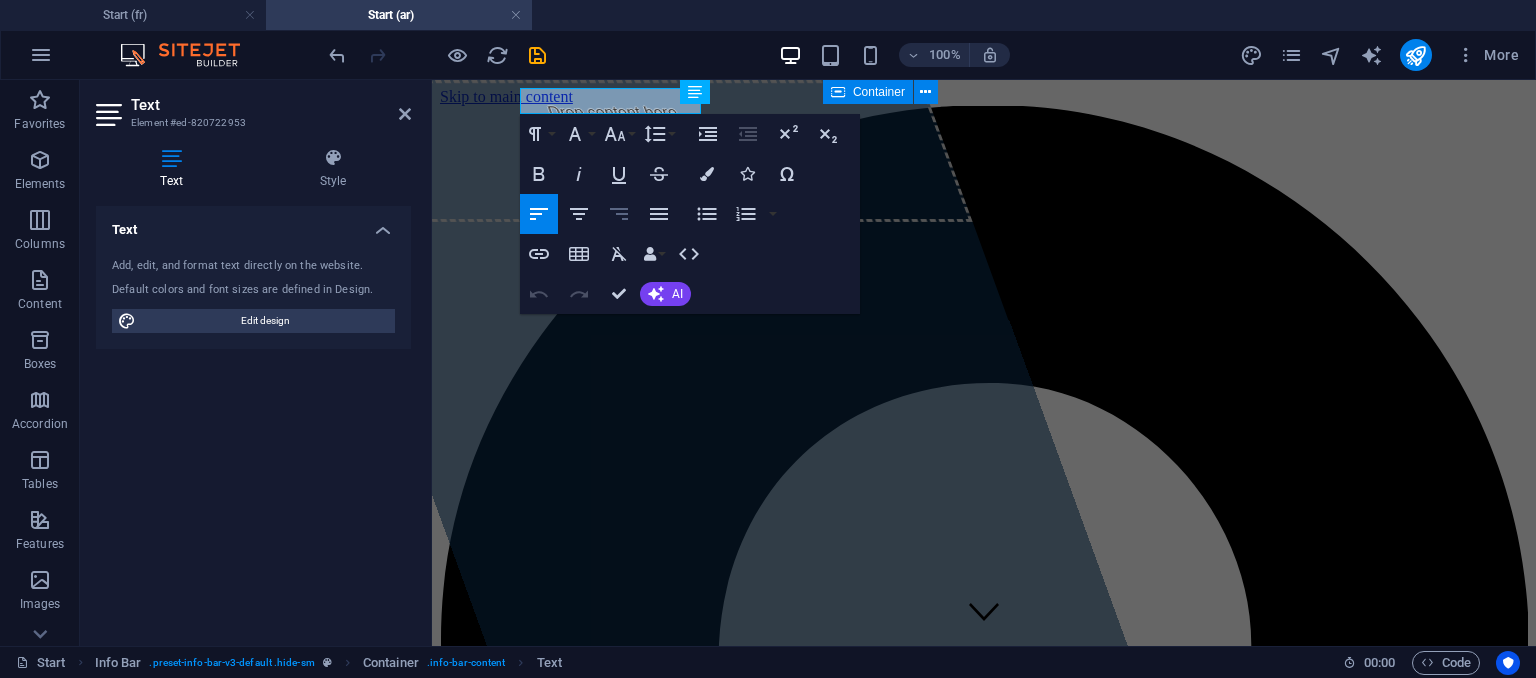 click 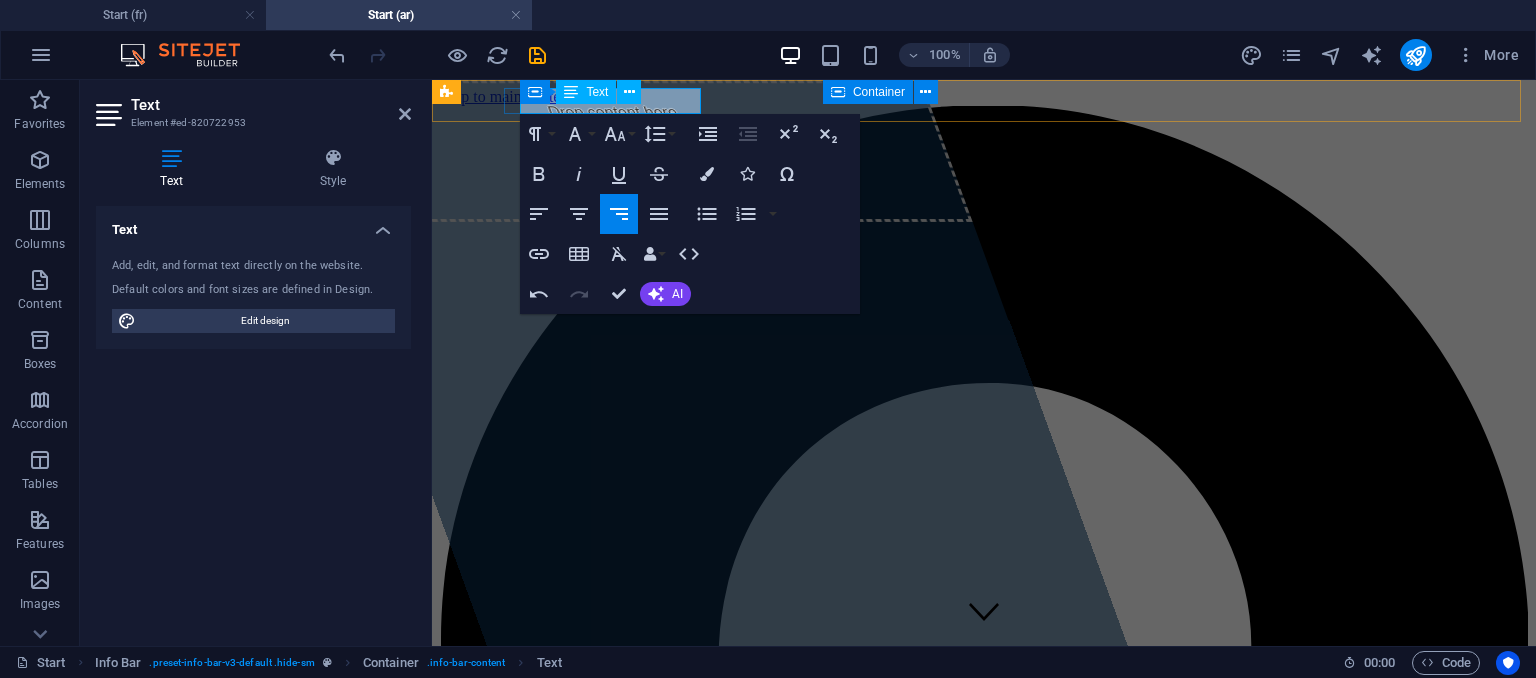 click on "20 نهج المعامل سيدي رزيق مقرين" at bounding box center [984, 1735] 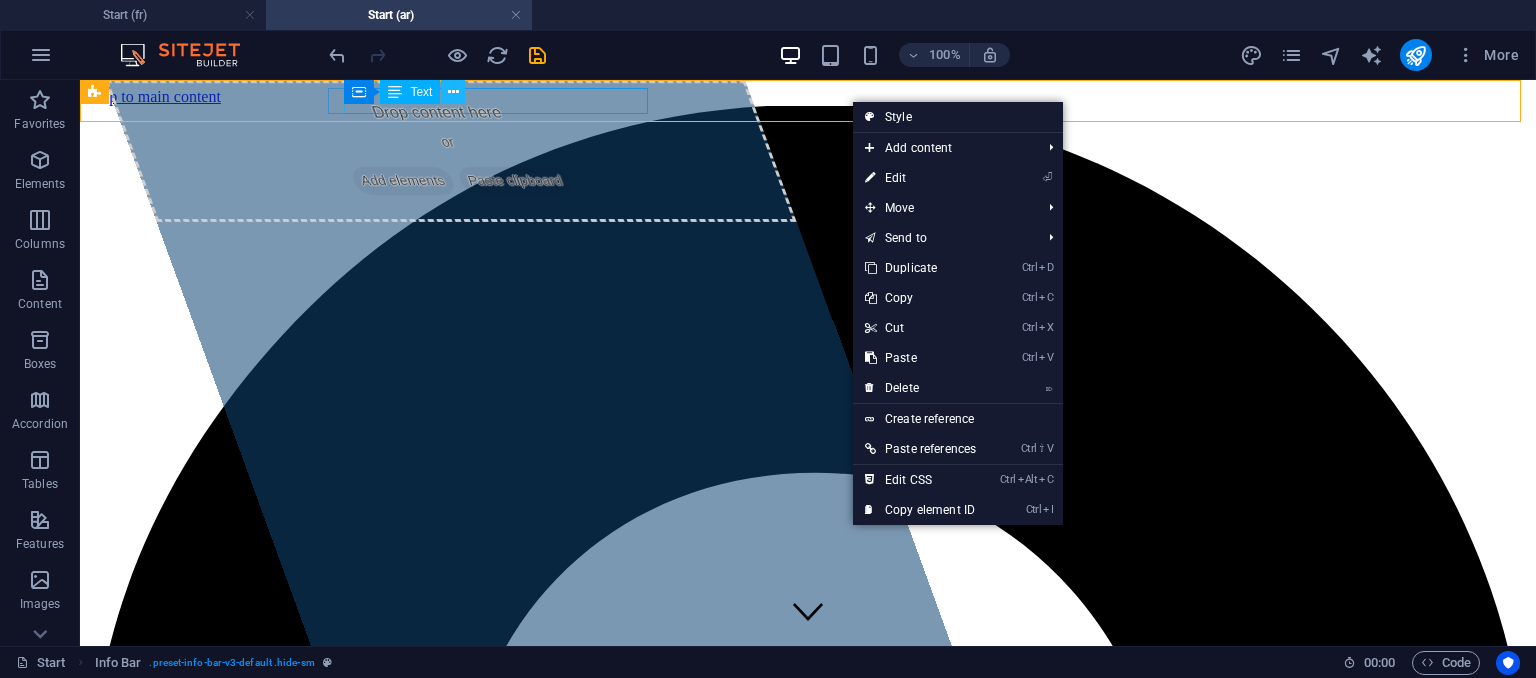 click at bounding box center (453, 92) 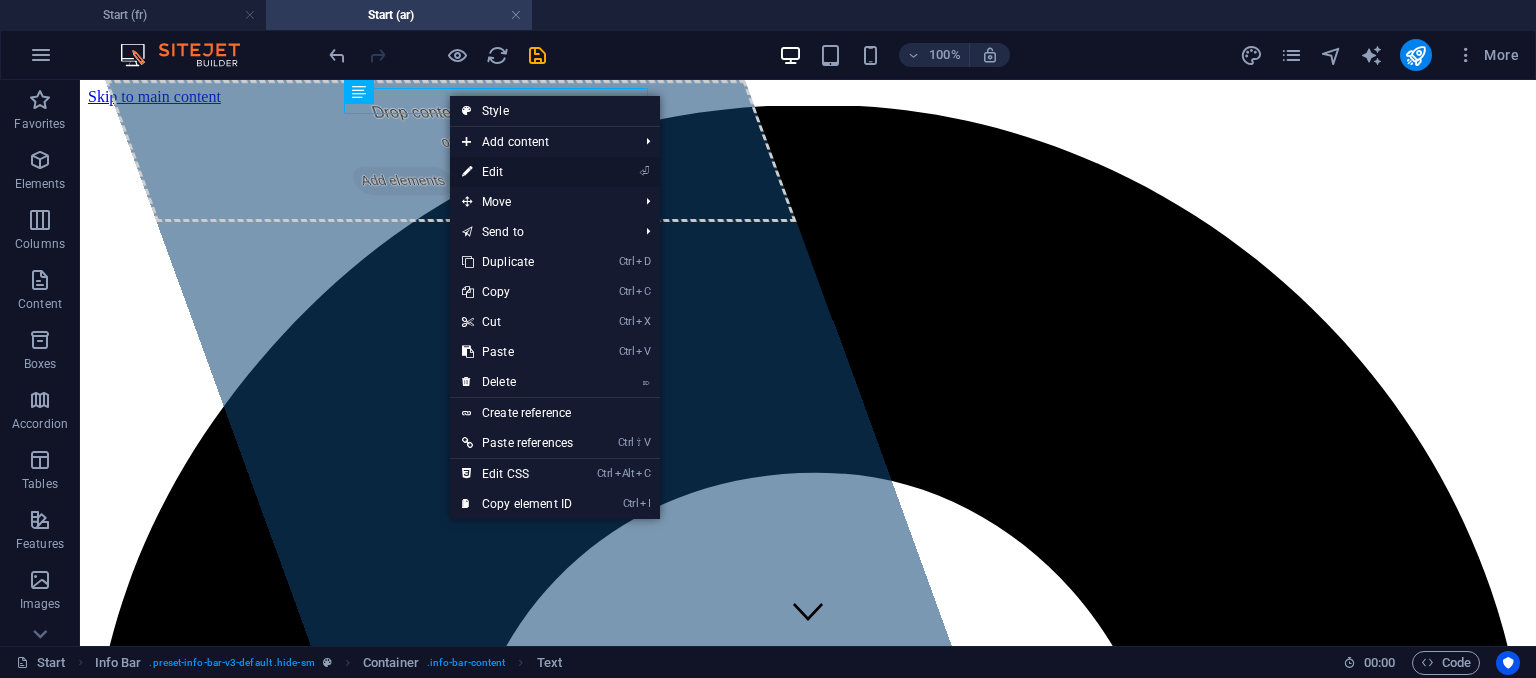 click on "⏎  Edit" at bounding box center (517, 172) 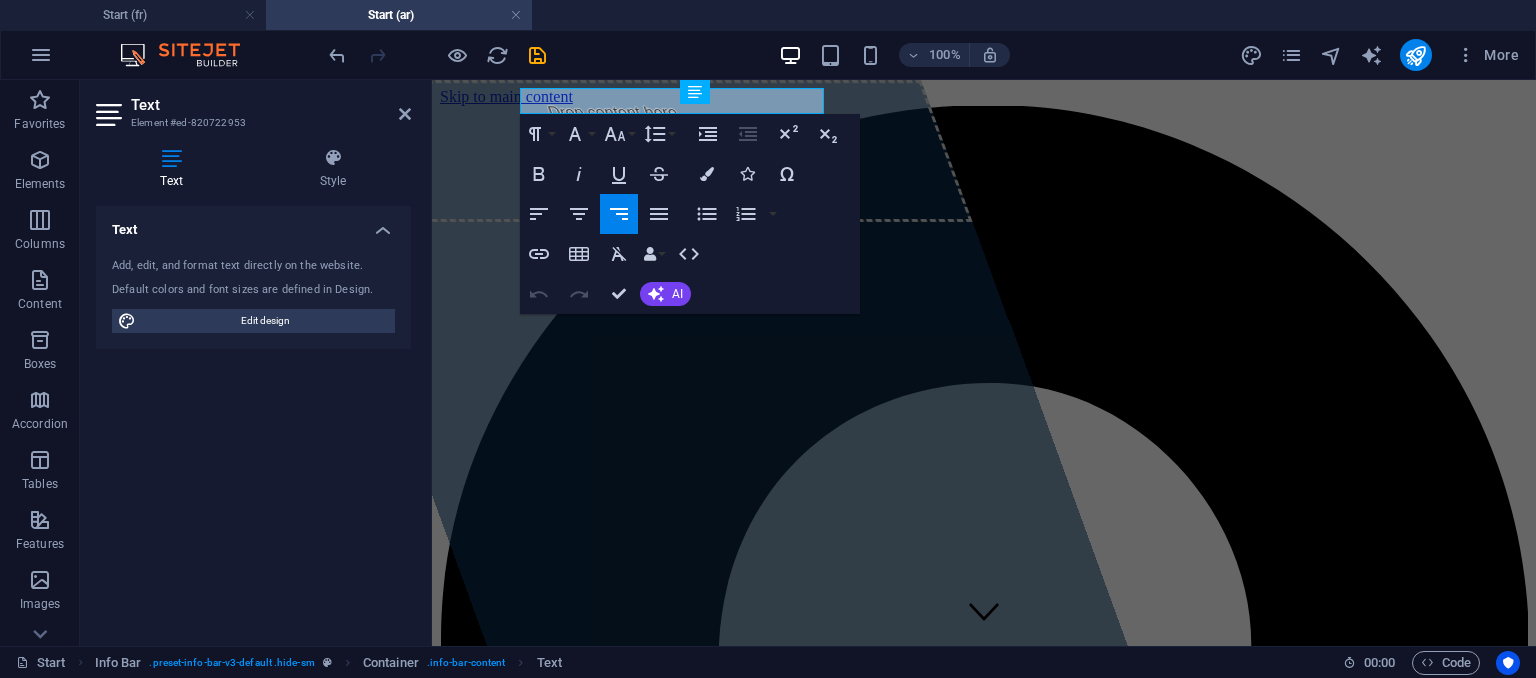 click 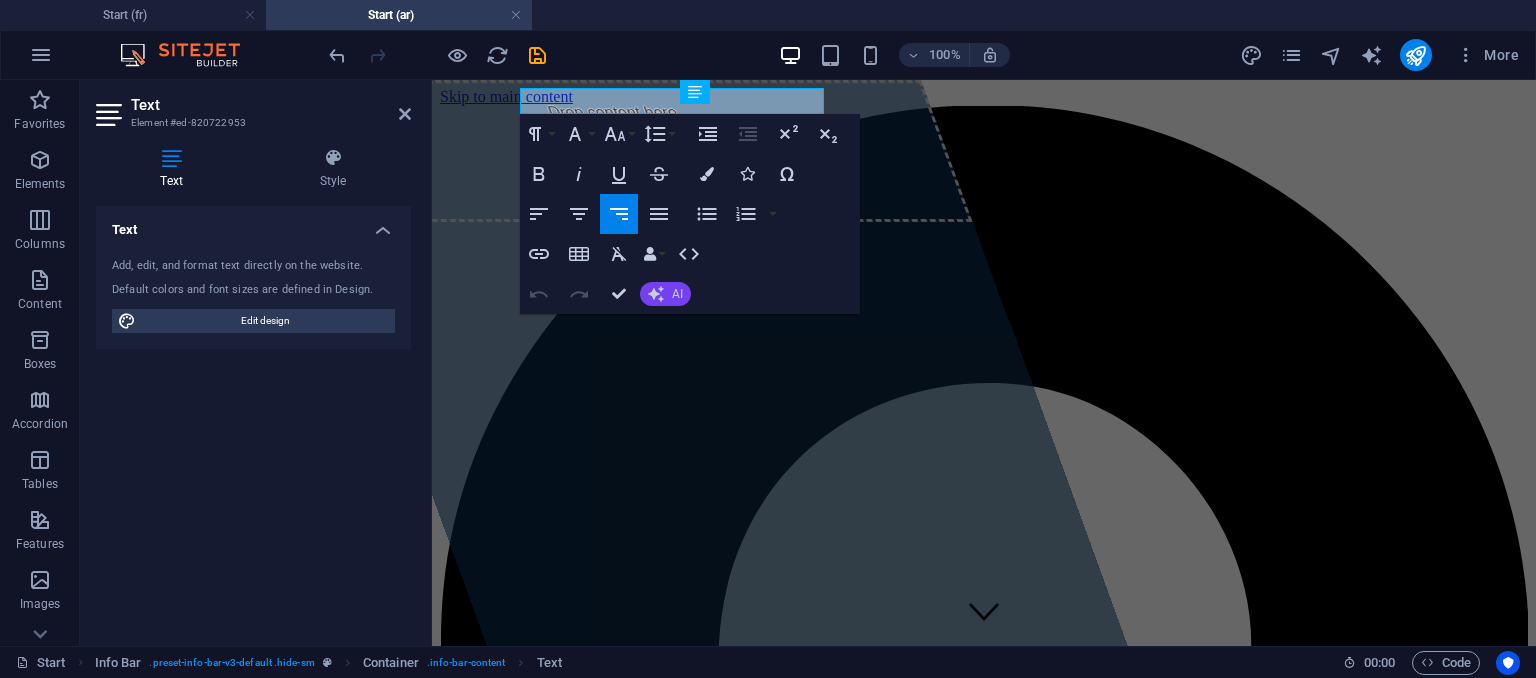 click 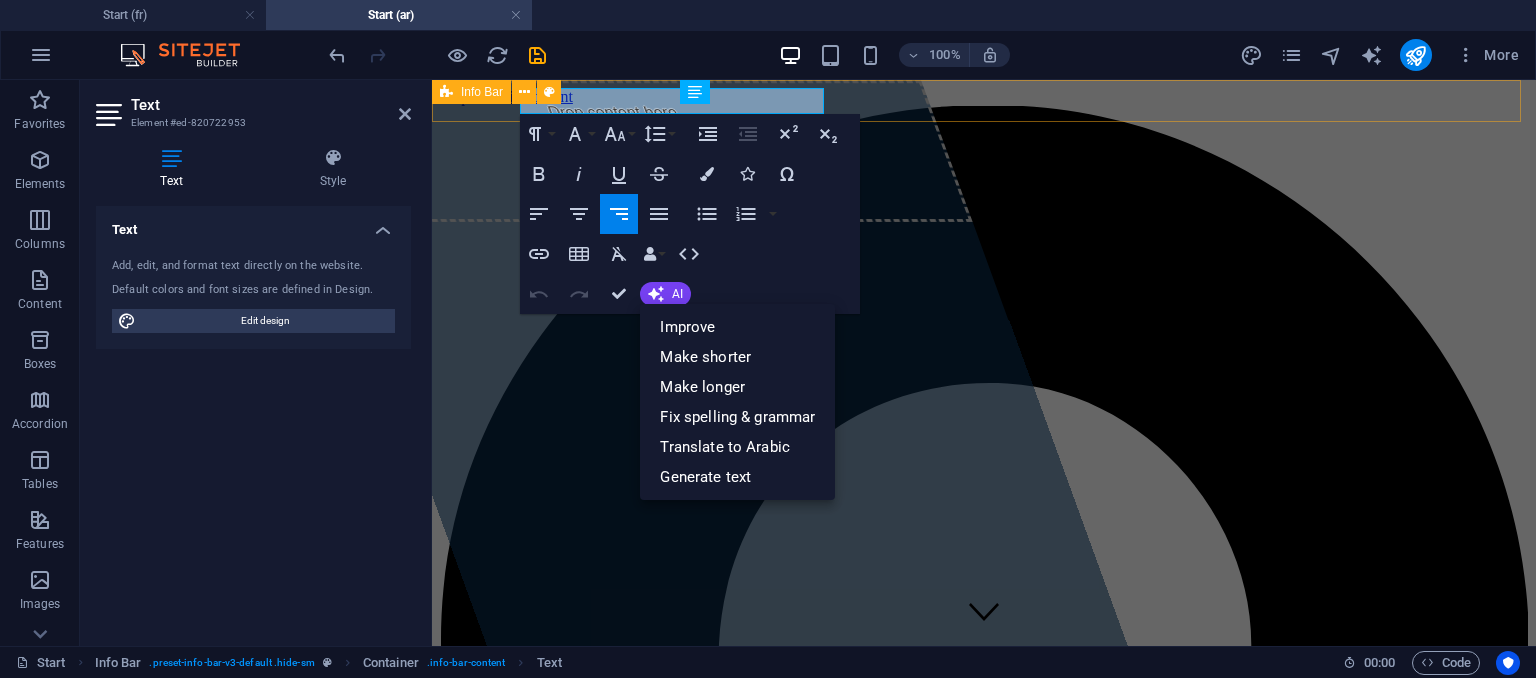 click on "20 نهج المعامل سيدي رزيق مقرين  ولاية بن عروس / تونس +216 71427022 contact@globalindustry-tn.com" at bounding box center [984, 3129] 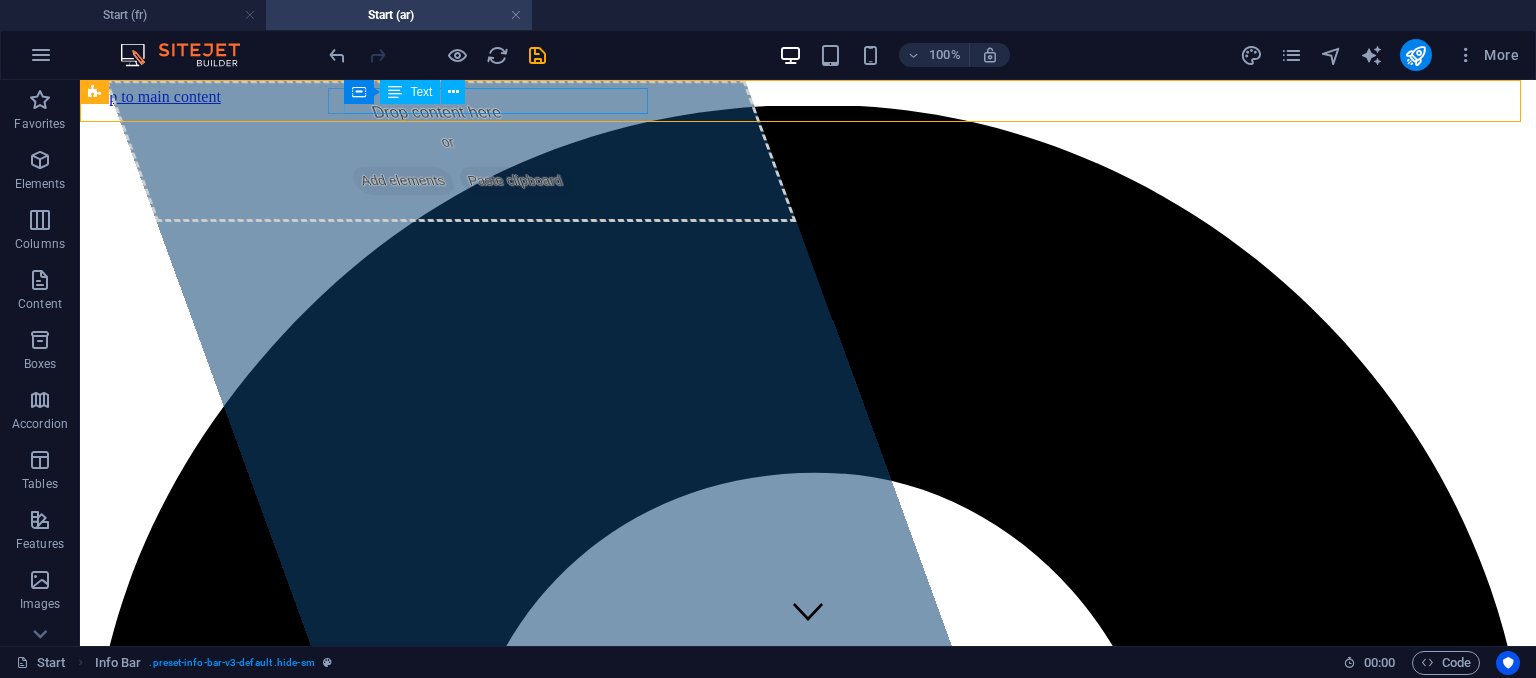 click on "Container   Text" at bounding box center [411, 92] 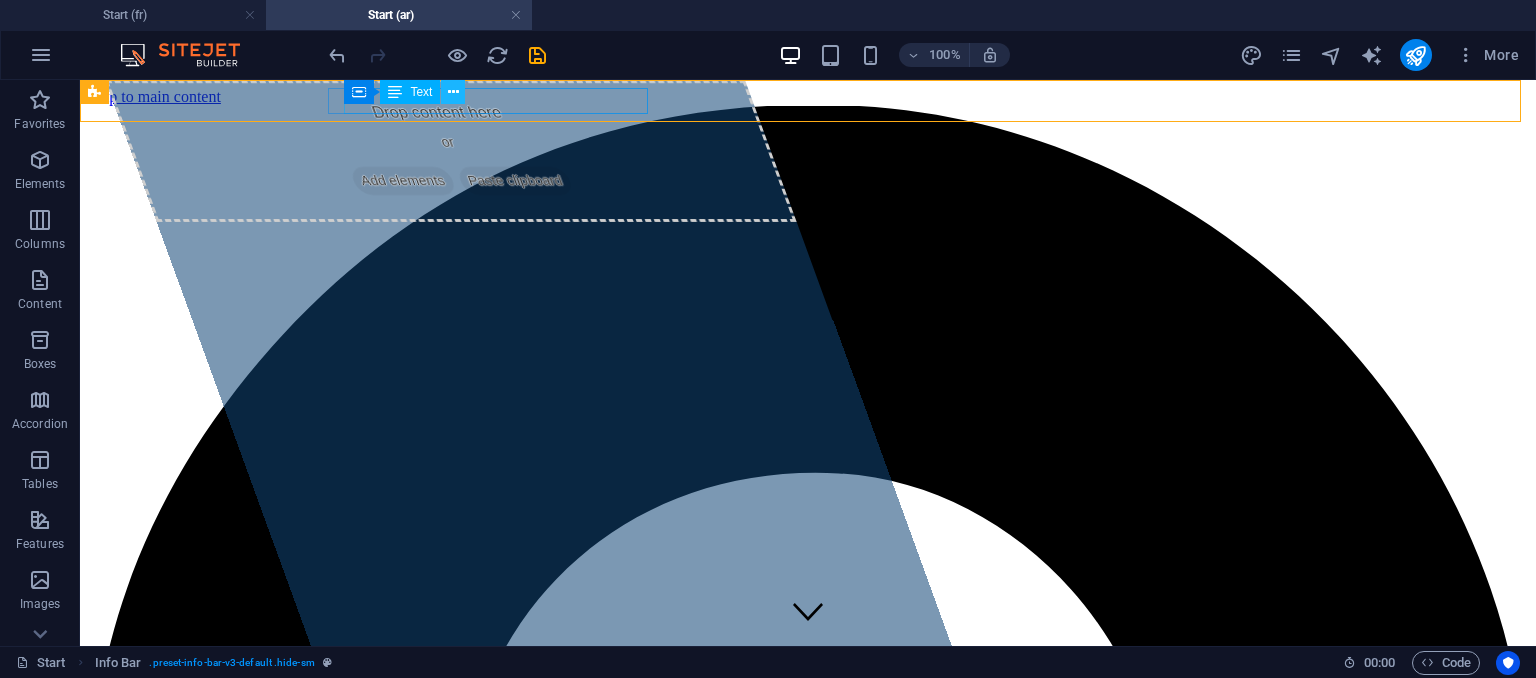 click at bounding box center (453, 92) 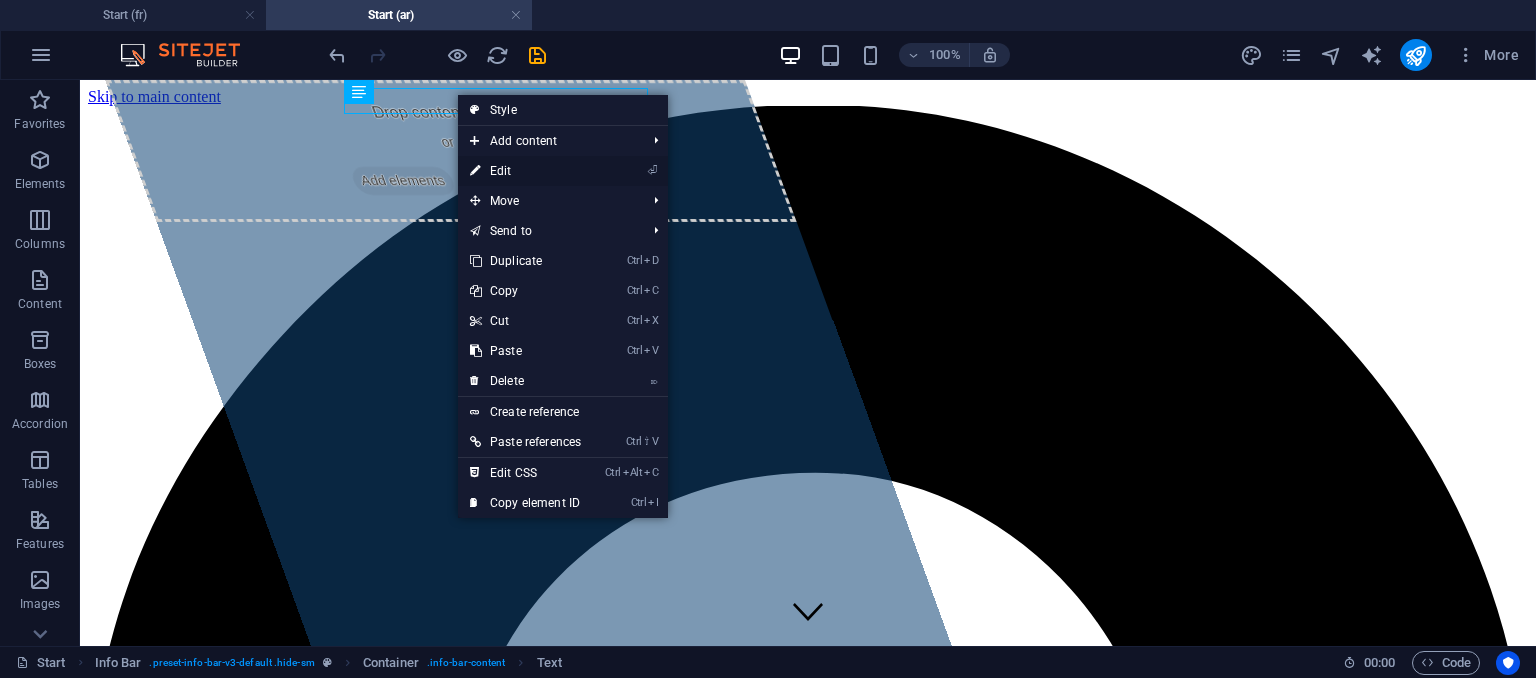 click on "⏎  Edit" at bounding box center (525, 171) 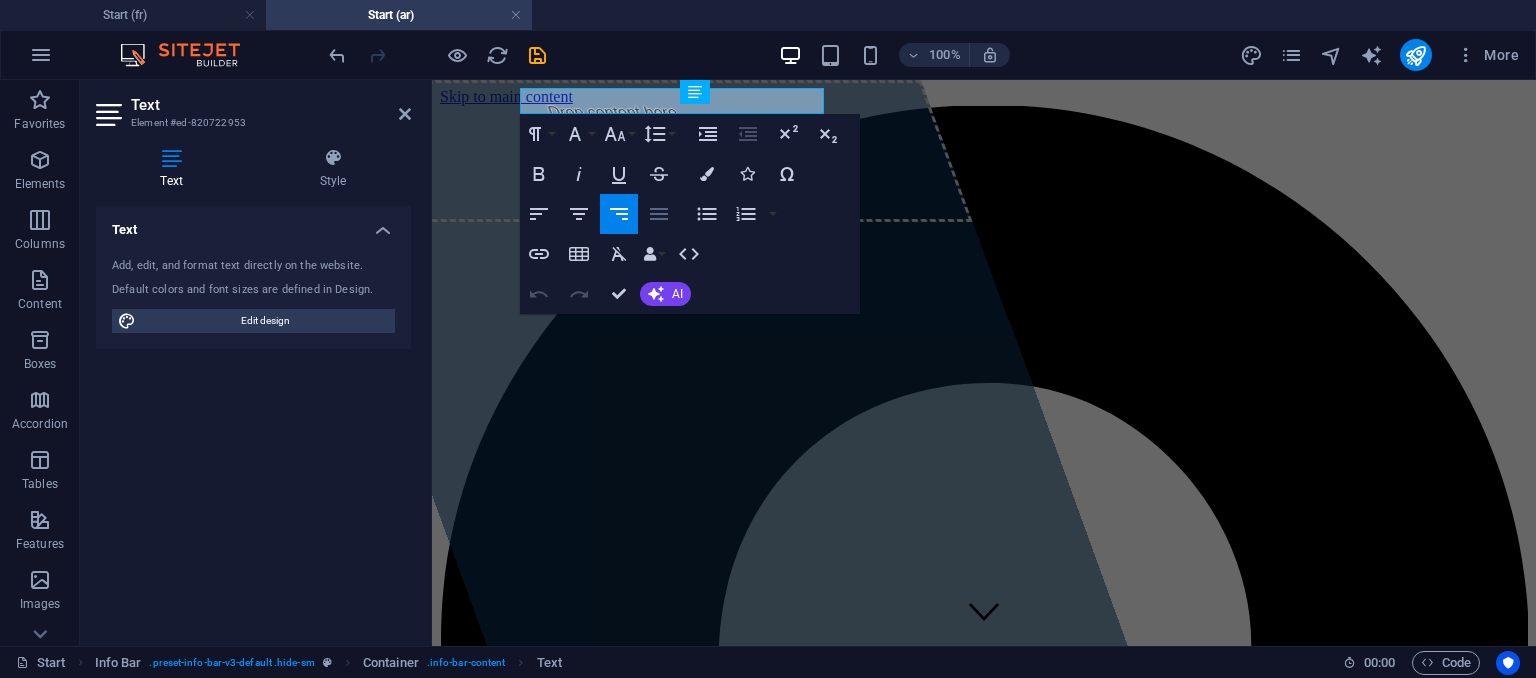 click 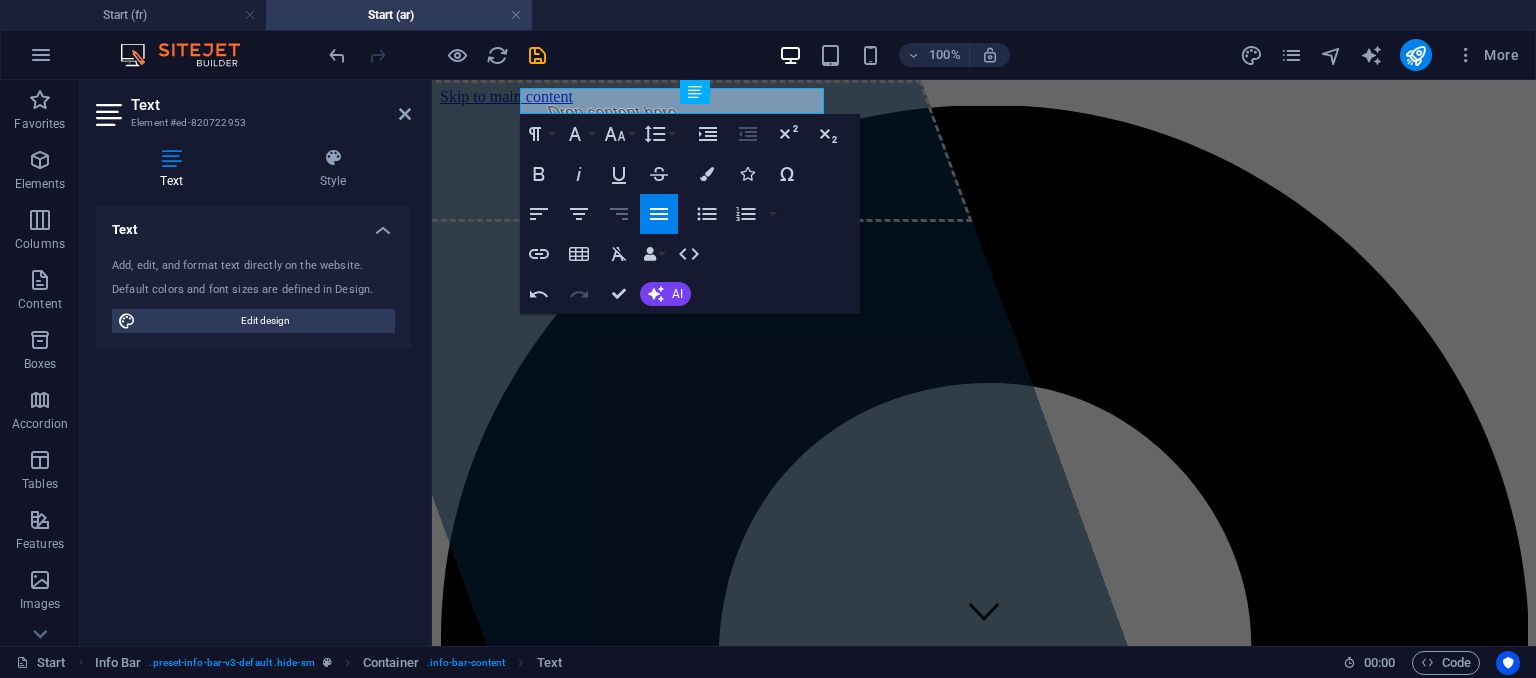 click 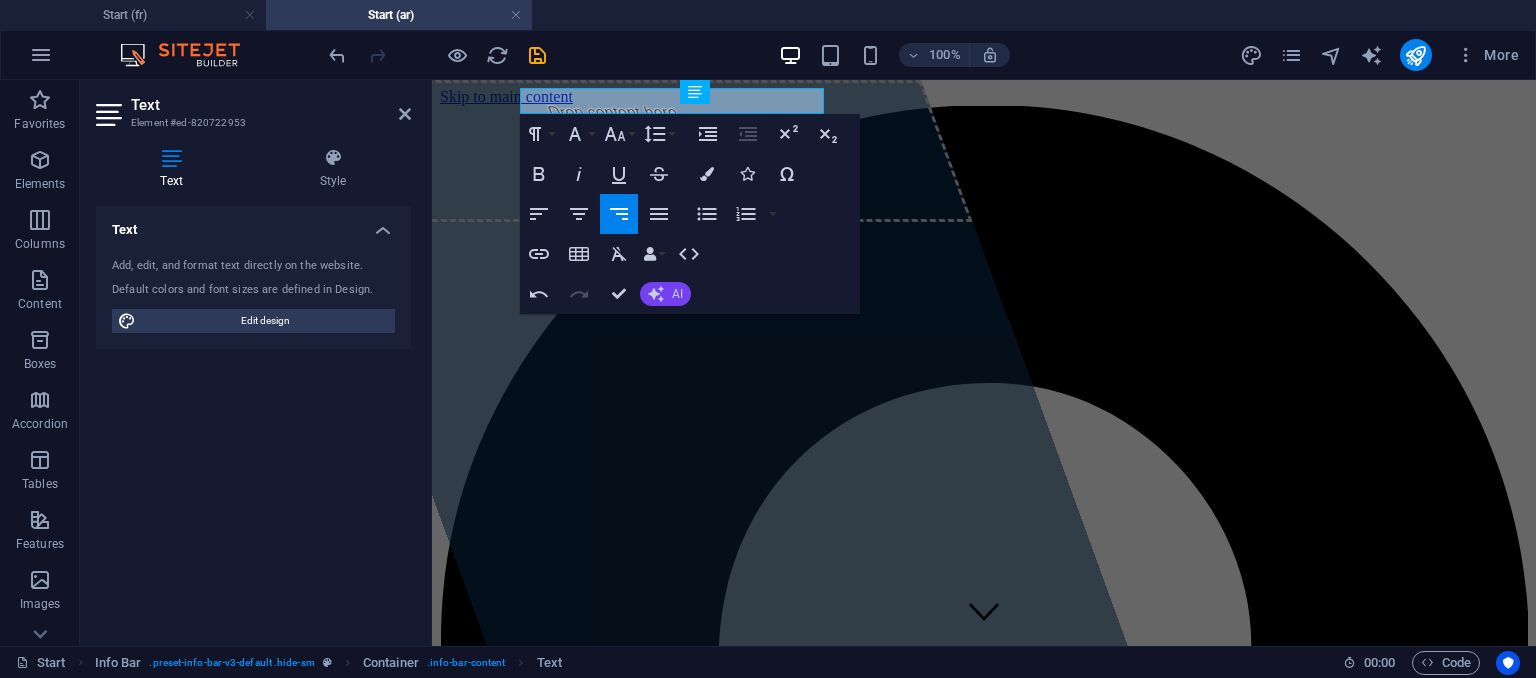click on "AI" at bounding box center [665, 294] 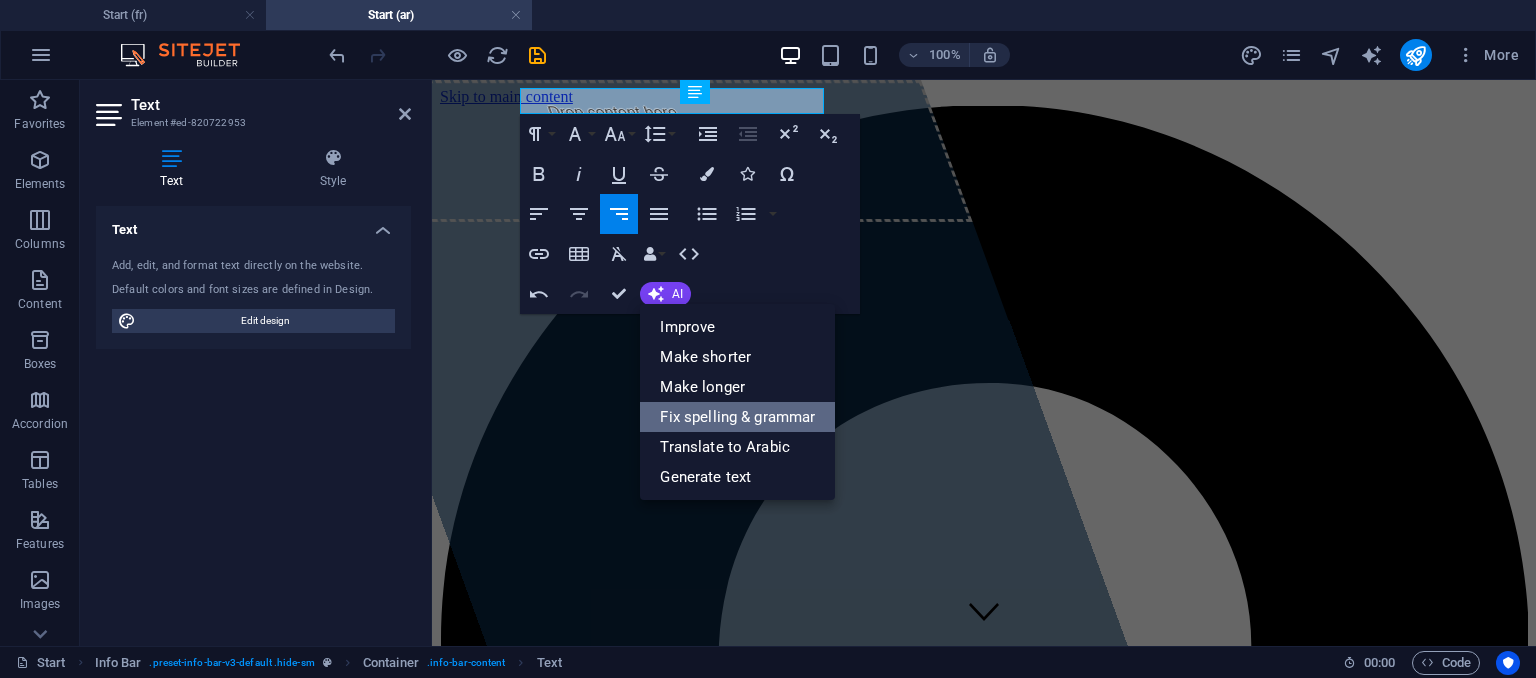 click on "Fix spelling & grammar" at bounding box center [737, 417] 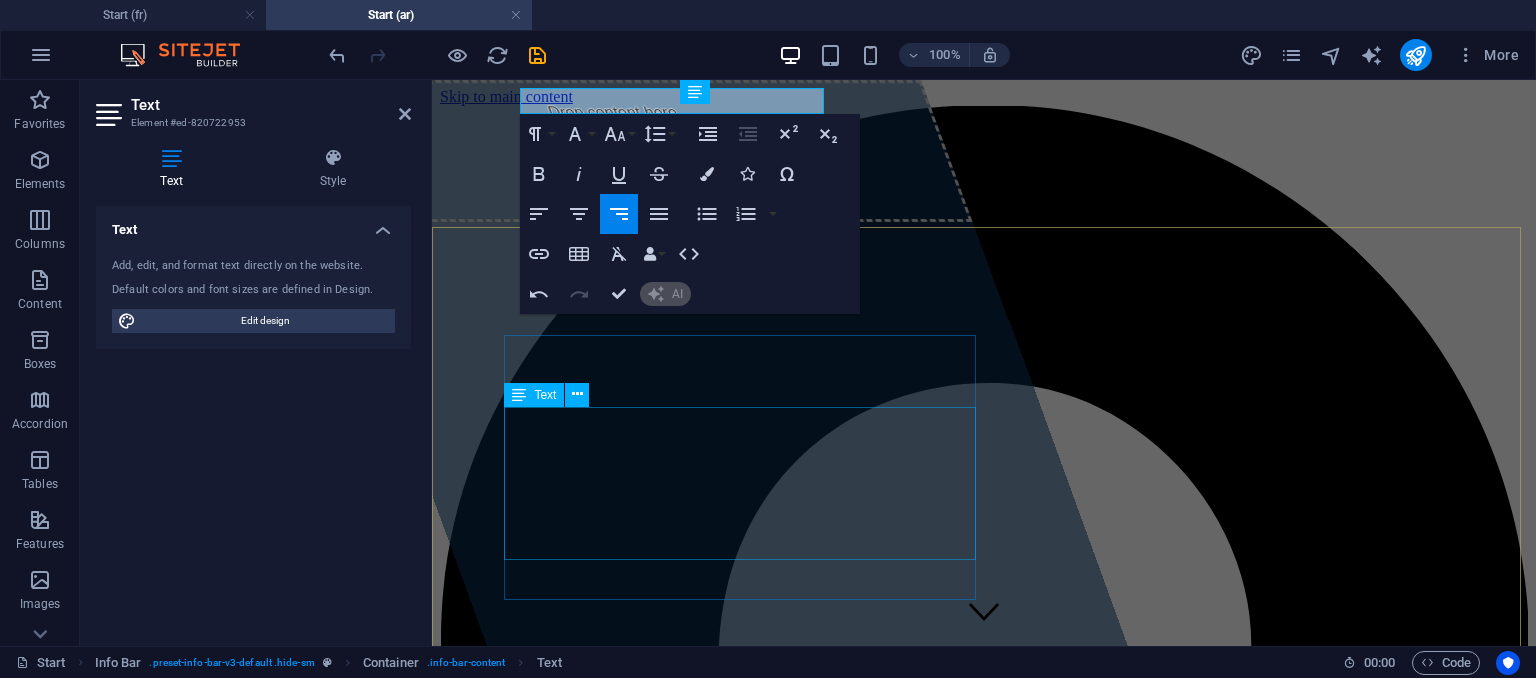 type 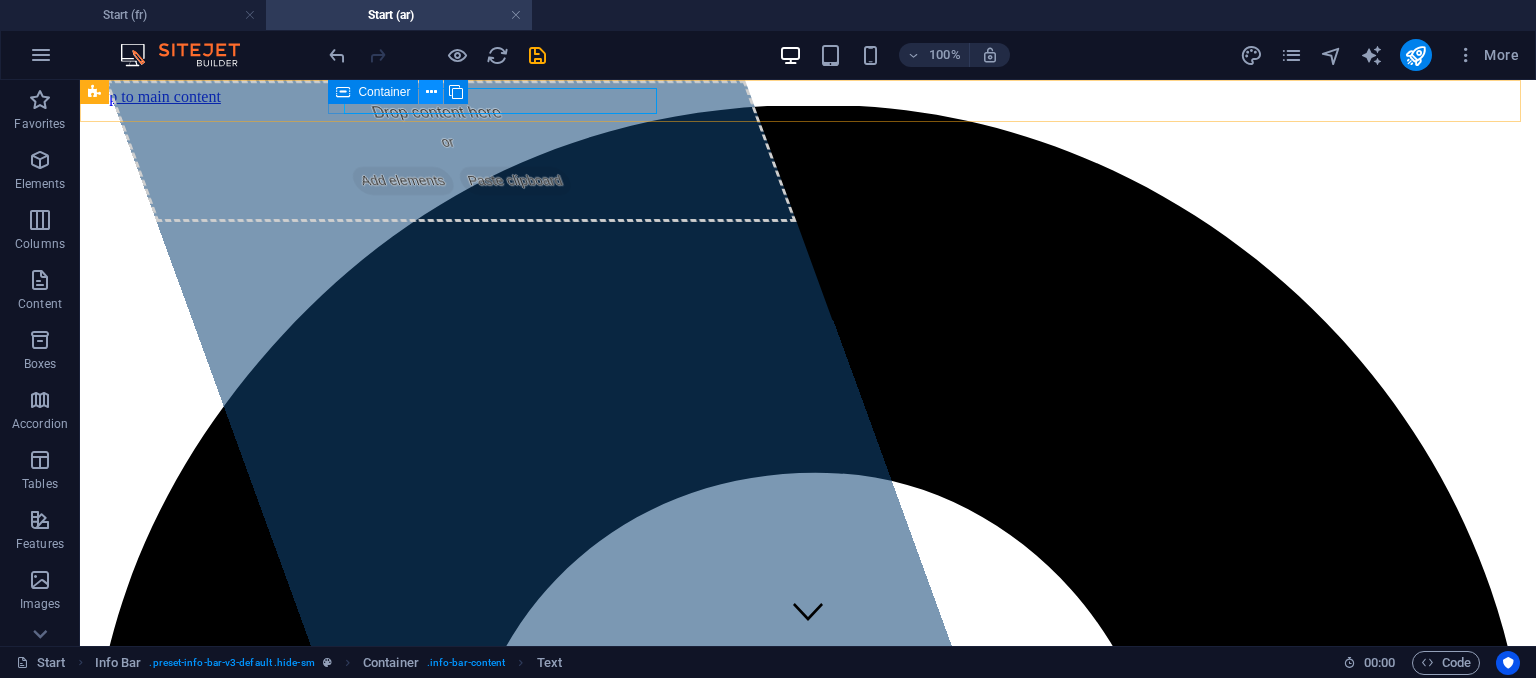 click at bounding box center (431, 92) 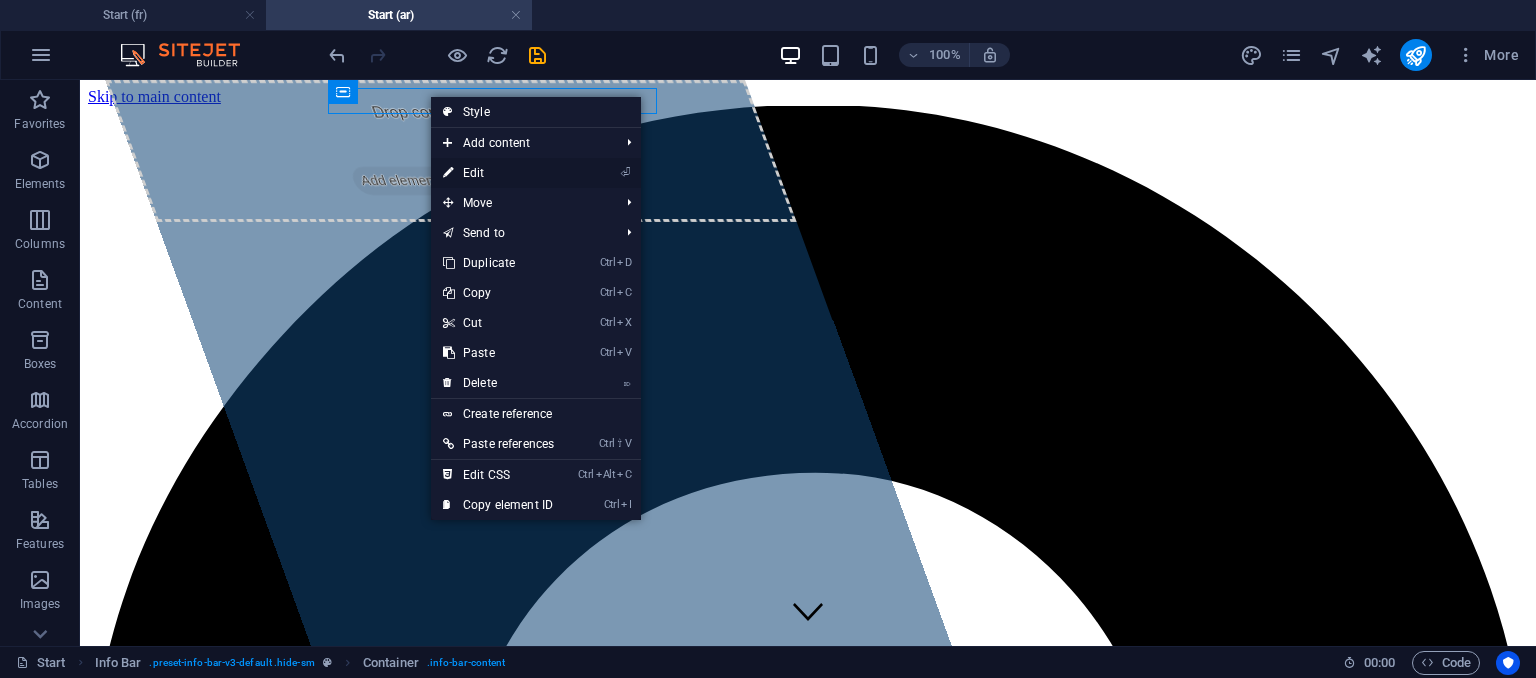 click on "⏎  Edit" at bounding box center [498, 173] 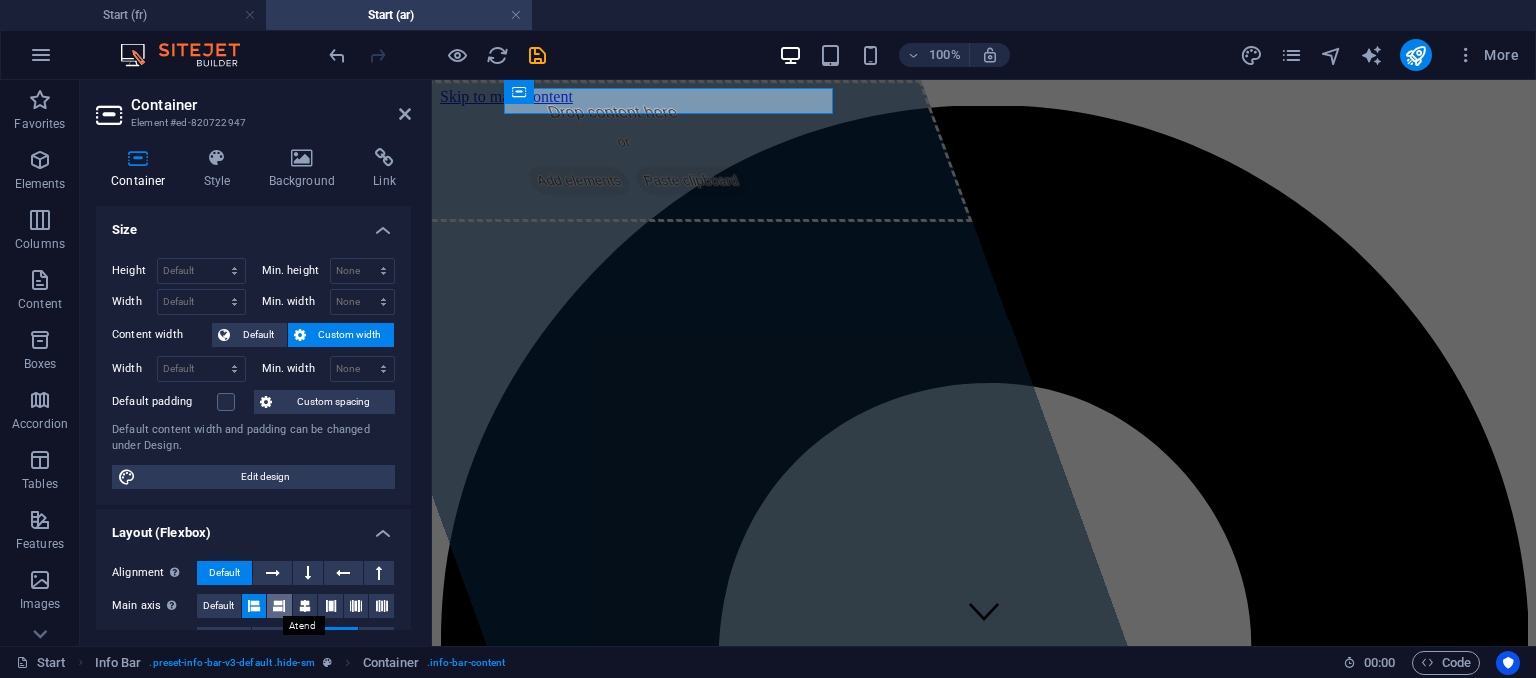 click at bounding box center [279, 606] 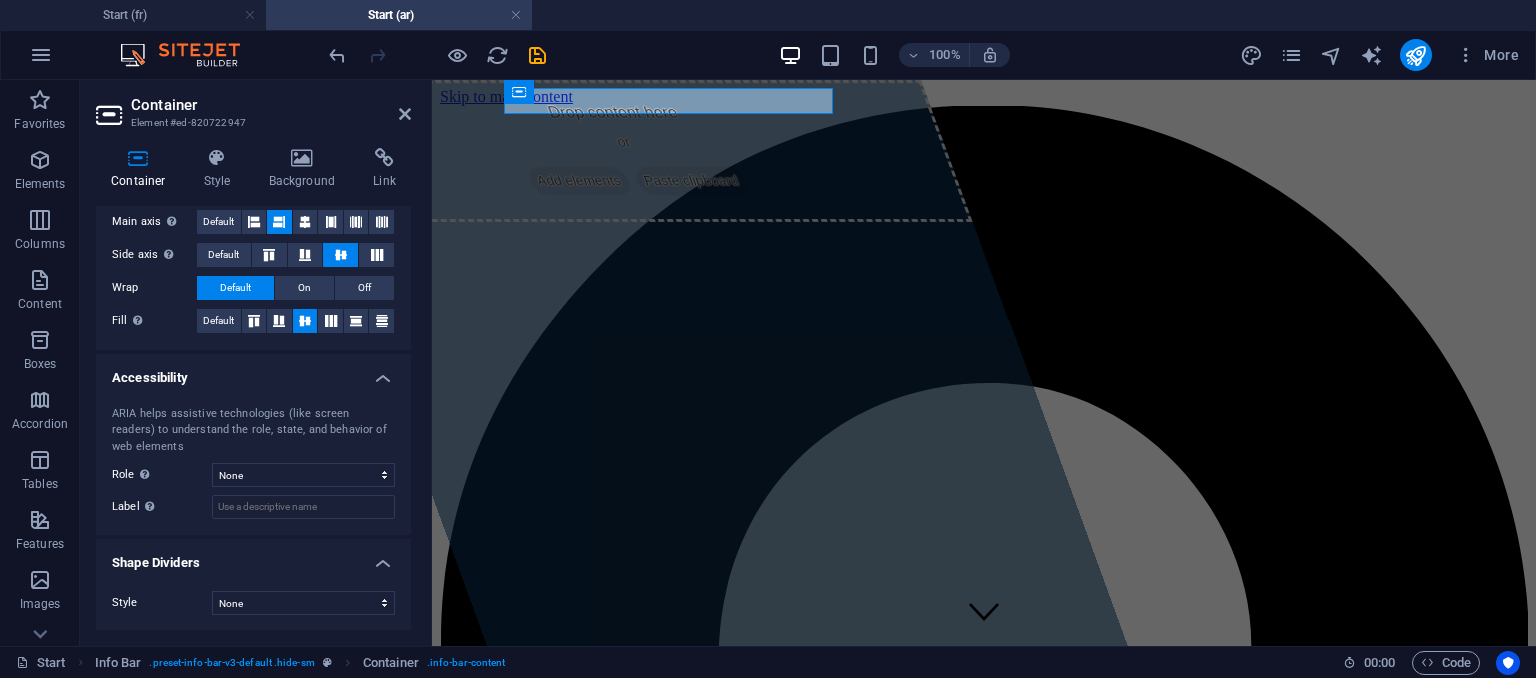 scroll, scrollTop: 0, scrollLeft: 0, axis: both 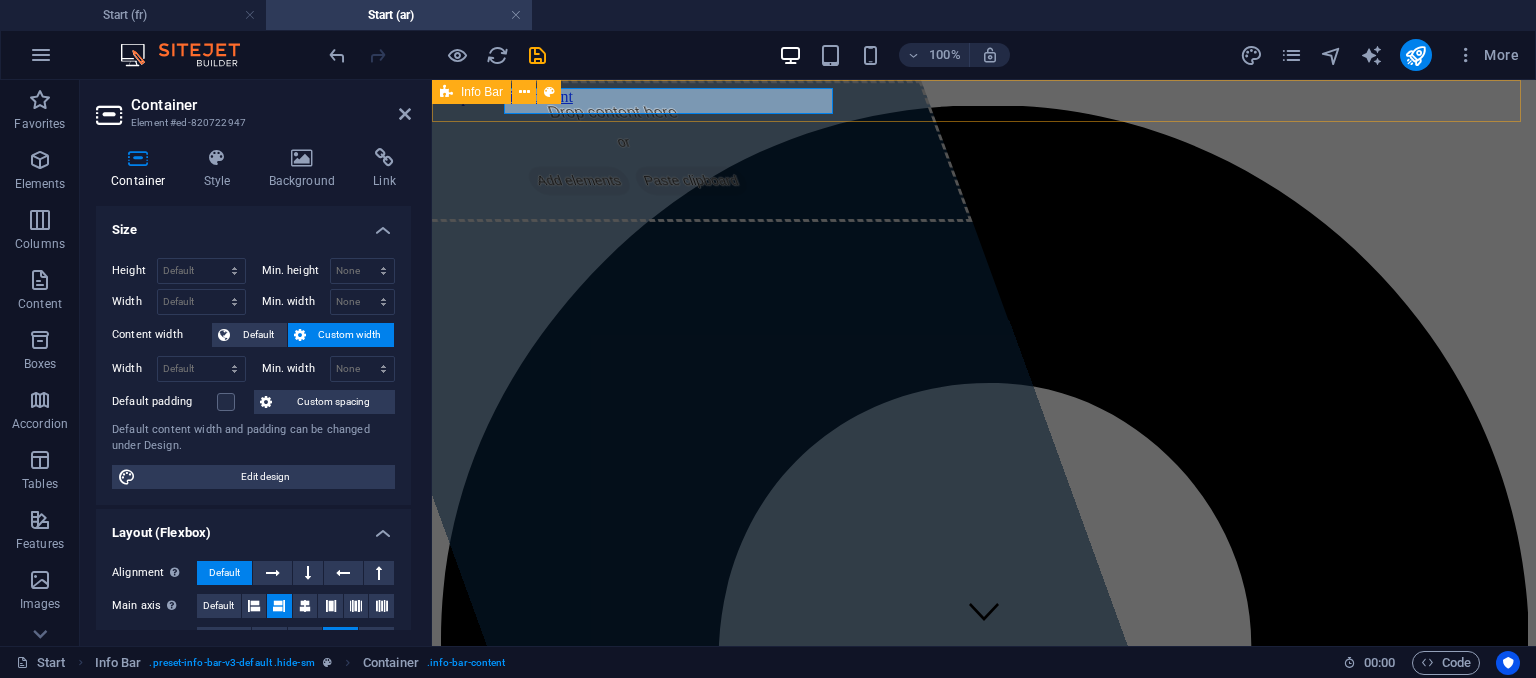 click on "20 نهج المعامل، سيدي رزيق، مقرين، ولاية بن عروس، تونس +216 71427022 contact@globalindustry-tn.com" at bounding box center (984, 3129) 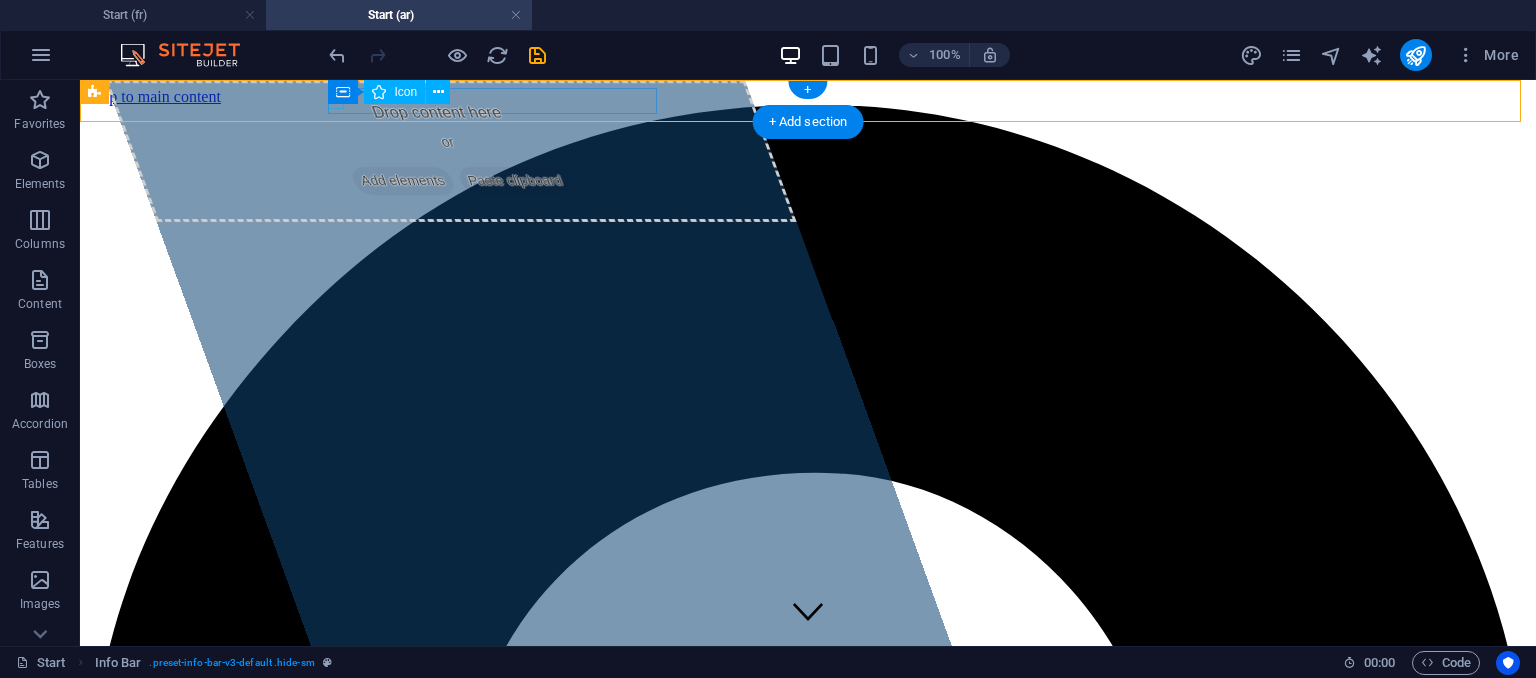 click at bounding box center [808, 1167] 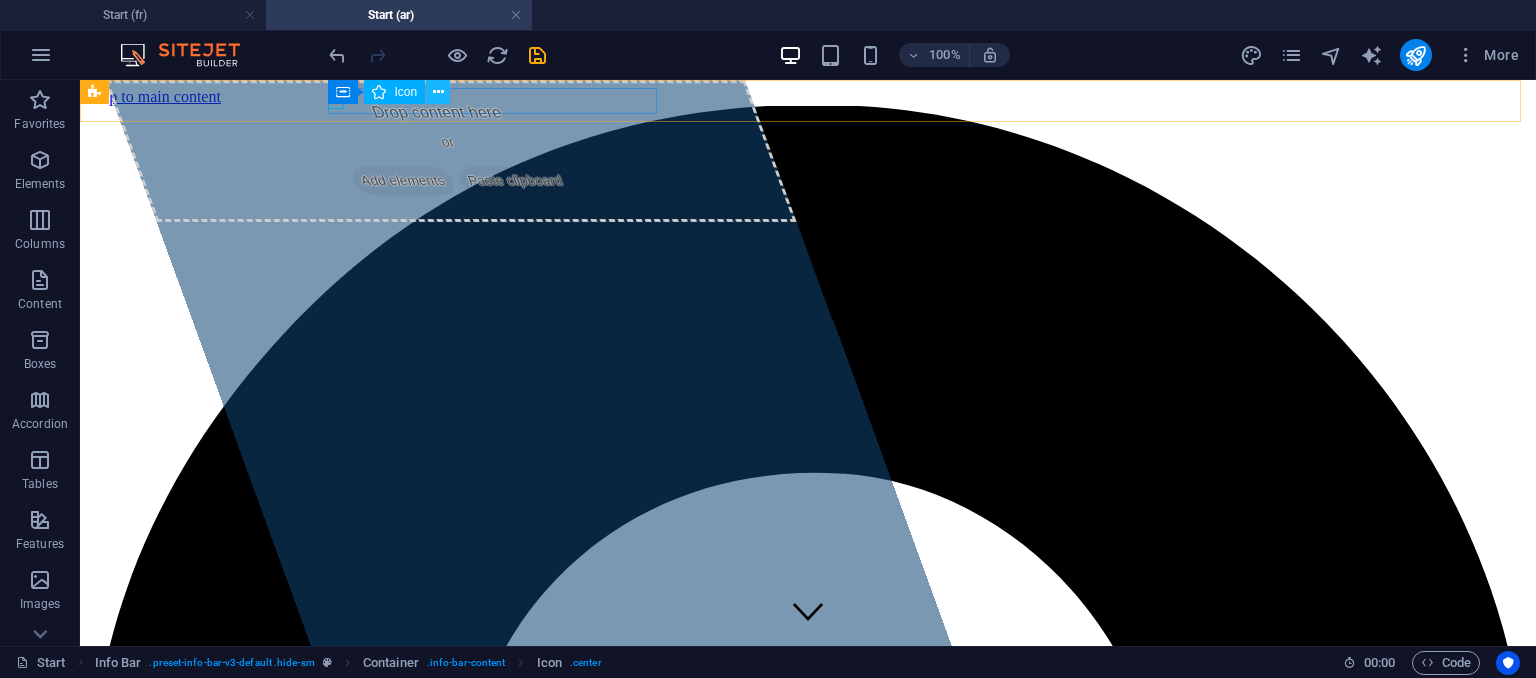 click at bounding box center (438, 92) 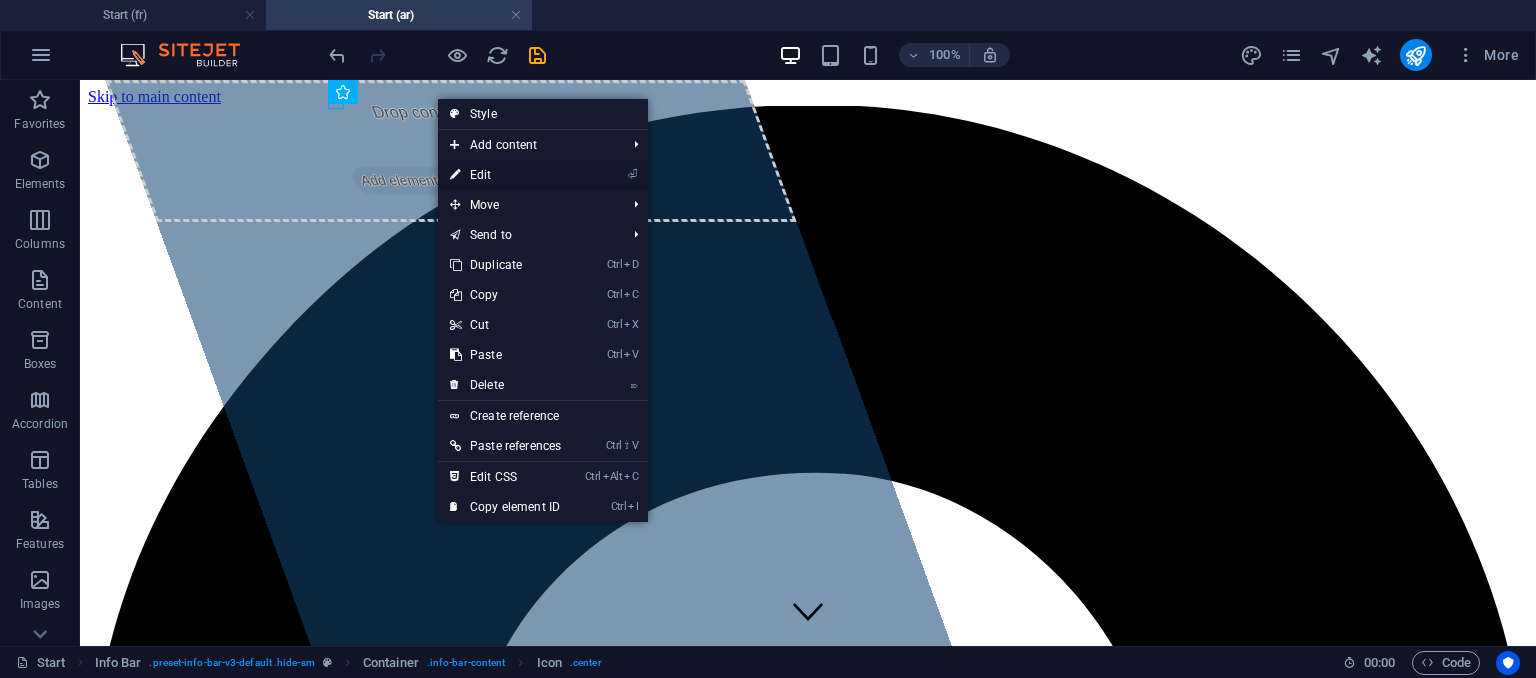 click on "⏎  Edit" at bounding box center [505, 175] 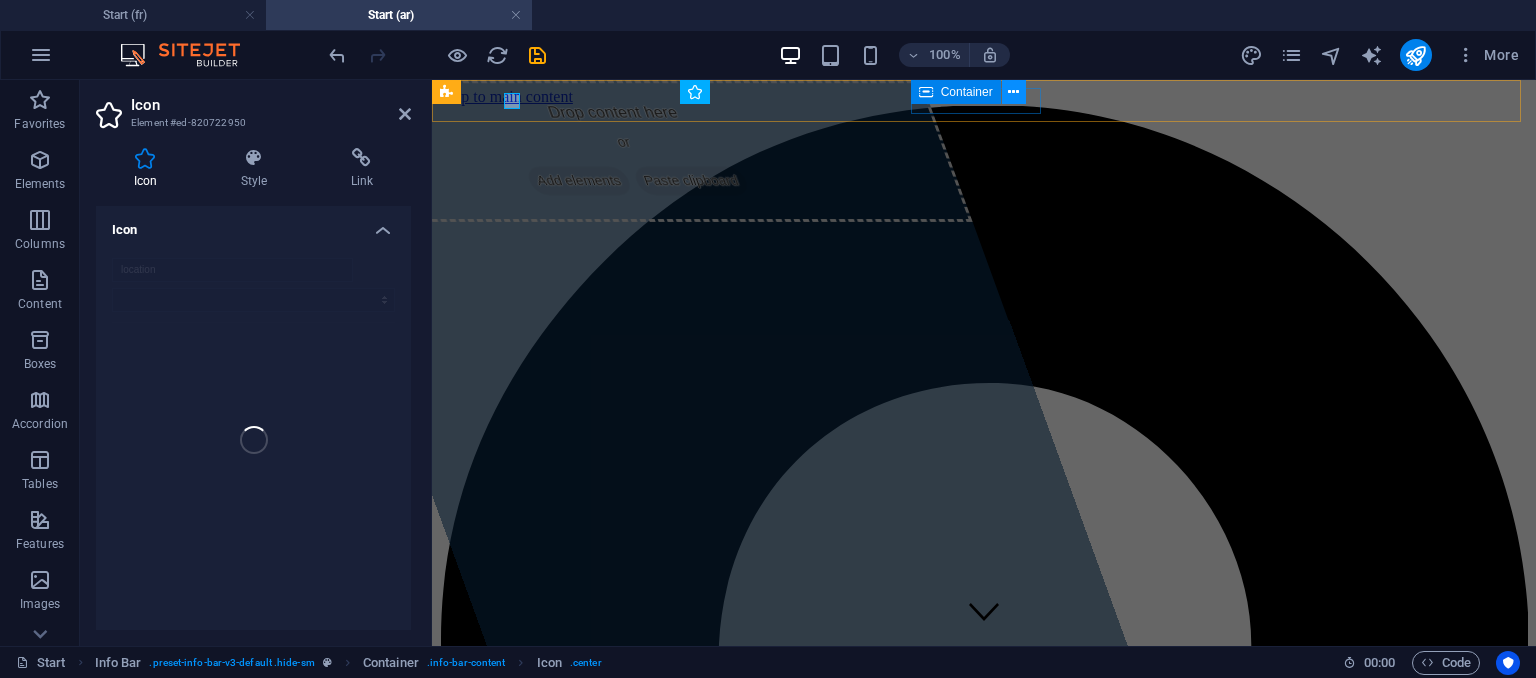 click at bounding box center [1013, 92] 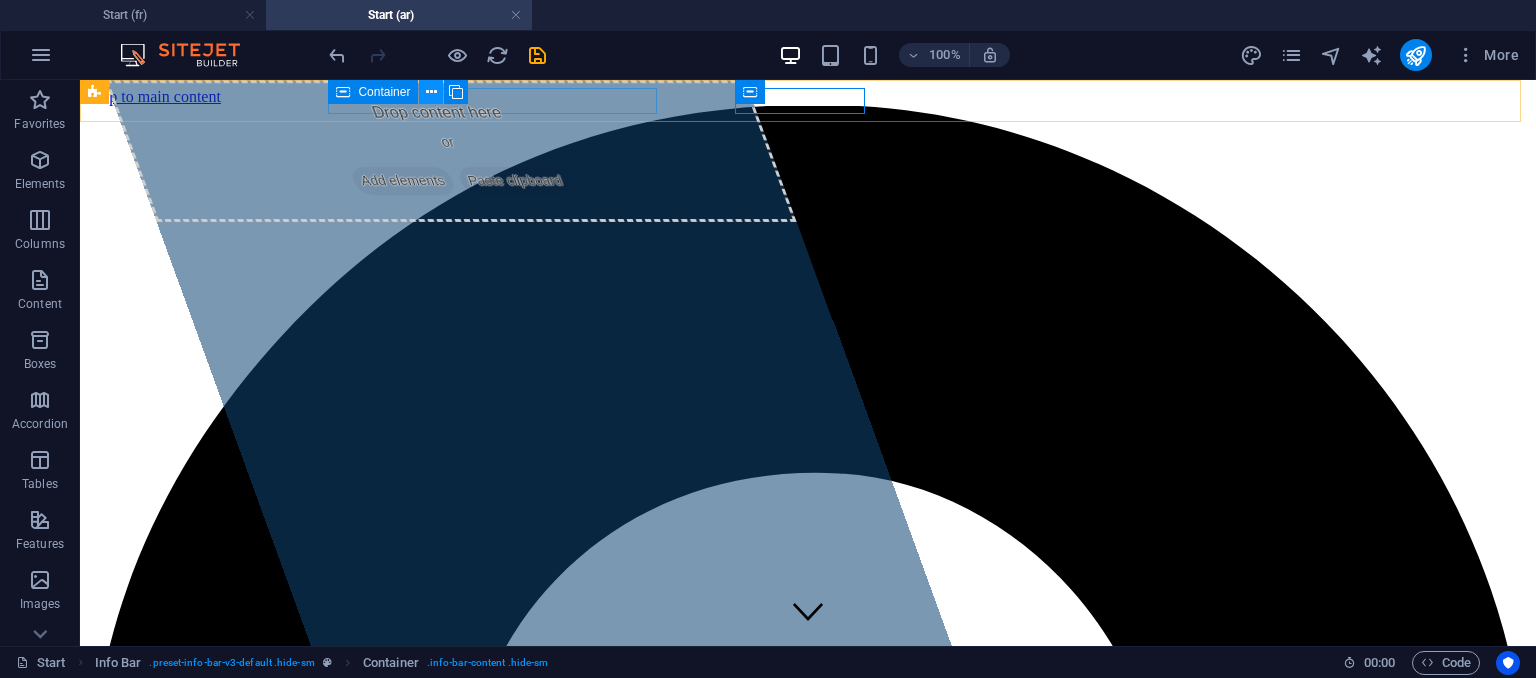 click at bounding box center [431, 92] 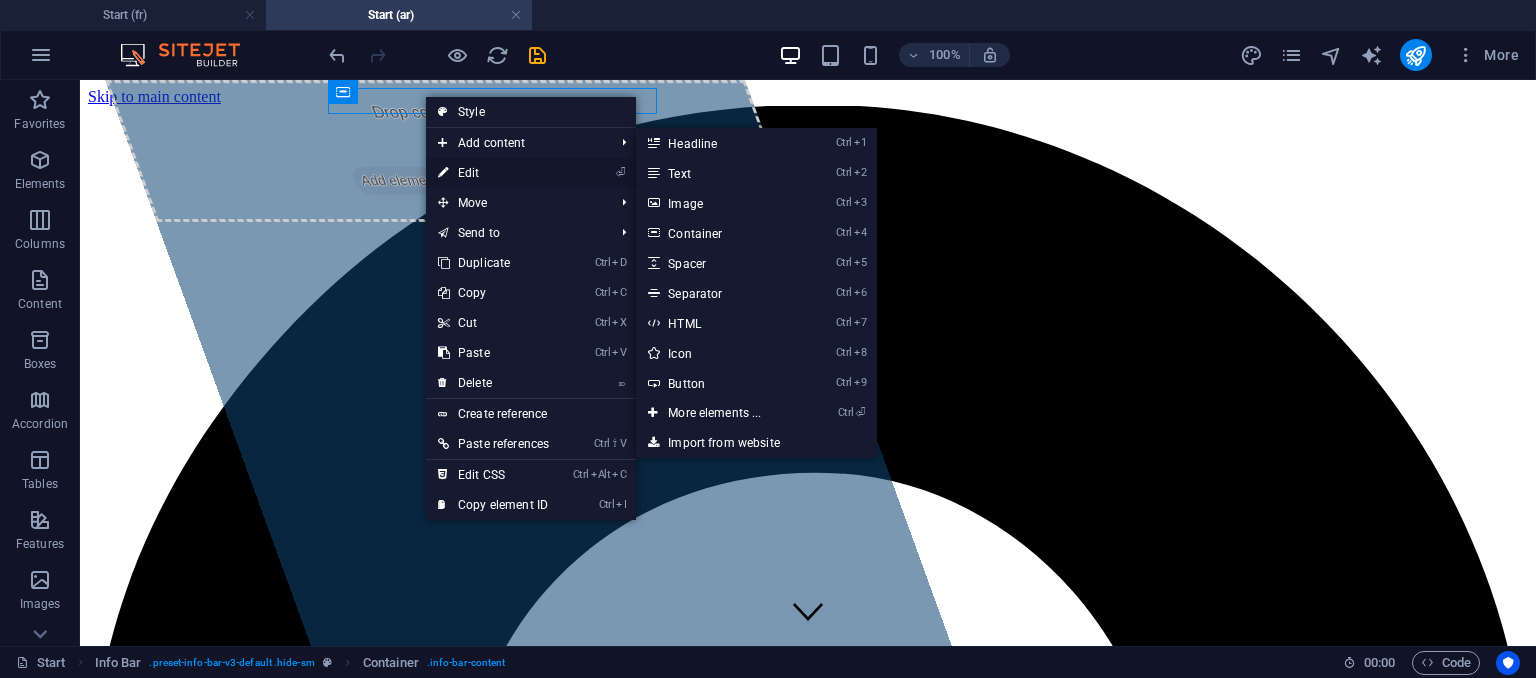 click on "⏎  Edit" at bounding box center (493, 173) 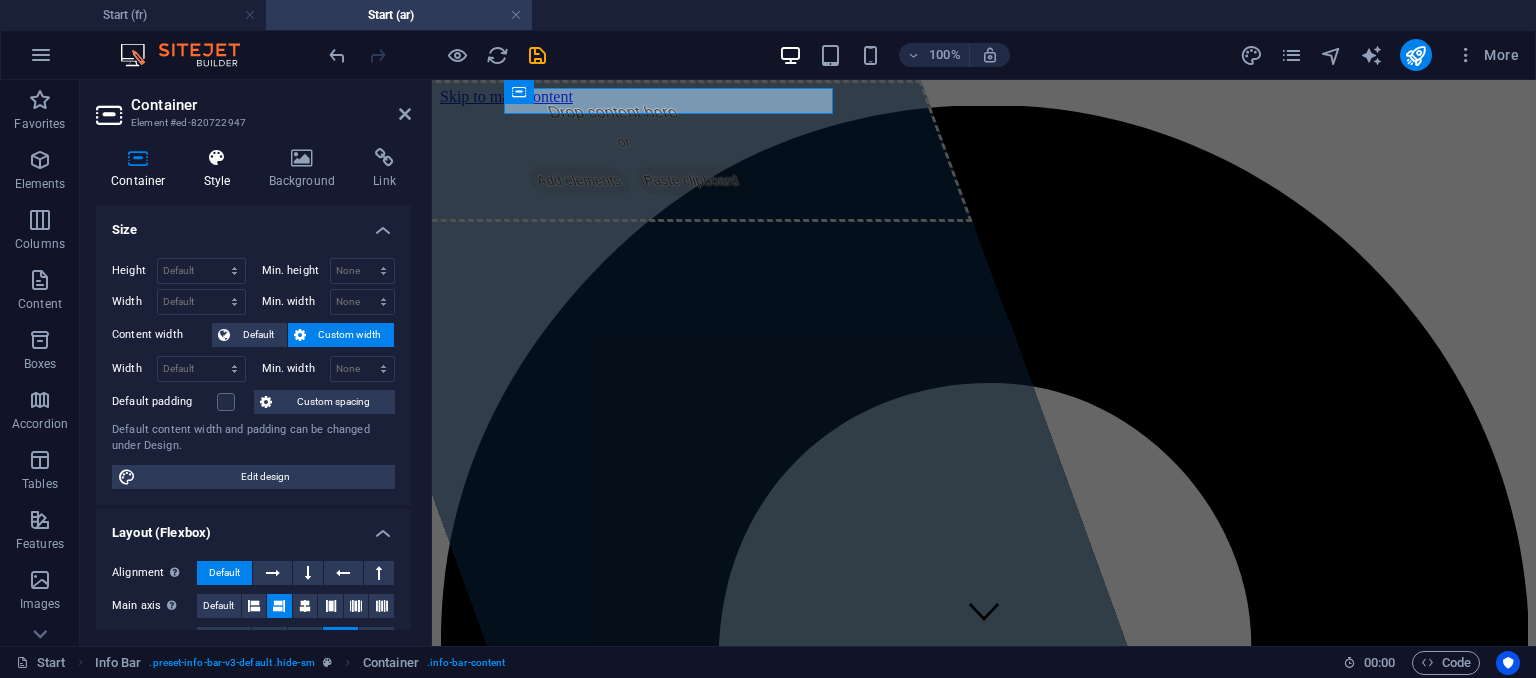 click at bounding box center (217, 158) 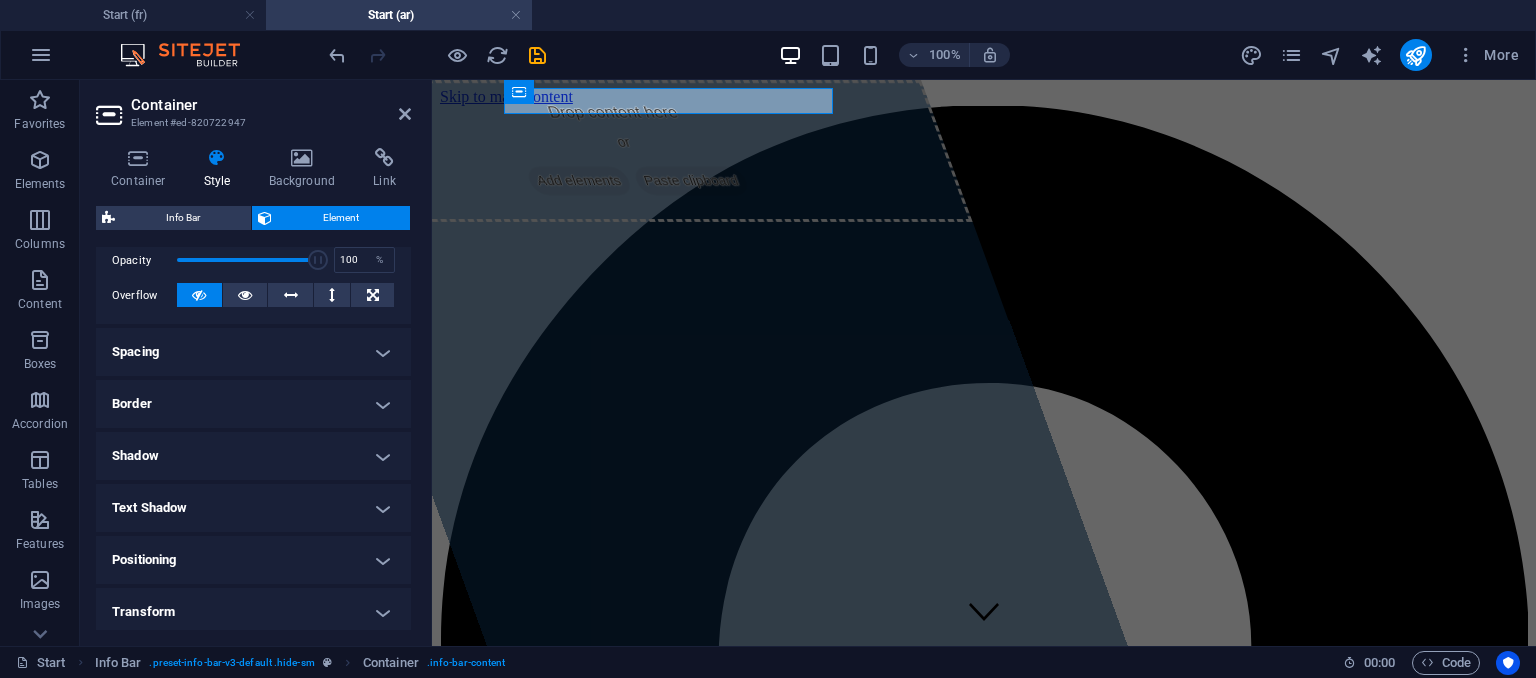 scroll, scrollTop: 400, scrollLeft: 0, axis: vertical 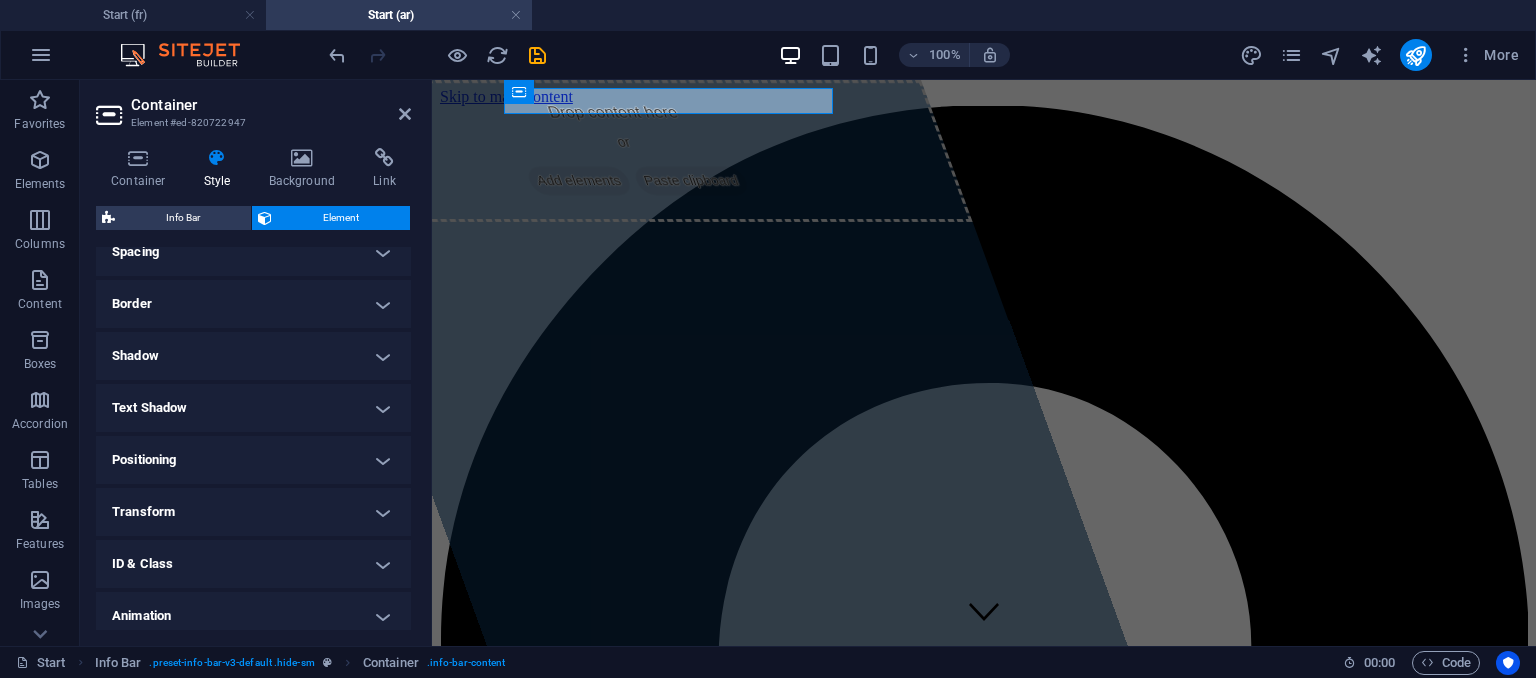 click on "Positioning" at bounding box center (253, 460) 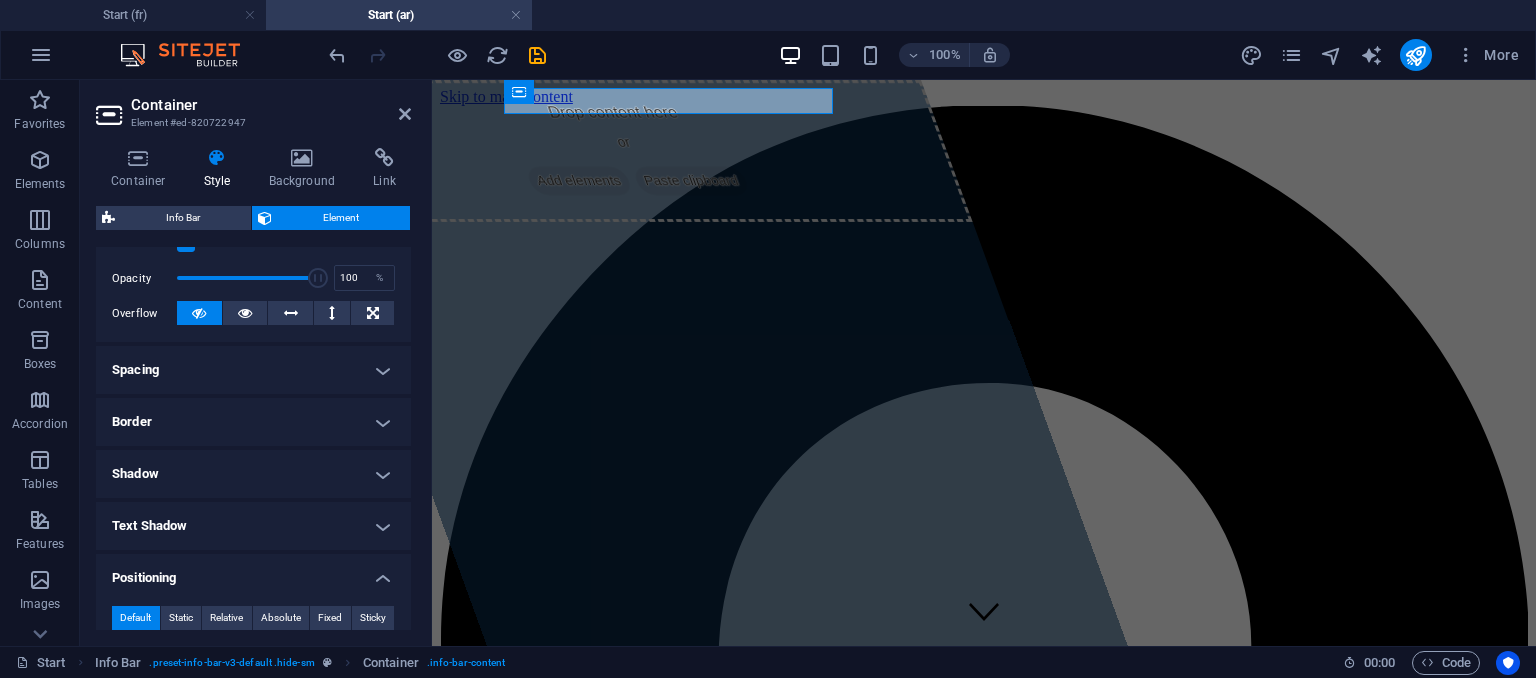 scroll, scrollTop: 0, scrollLeft: 0, axis: both 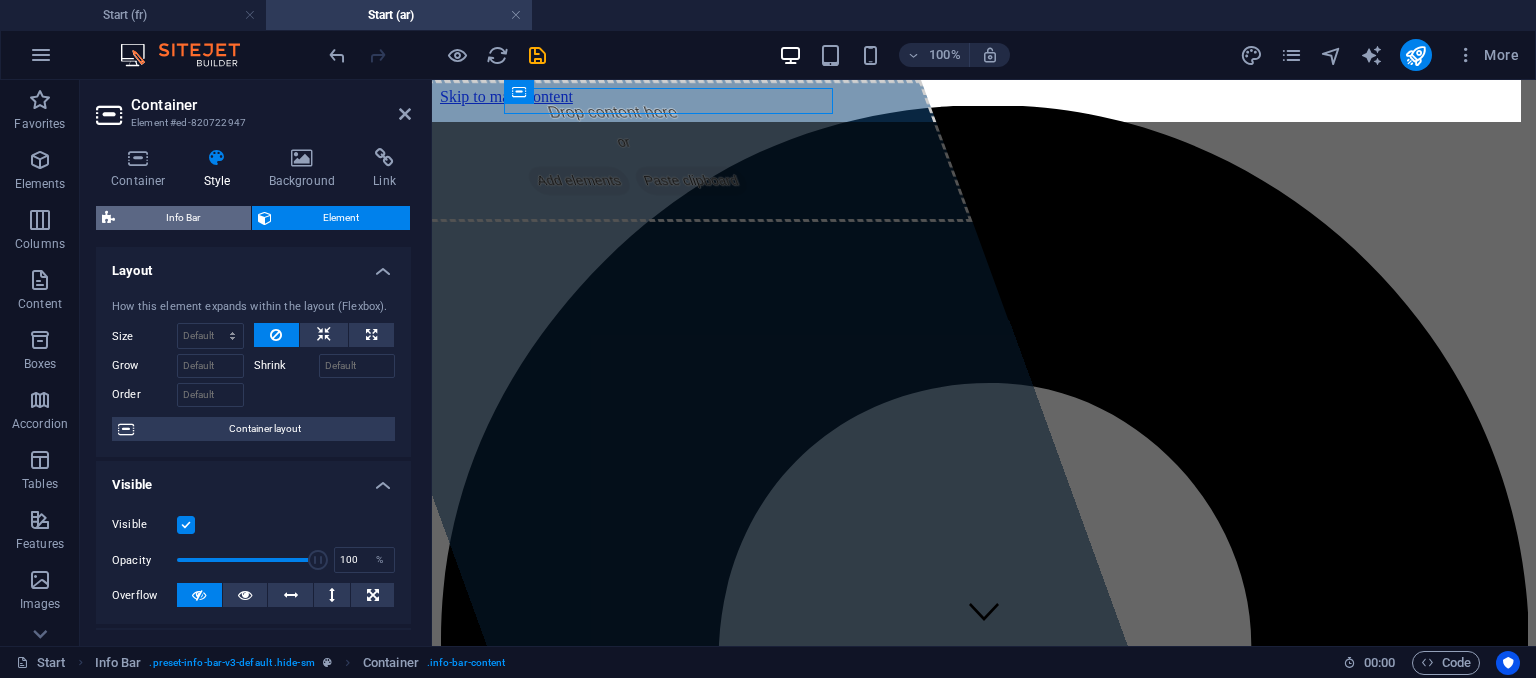 click on "Info Bar" at bounding box center (183, 218) 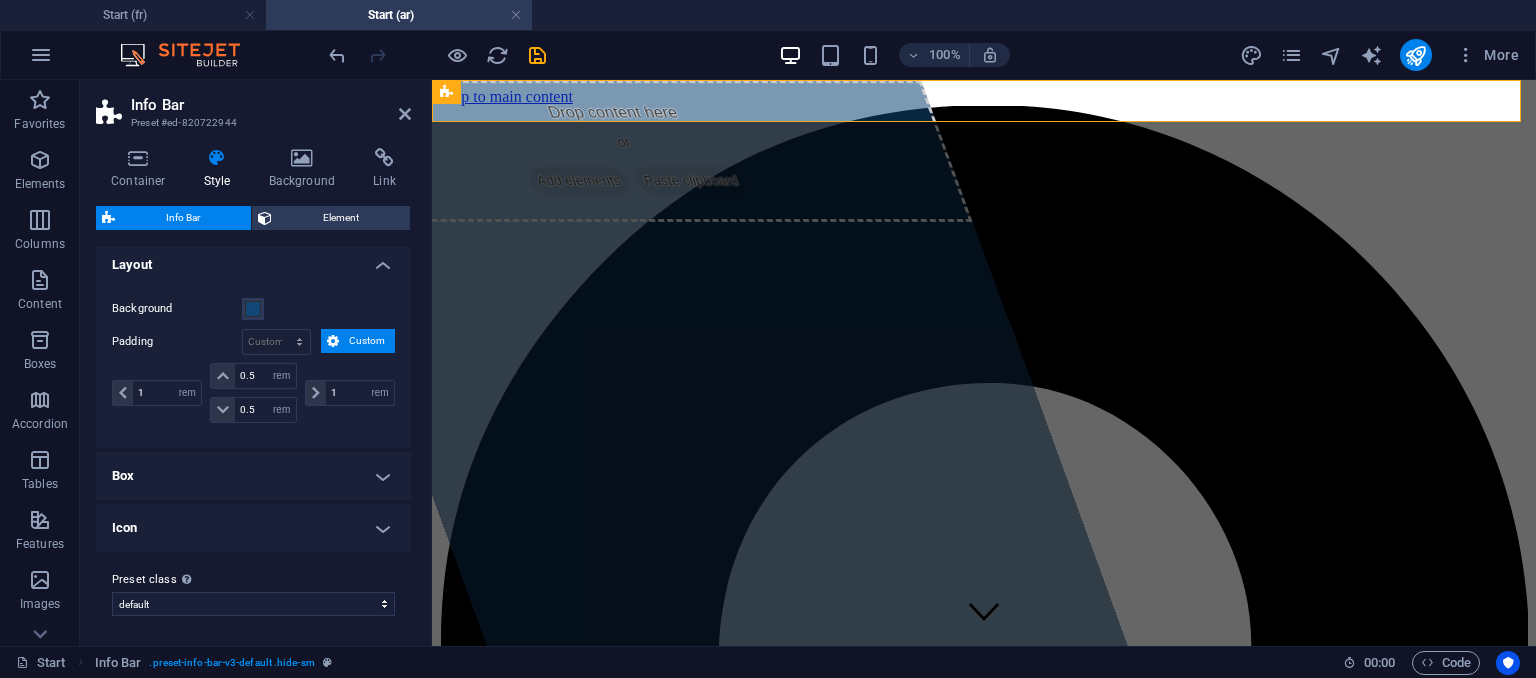 scroll, scrollTop: 0, scrollLeft: 0, axis: both 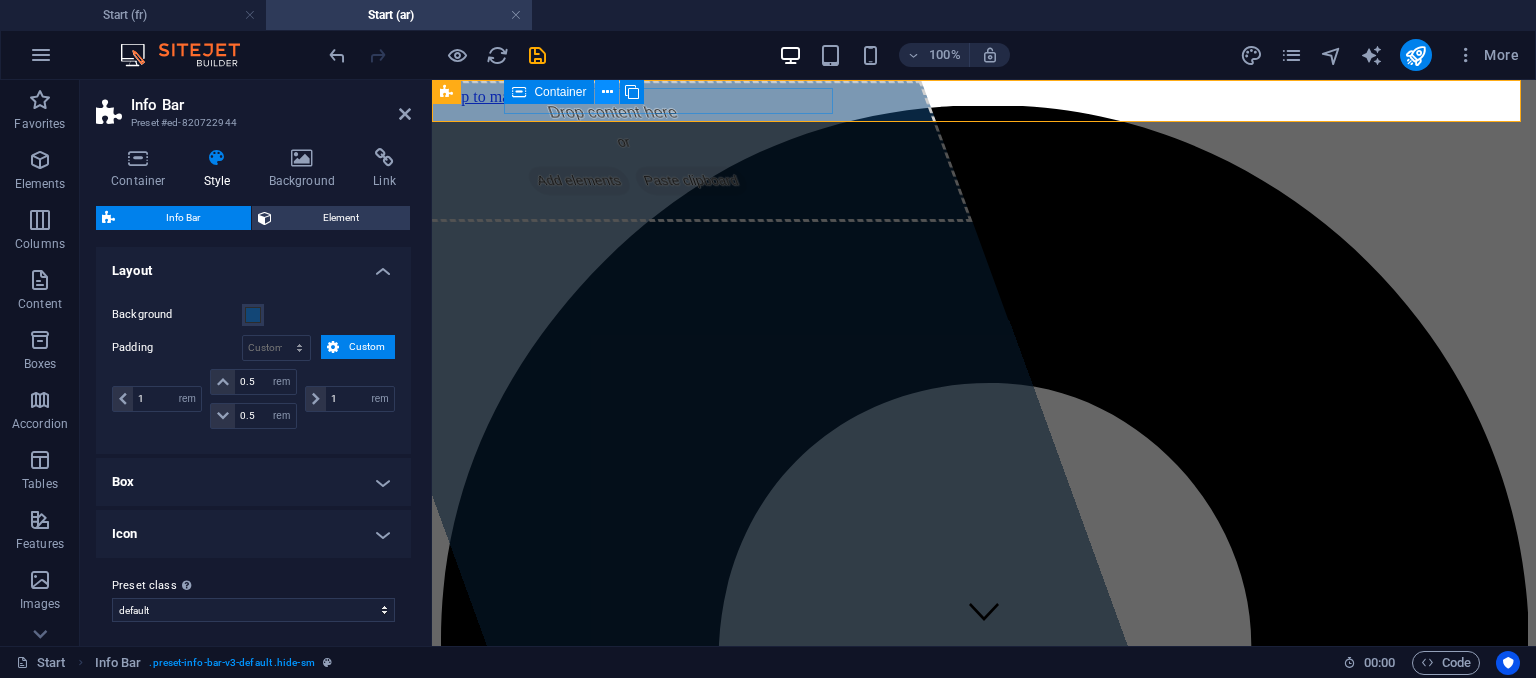 click at bounding box center [607, 92] 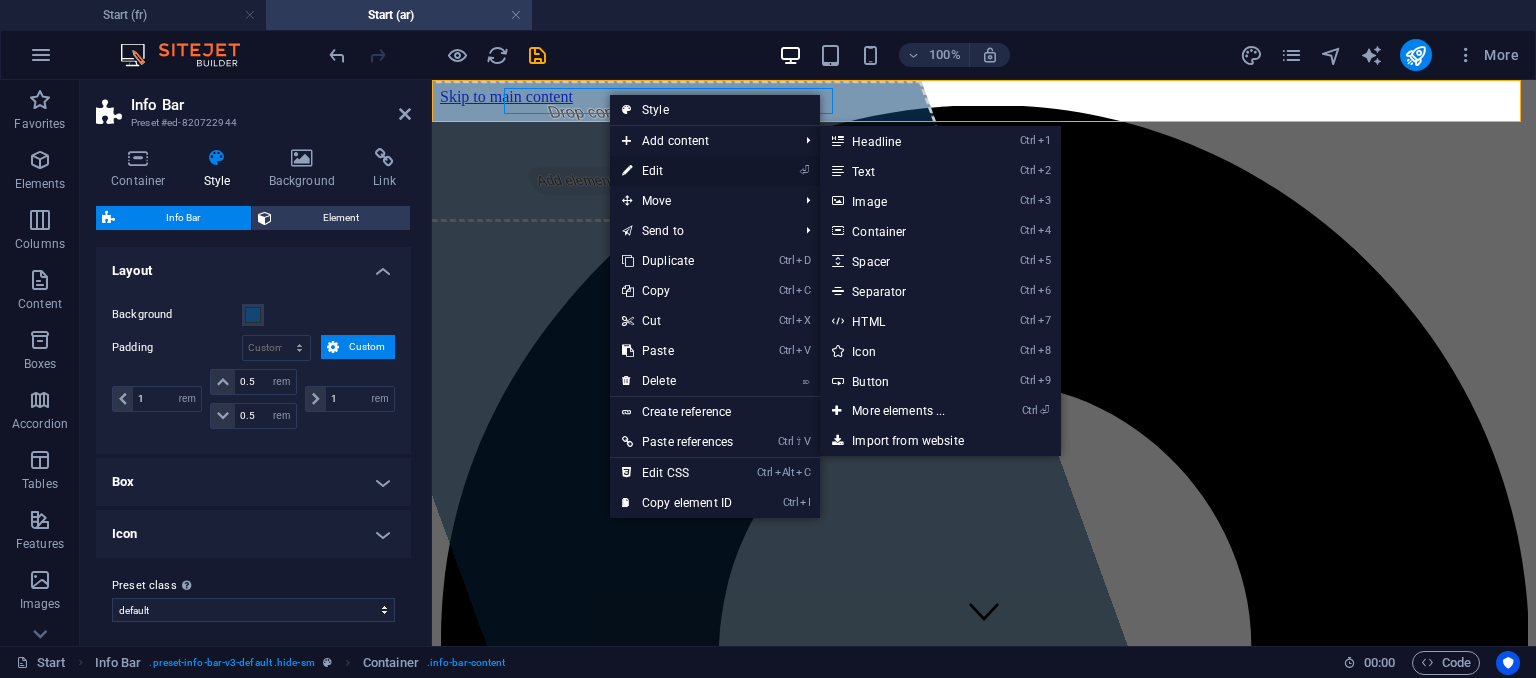 click on "⏎  Edit" at bounding box center (677, 171) 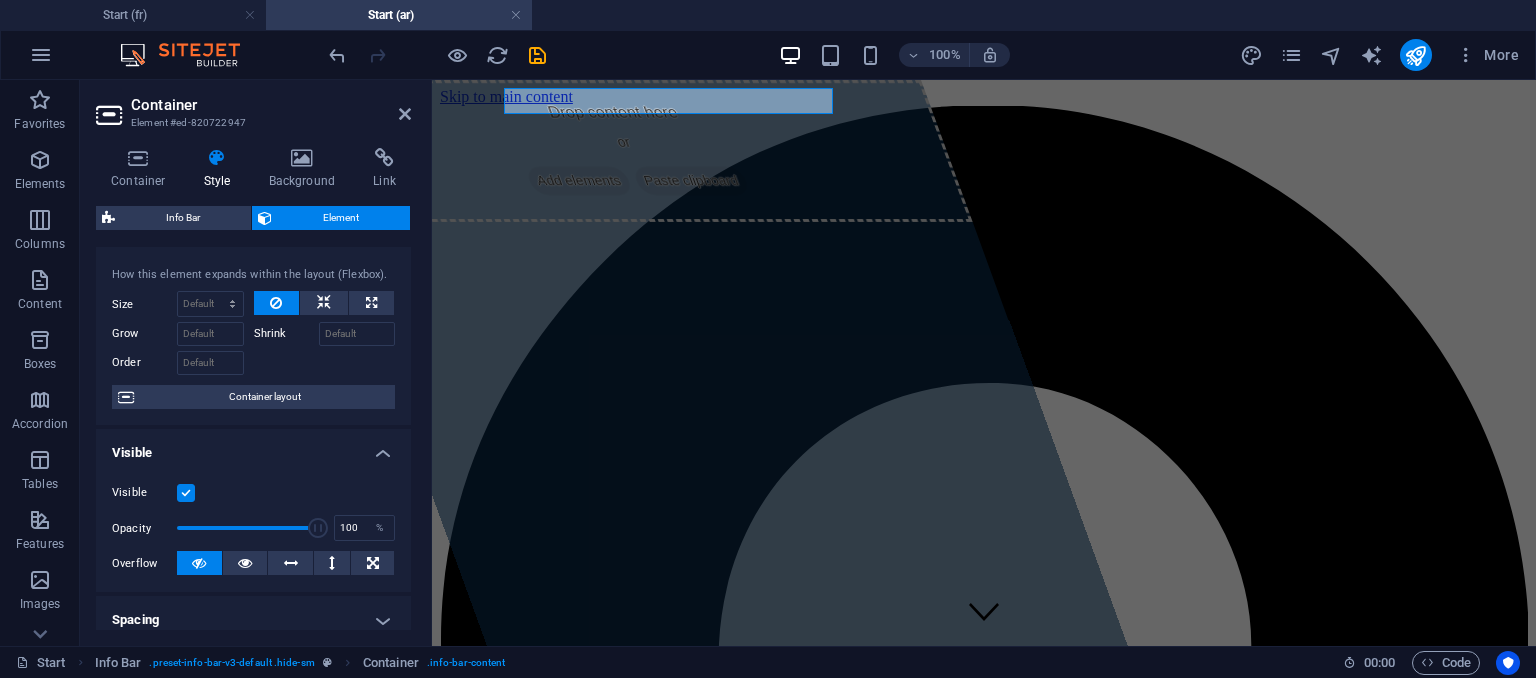 scroll, scrollTop: 0, scrollLeft: 0, axis: both 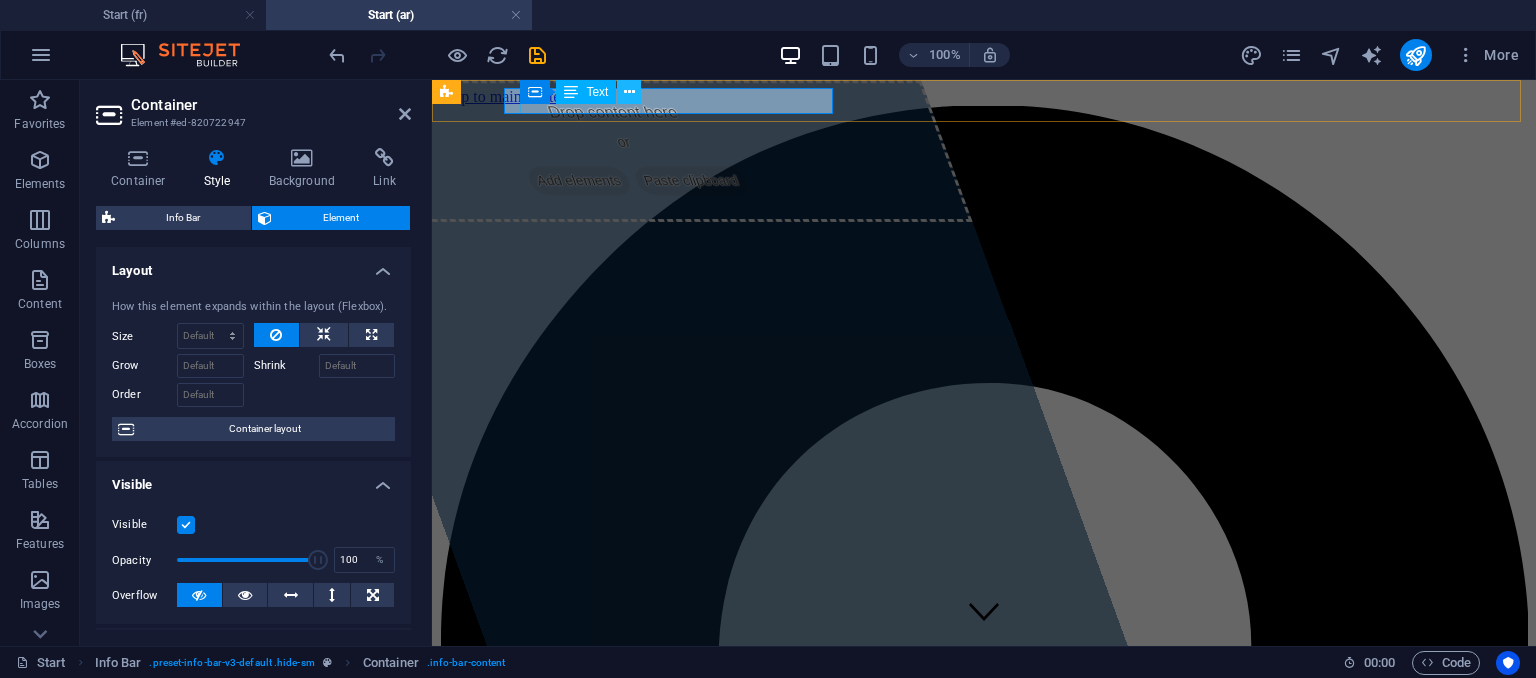 click at bounding box center (629, 92) 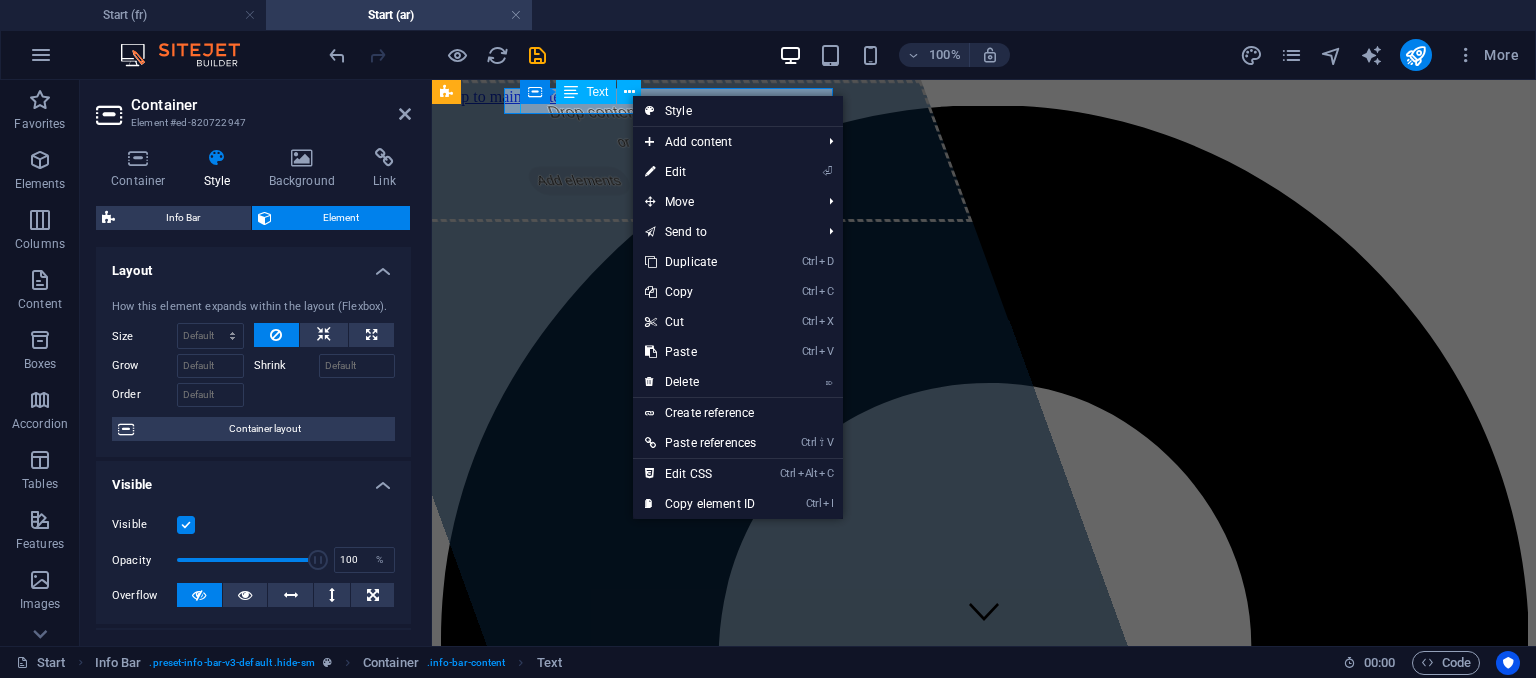 click on "Text" at bounding box center (597, 92) 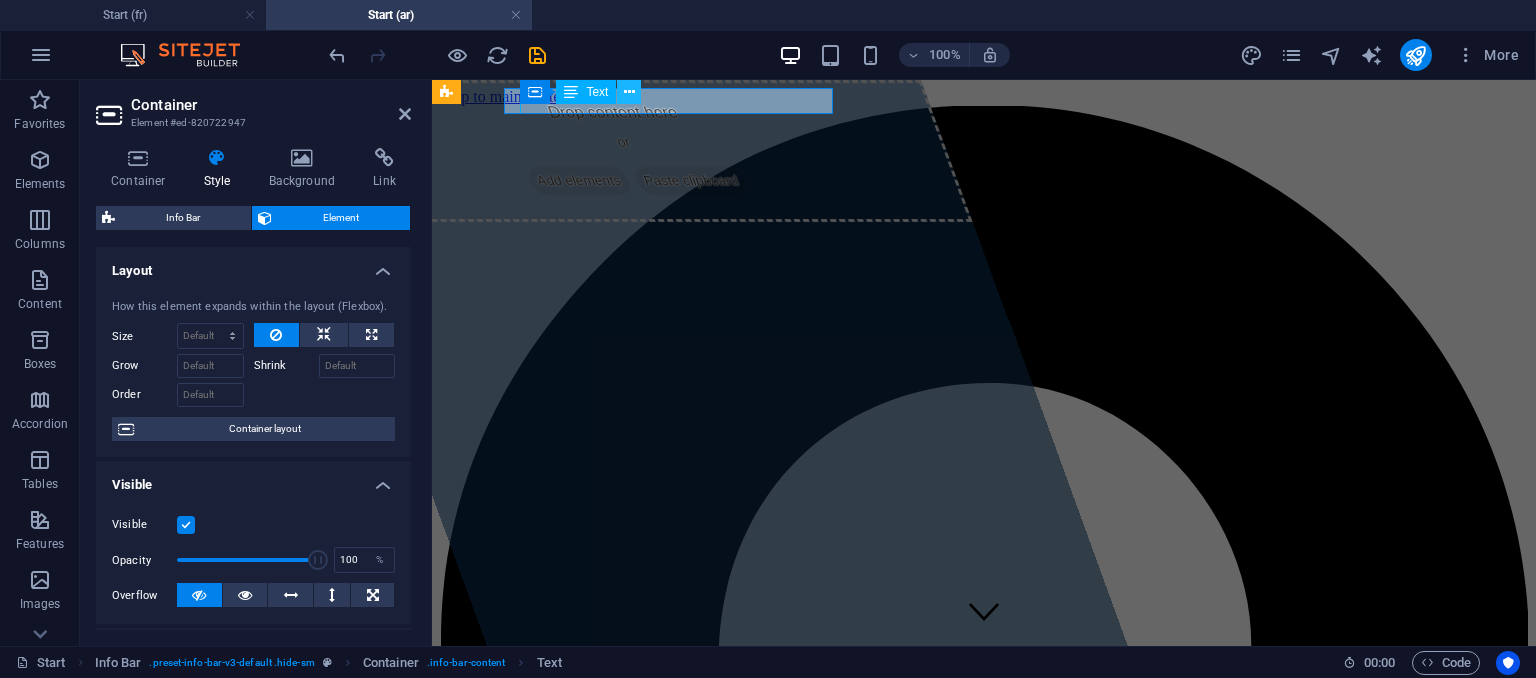 click at bounding box center [629, 92] 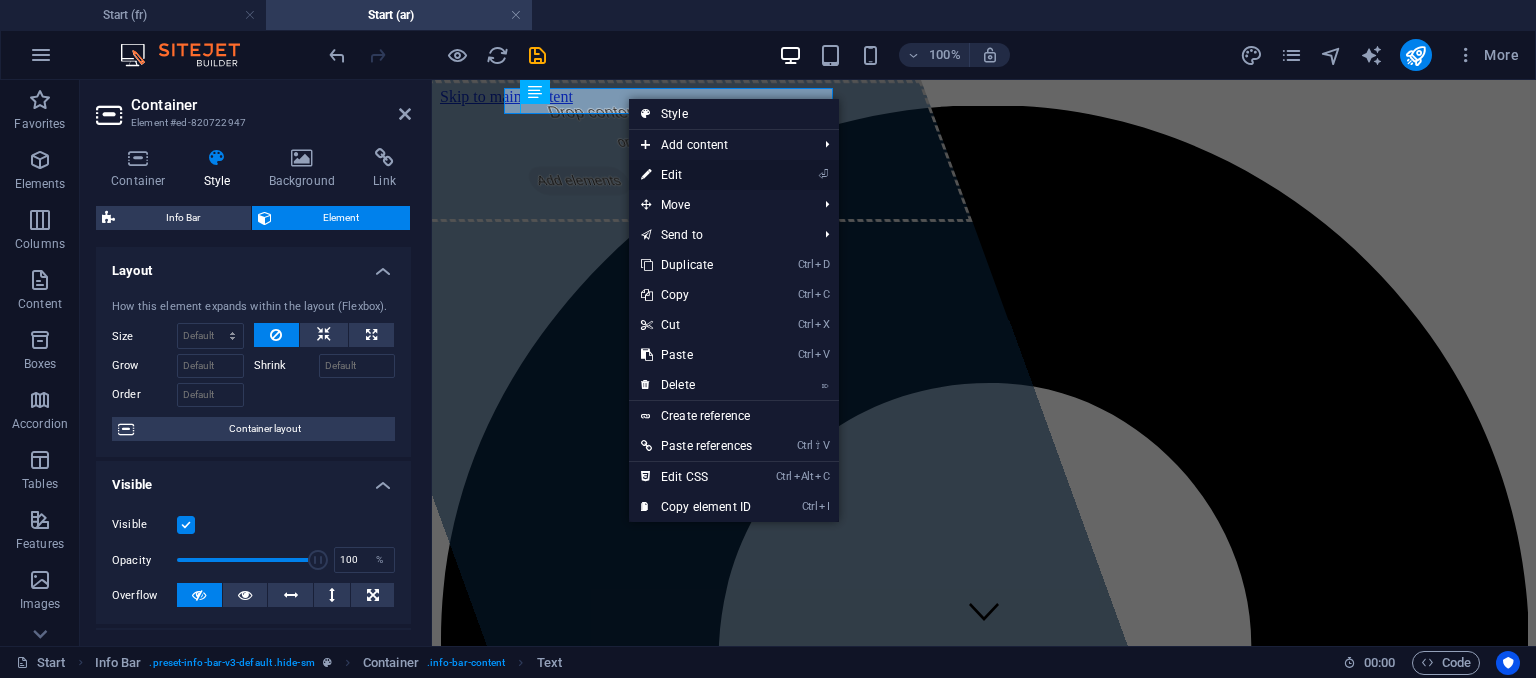 click on "⏎  Edit" at bounding box center (696, 175) 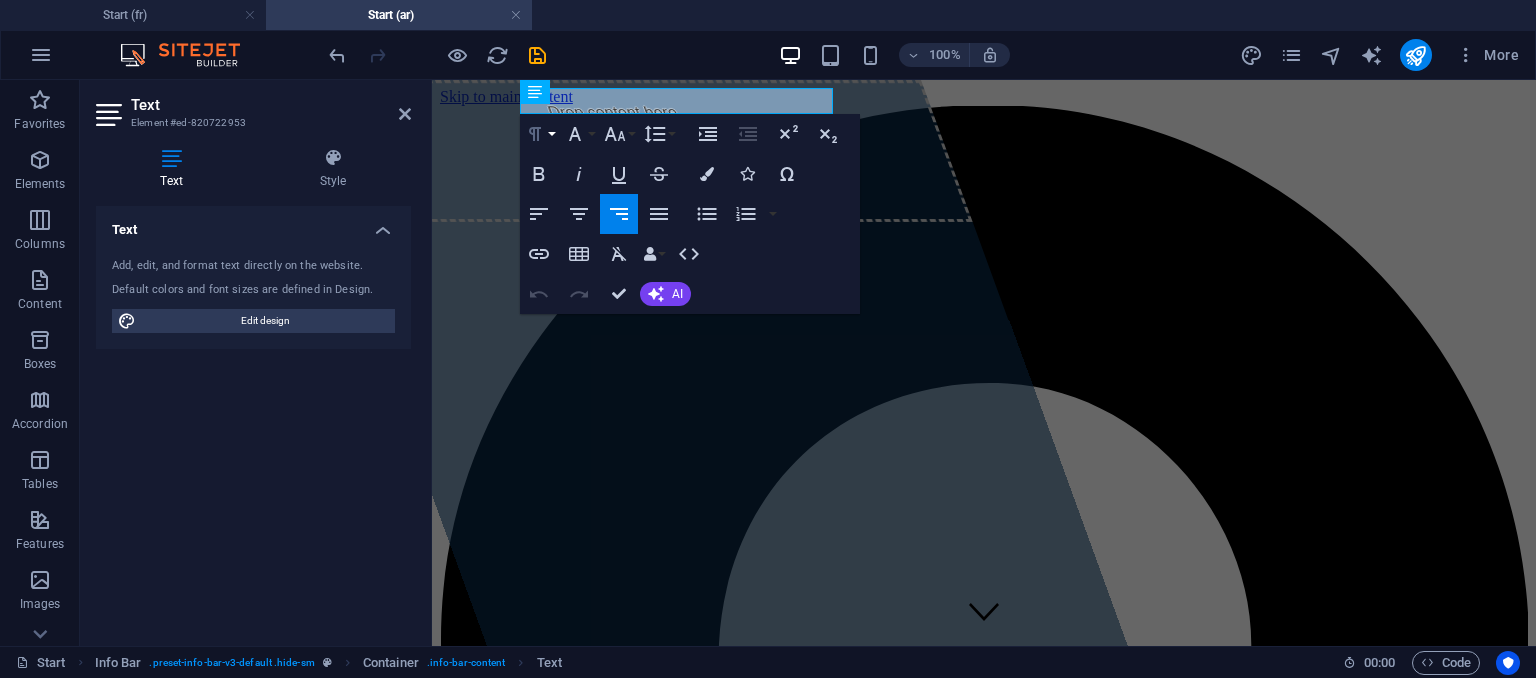 click 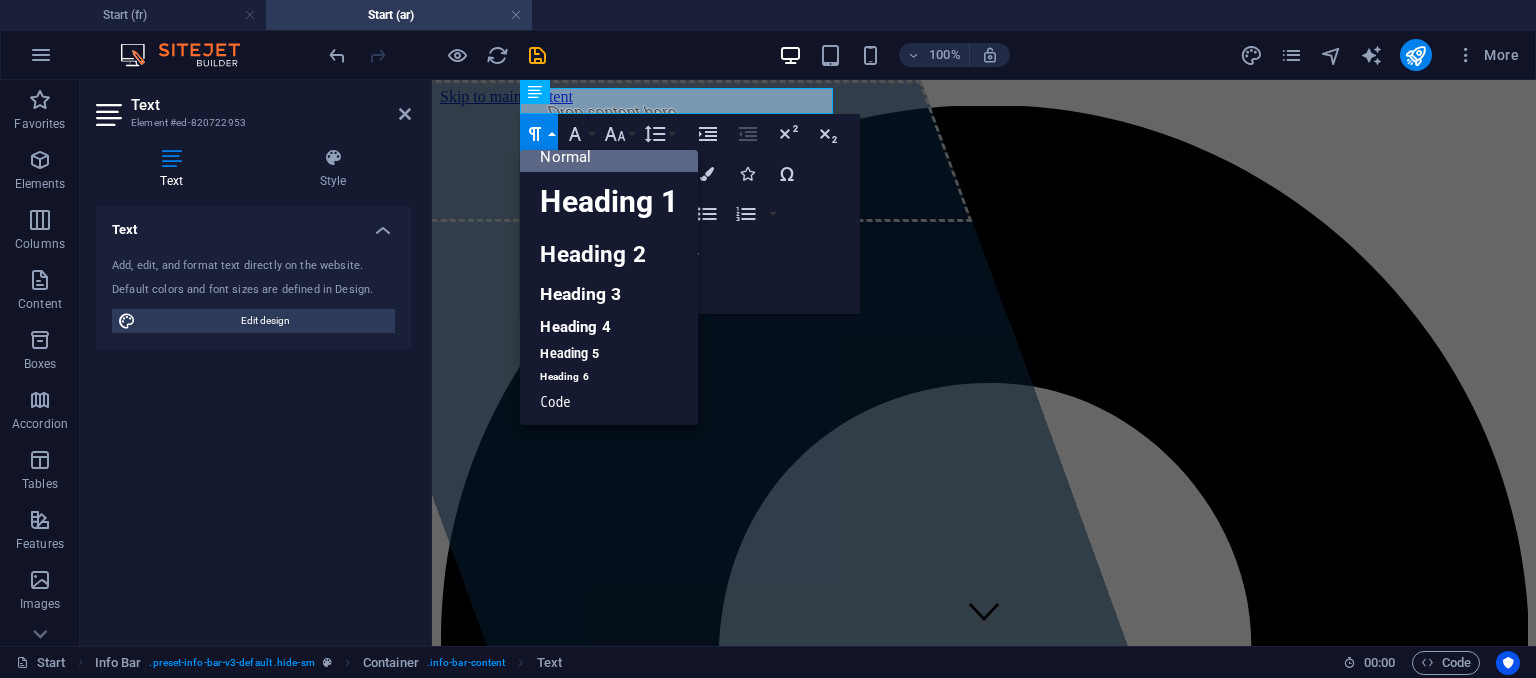 scroll, scrollTop: 16, scrollLeft: 0, axis: vertical 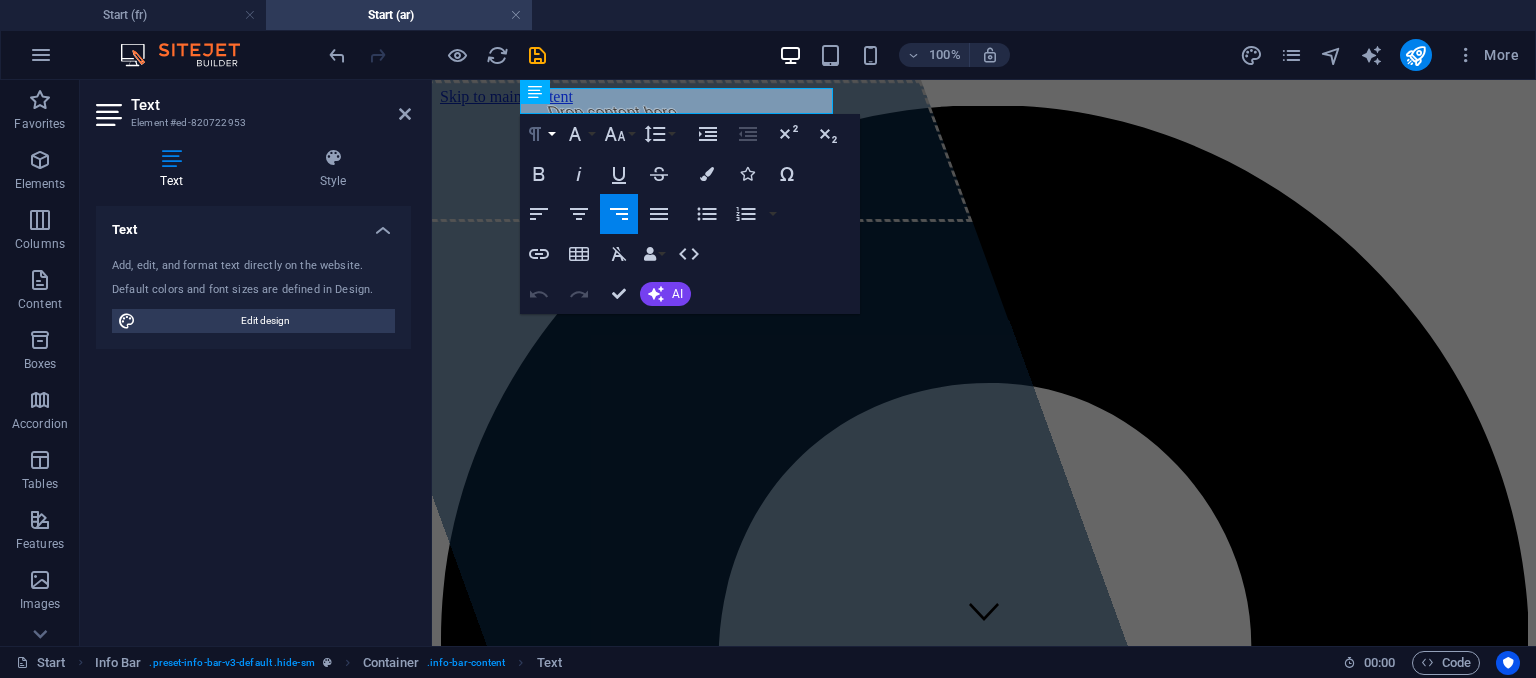 click on "Paragraph Format" at bounding box center (539, 134) 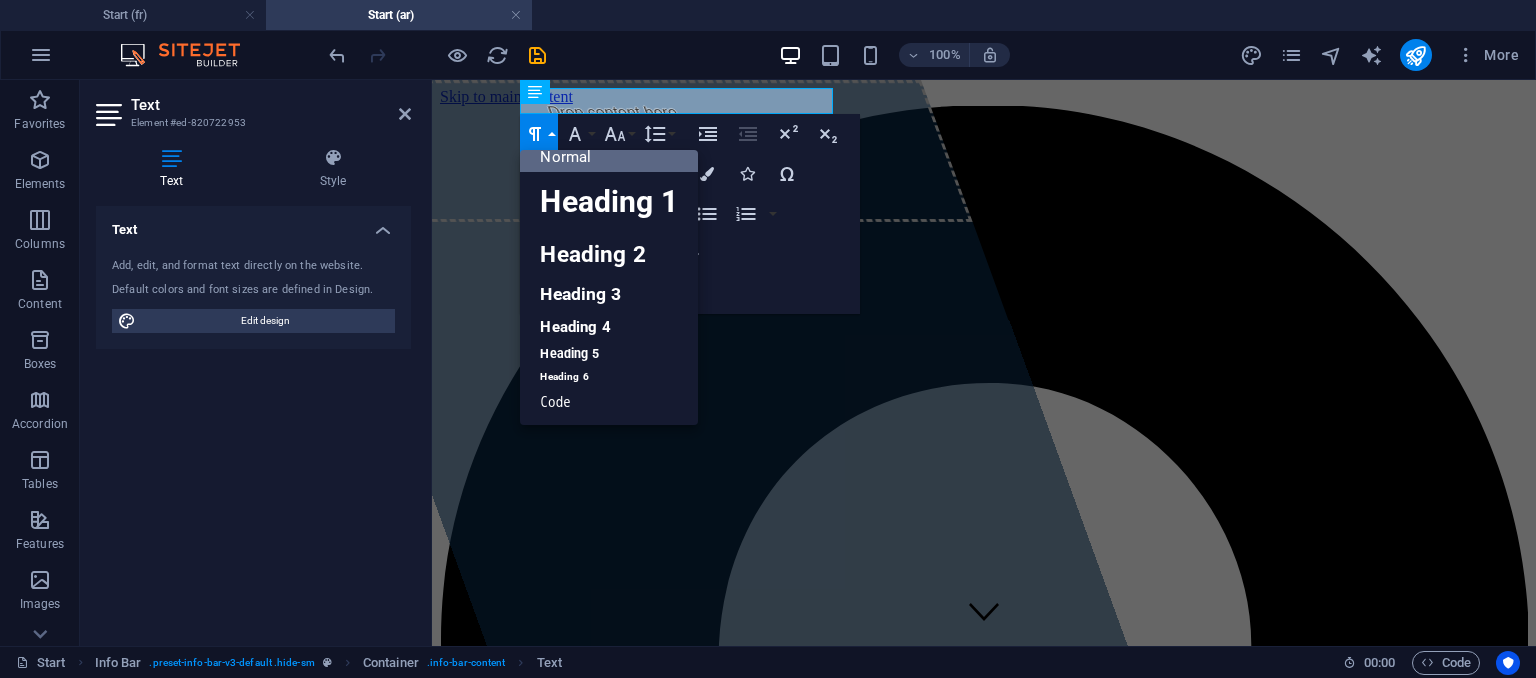 click on "Paragraph Format" at bounding box center (539, 134) 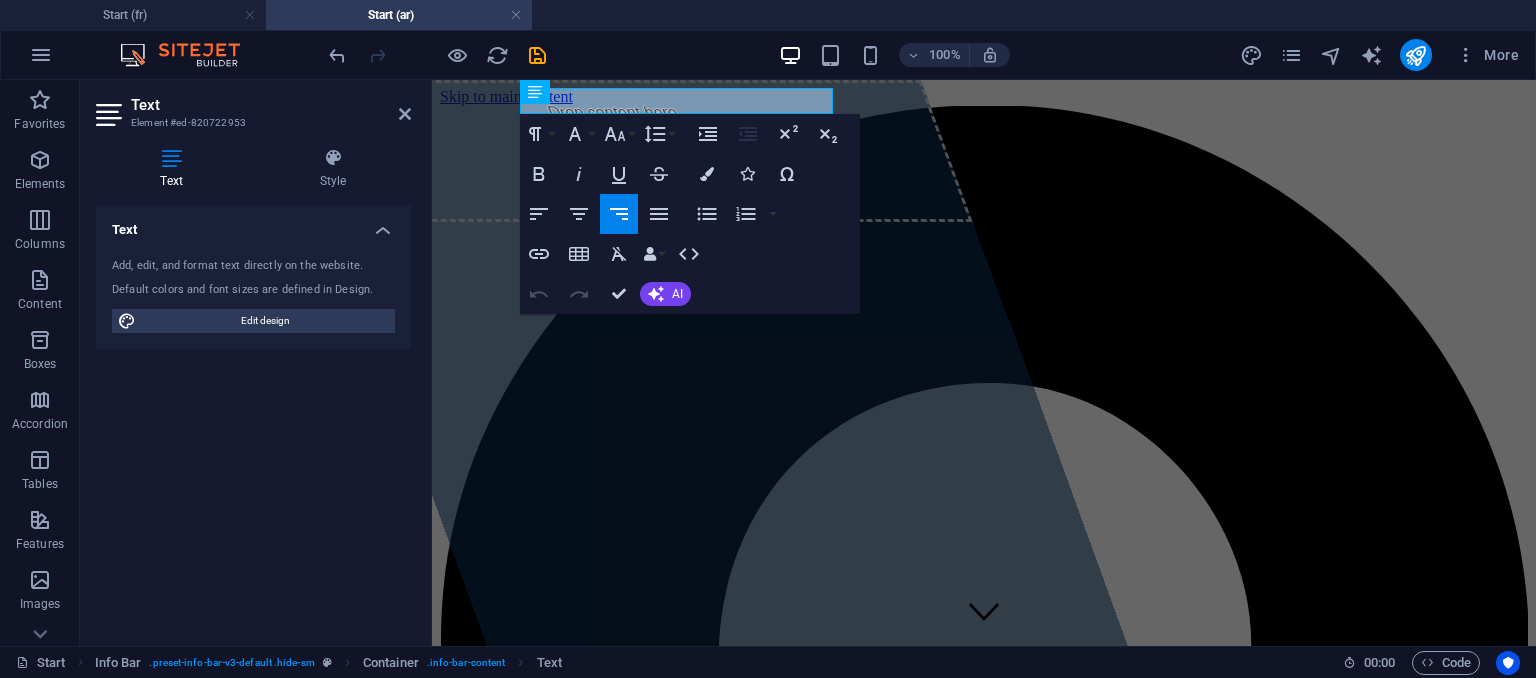 click 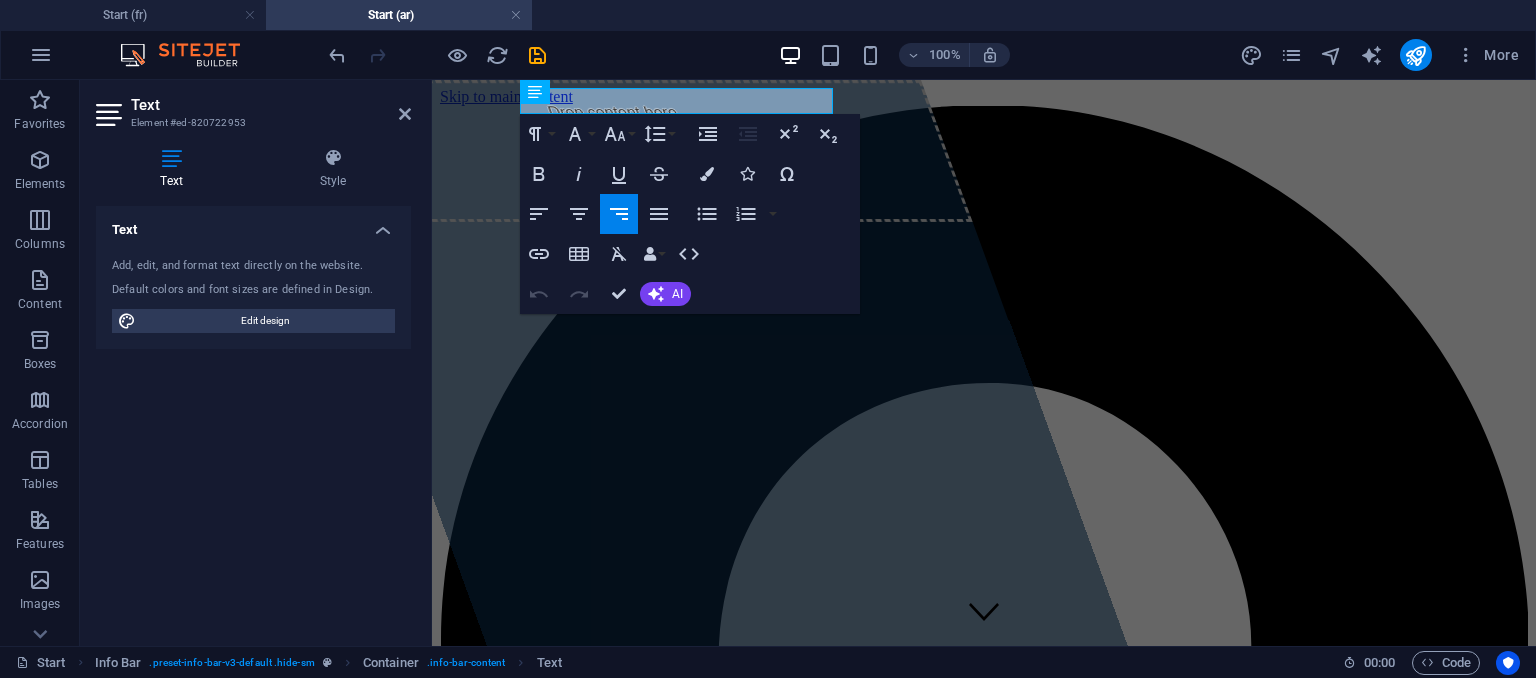 click 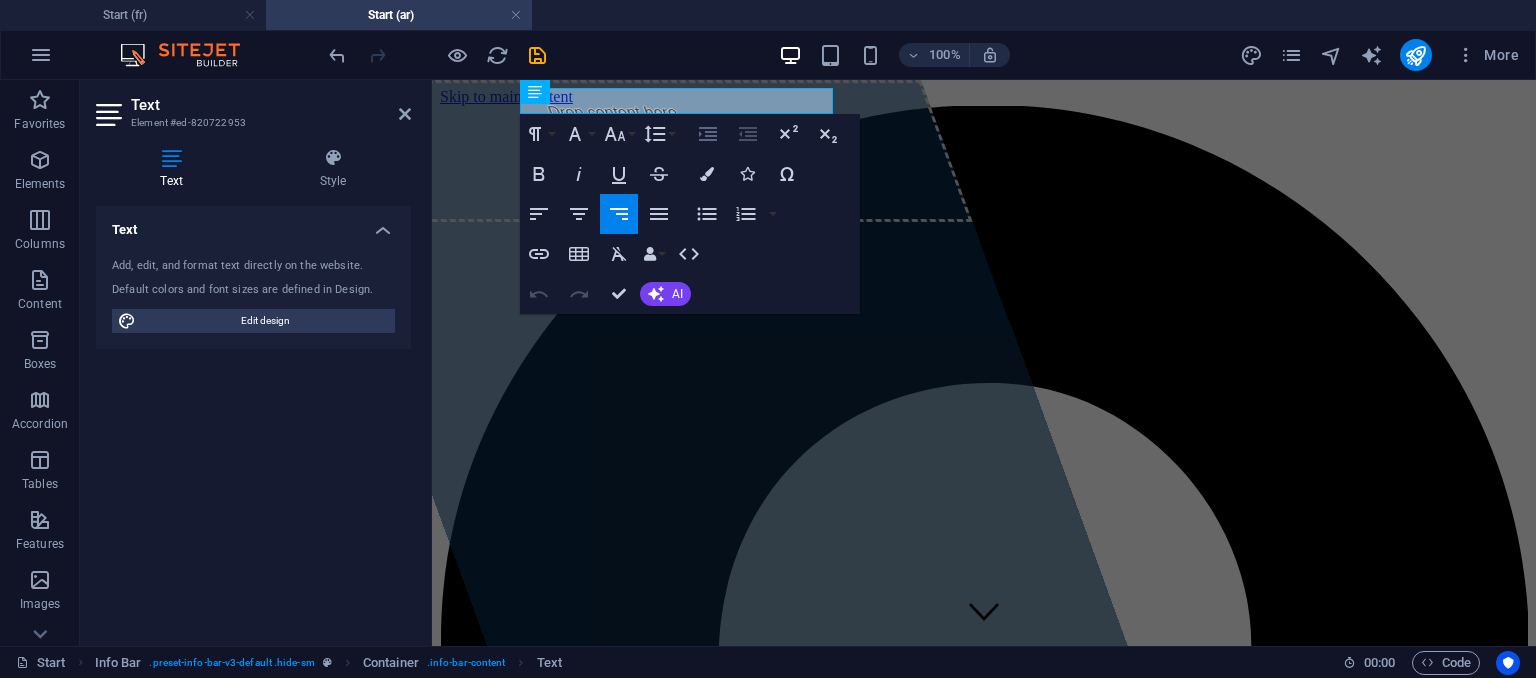 click 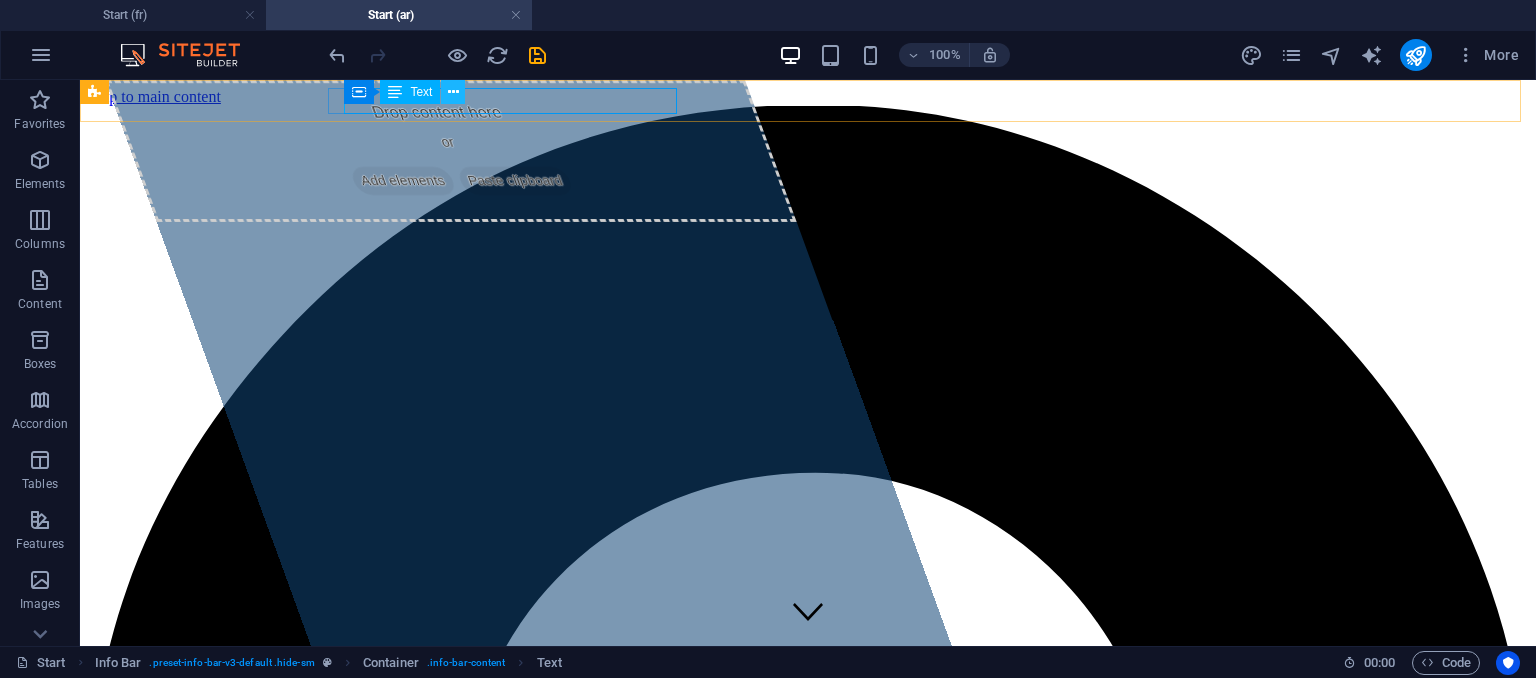 click at bounding box center (453, 92) 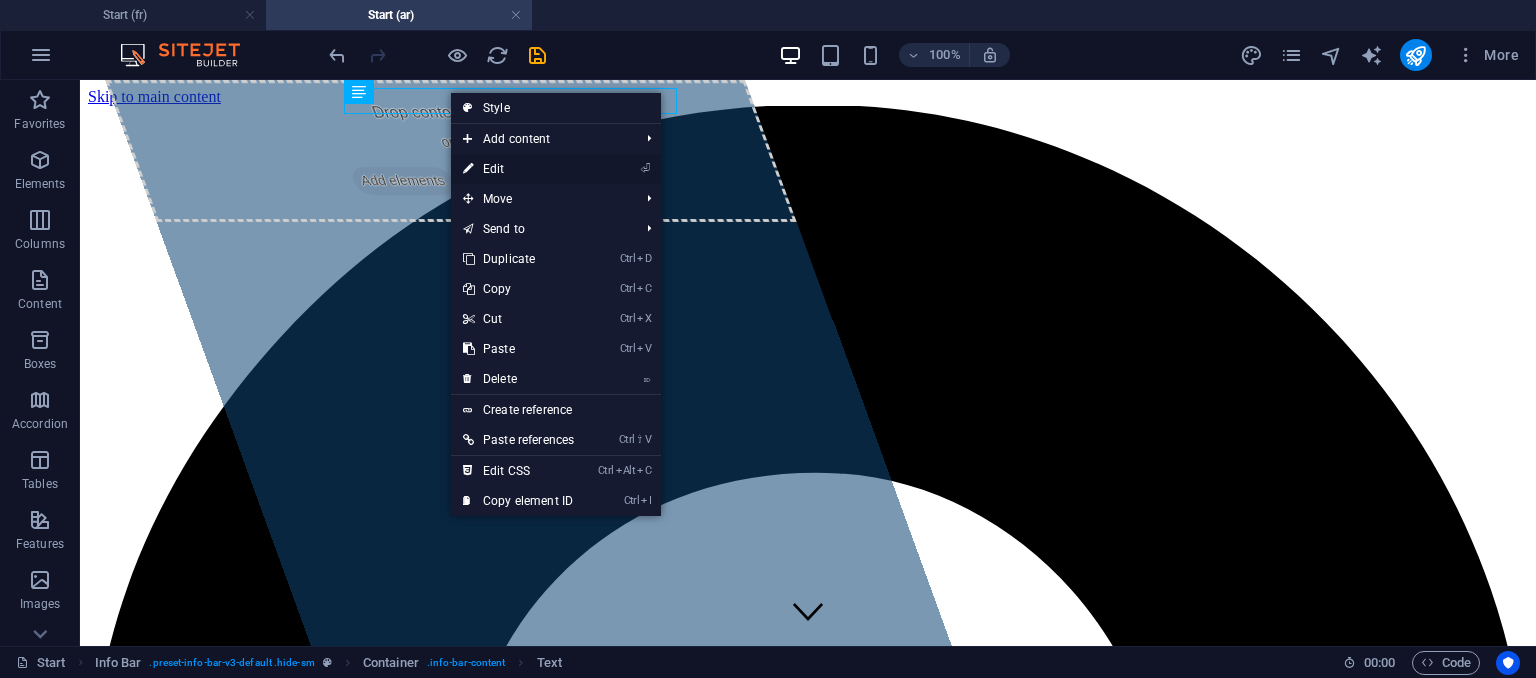click on "⏎  Edit" at bounding box center [518, 169] 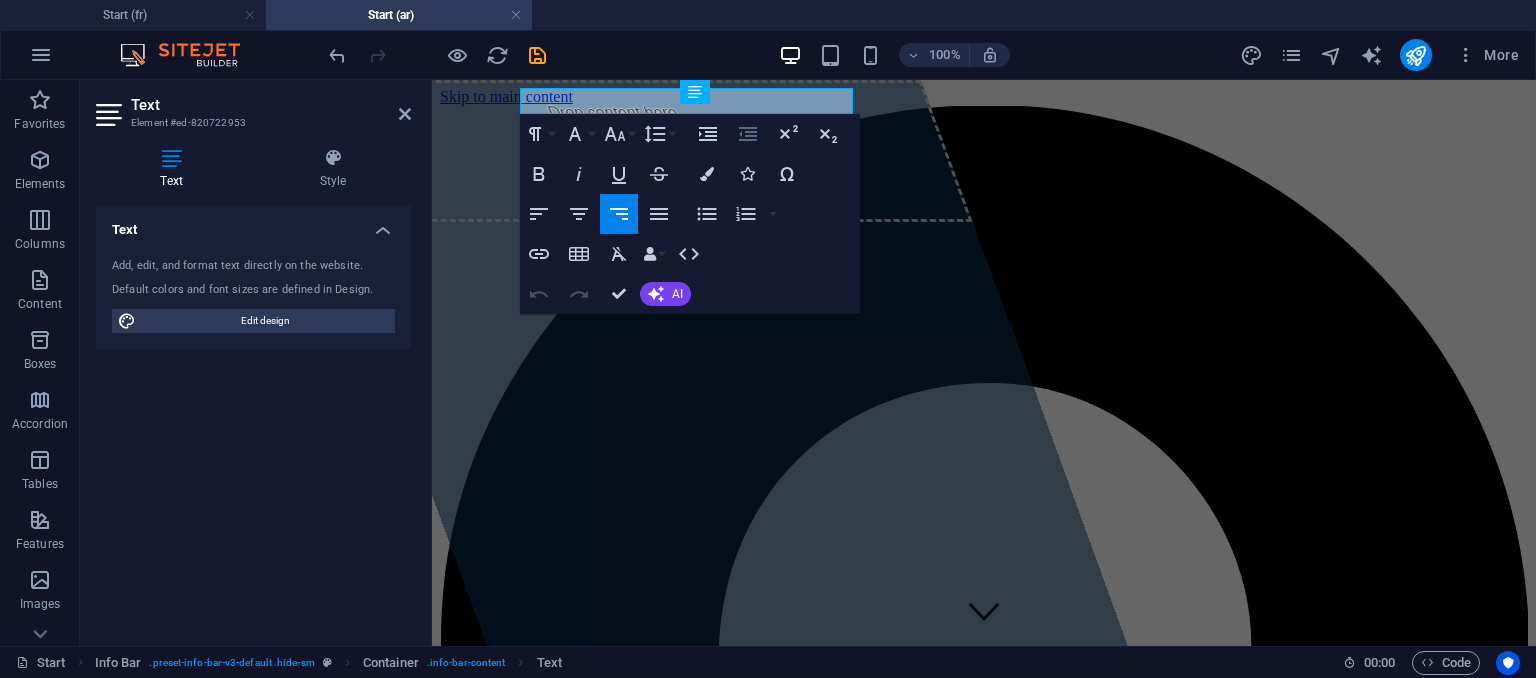 click 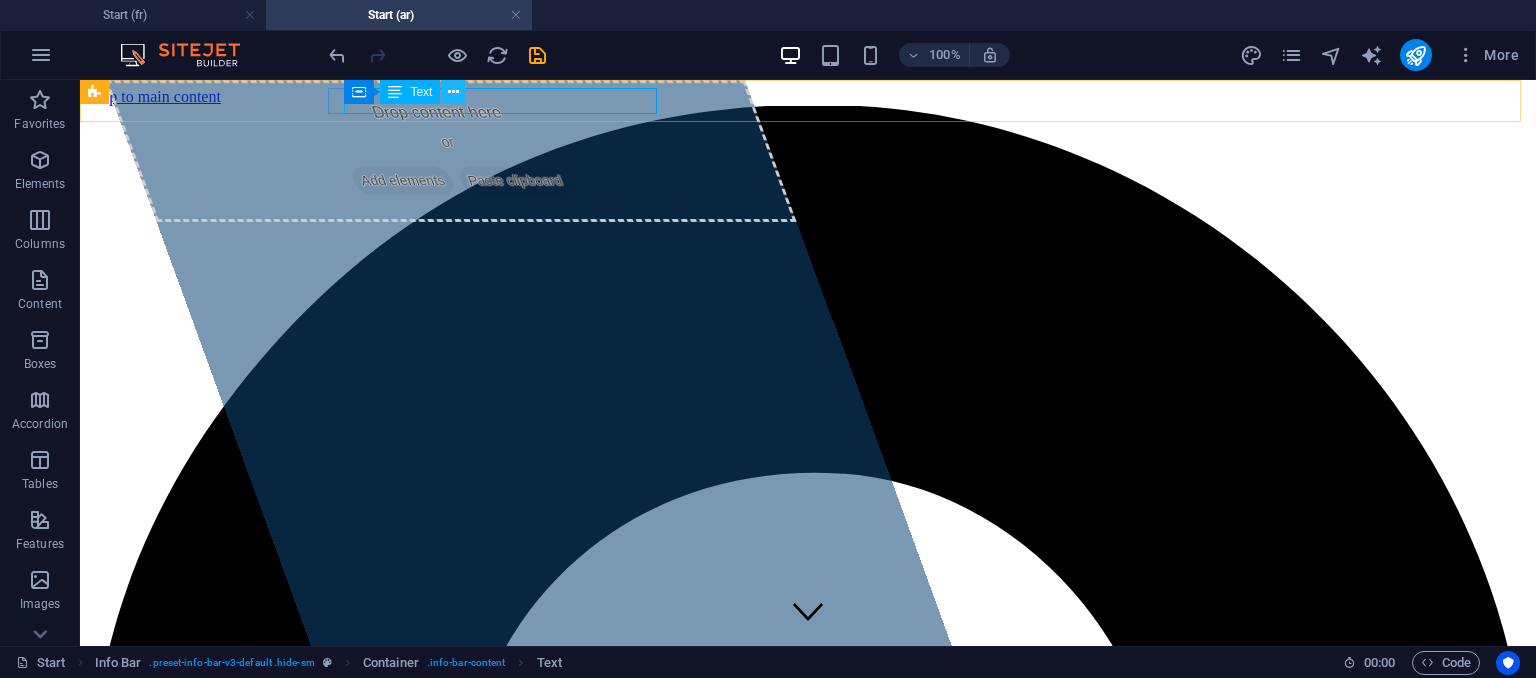 click at bounding box center [453, 92] 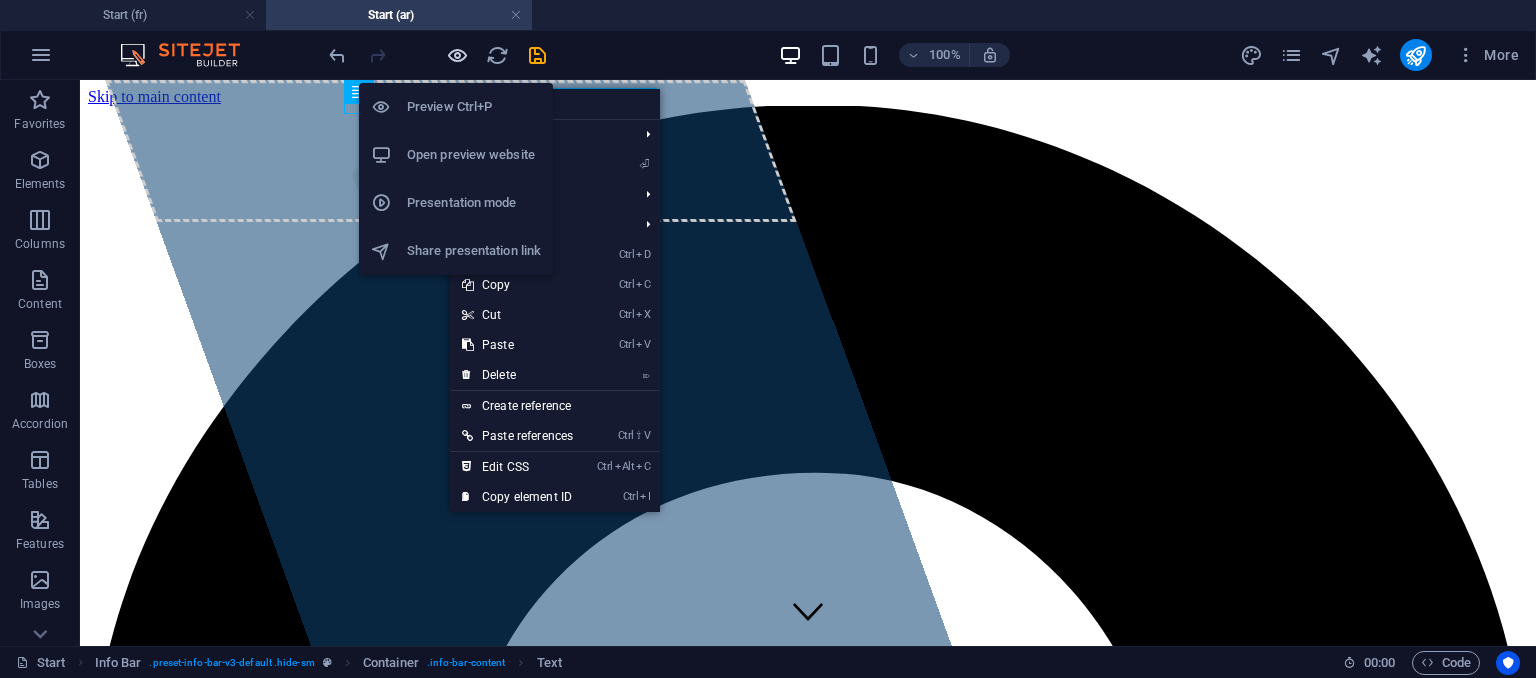 click at bounding box center (457, 55) 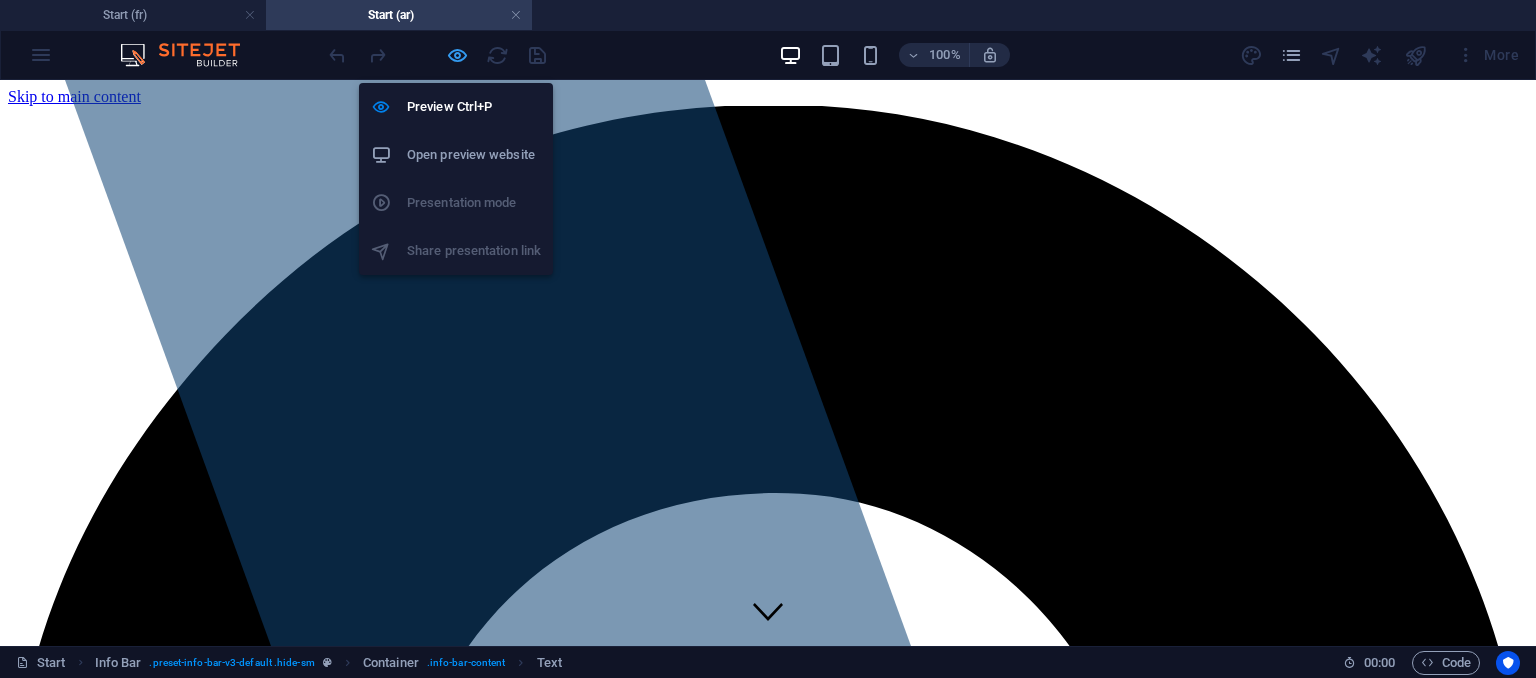 click at bounding box center (457, 55) 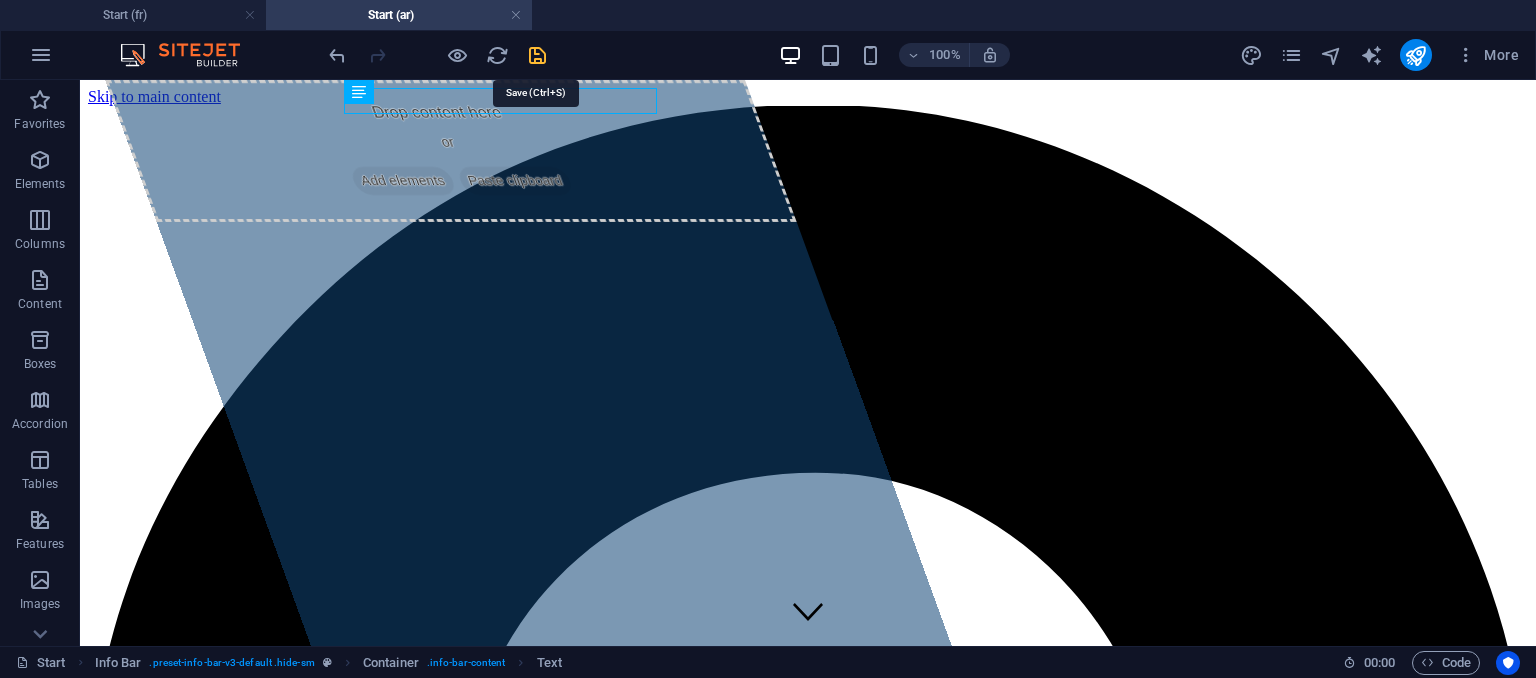 click at bounding box center [537, 55] 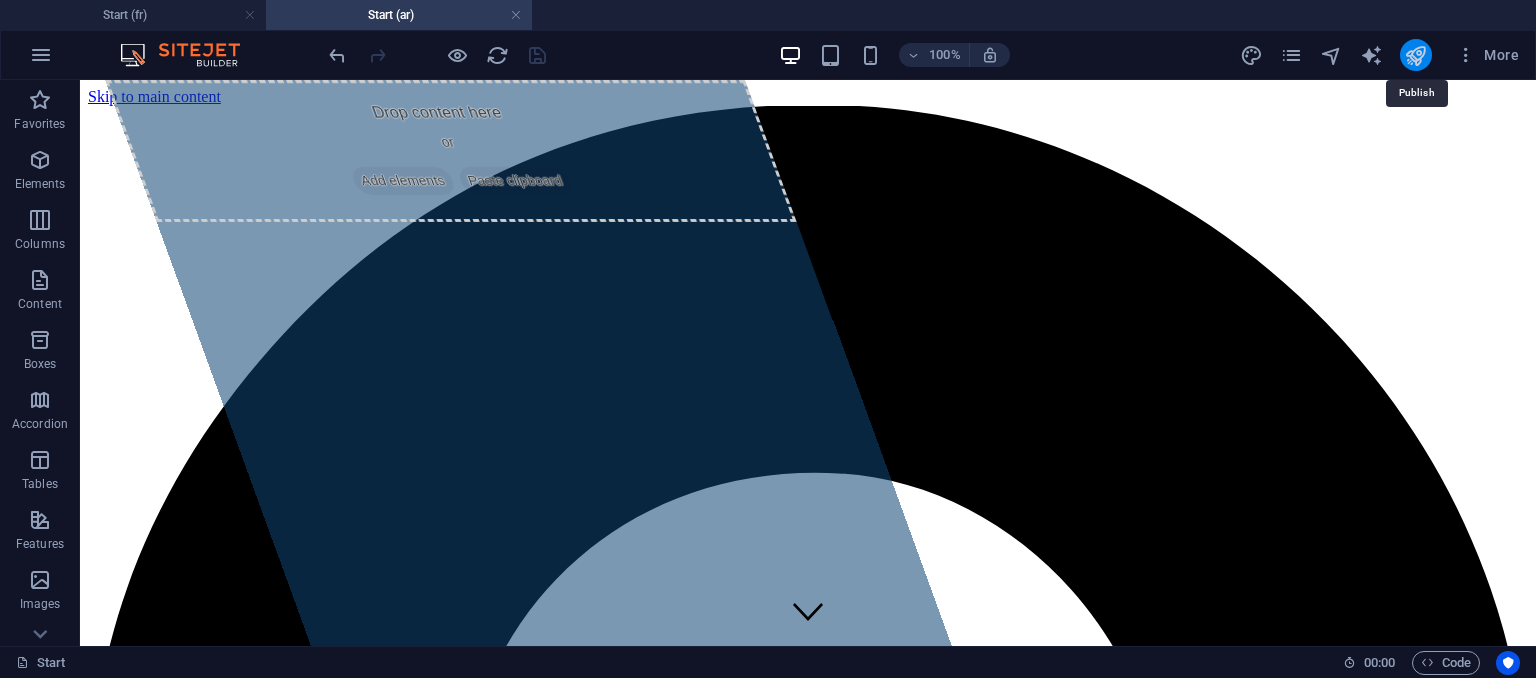 click at bounding box center (1415, 55) 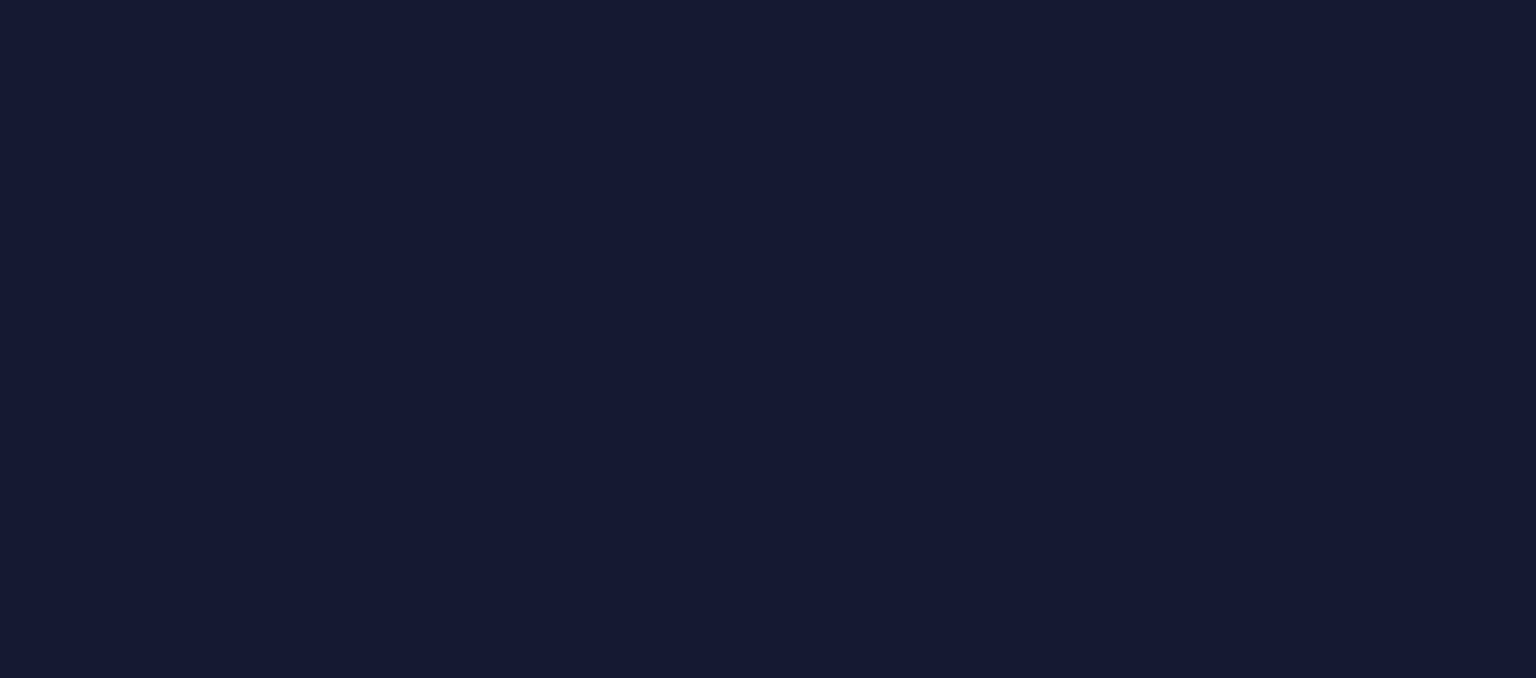 scroll, scrollTop: 0, scrollLeft: 0, axis: both 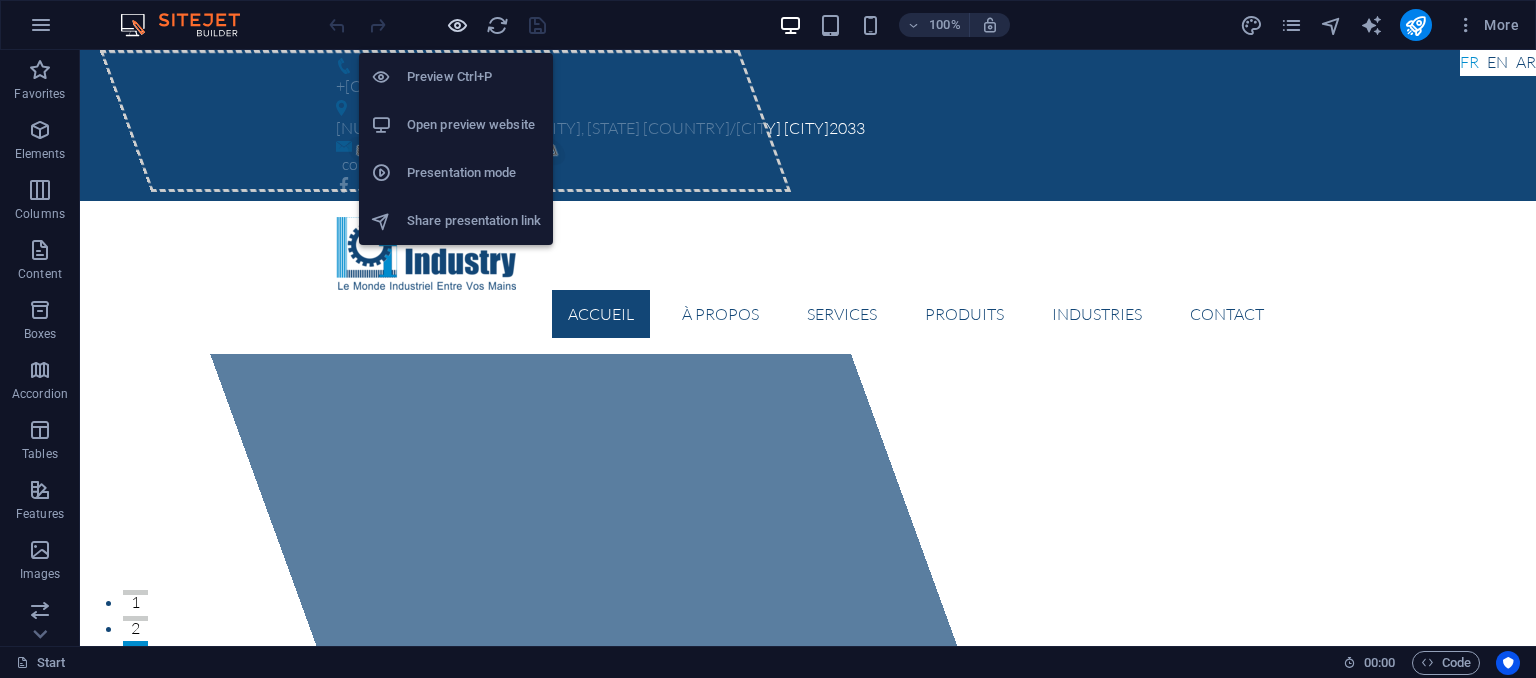 click at bounding box center [457, 25] 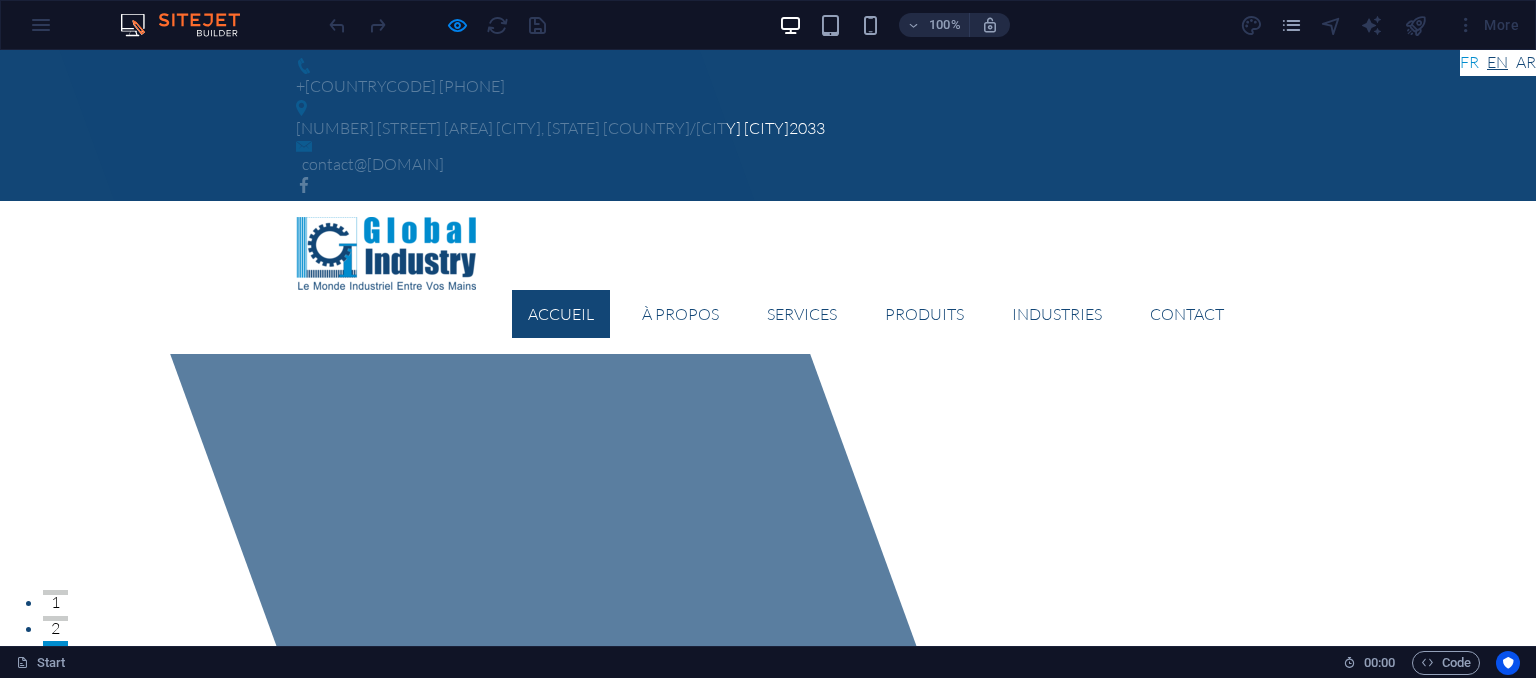 click on "English" at bounding box center (1497, 63) 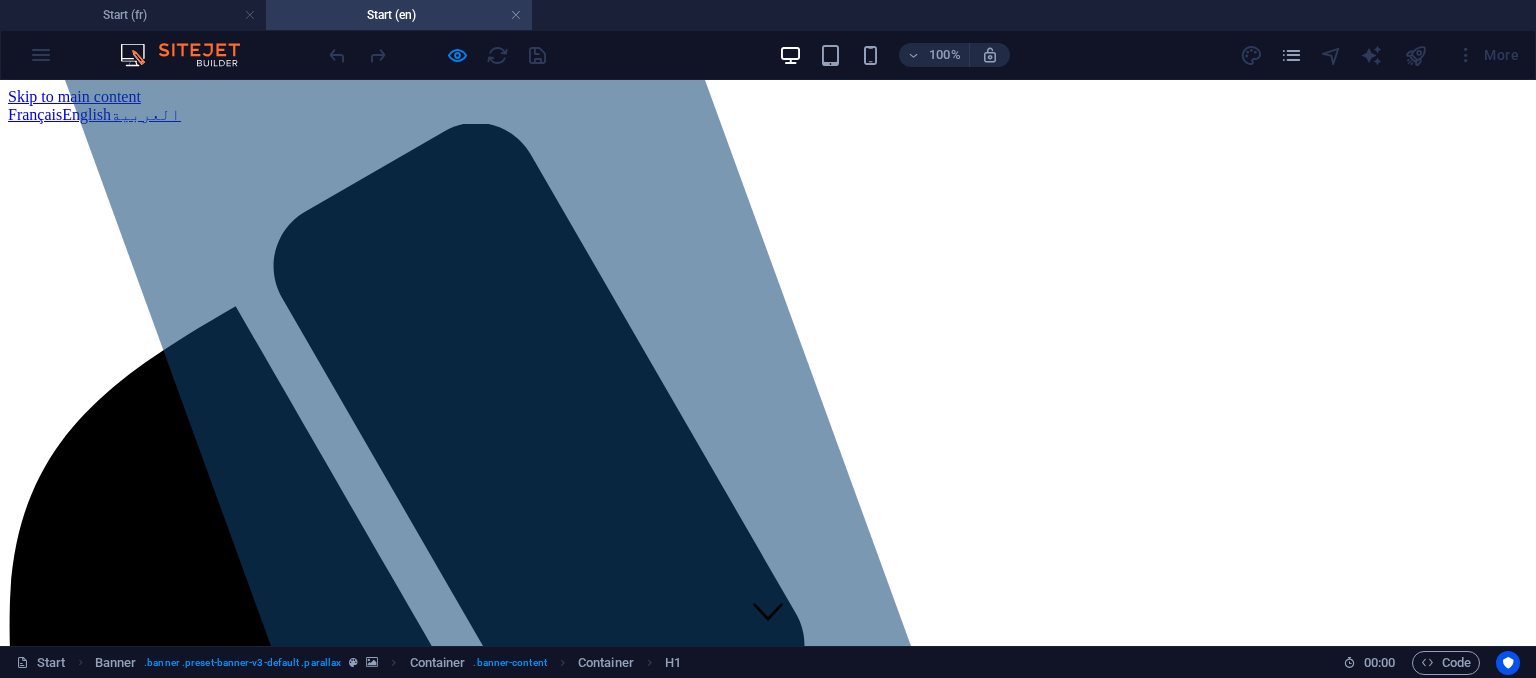 scroll, scrollTop: 0, scrollLeft: 0, axis: both 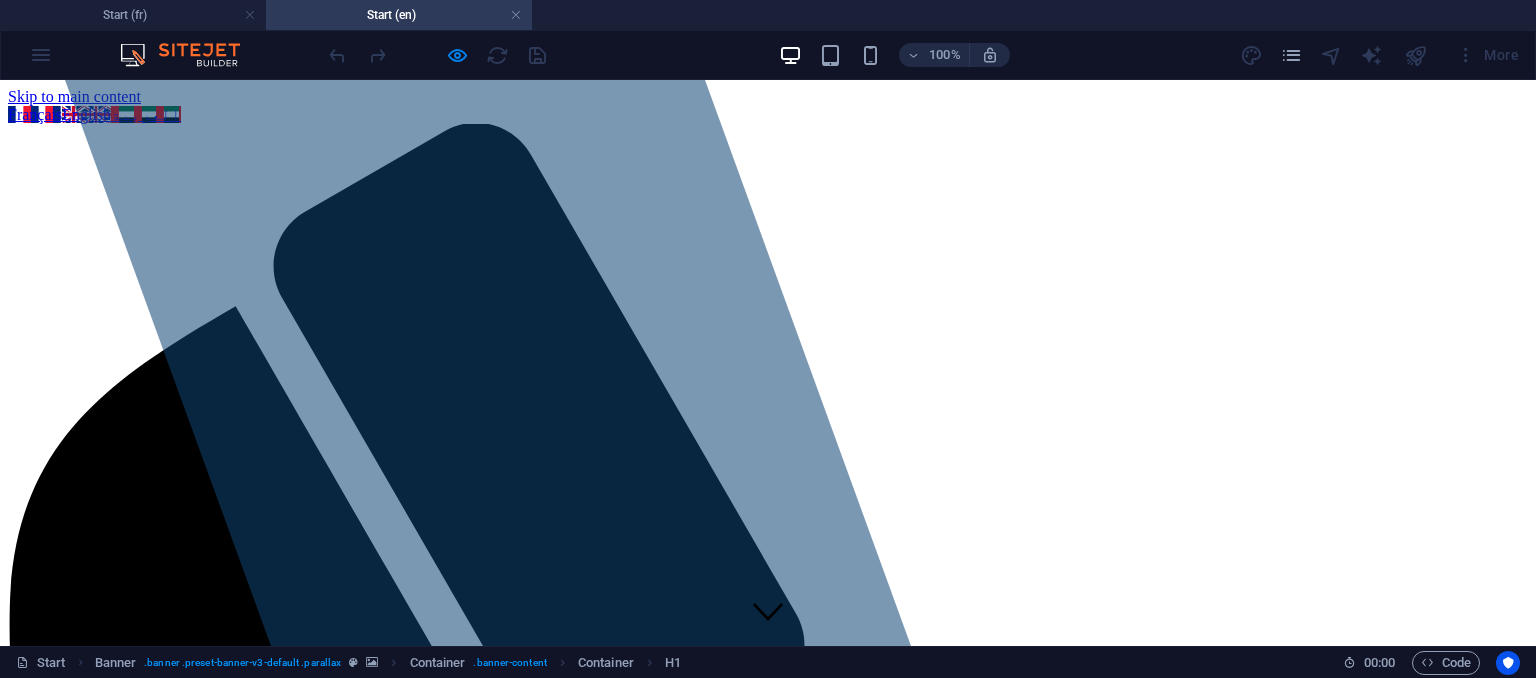 click on "Français English العربية" at bounding box center (768, 115) 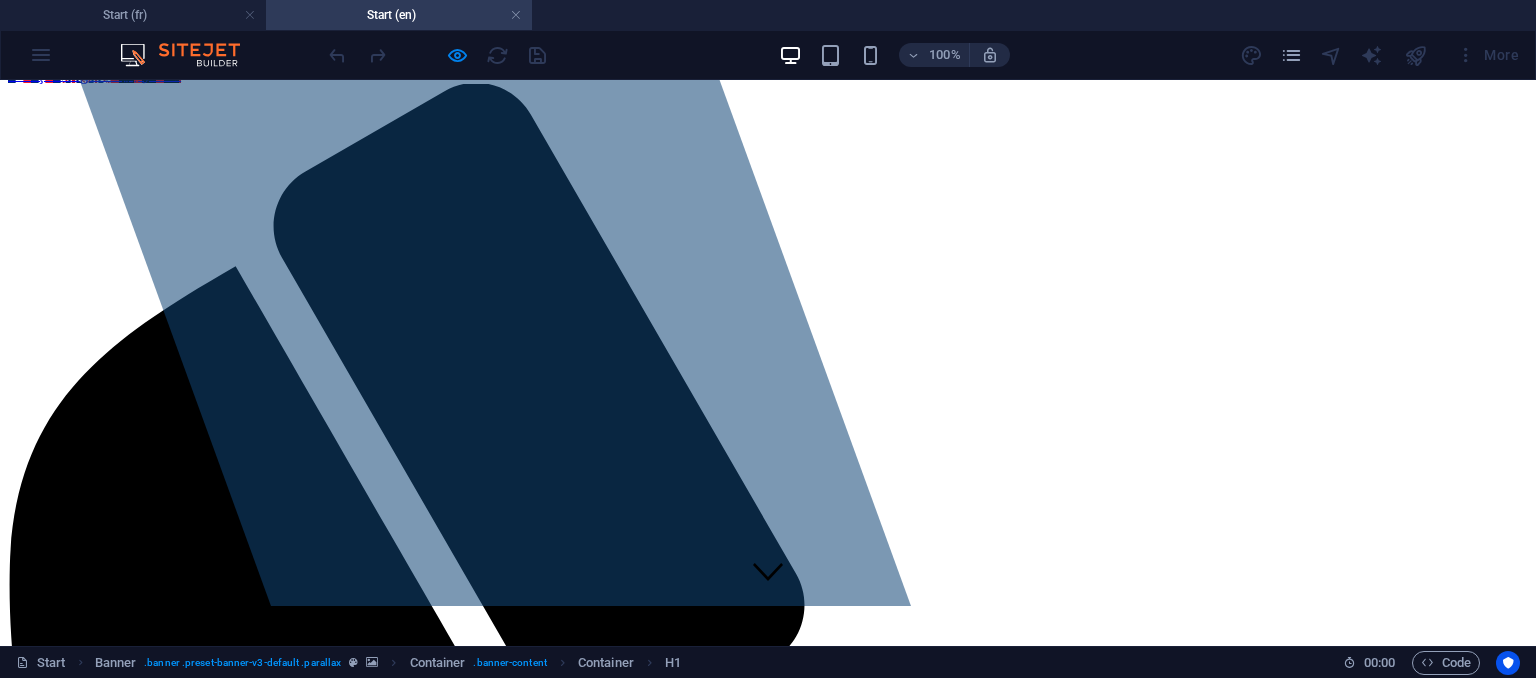 scroll, scrollTop: 0, scrollLeft: 0, axis: both 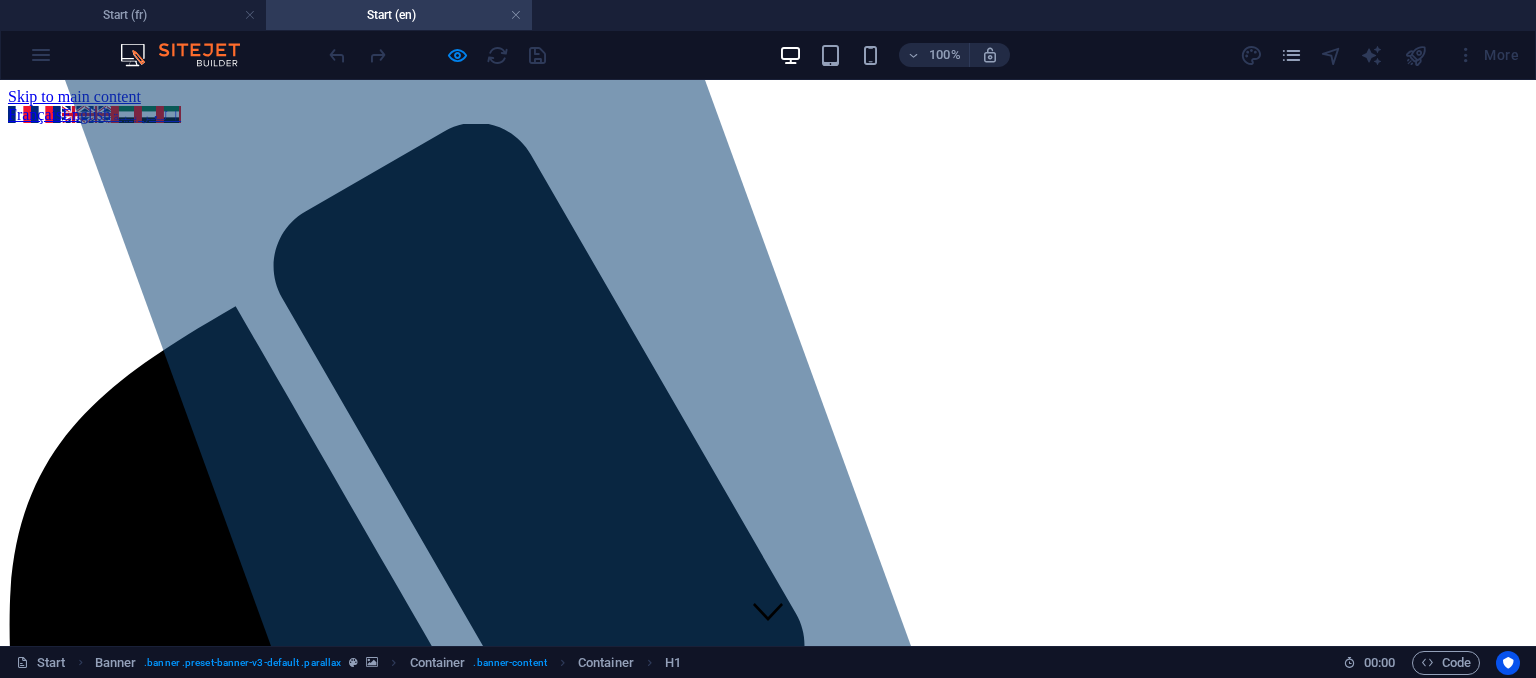 click on "Français English العربية" at bounding box center [768, 115] 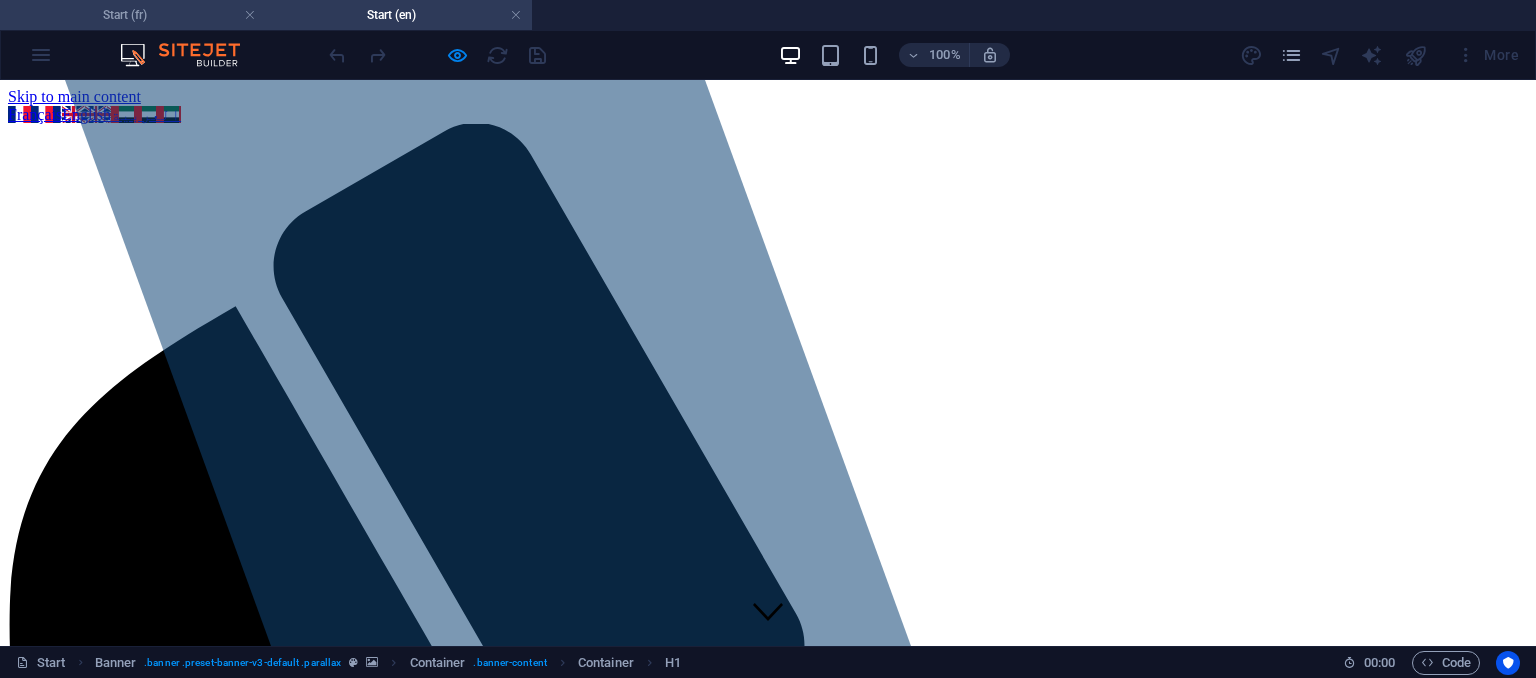 click on "Start (fr)" at bounding box center [133, 15] 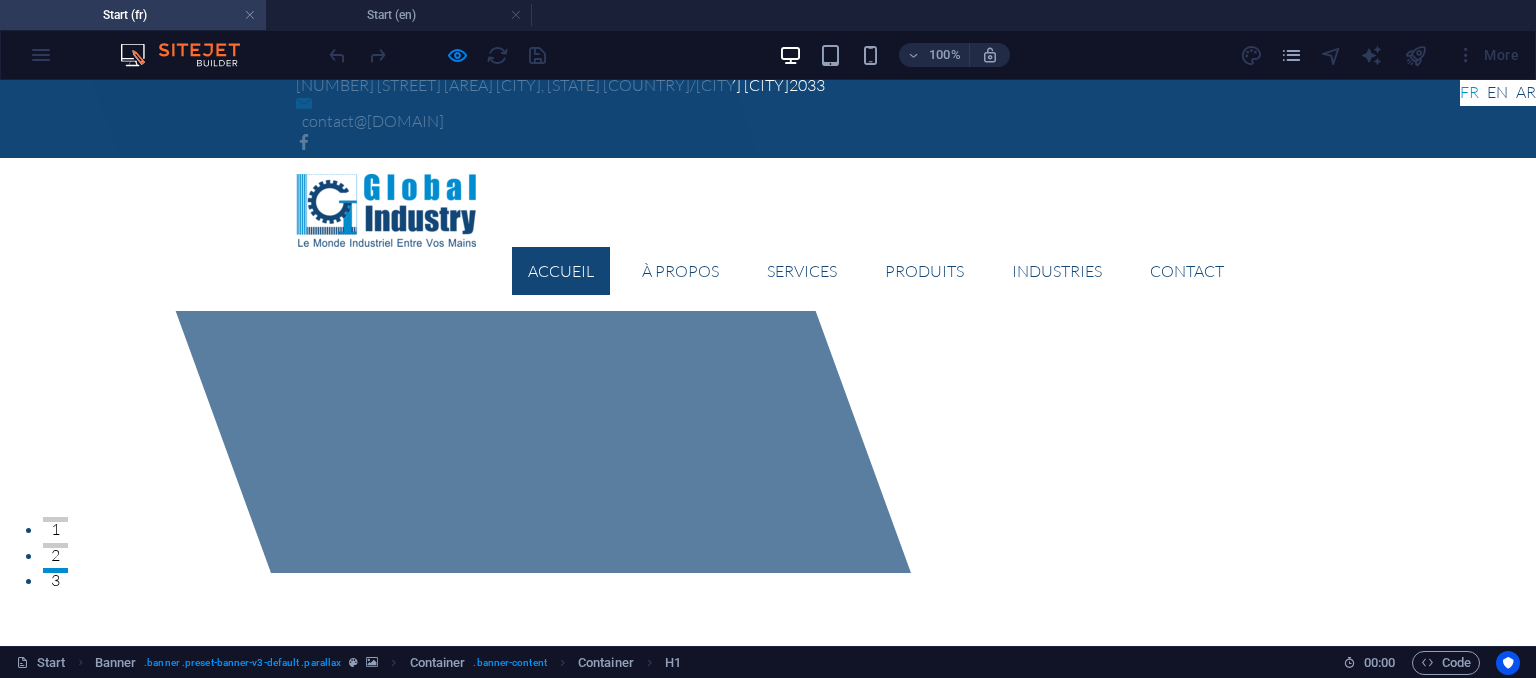 scroll, scrollTop: 0, scrollLeft: 0, axis: both 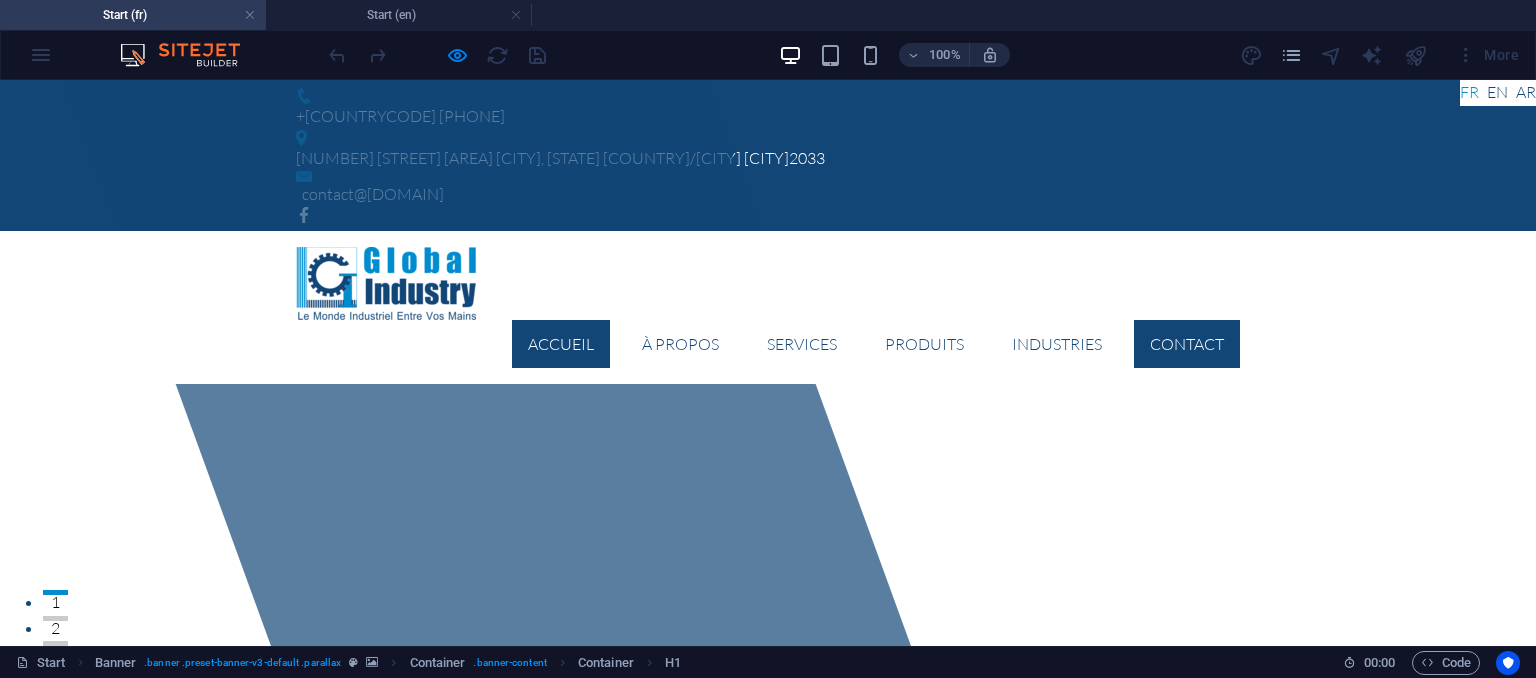 click on "Contact" at bounding box center (1187, 344) 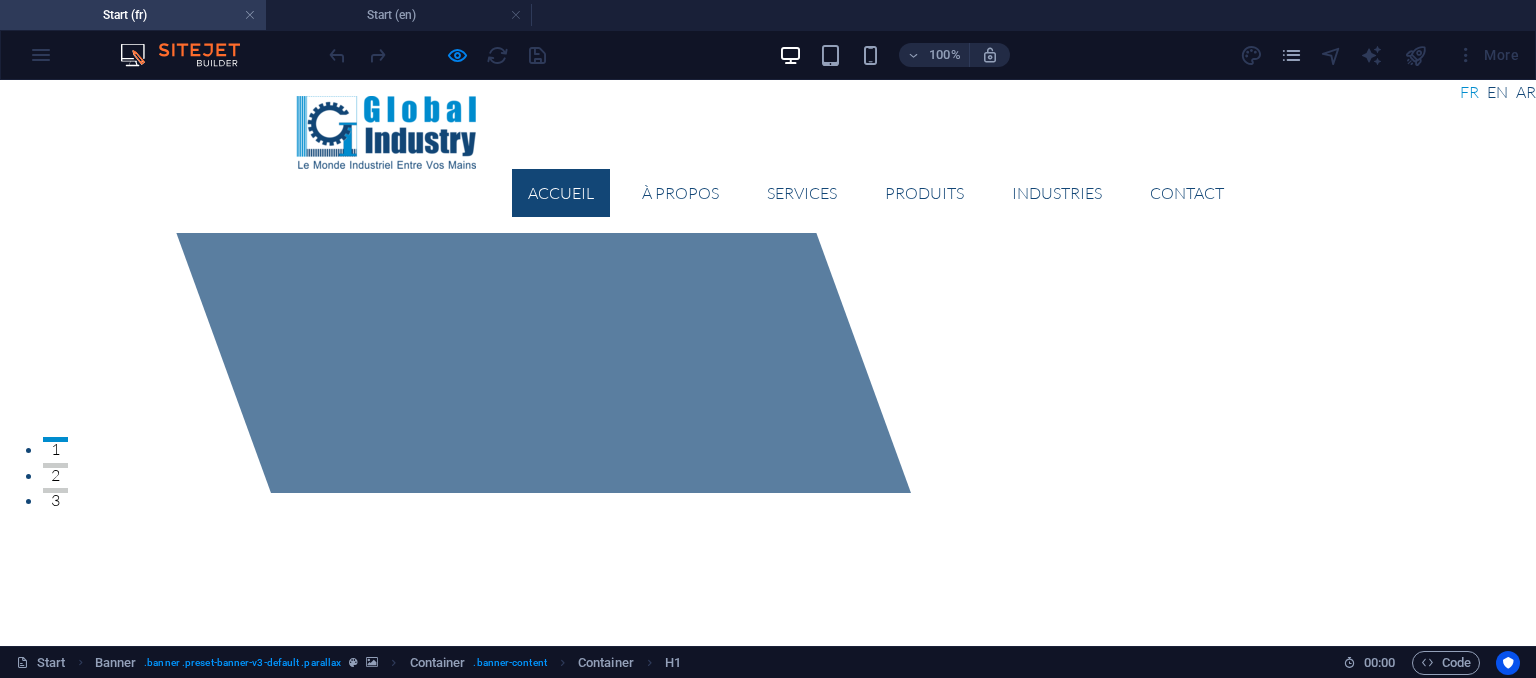 scroll, scrollTop: 0, scrollLeft: 0, axis: both 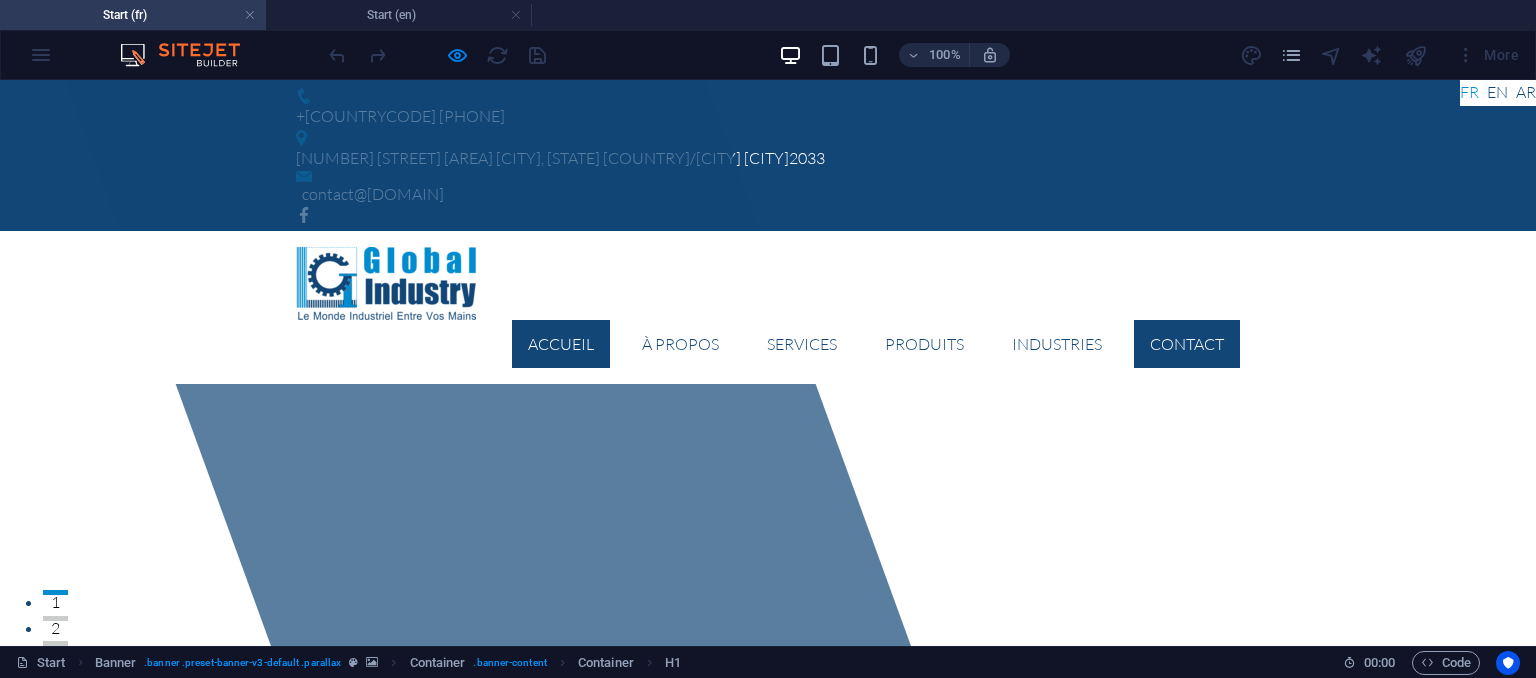 click on "Contact" at bounding box center [1187, 344] 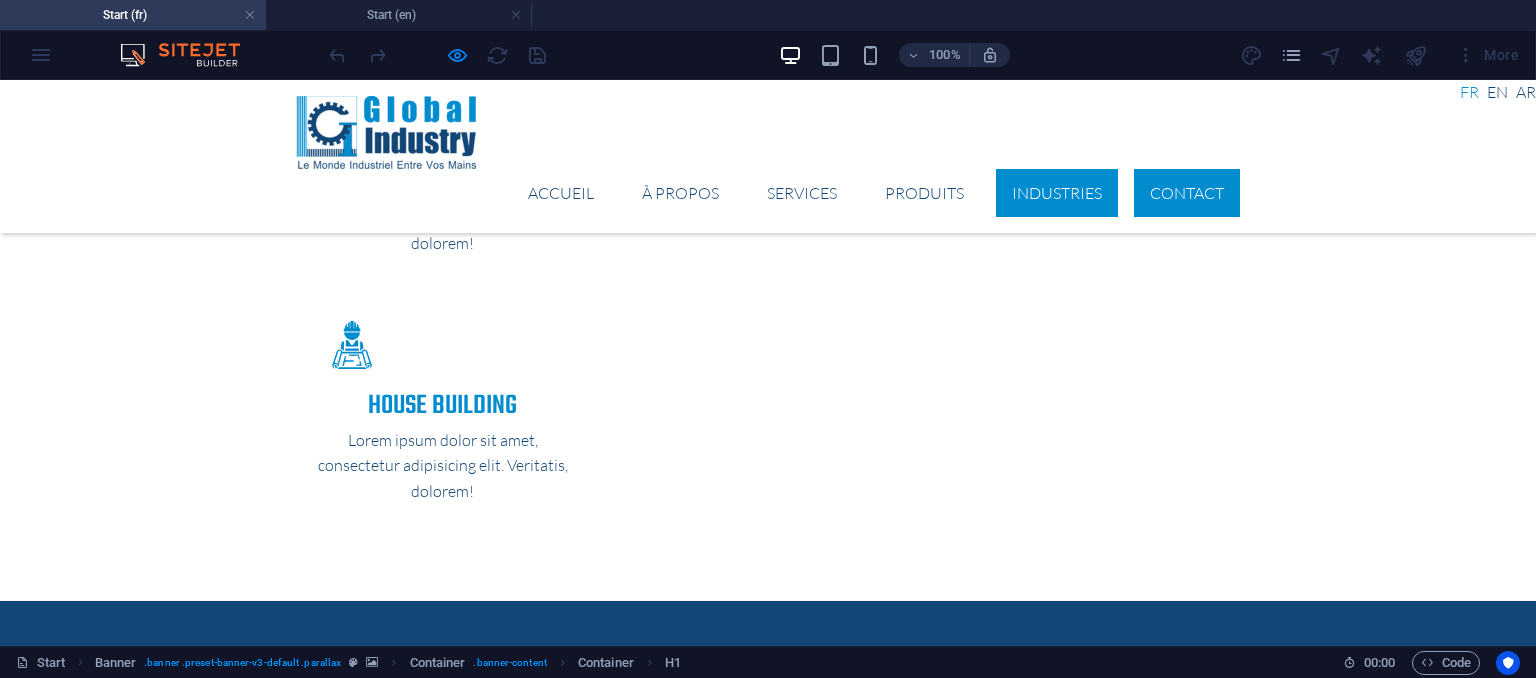 scroll, scrollTop: 4029, scrollLeft: 0, axis: vertical 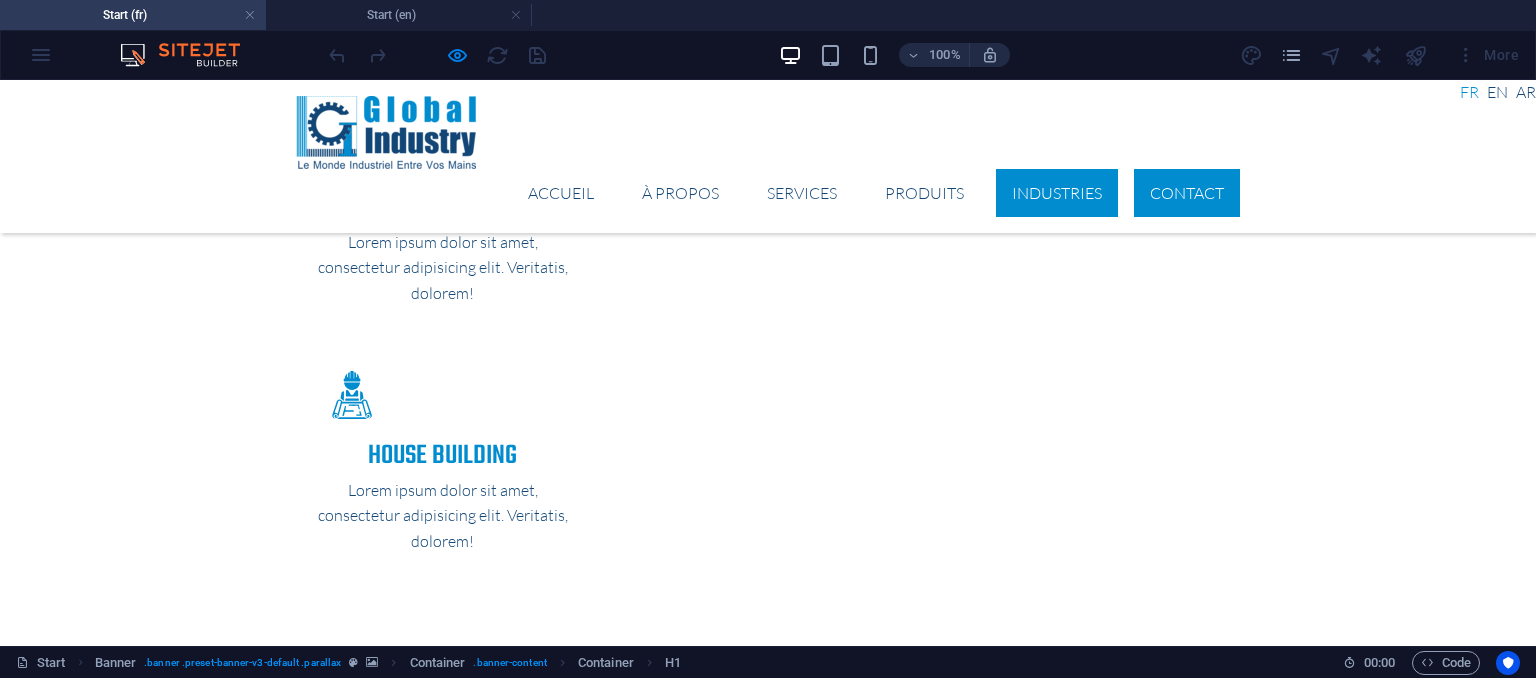 click on "Industries" at bounding box center [1057, 193] 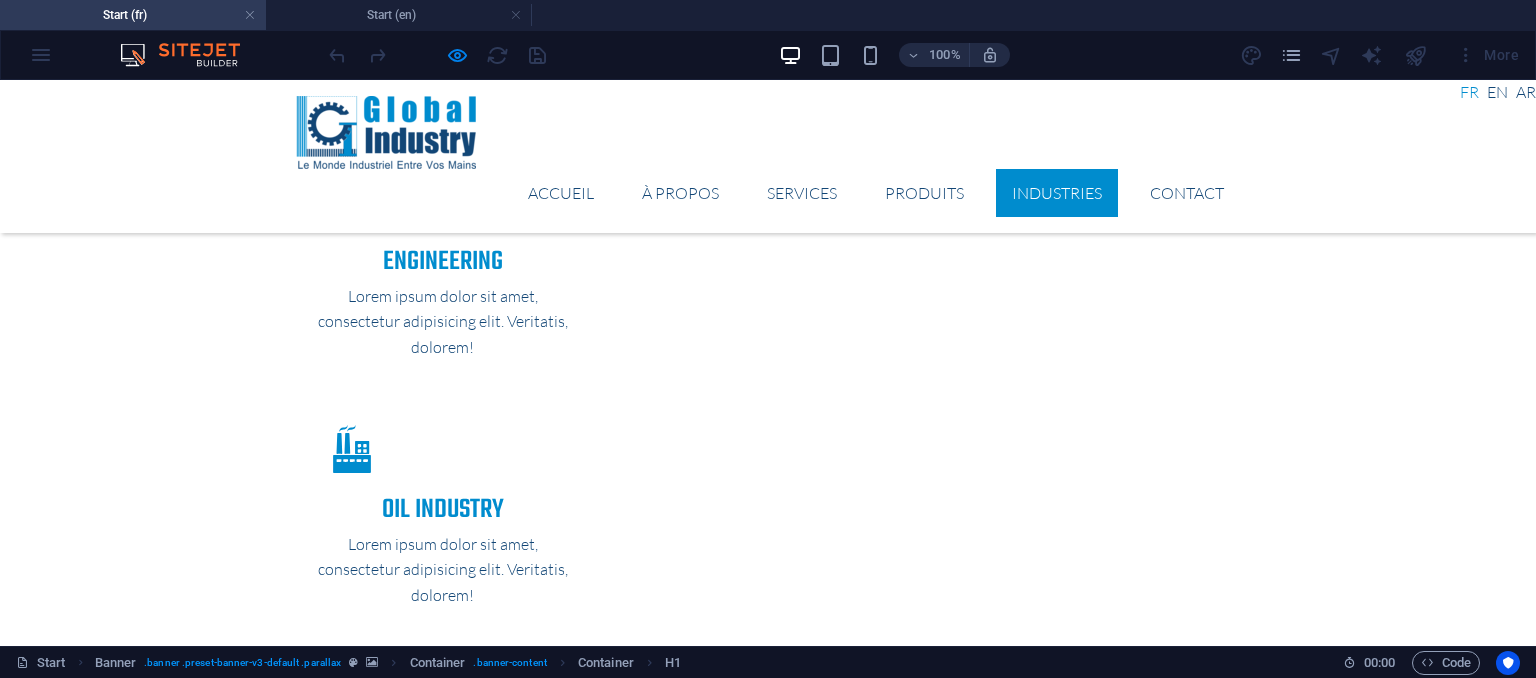 scroll, scrollTop: 3500, scrollLeft: 0, axis: vertical 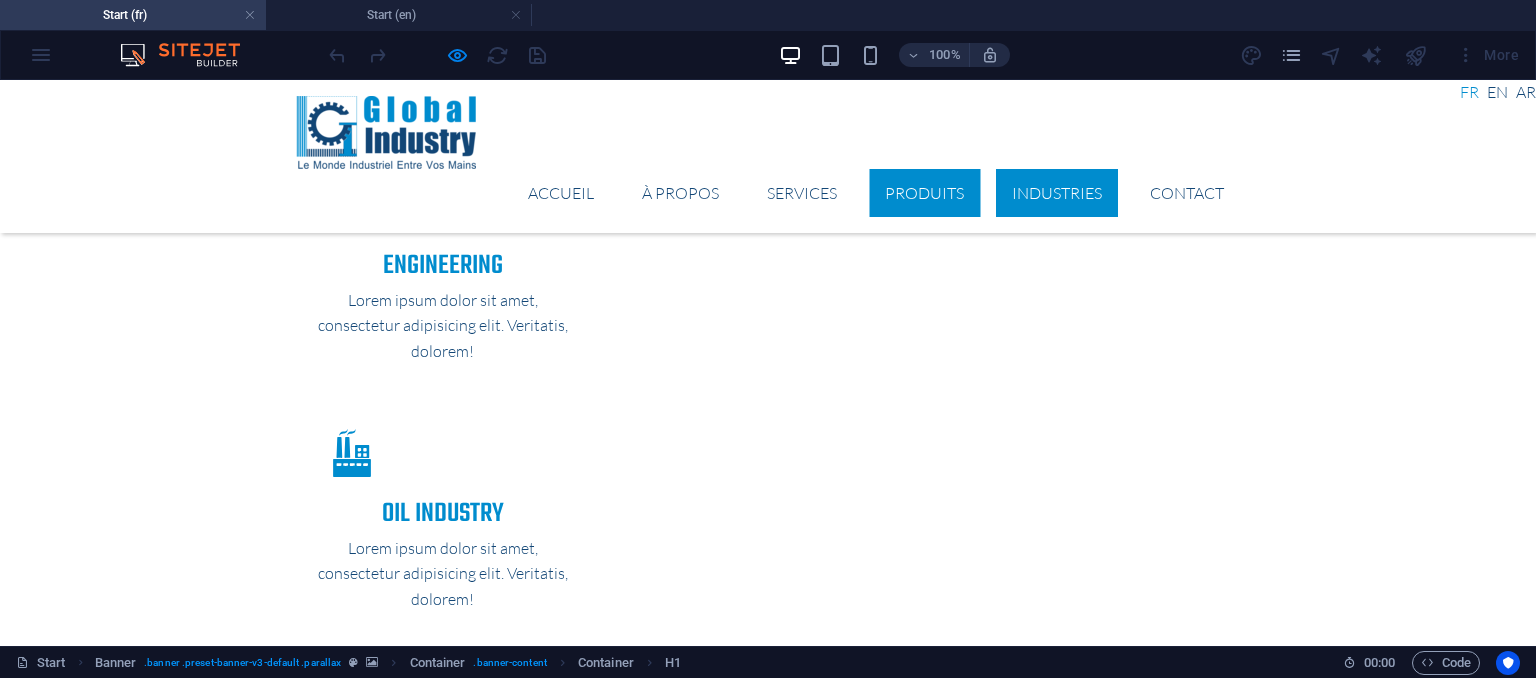click on "Produits" at bounding box center (924, 193) 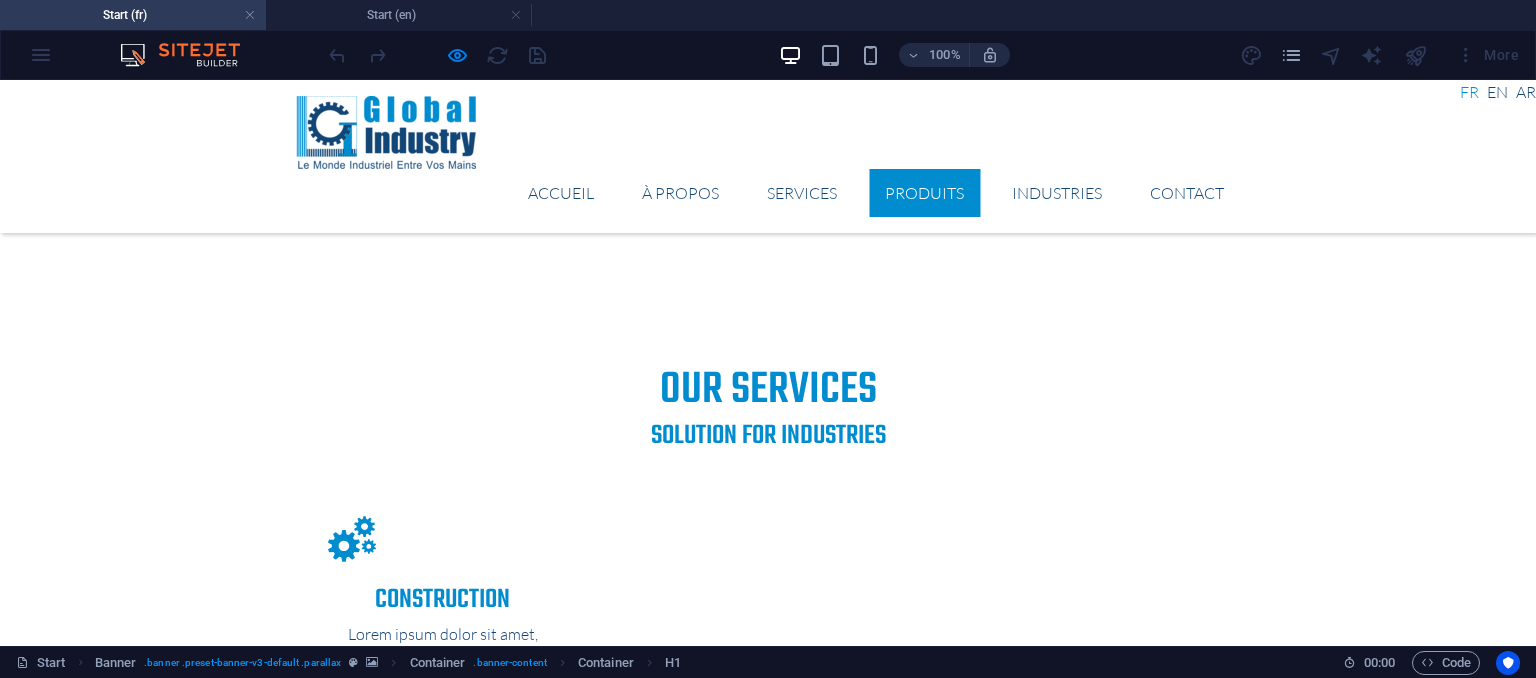 scroll, scrollTop: 2668, scrollLeft: 0, axis: vertical 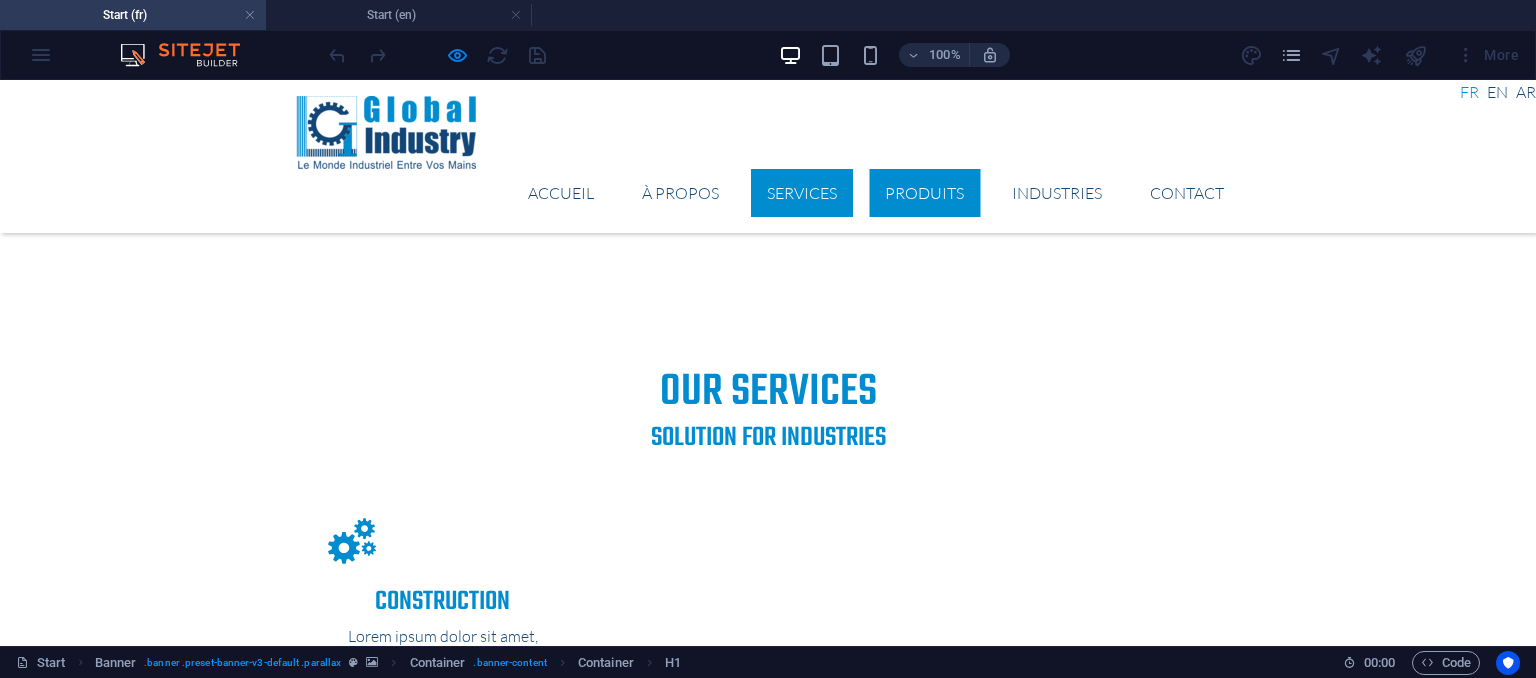 click on "Services" at bounding box center (802, 193) 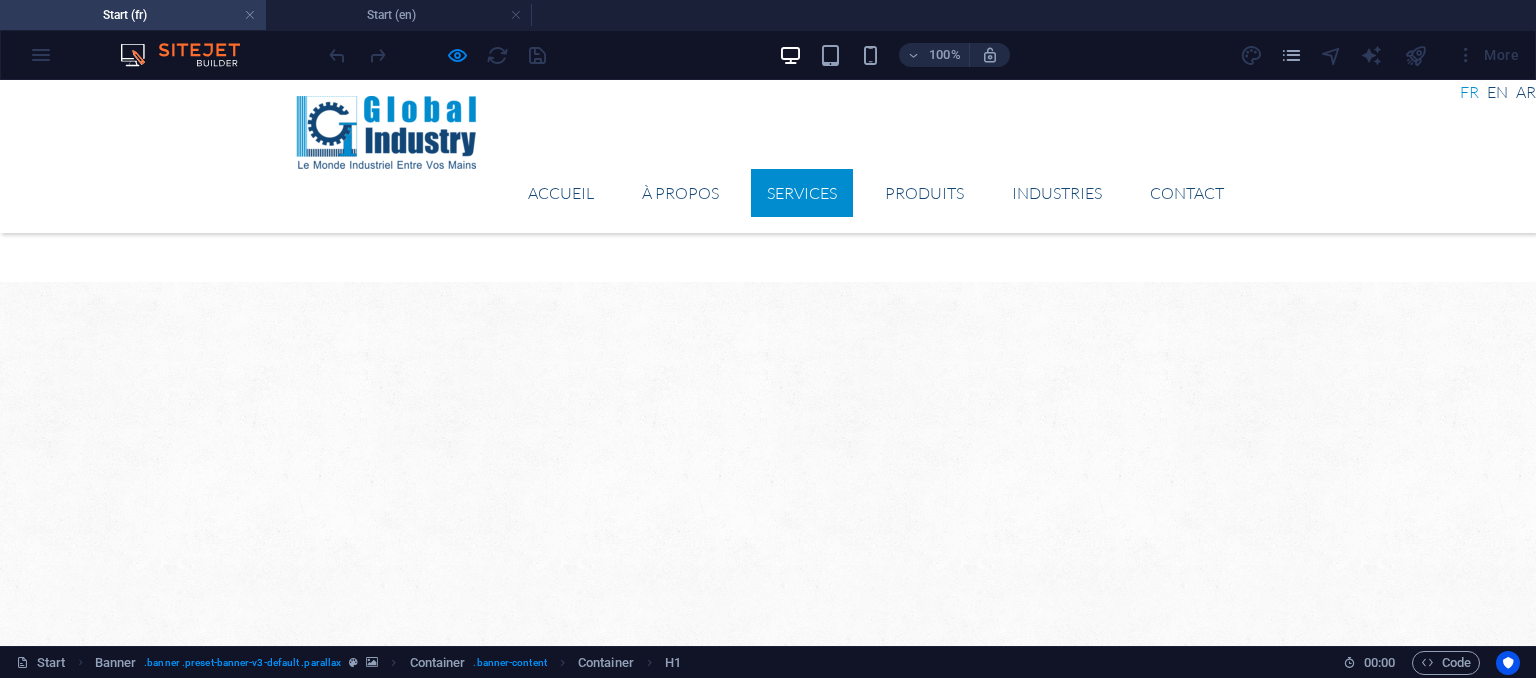 scroll, scrollTop: 982, scrollLeft: 0, axis: vertical 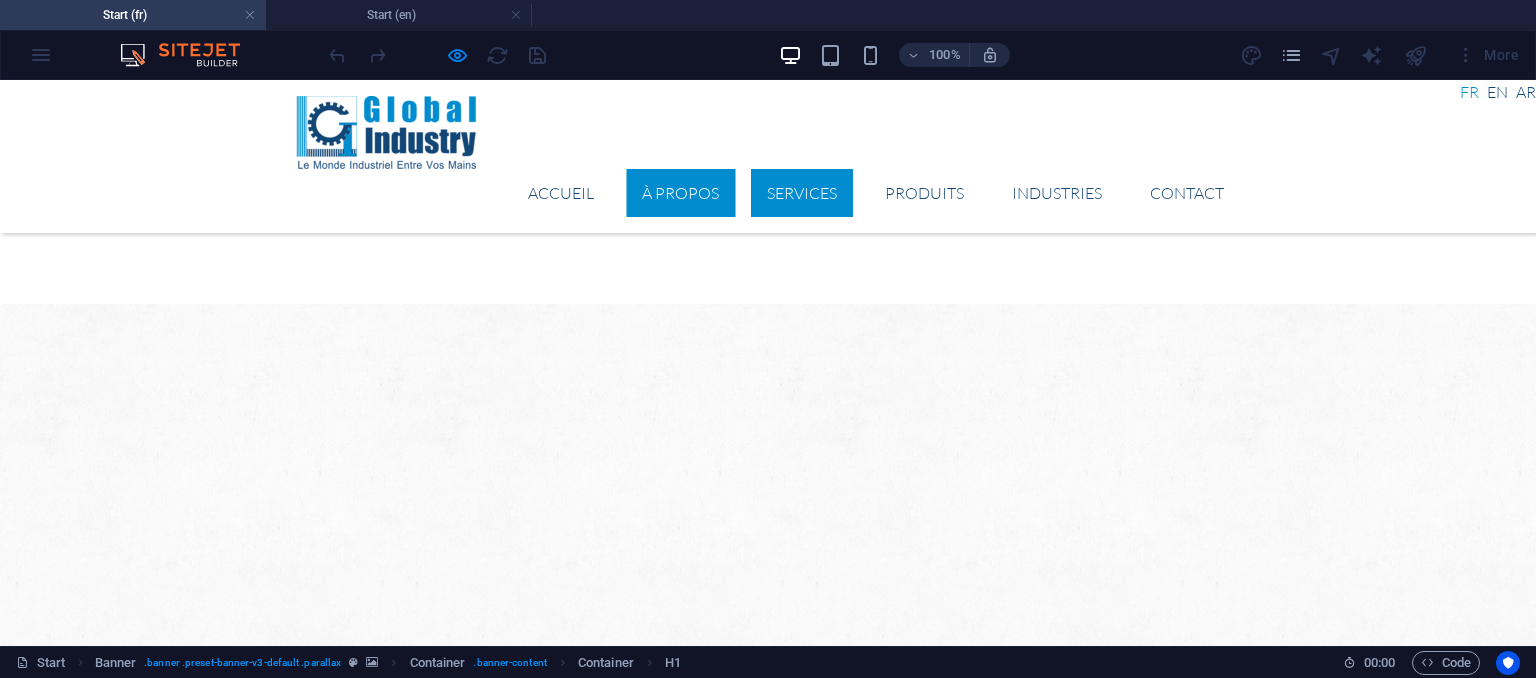 click on "À PROPOS" at bounding box center [680, 193] 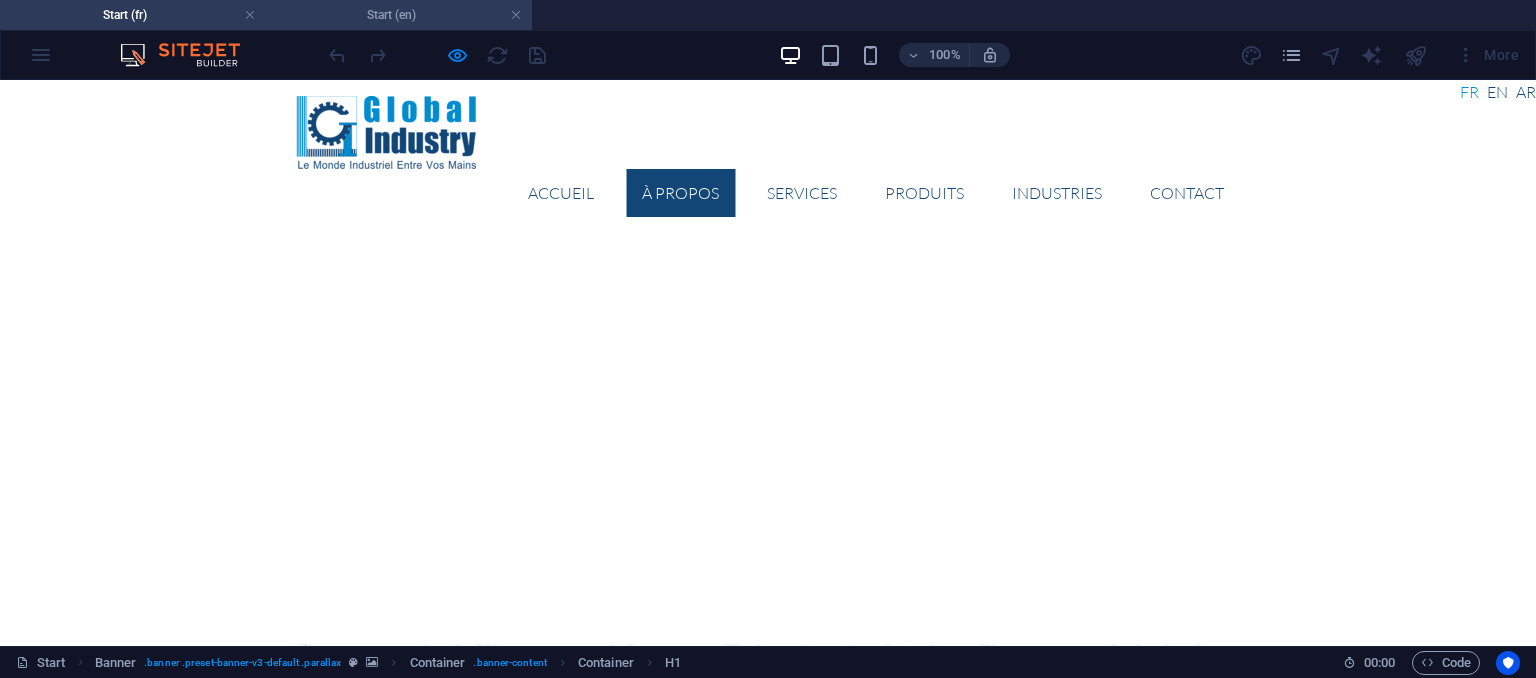 scroll, scrollTop: 588, scrollLeft: 0, axis: vertical 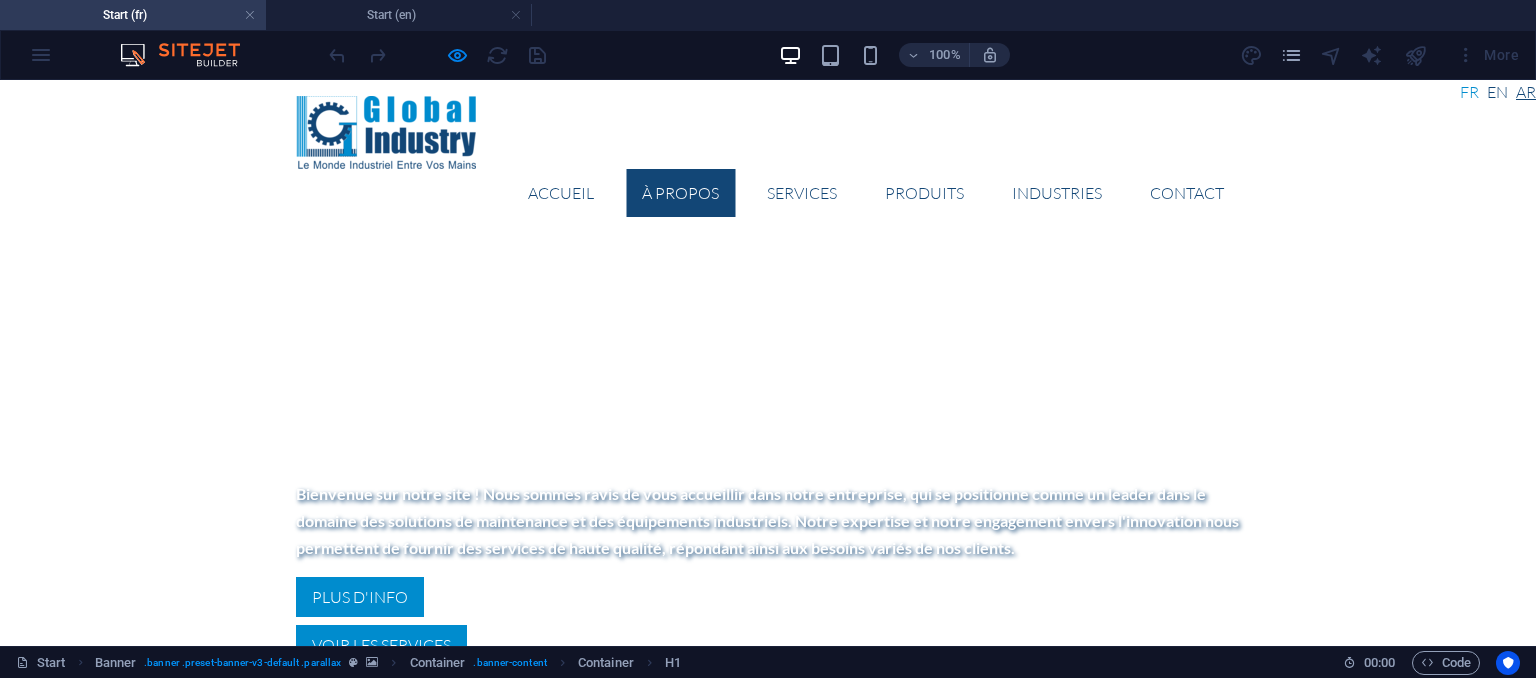 click on "العربية" at bounding box center (1526, 93) 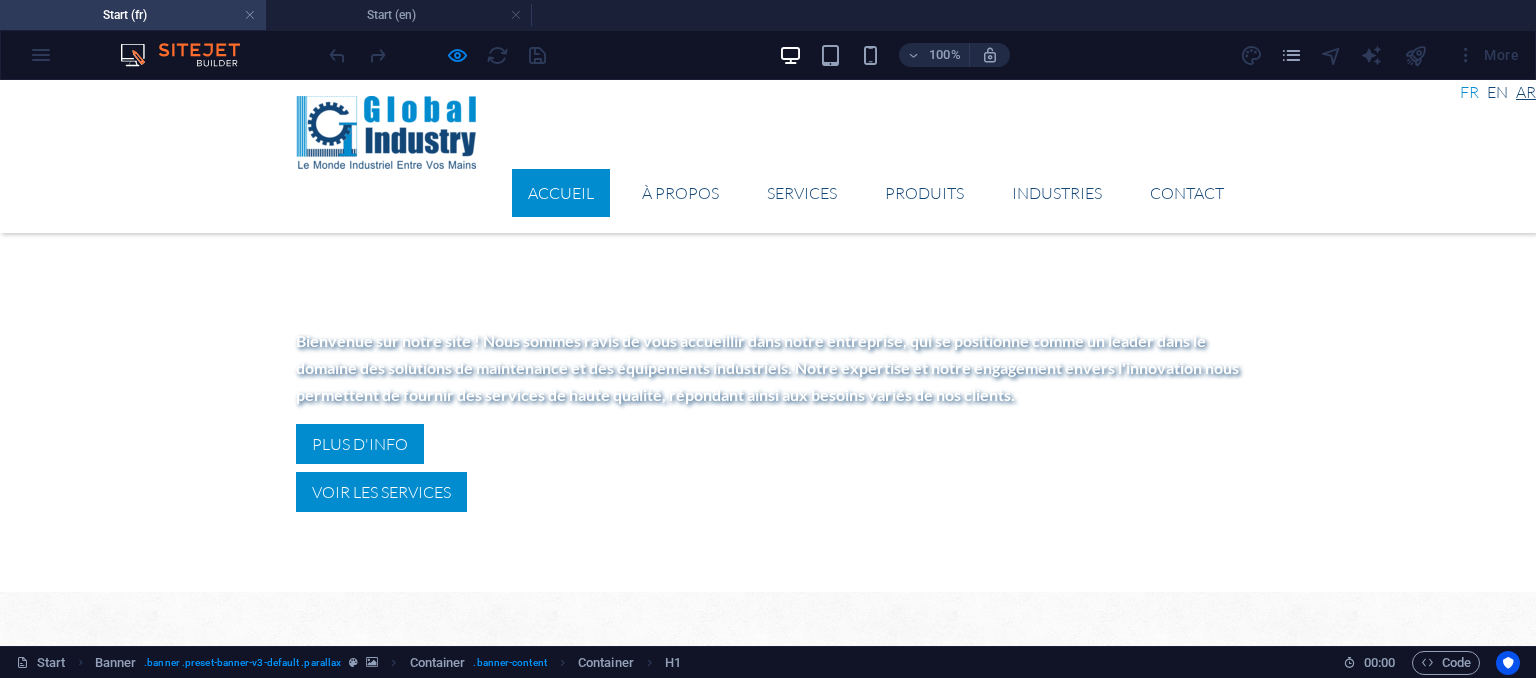 scroll, scrollTop: 0, scrollLeft: 0, axis: both 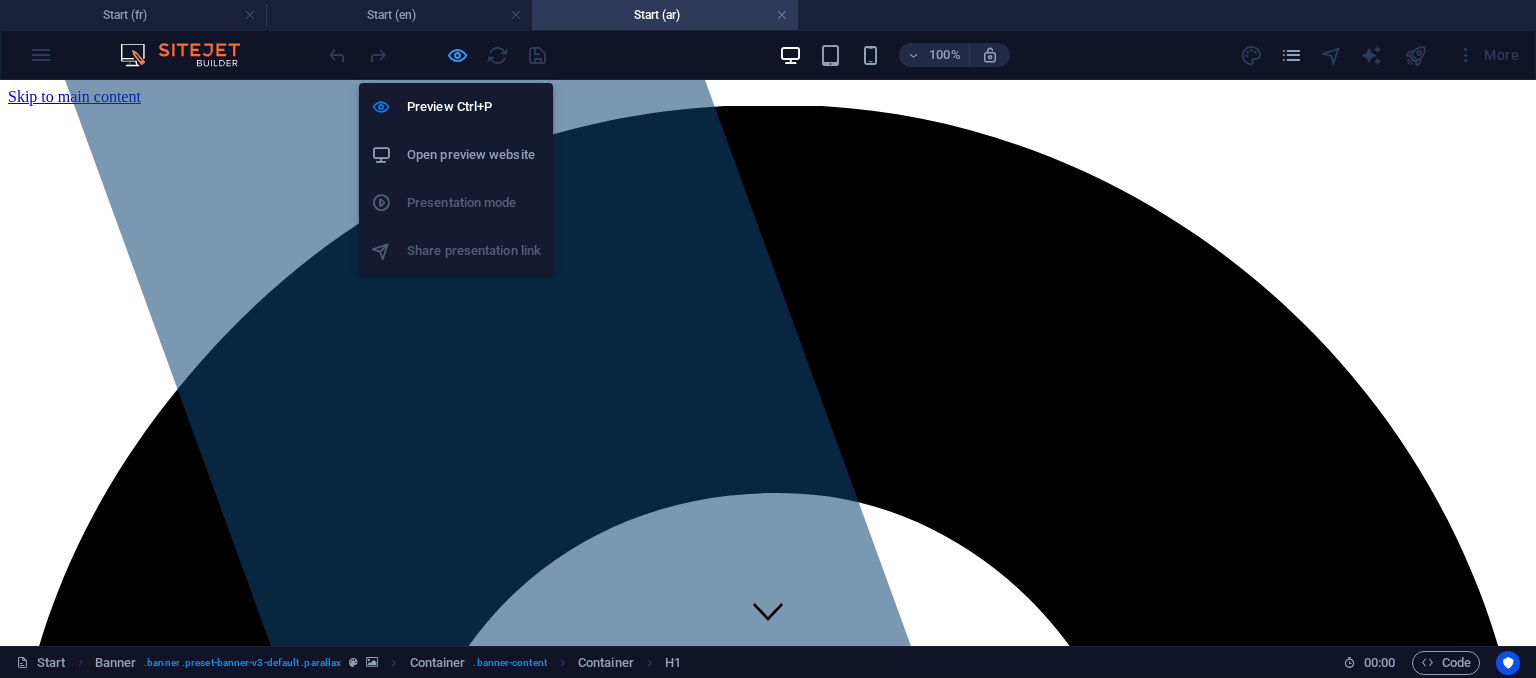 click at bounding box center [457, 55] 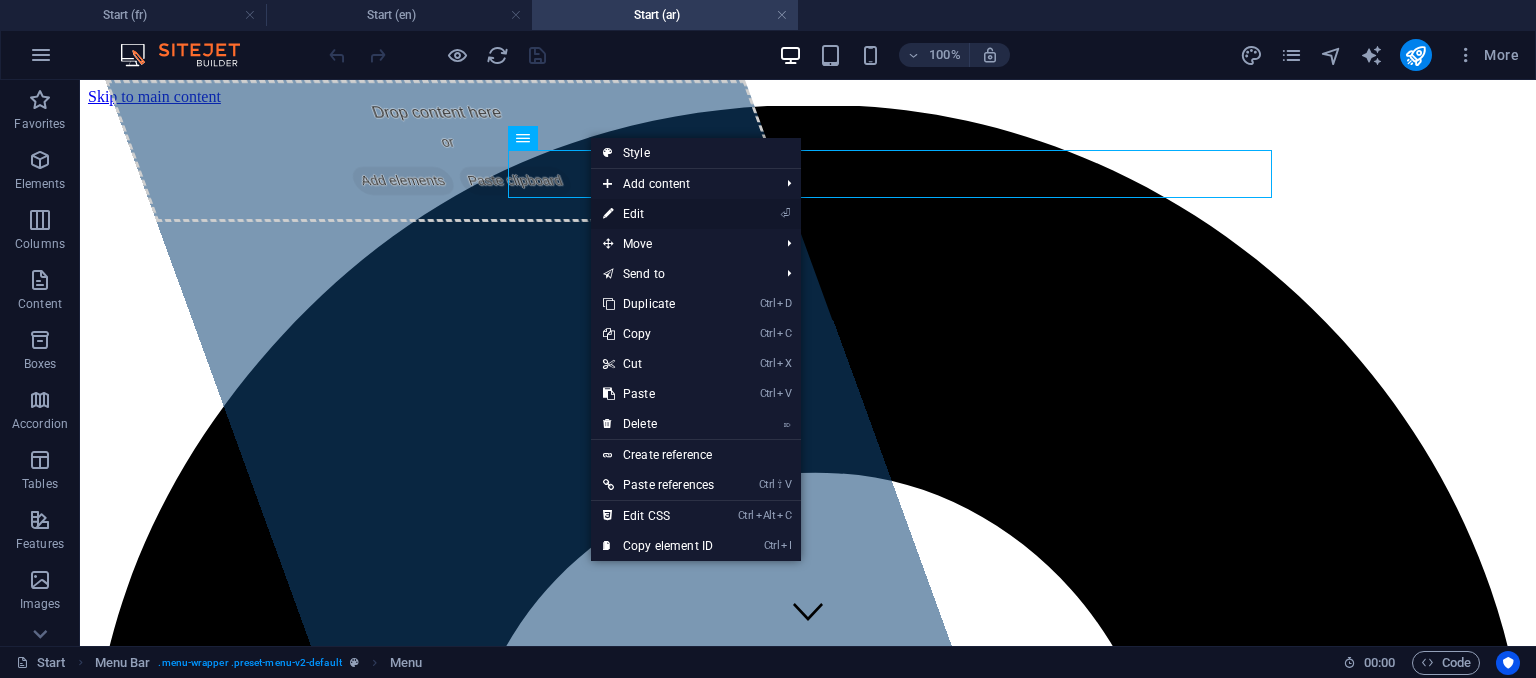 click on "⏎  Edit" at bounding box center [658, 214] 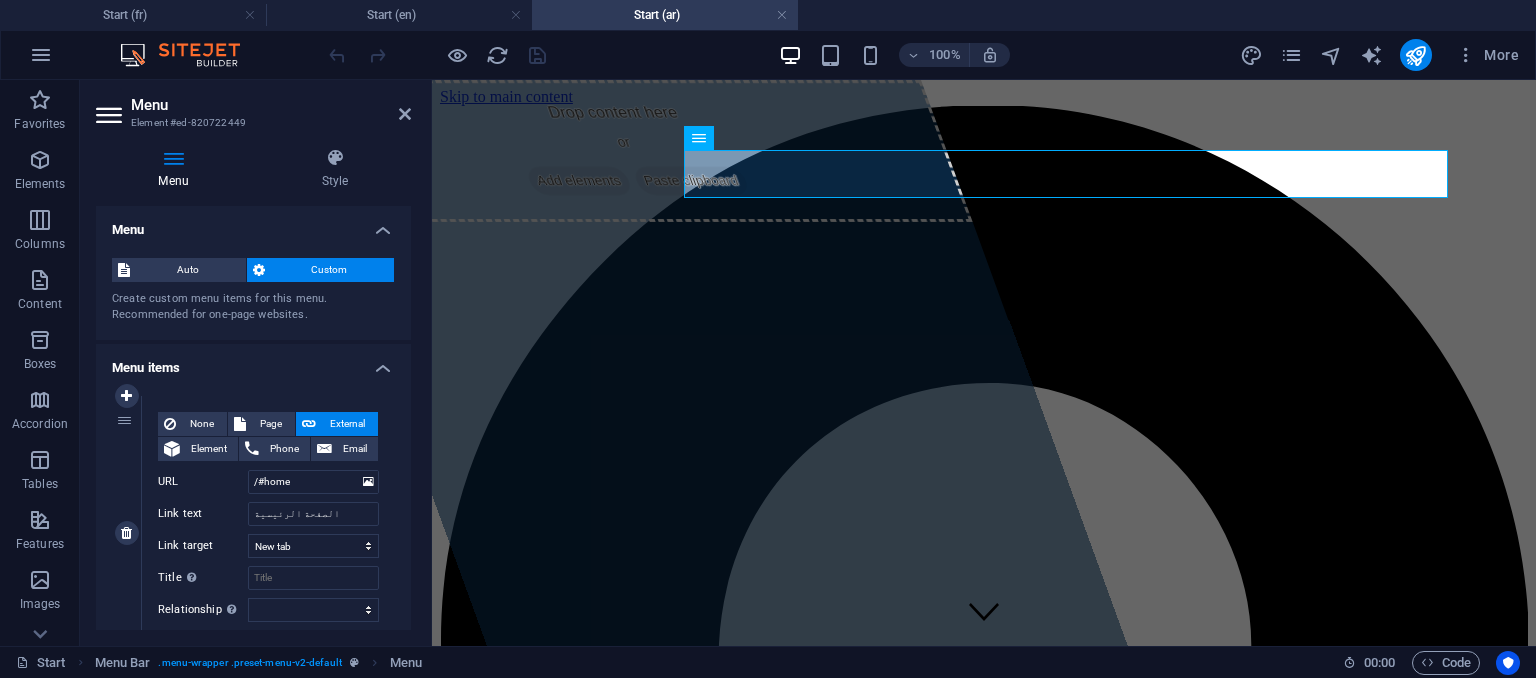 scroll, scrollTop: 100, scrollLeft: 0, axis: vertical 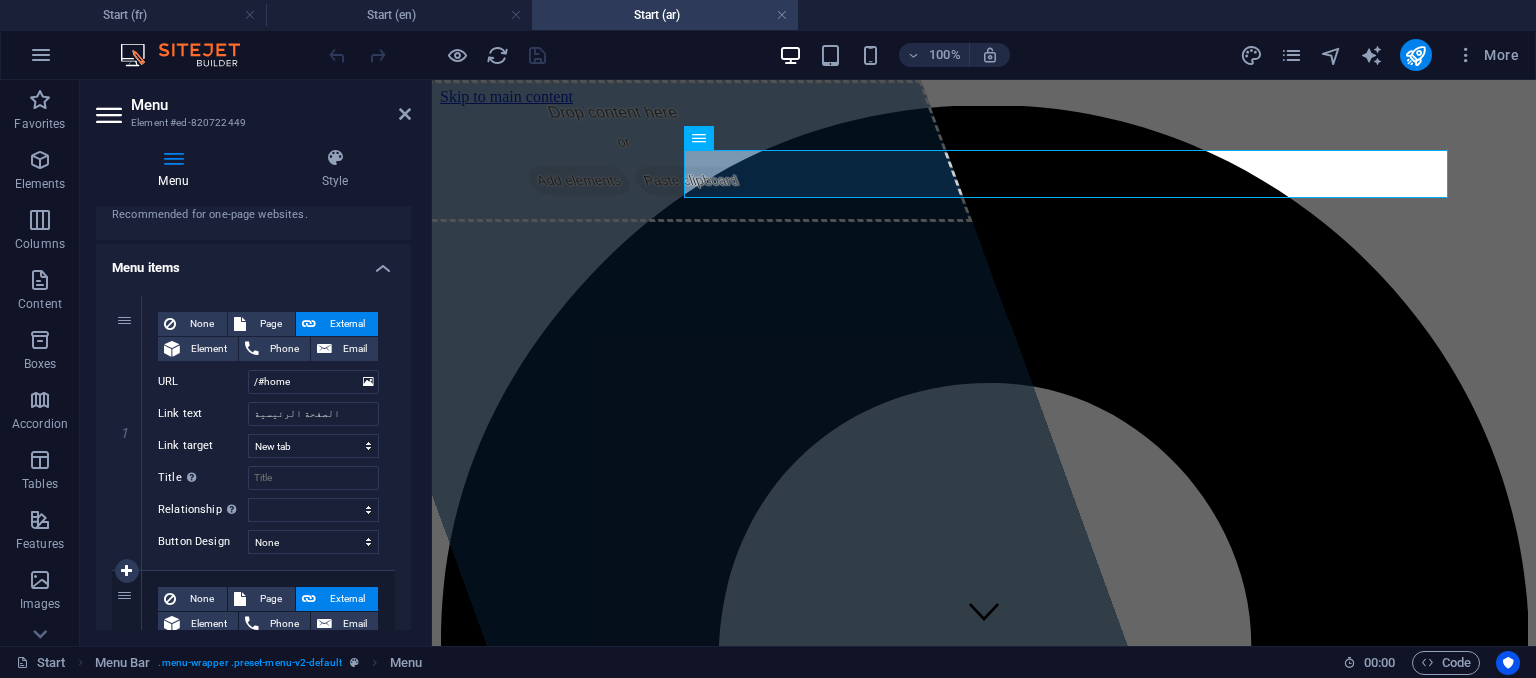 click on "2" at bounding box center (127, 708) 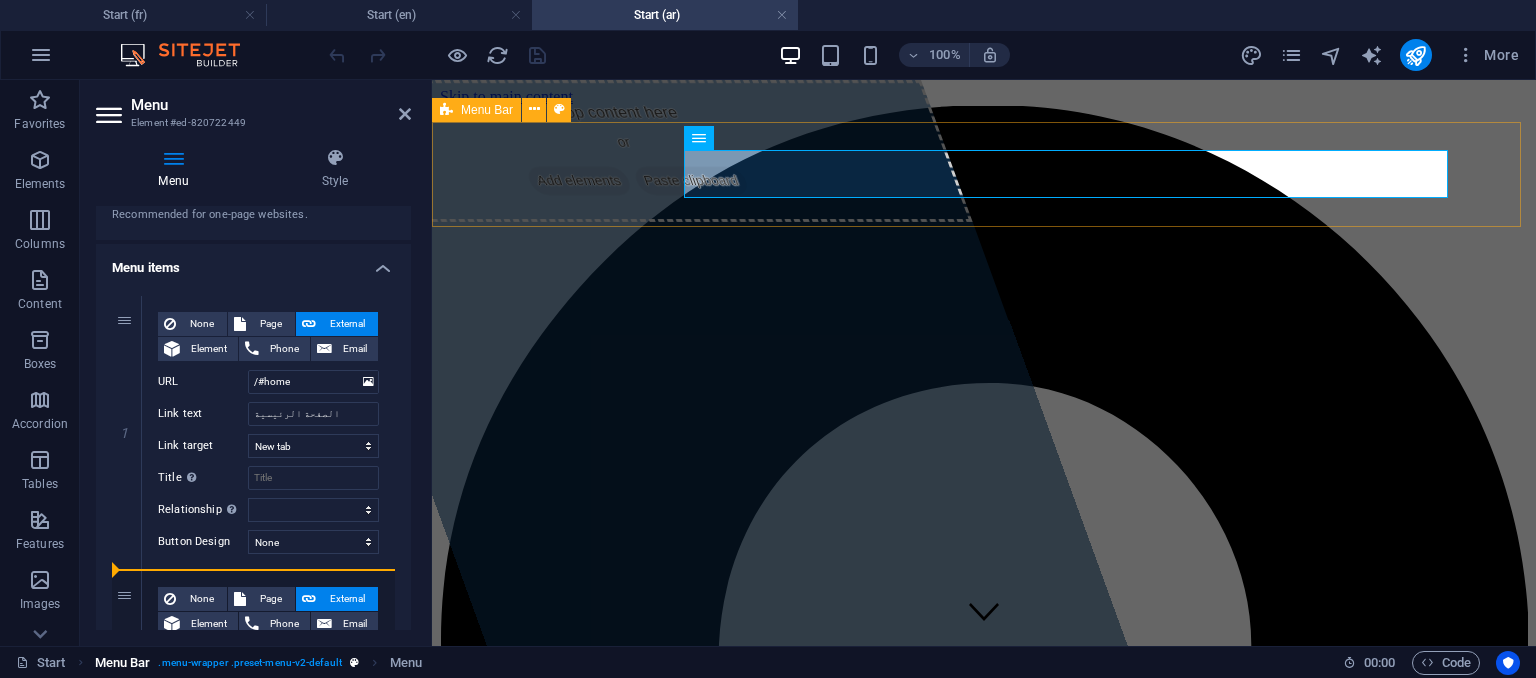 drag, startPoint x: 124, startPoint y: 318, endPoint x: 161, endPoint y: 664, distance: 347.9727 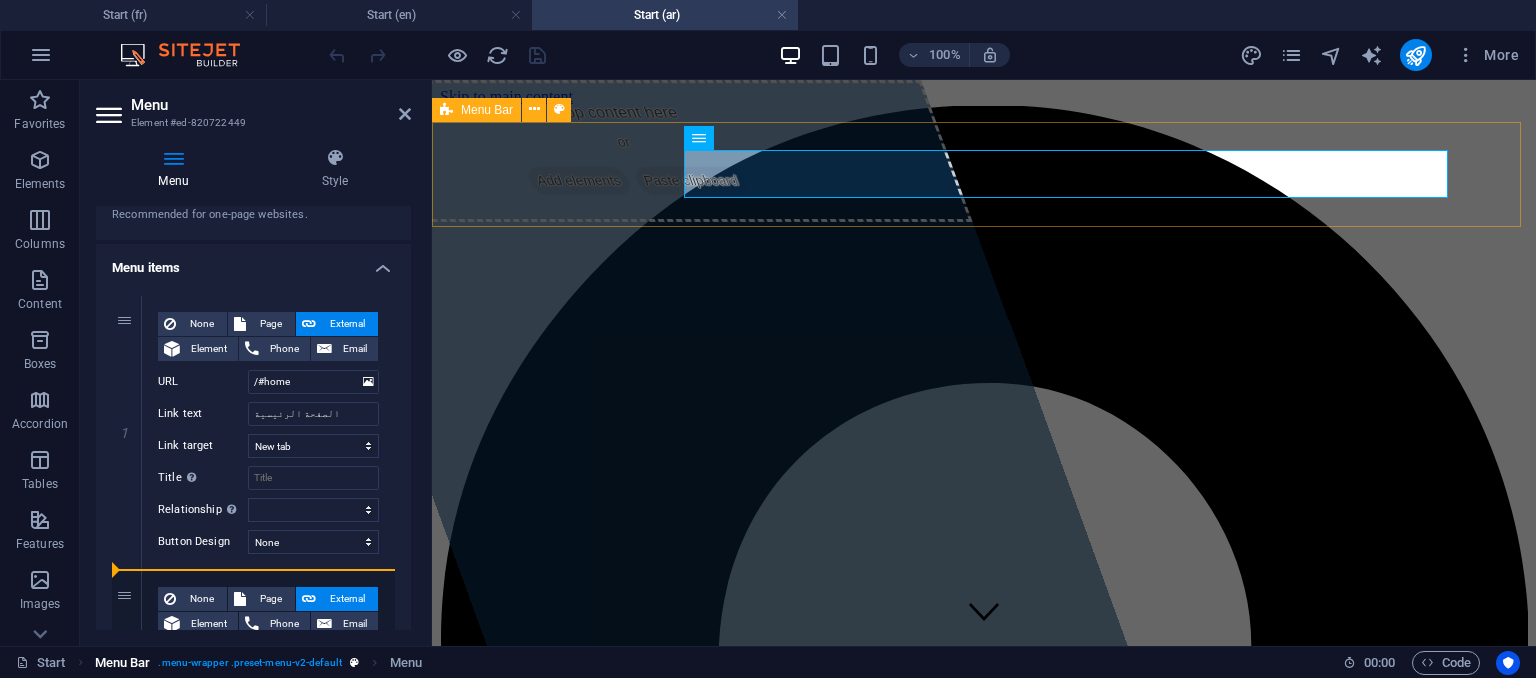 click on "Favorites Elements Columns Content Boxes Accordion Tables Features Images Slider Header Footer Forms Marketing Collections Menu Element #ed-820722449 Menu Style Menu Auto Custom Create custom menu items for this menu. Recommended for one-page websites. Manage pages Menu items 1 None Page External Element Phone Email Page Start Subpage Legal notice Privacy Start Subpage Legal notice Privacy Start Subpage Legal notice Privacy Element
URL /#home Phone Email Link text الصفحة الرئيسية Link target New tab Same tab Overlay Title Additional link description, should not be the same as the link text. The title is most often shown as a tooltip text when the mouse moves over the element. Leave empty if uncertain. Relationship Sets the  relationship of this link to the link target . For example, the value "nofollow" instructs search engines not to follow the link. Can be left empty. alternate author bookmark external help license next nofollow noreferrer noopener prev search tag None" at bounding box center (768, 363) 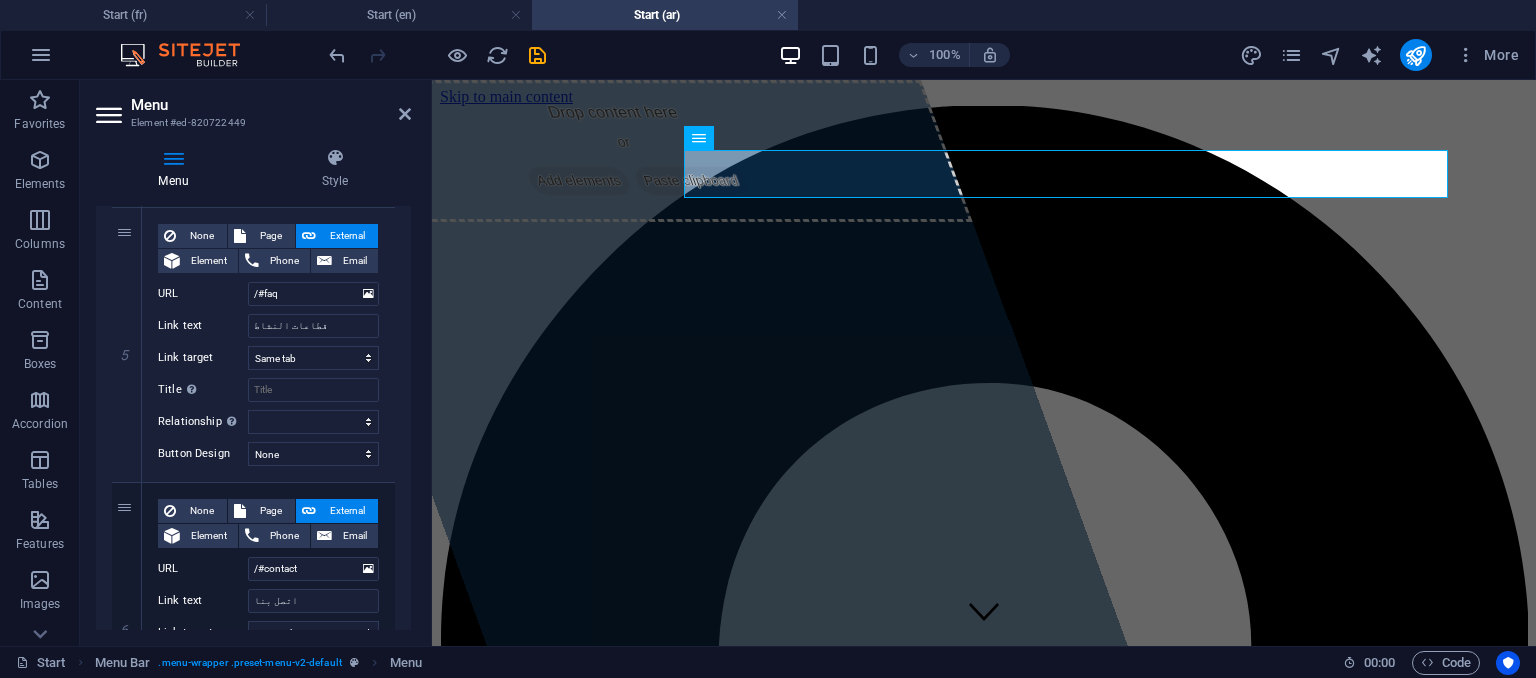scroll, scrollTop: 1470, scrollLeft: 0, axis: vertical 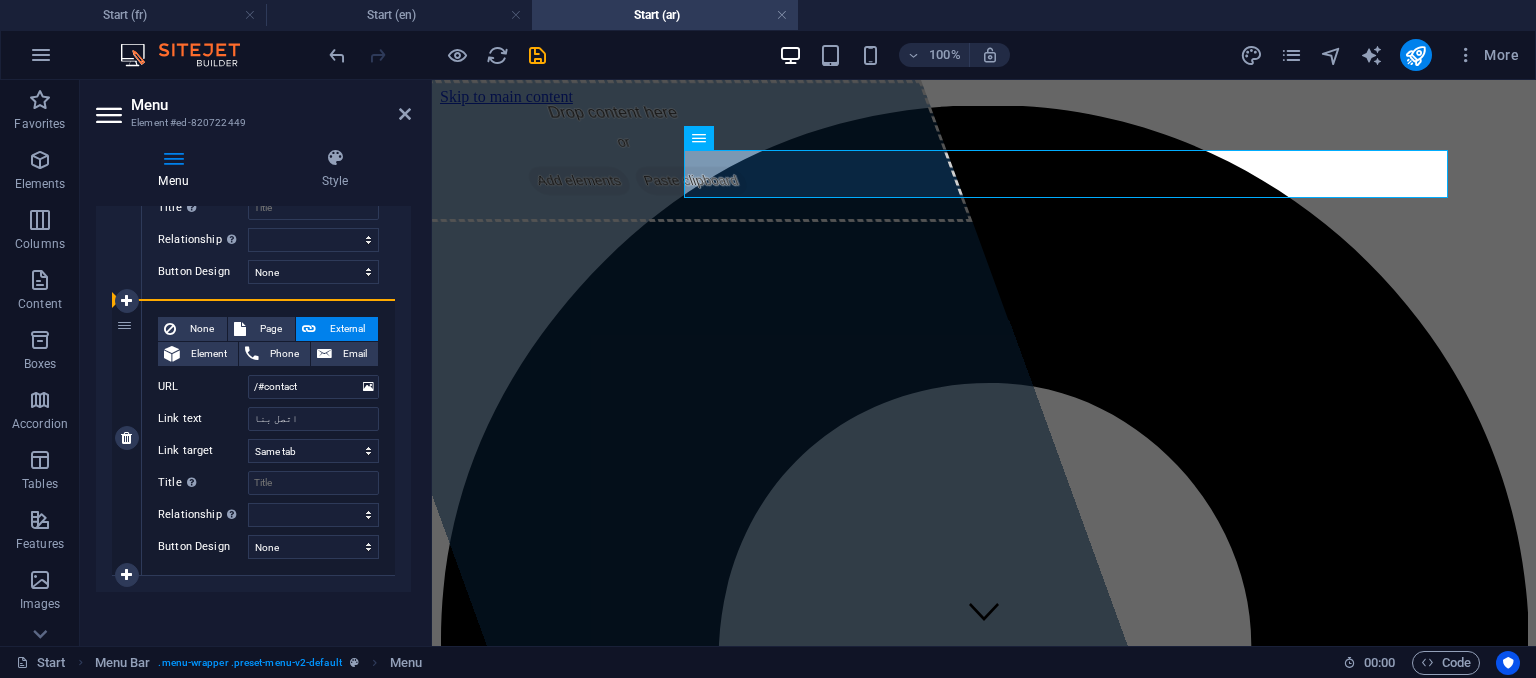click on "6" at bounding box center (127, 438) 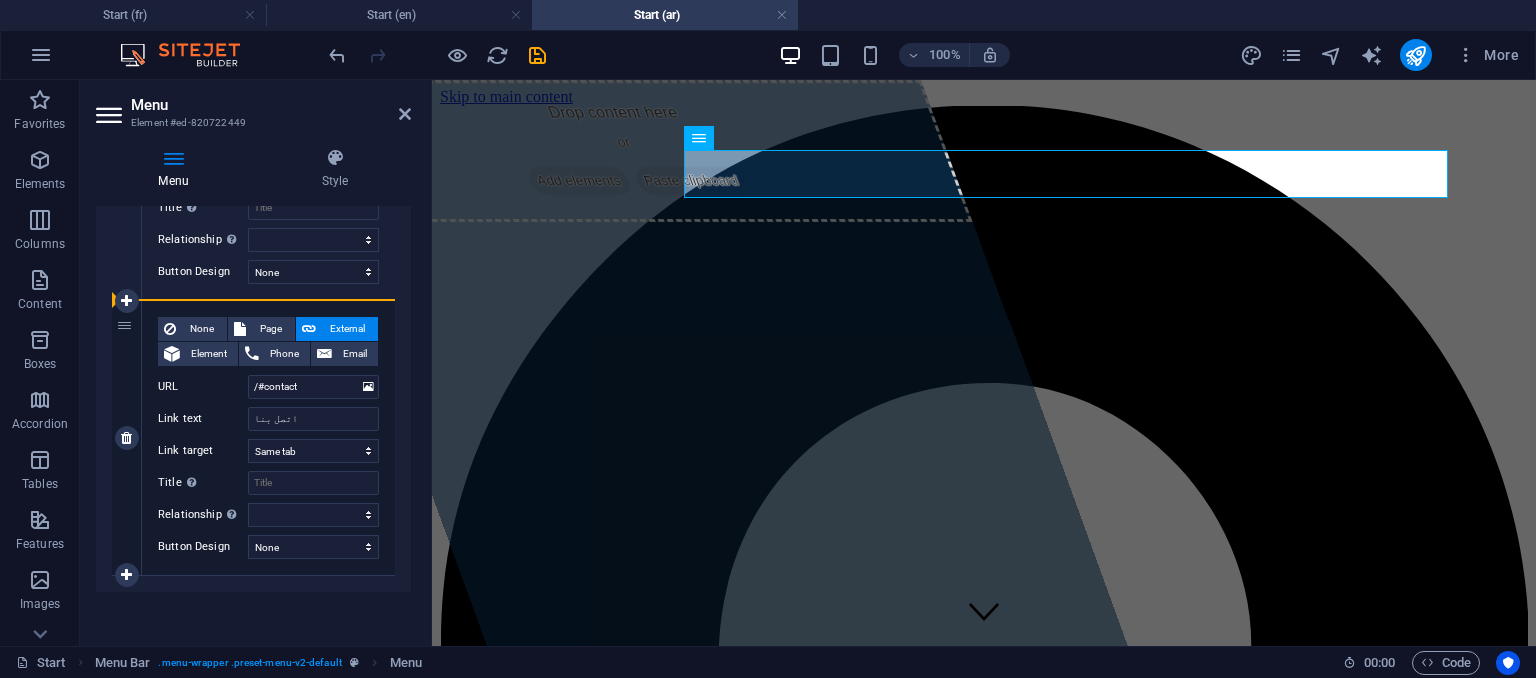 select 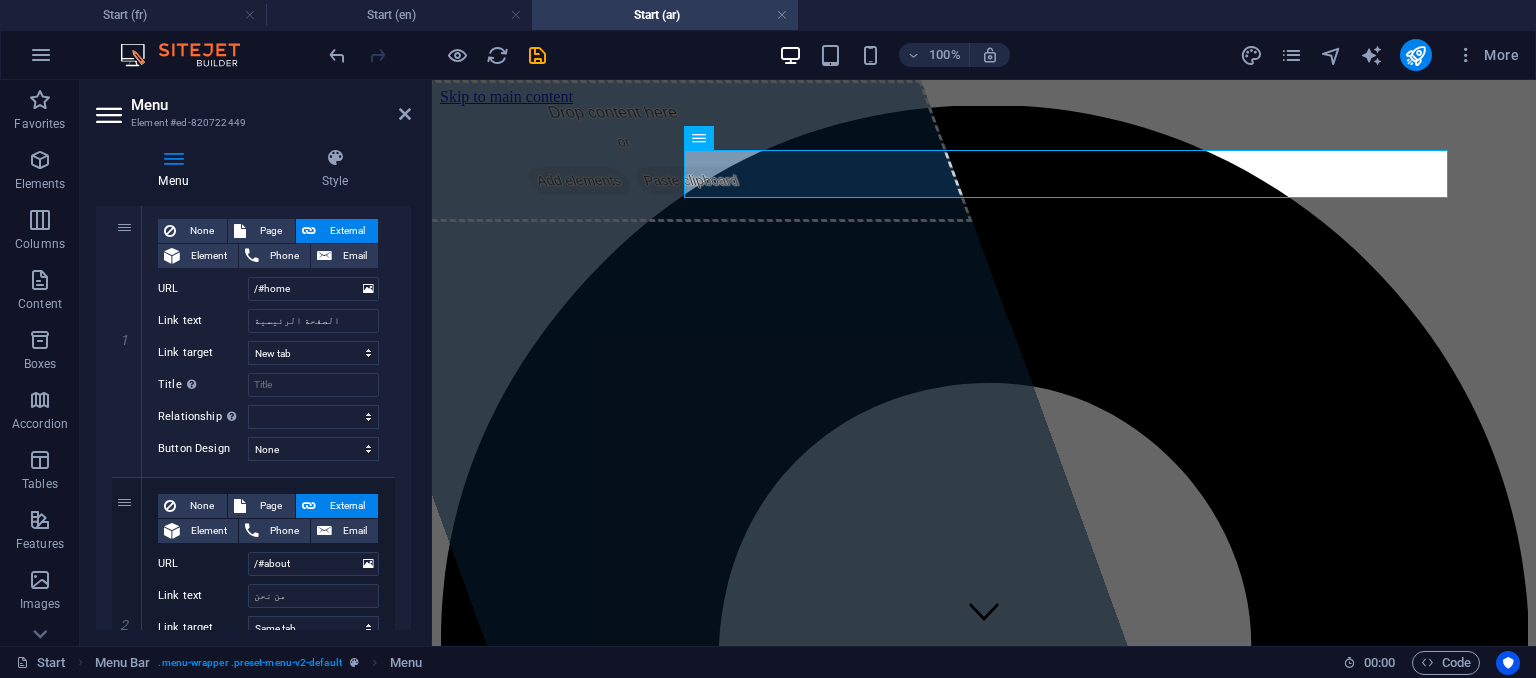 scroll, scrollTop: 100, scrollLeft: 0, axis: vertical 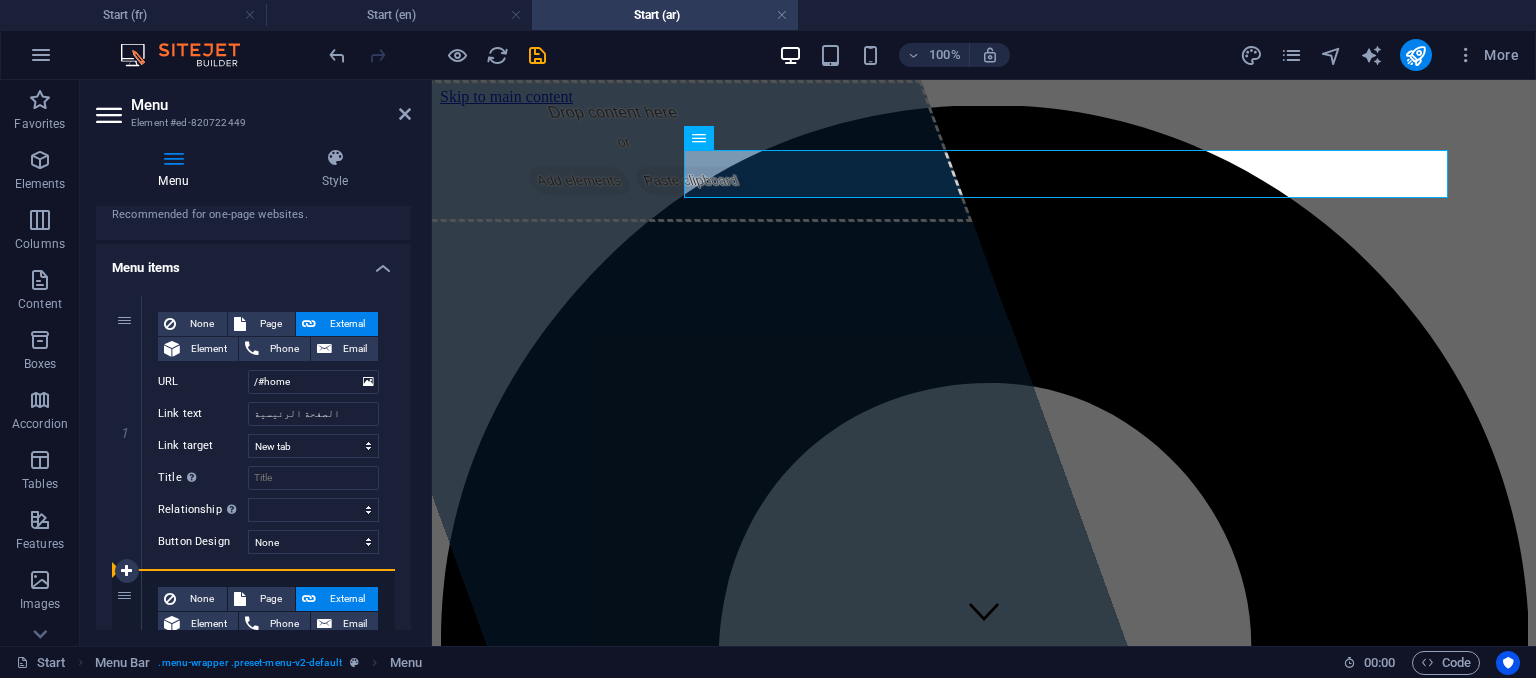drag, startPoint x: 128, startPoint y: 326, endPoint x: 127, endPoint y: 615, distance: 289.00174 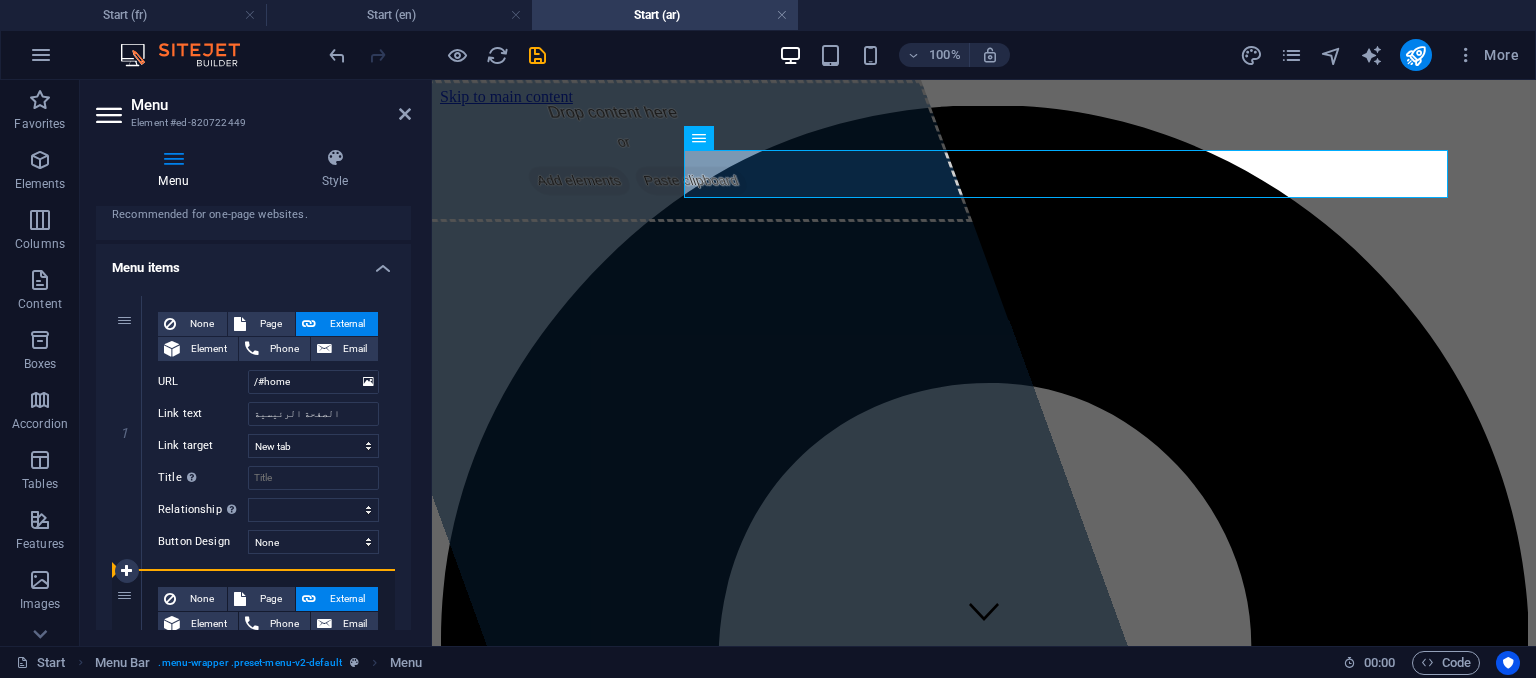 select 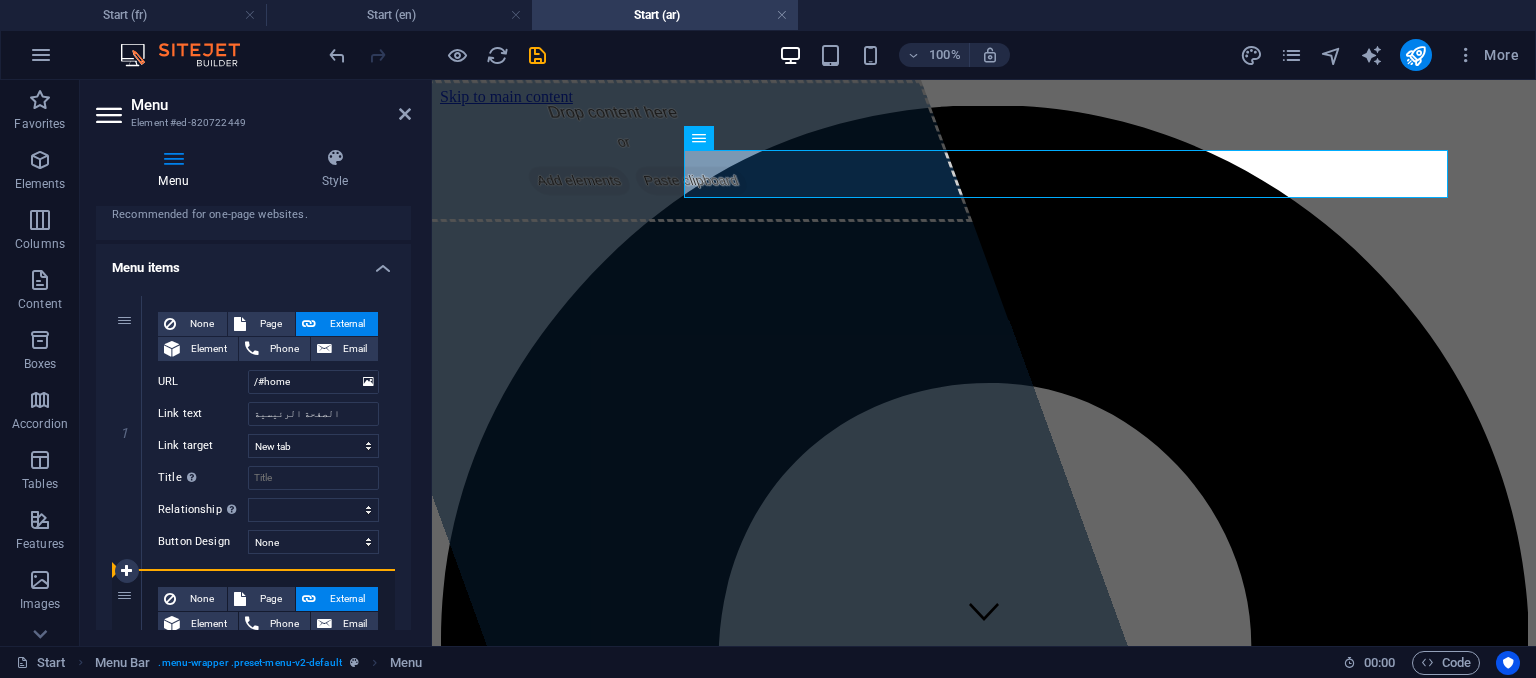 select 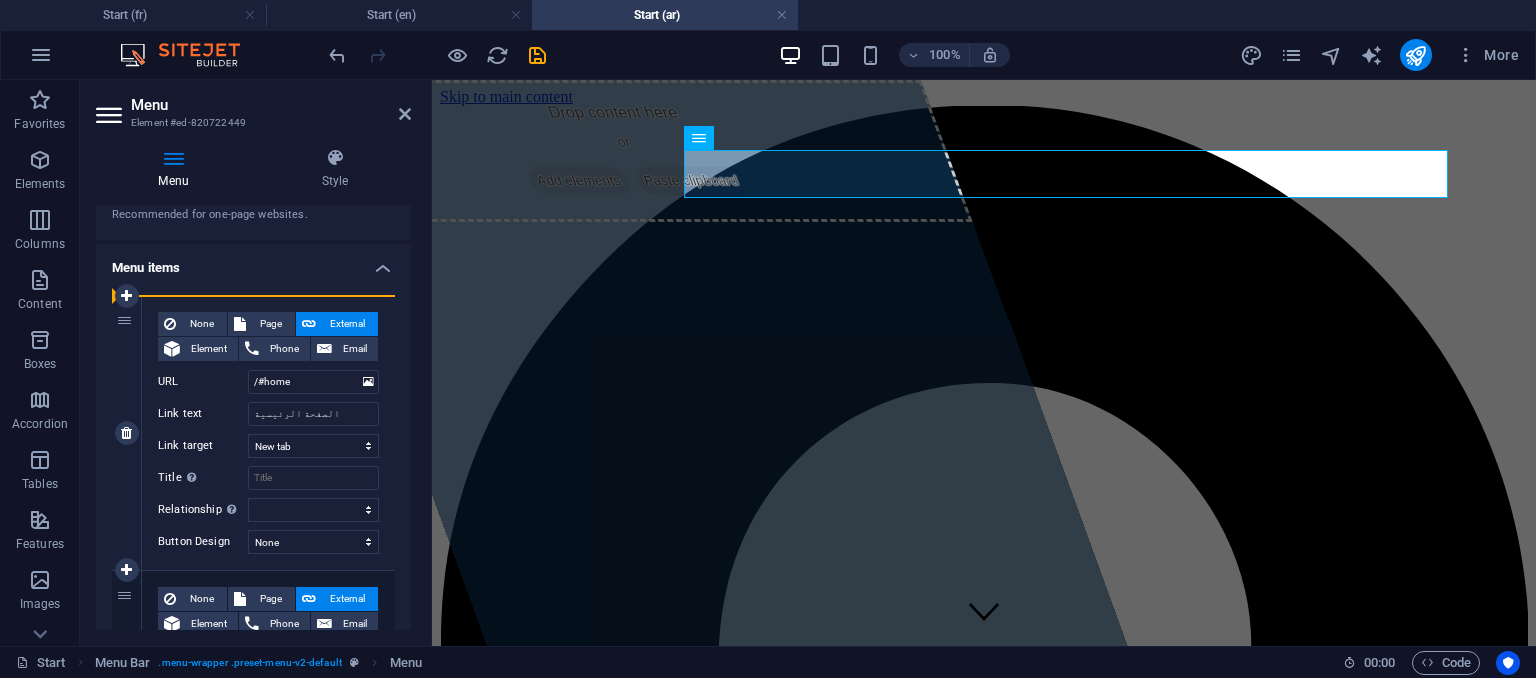 drag, startPoint x: 129, startPoint y: 601, endPoint x: 183, endPoint y: 366, distance: 241.12445 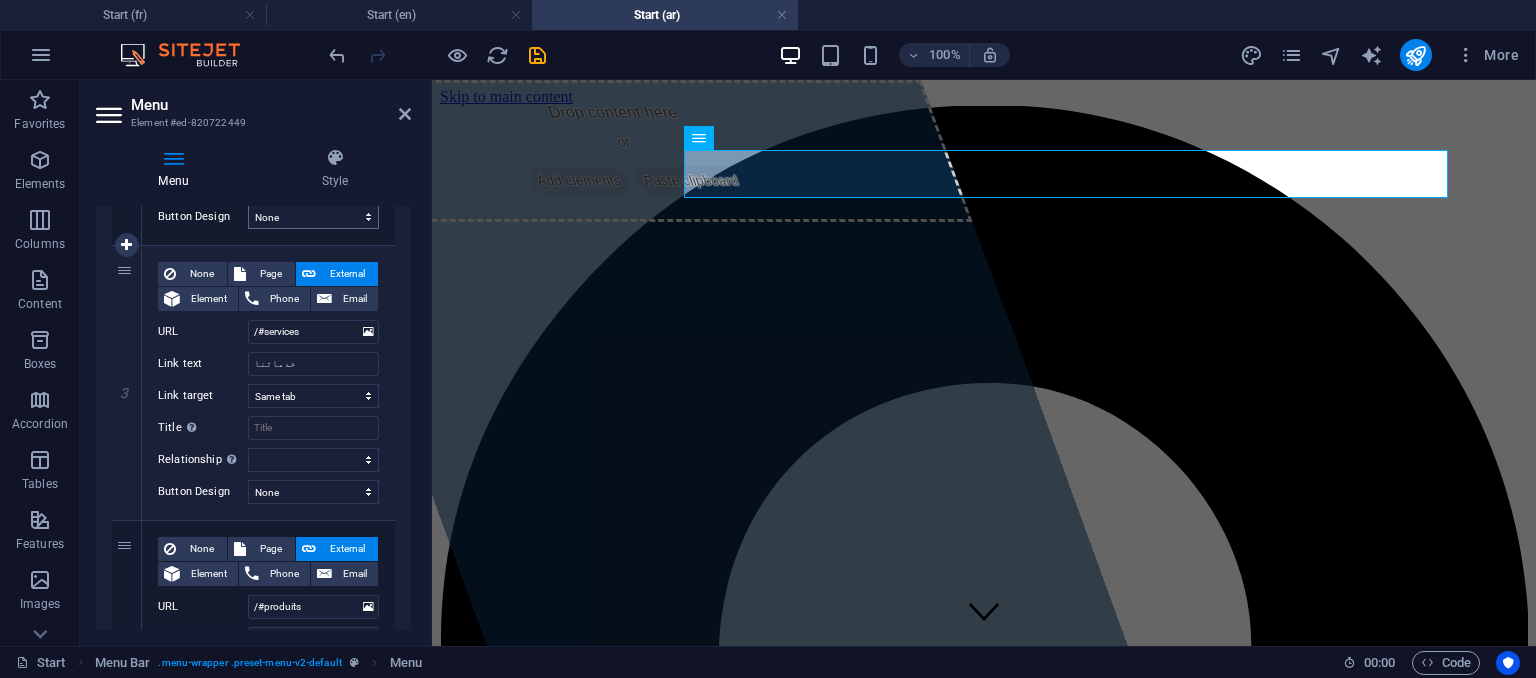 scroll, scrollTop: 600, scrollLeft: 0, axis: vertical 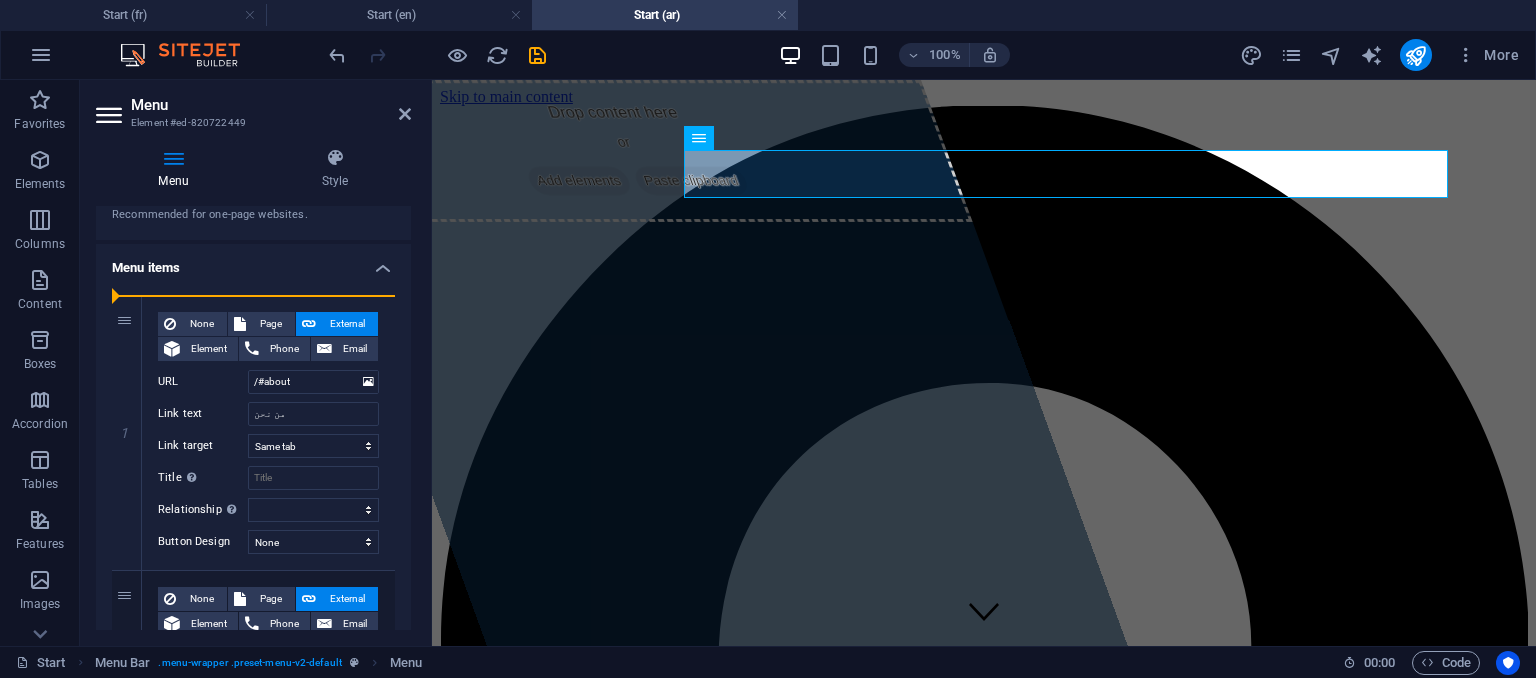 drag, startPoint x: 120, startPoint y: 369, endPoint x: 110, endPoint y: 354, distance: 18.027756 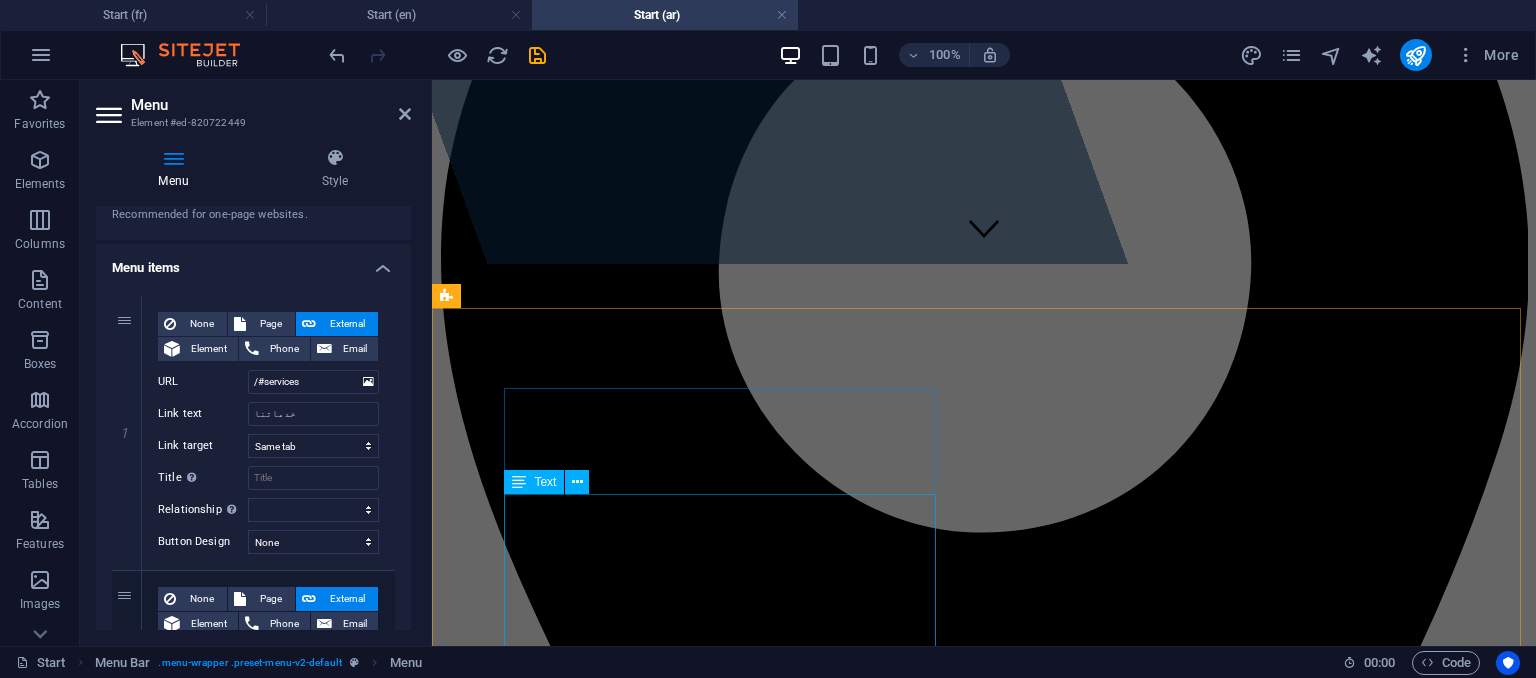 scroll, scrollTop: 400, scrollLeft: 0, axis: vertical 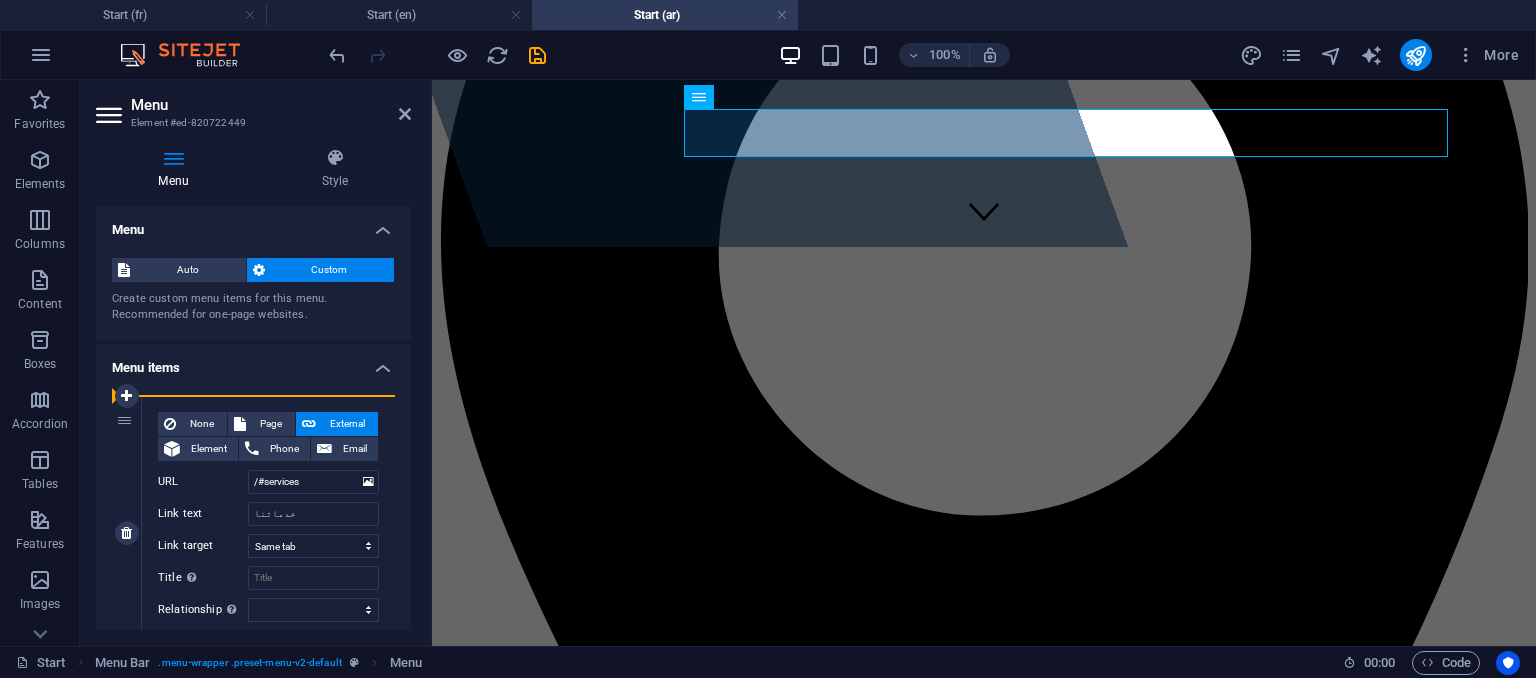 drag, startPoint x: 120, startPoint y: 377, endPoint x: 159, endPoint y: 404, distance: 47.434166 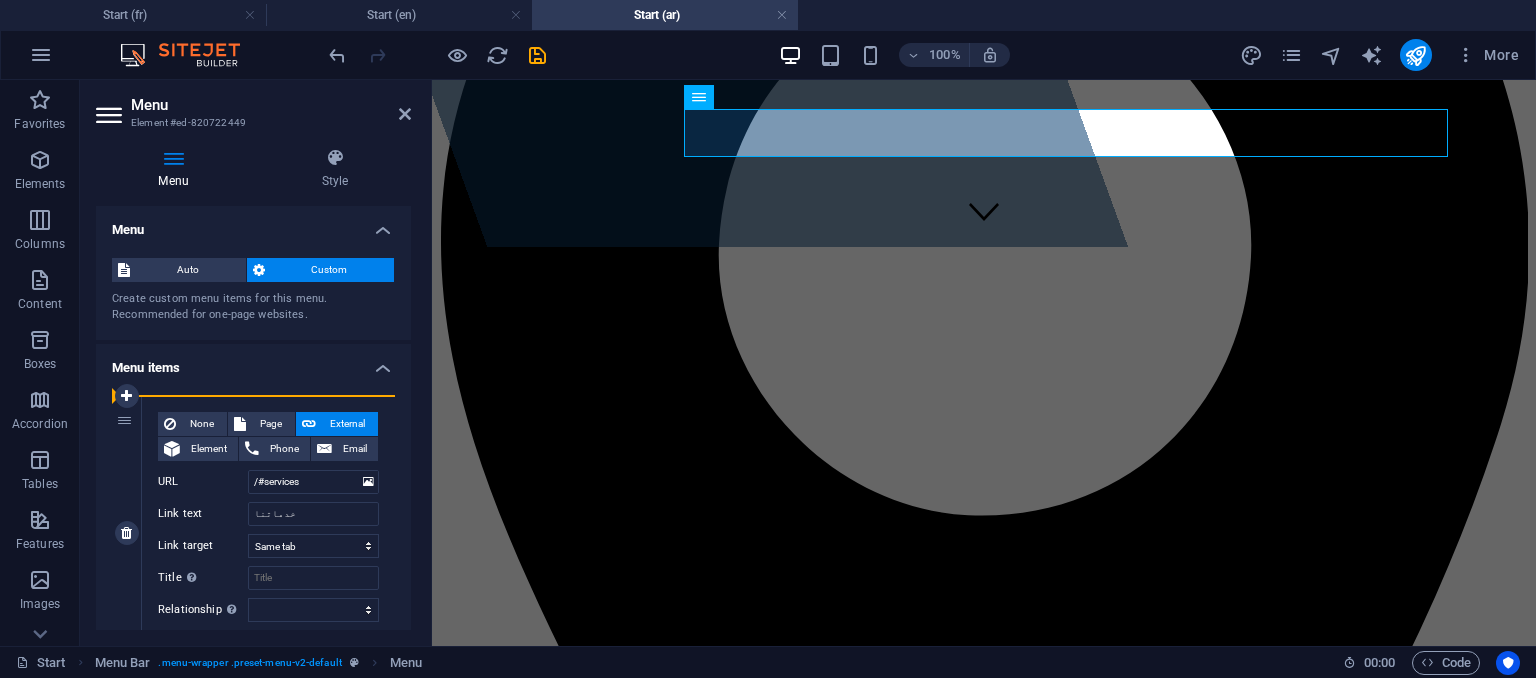 click on "1 None Page External Element Phone Email Page Start Subpage Legal notice Privacy Start Subpage Legal notice Privacy Start Subpage Legal notice Privacy Element
URL /#services Phone Email Link text خدماتنا Link target New tab Same tab Overlay Title Additional link description, should not be the same as the link text. The title is most often shown as a tooltip text when the mouse moves over the element. Leave empty if uncertain. Relationship Sets the  relationship of this link to the link target . For example, the value "nofollow" instructs search engines not to follow the link. Can be left empty. alternate author bookmark external help license next nofollow noreferrer noopener prev search tag Button Design None Default Primary Secondary 2 None Page External Element Phone Email Page Start Subpage Legal notice Privacy Start Subpage Legal notice Privacy Start Subpage Legal notice Privacy Element
URL /#about Phone Email Link text من نحن Link target New tab" at bounding box center [253, 1221] 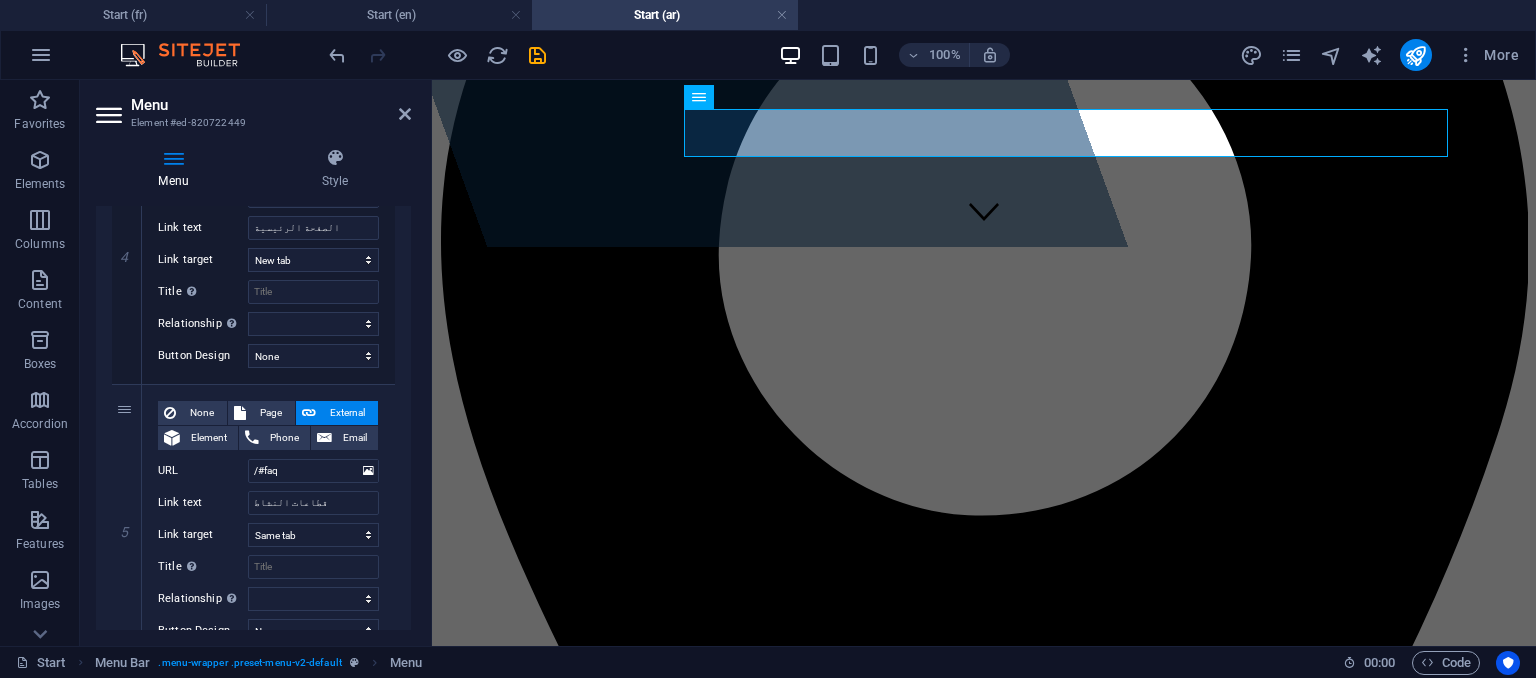 scroll, scrollTop: 1070, scrollLeft: 0, axis: vertical 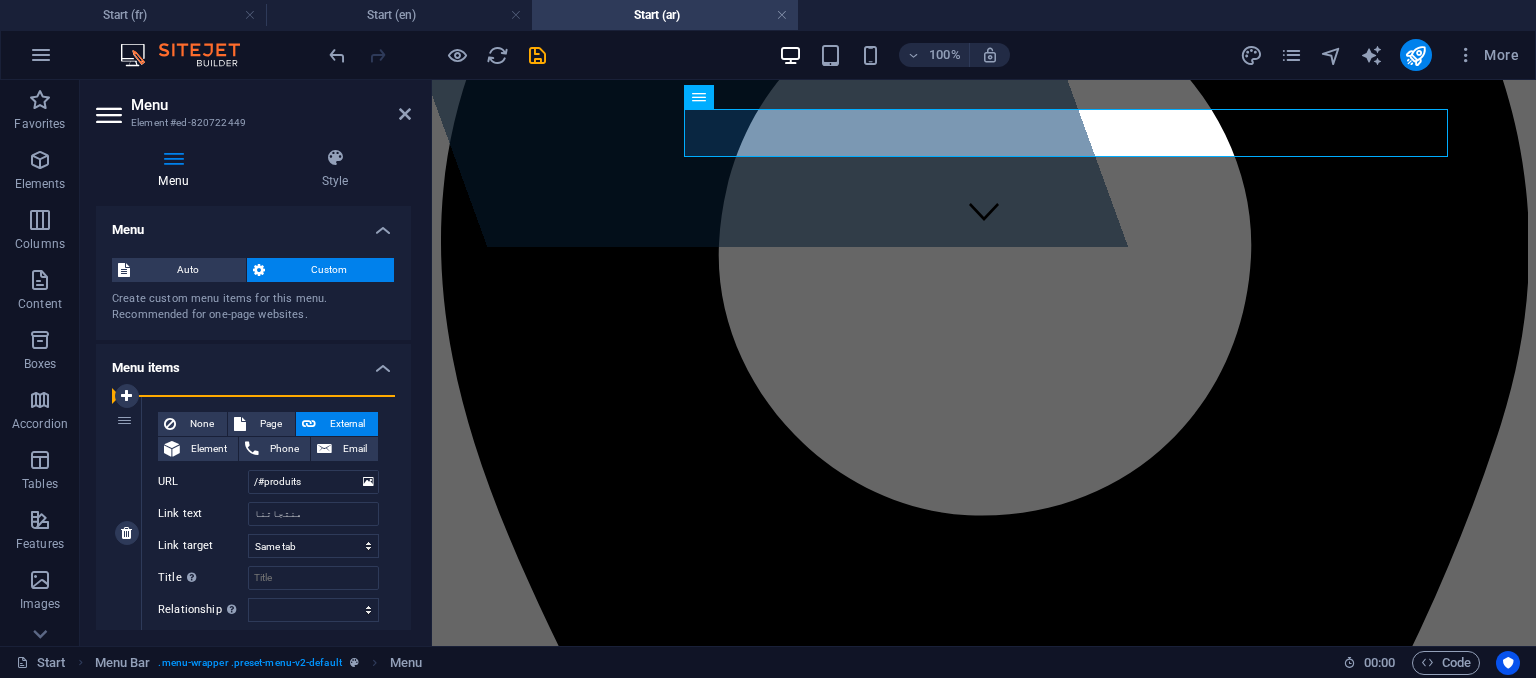 drag, startPoint x: 124, startPoint y: 448, endPoint x: 157, endPoint y: 456, distance: 33.955853 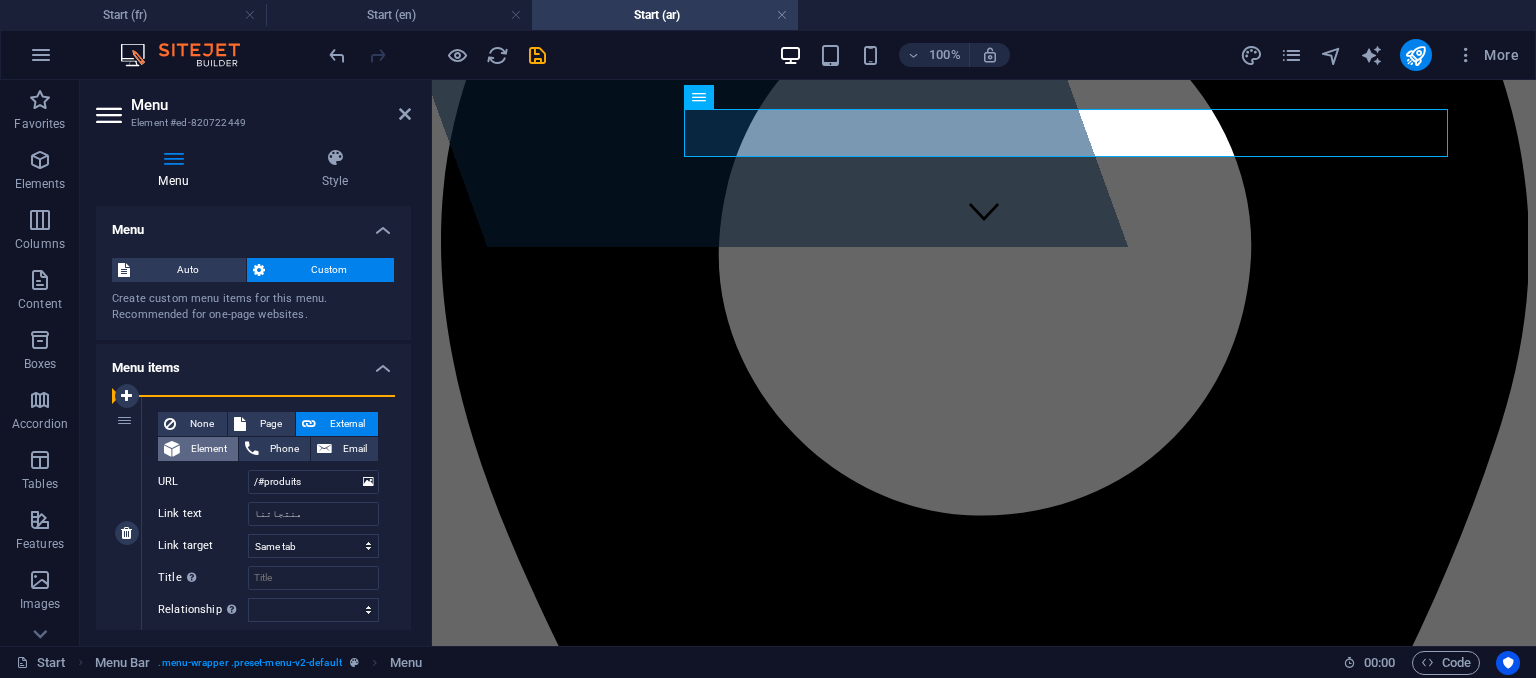 type on "/#faq" 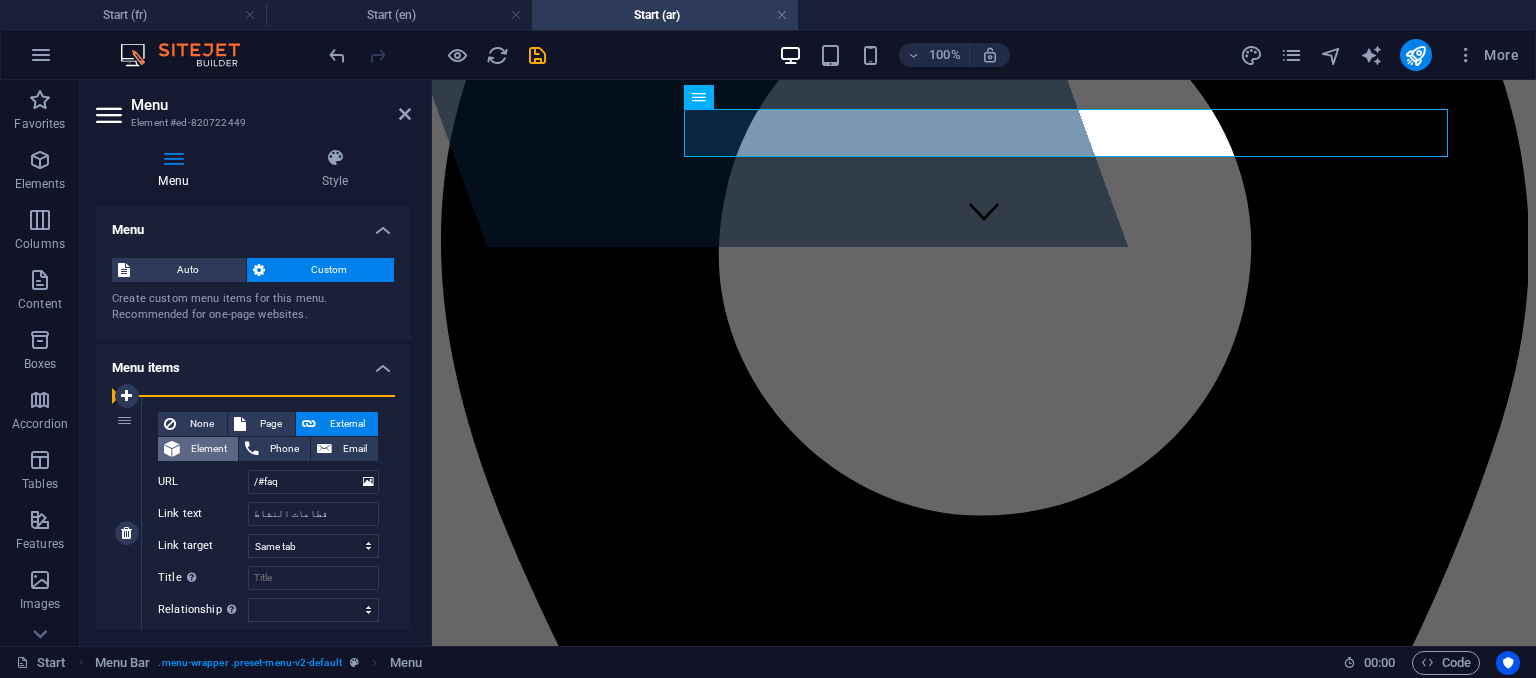select 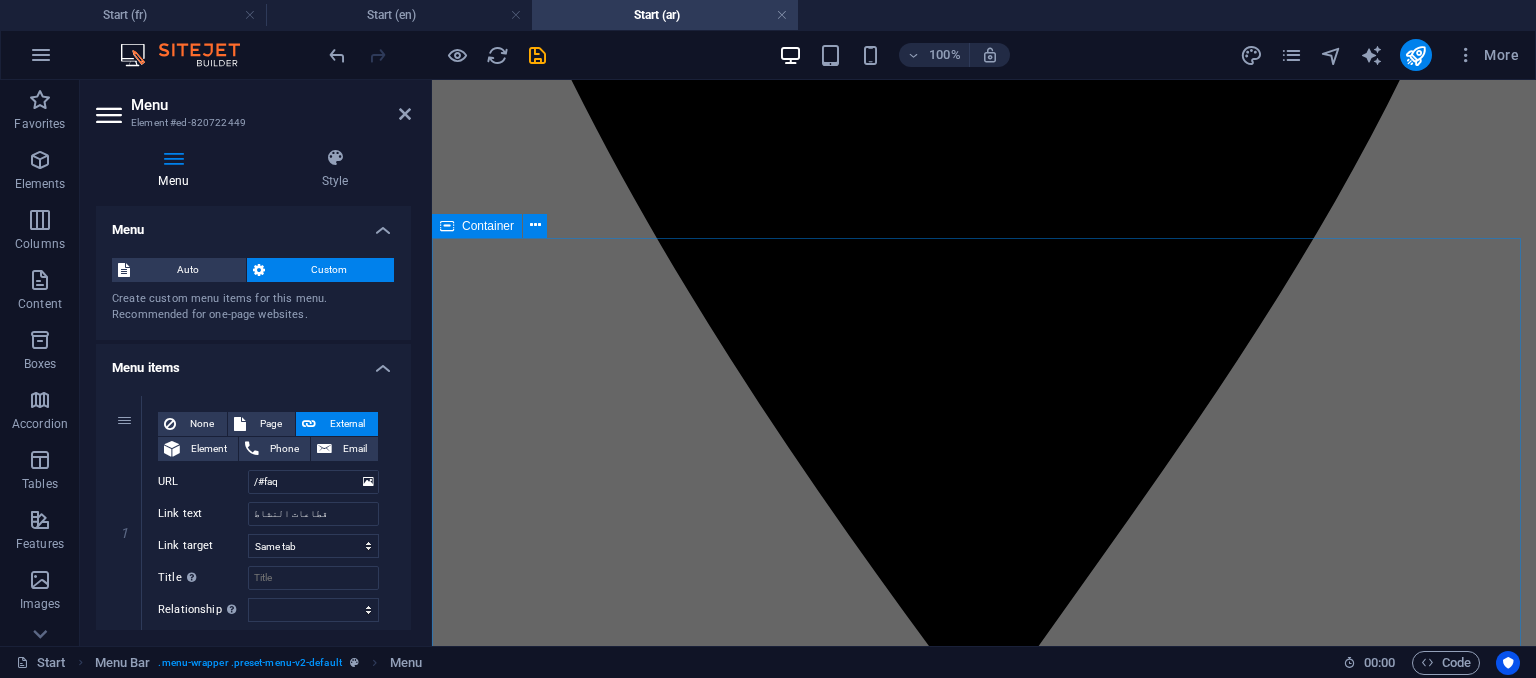 scroll, scrollTop: 1000, scrollLeft: 0, axis: vertical 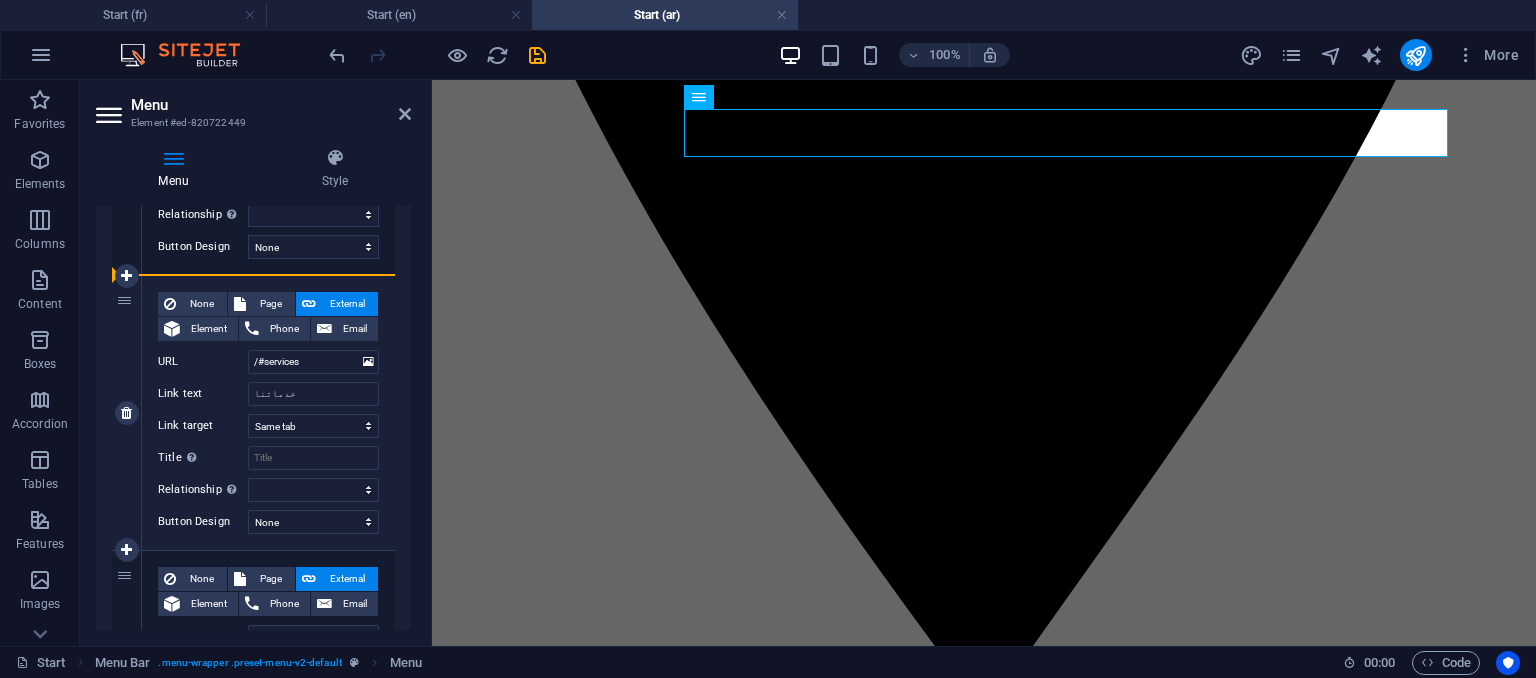click on "1 None Page External Element Phone Email Page Start Subpage Legal notice Privacy Start Subpage Legal notice Privacy Start Subpage Legal notice Privacy Element
URL /#faq Phone Email Link text قطاعات النشاط Link target New tab Same tab Overlay Title Additional link description, should not be the same as the link text. The title is most often shown as a tooltip text when the mouse moves over the element. Leave empty if uncertain. Relationship Sets the  relationship of this link to the link target . For example, the value "nofollow" instructs search engines not to follow the link. Can be left empty. alternate author bookmark external help license next nofollow noreferrer noopener prev search tag Button Design None Default Primary Secondary 2 None Page External Element Phone Email Page Start Subpage Legal notice Privacy Start Subpage Legal notice Privacy Start Subpage Legal notice Privacy Element
URL /#produits Phone Email Link text منتجاتنا Title" at bounding box center [253, 551] 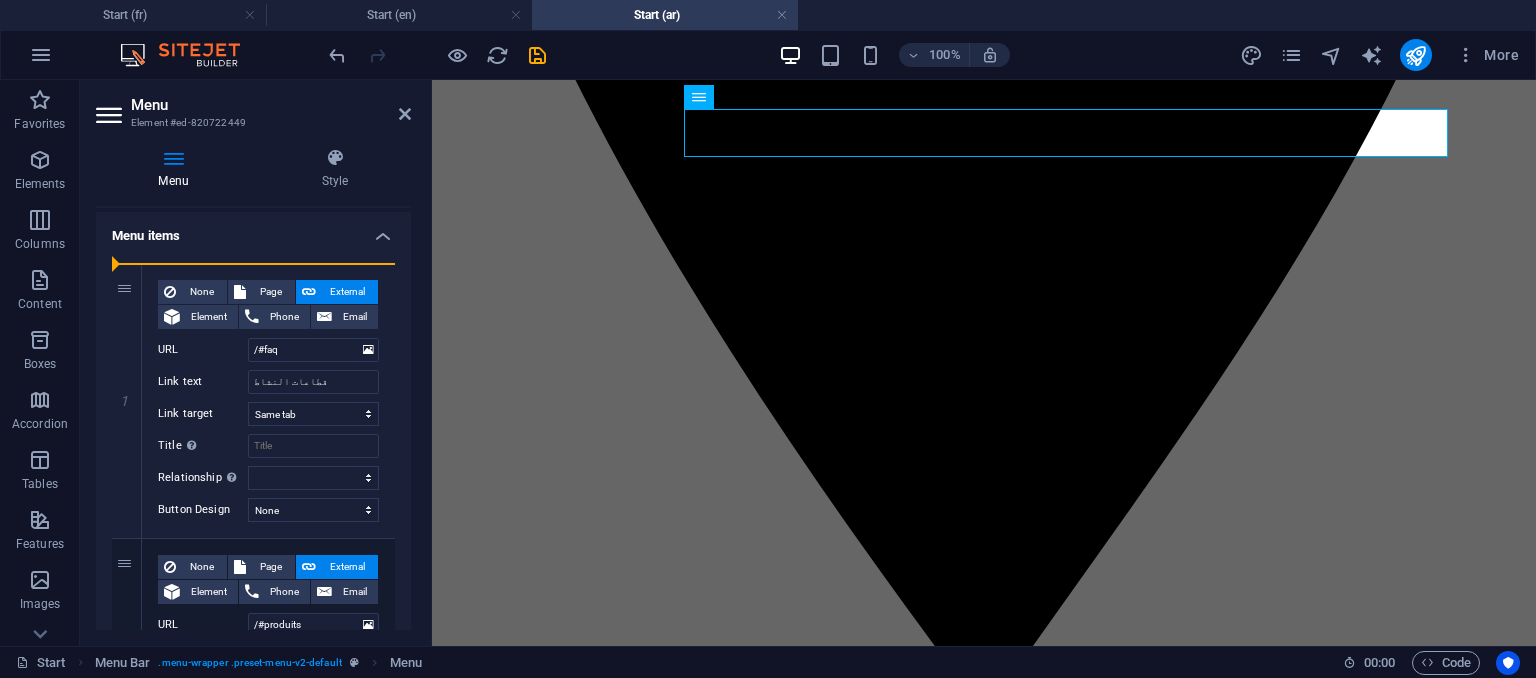 scroll, scrollTop: 100, scrollLeft: 0, axis: vertical 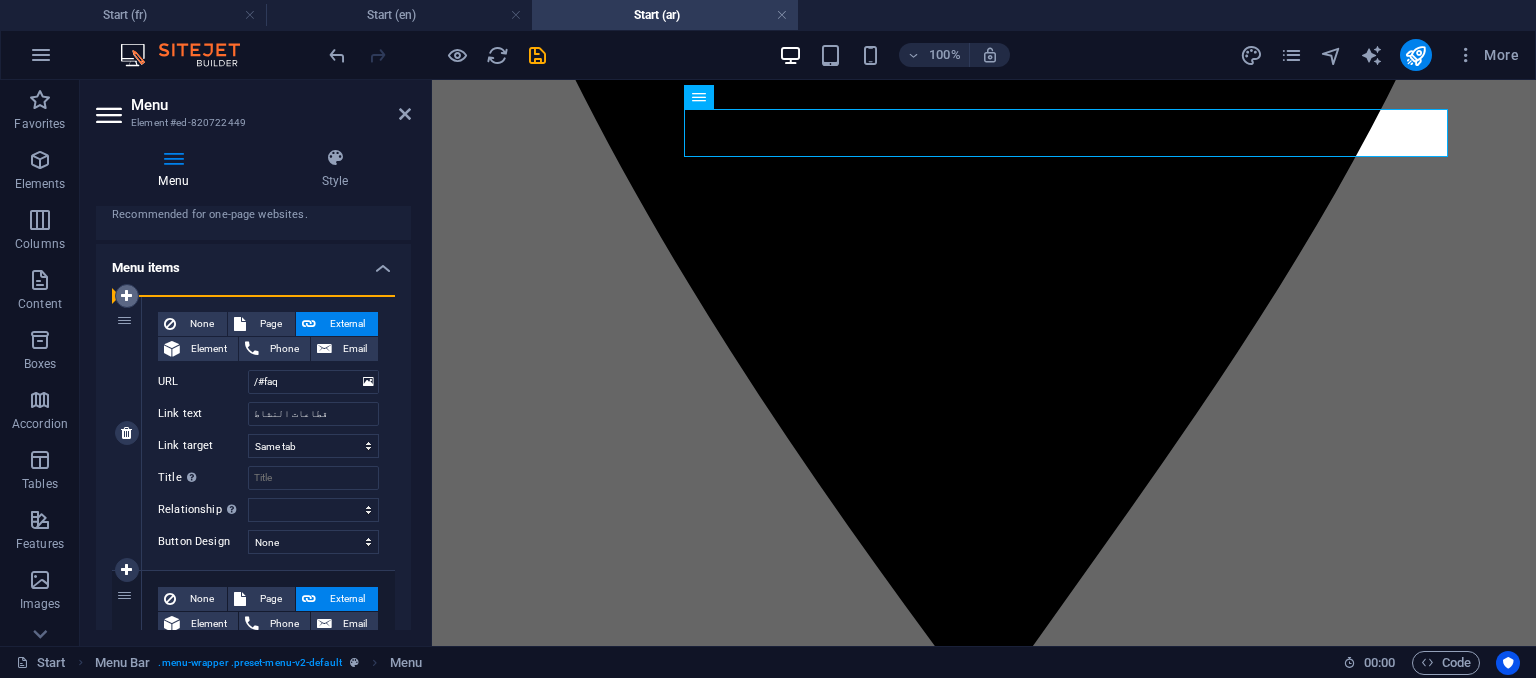 drag, startPoint x: 123, startPoint y: 301, endPoint x: 134, endPoint y: 297, distance: 11.7046995 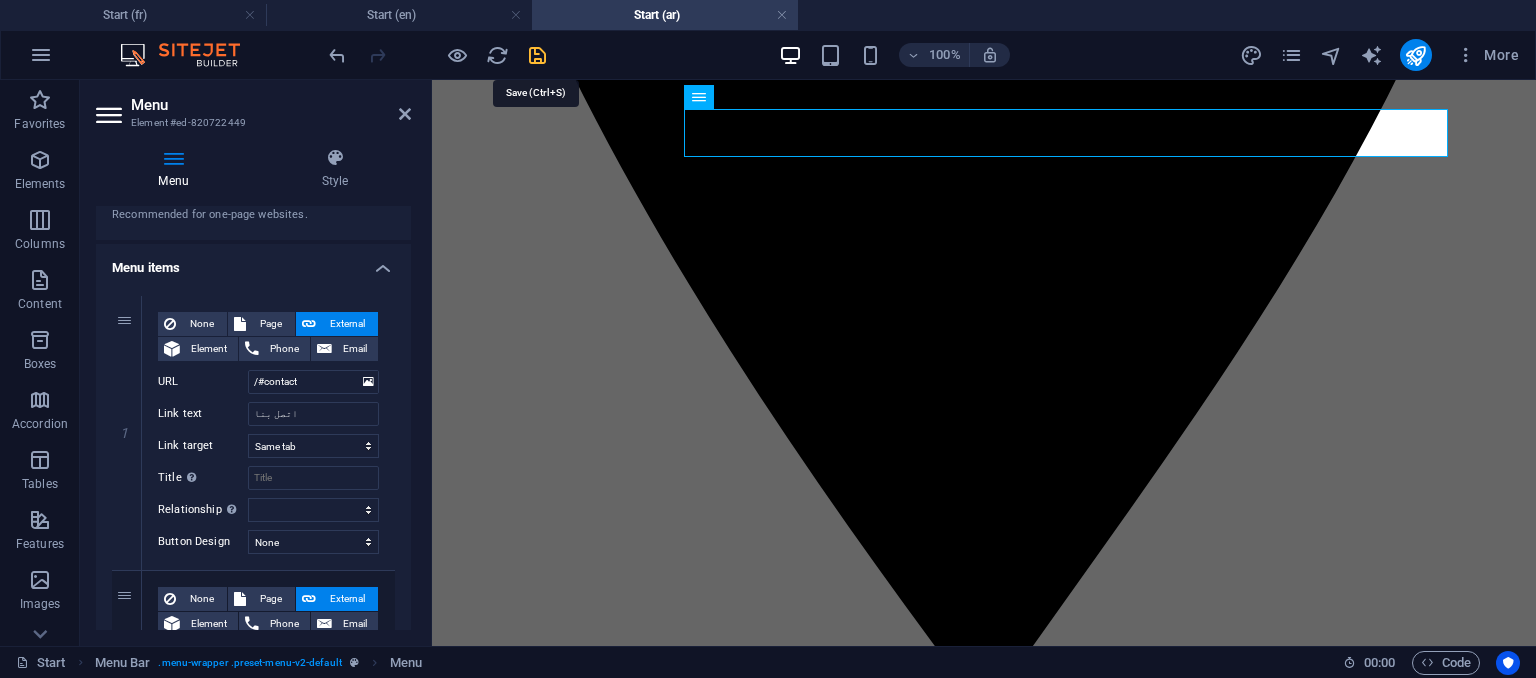 click at bounding box center [537, 55] 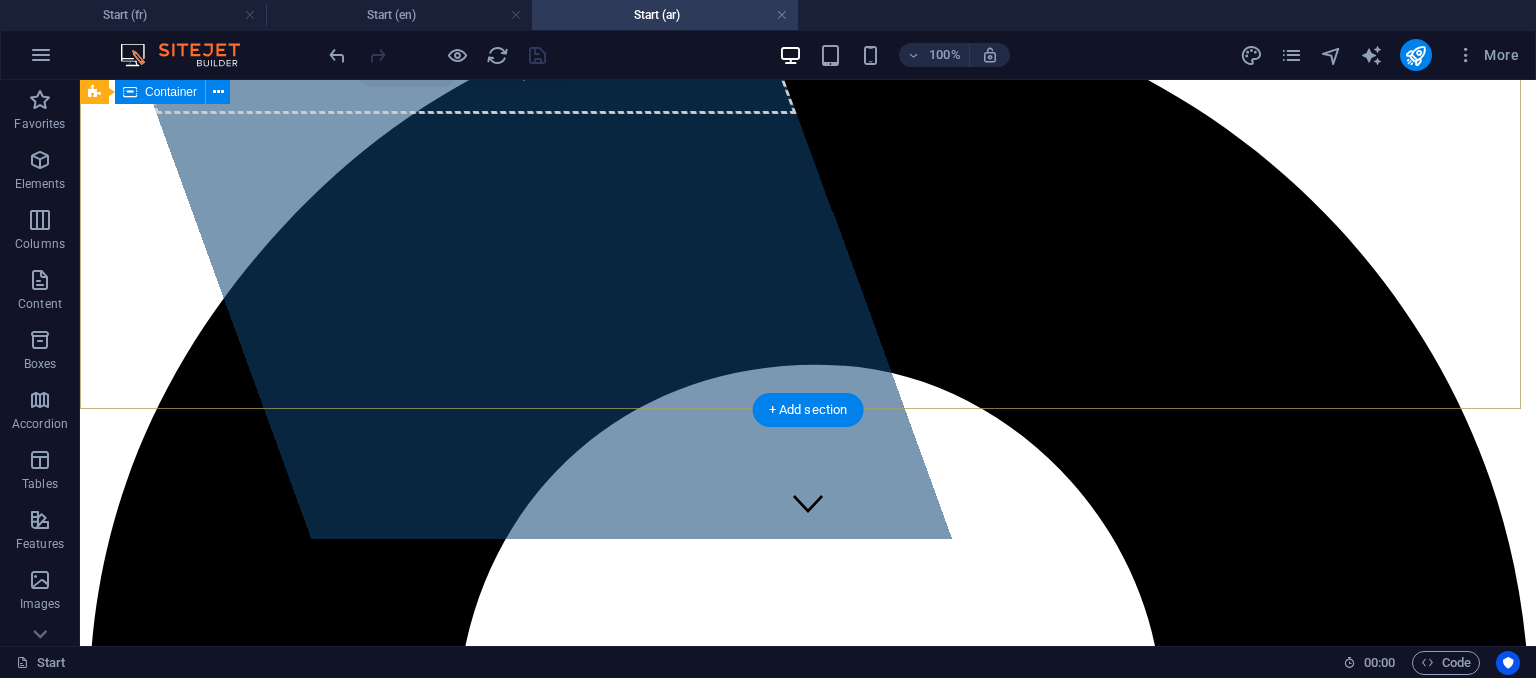 scroll, scrollTop: 0, scrollLeft: 0, axis: both 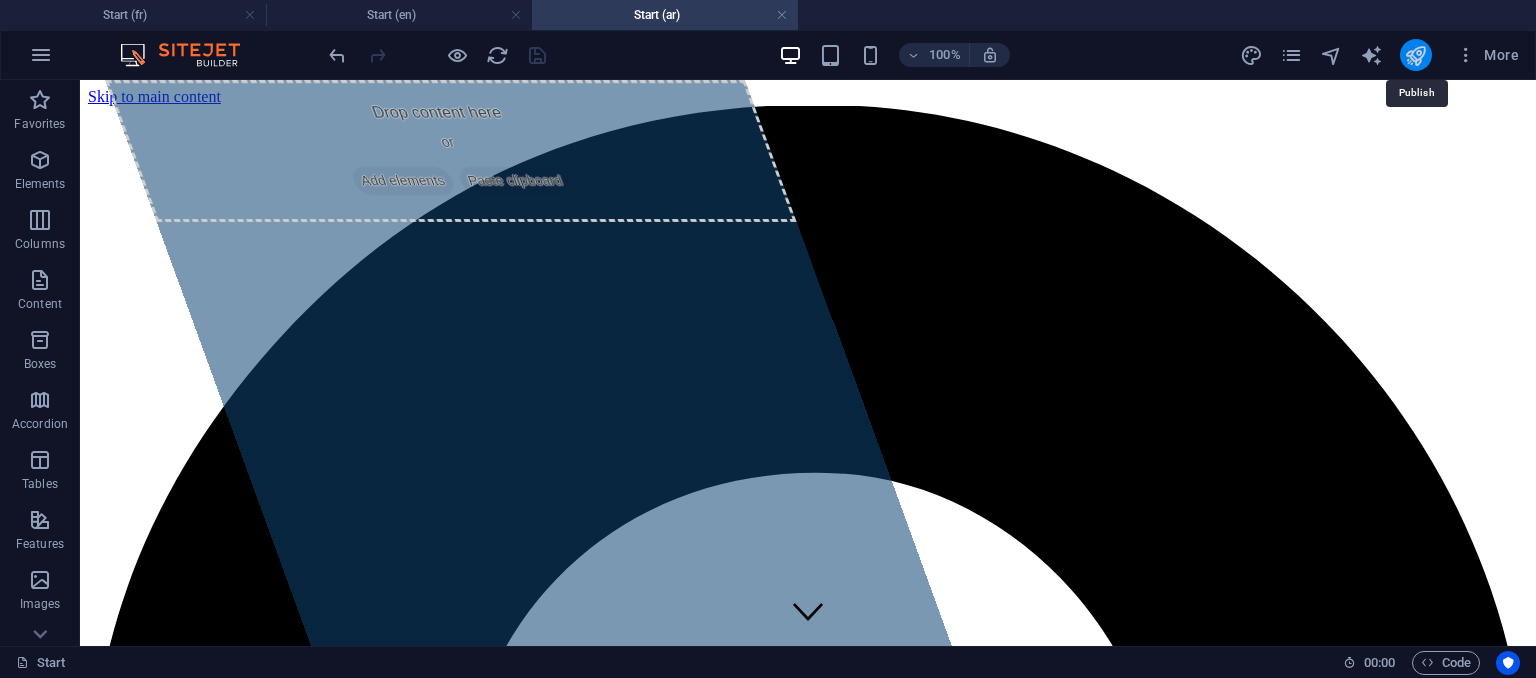 click at bounding box center [1415, 55] 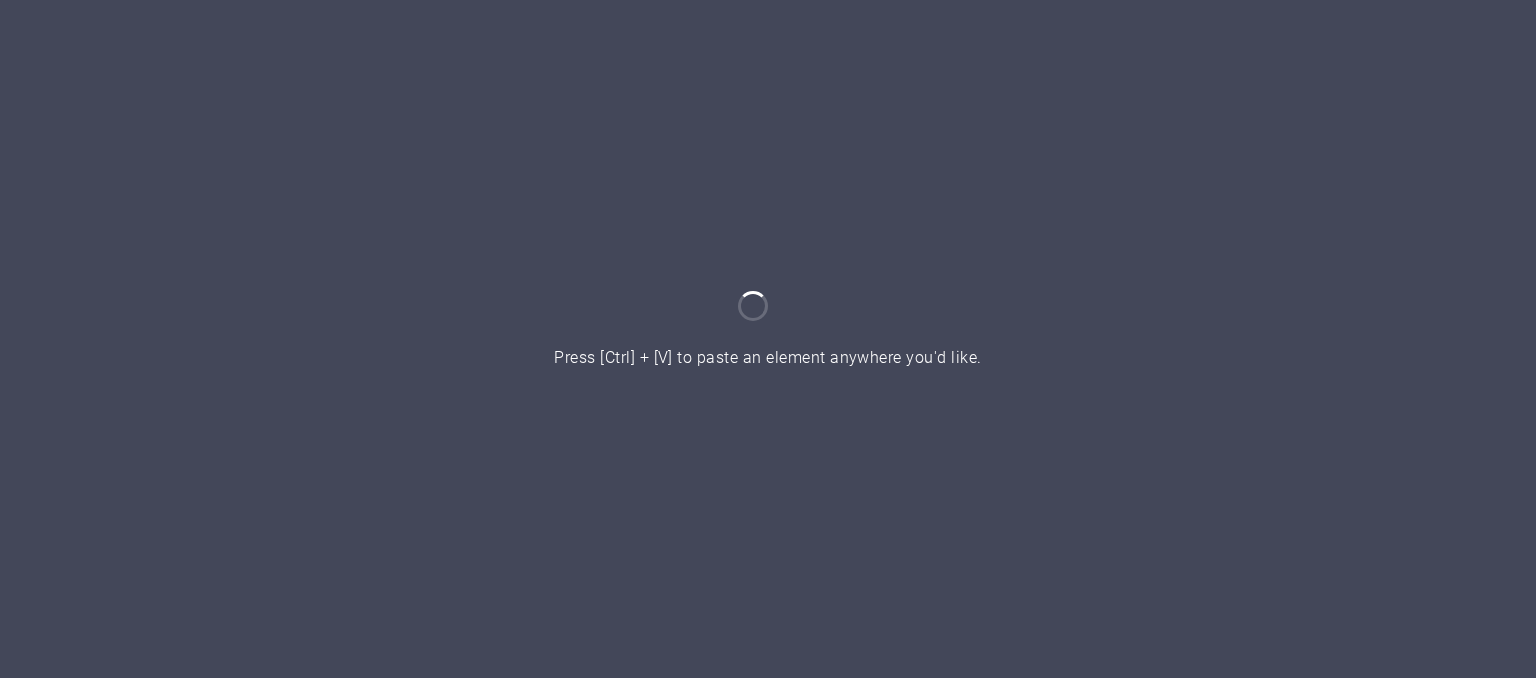 scroll, scrollTop: 0, scrollLeft: 0, axis: both 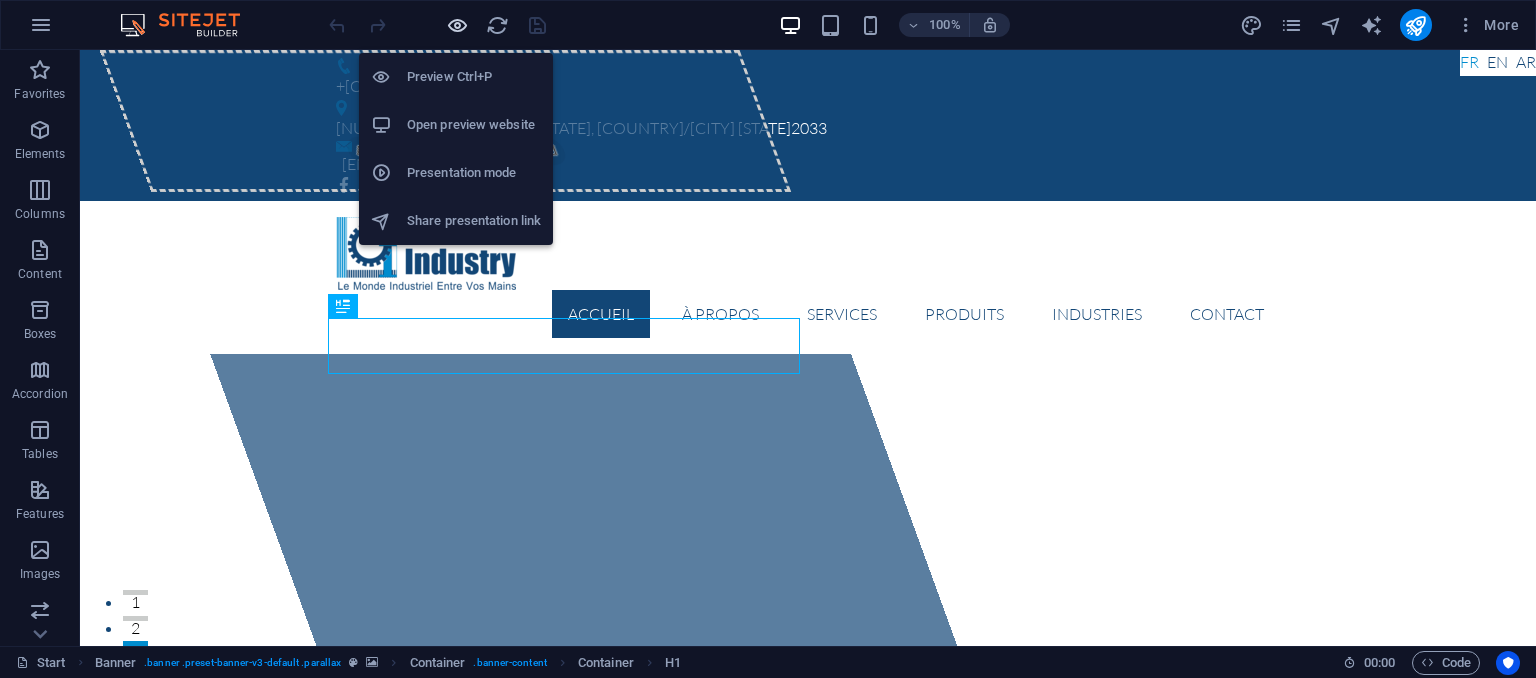click at bounding box center [457, 25] 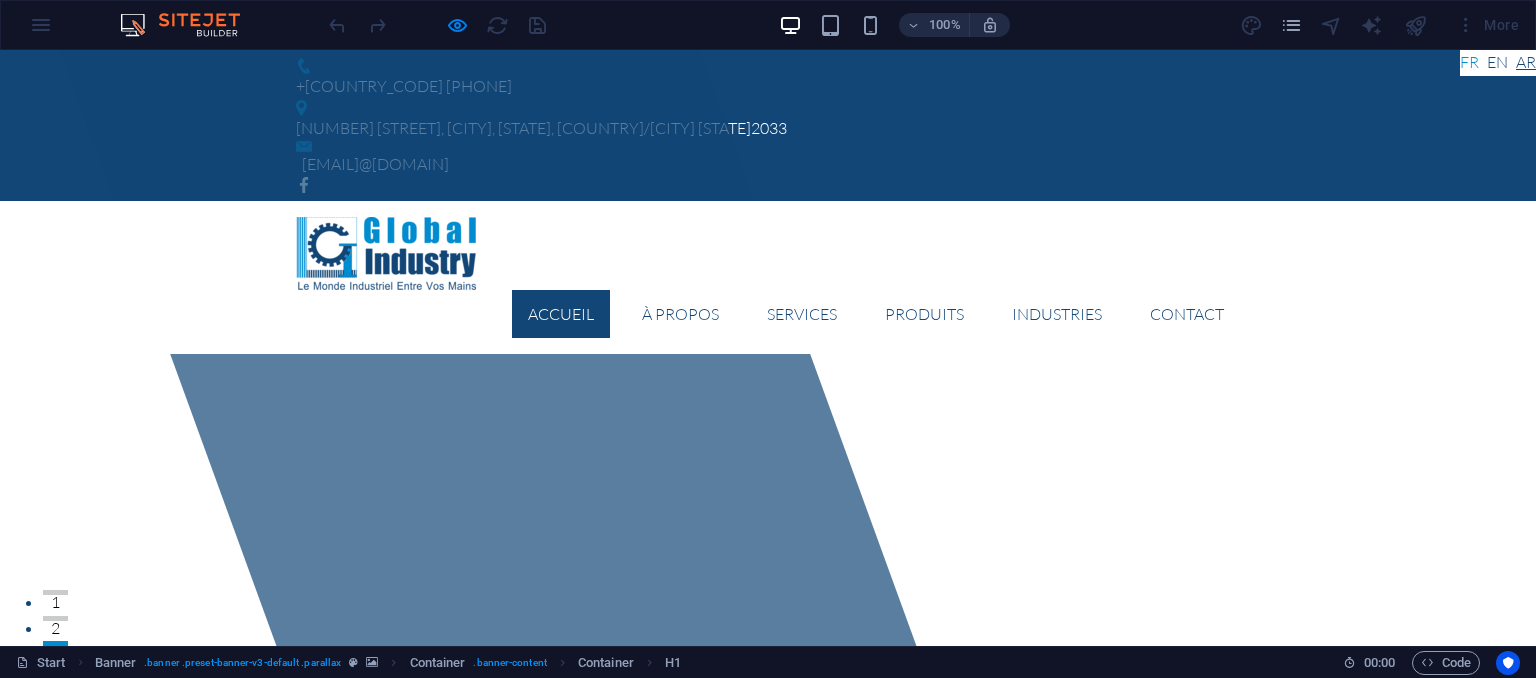 click on "العربية" at bounding box center [1526, 63] 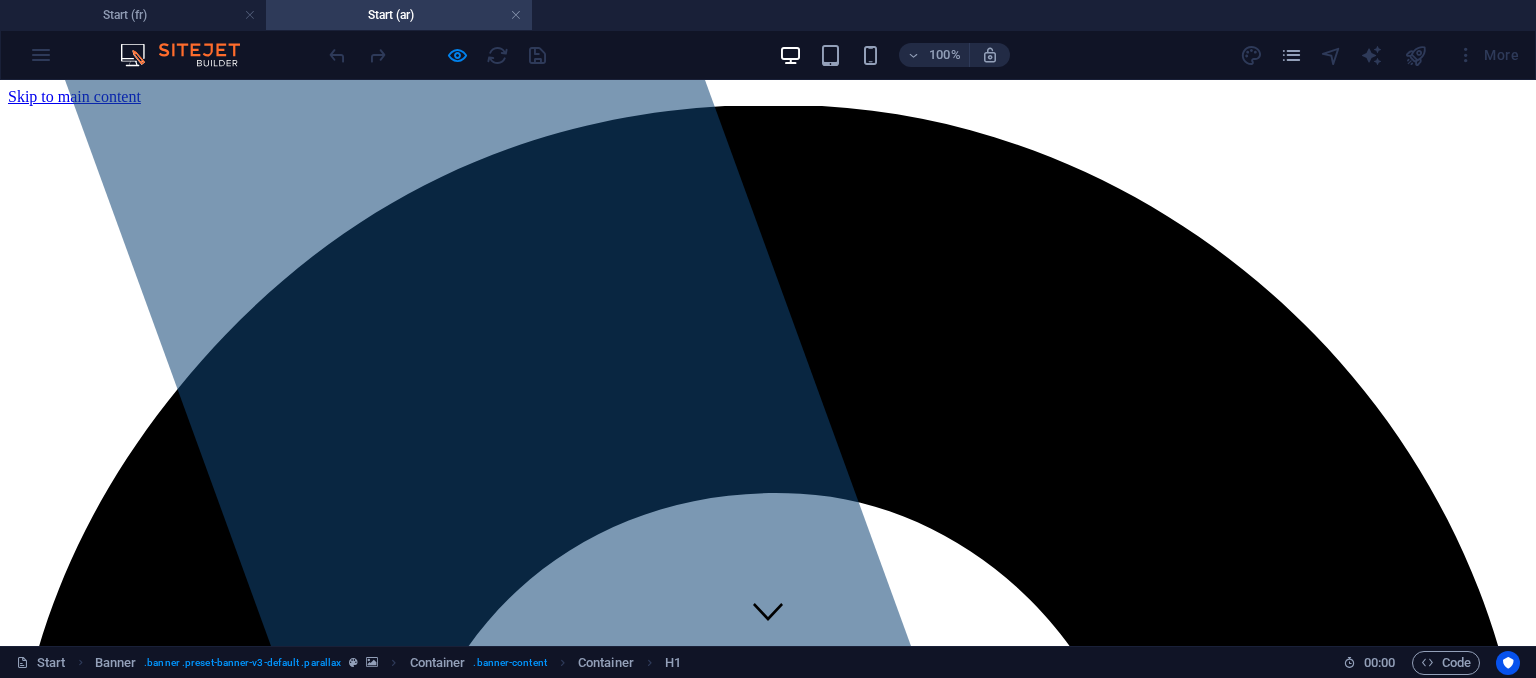 scroll, scrollTop: 0, scrollLeft: 0, axis: both 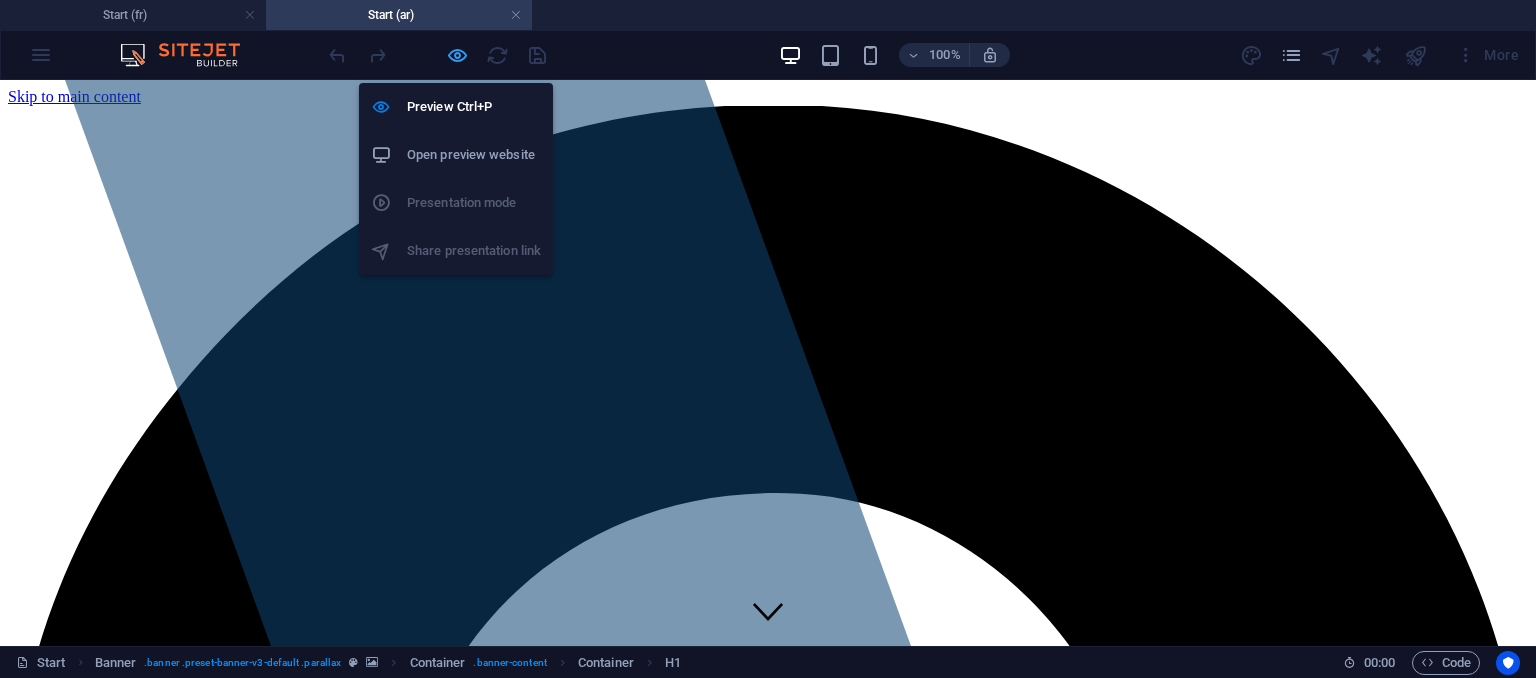 click at bounding box center (457, 55) 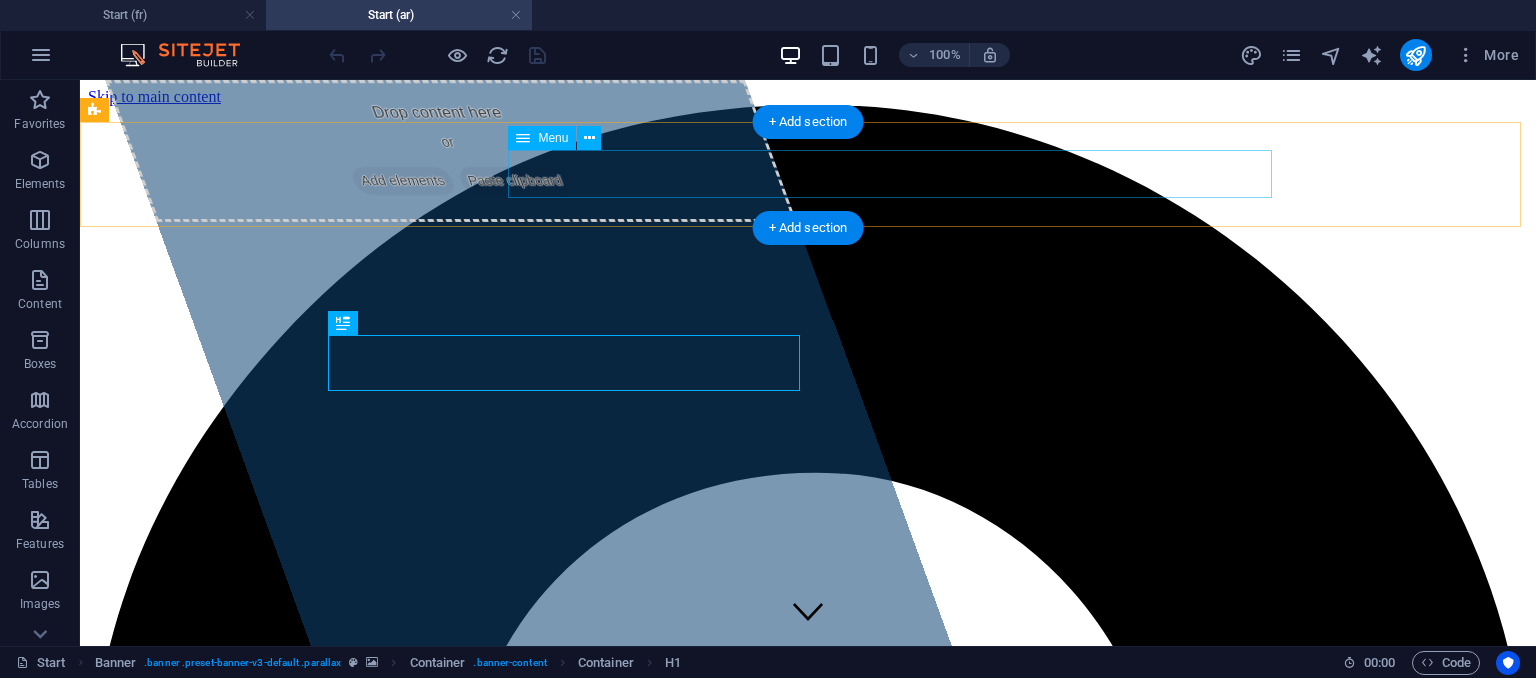 click on "اتصل بنا قطاعات النشاط منتجاتنا خدماتنا من نحن الصفحة الرئيسية" at bounding box center (808, 8219) 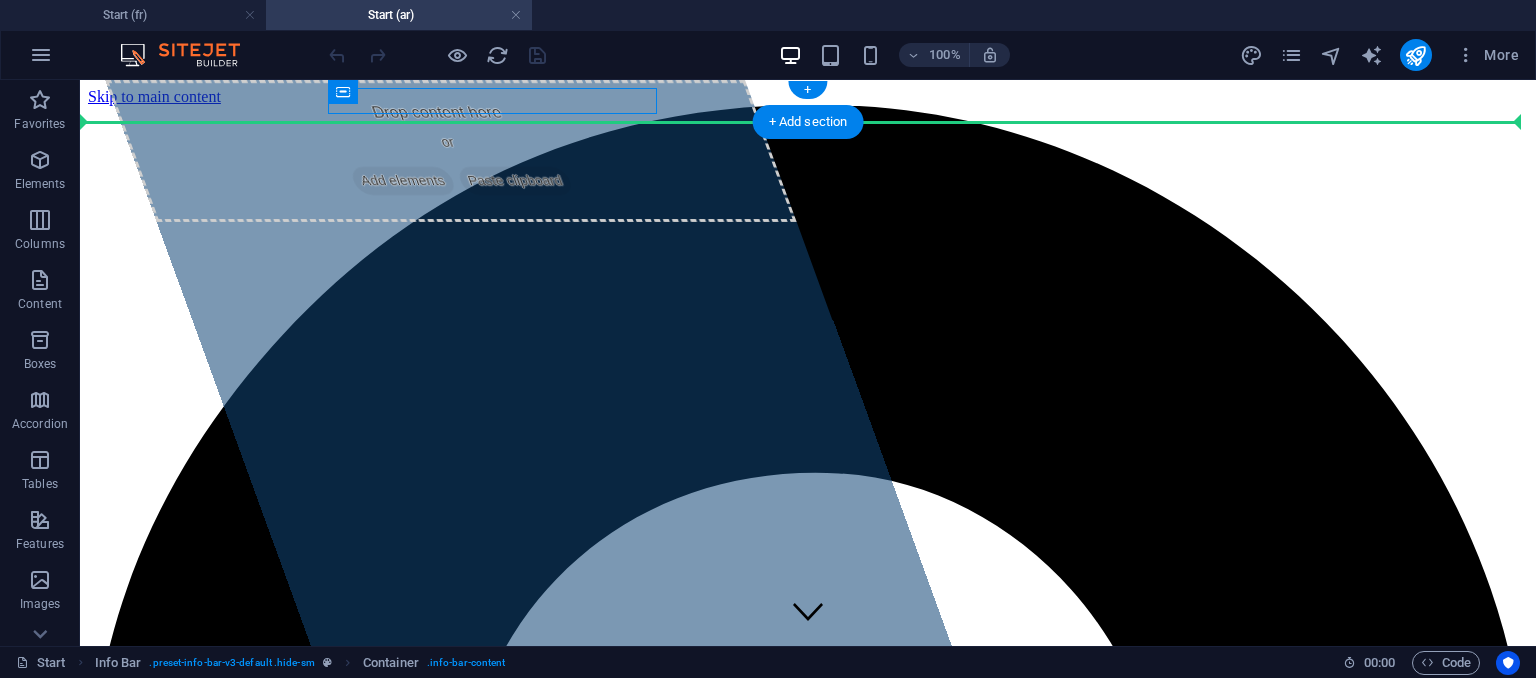 drag, startPoint x: 442, startPoint y: 177, endPoint x: 1209, endPoint y: 105, distance: 770.372 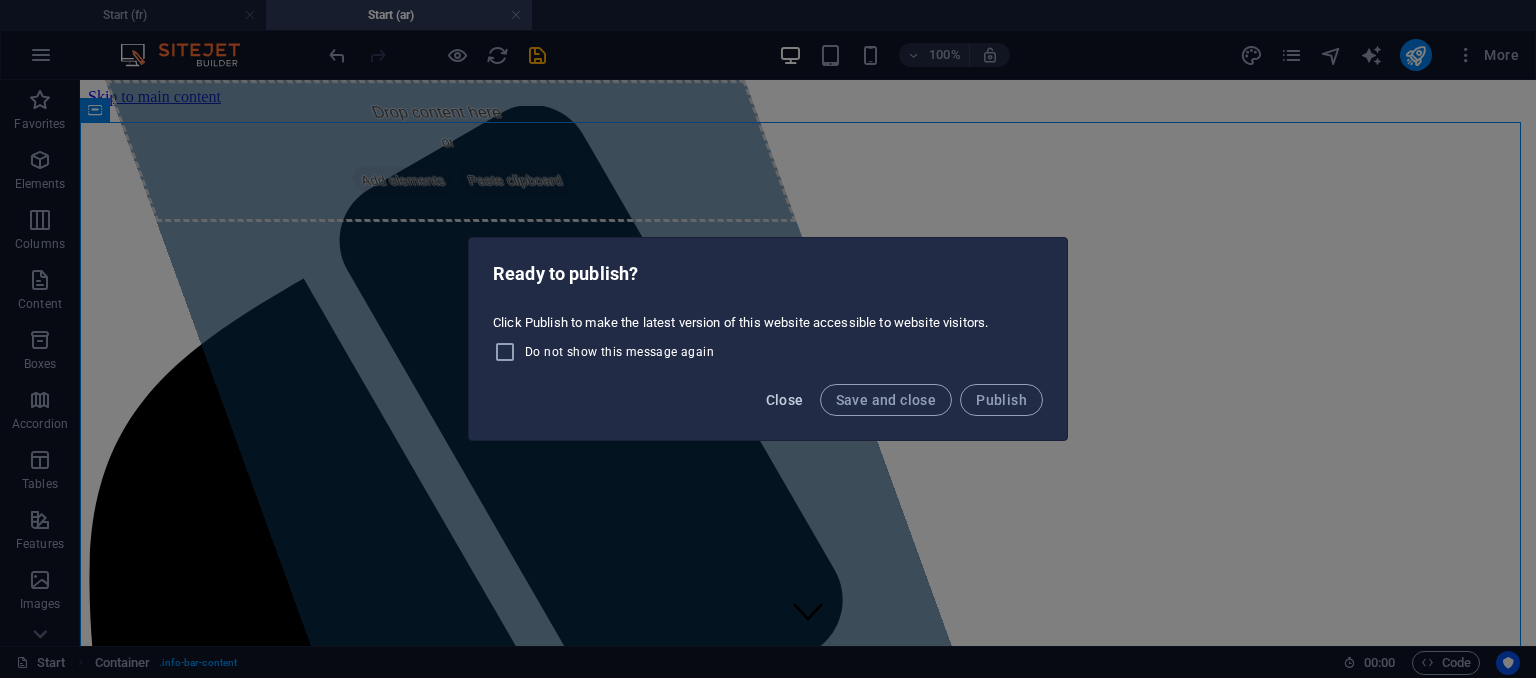 click on "Close" at bounding box center (785, 400) 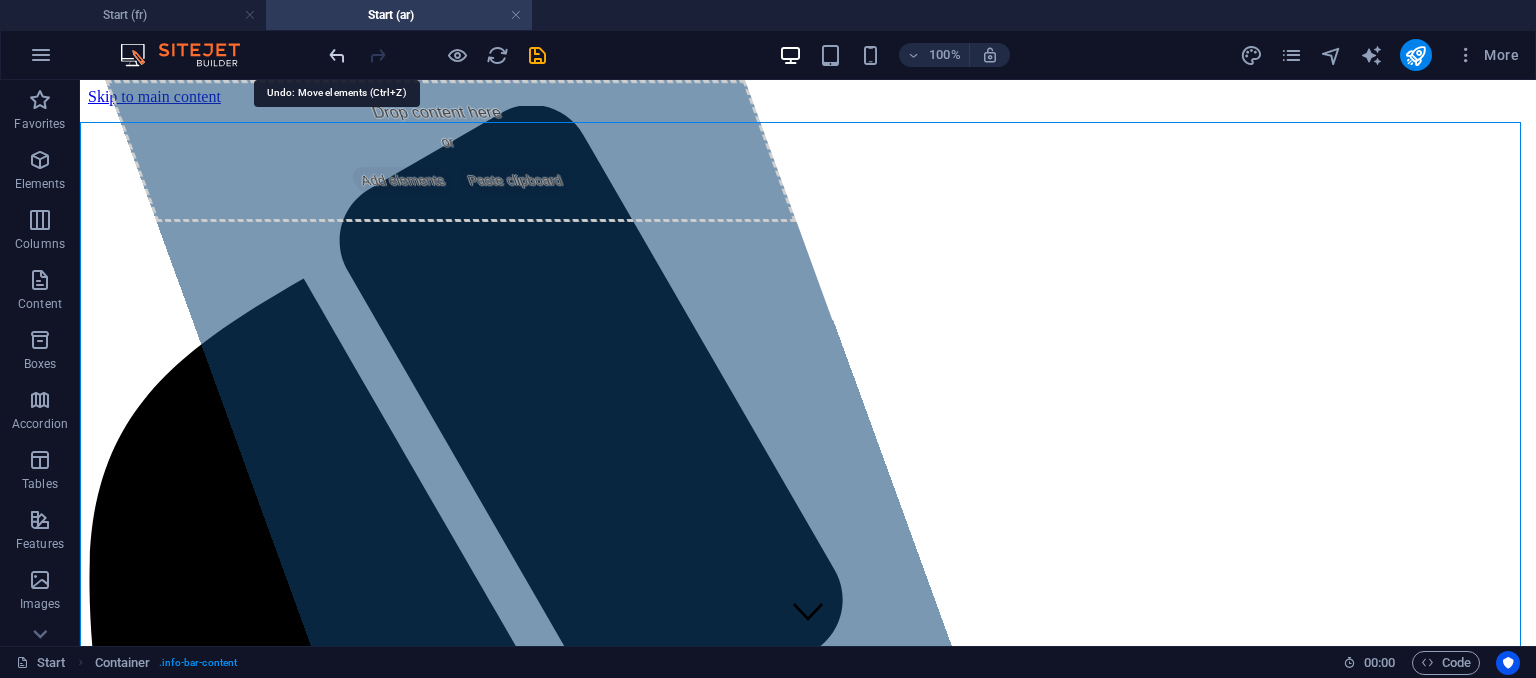 click at bounding box center [337, 55] 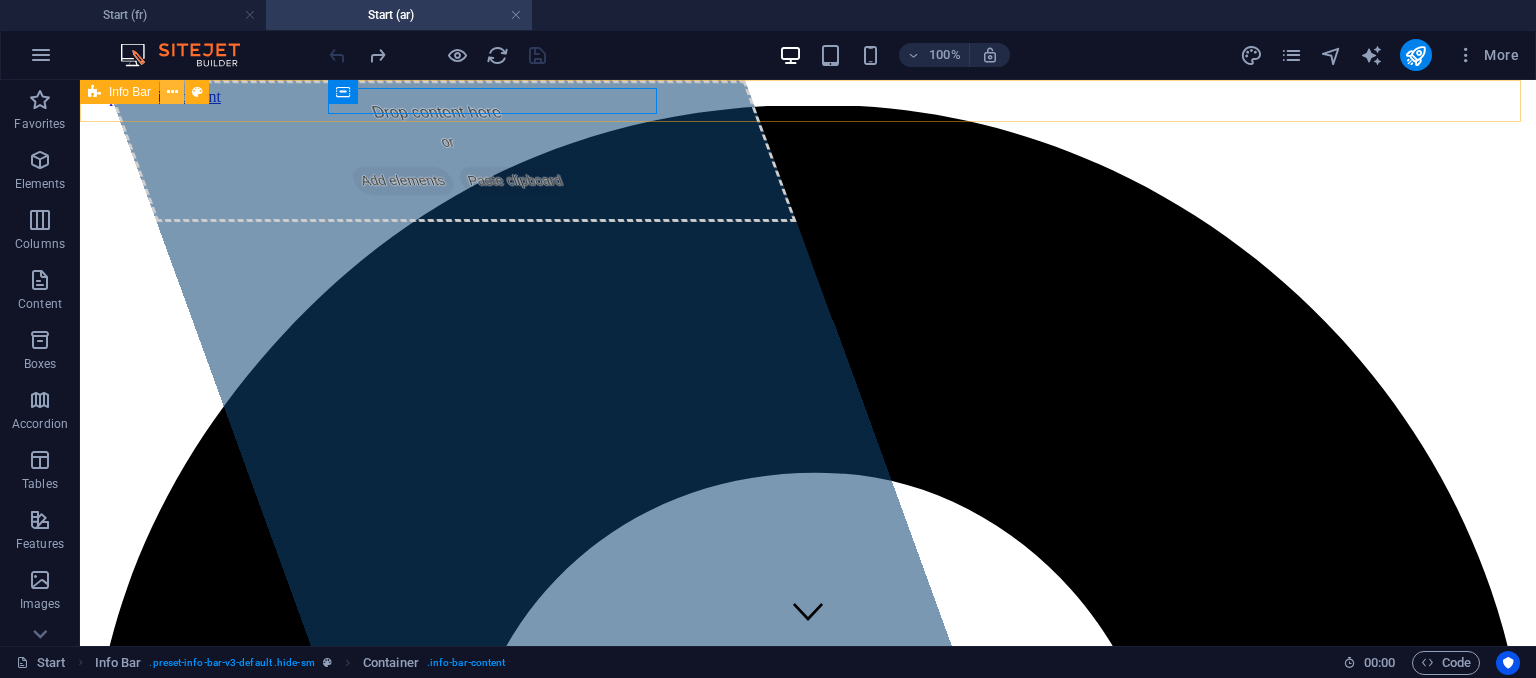 click at bounding box center [172, 92] 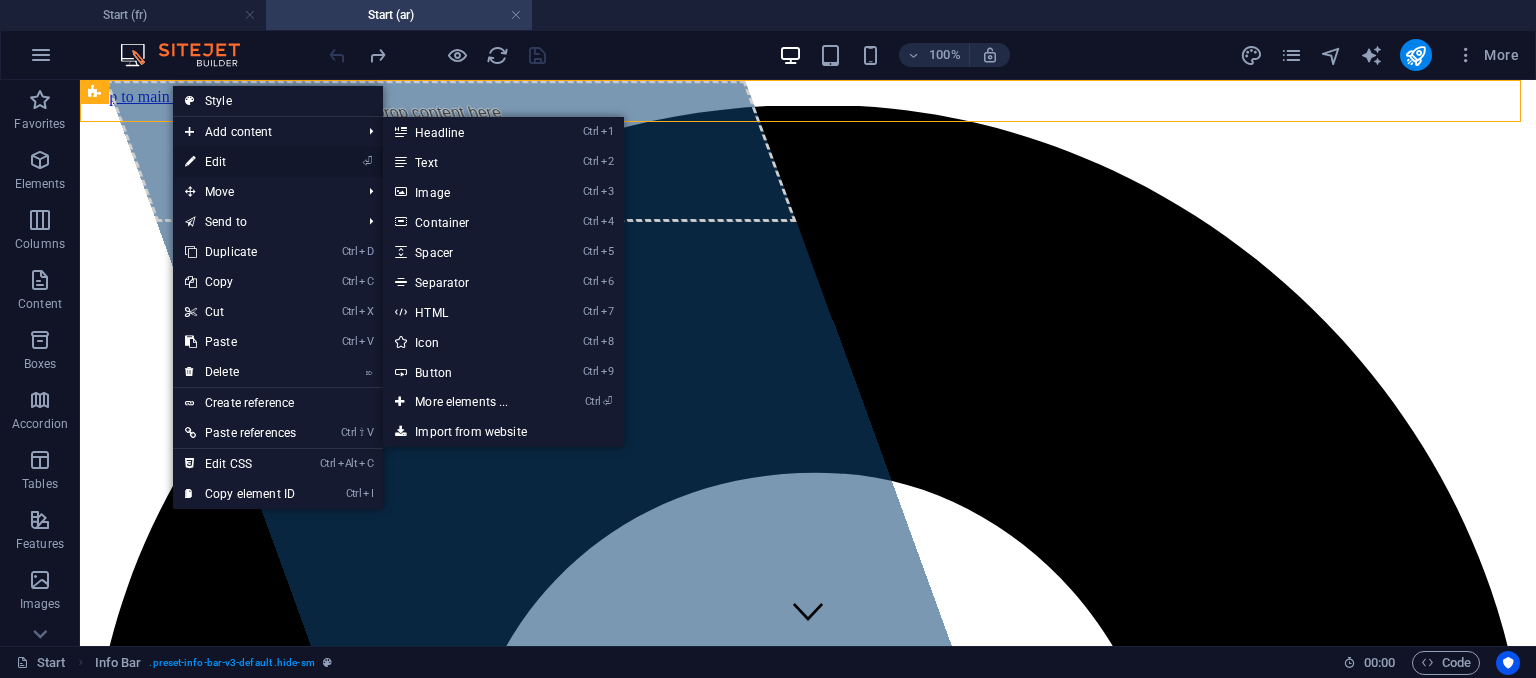 click on "⏎  Edit" at bounding box center [240, 162] 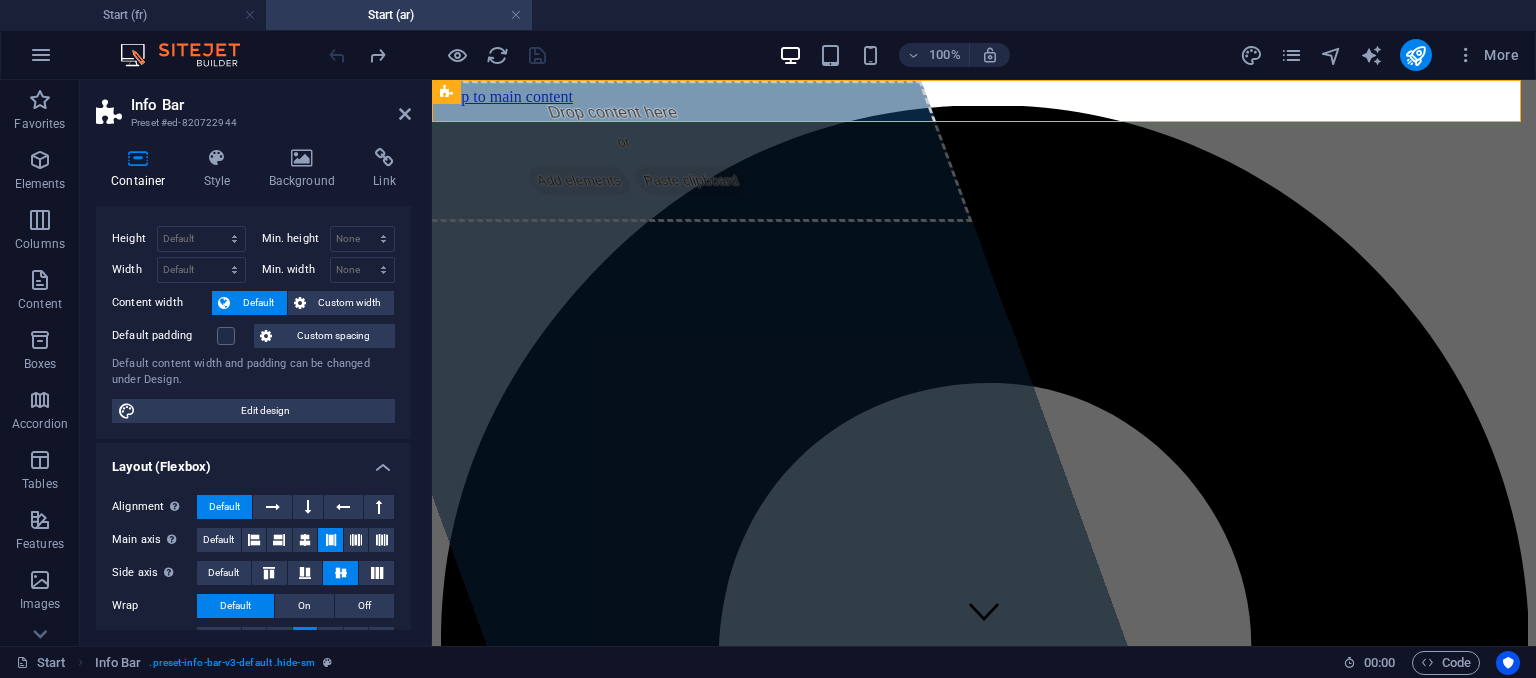 scroll, scrollTop: 0, scrollLeft: 0, axis: both 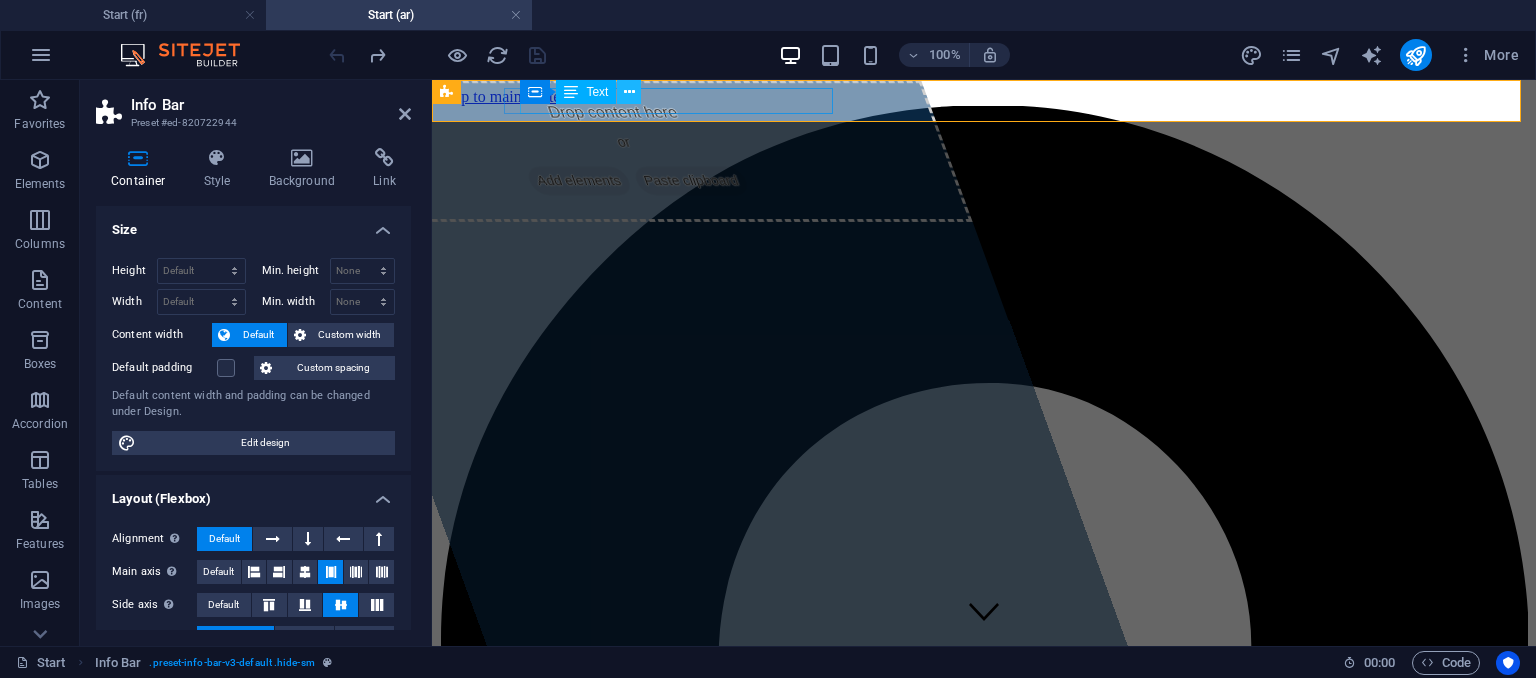 click at bounding box center (629, 92) 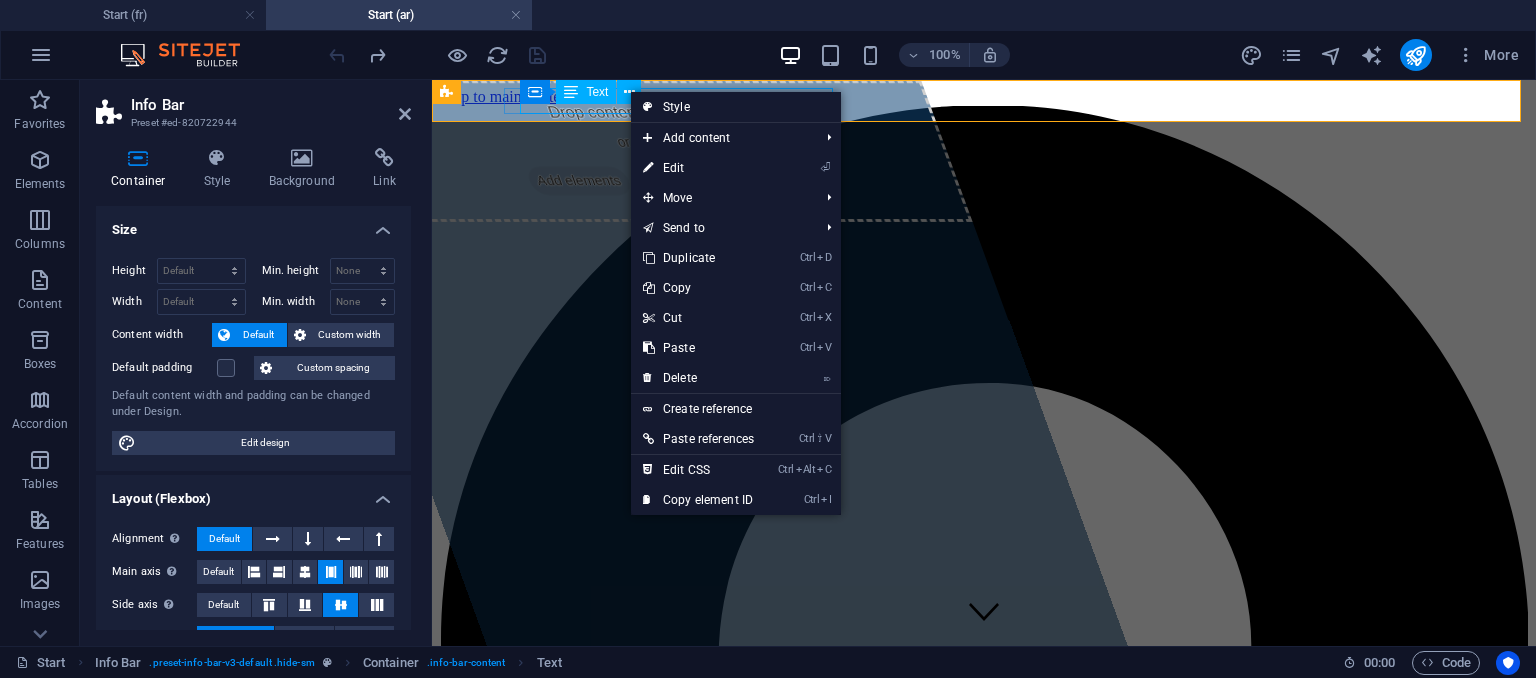 click on "20 نهج المعامل، سيدي رزيق، مقرين، ولاية بن عروس، تونس" at bounding box center (984, 1735) 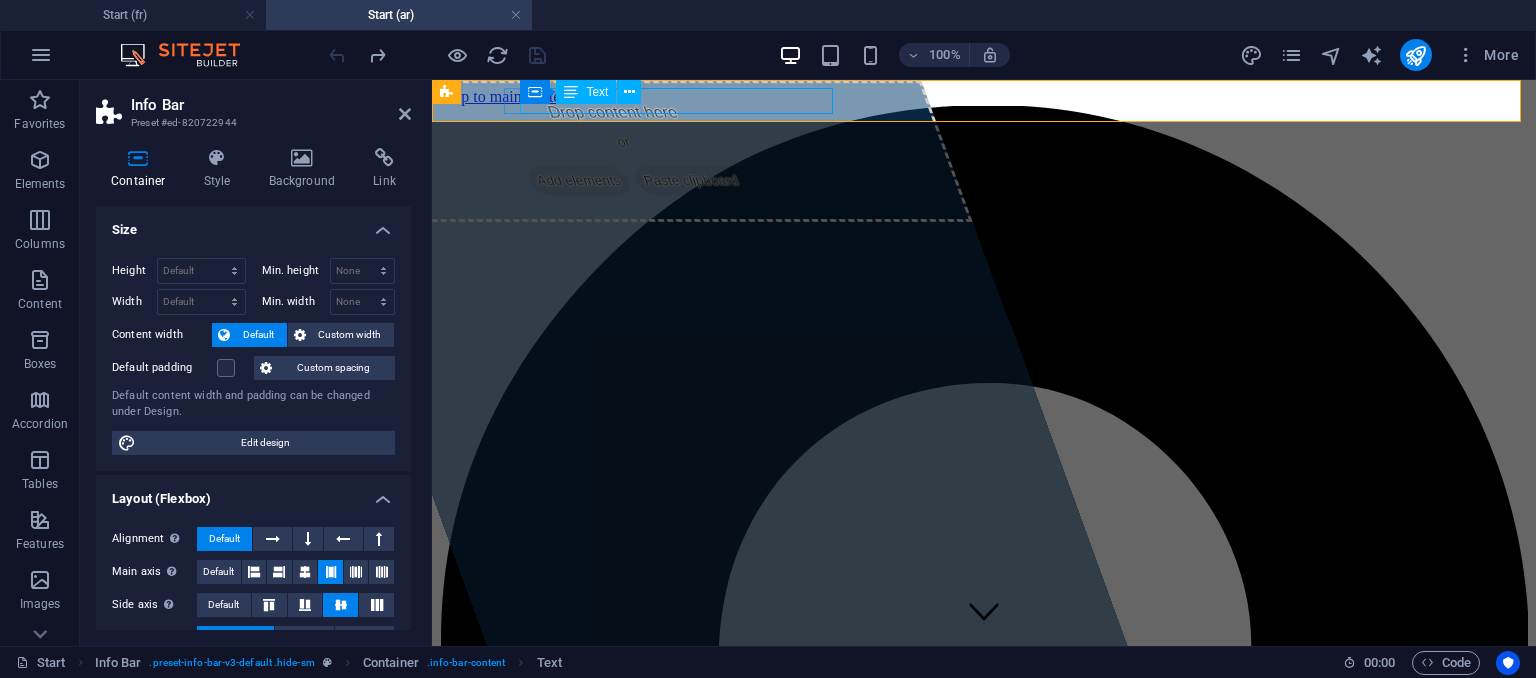 click on "20 نهج المعامل، سيدي رزيق، مقرين، ولاية بن عروس، تونس" at bounding box center [984, 1735] 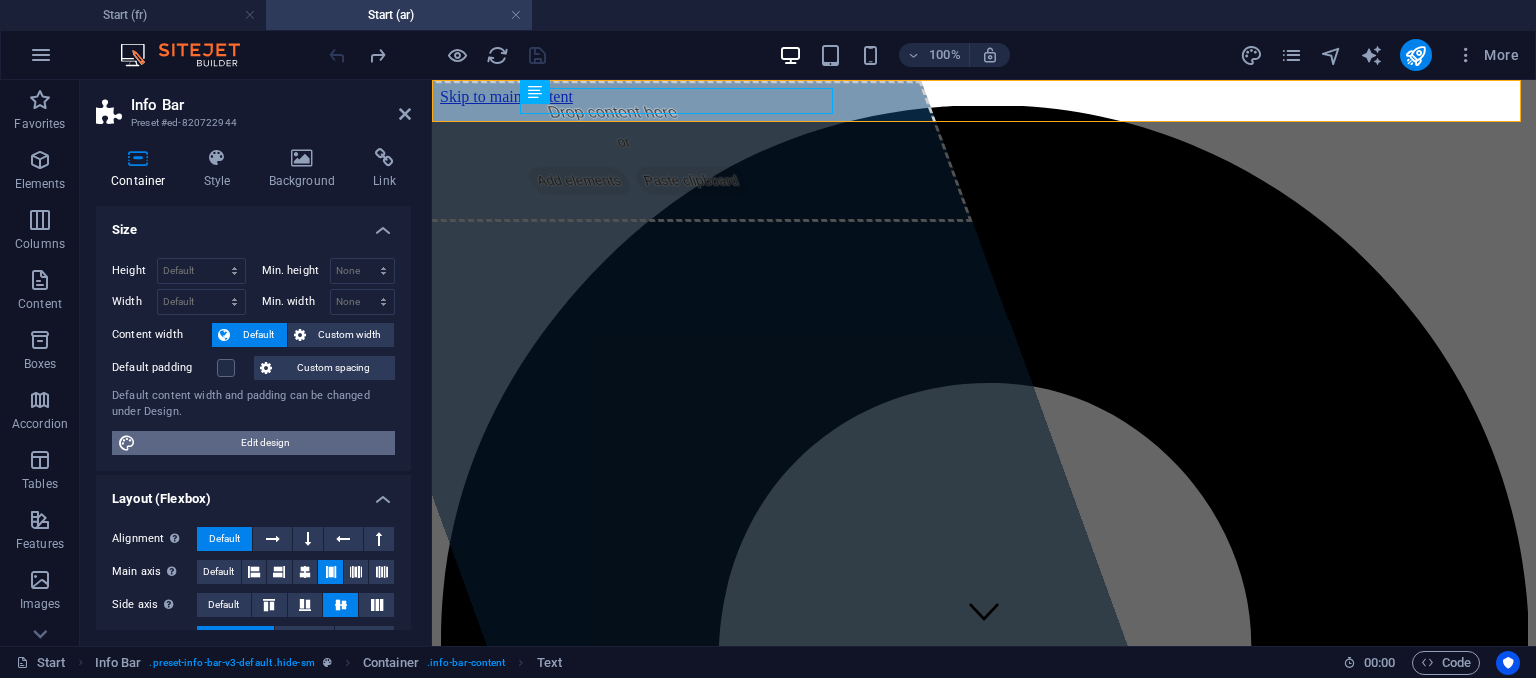 click on "Edit design" at bounding box center [265, 443] 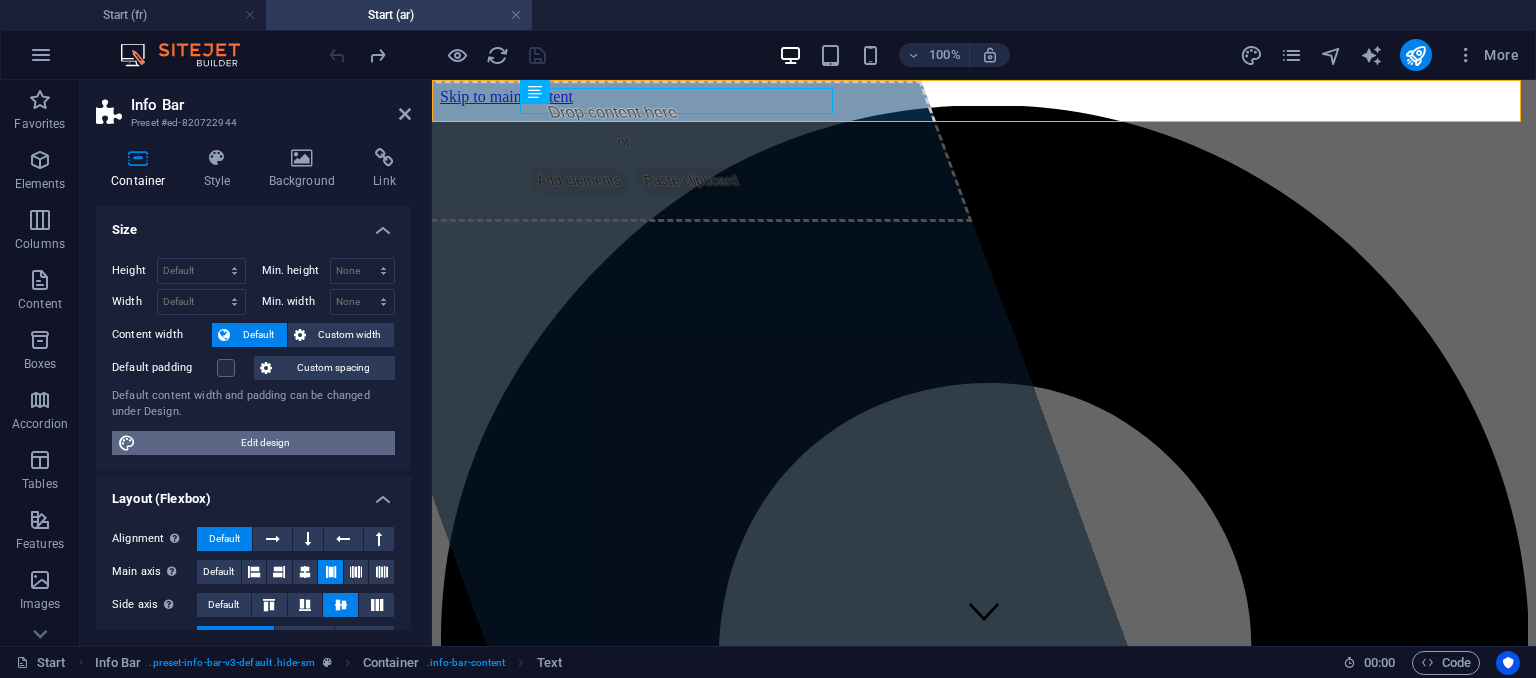 select on "rem" 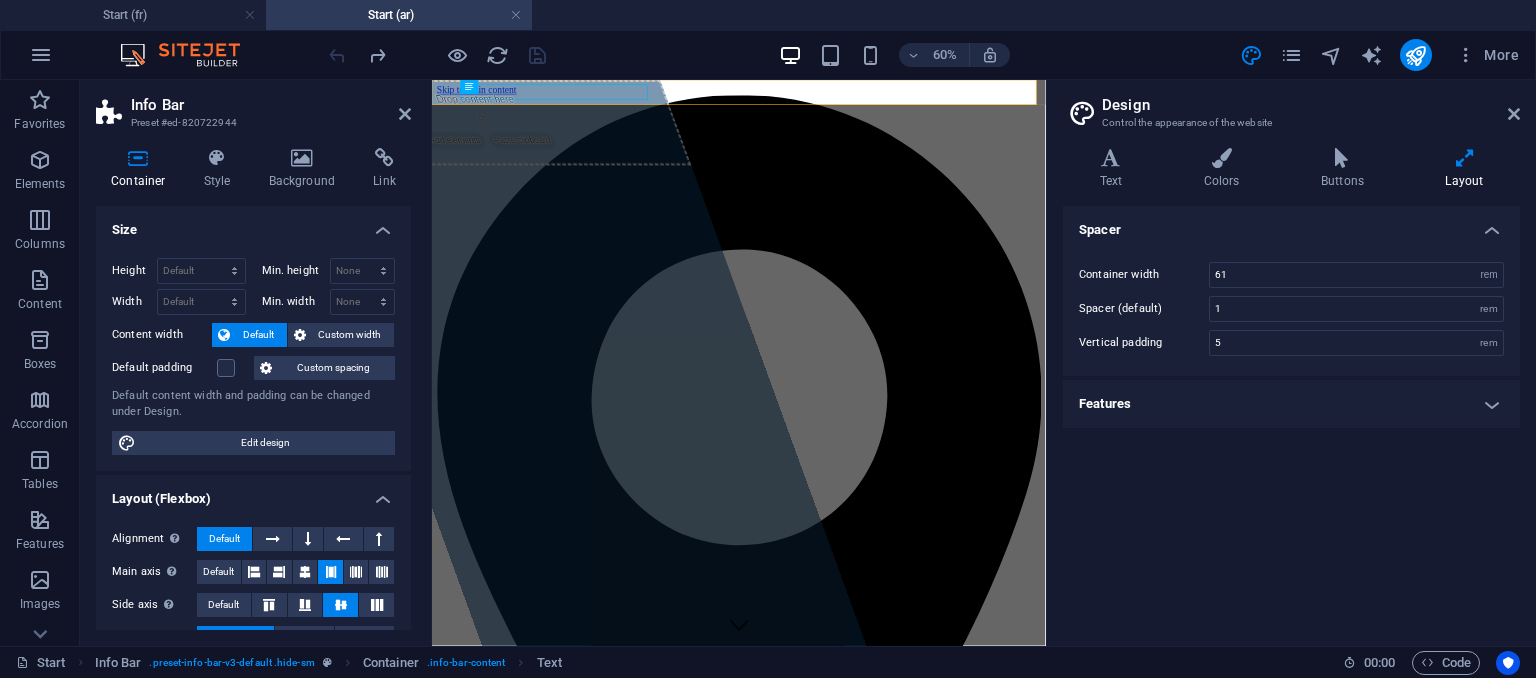 click at bounding box center [1464, 158] 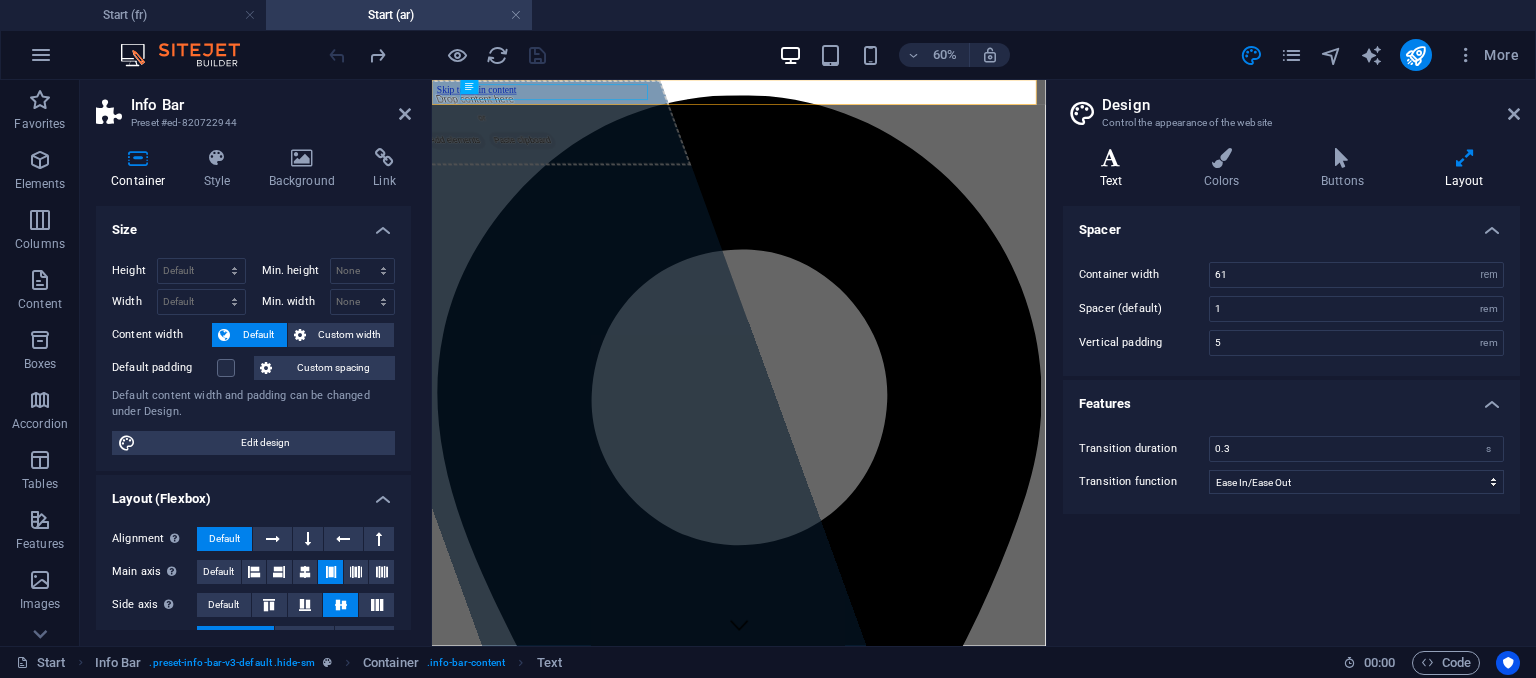 click on "Text" at bounding box center (1115, 169) 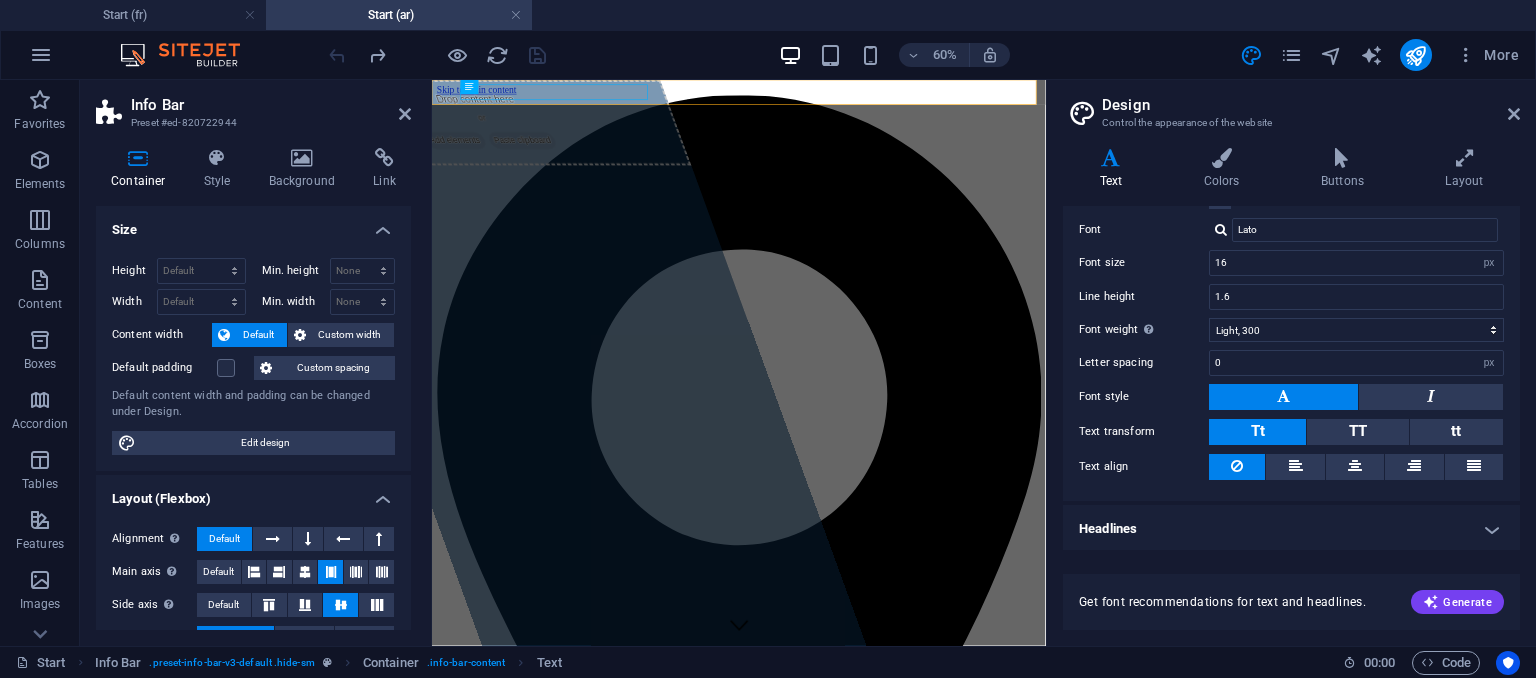 scroll, scrollTop: 0, scrollLeft: 0, axis: both 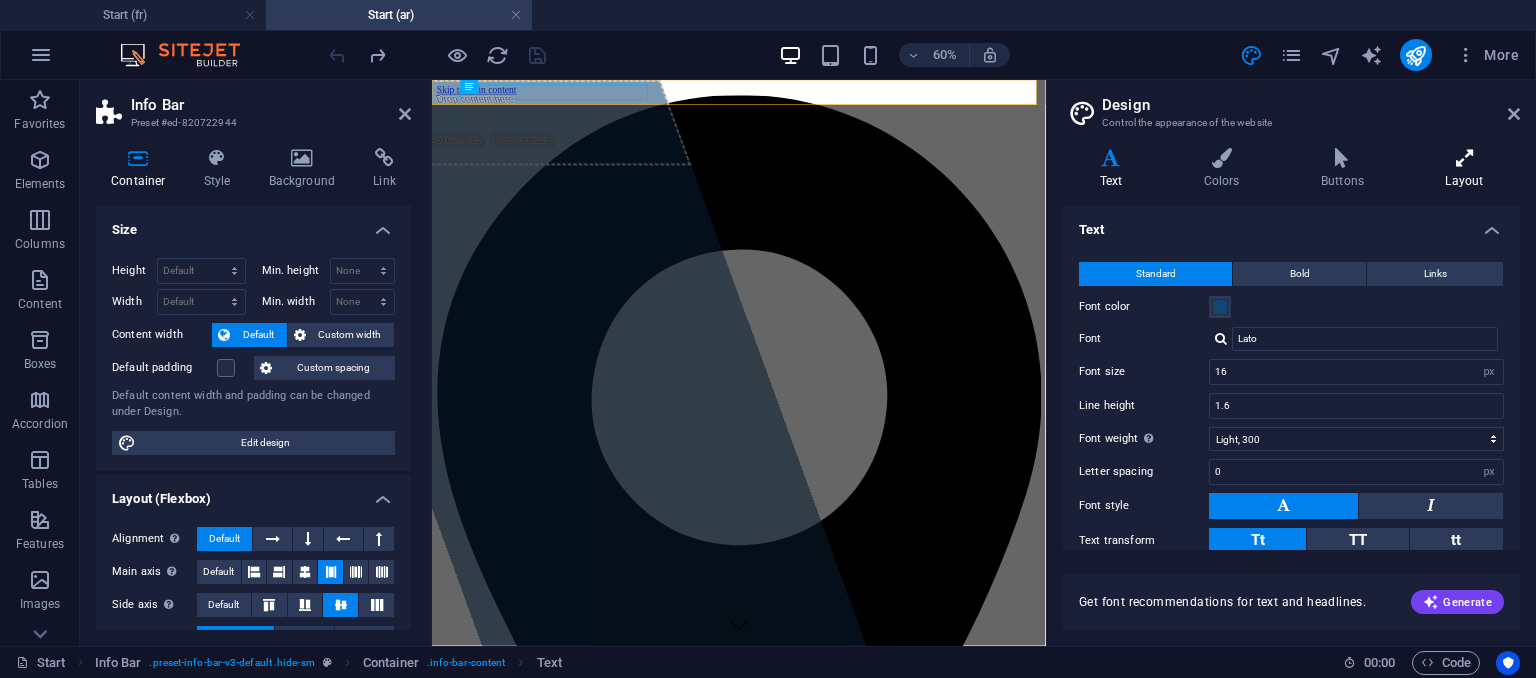 click at bounding box center [1464, 158] 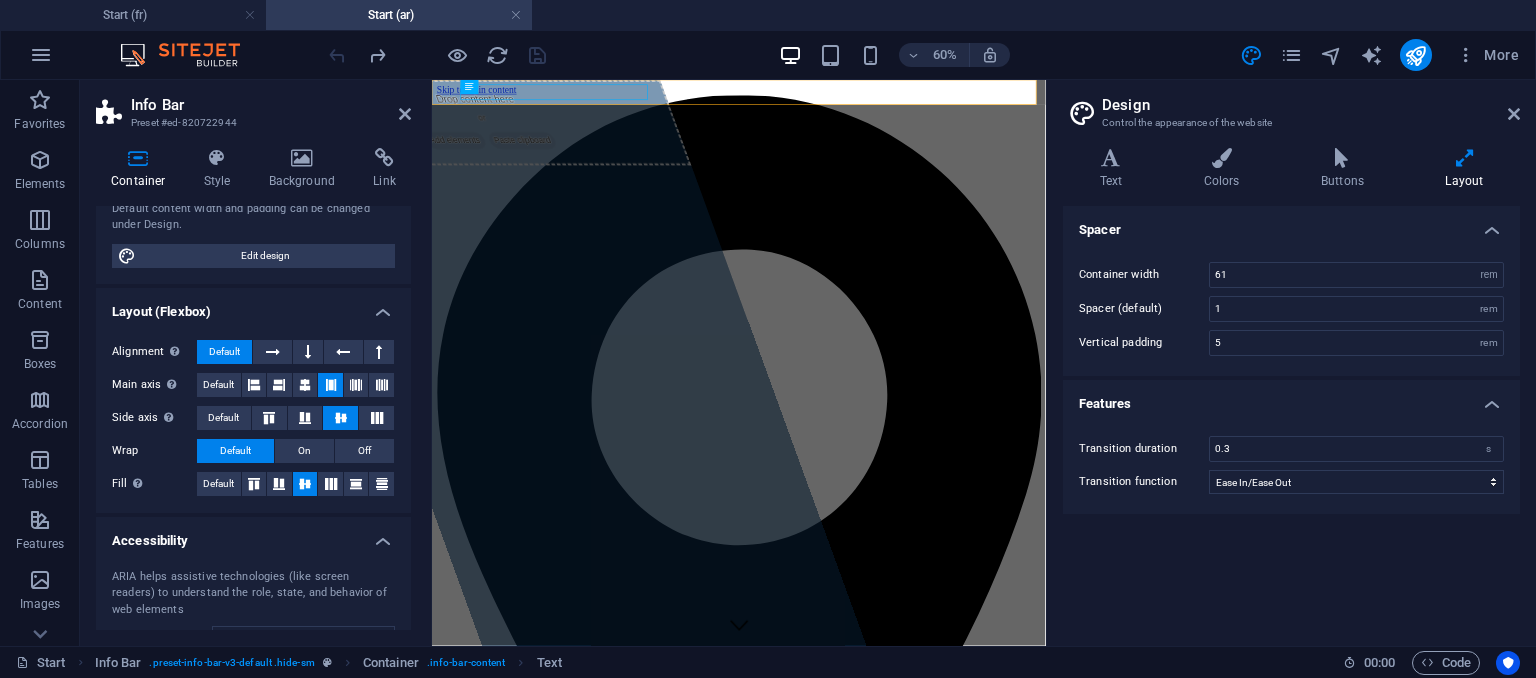 scroll, scrollTop: 150, scrollLeft: 0, axis: vertical 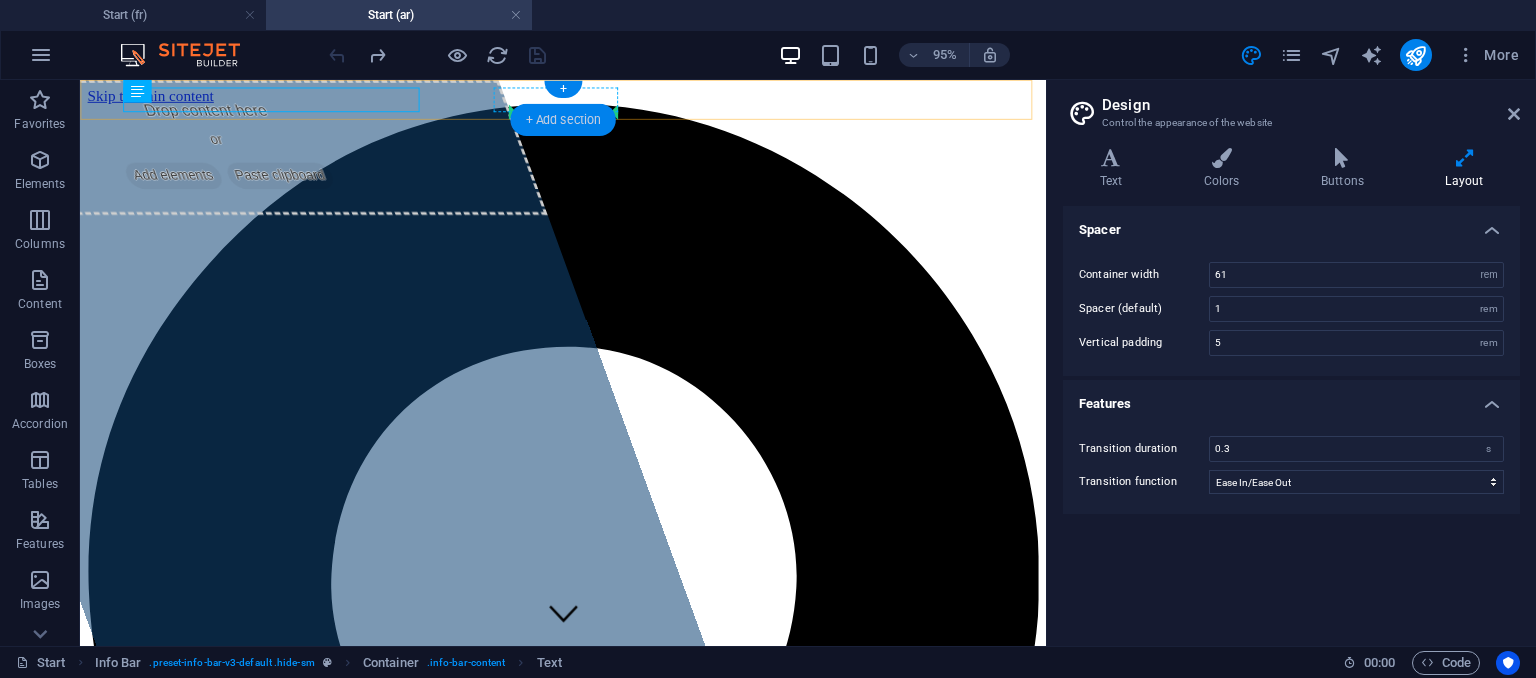 drag, startPoint x: 531, startPoint y: 86, endPoint x: 581, endPoint y: 105, distance: 53.488316 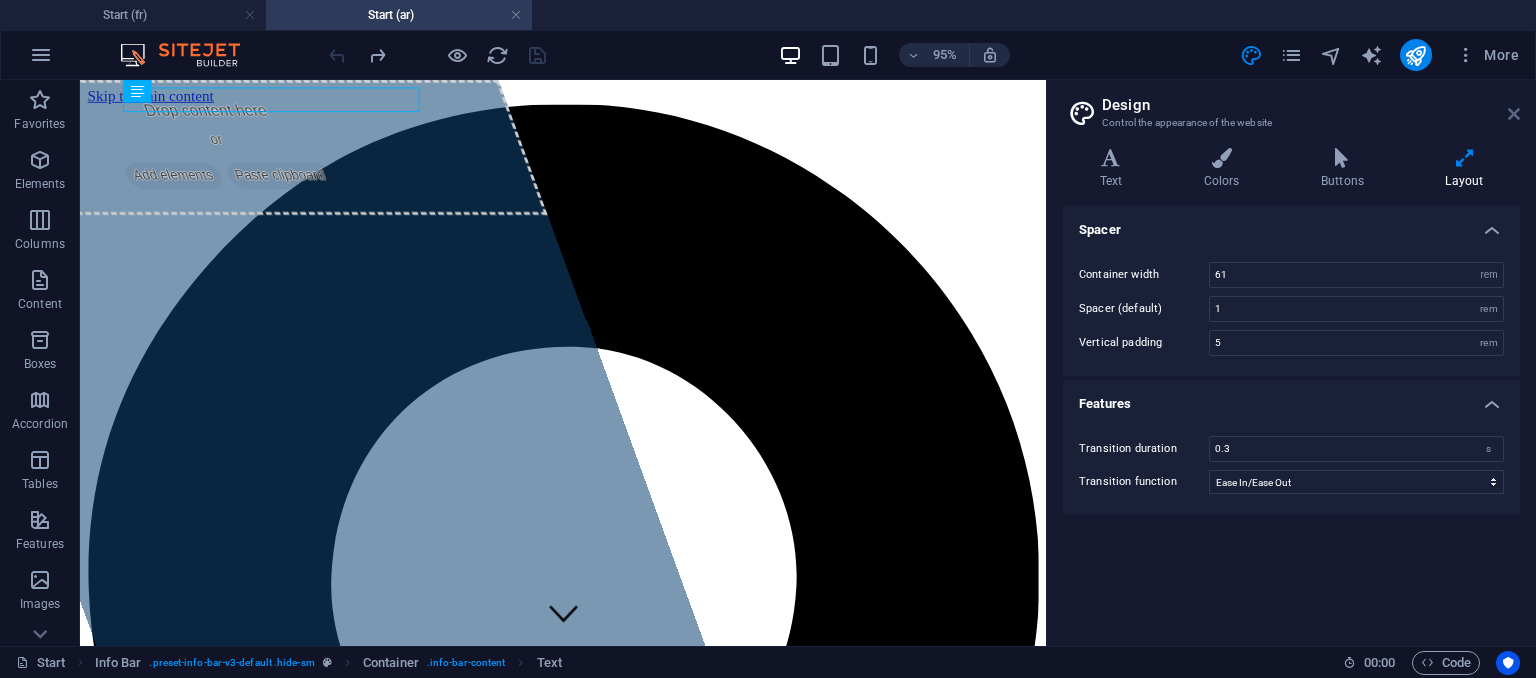click at bounding box center (1514, 114) 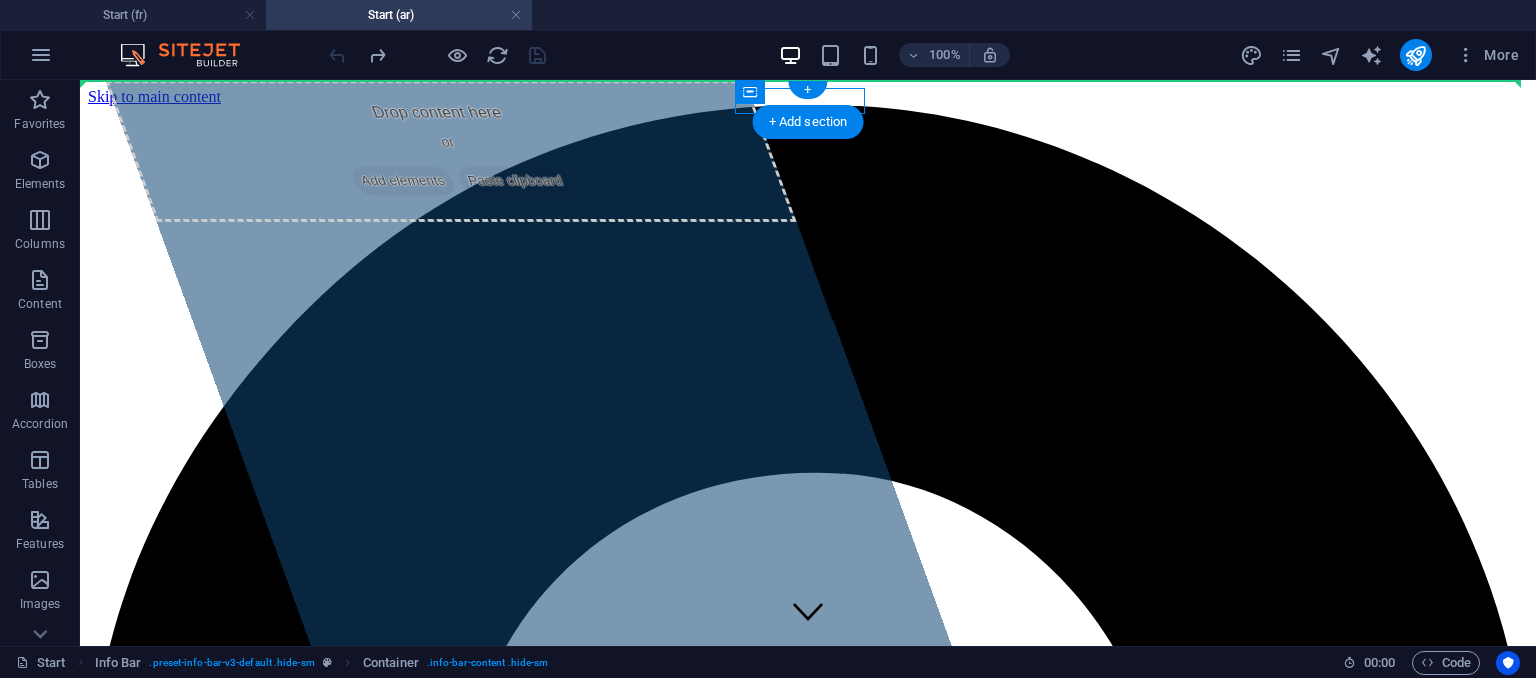 drag, startPoint x: 844, startPoint y: 173, endPoint x: 716, endPoint y: 89, distance: 153.10127 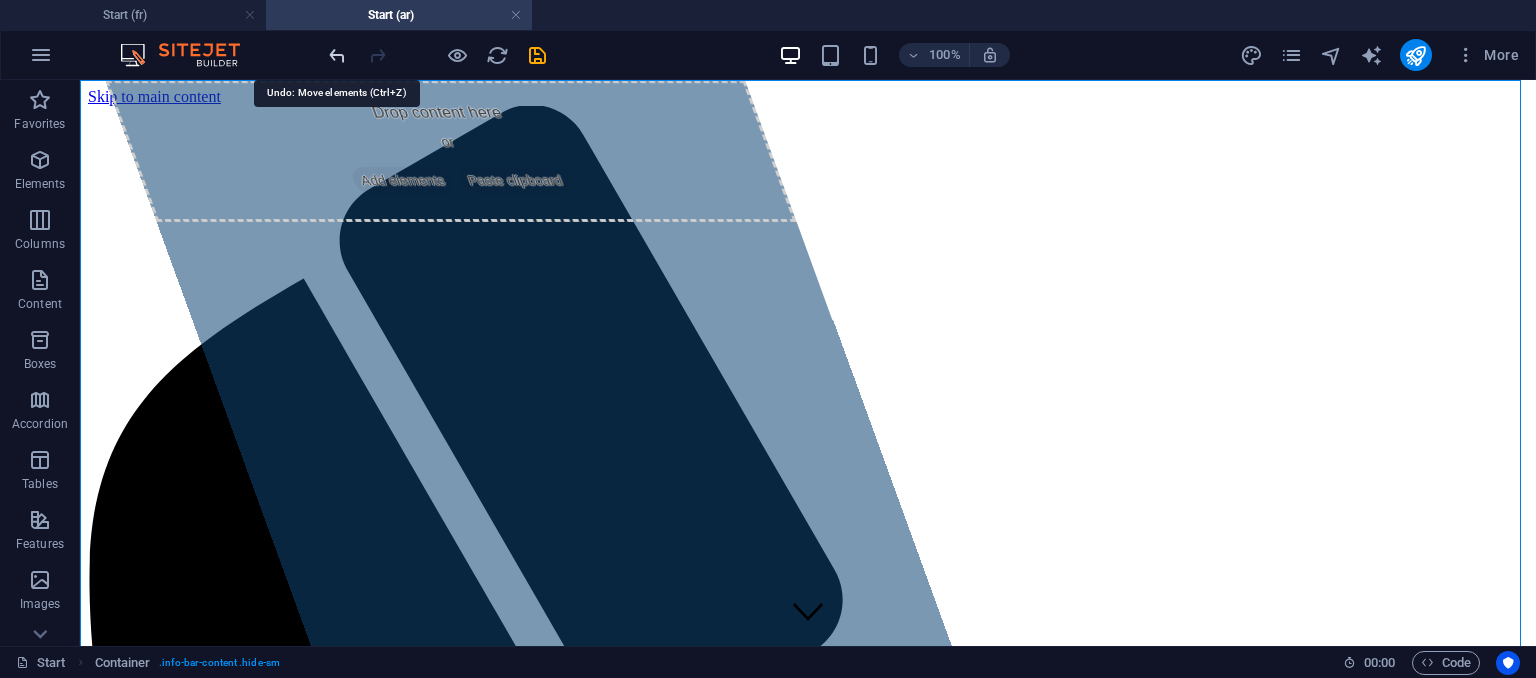 click at bounding box center (337, 55) 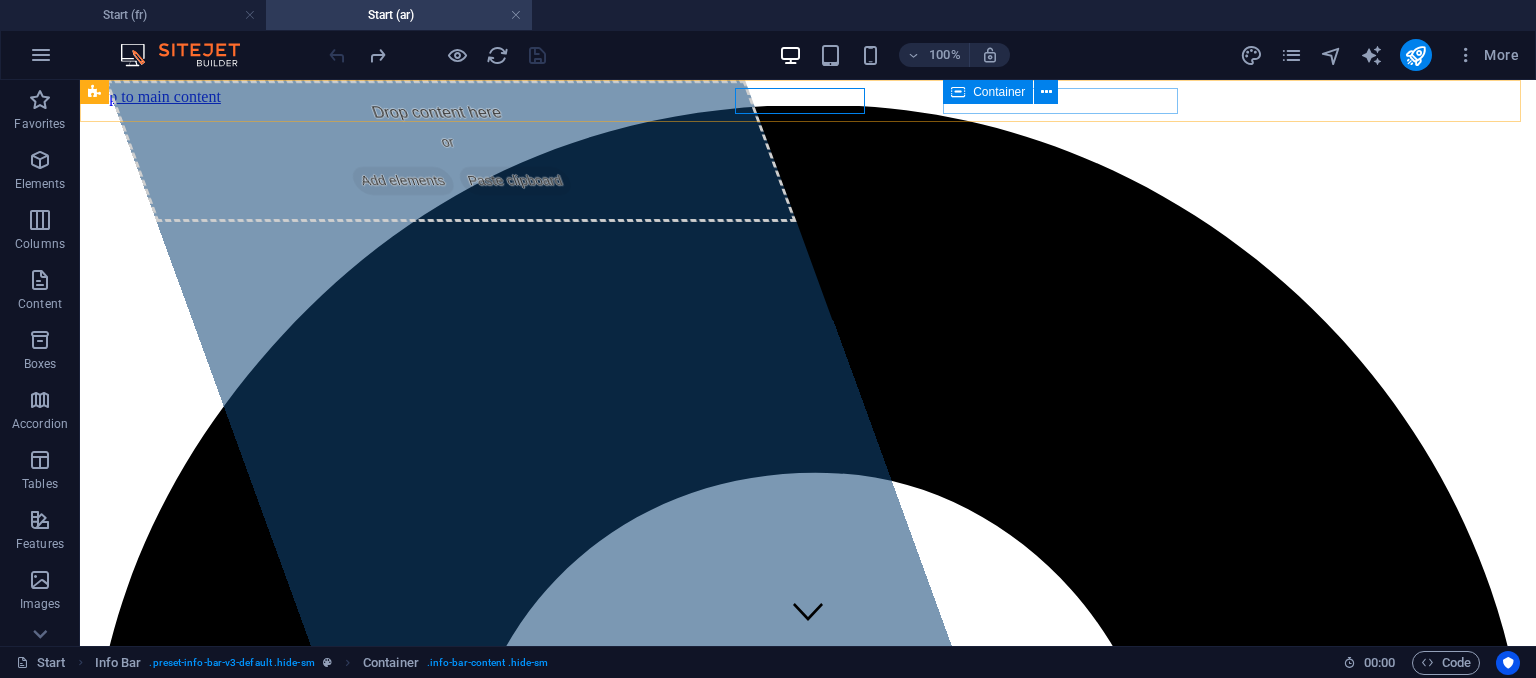 click on "Container" at bounding box center (999, 92) 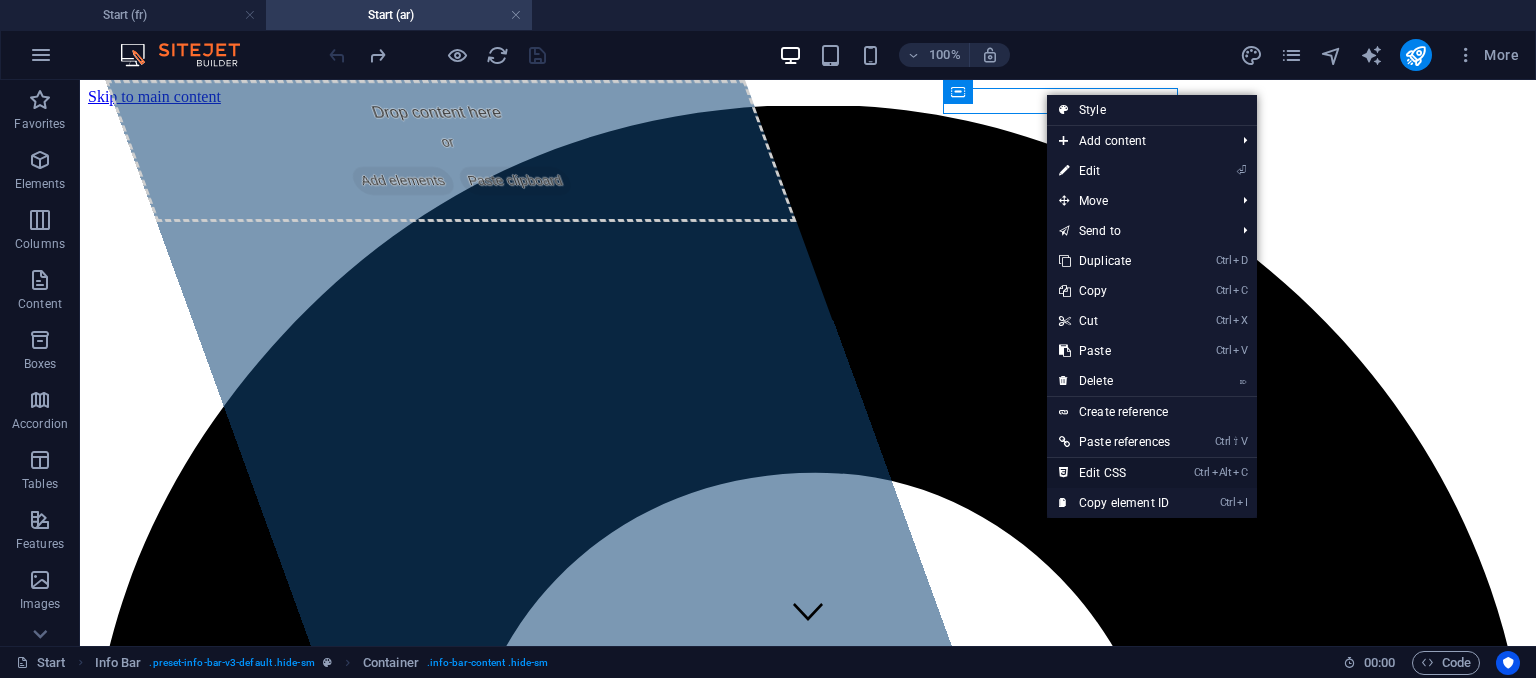 click on "Ctrl Alt C  Edit CSS" at bounding box center (1114, 473) 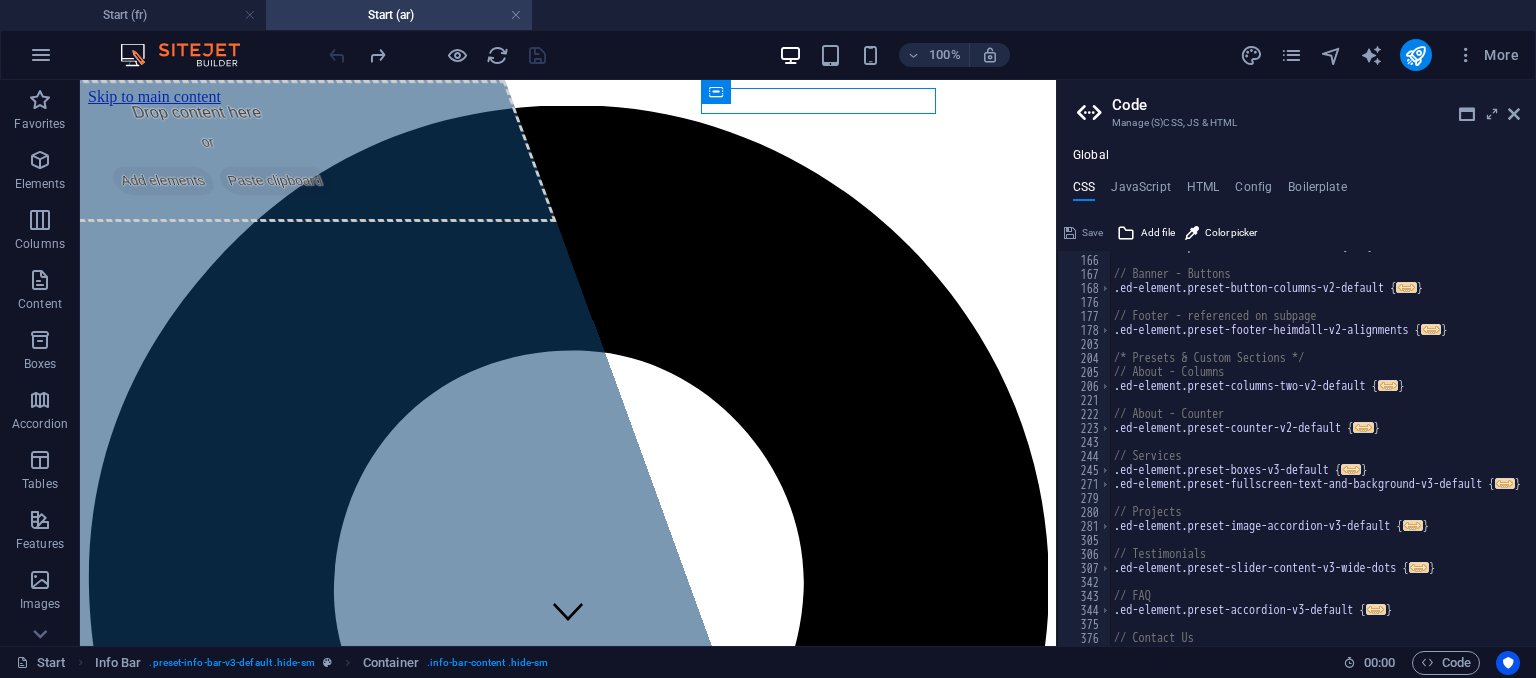 scroll, scrollTop: 0, scrollLeft: 0, axis: both 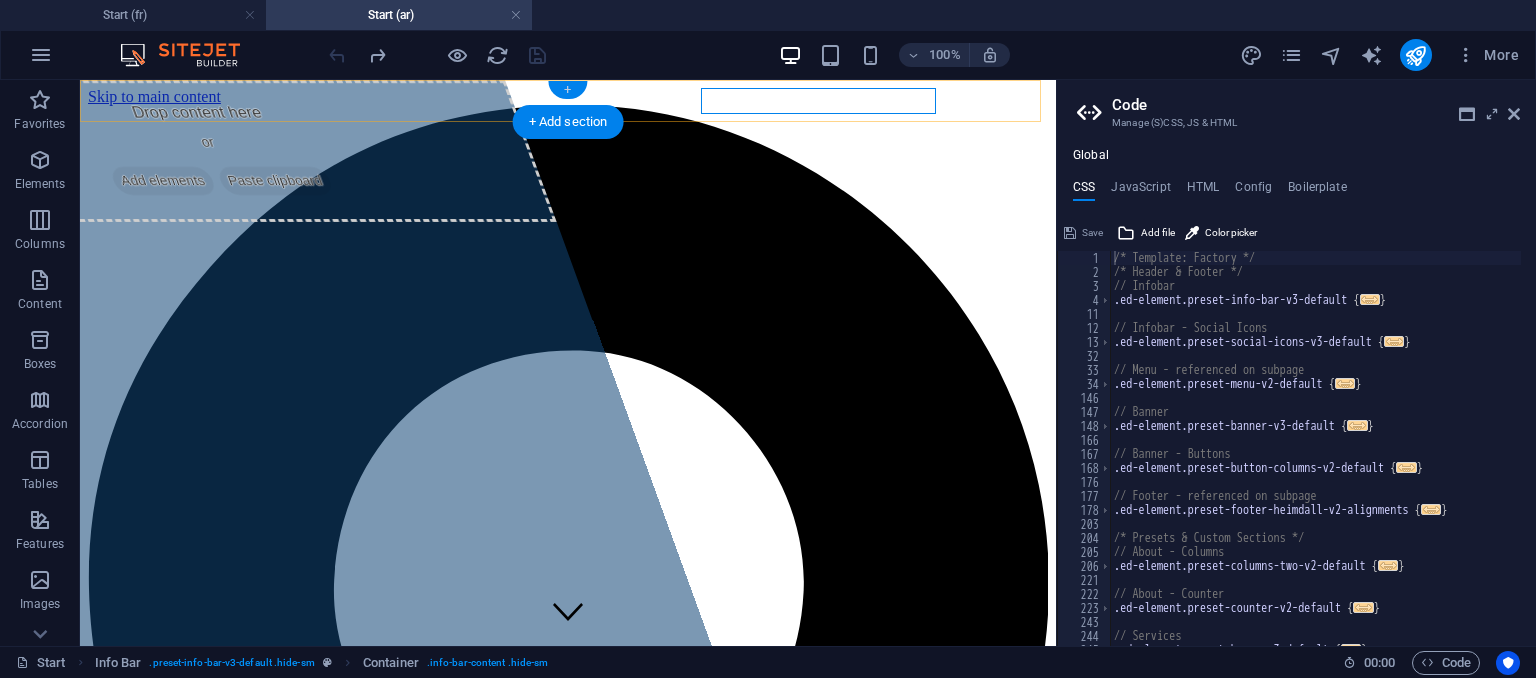 click on "+" at bounding box center [567, 90] 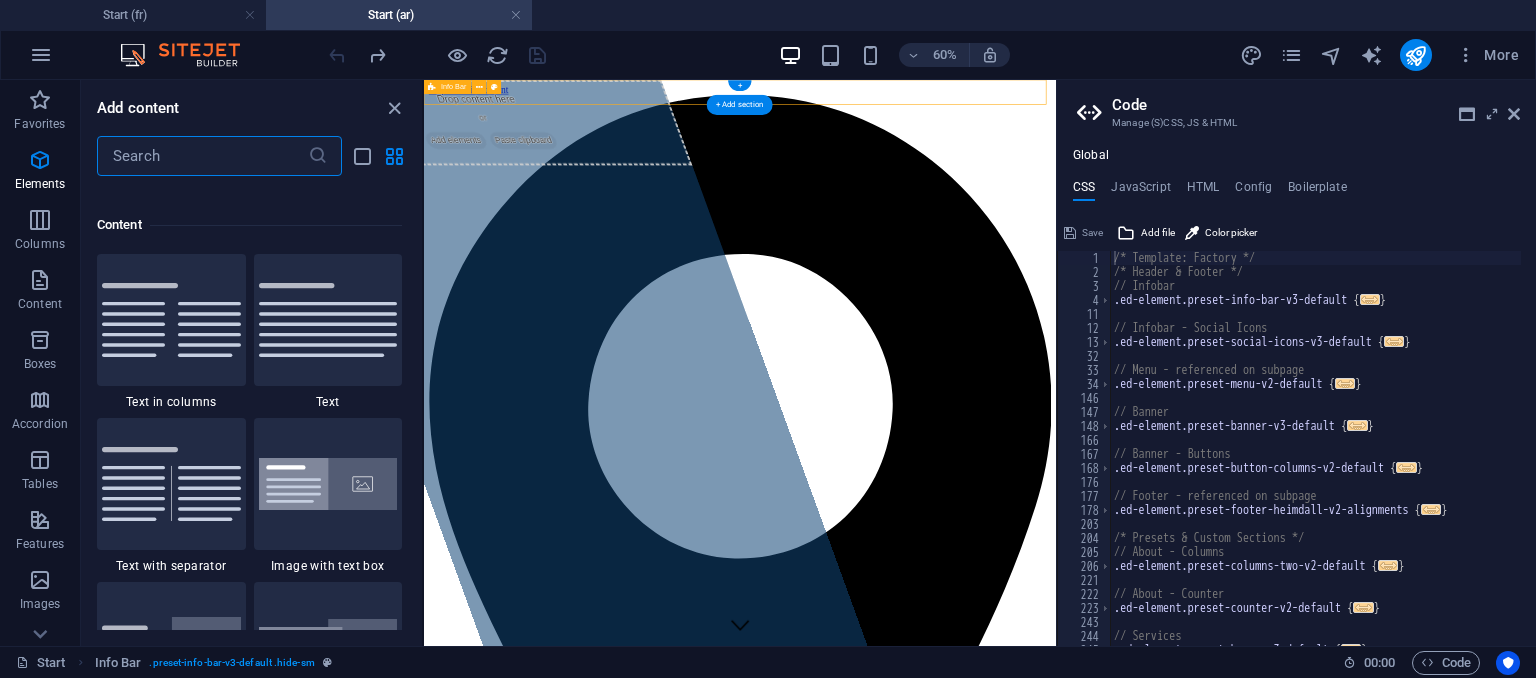 scroll, scrollTop: 3499, scrollLeft: 0, axis: vertical 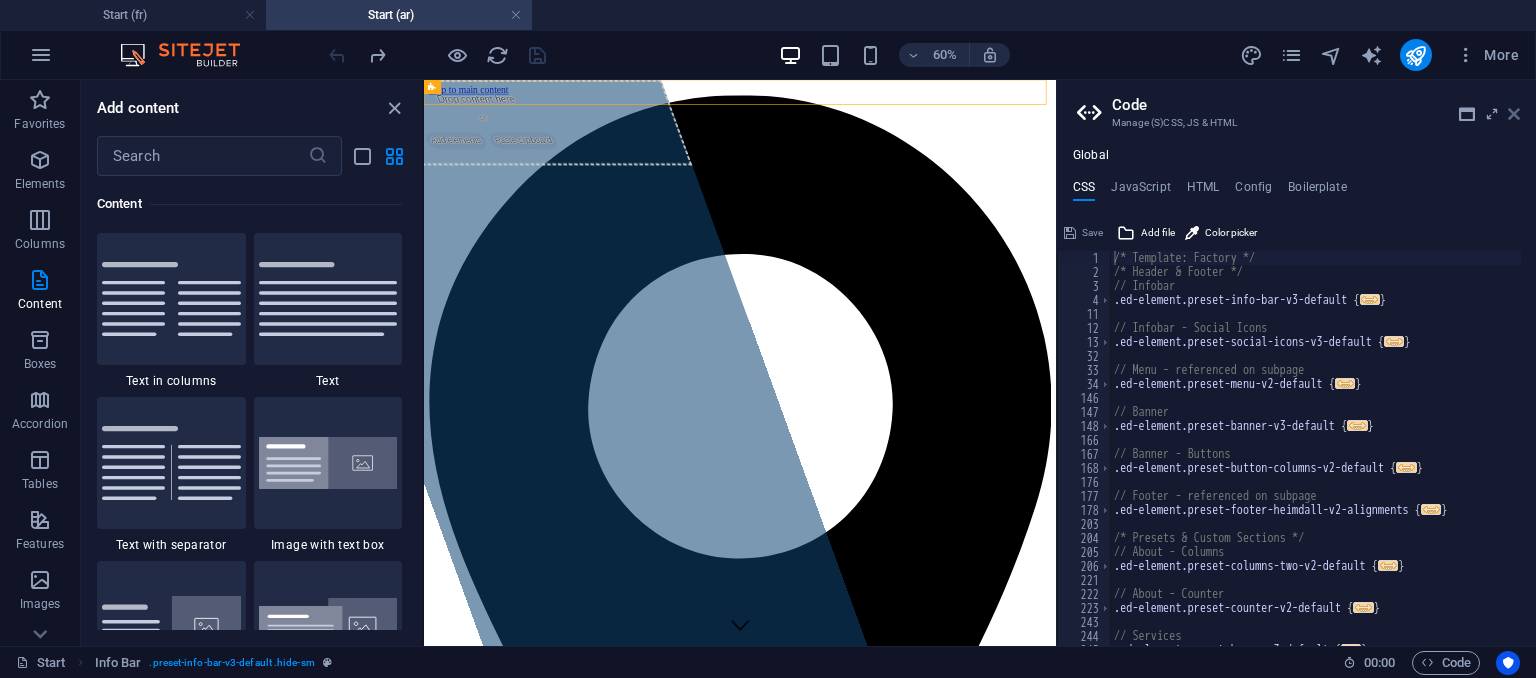 click at bounding box center (1514, 114) 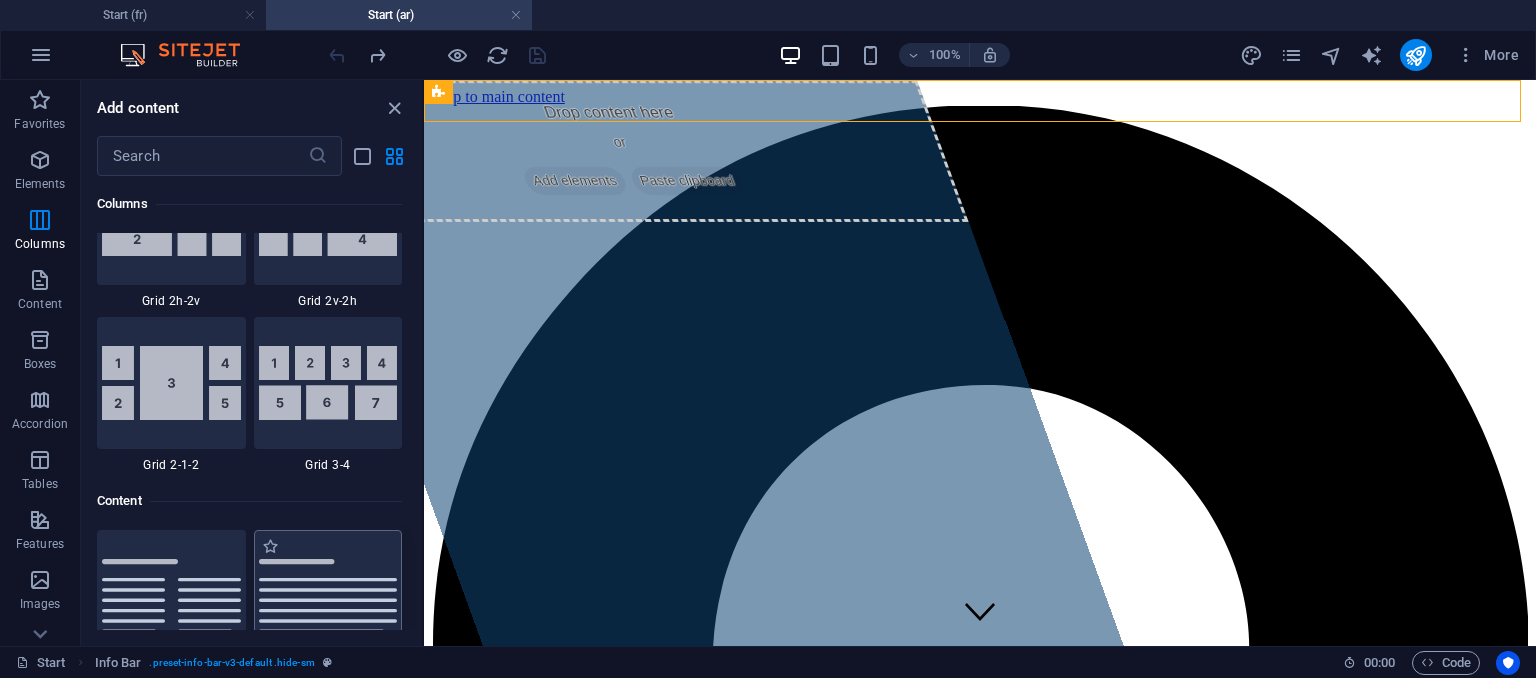 scroll, scrollTop: 2899, scrollLeft: 0, axis: vertical 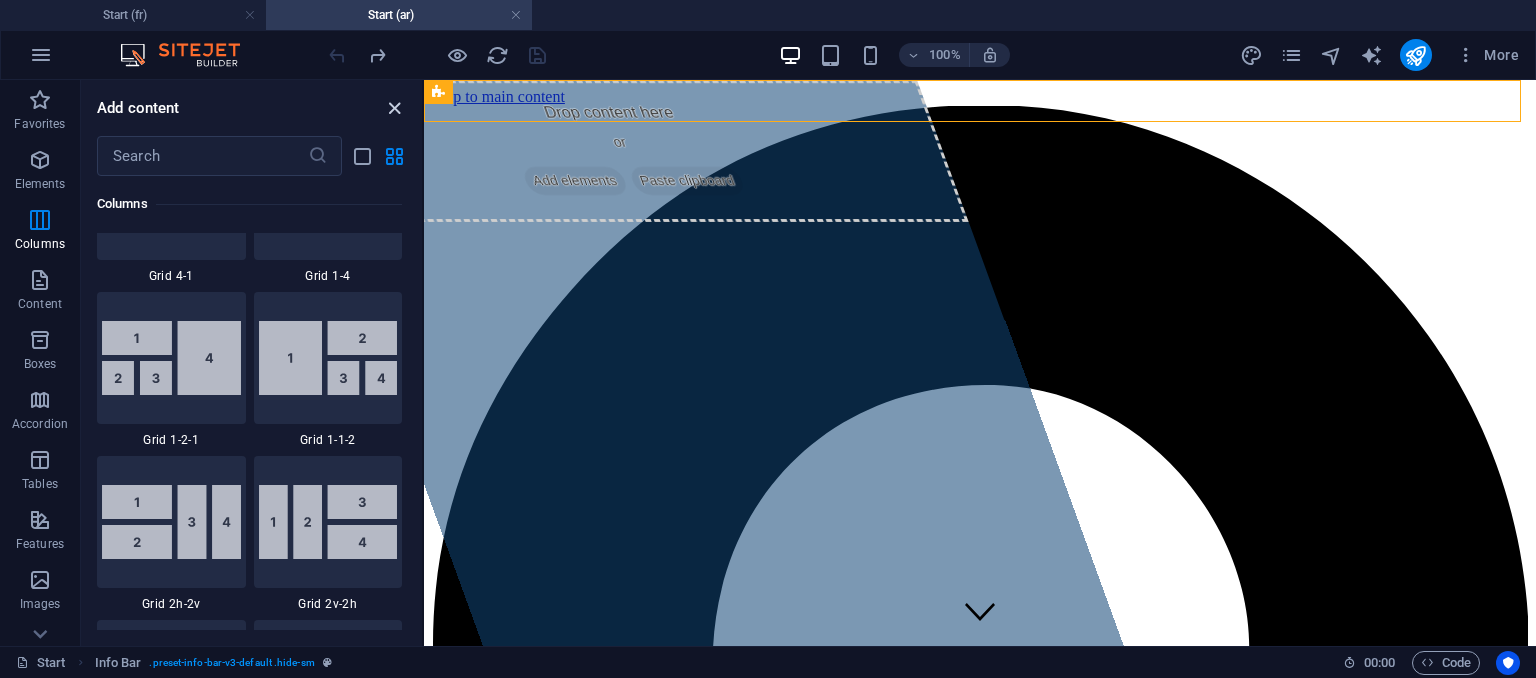 click at bounding box center [394, 108] 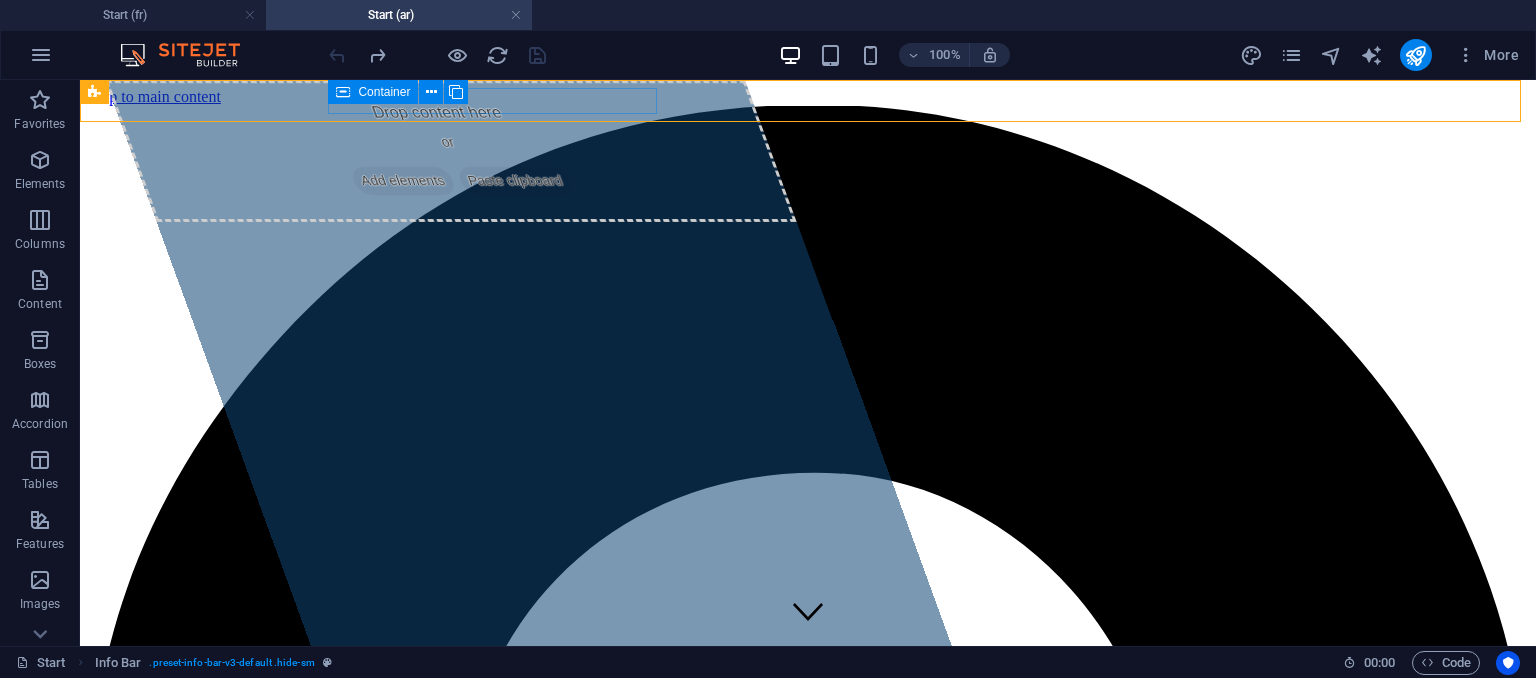 click at bounding box center [343, 92] 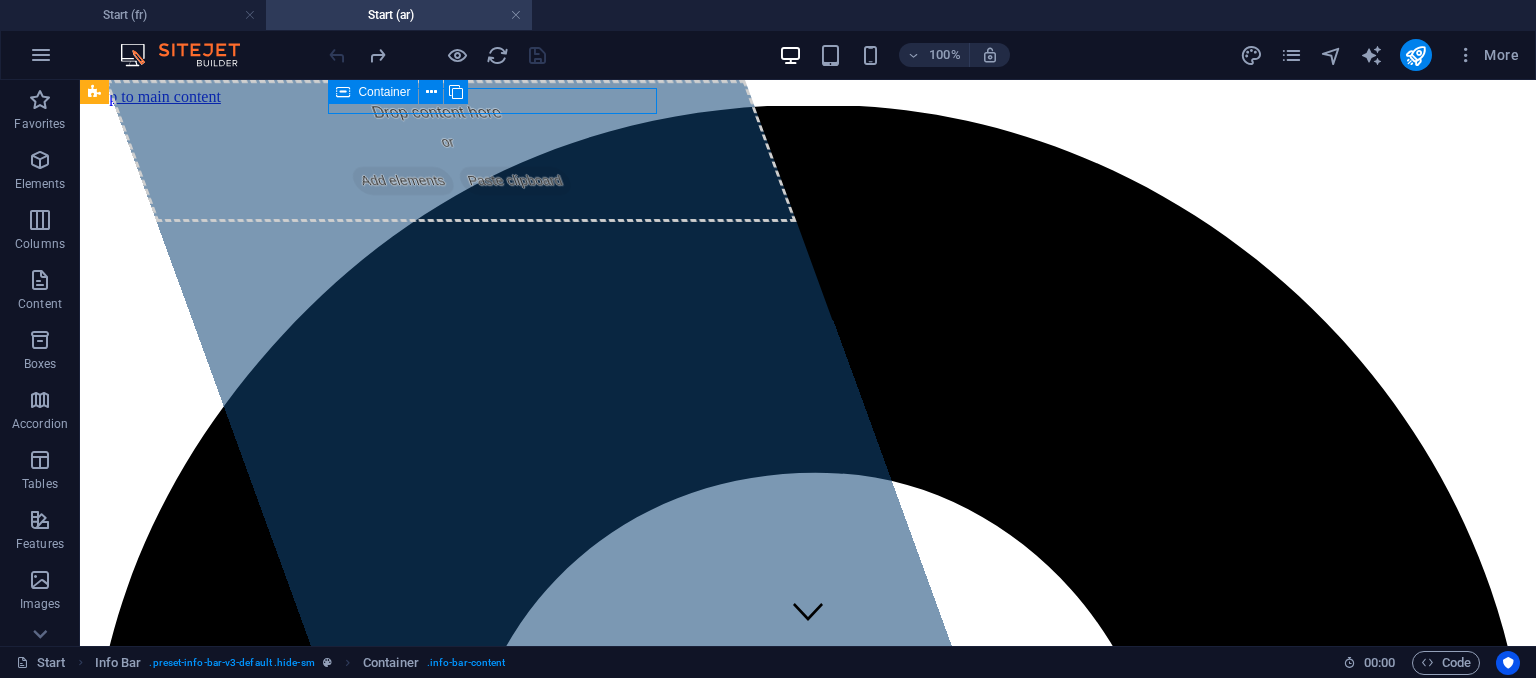 click on "Container" at bounding box center [384, 92] 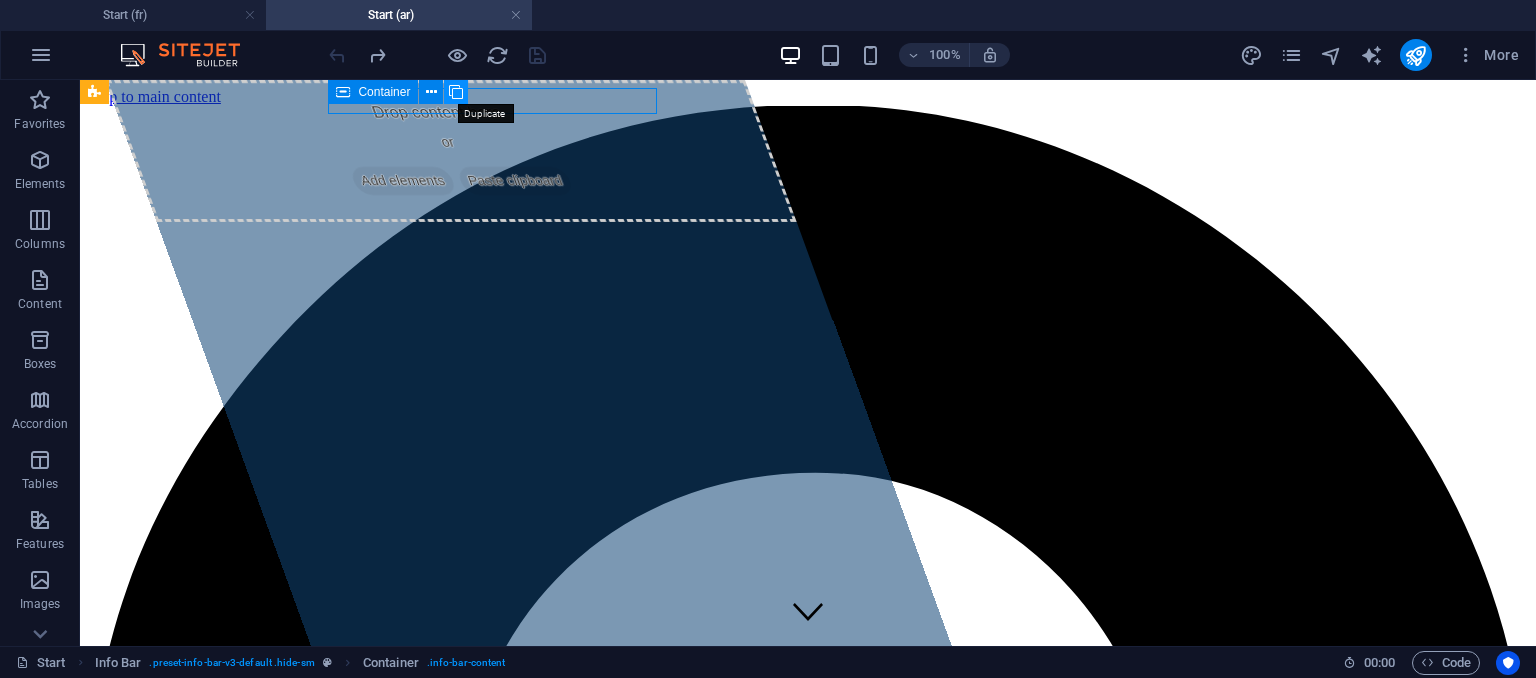 click at bounding box center [456, 92] 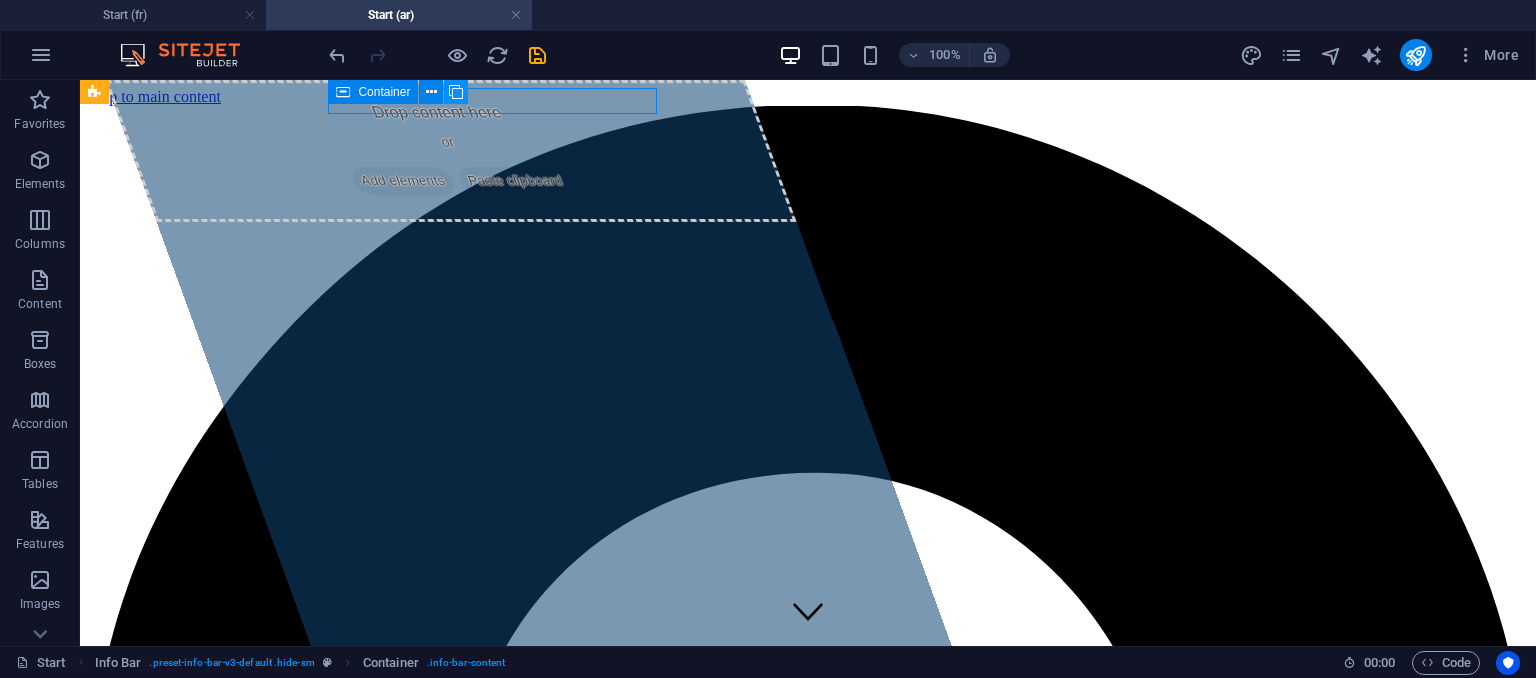 click at bounding box center [456, 92] 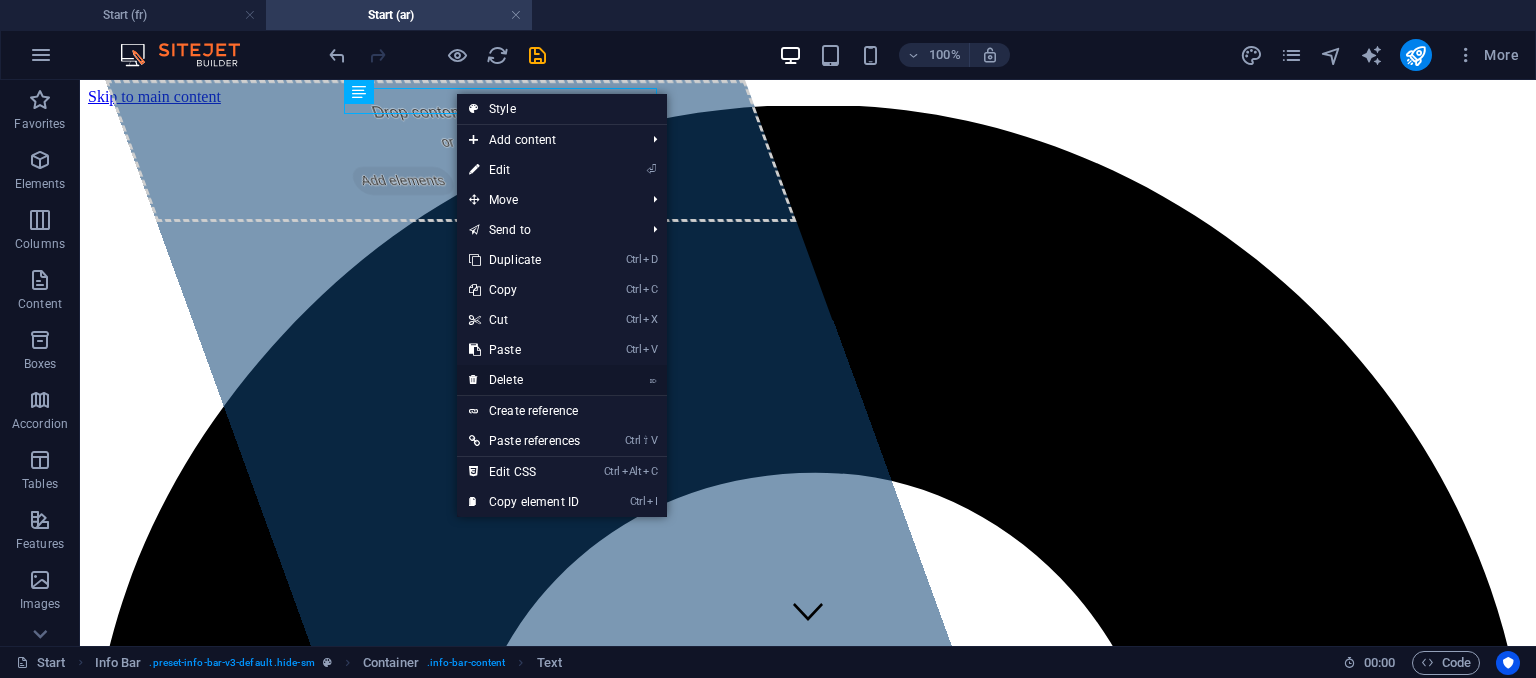 click on "⌦  Delete" at bounding box center [524, 380] 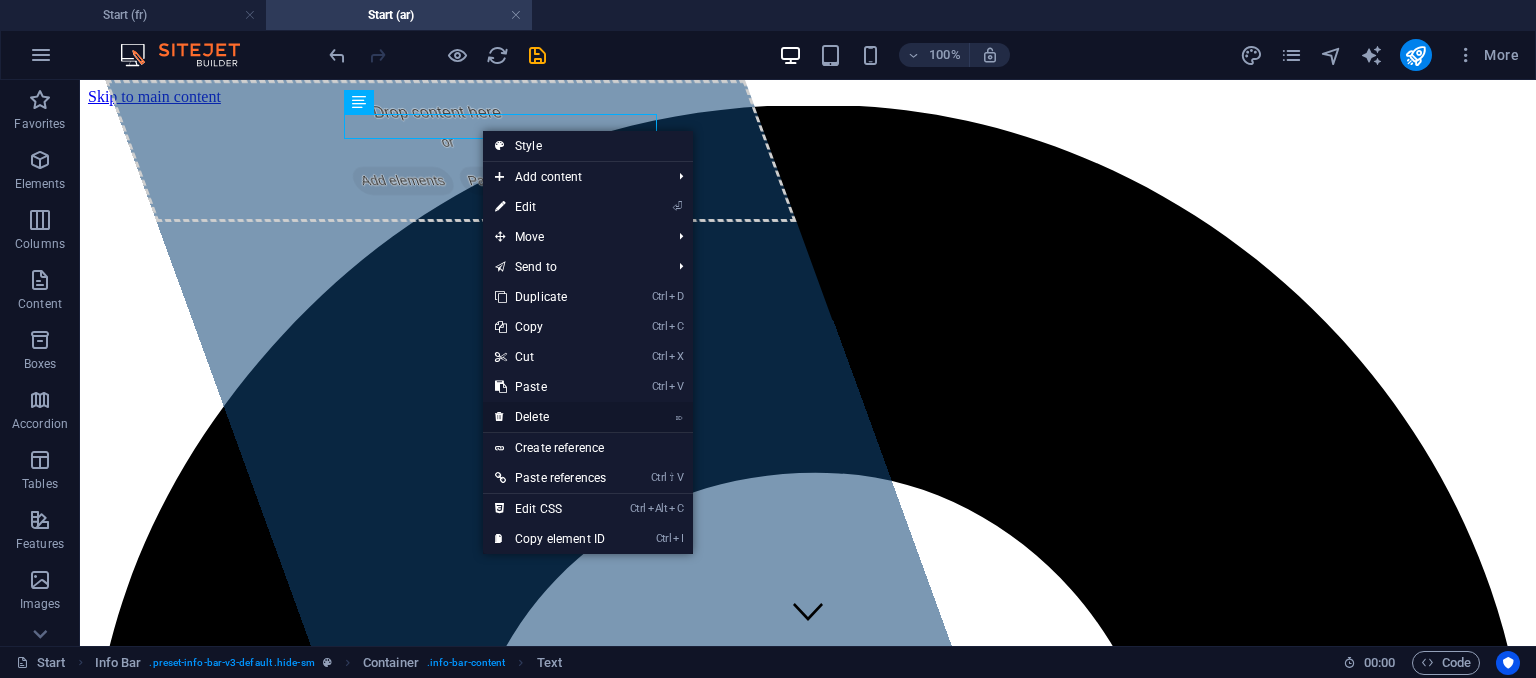 click on "⌦  Delete" at bounding box center (550, 417) 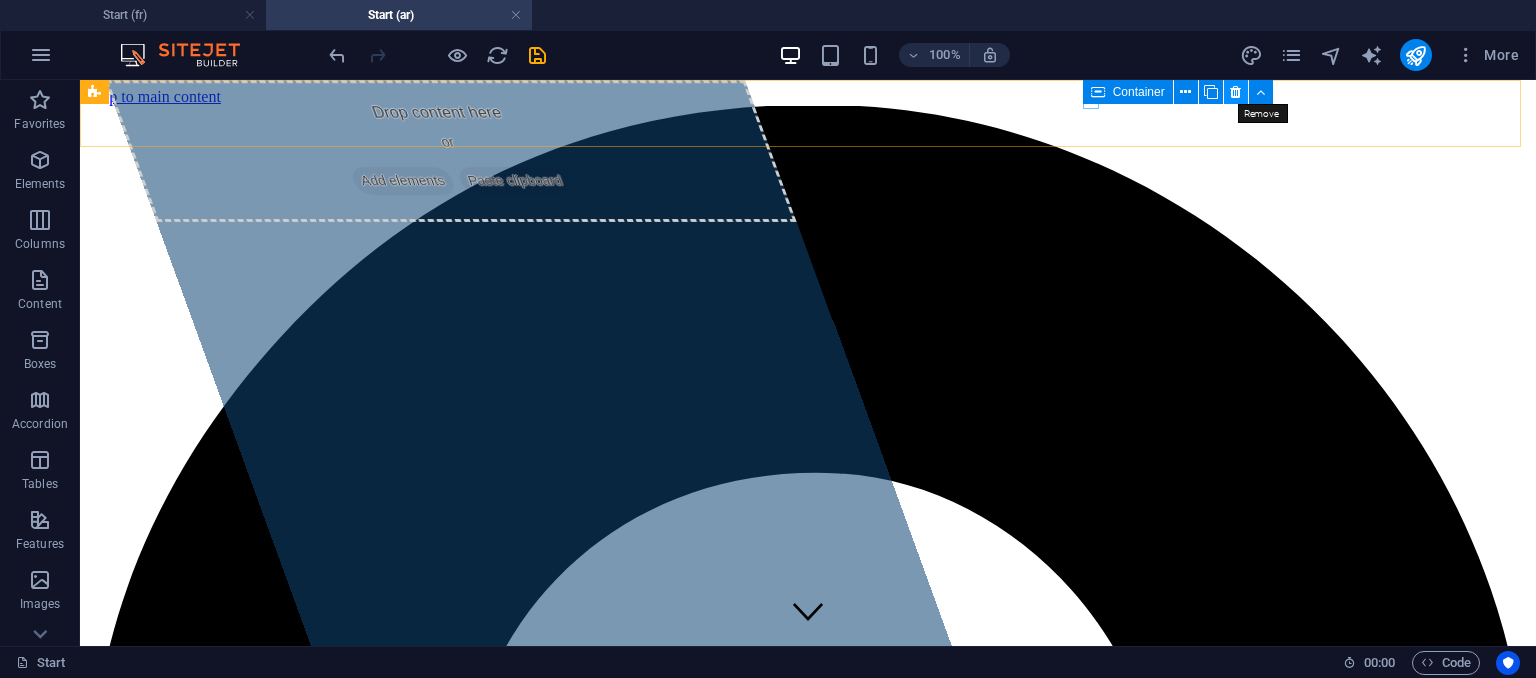 drag, startPoint x: 1232, startPoint y: 93, endPoint x: 1153, endPoint y: 10, distance: 114.58621 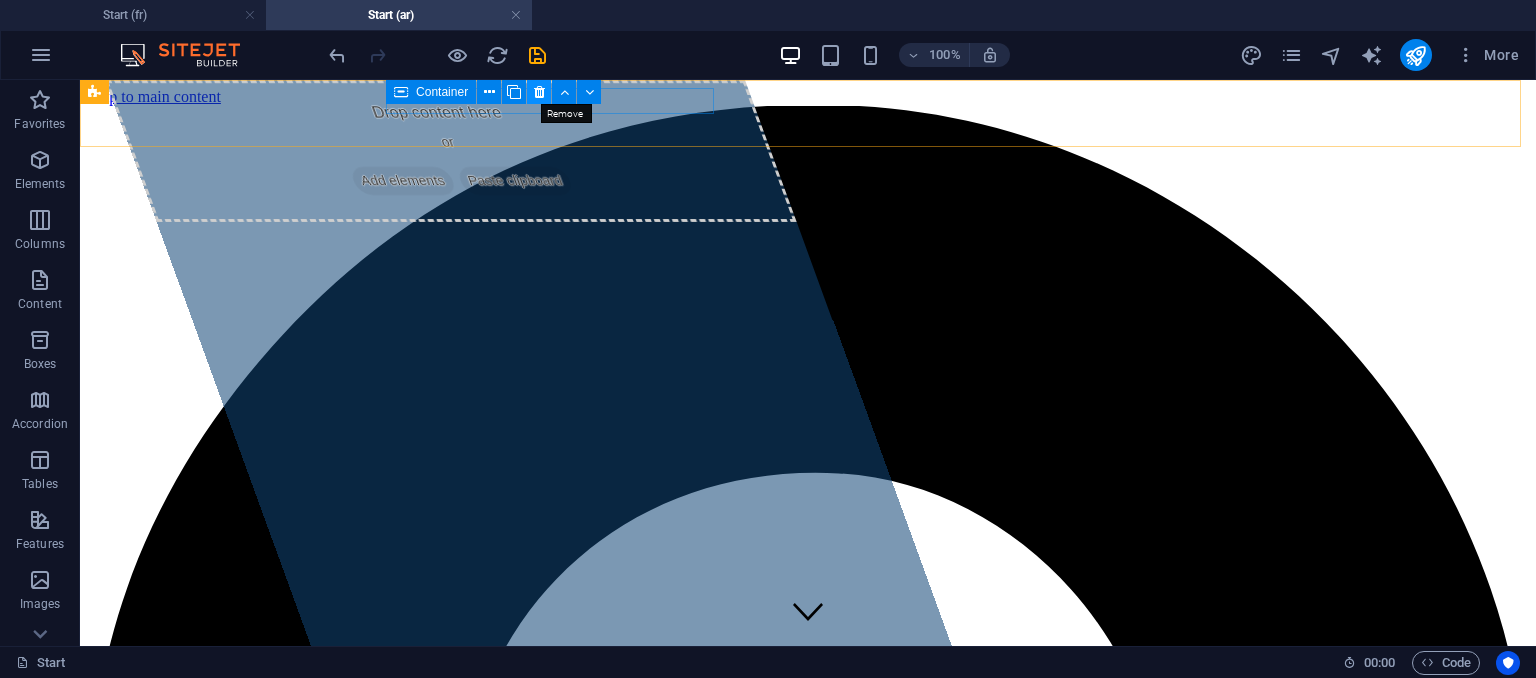 click at bounding box center (539, 92) 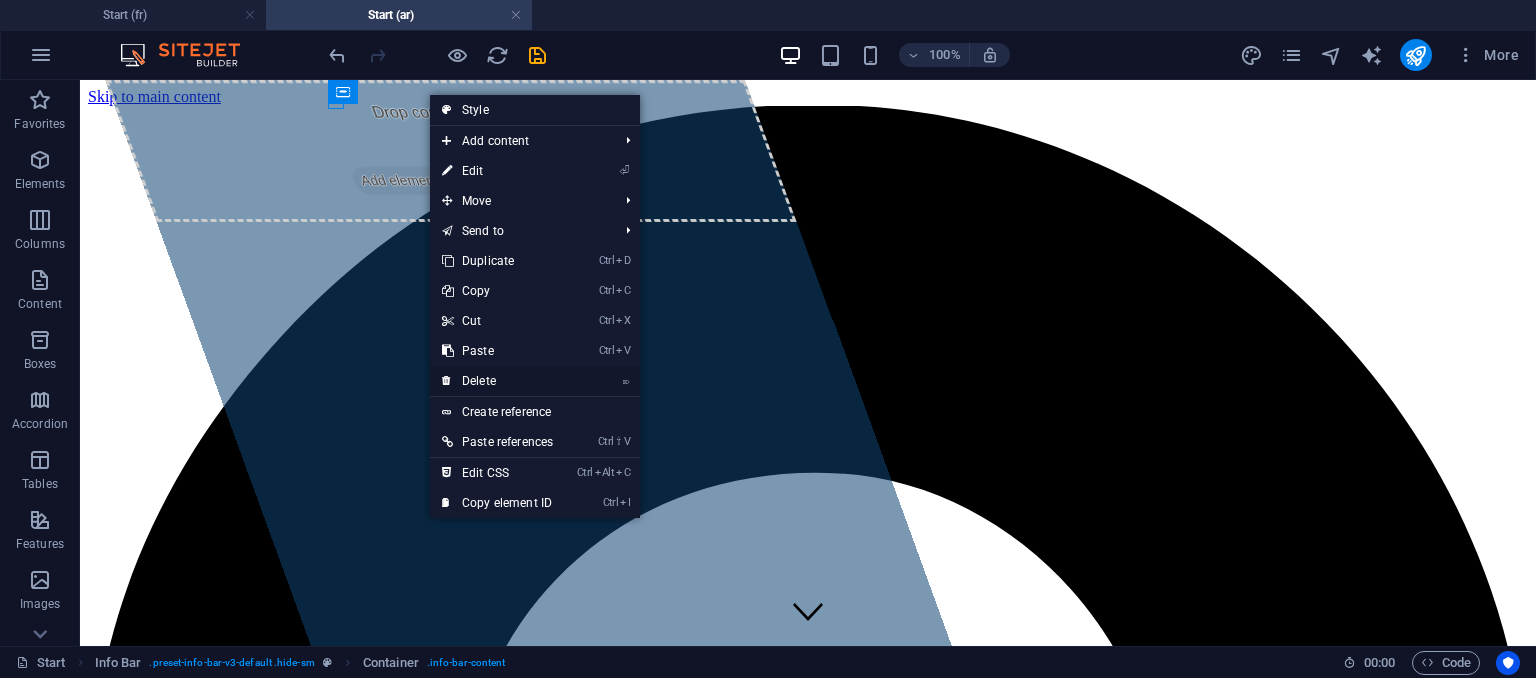 click on "⌦  Delete" at bounding box center (497, 381) 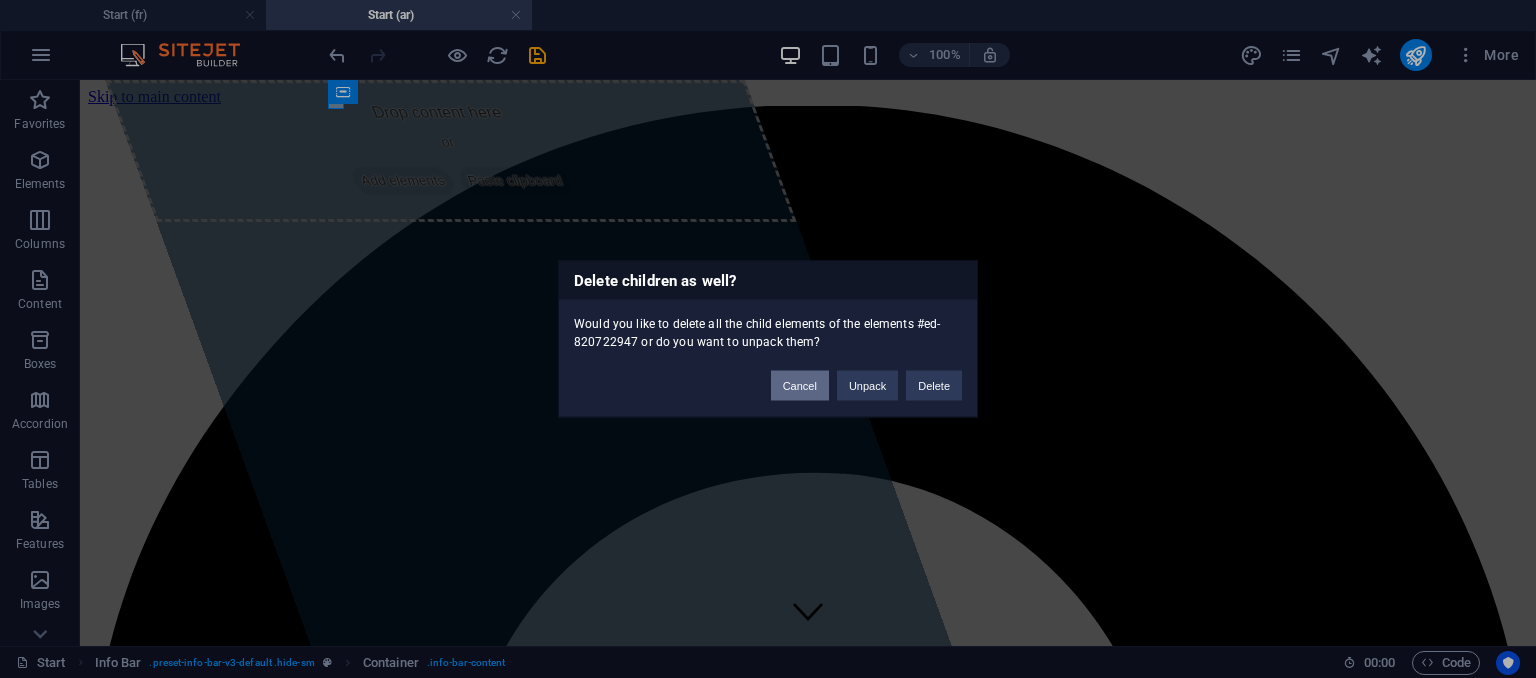 click on "Cancel" at bounding box center [800, 386] 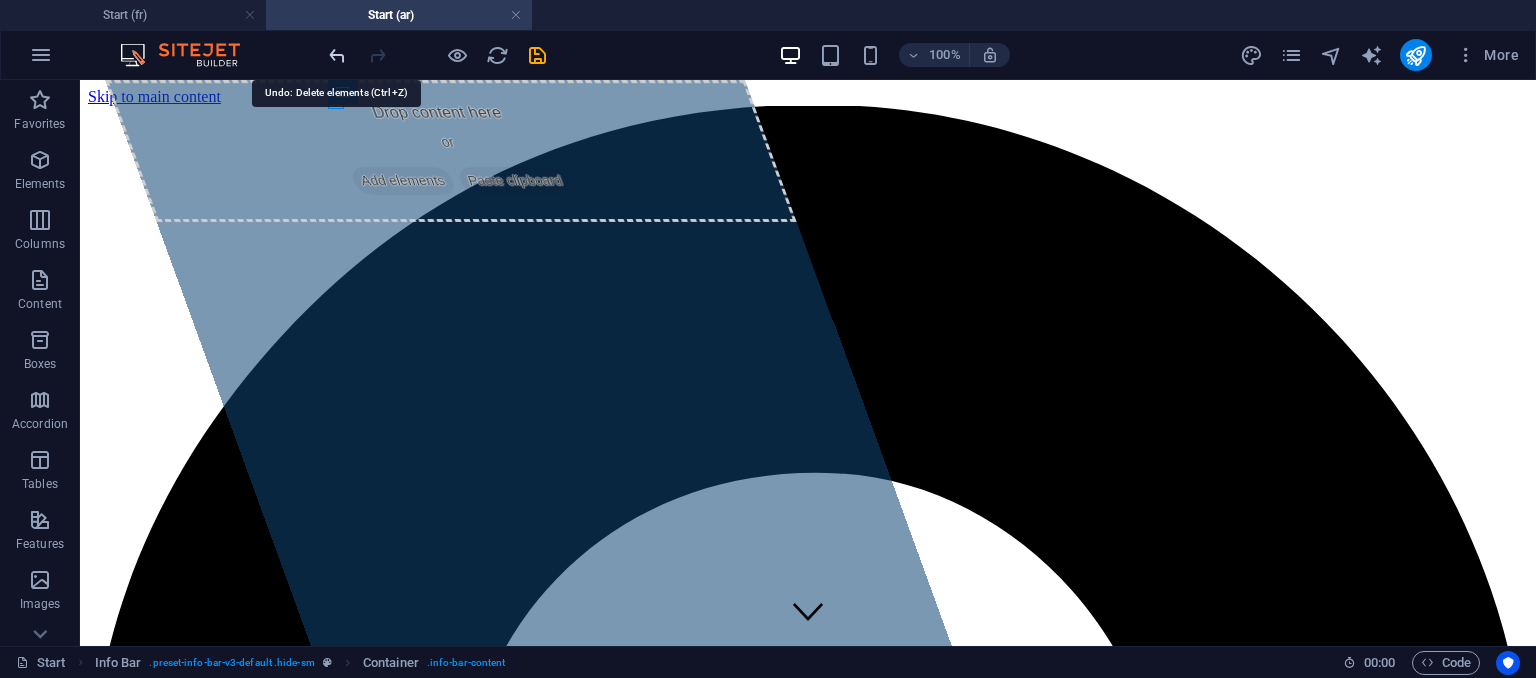 click at bounding box center [337, 55] 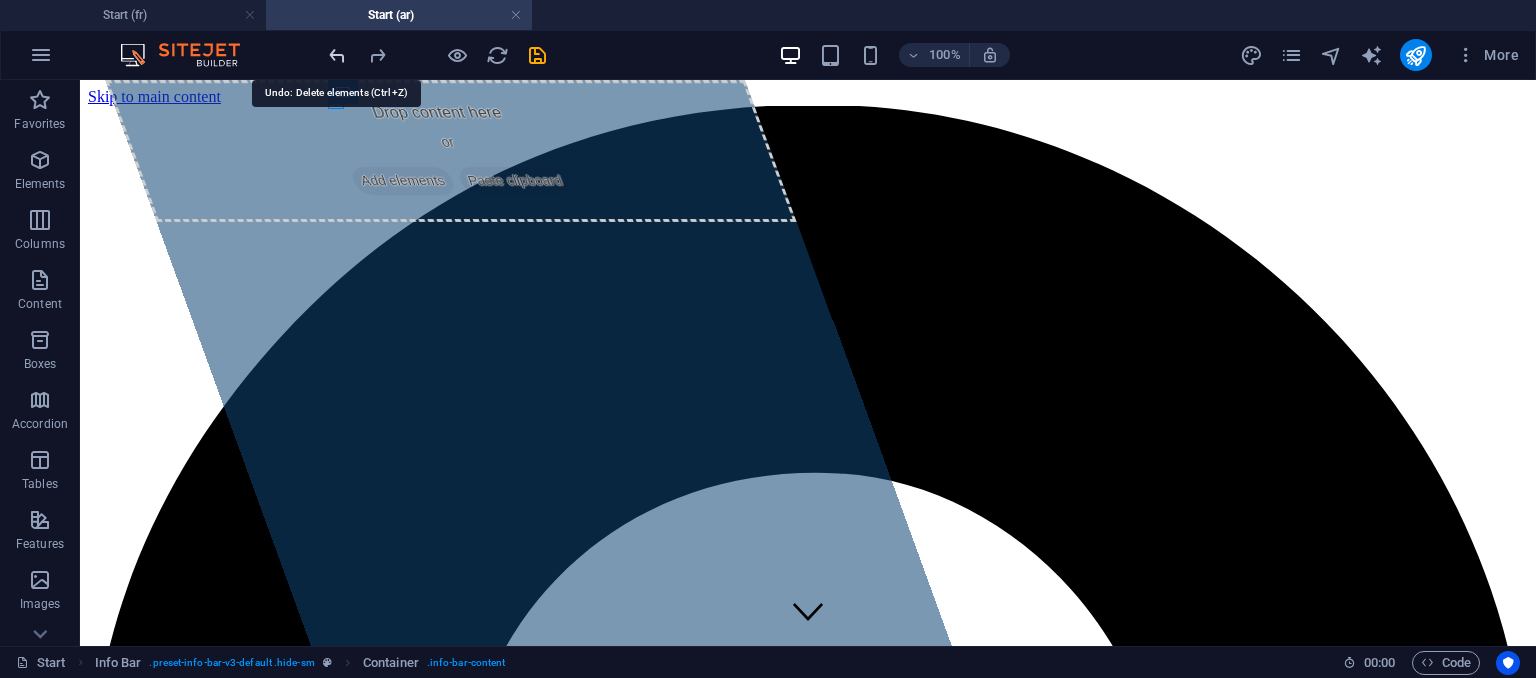 click at bounding box center [337, 55] 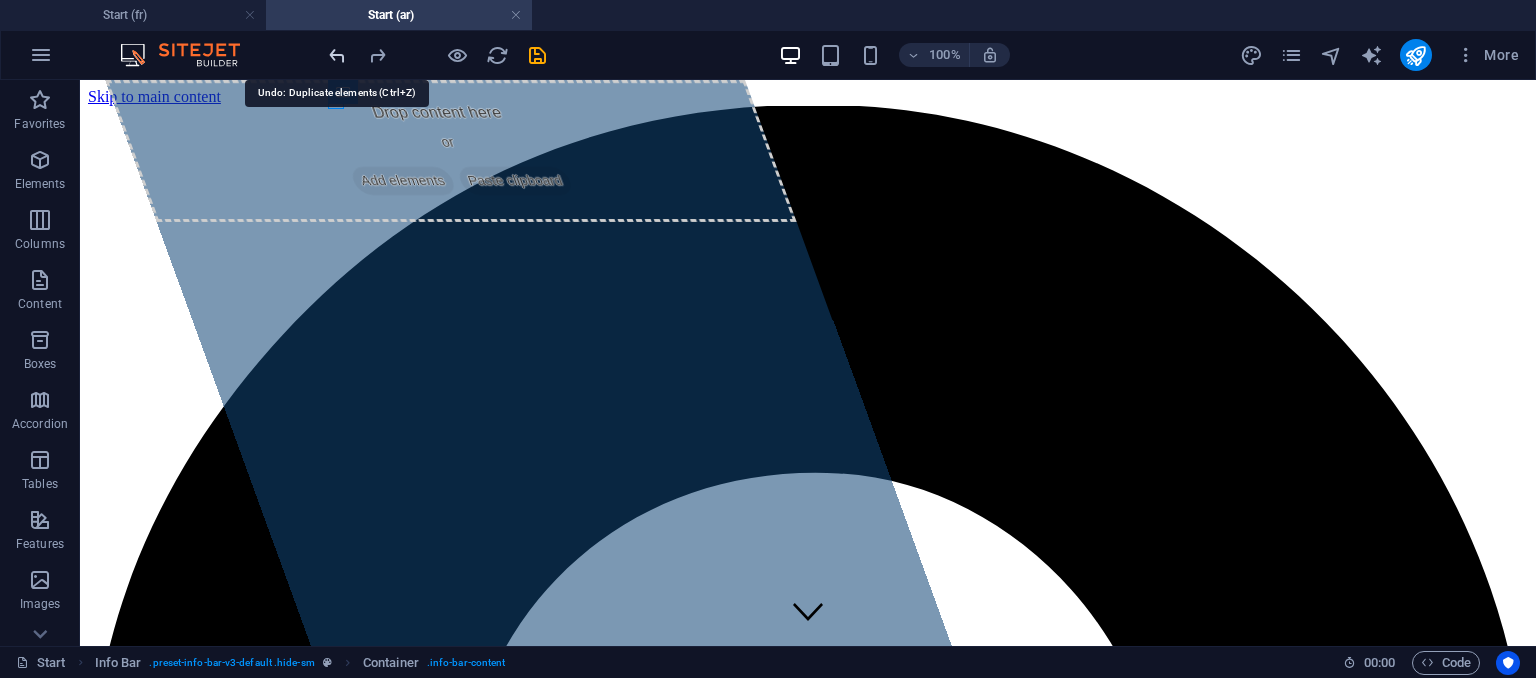 click at bounding box center (337, 55) 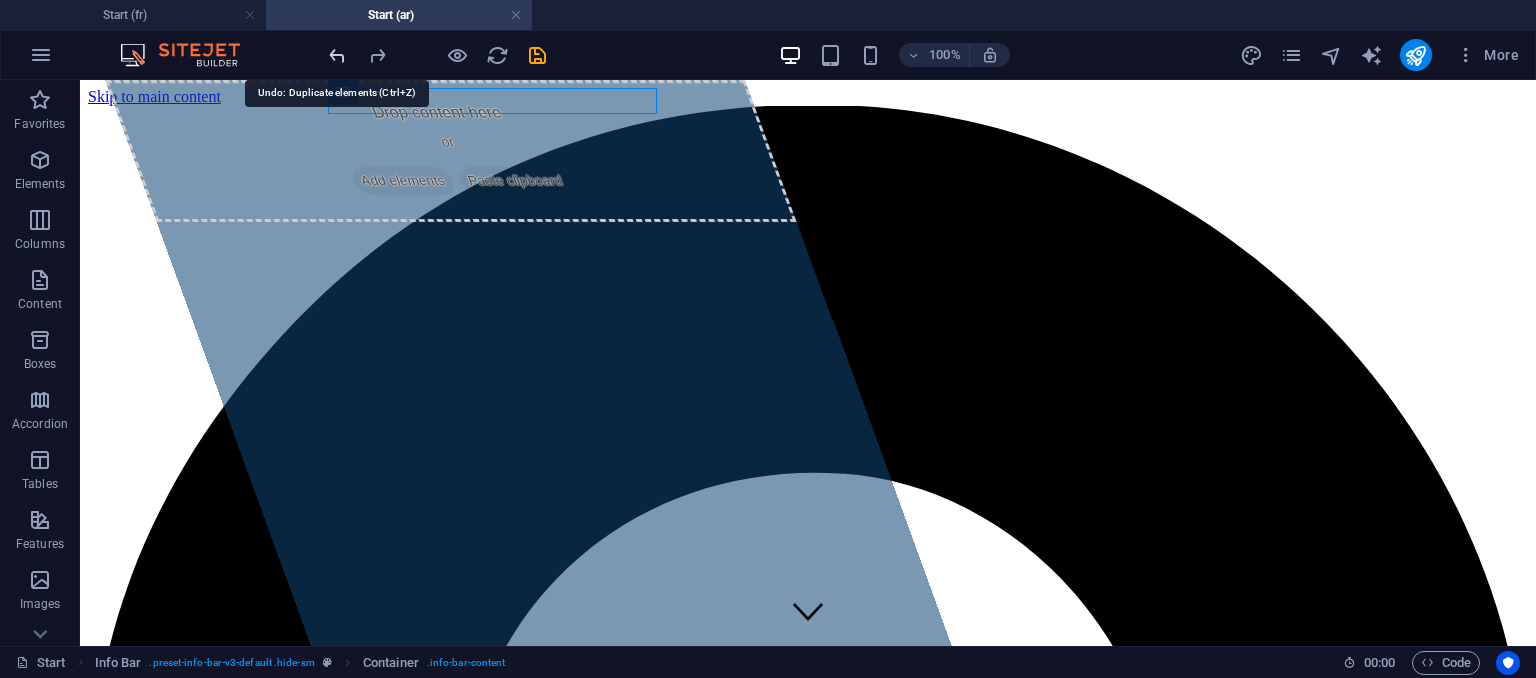 click at bounding box center [337, 55] 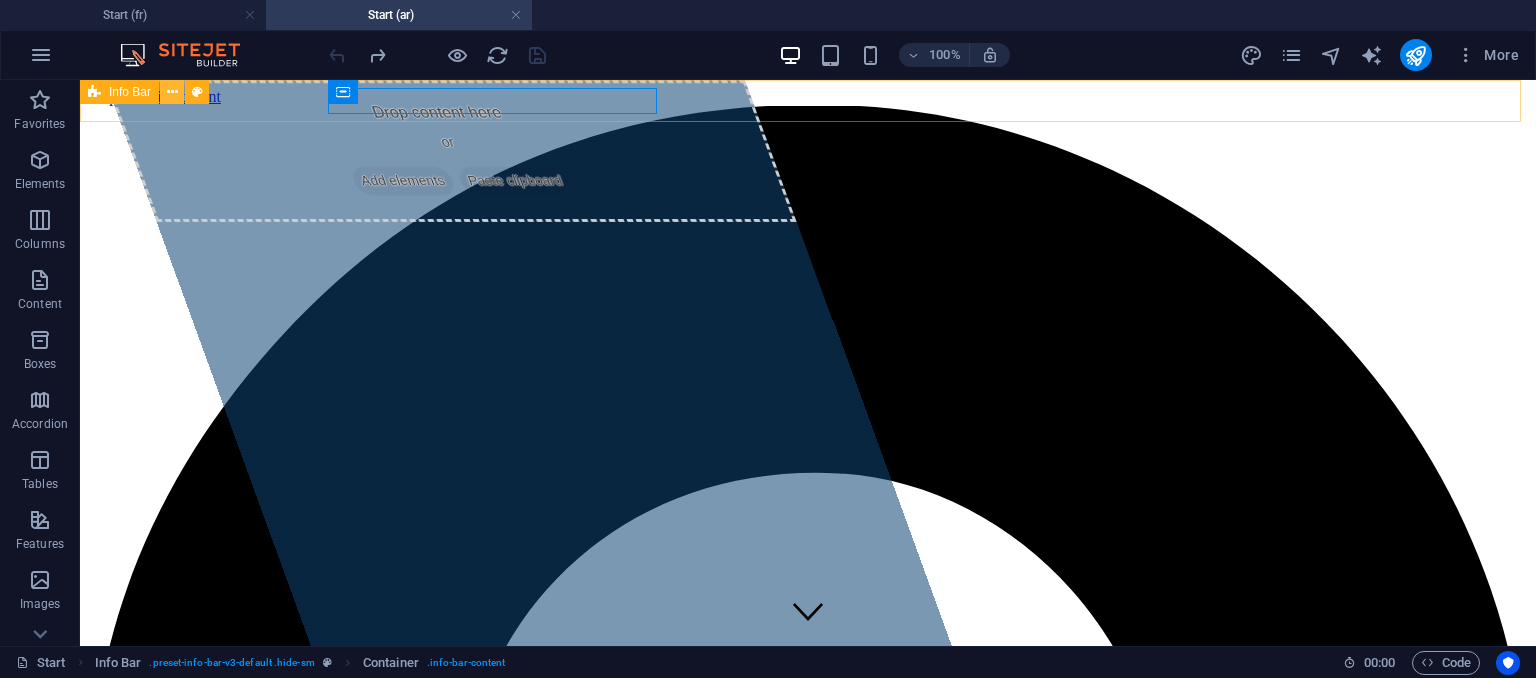 click at bounding box center (172, 92) 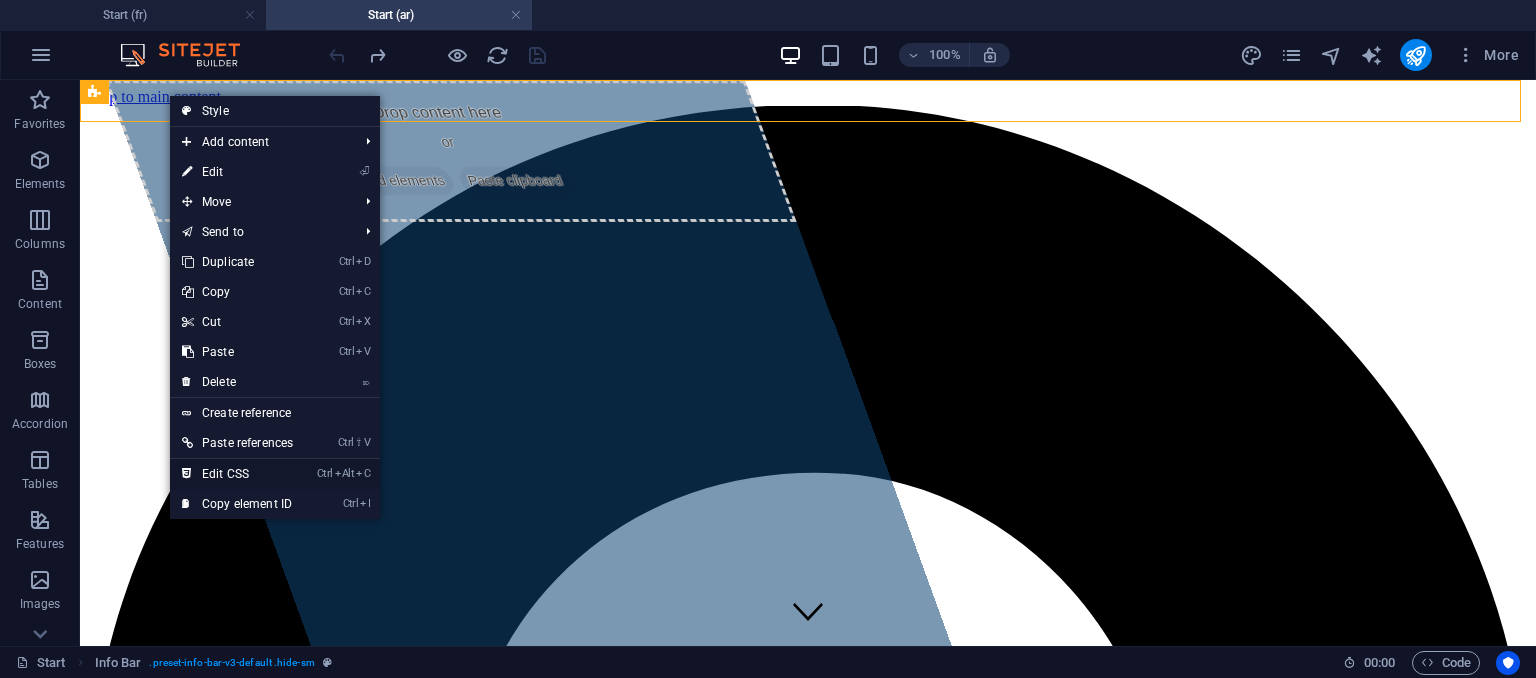 click on "Ctrl Alt C  Edit CSS" at bounding box center [237, 474] 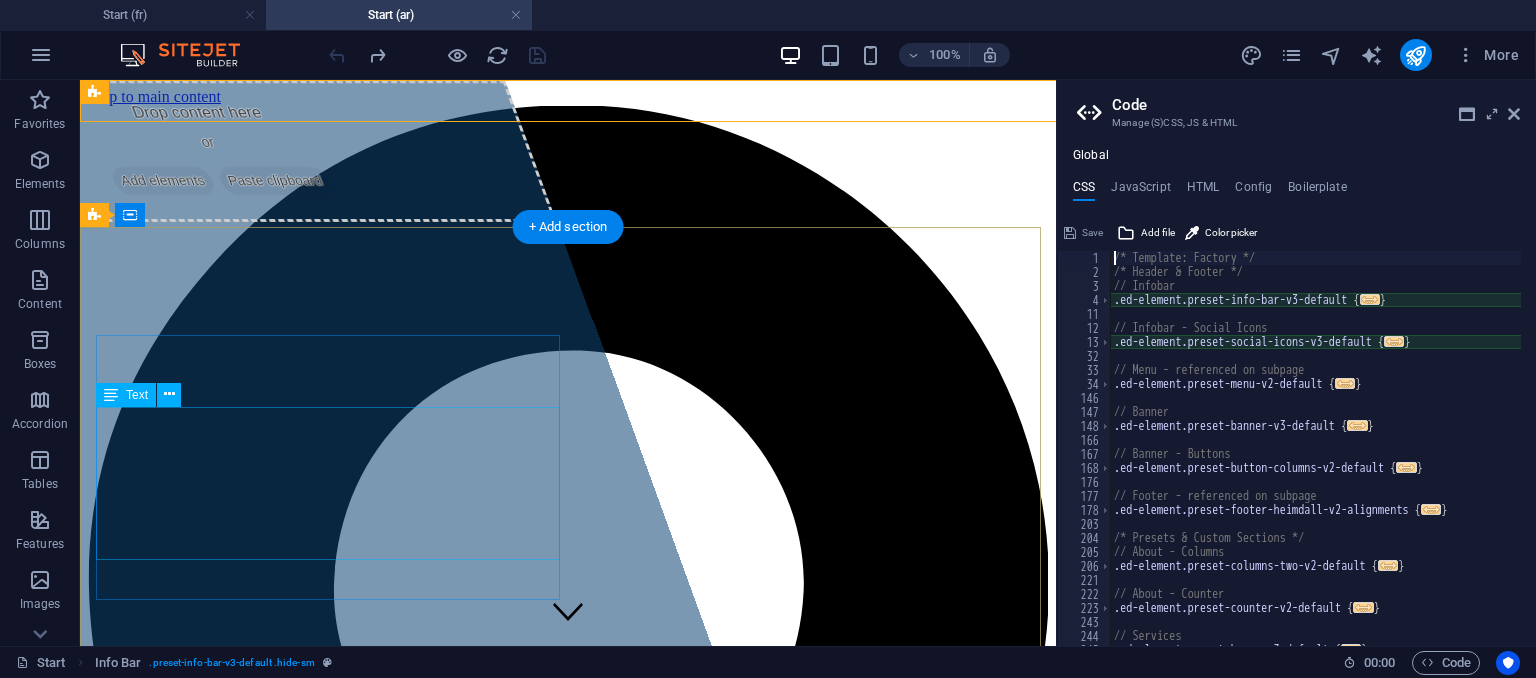 type on "@include info-bar-v3(" 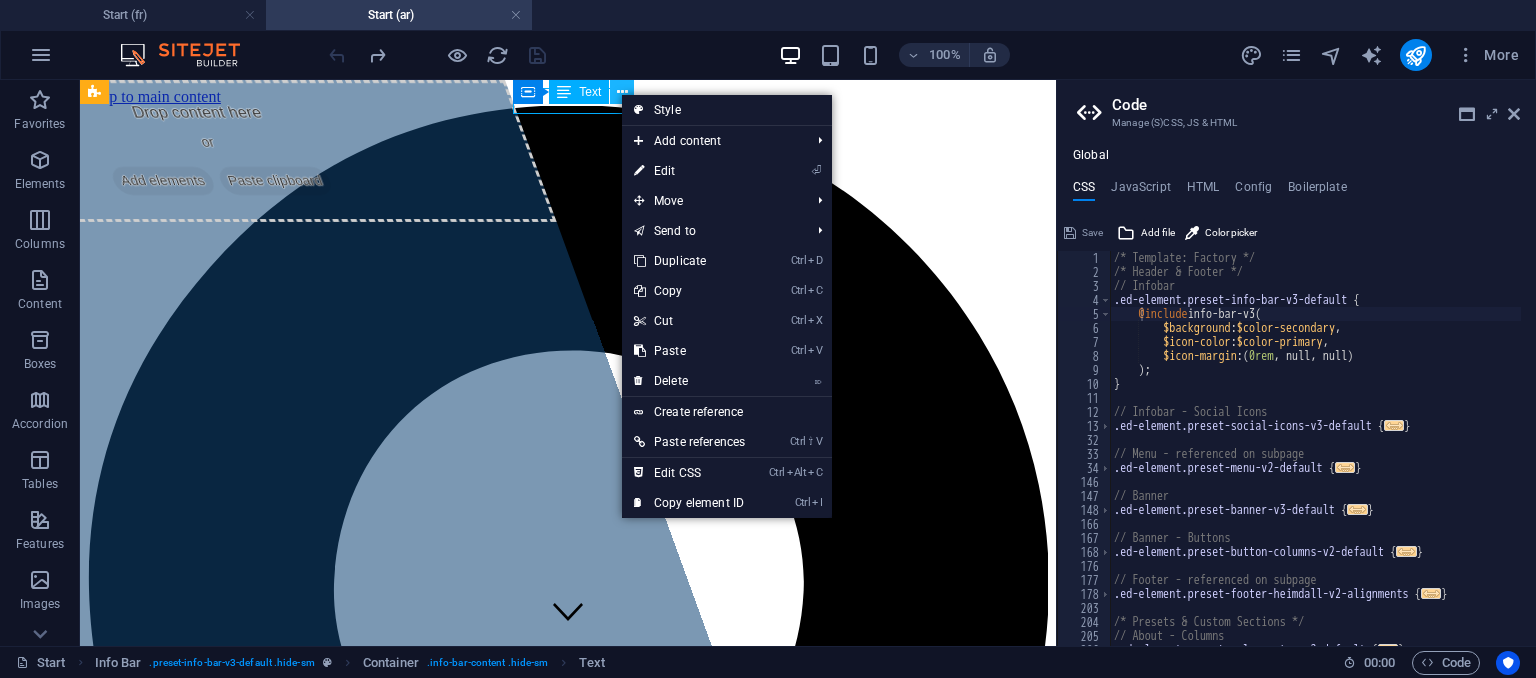 click at bounding box center (622, 92) 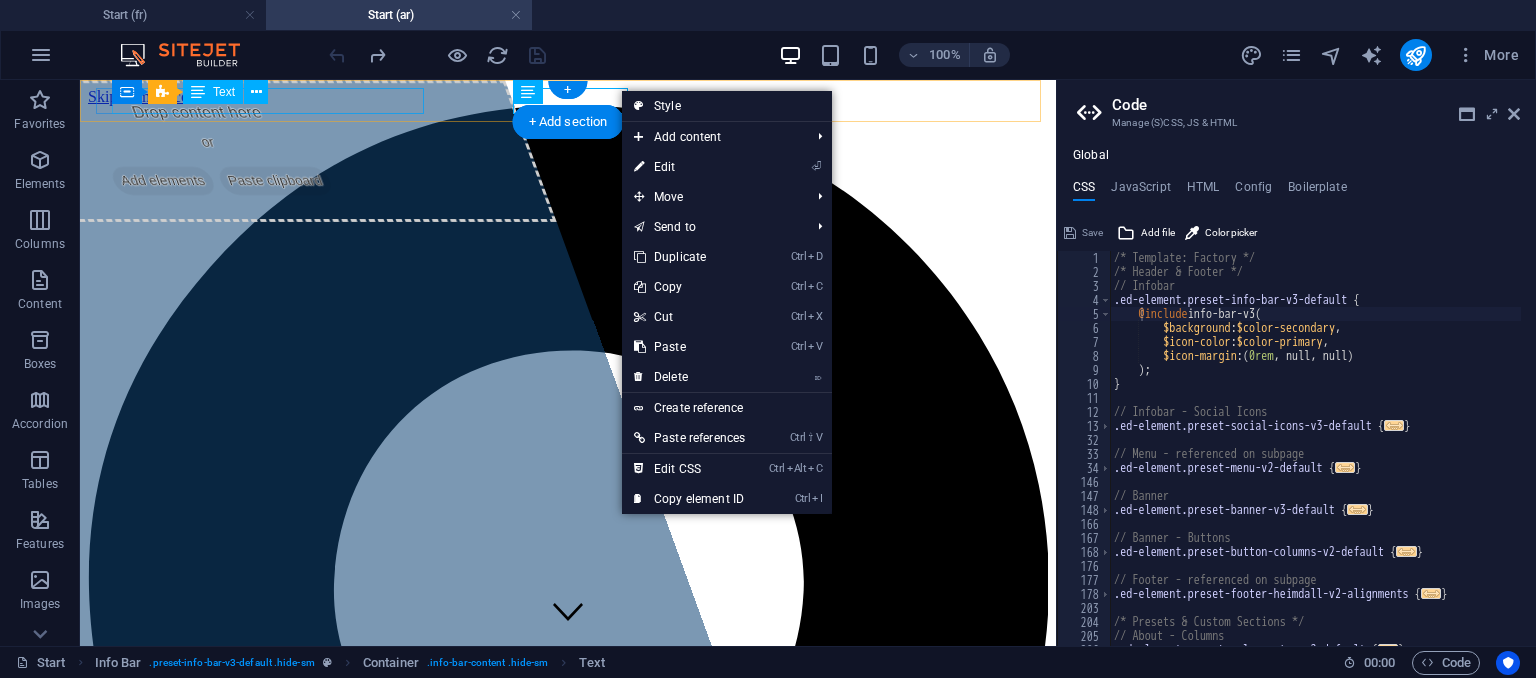 click on "20 نهج المعامل، سيدي رزيق، مقرين، ولاية بن عروس، تونس" at bounding box center (568, 1547) 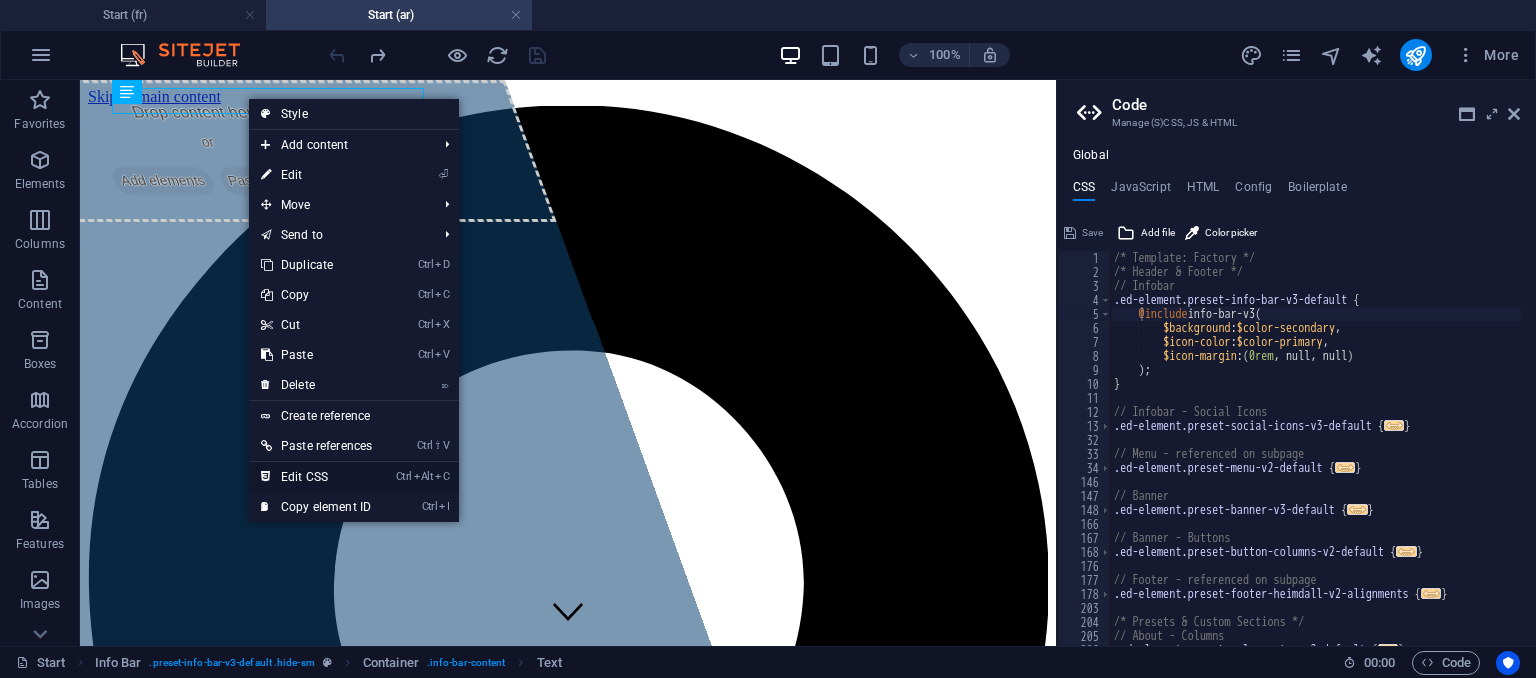 click on "Ctrl Alt C  Edit CSS" at bounding box center (316, 477) 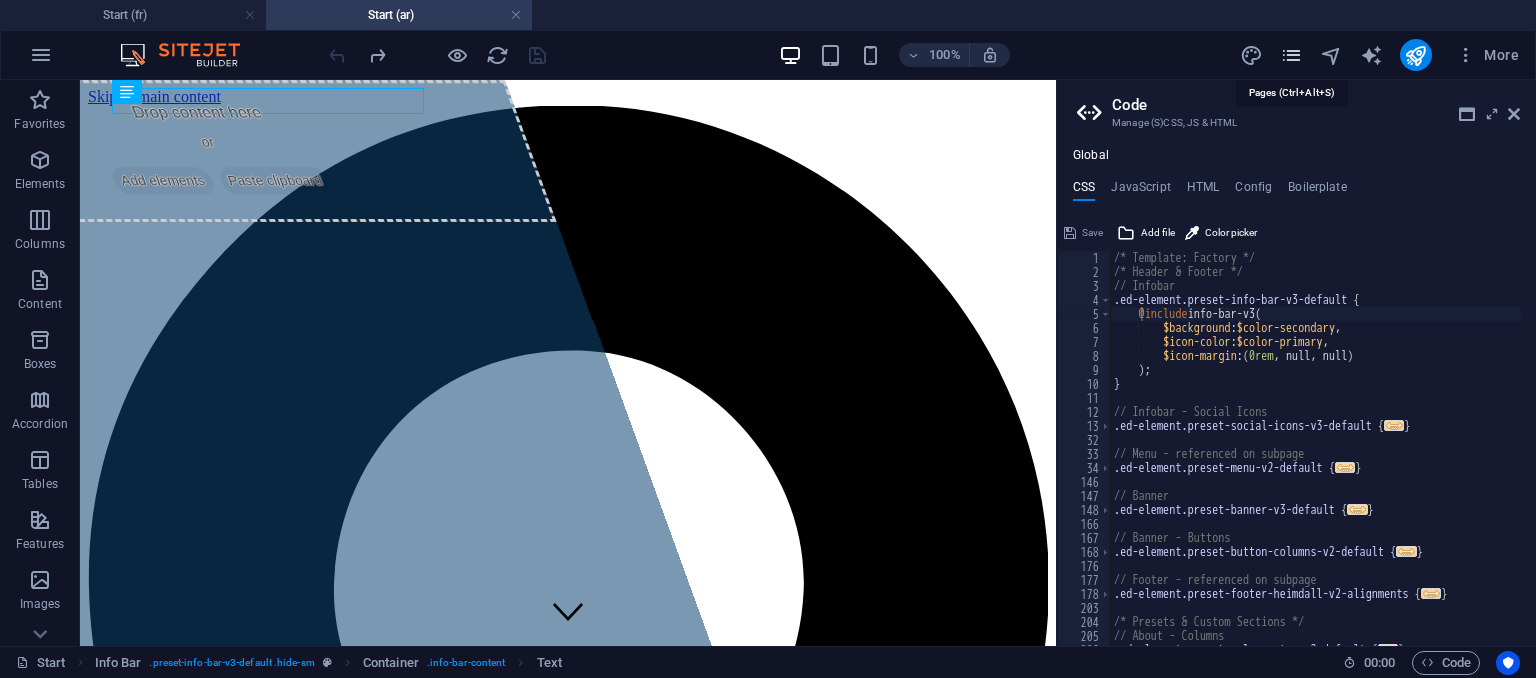 click at bounding box center [1291, 55] 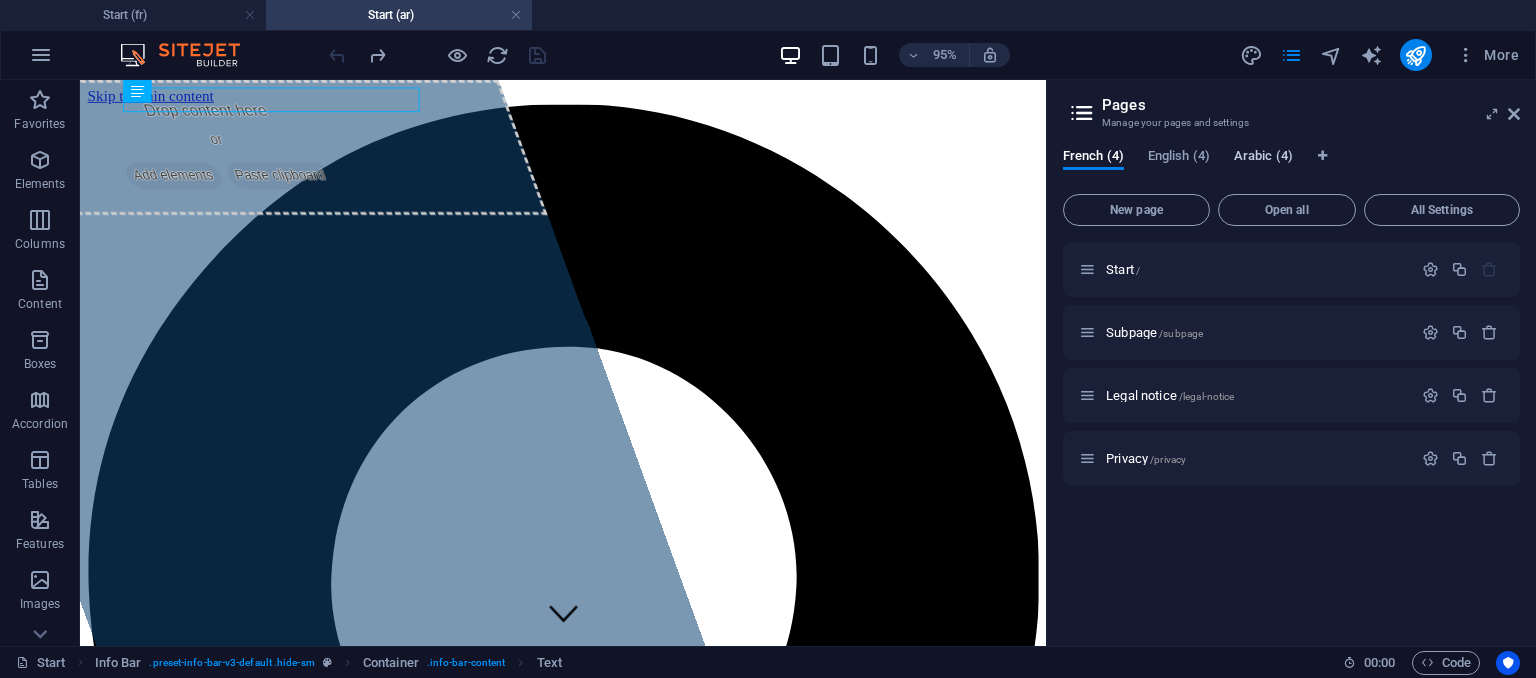click on "Arabic (4)" at bounding box center (1263, 158) 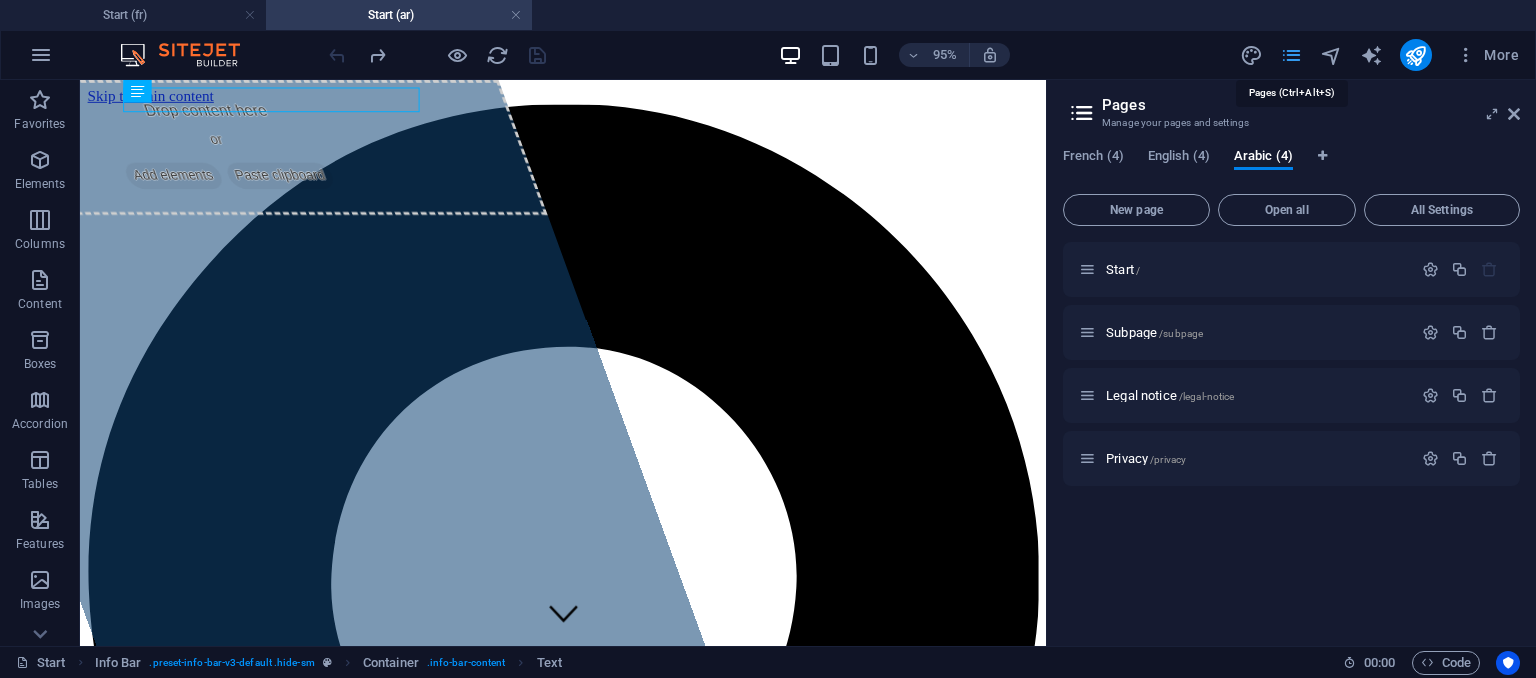click at bounding box center [1291, 55] 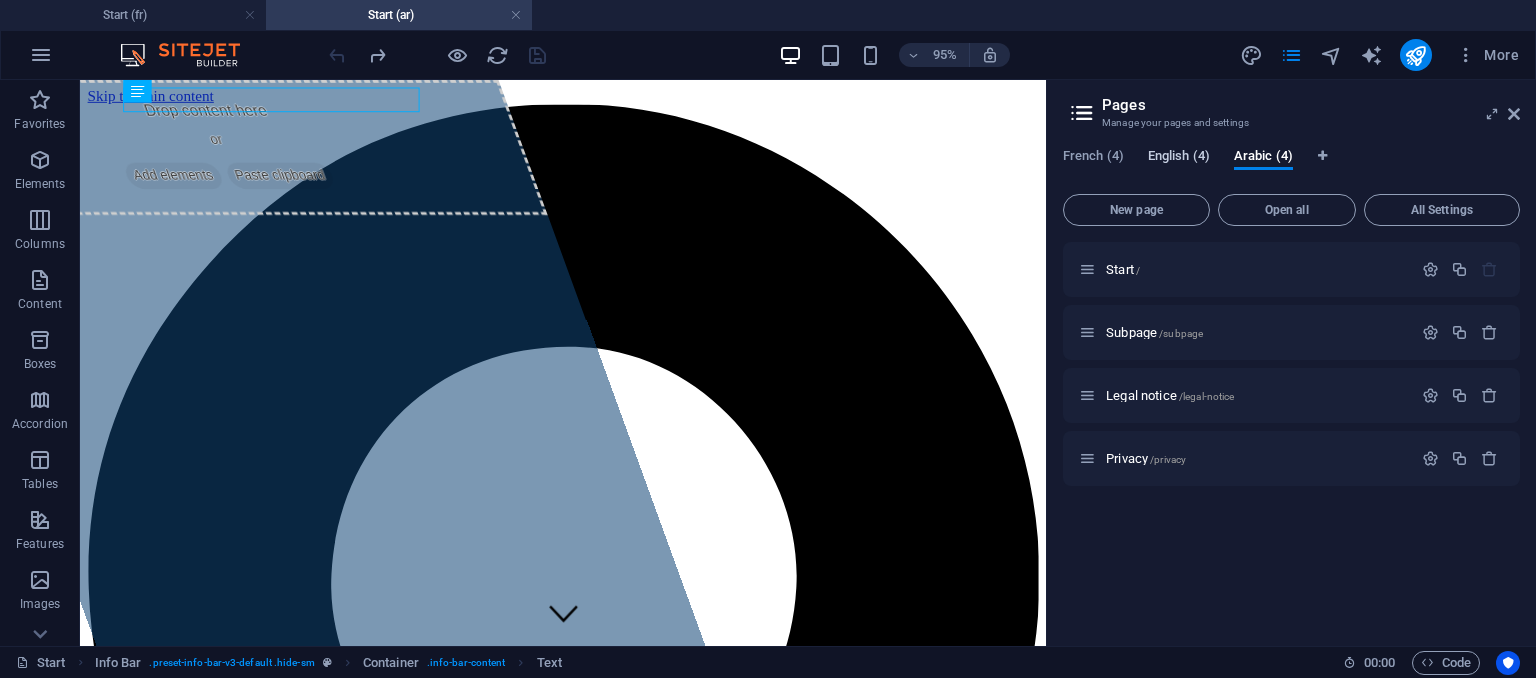 click on "English (4)" at bounding box center (1179, 158) 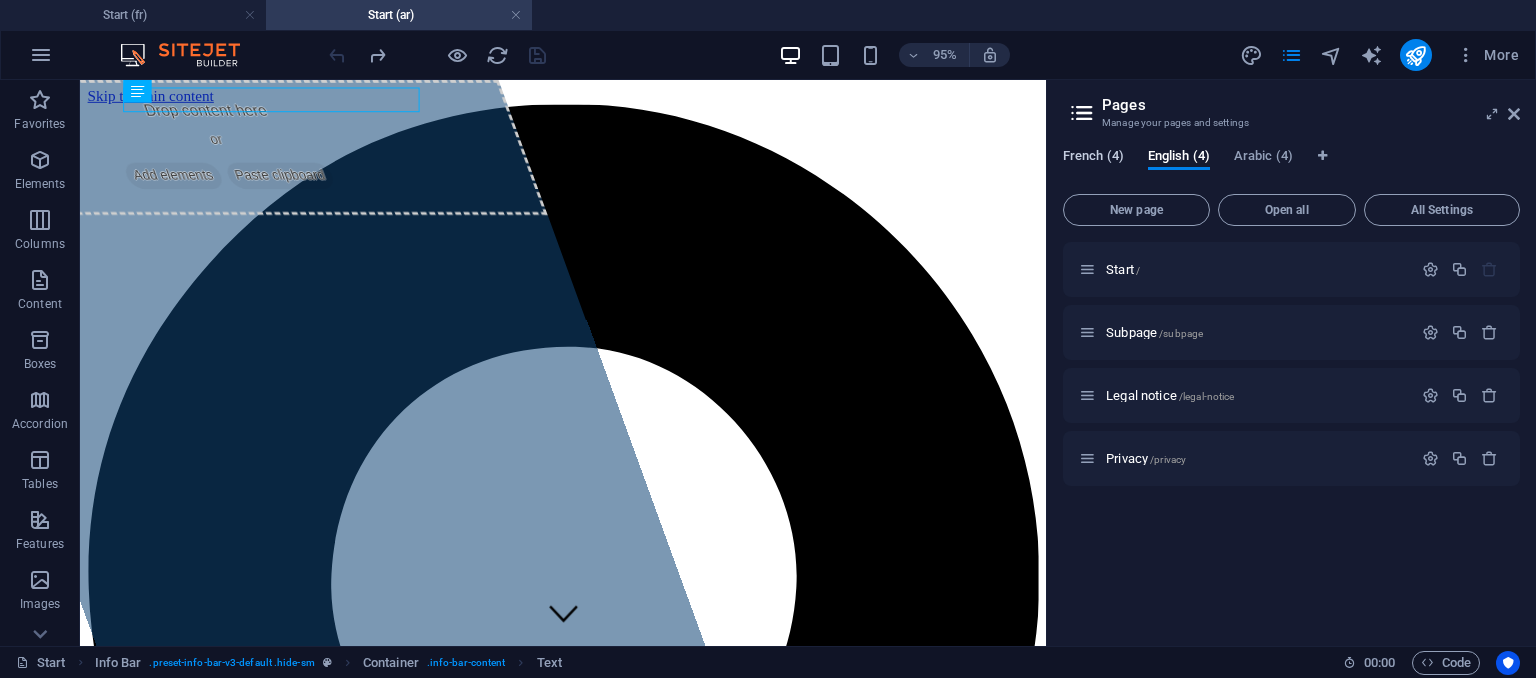 click on "French (4)" at bounding box center [1093, 158] 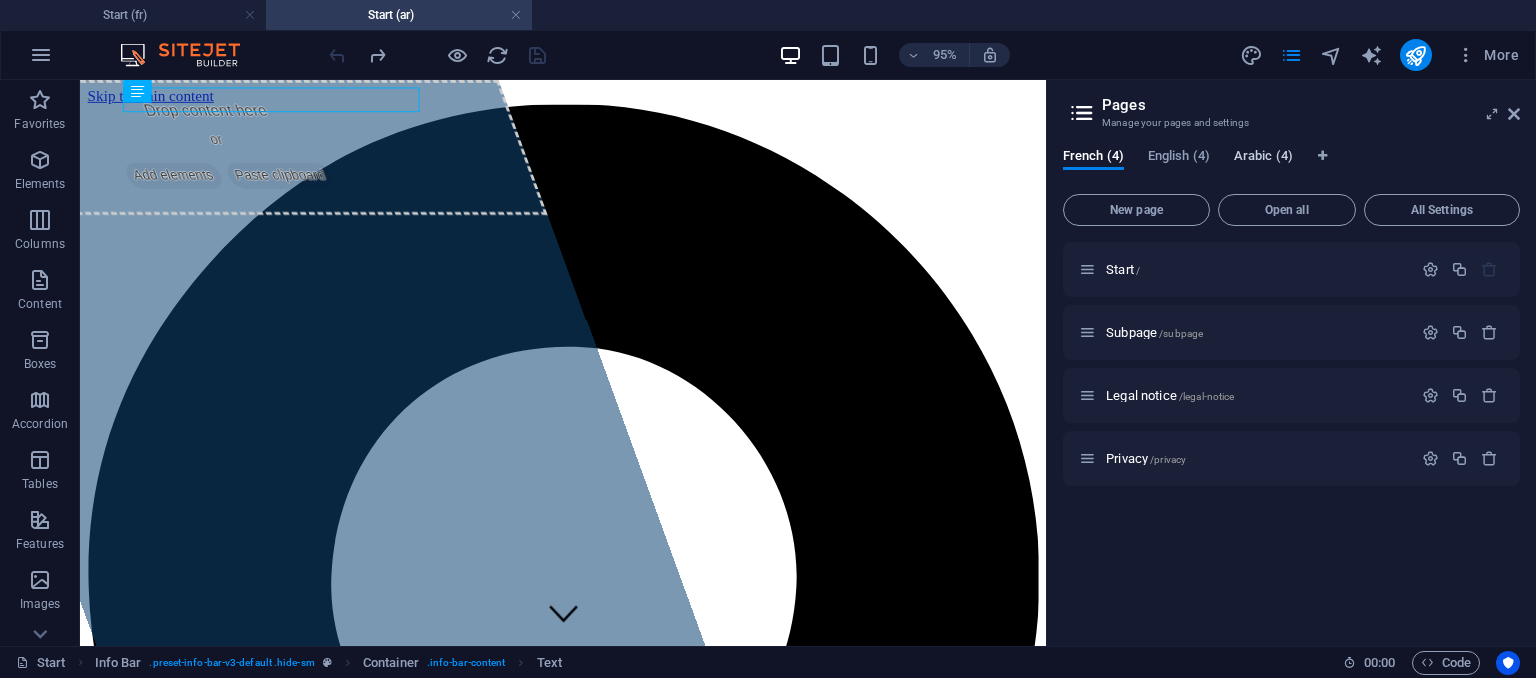click on "Arabic (4)" at bounding box center (1263, 158) 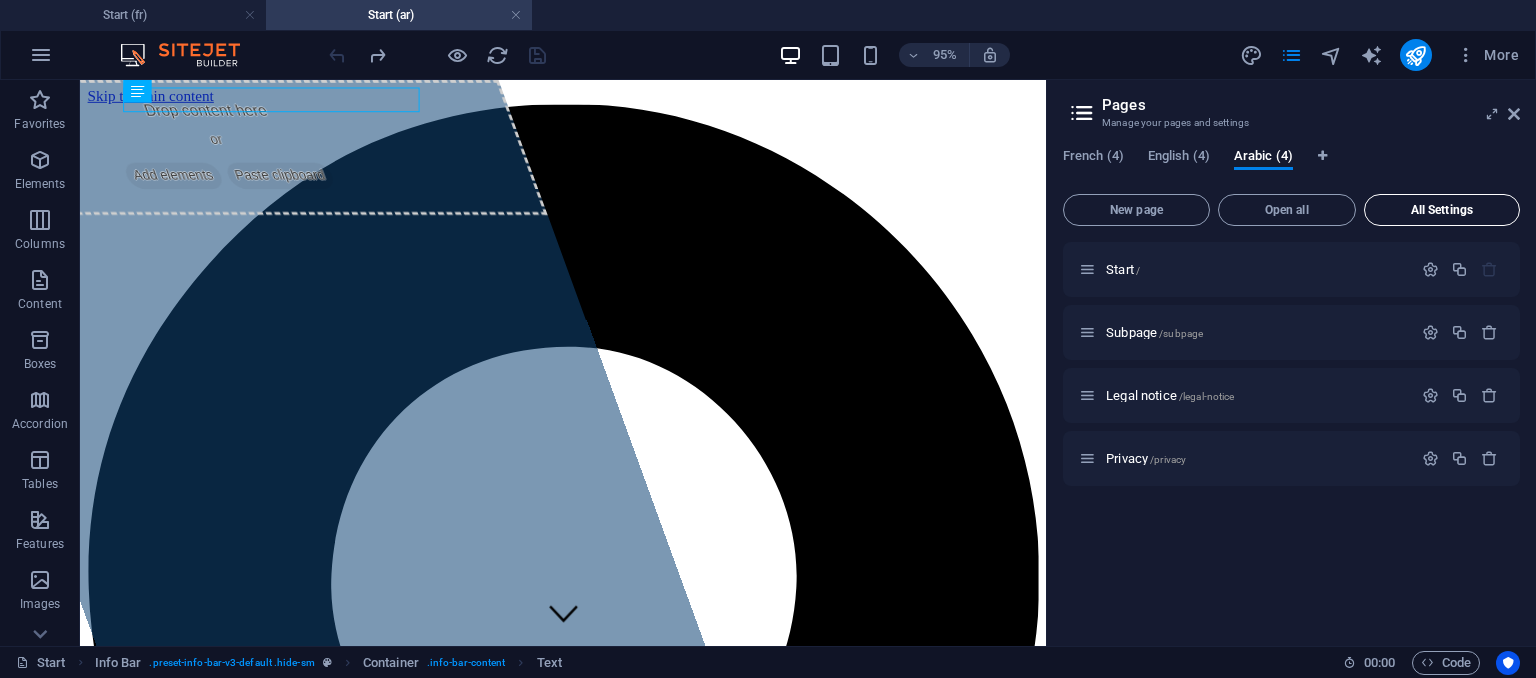 click on "All Settings" at bounding box center (1442, 210) 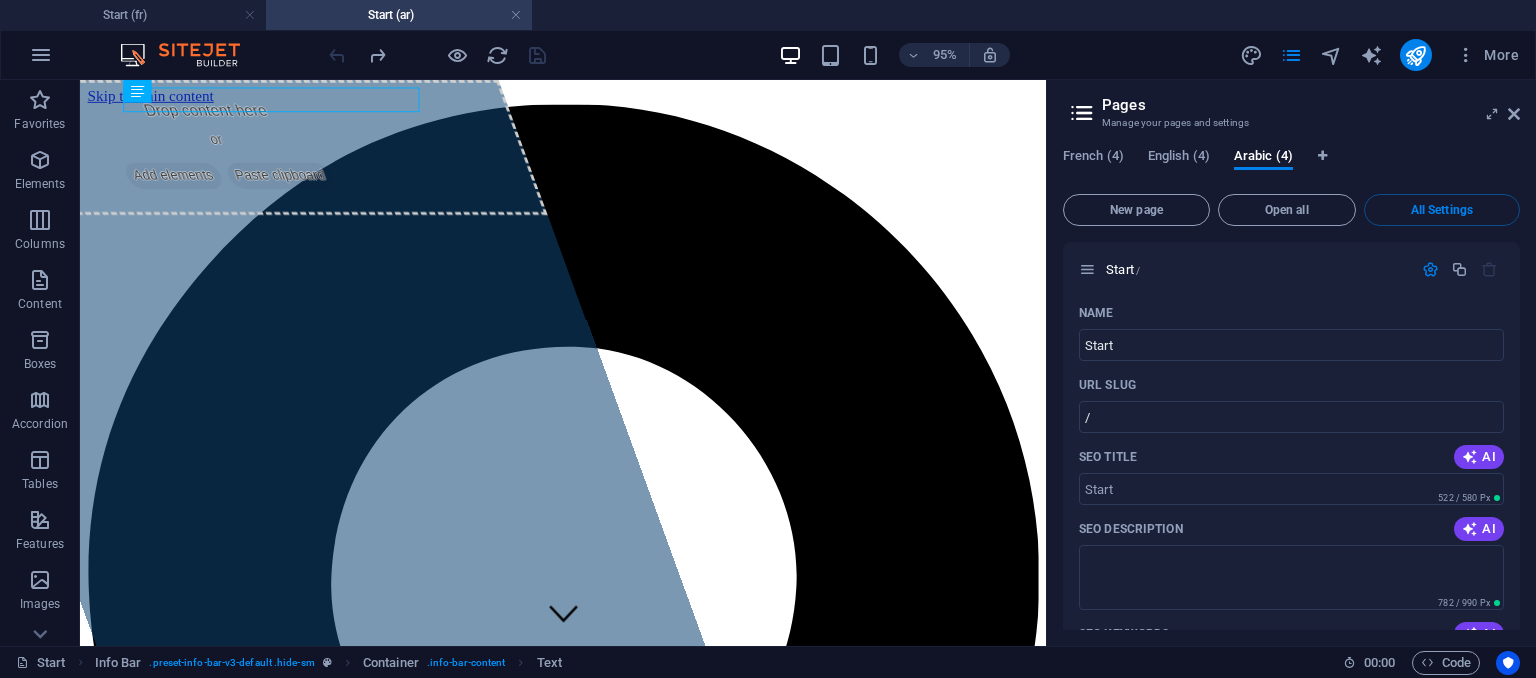 scroll, scrollTop: 0, scrollLeft: 0, axis: both 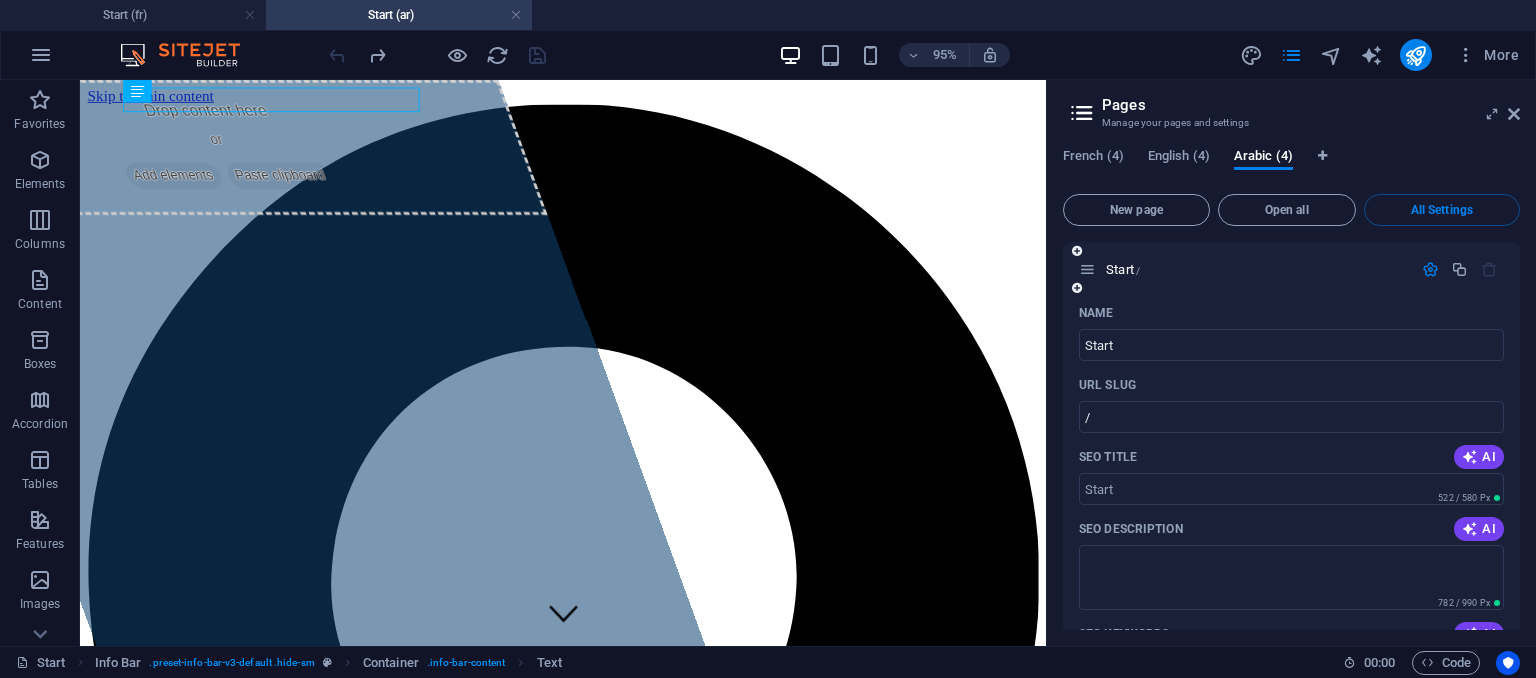 click at bounding box center (1430, 269) 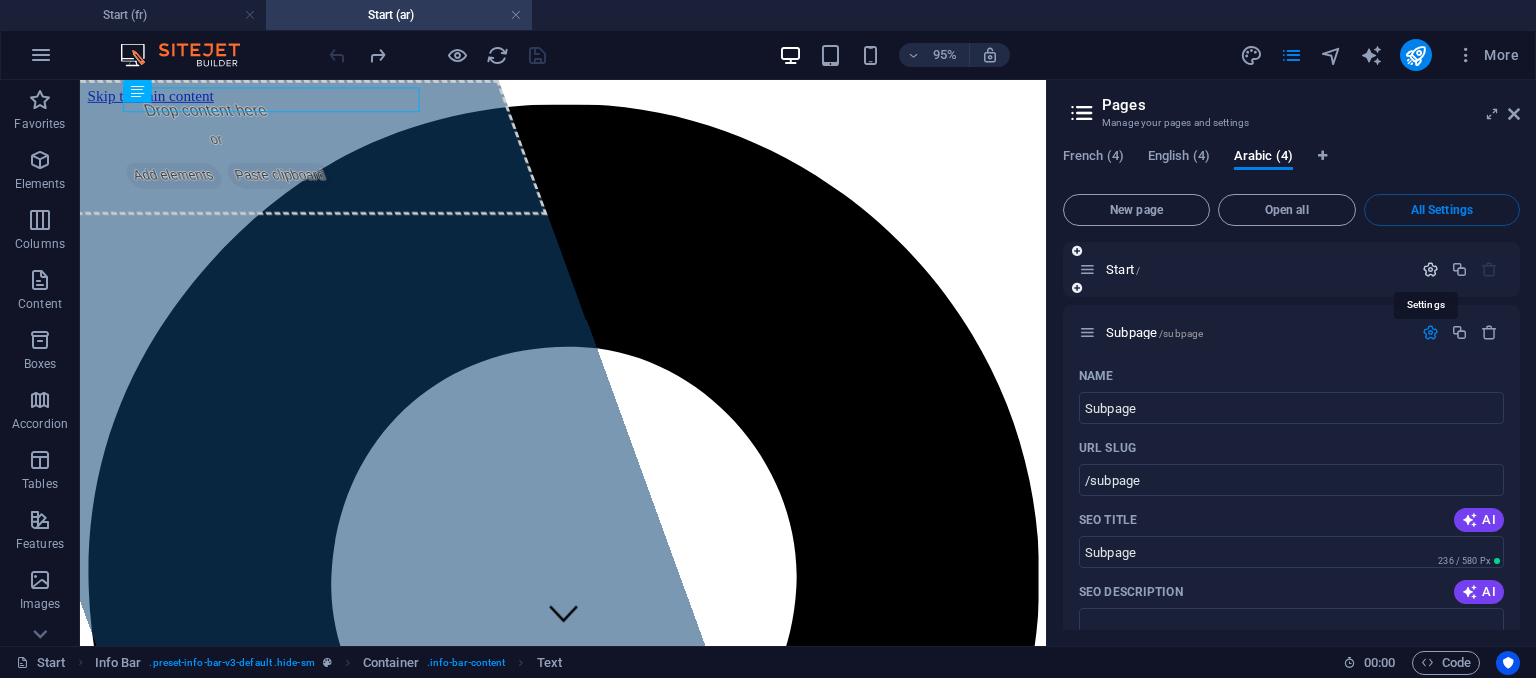 click at bounding box center [1430, 269] 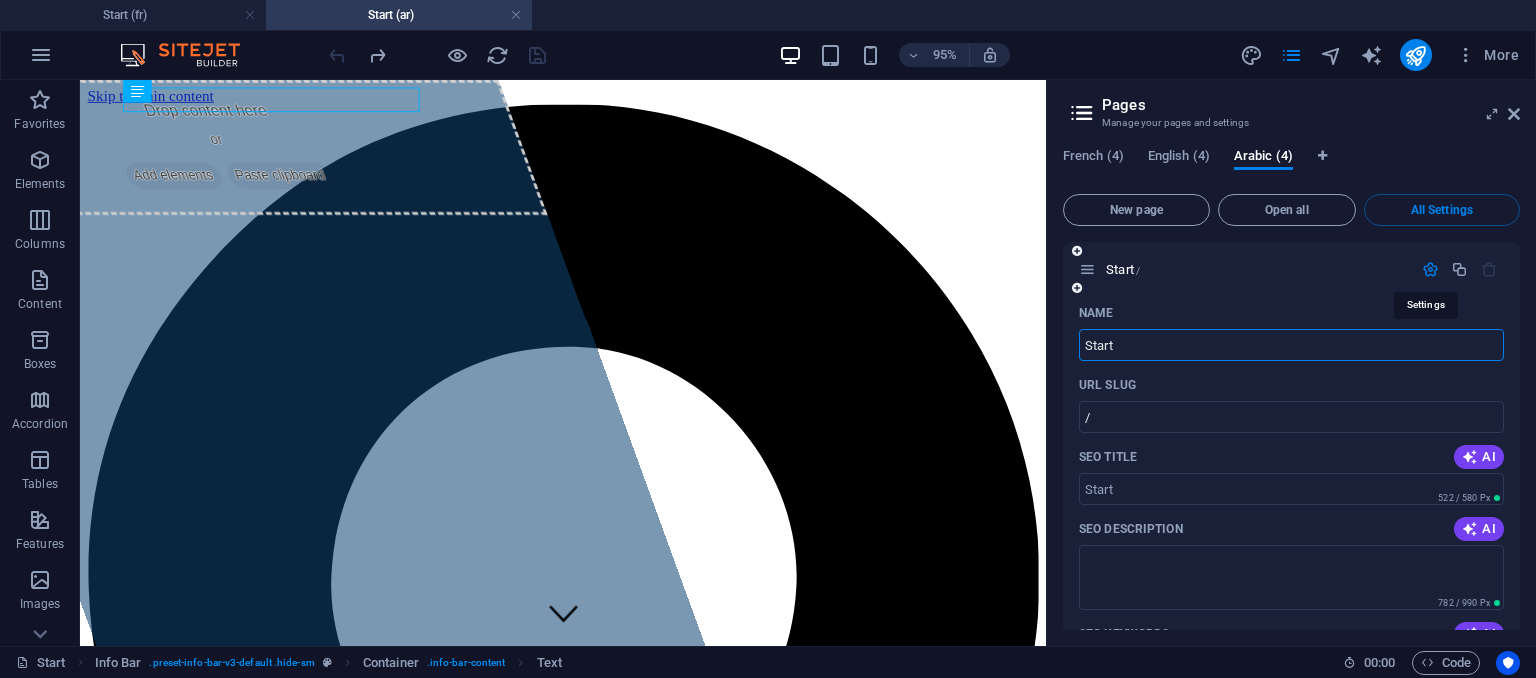 click at bounding box center [1430, 269] 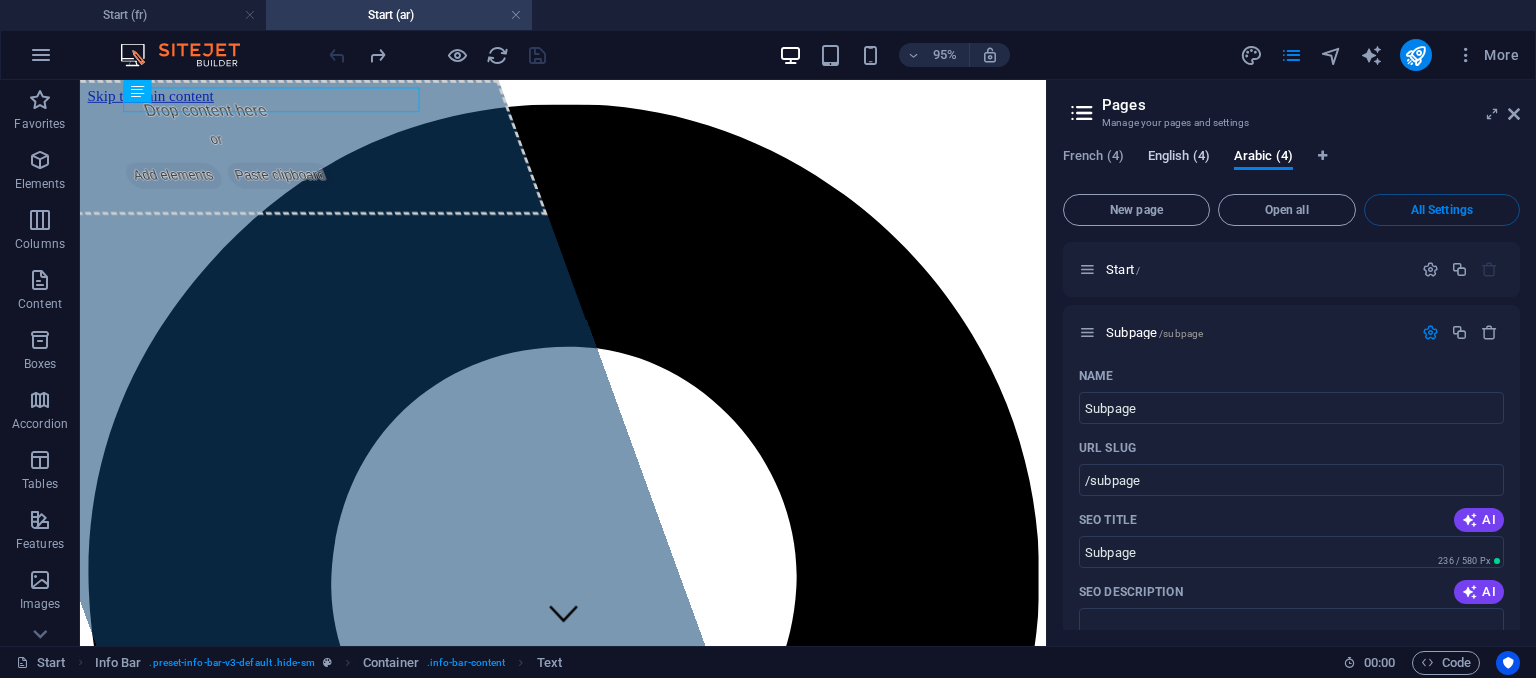 click on "English (4)" at bounding box center (1179, 158) 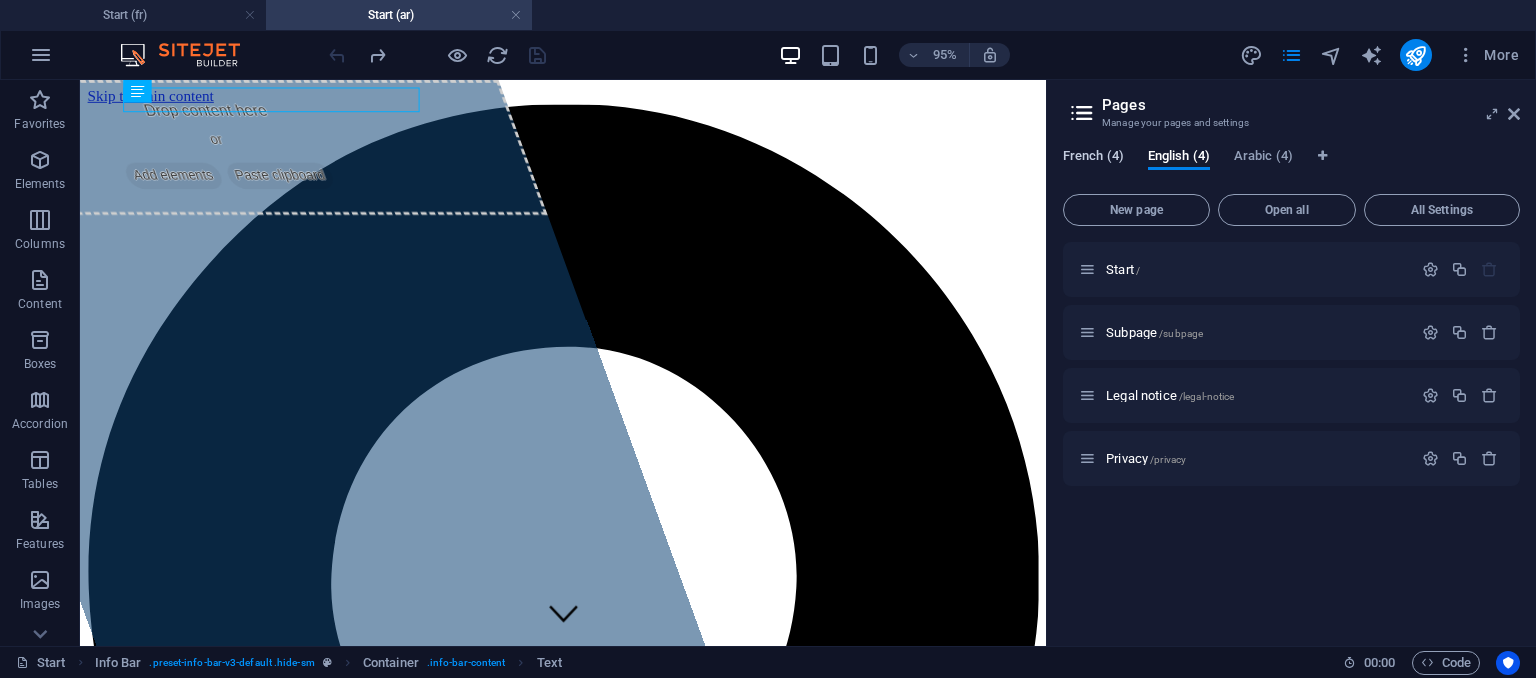 click on "French (4)" at bounding box center [1093, 158] 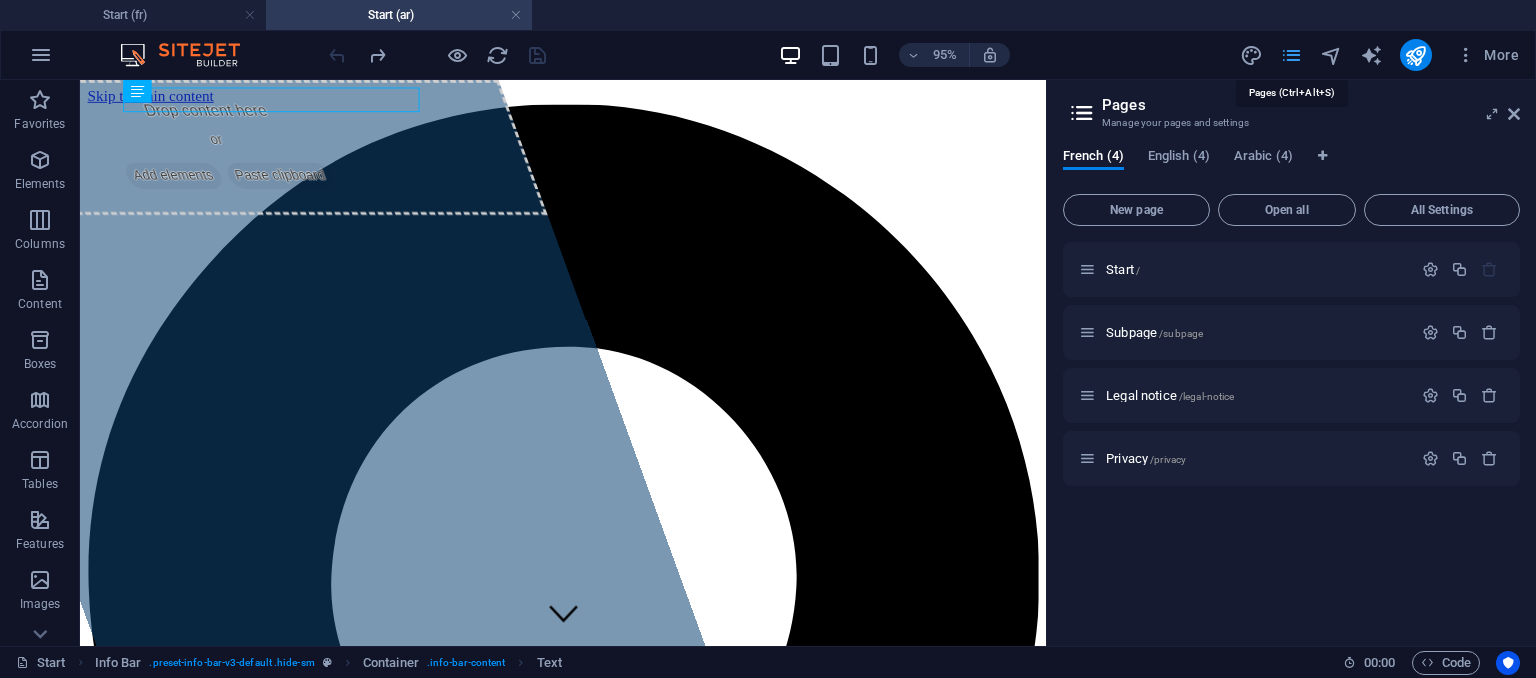 click at bounding box center [1291, 55] 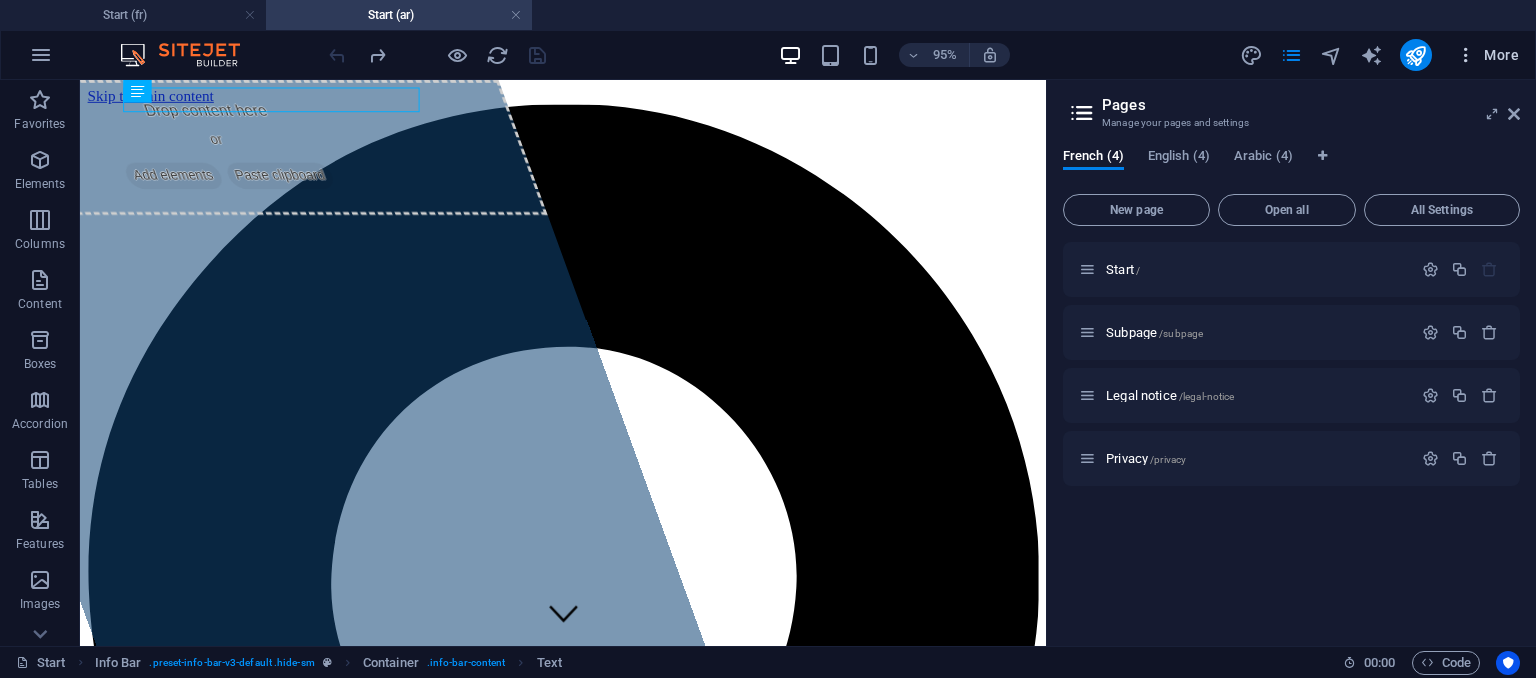 click at bounding box center (1466, 55) 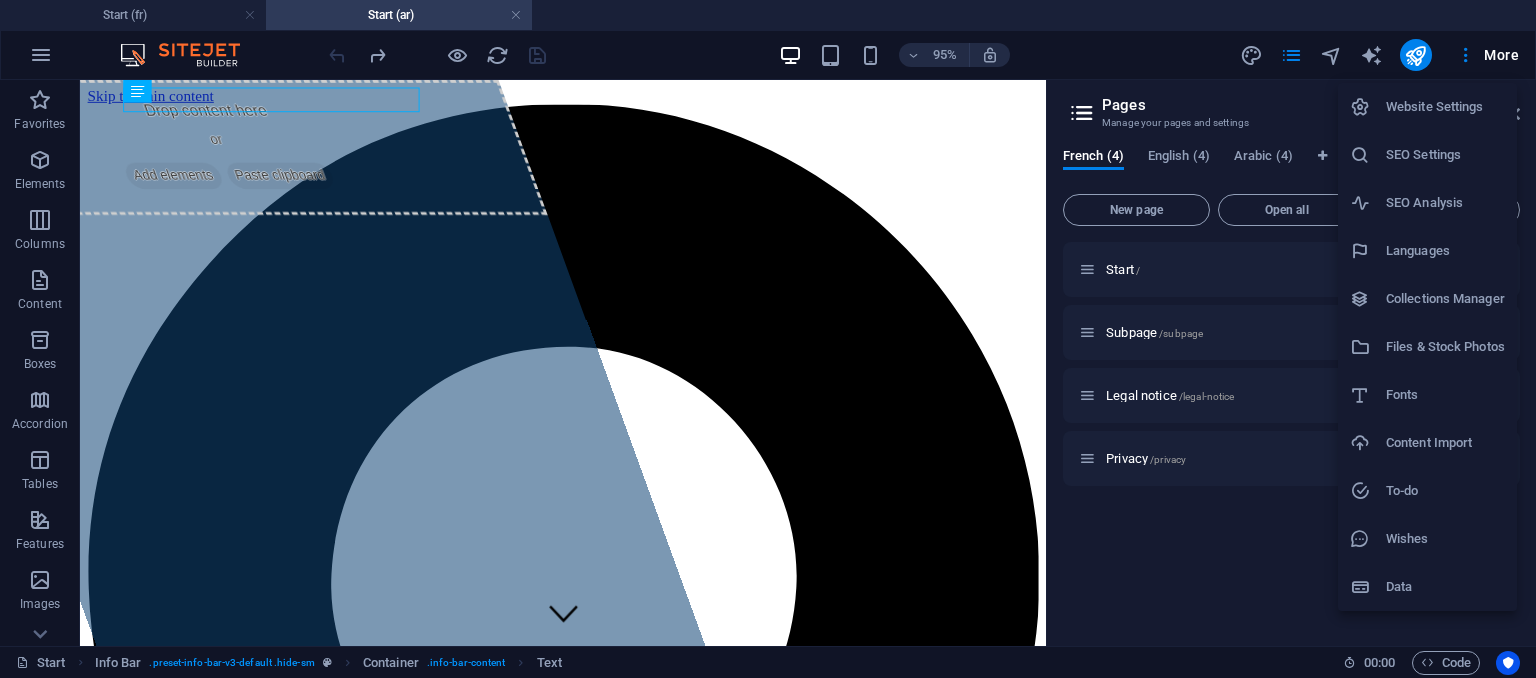 click on "Website Settings" at bounding box center (1445, 107) 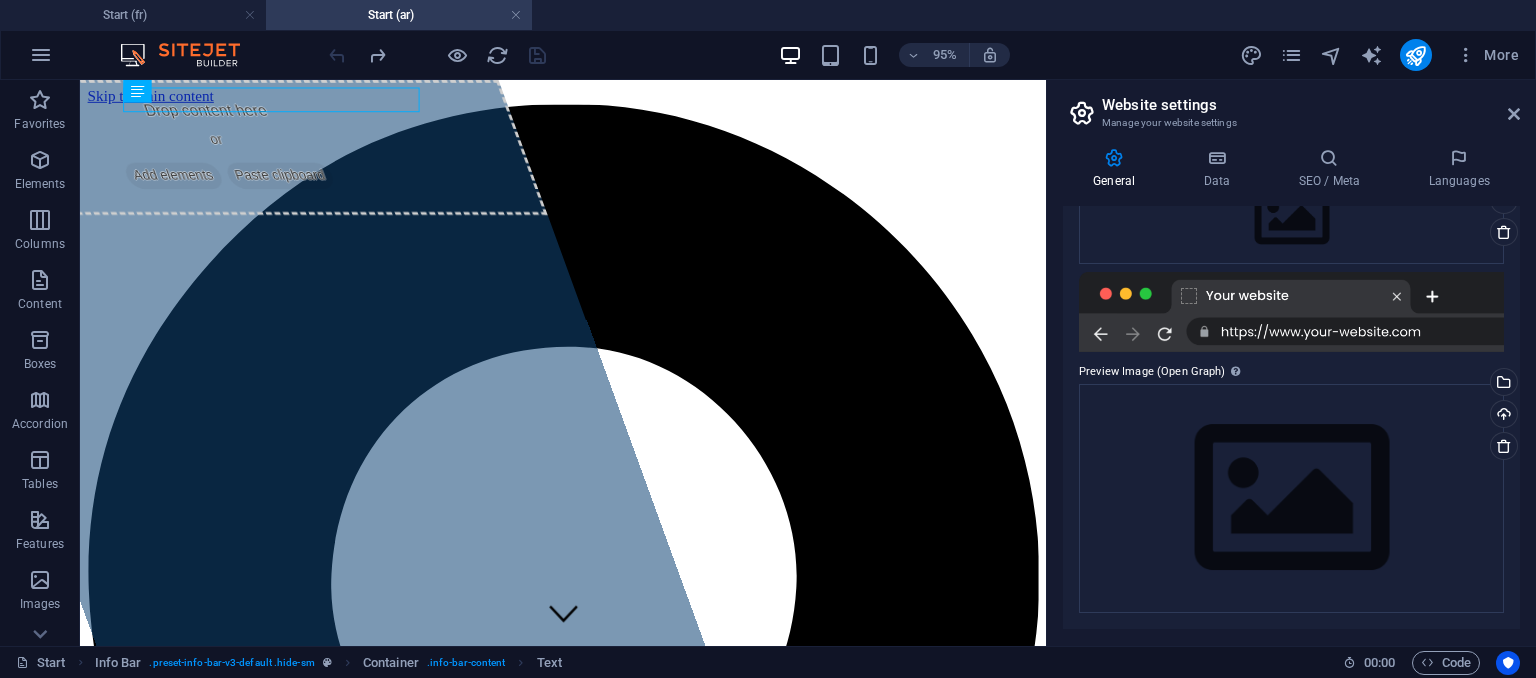 scroll, scrollTop: 0, scrollLeft: 0, axis: both 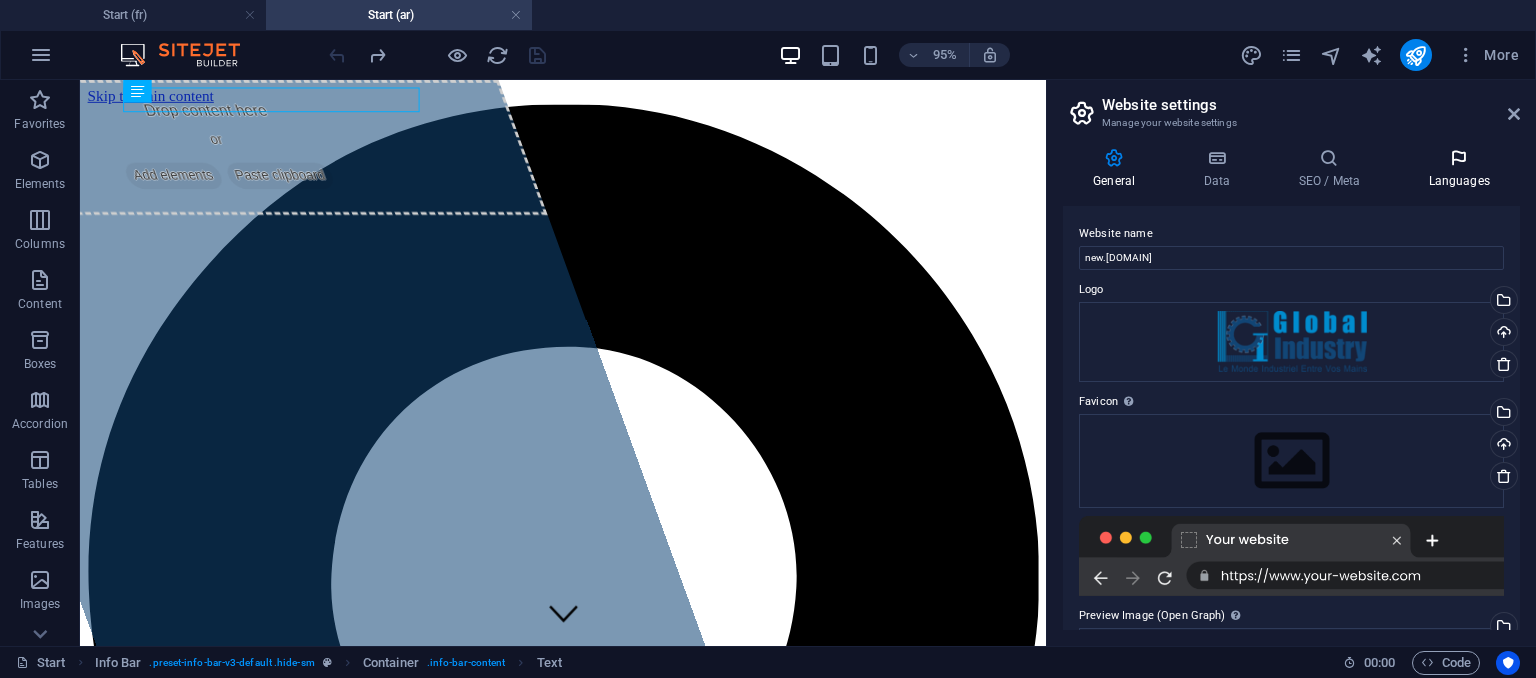 click on "Languages" at bounding box center (1459, 169) 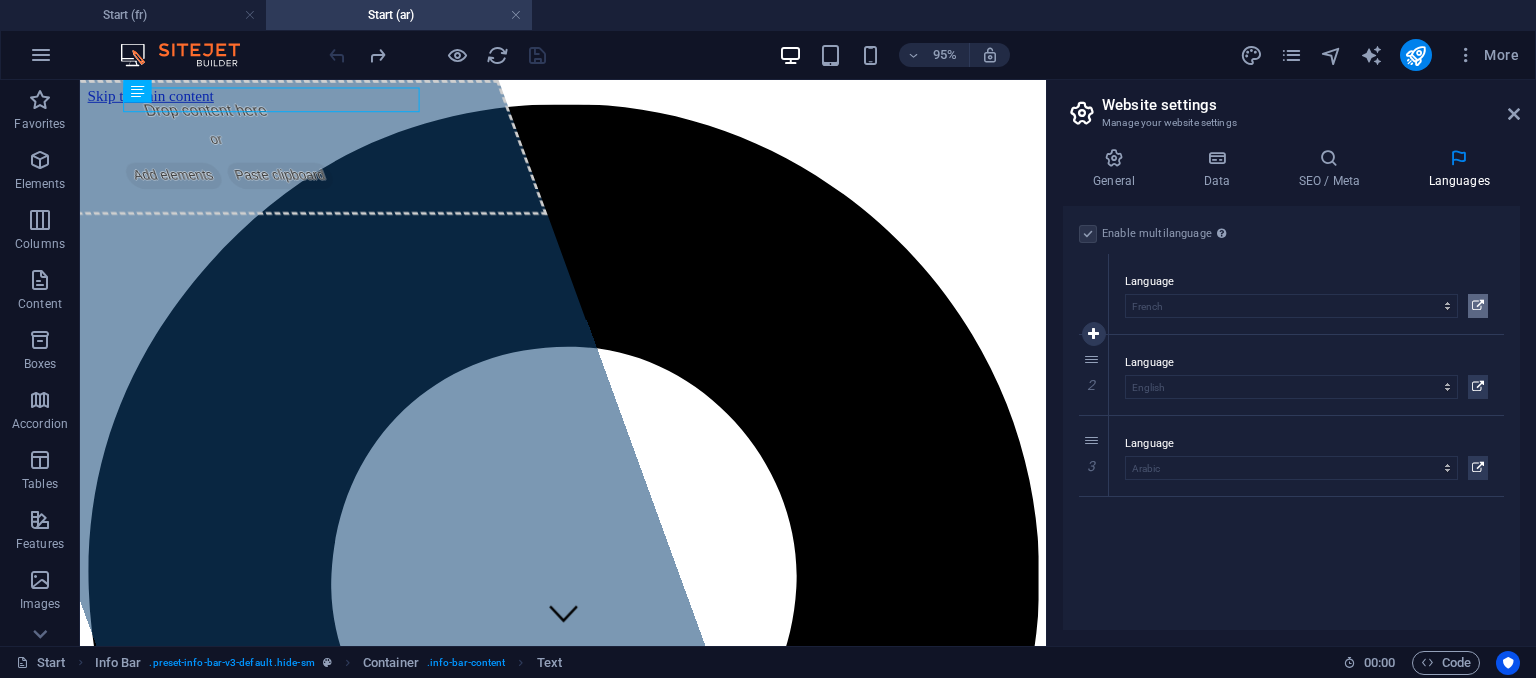 click at bounding box center (1478, 306) 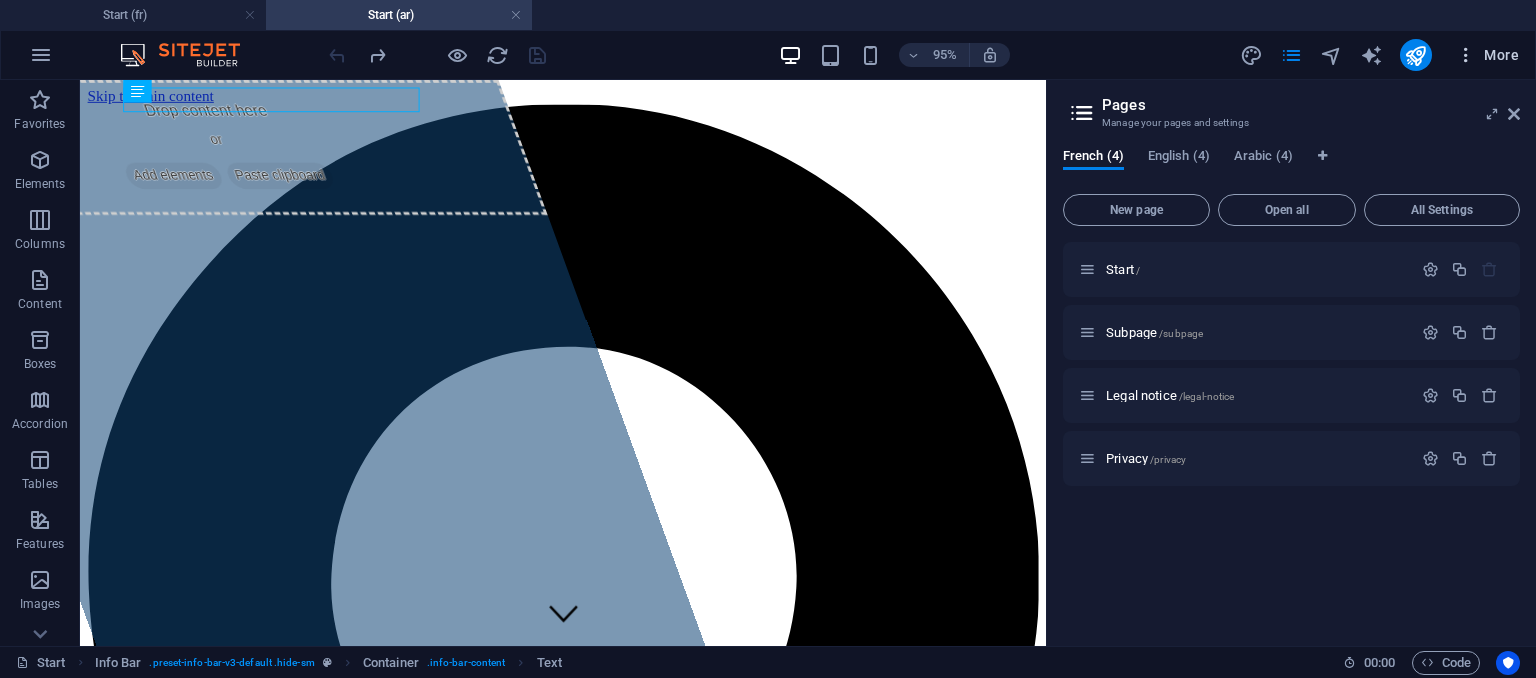 click at bounding box center [1466, 55] 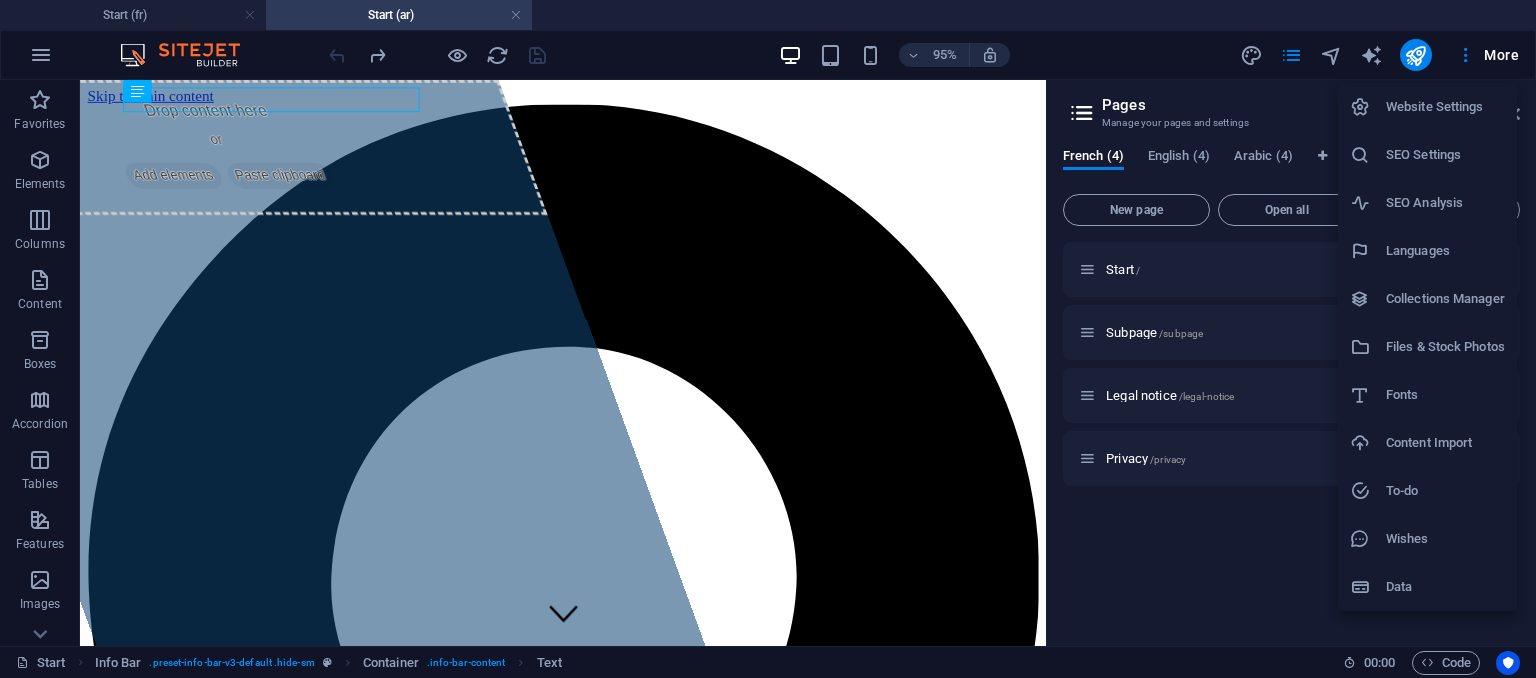 click at bounding box center [768, 339] 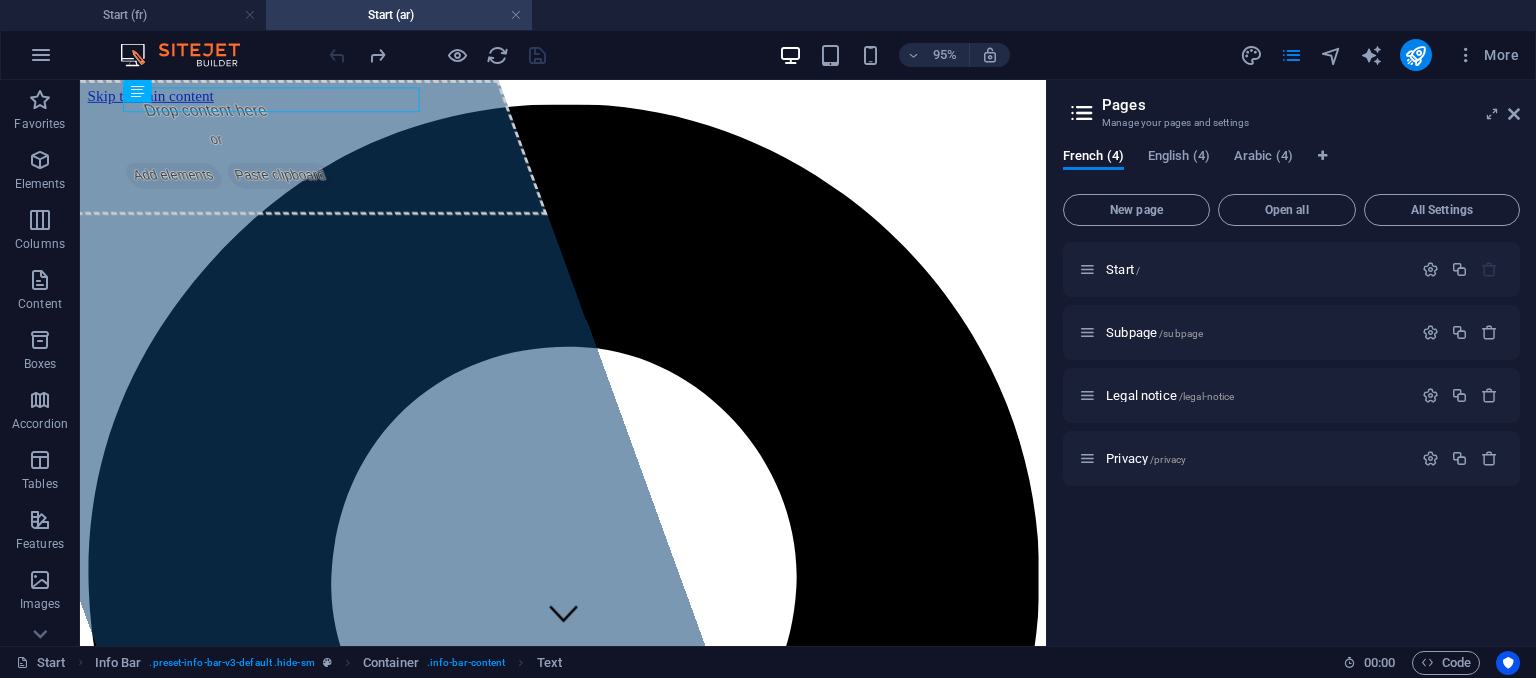 click on "Pages Manage your pages and settings French (4) English (4) Arabic (4) New page Open all All Settings Start / Subpage /subpage Legal notice /legal-notice Privacy /privacy" at bounding box center [1291, 363] 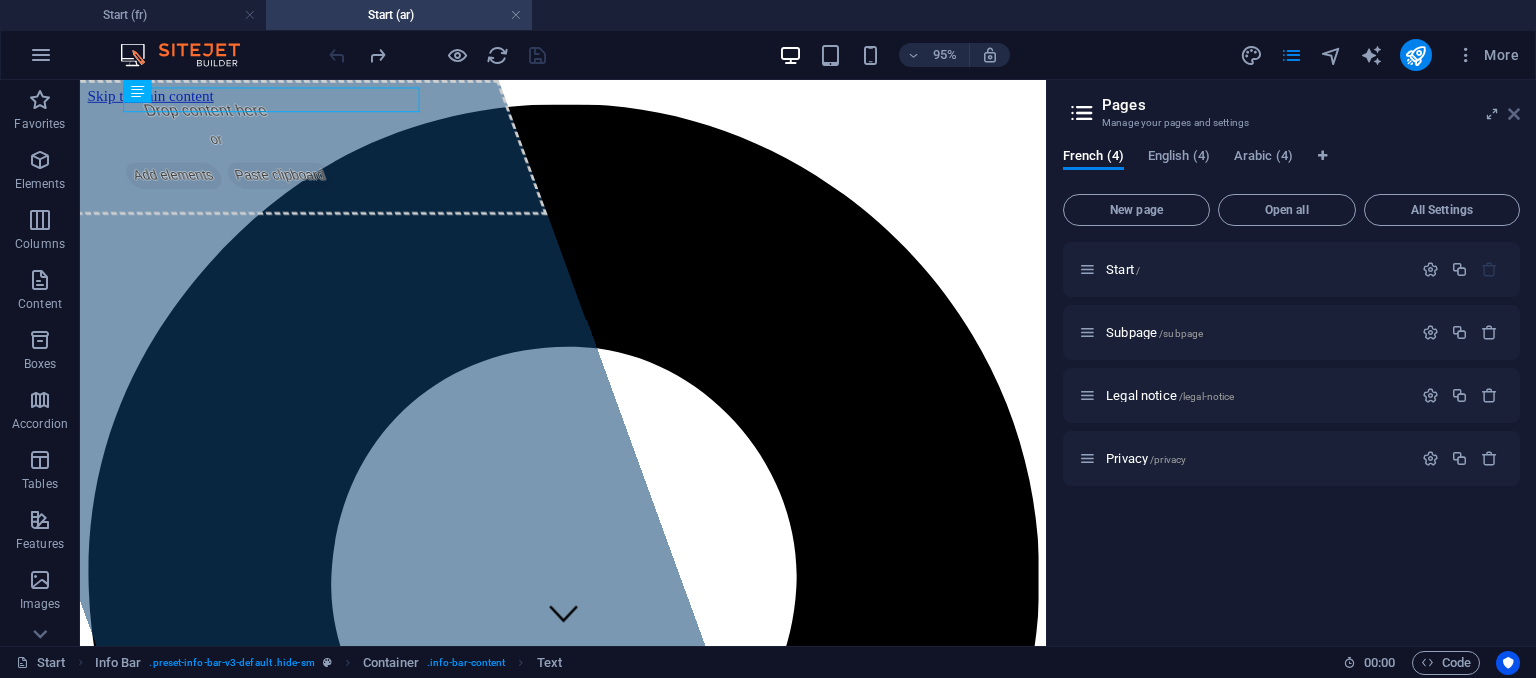click at bounding box center (1514, 114) 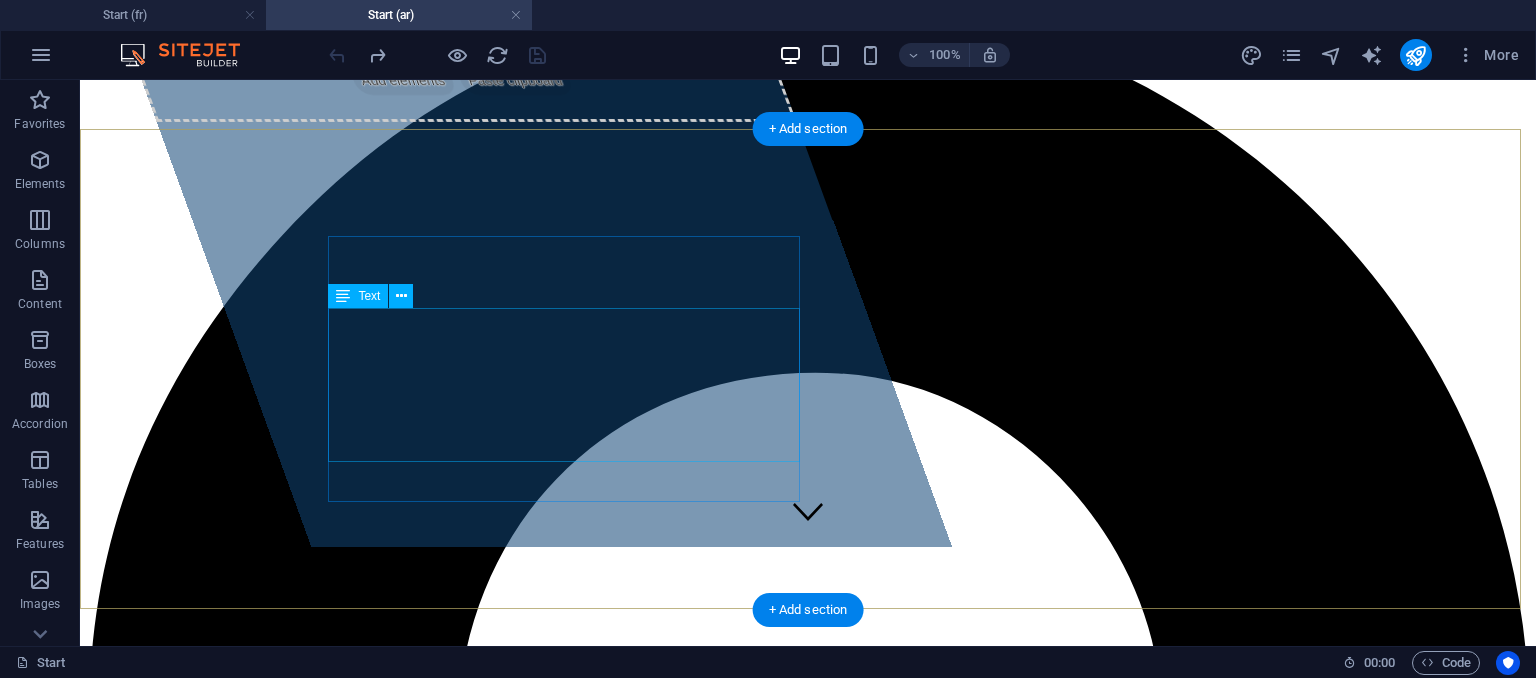 scroll, scrollTop: 0, scrollLeft: 0, axis: both 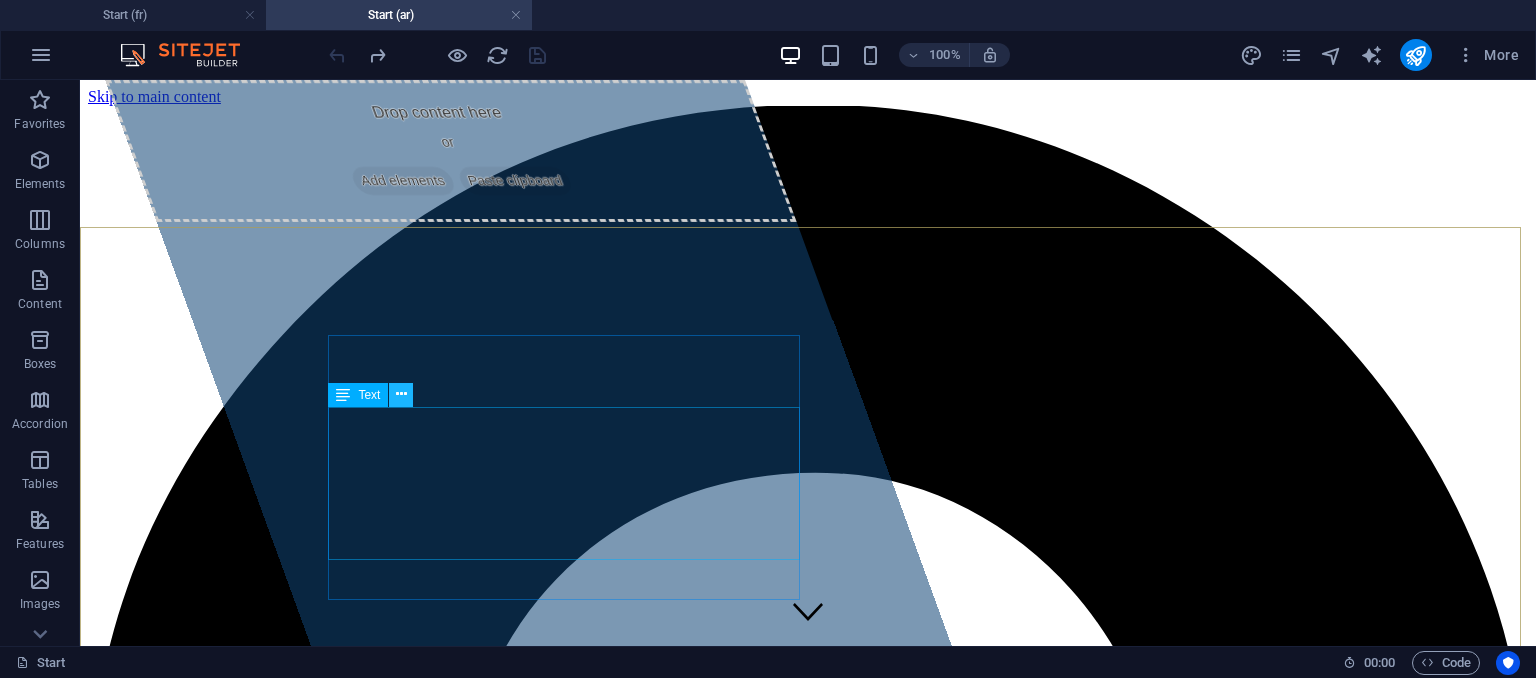 click at bounding box center (401, 394) 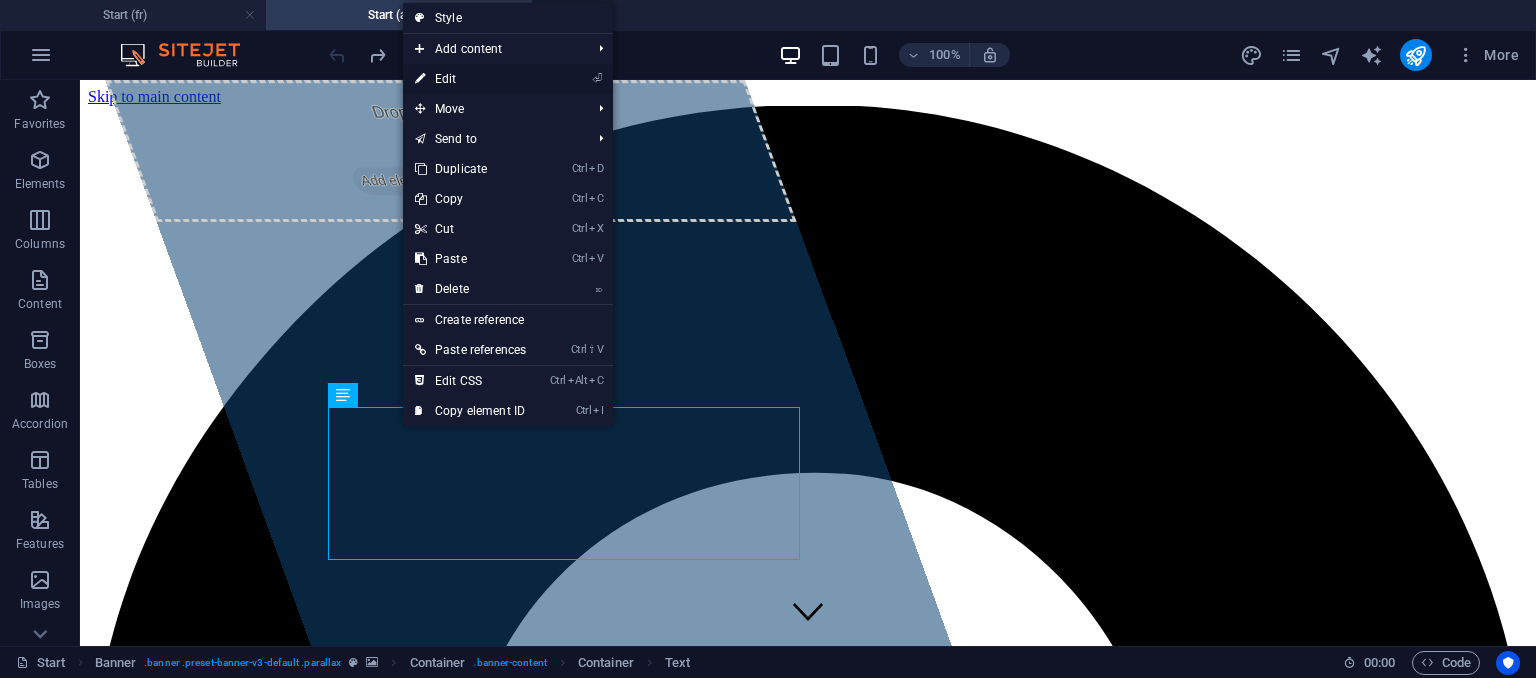 click on "⏎  Edit" at bounding box center [470, 79] 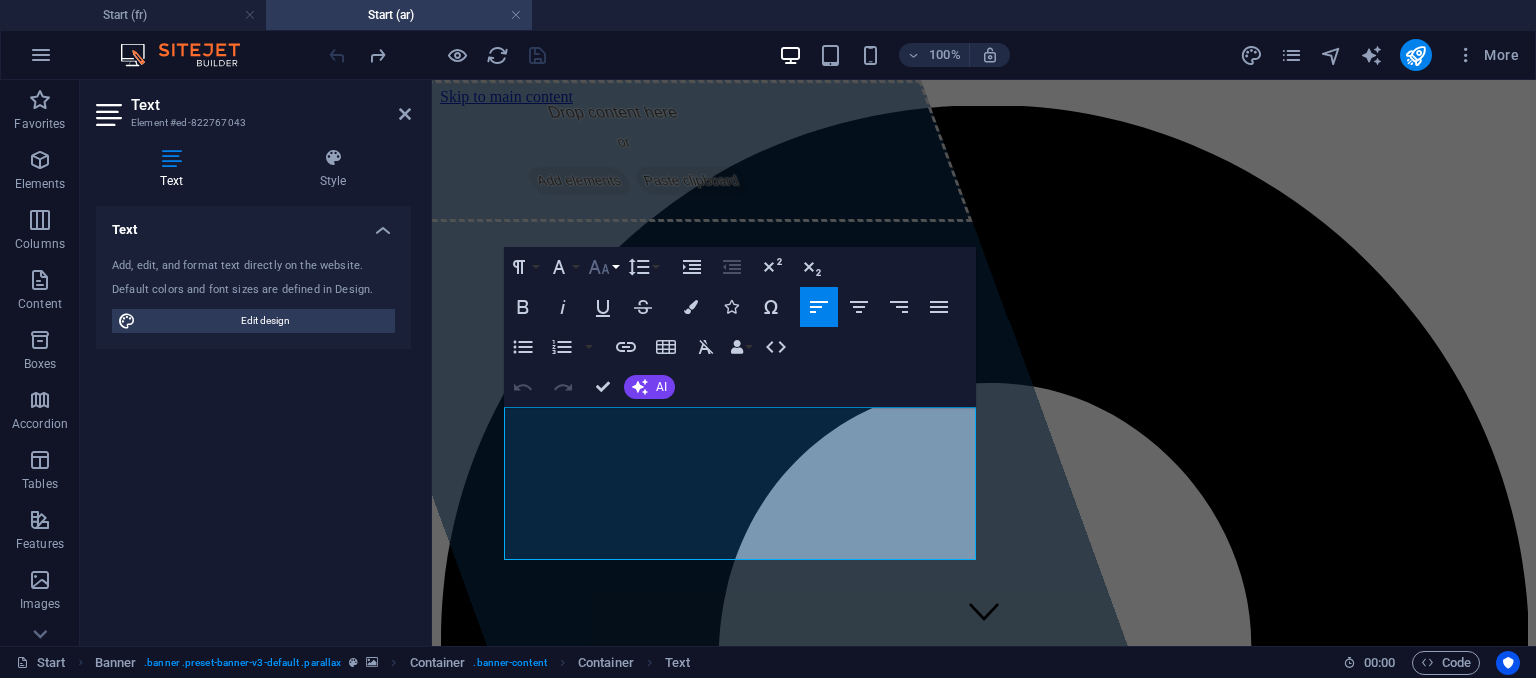 click on "Font Size" at bounding box center [603, 267] 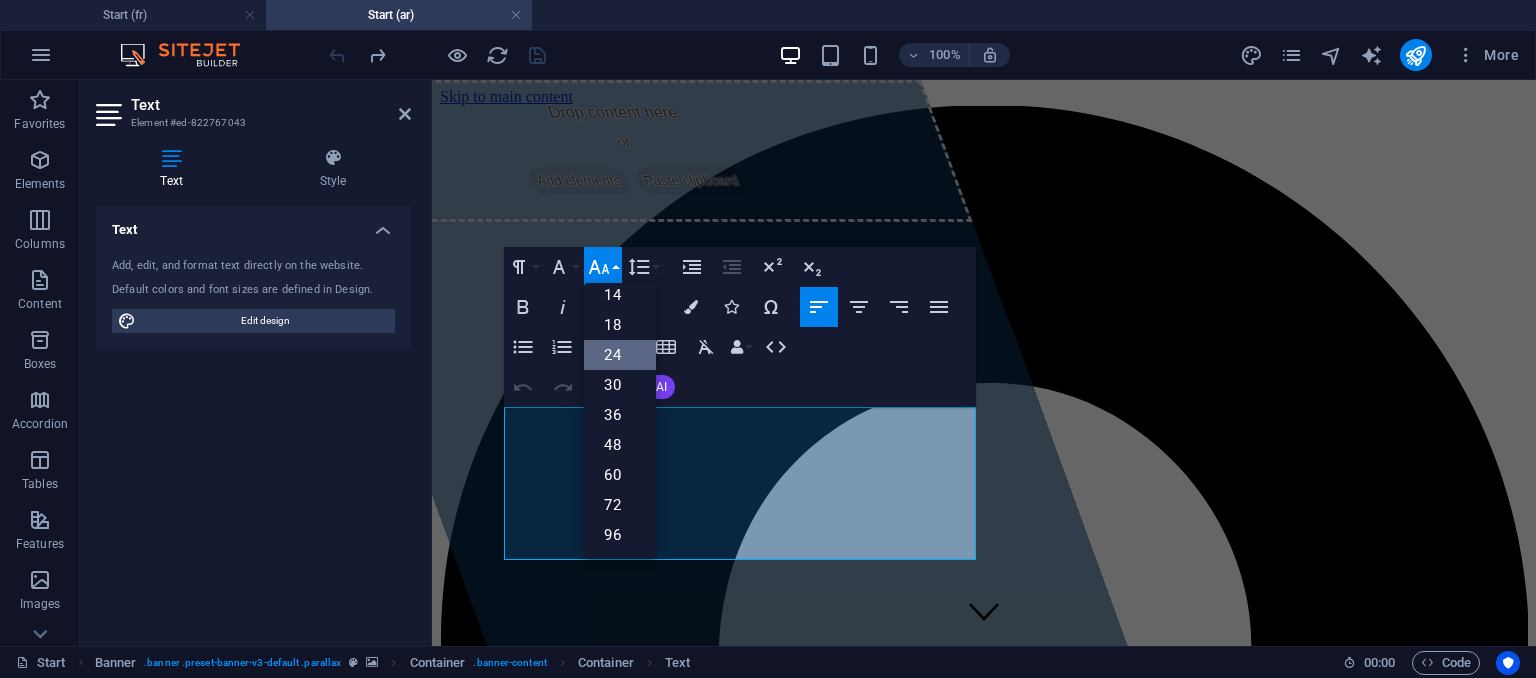 scroll, scrollTop: 160, scrollLeft: 0, axis: vertical 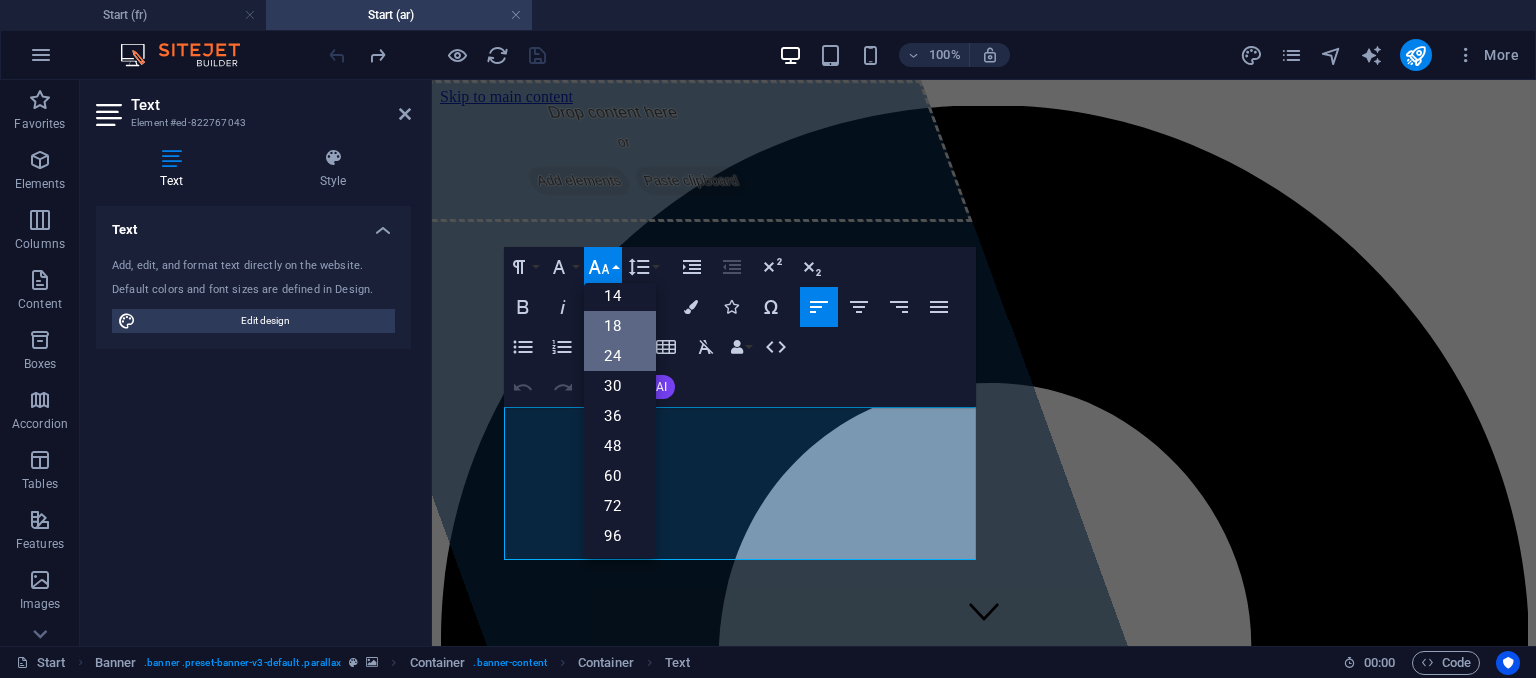 click on "18" at bounding box center (620, 326) 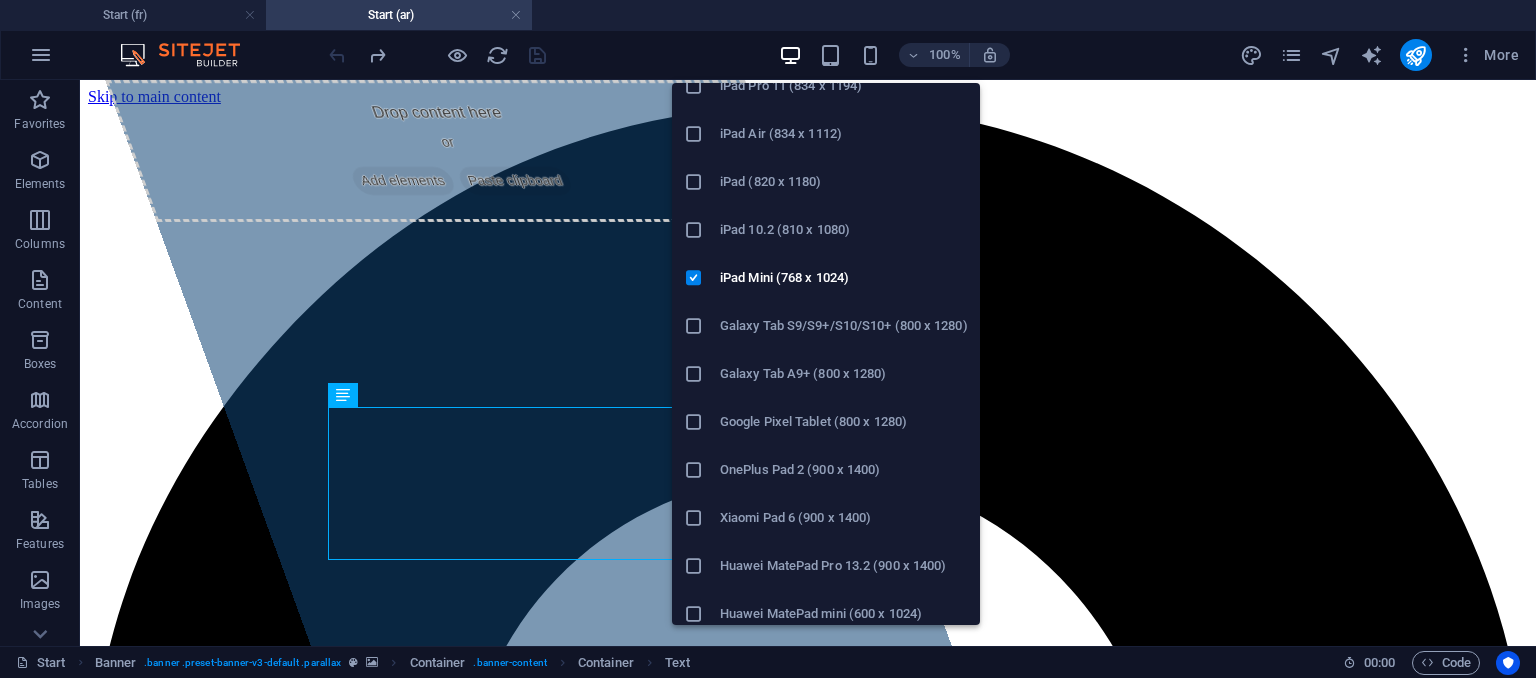 scroll, scrollTop: 0, scrollLeft: 0, axis: both 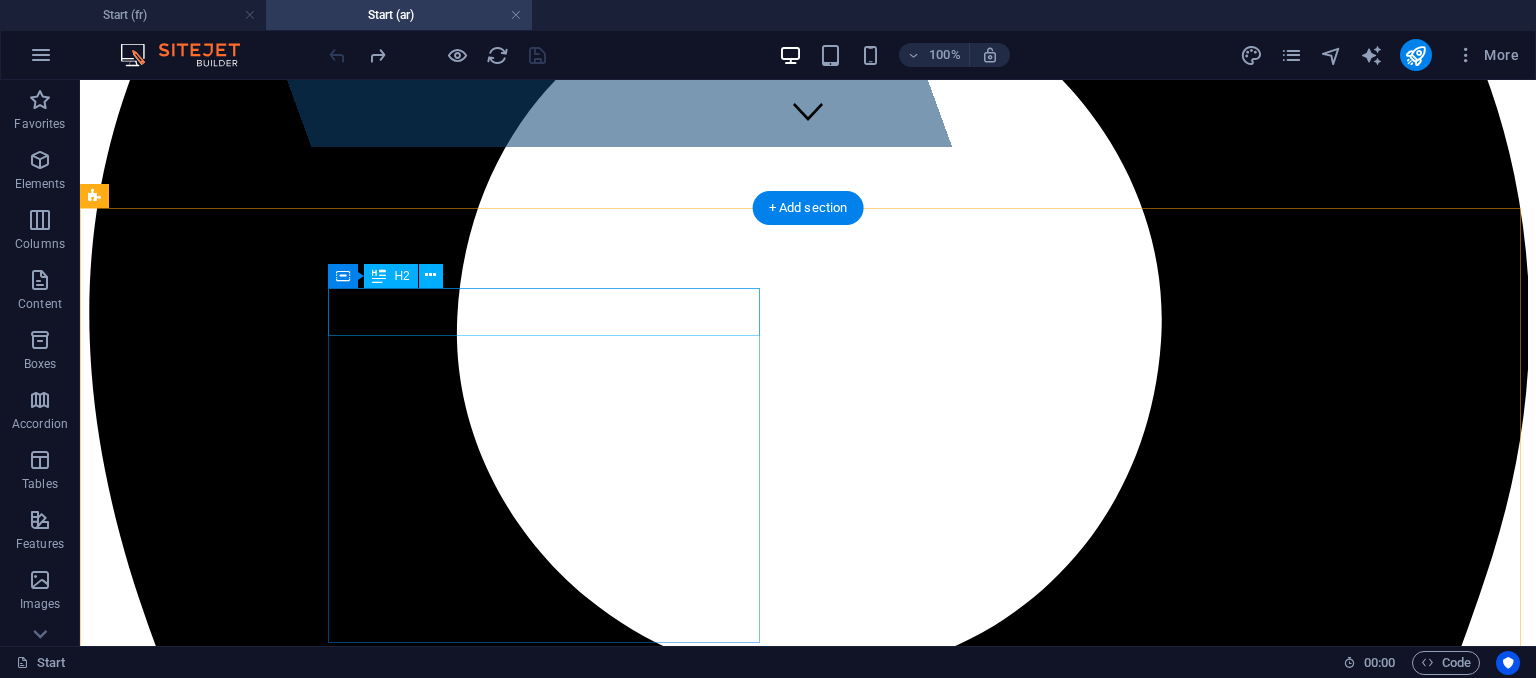 click on "About  Global Industry" at bounding box center [808, 10992] 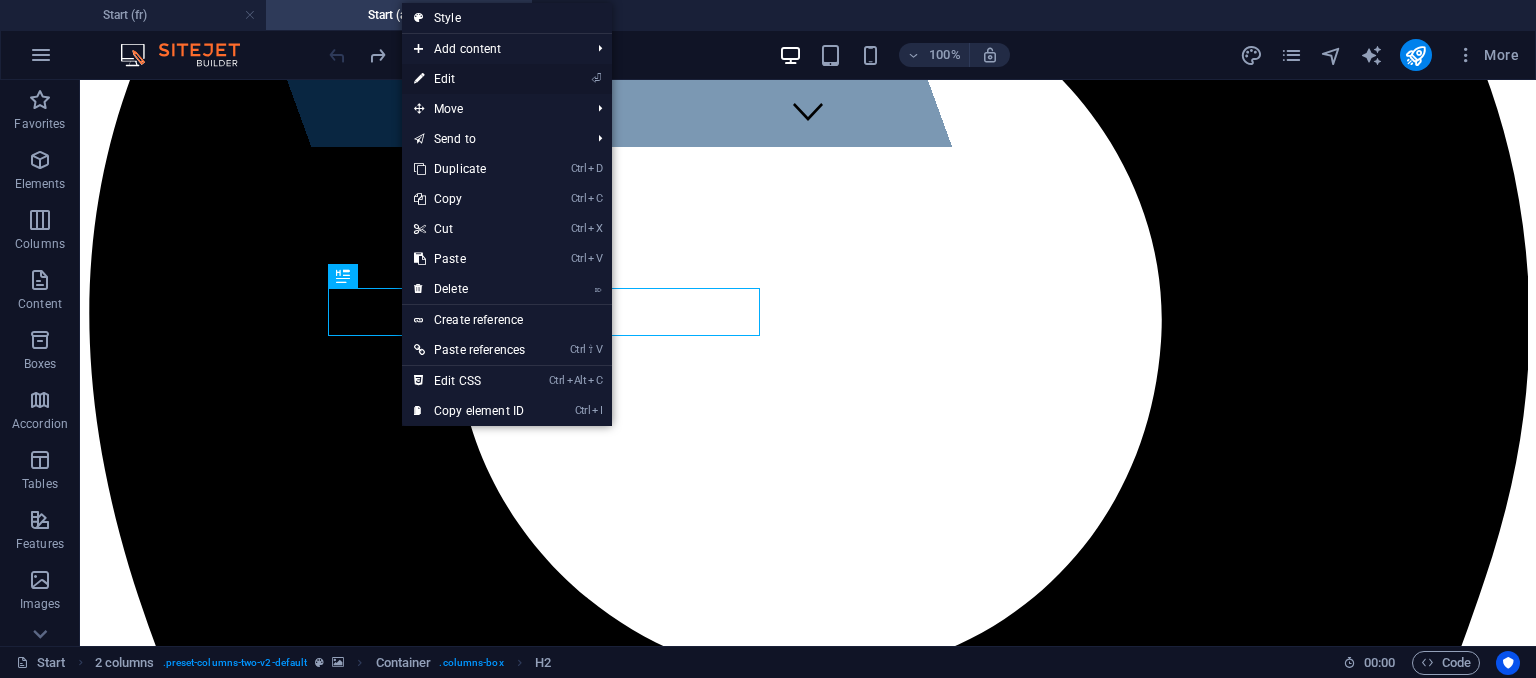 click on "⏎  Edit" at bounding box center [469, 79] 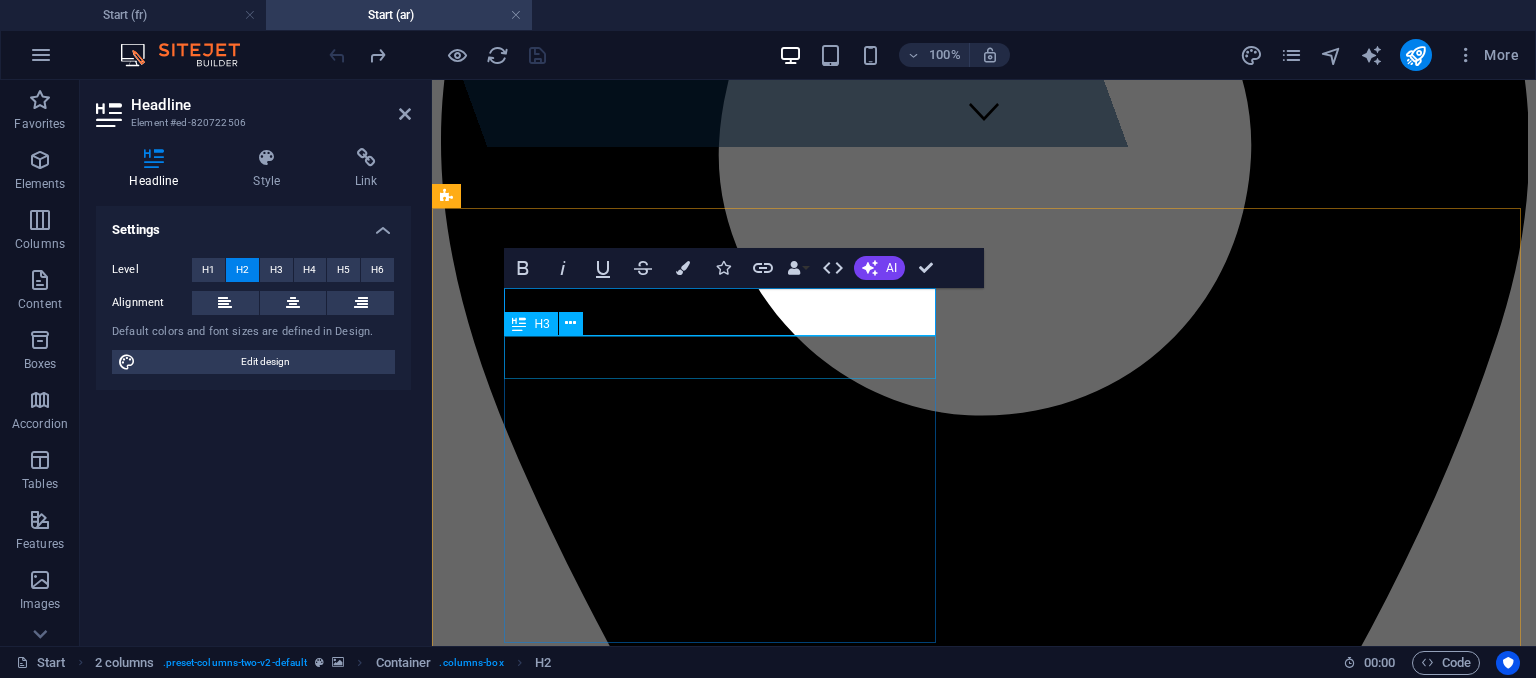 type 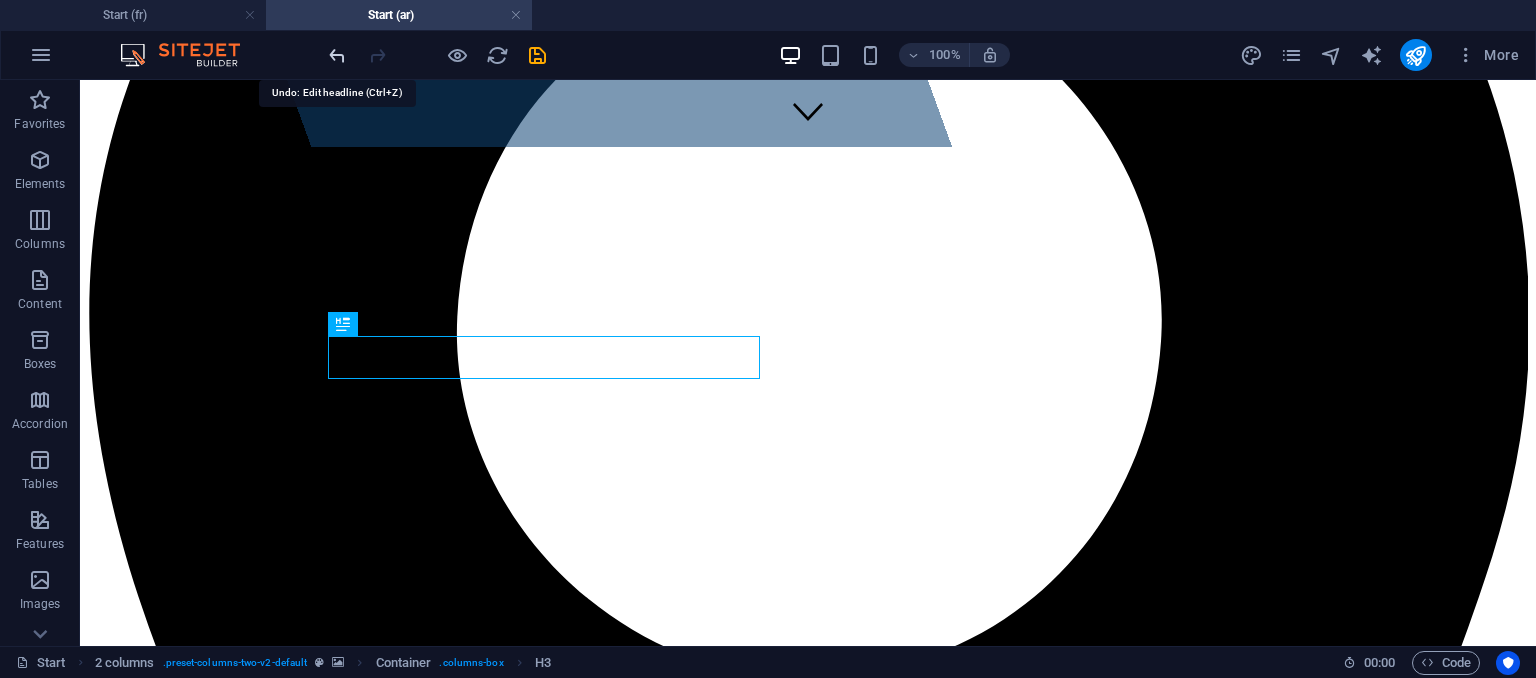 click at bounding box center (337, 55) 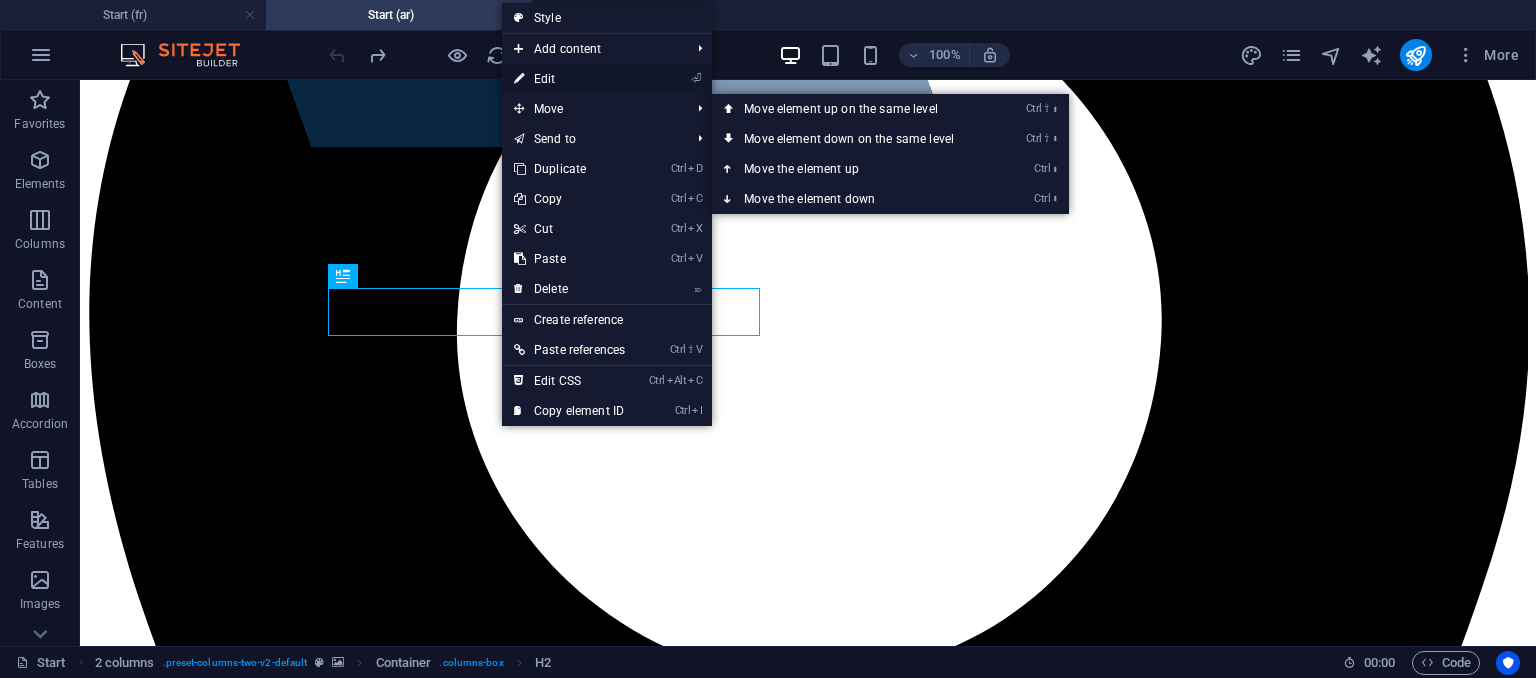 click on "⏎  Edit" at bounding box center (569, 79) 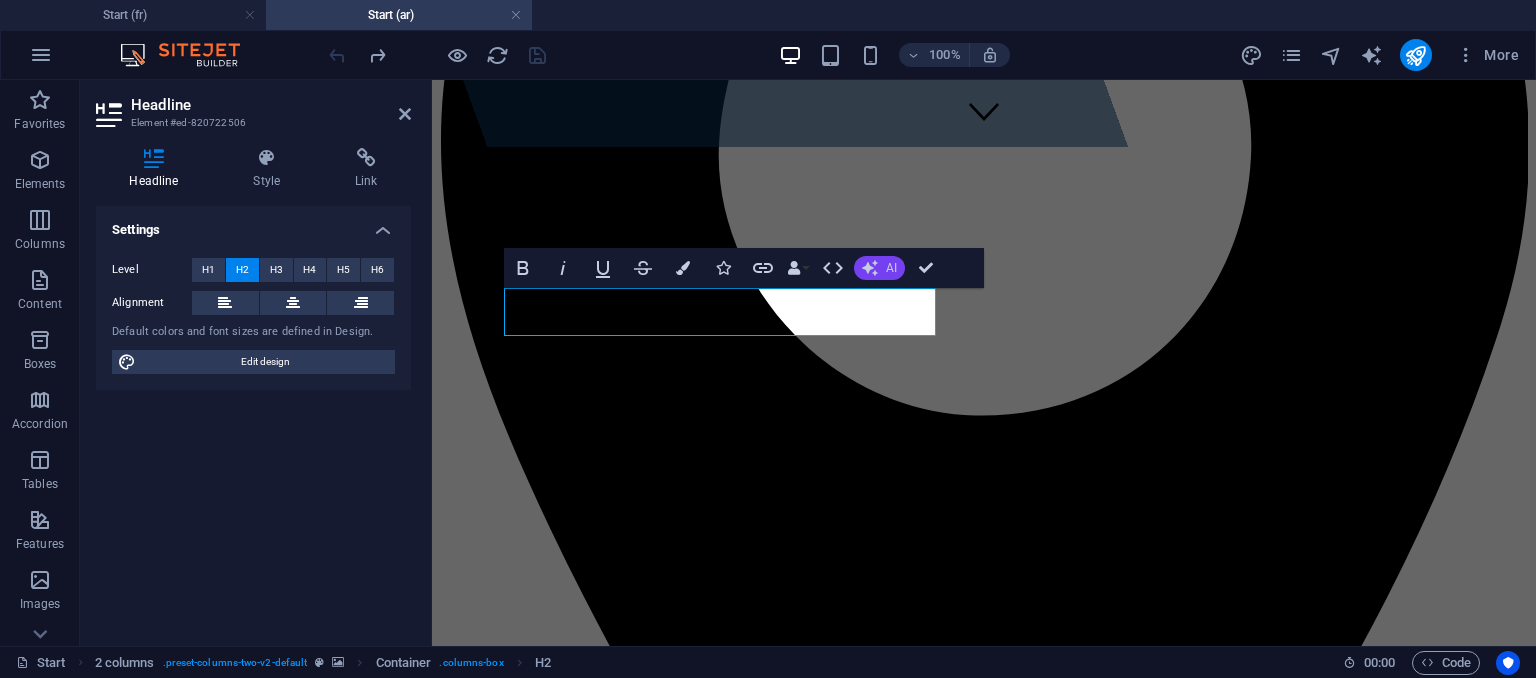 click on "AI" at bounding box center [879, 268] 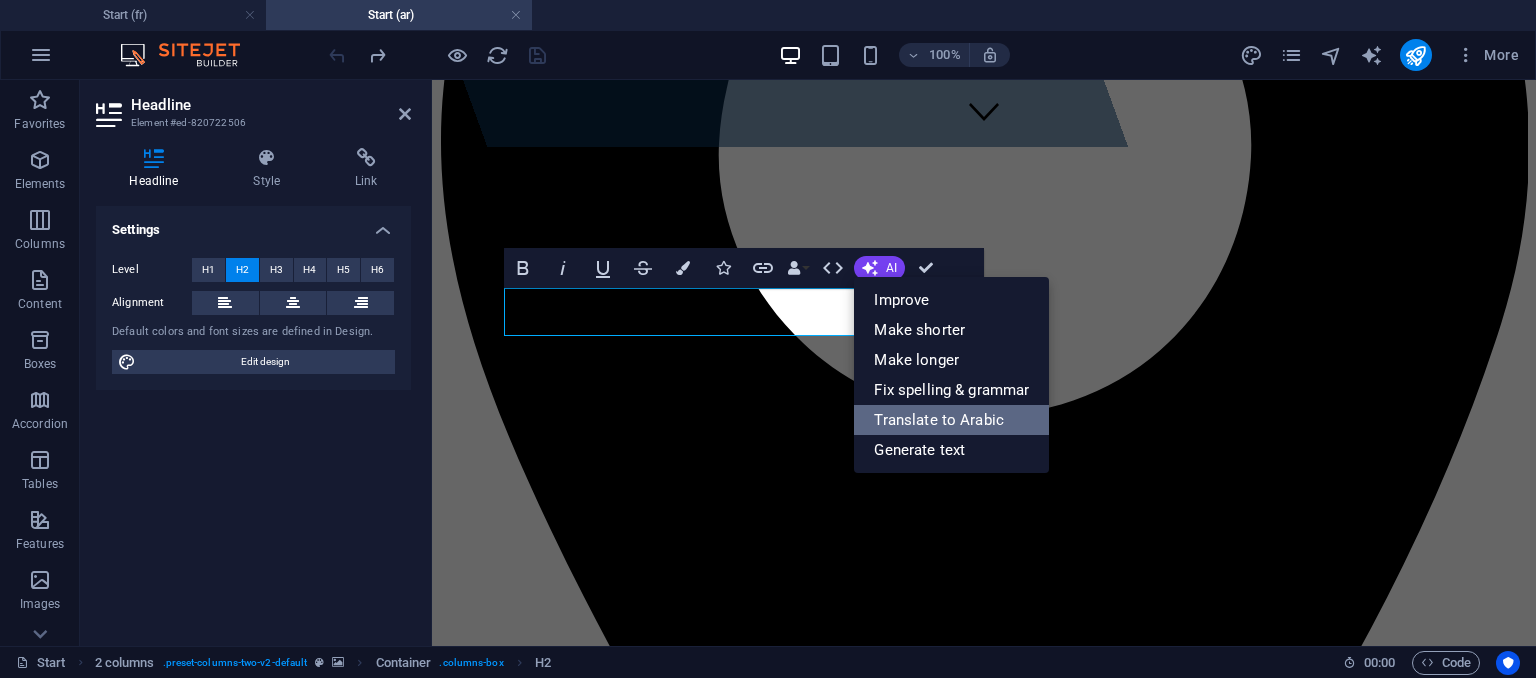 click on "Translate to Arabic" at bounding box center (951, 420) 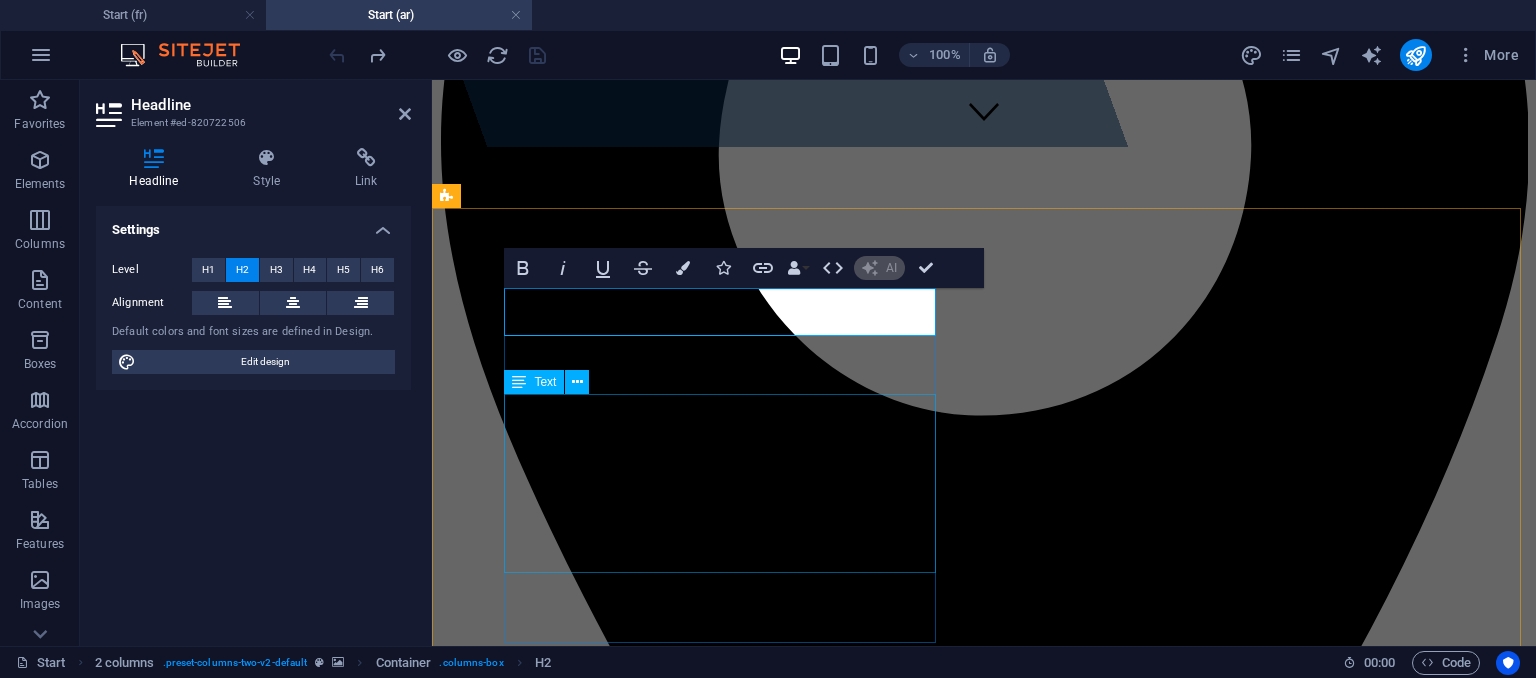 type 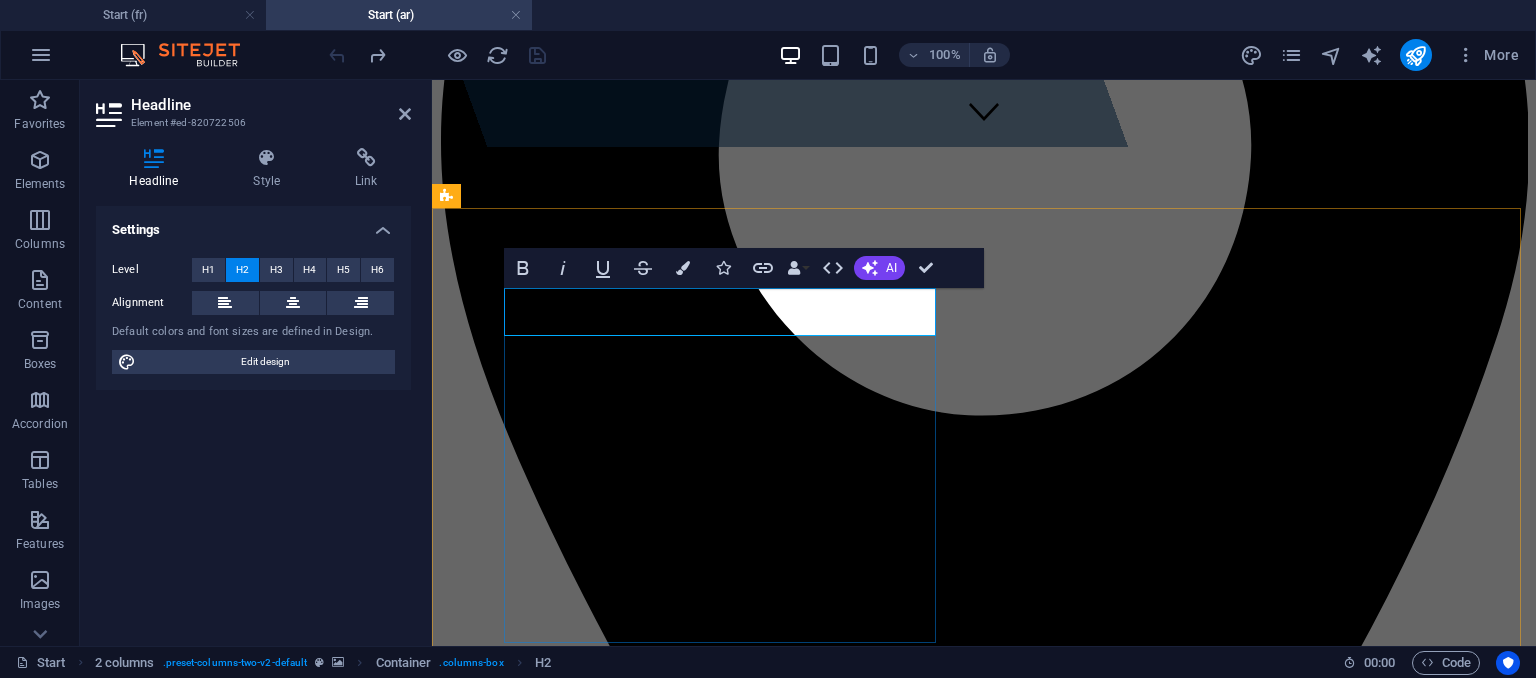 drag, startPoint x: 557, startPoint y: 306, endPoint x: 804, endPoint y: 313, distance: 247.09917 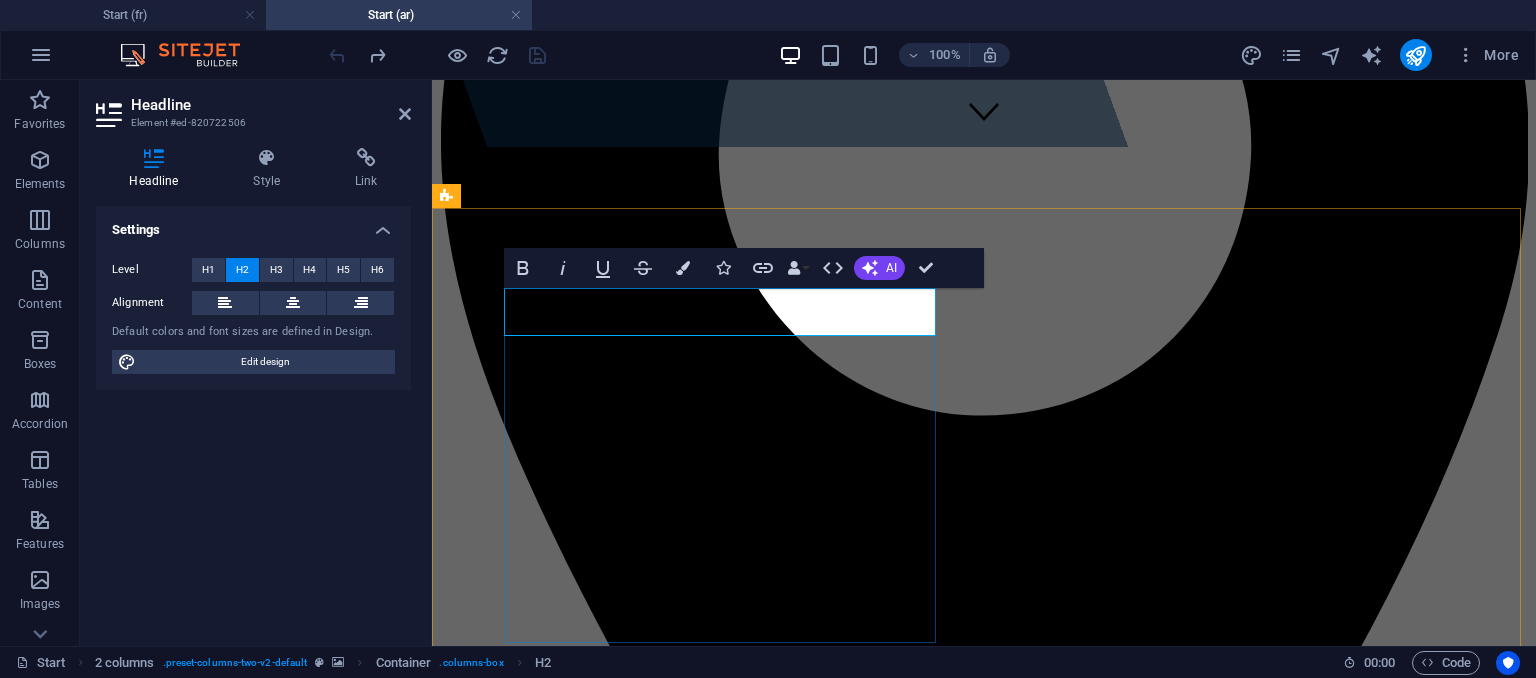 click on "حول الصناعة العالمية" at bounding box center [984, 8649] 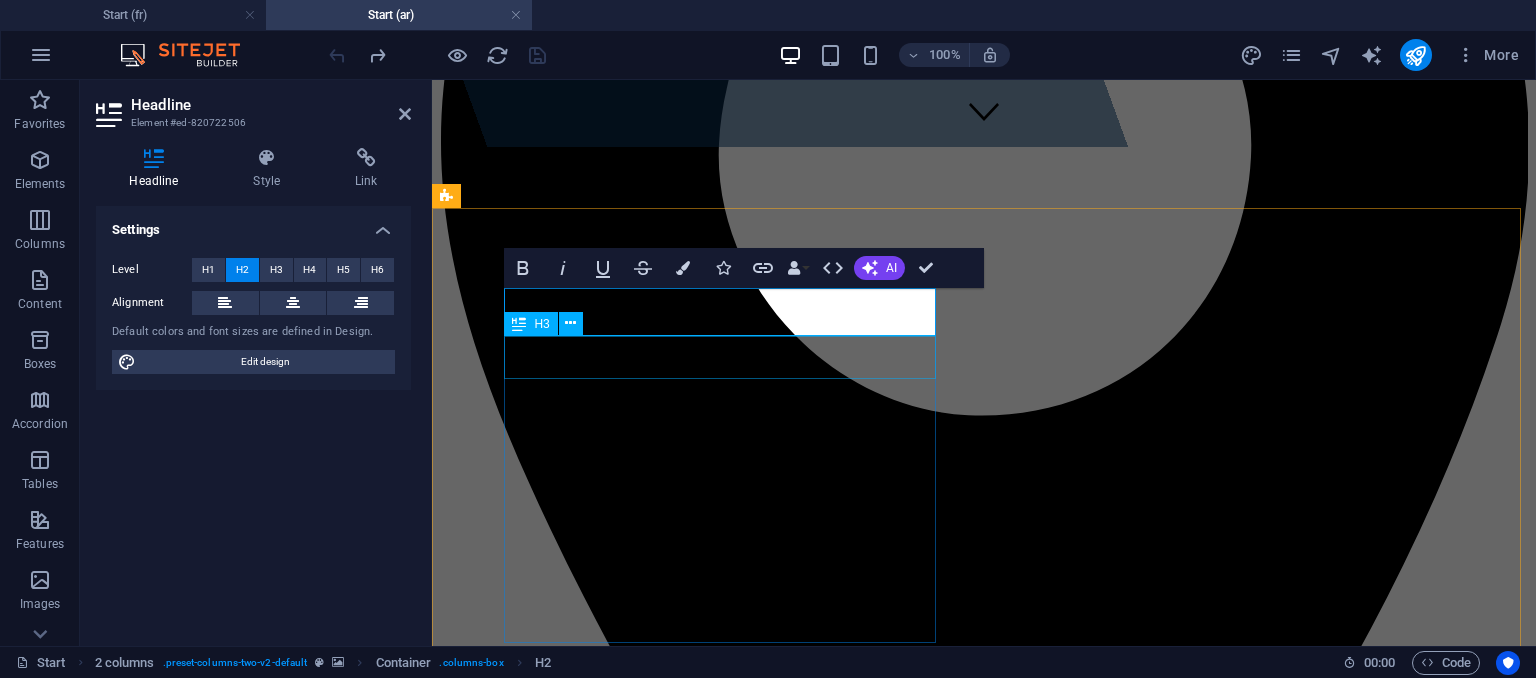 click on "Solution for Industries" at bounding box center (984, 8694) 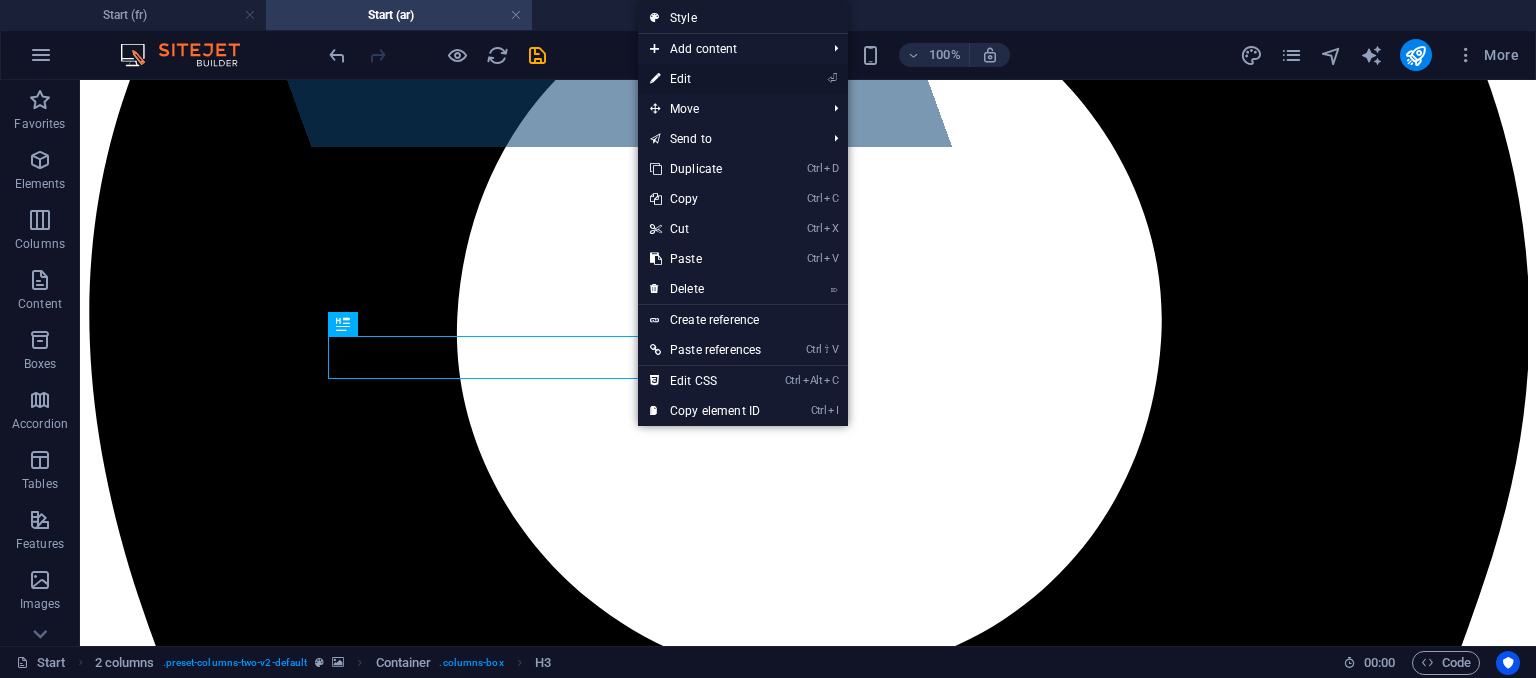 click on "⏎  Edit" at bounding box center [705, 79] 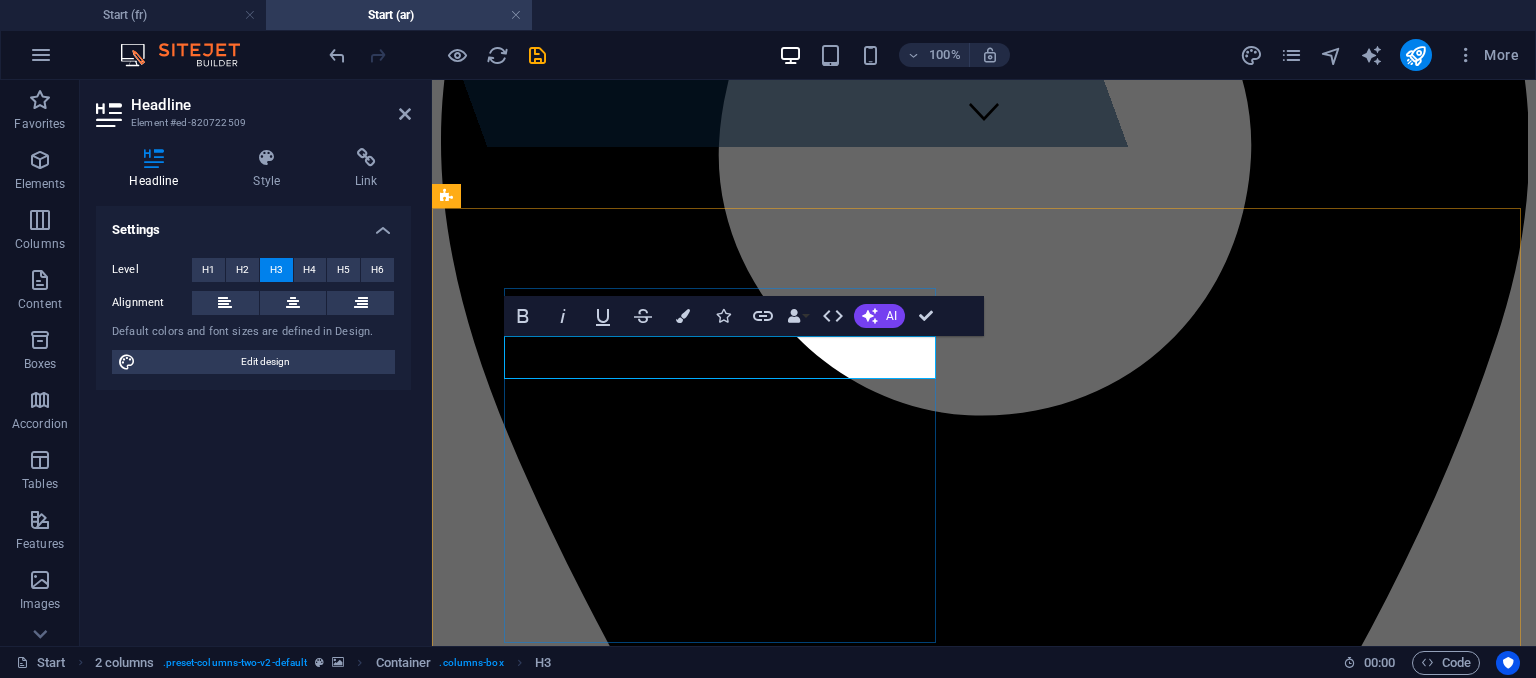 drag, startPoint x: 730, startPoint y: 365, endPoint x: 541, endPoint y: 357, distance: 189.16924 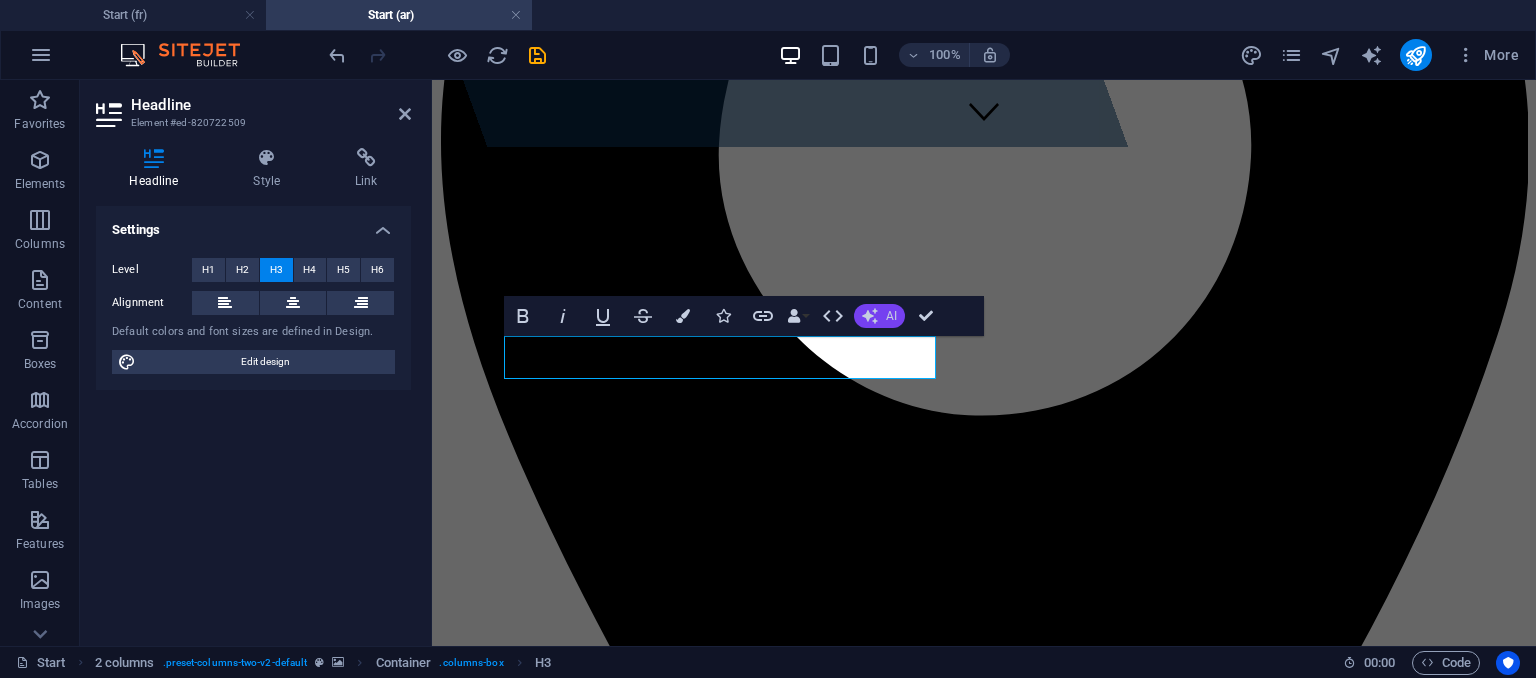 click on "AI" at bounding box center (879, 316) 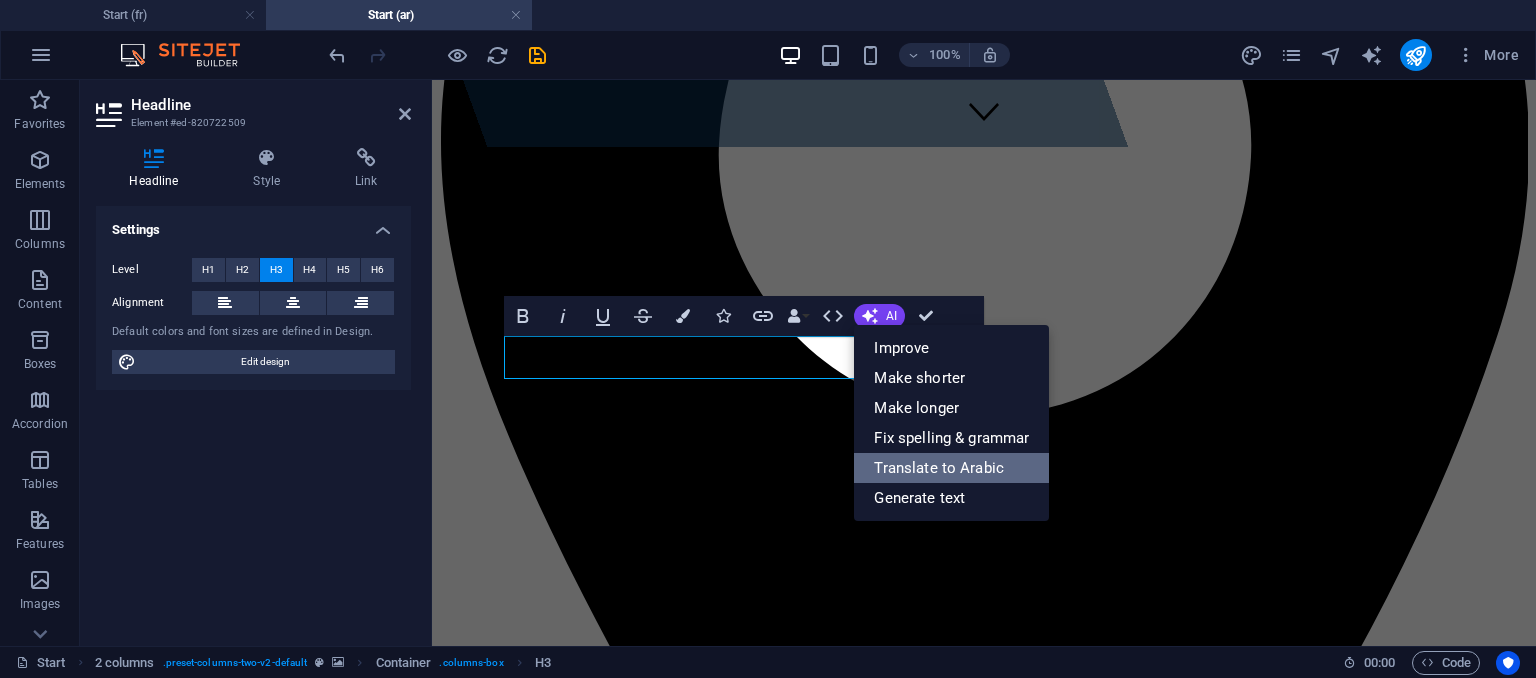 click on "Translate to Arabic" at bounding box center [951, 468] 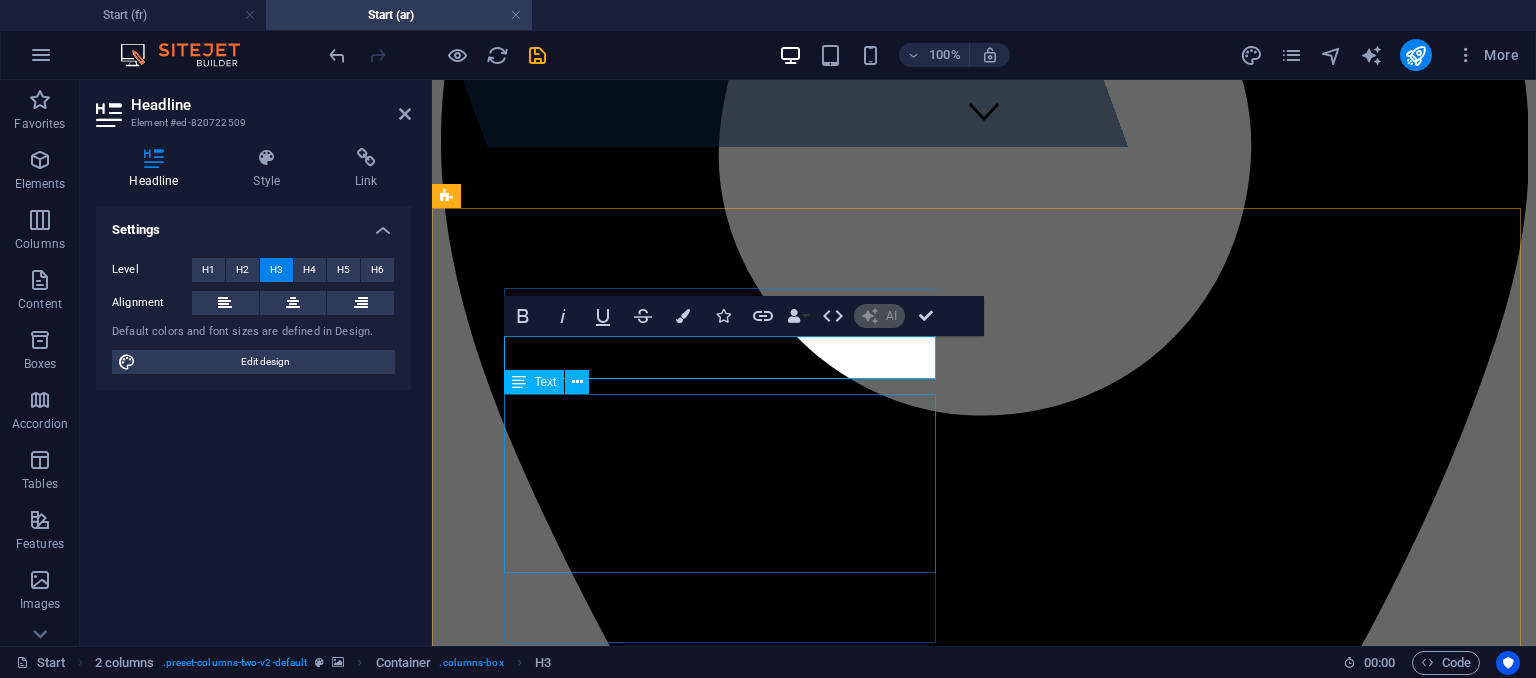 type 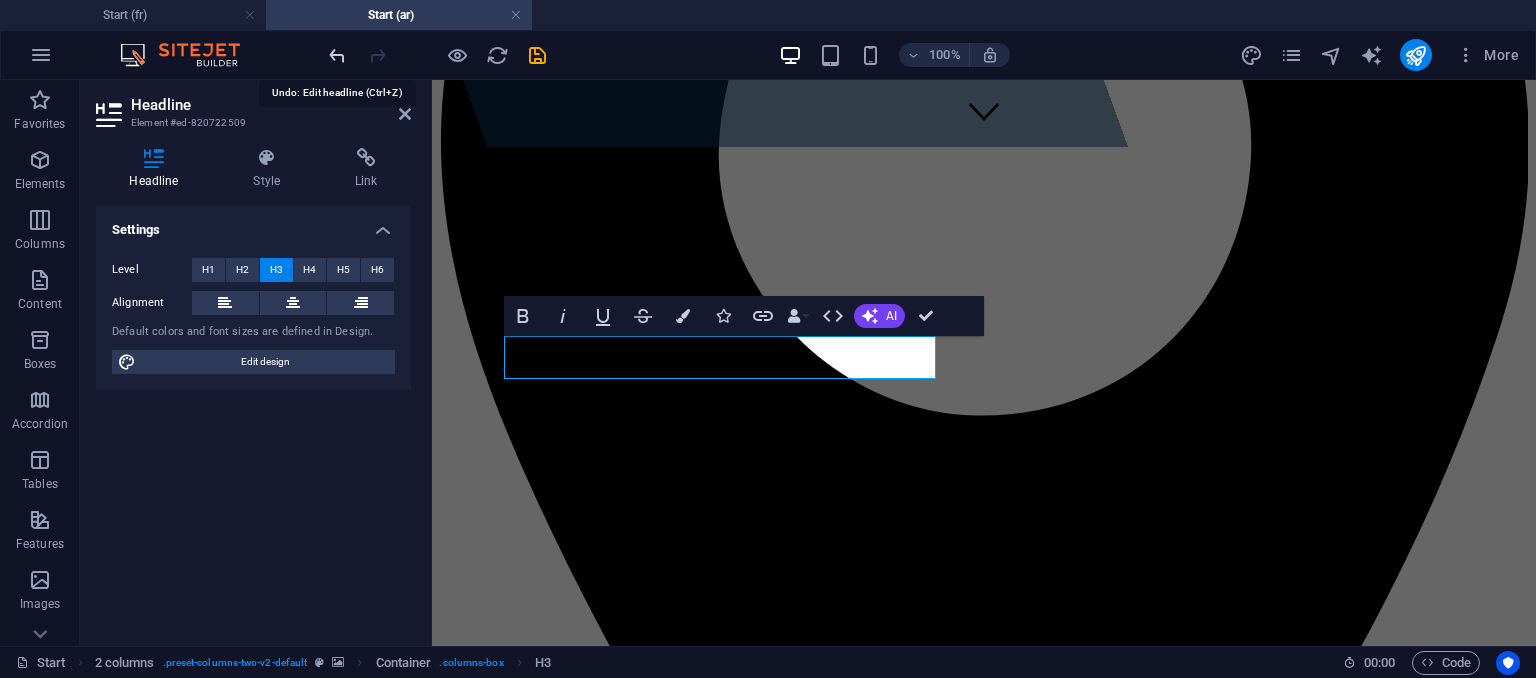 click at bounding box center (337, 55) 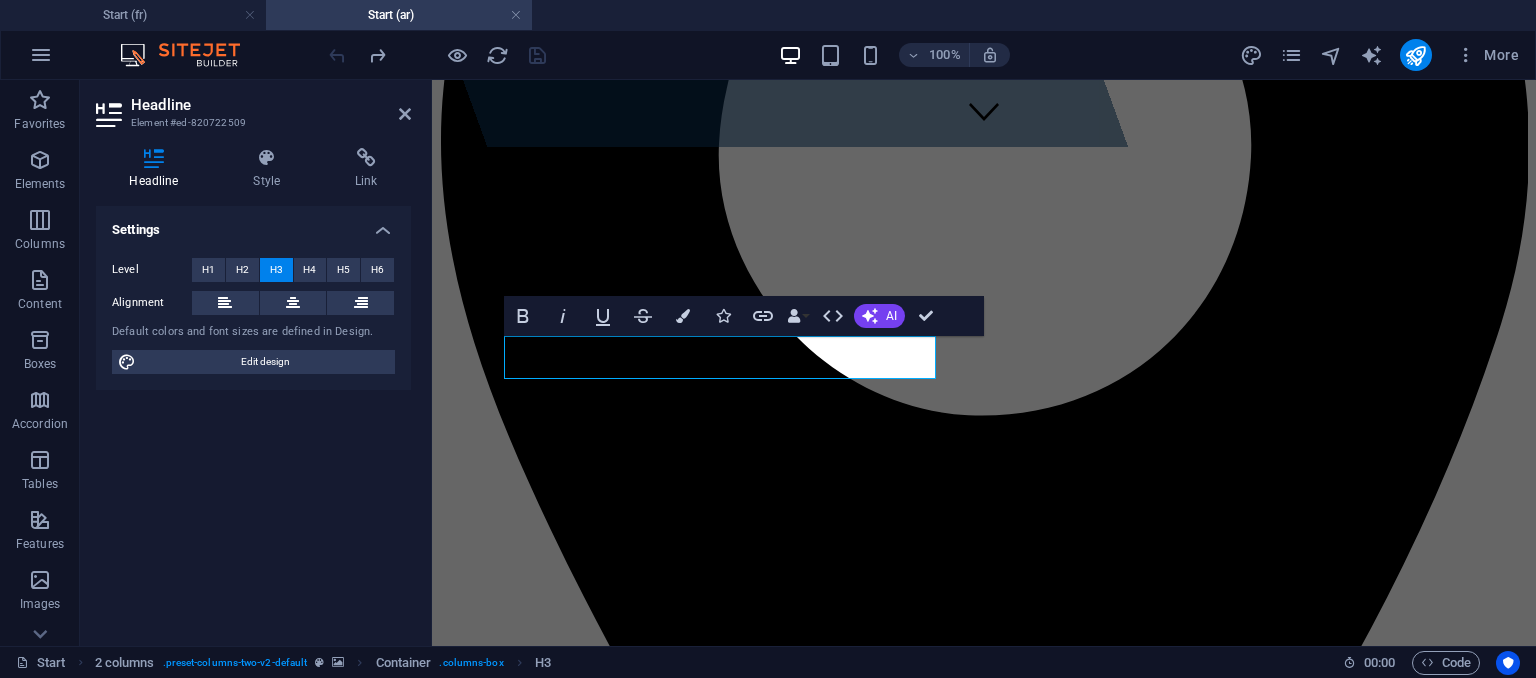 click at bounding box center (984, 8101) 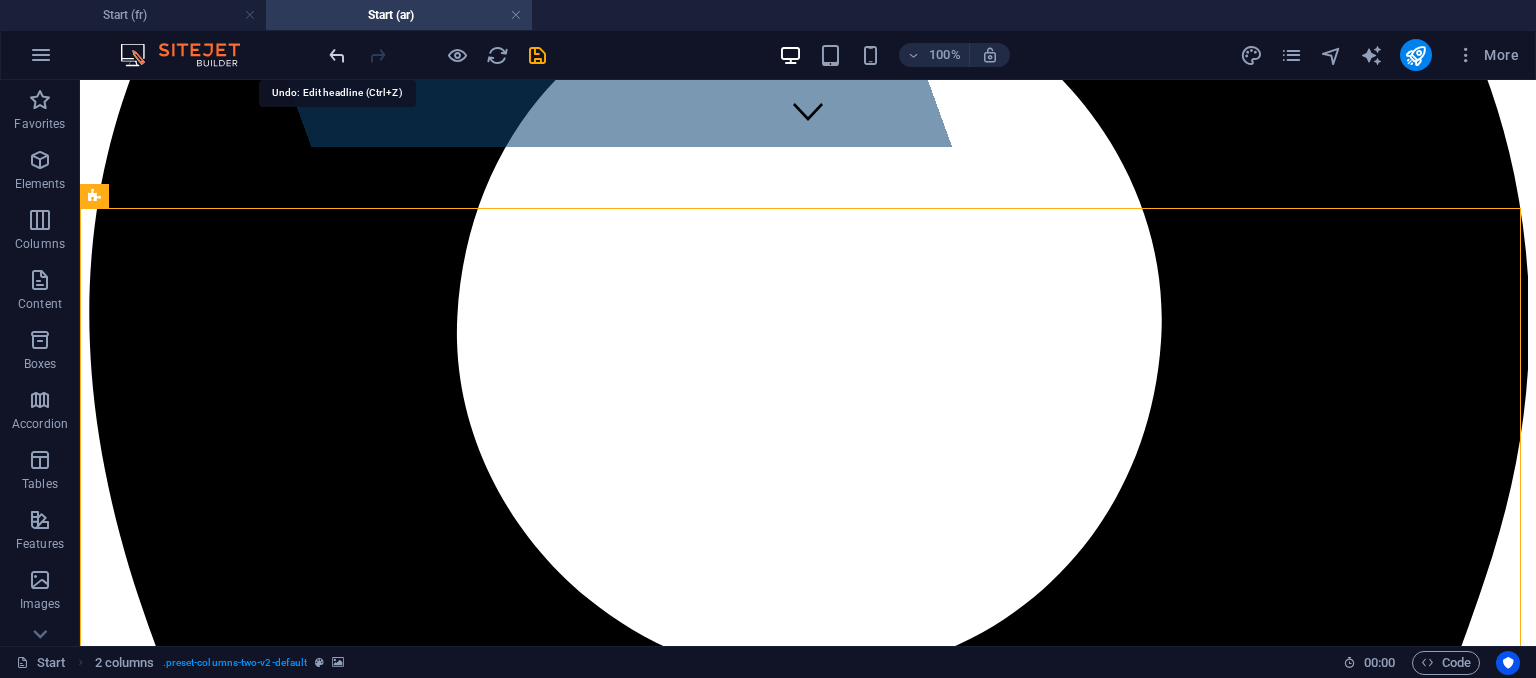 click at bounding box center (337, 55) 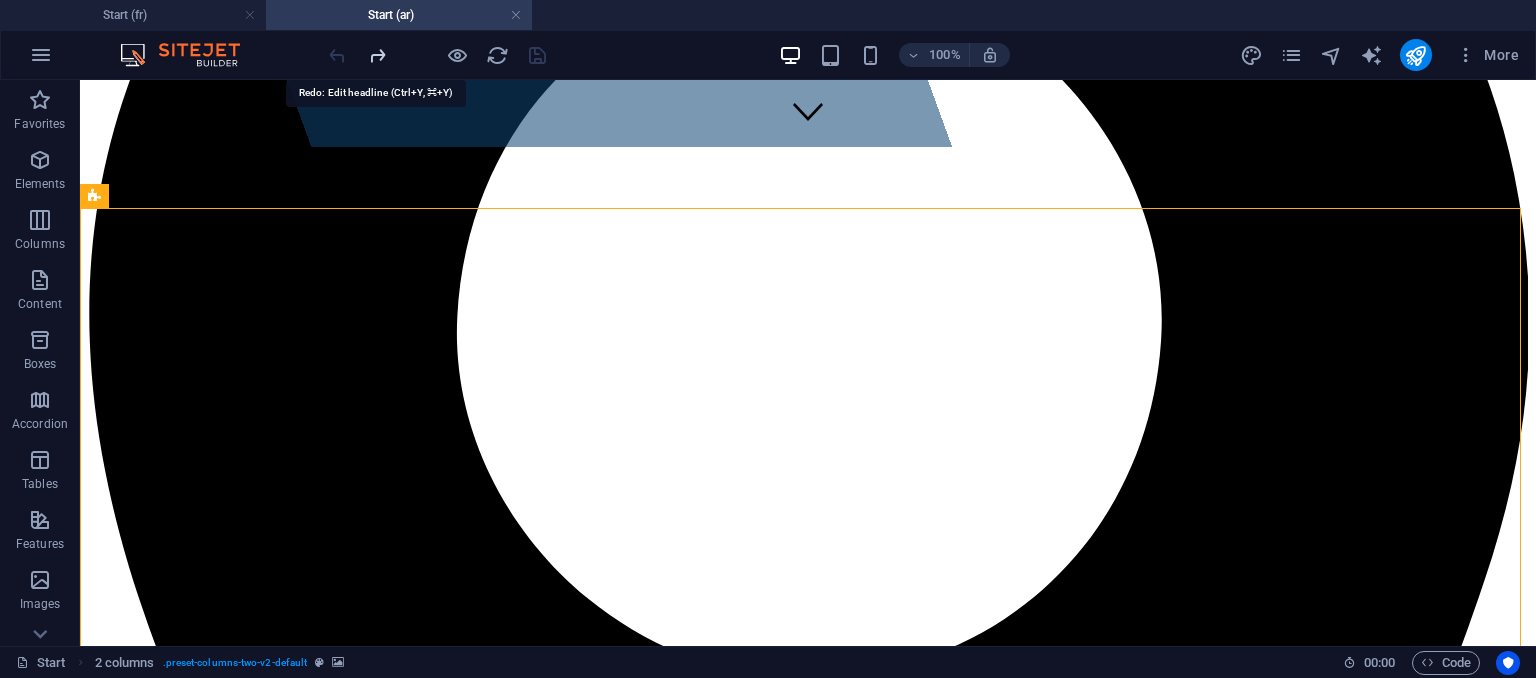 click at bounding box center (377, 55) 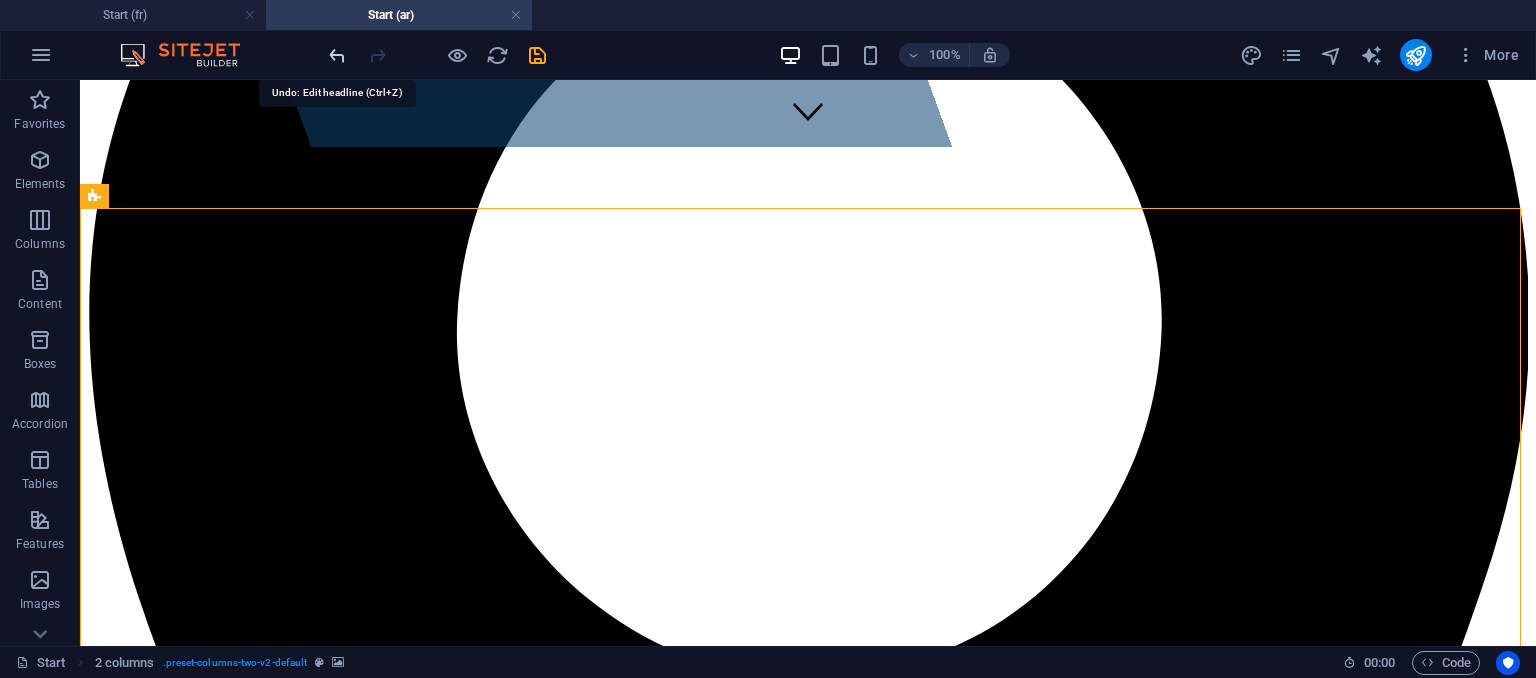 click at bounding box center [337, 55] 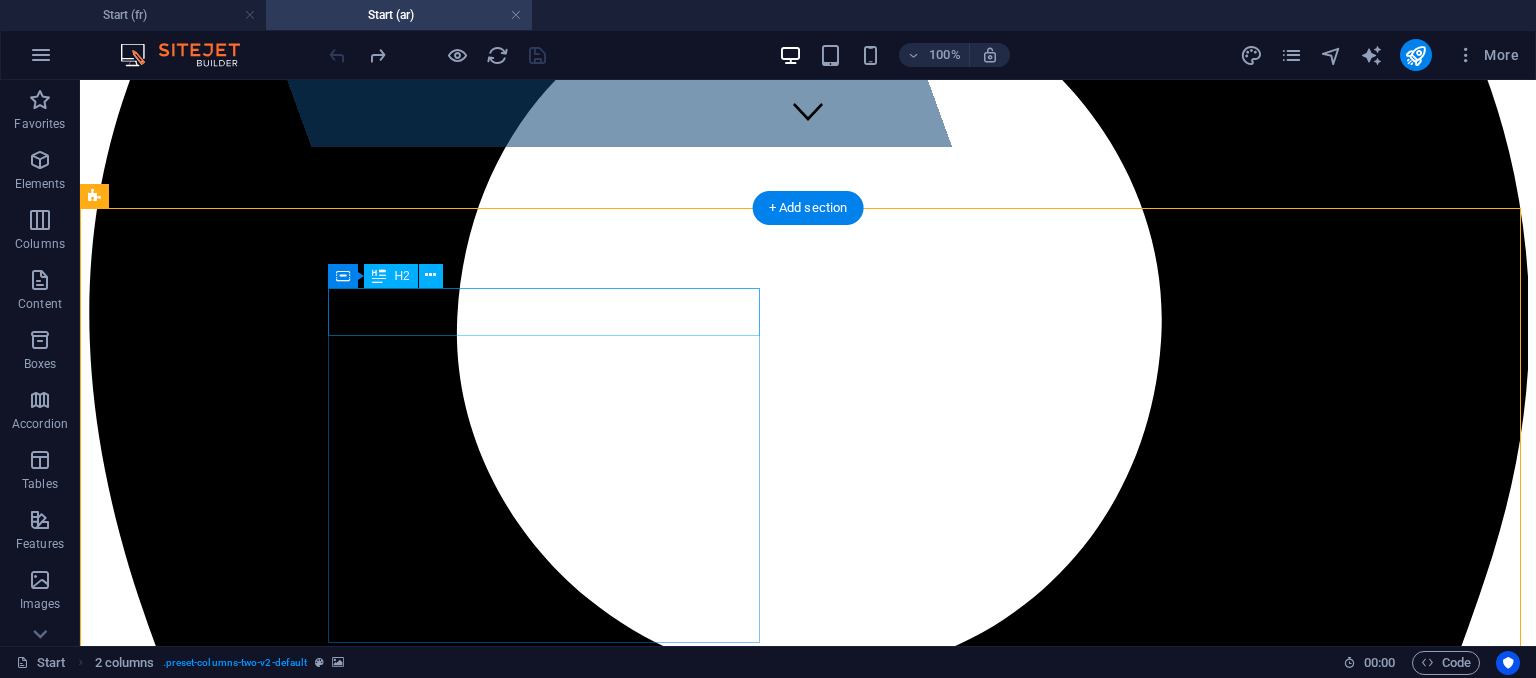 click on "About  Global Industry" at bounding box center (808, 10992) 